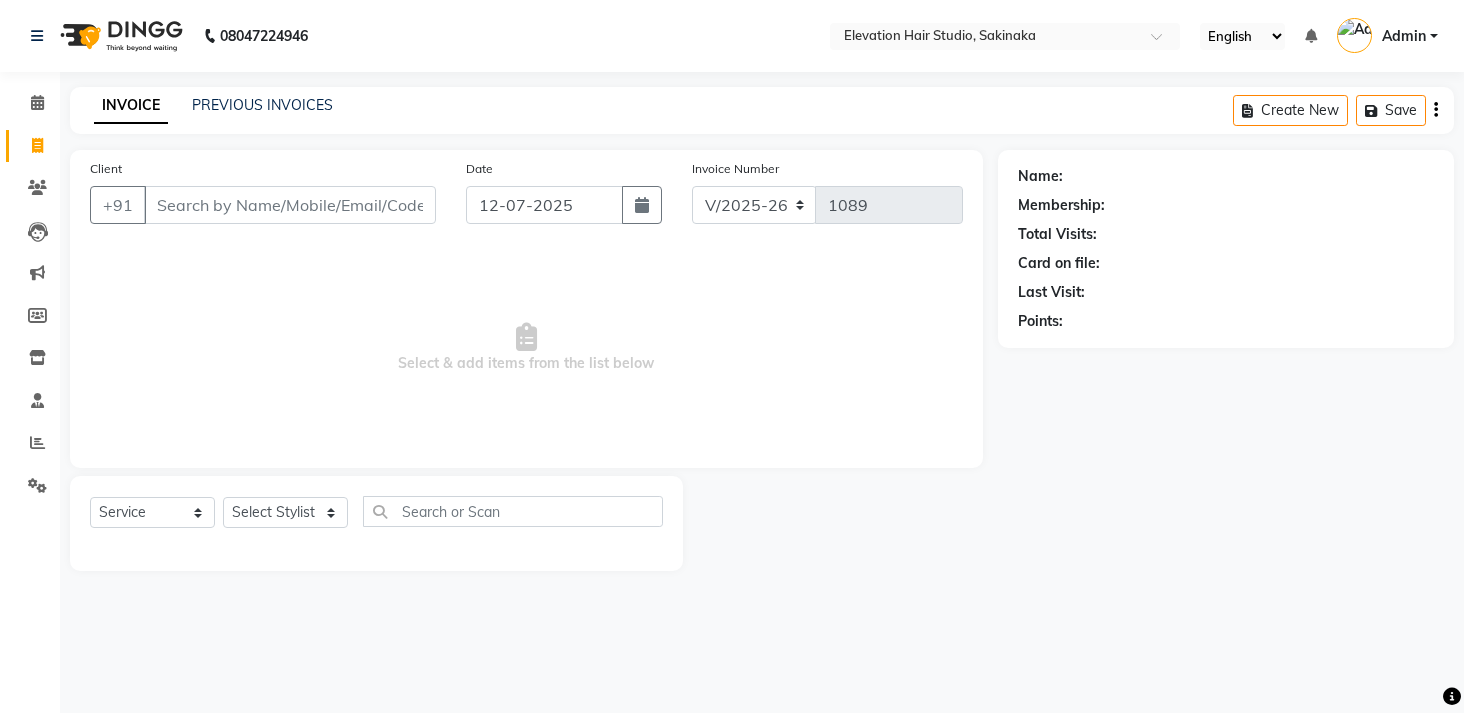 select on "4949" 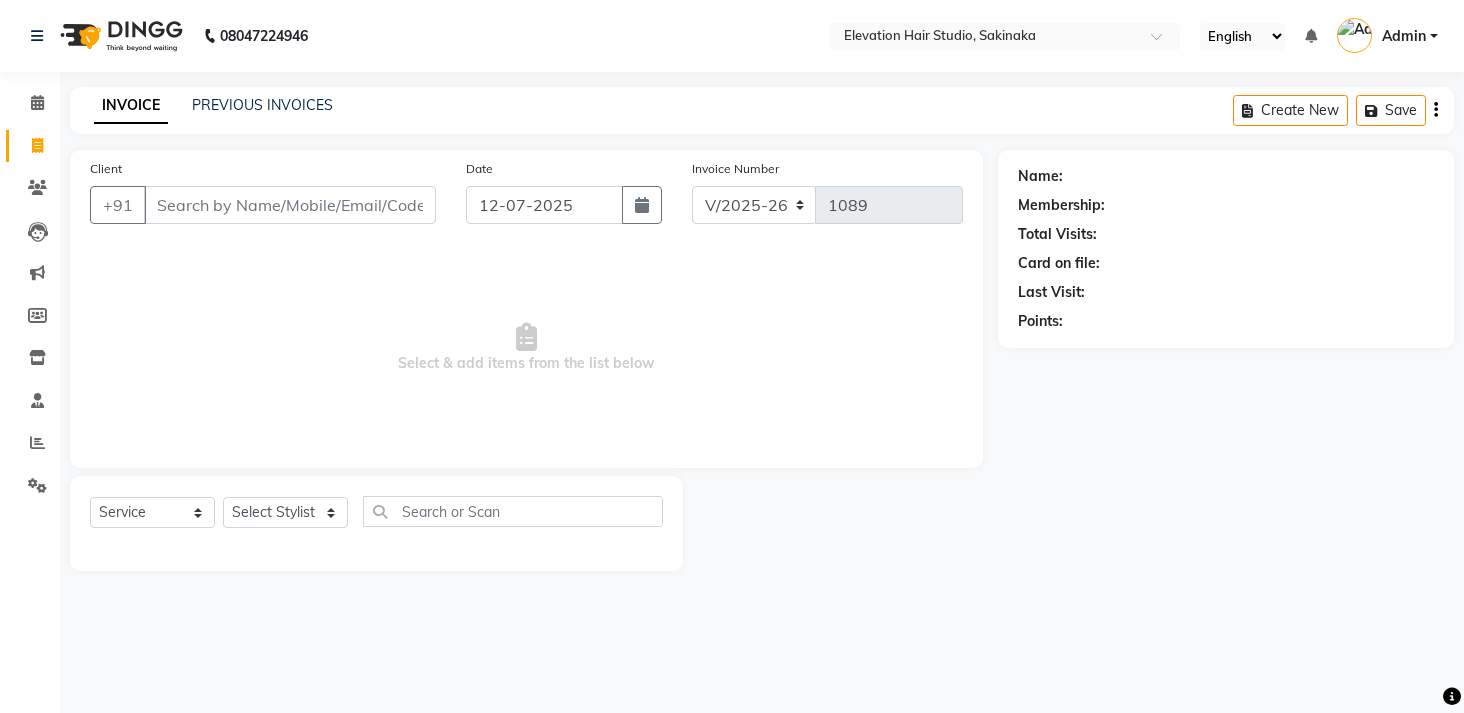select on "service" 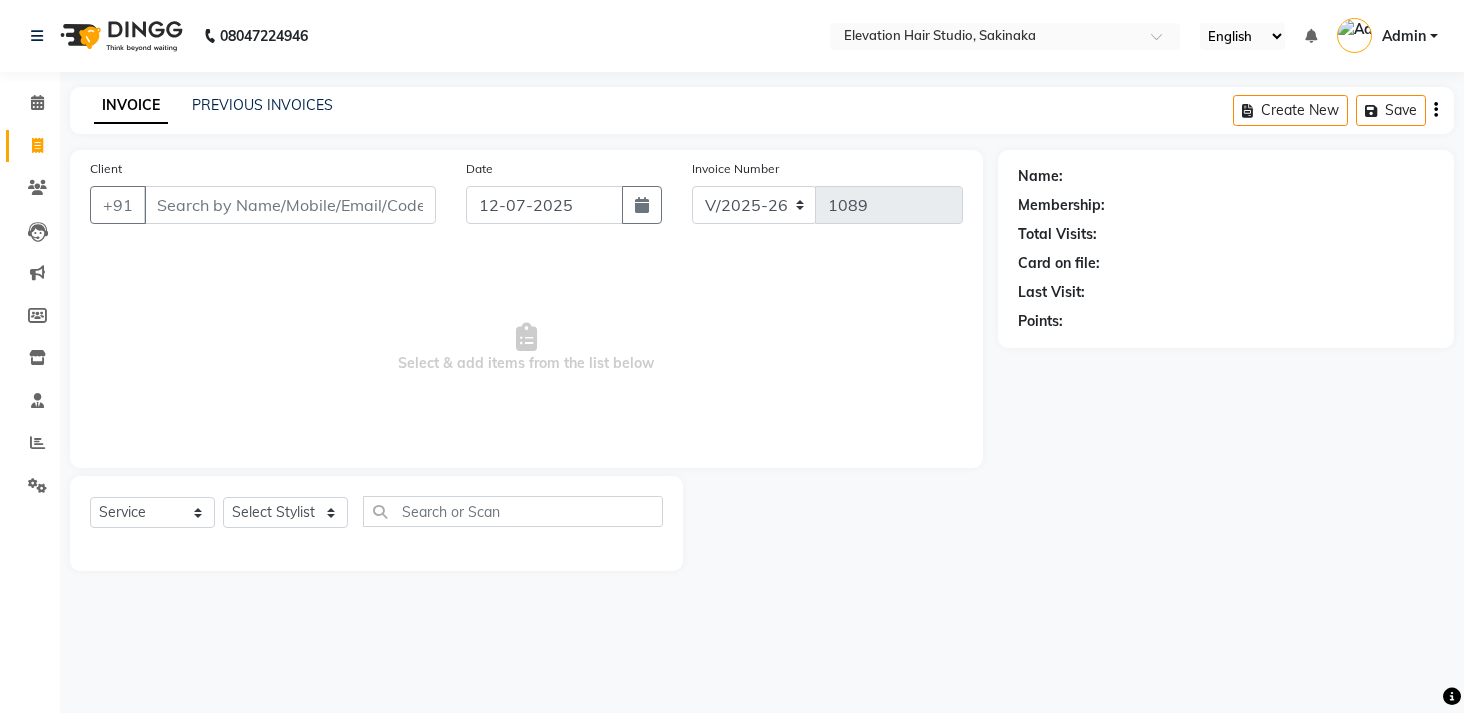 scroll, scrollTop: 0, scrollLeft: 0, axis: both 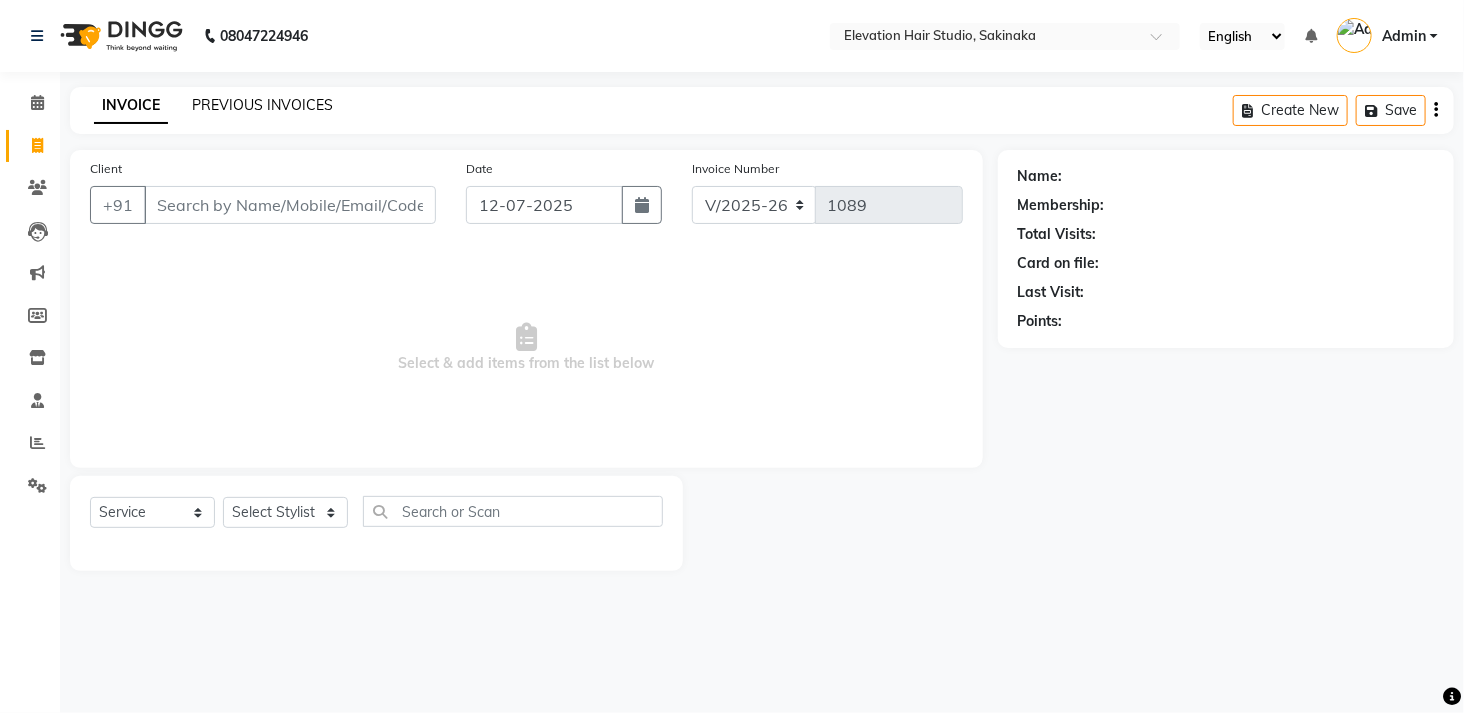 click on "PREVIOUS INVOICES" 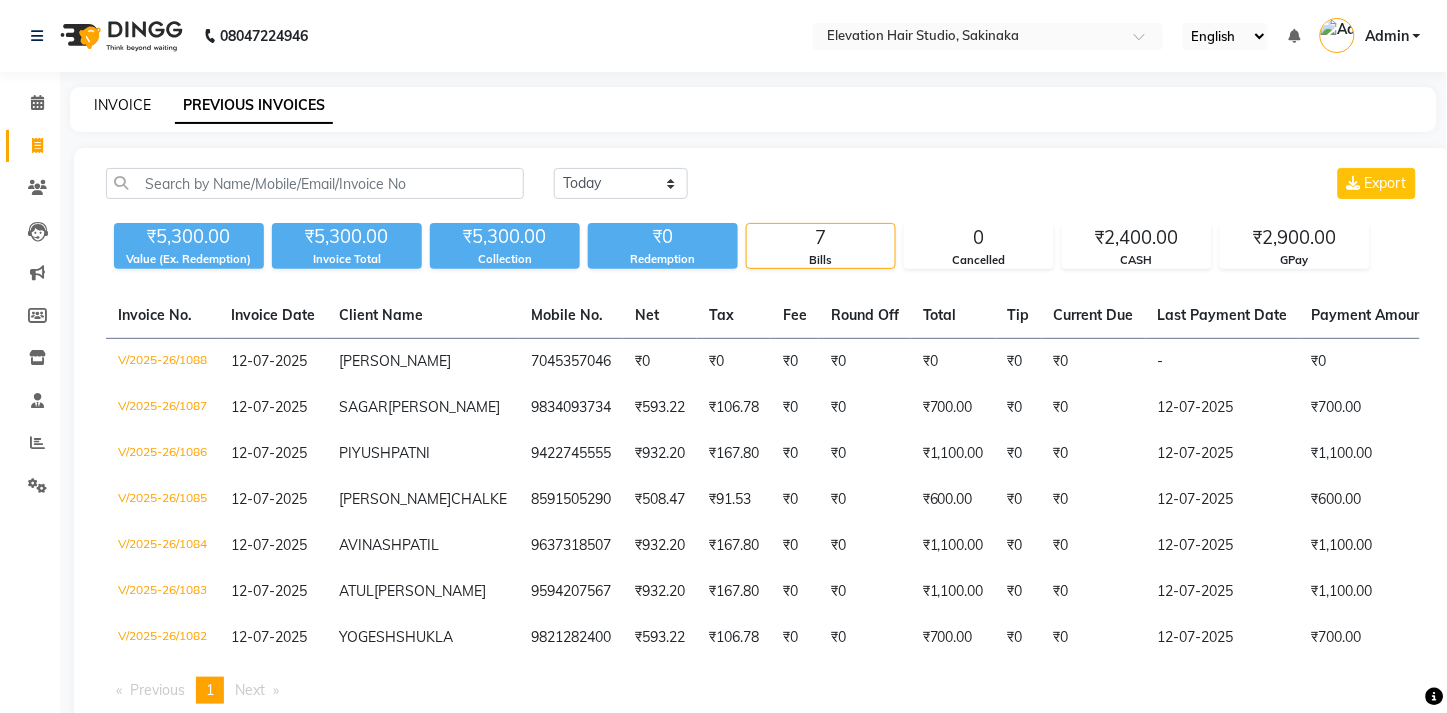 click on "INVOICE" 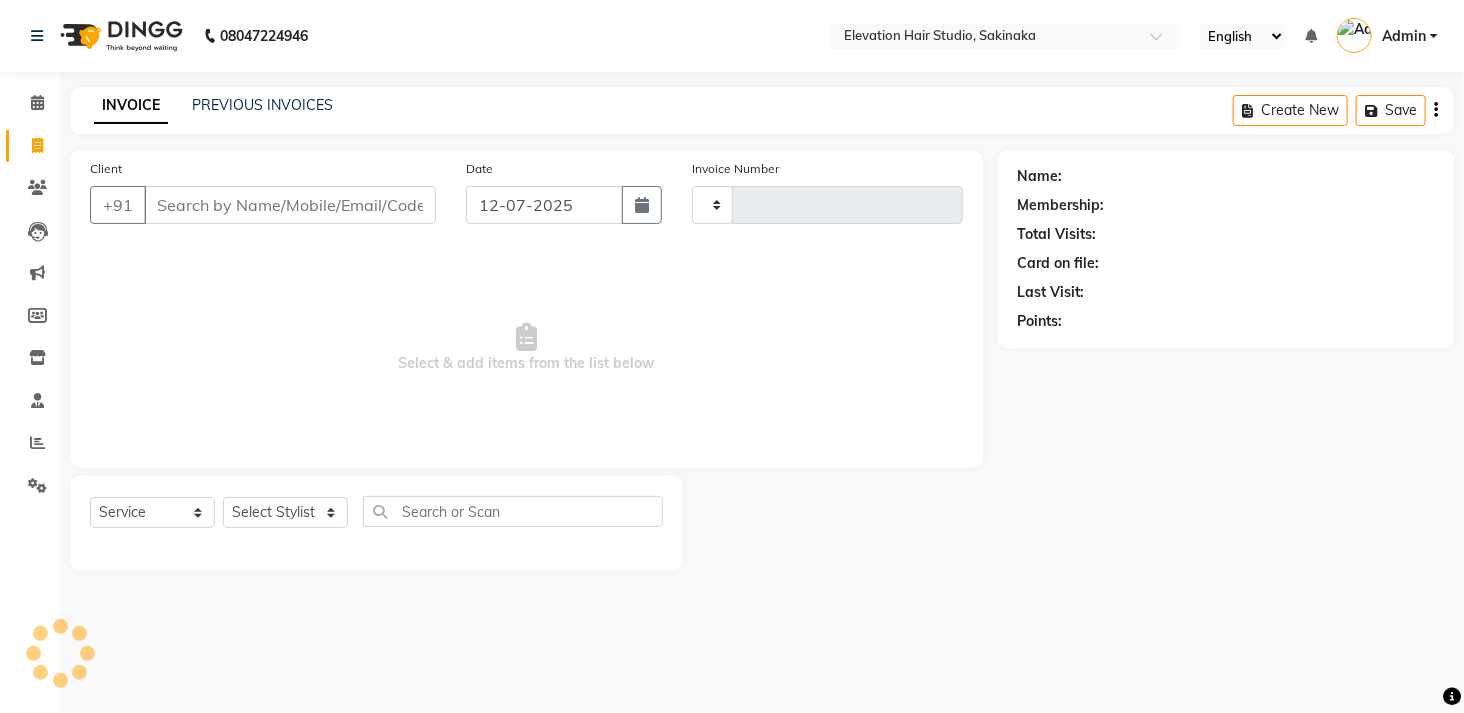type on "1089" 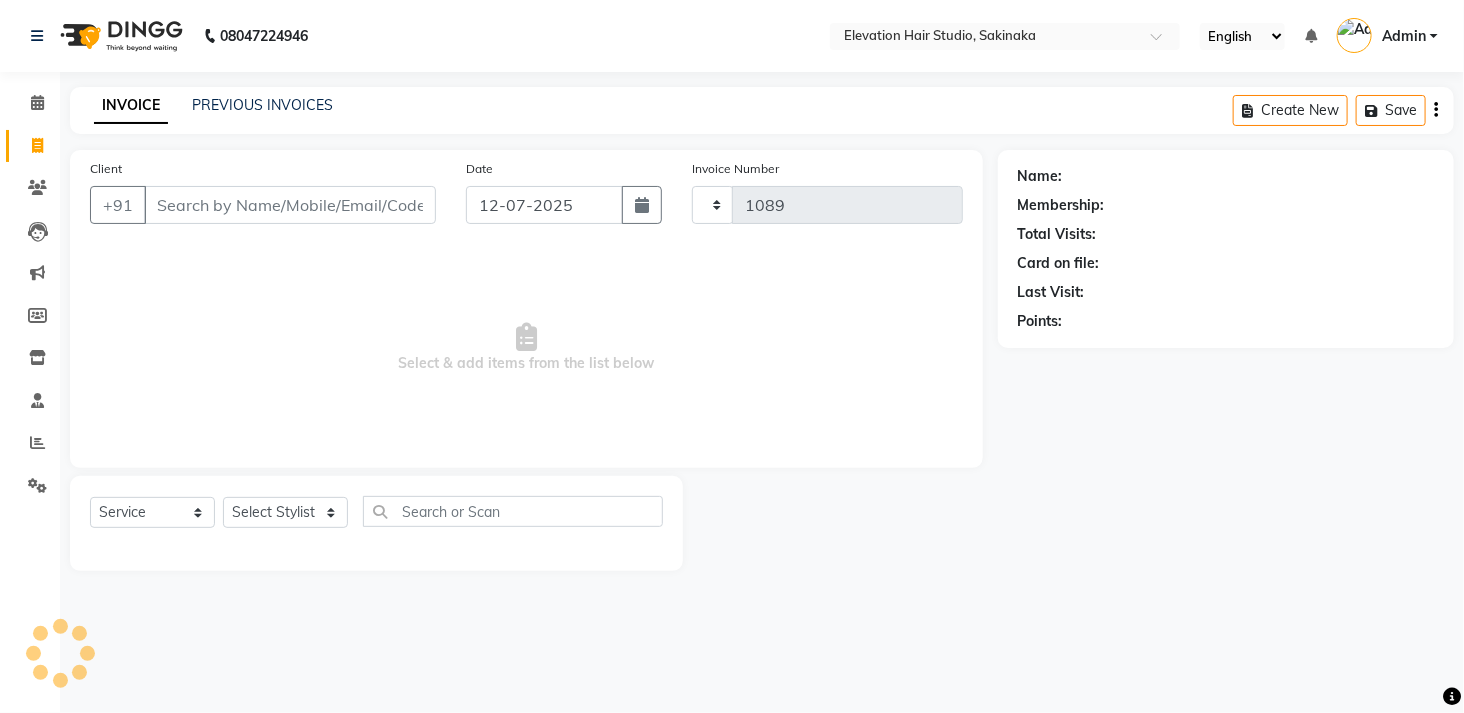 select on "4949" 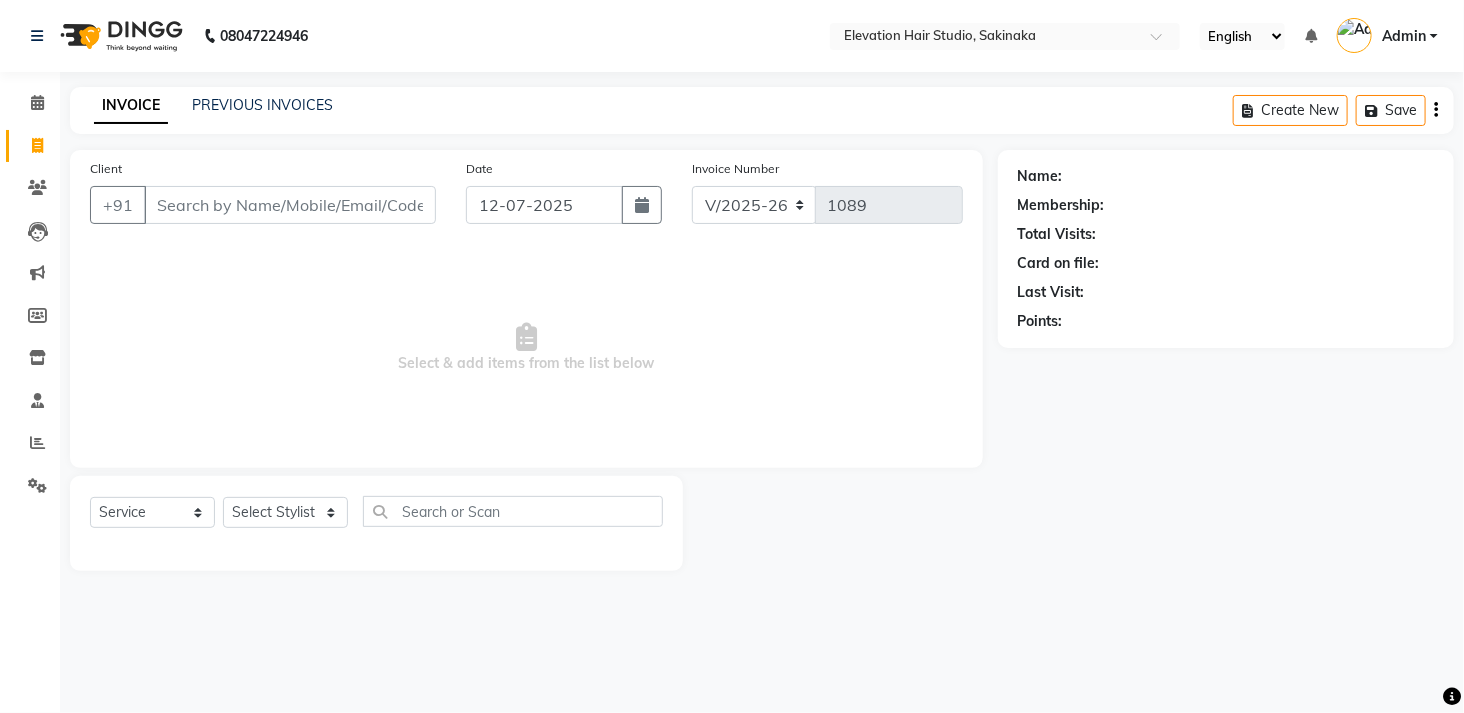 click on "Client" at bounding box center (290, 205) 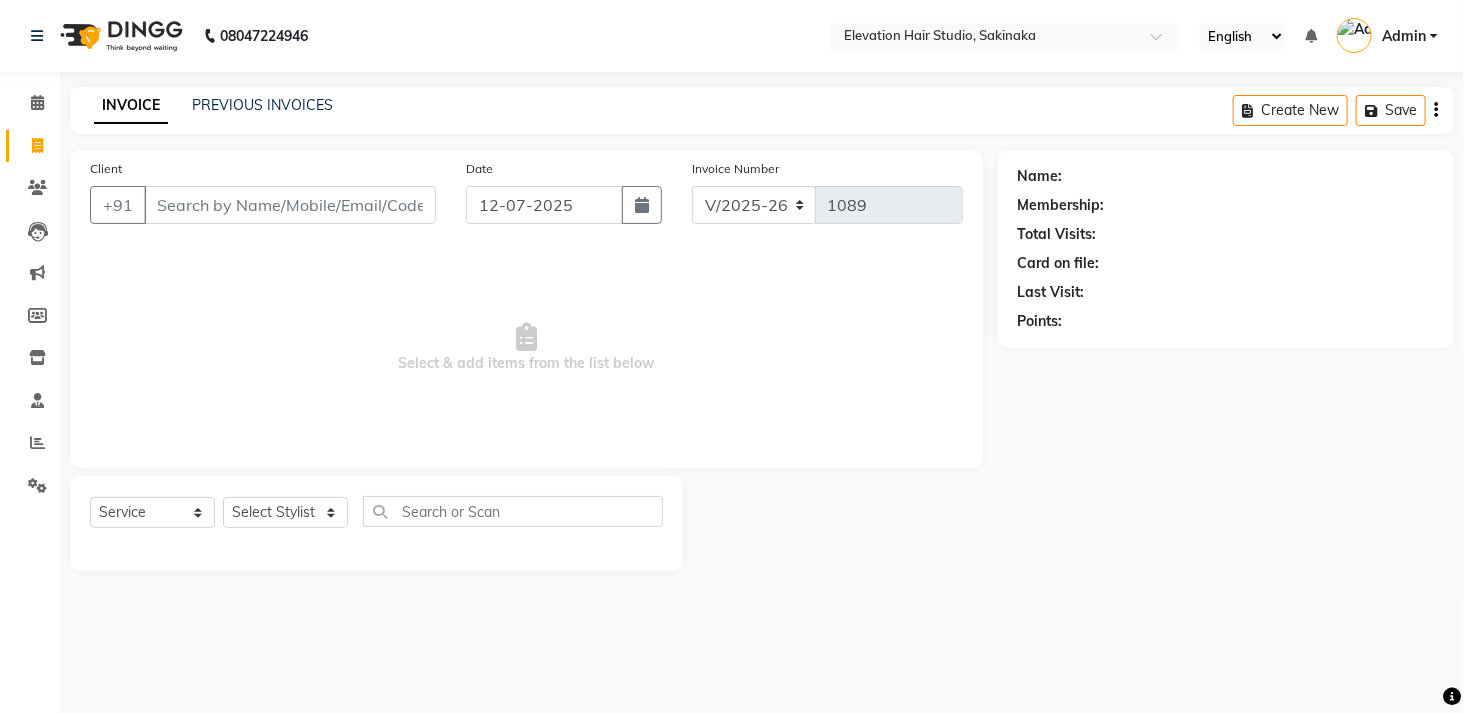 click on "Select & add items from the list below" at bounding box center [526, 348] 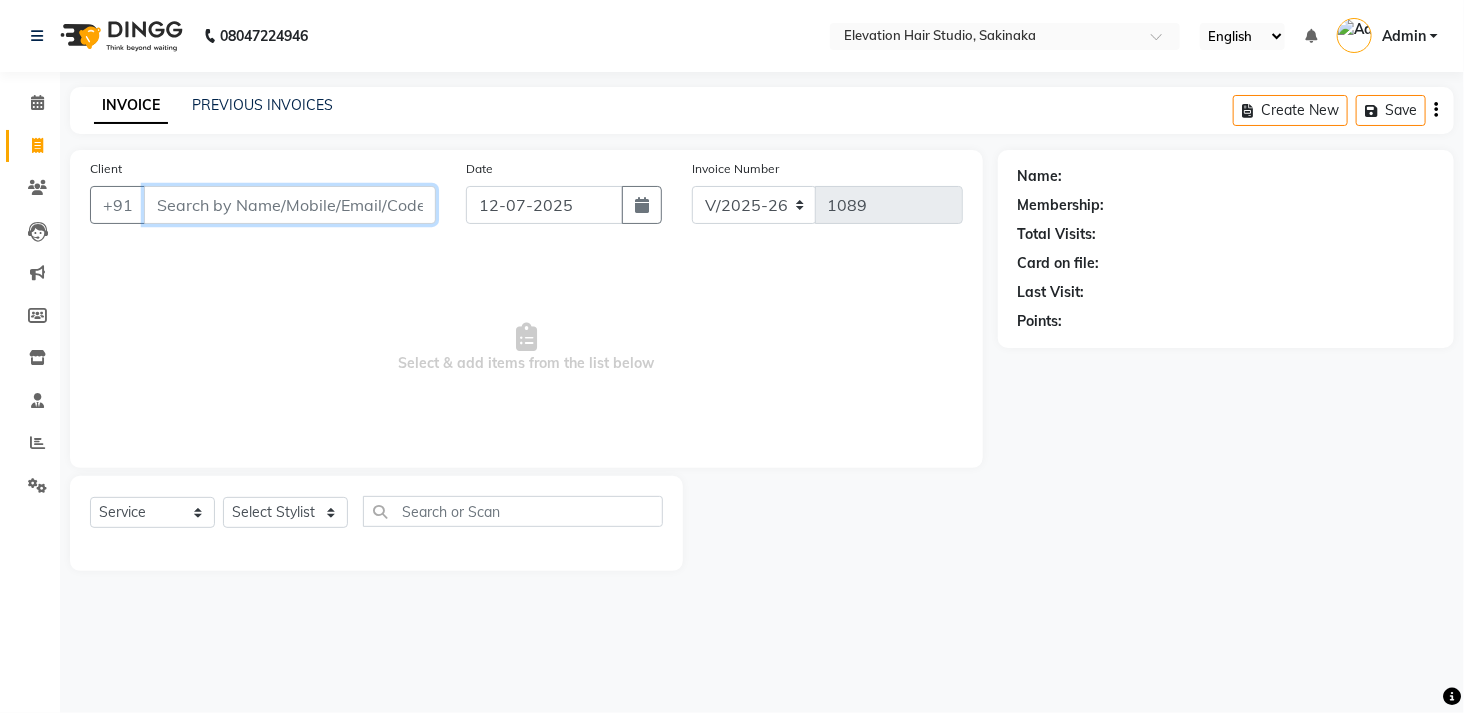 click on "Client" at bounding box center [290, 205] 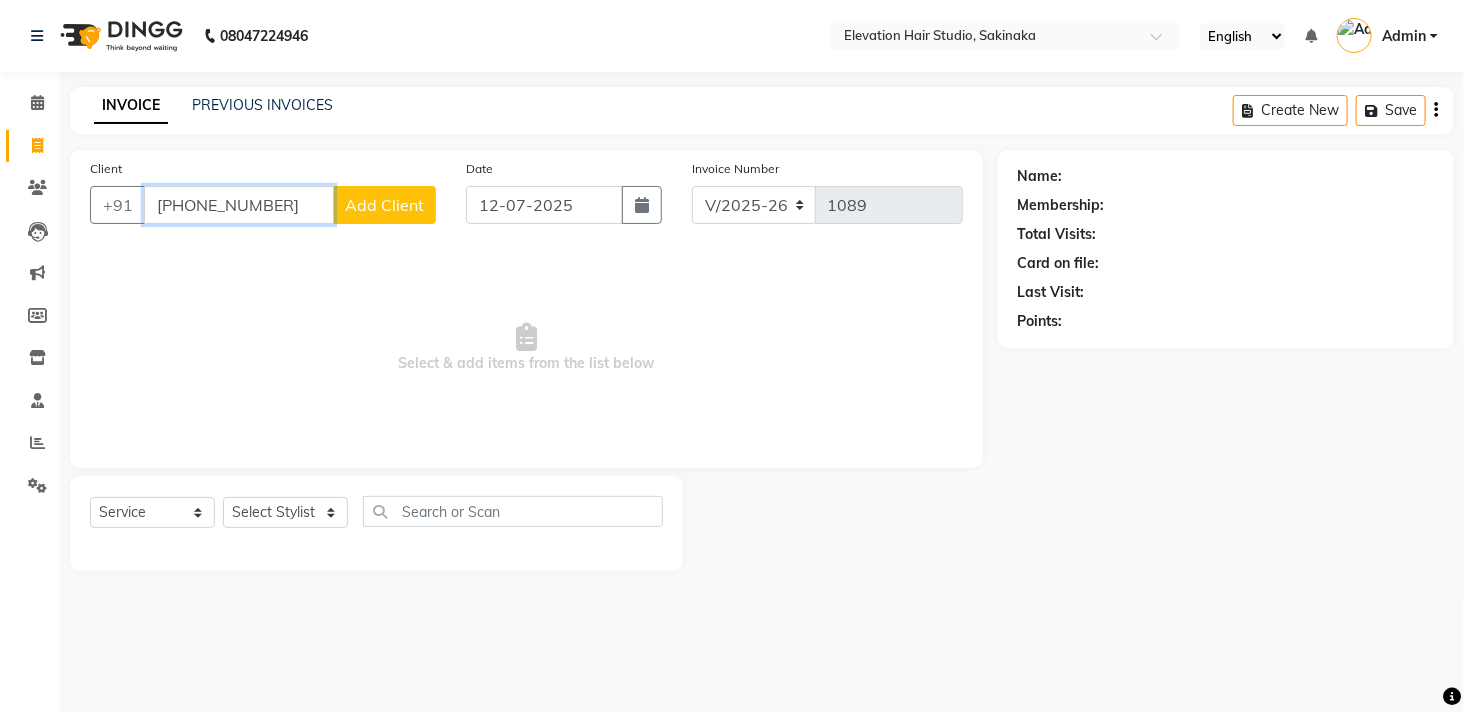 click on "+91 82864 81600" at bounding box center (239, 205) 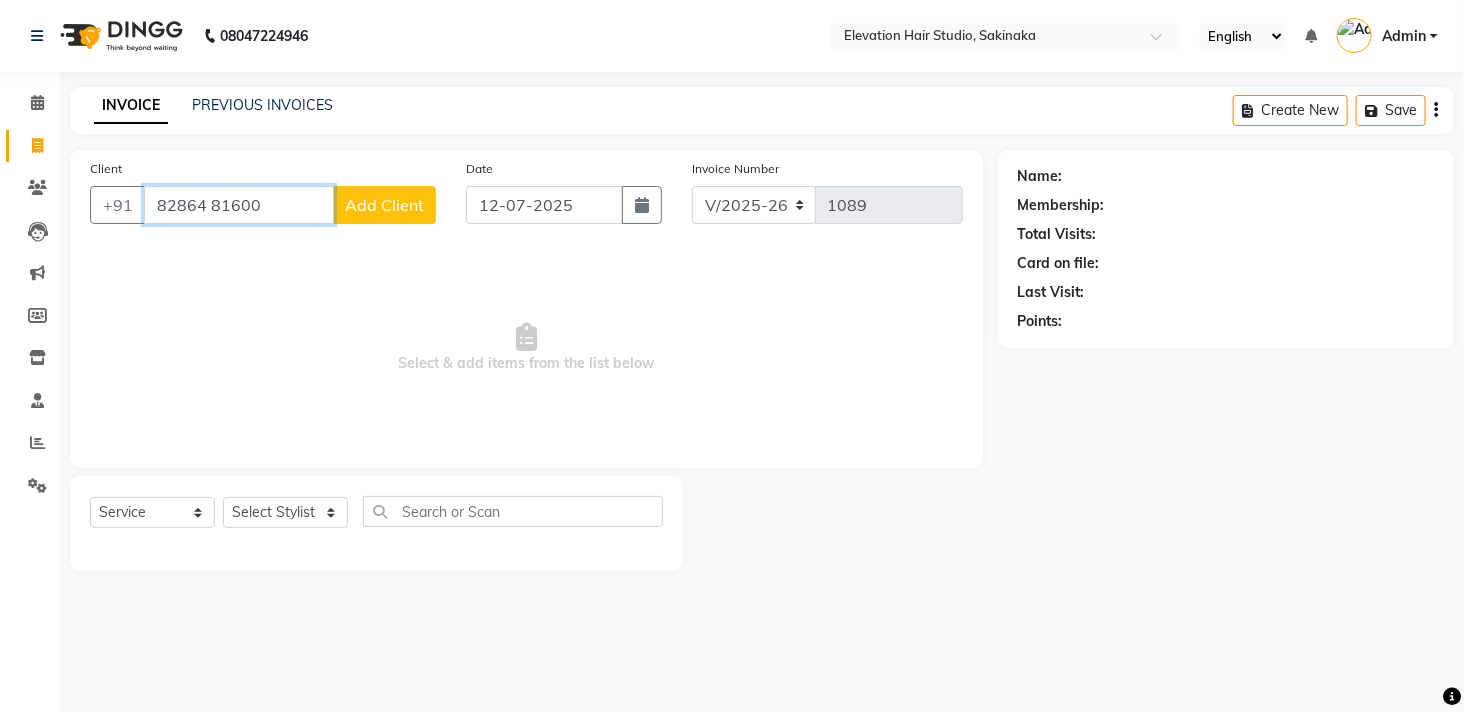 type on "82864 81600" 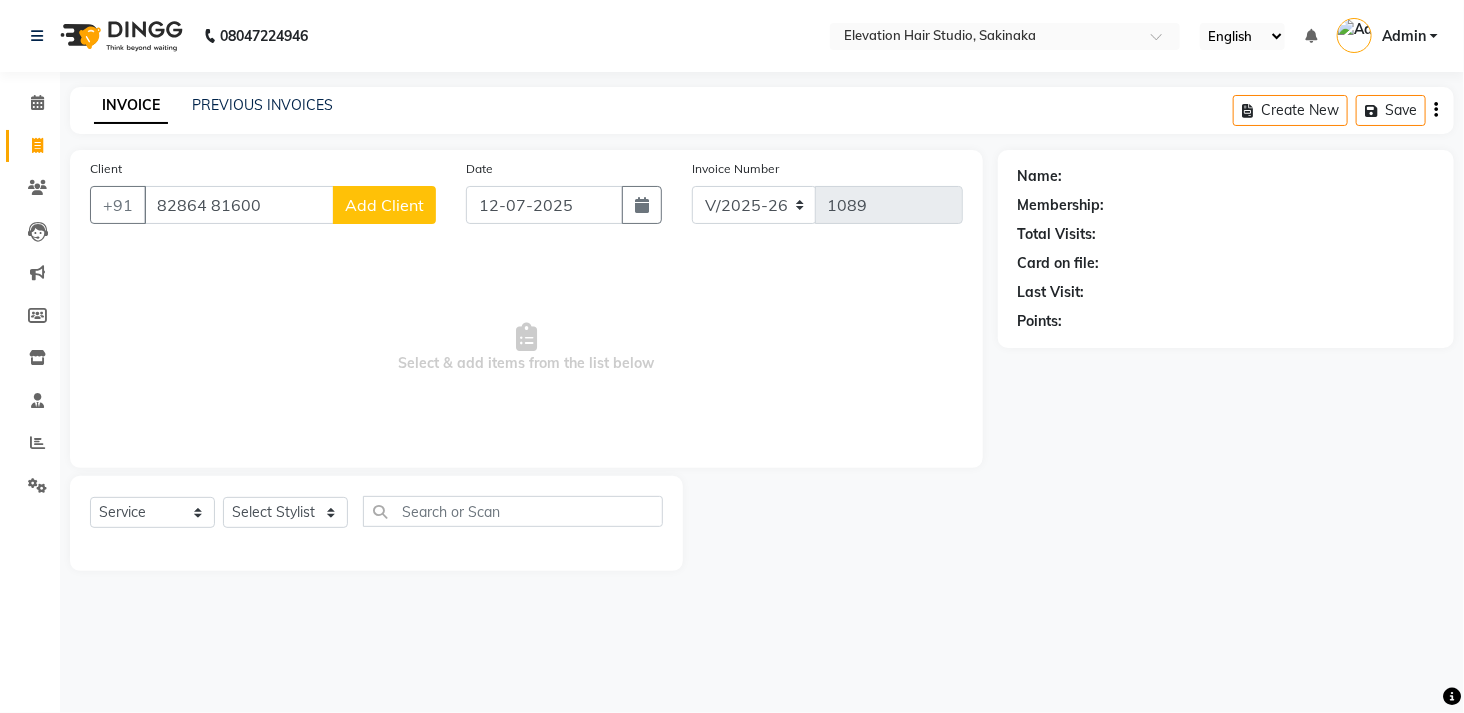 click on "Add Client" 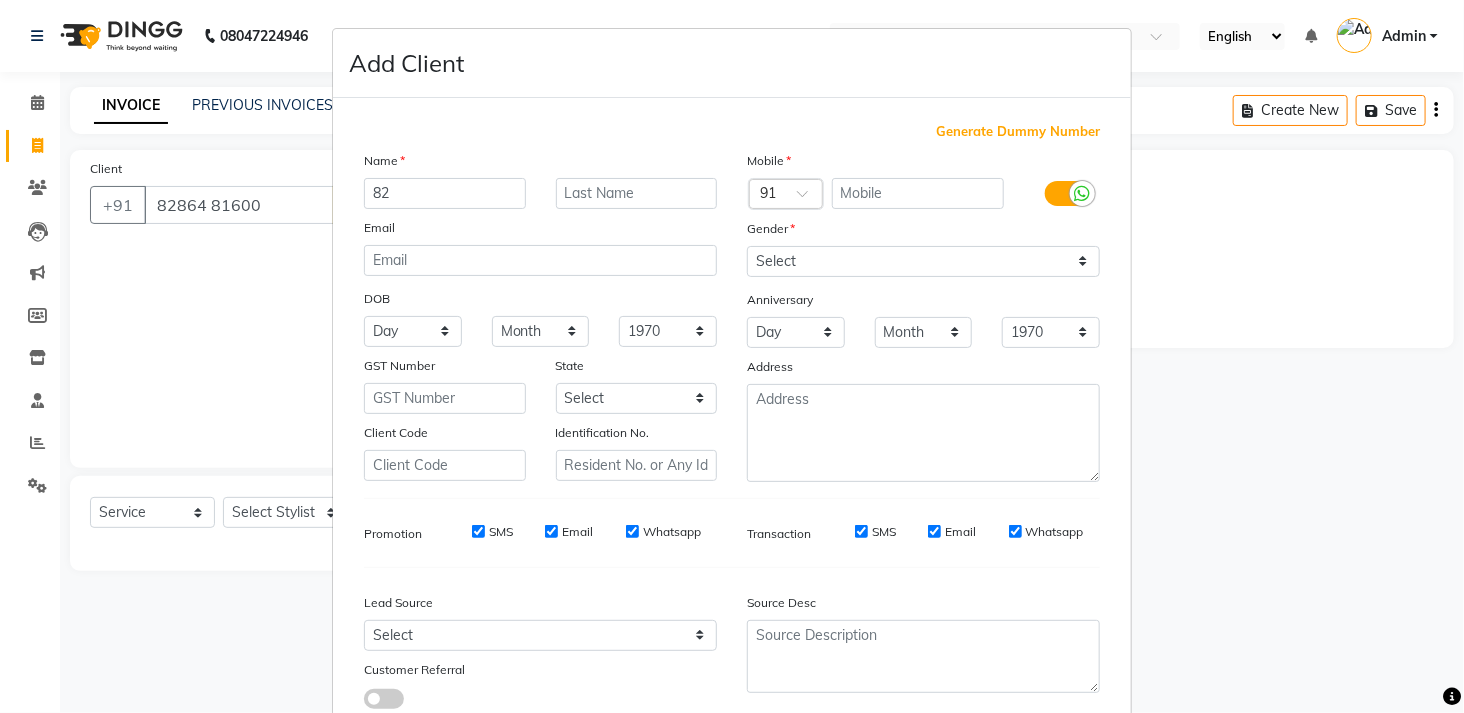 type on "8" 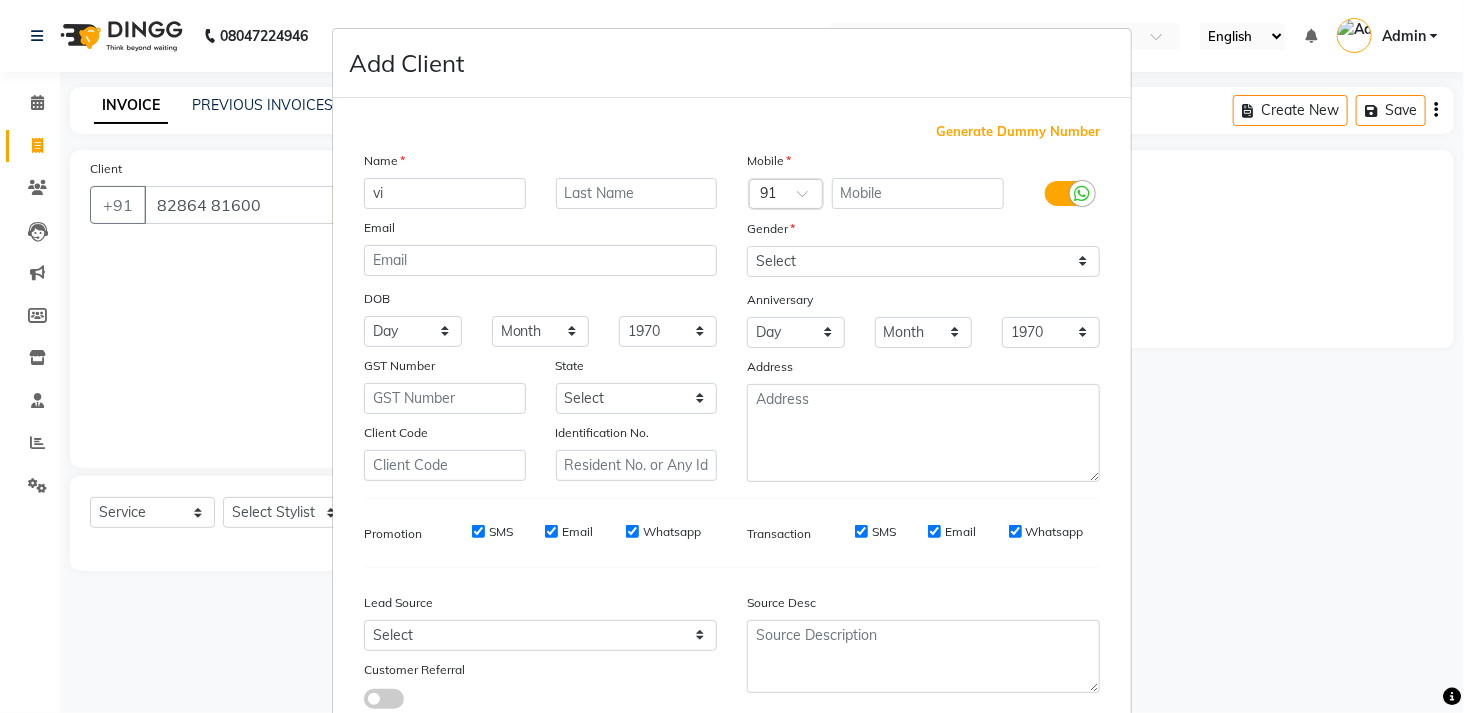 type on "v" 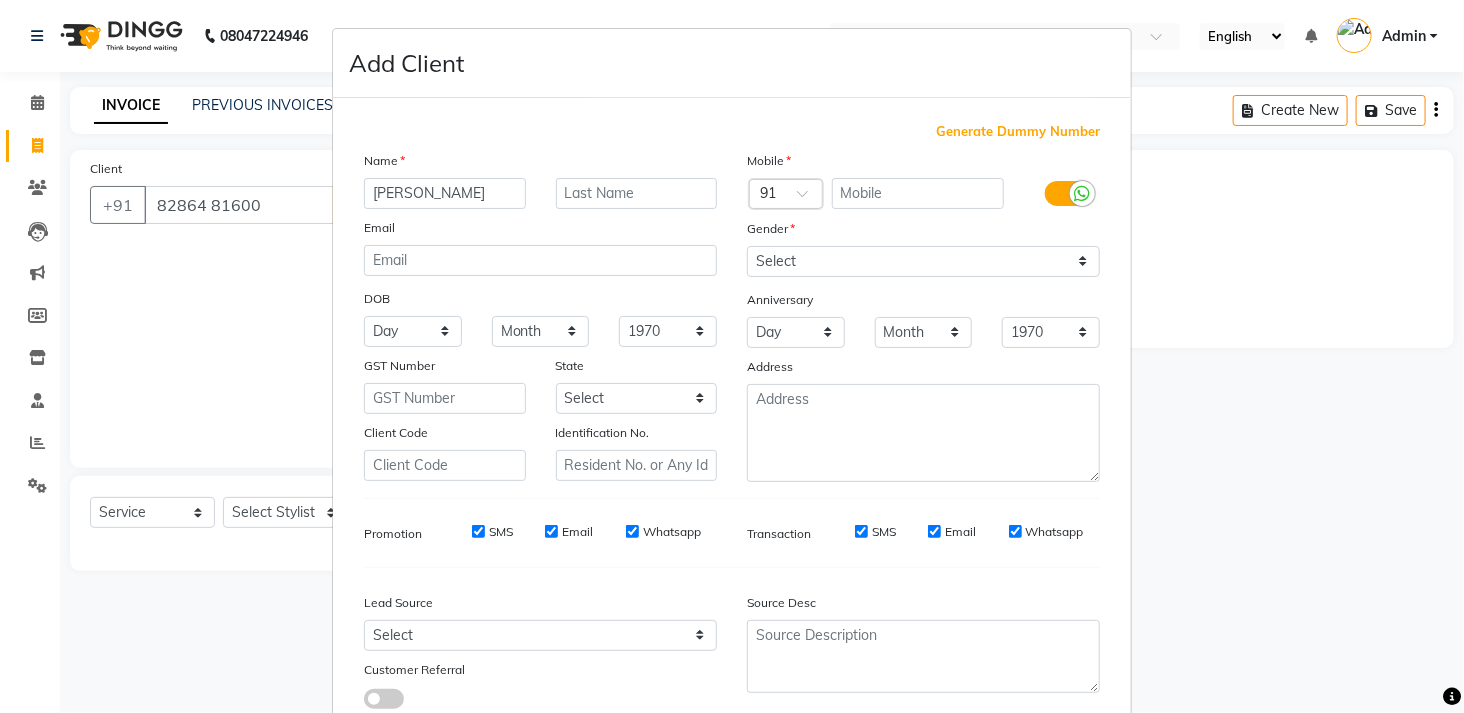 type on "[PERSON_NAME]" 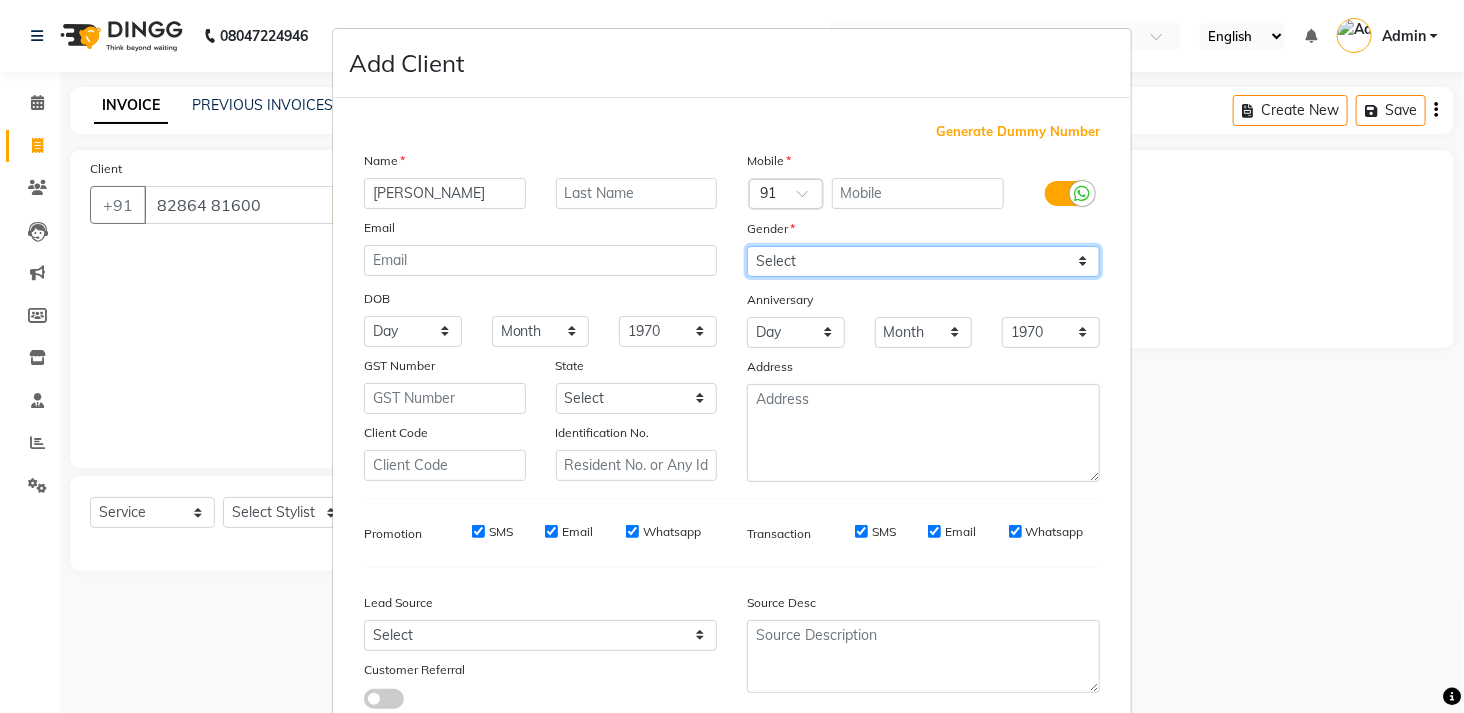 click on "Select Male Female Other Prefer Not To Say" at bounding box center [923, 261] 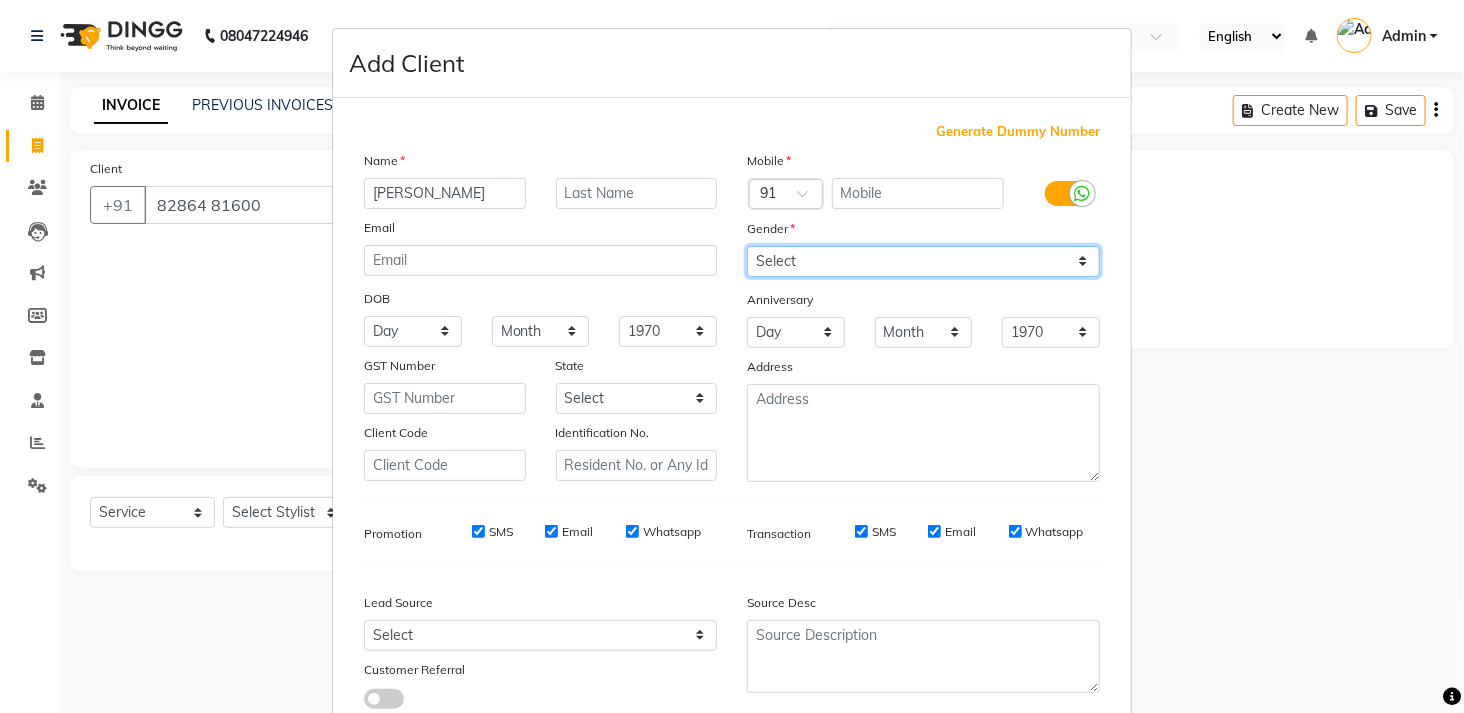 select on "[DEMOGRAPHIC_DATA]" 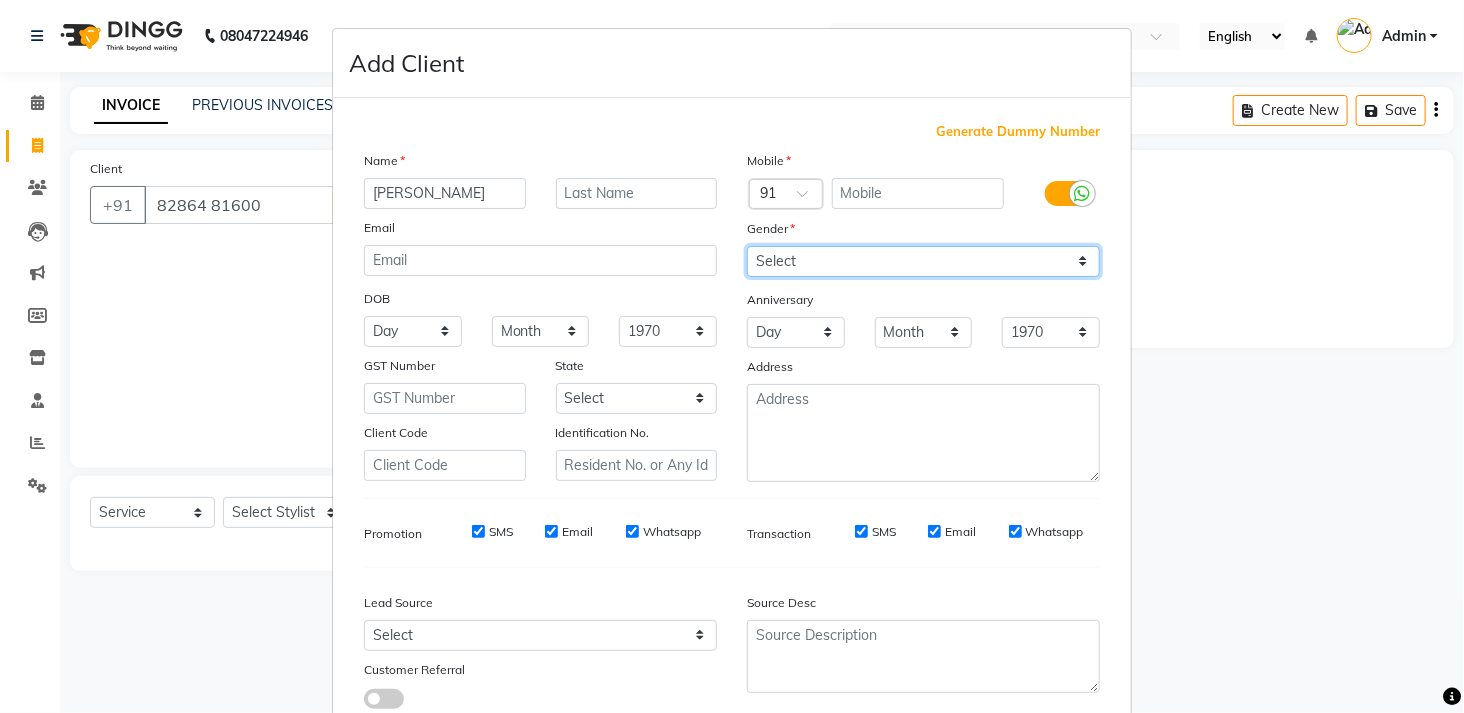 click on "Select Male Female Other Prefer Not To Say" at bounding box center (923, 261) 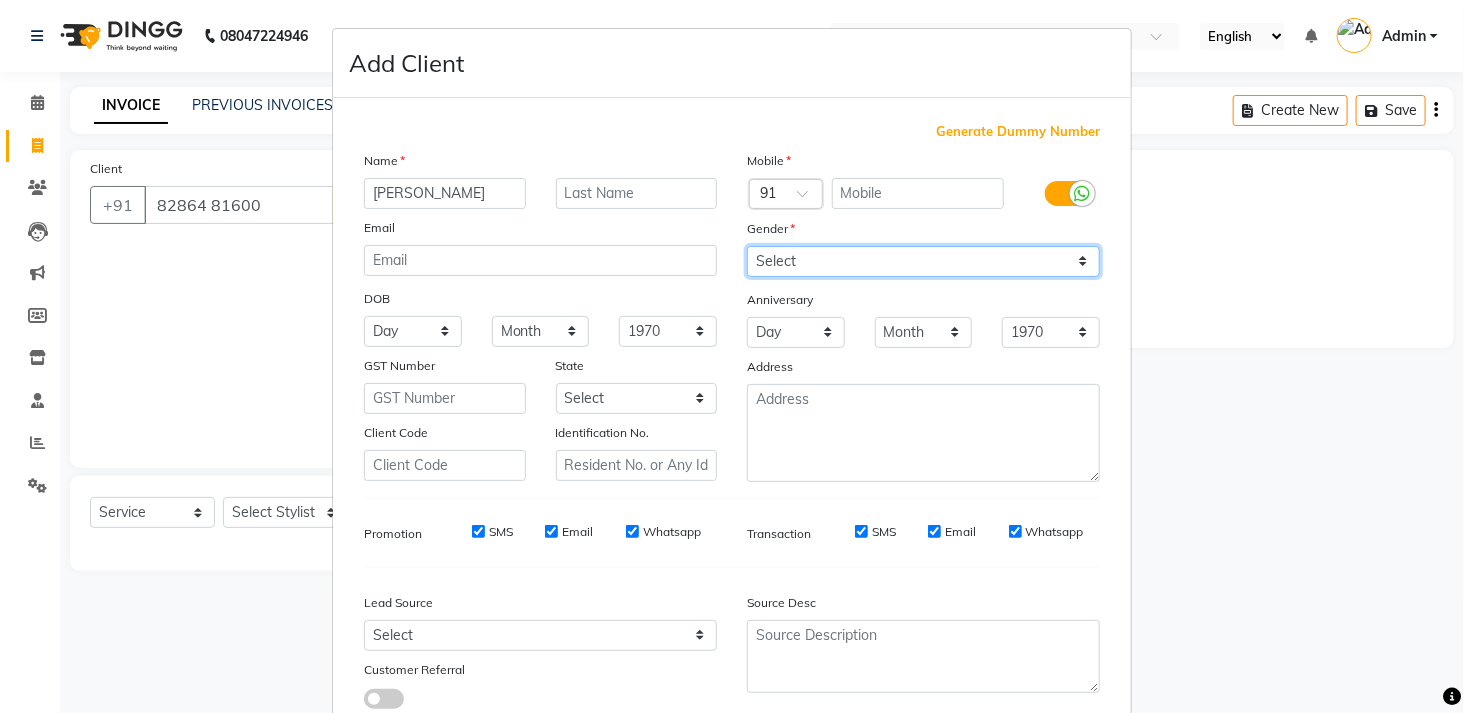 scroll, scrollTop: 0, scrollLeft: 0, axis: both 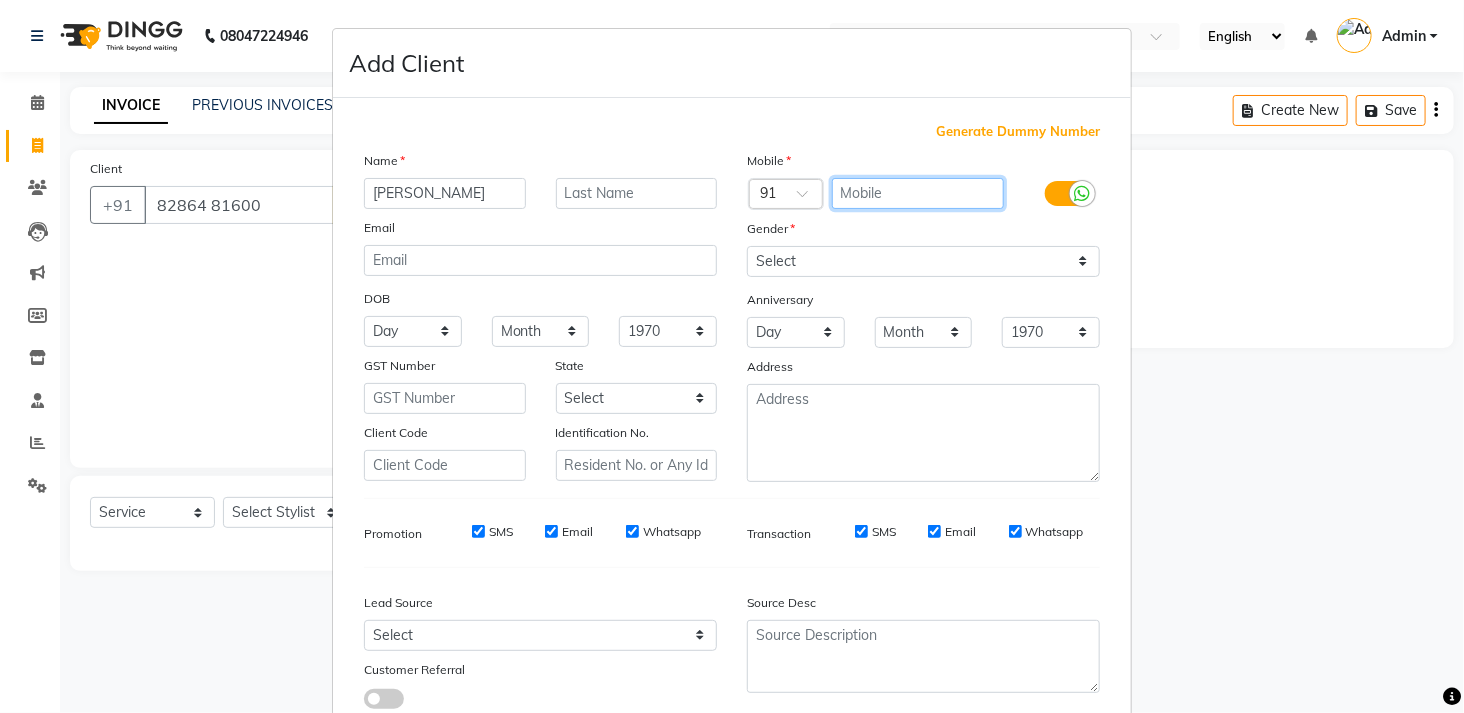 click at bounding box center [918, 193] 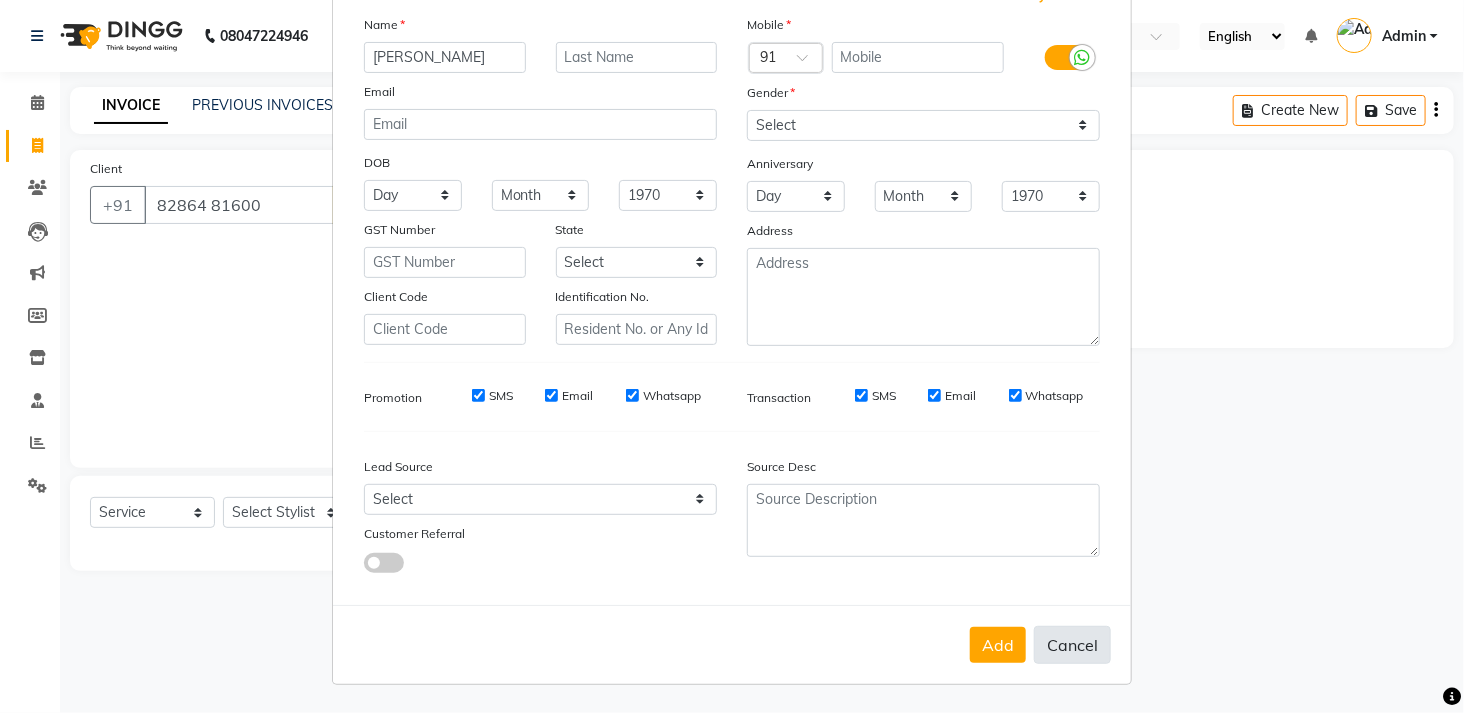 click on "Cancel" at bounding box center [1072, 645] 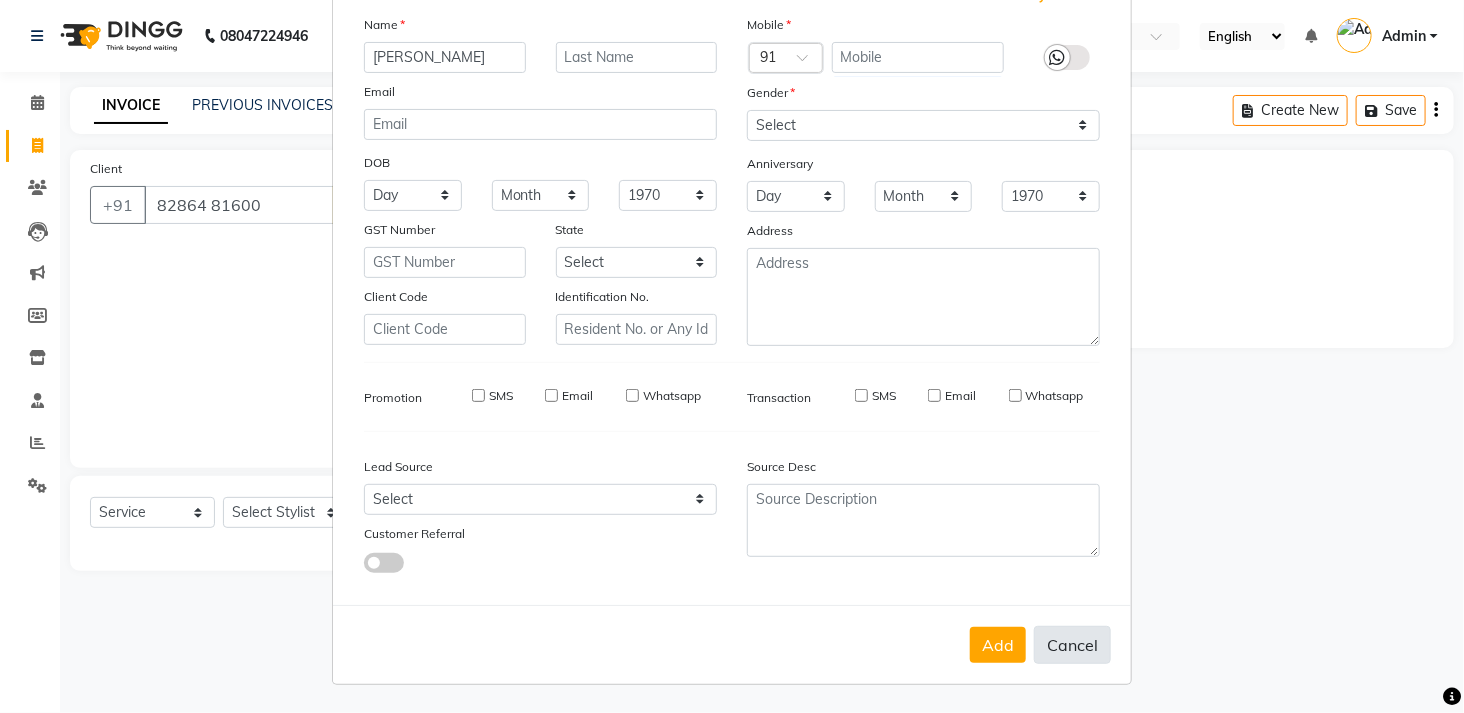 type 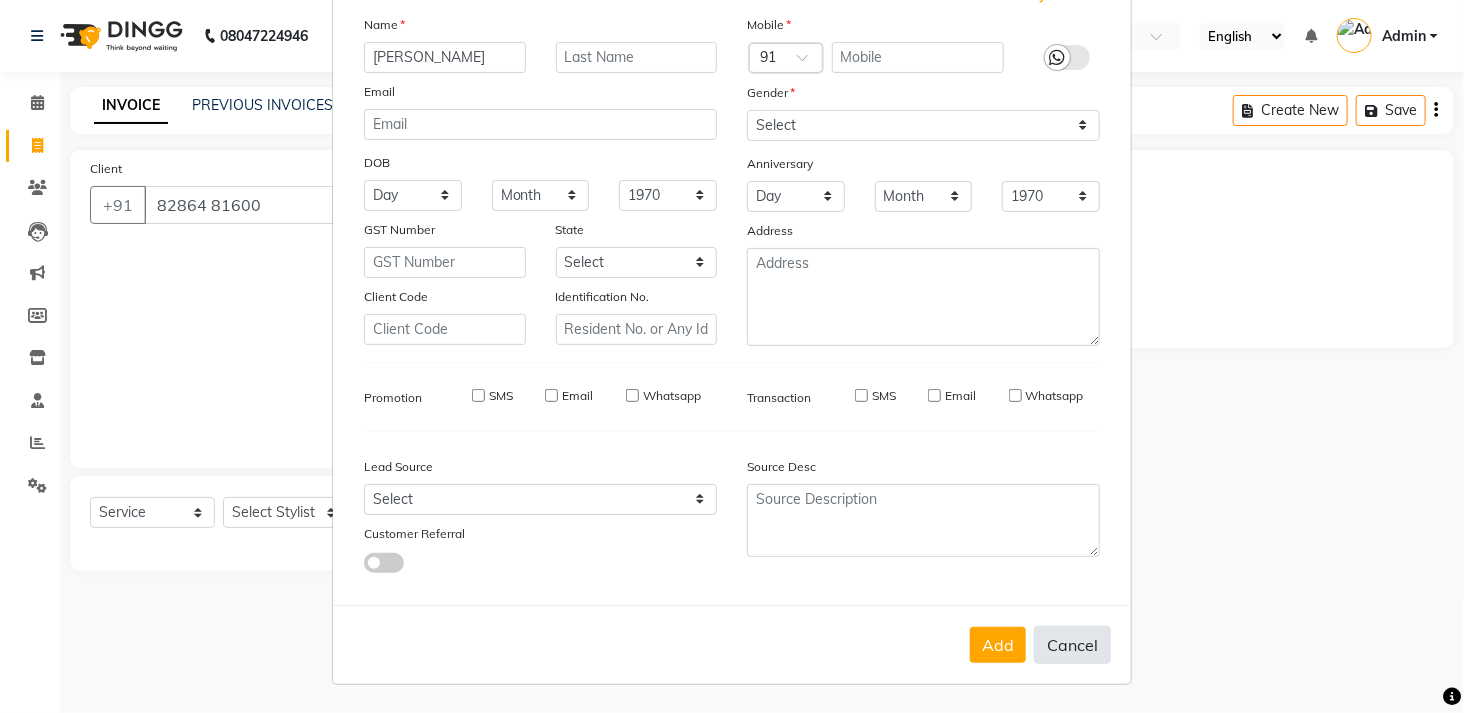 select 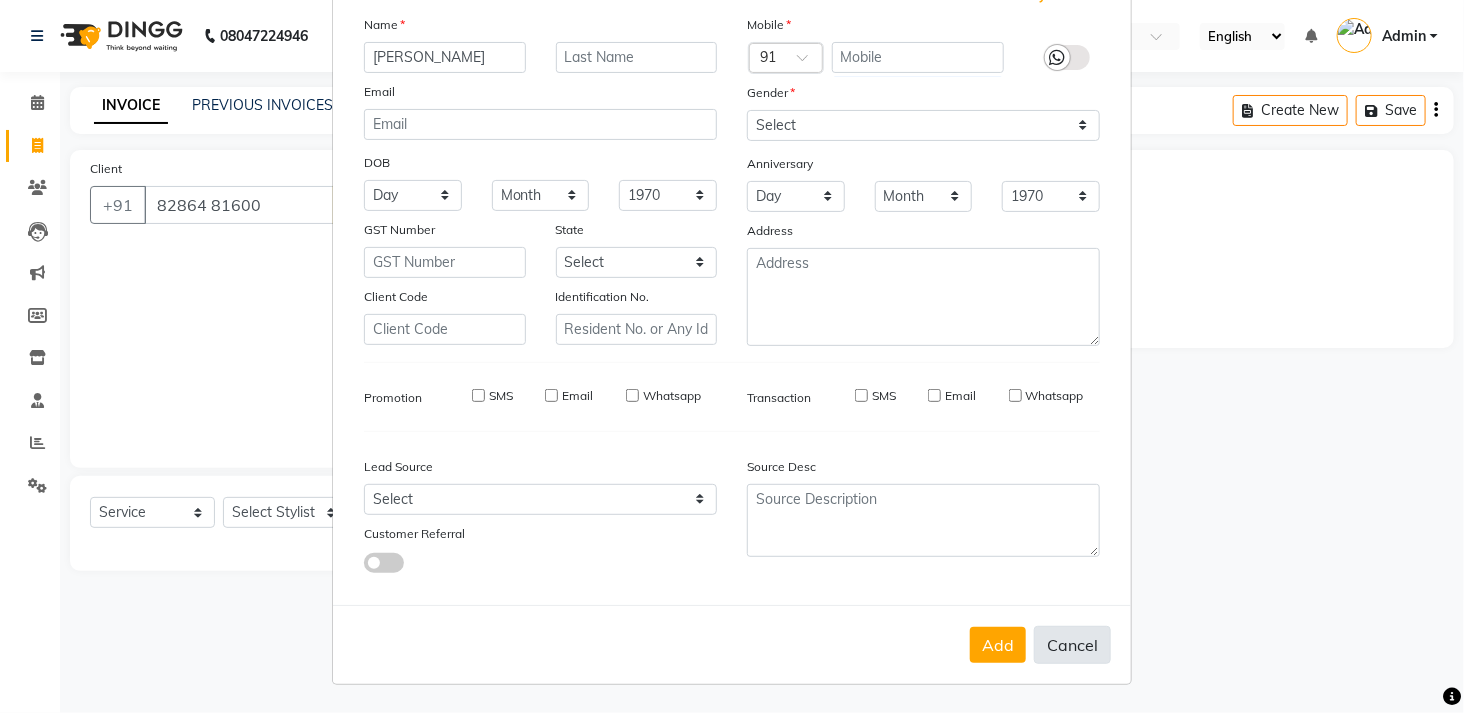 select 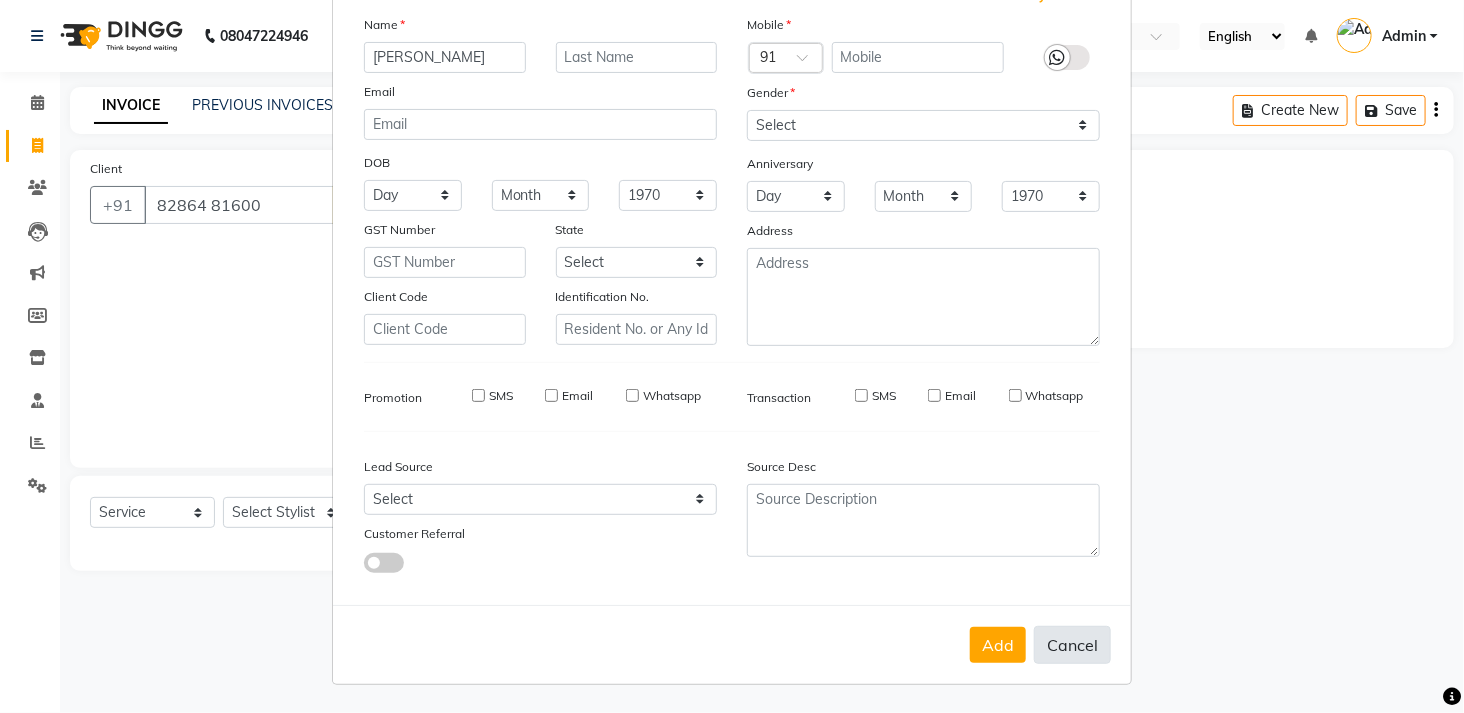 select 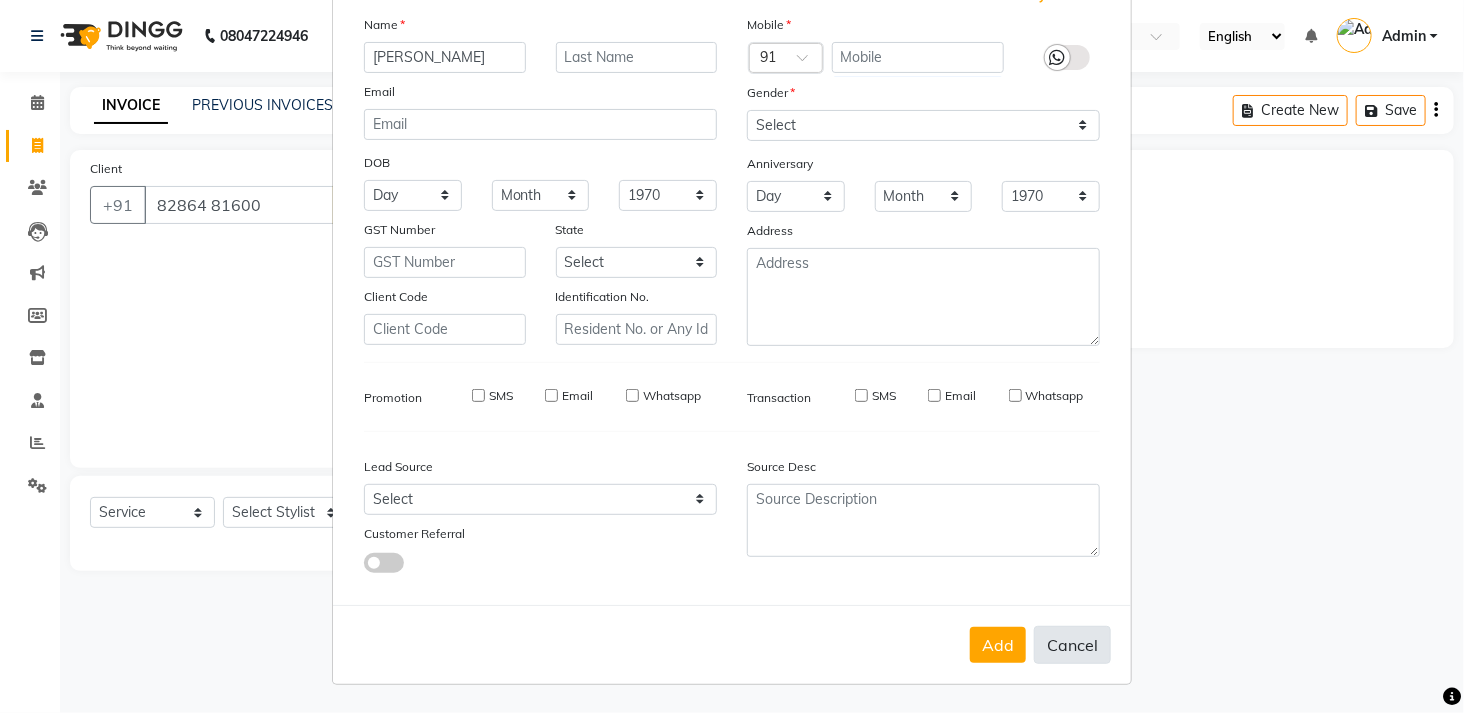 checkbox on "false" 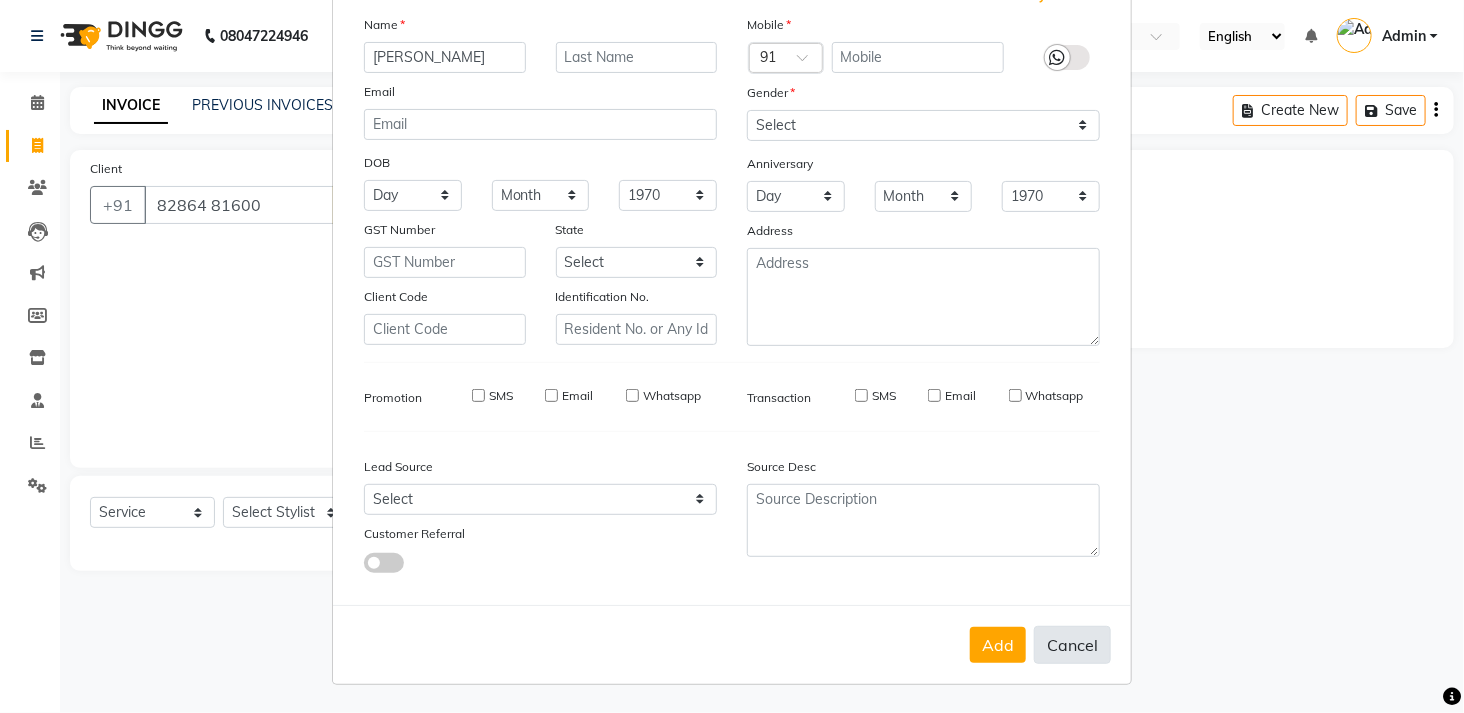 checkbox on "false" 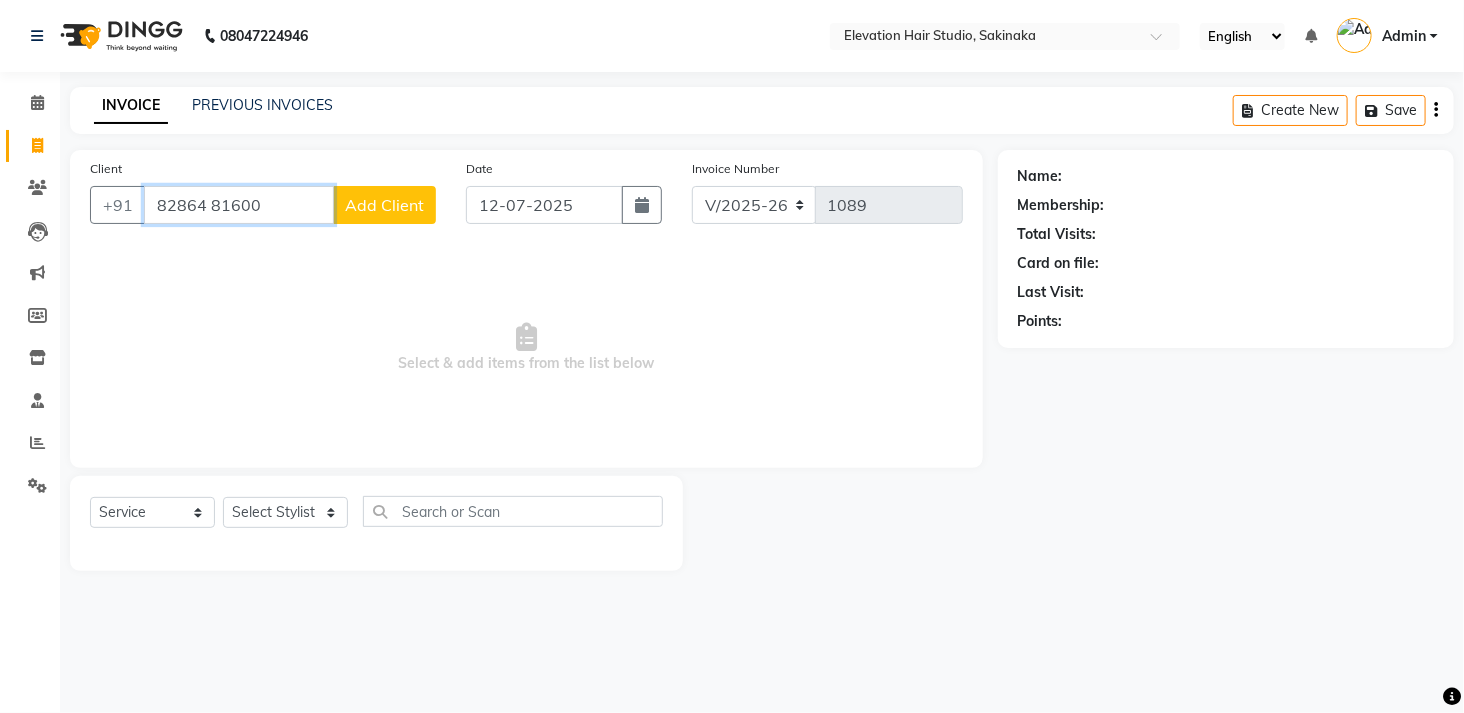 click on "82864 81600" at bounding box center (239, 205) 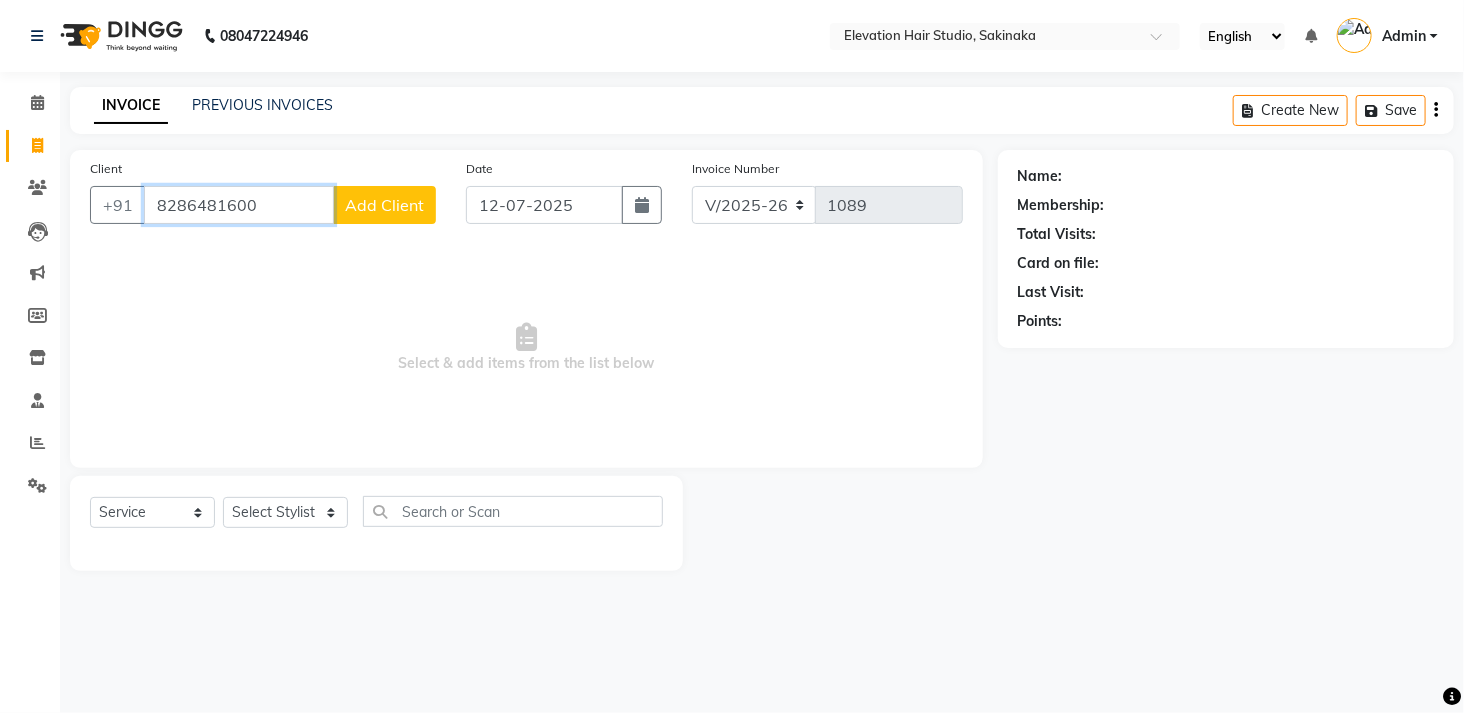 type on "8286481600" 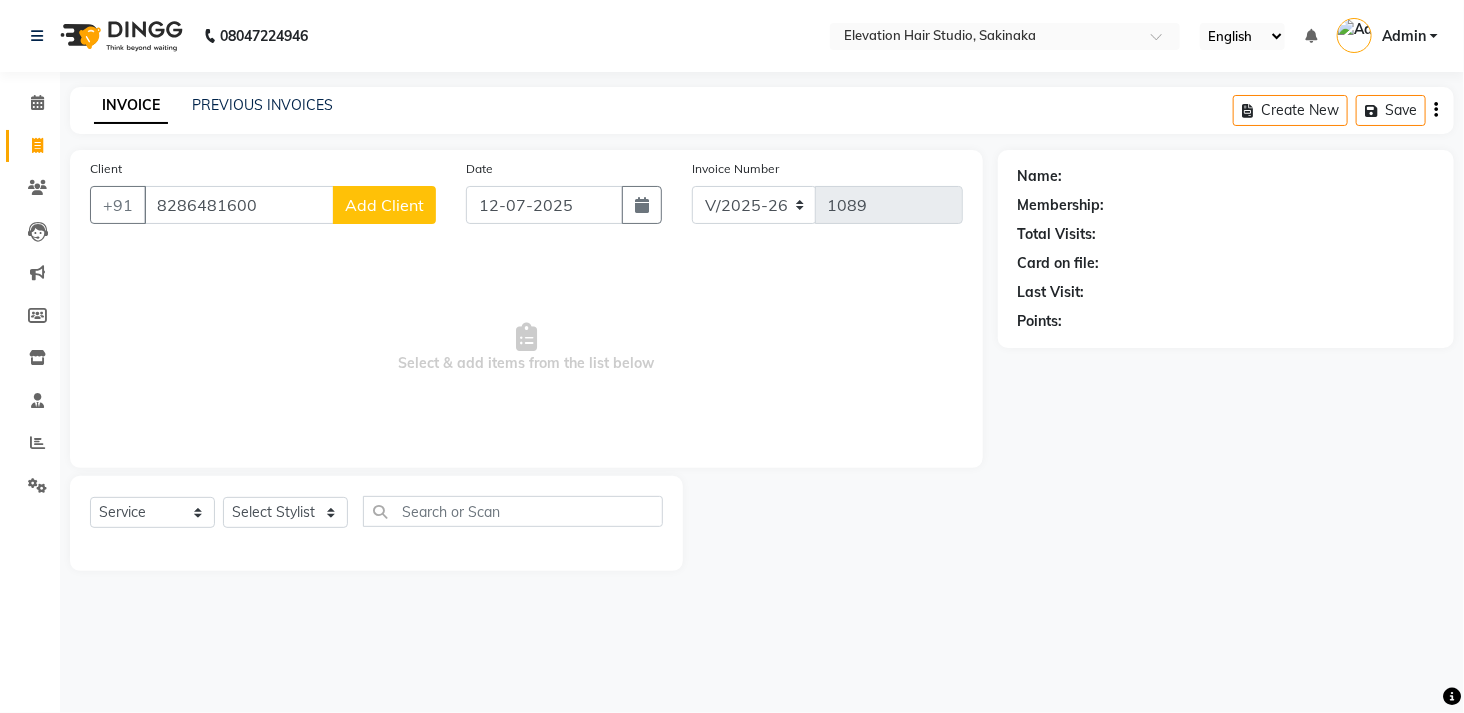 click on "Add Client" 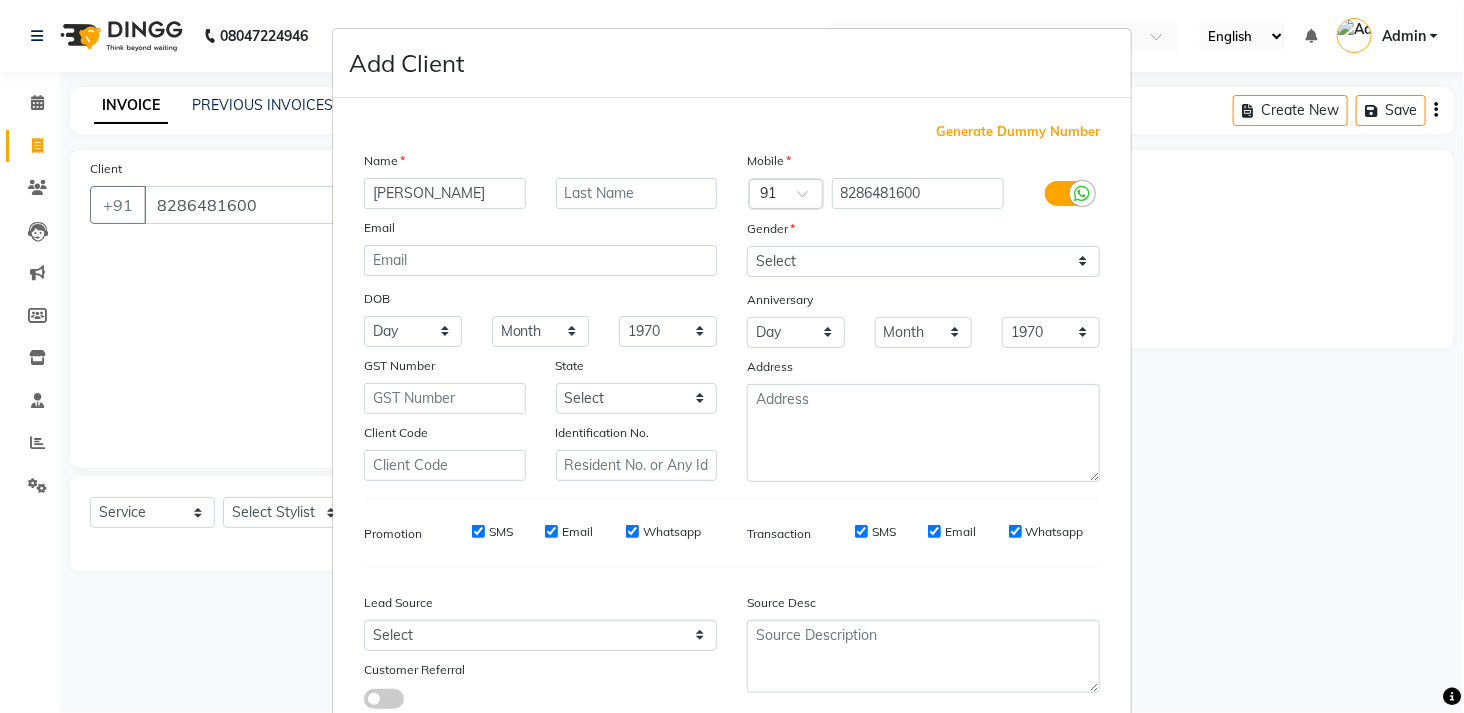 type on "[PERSON_NAME]" 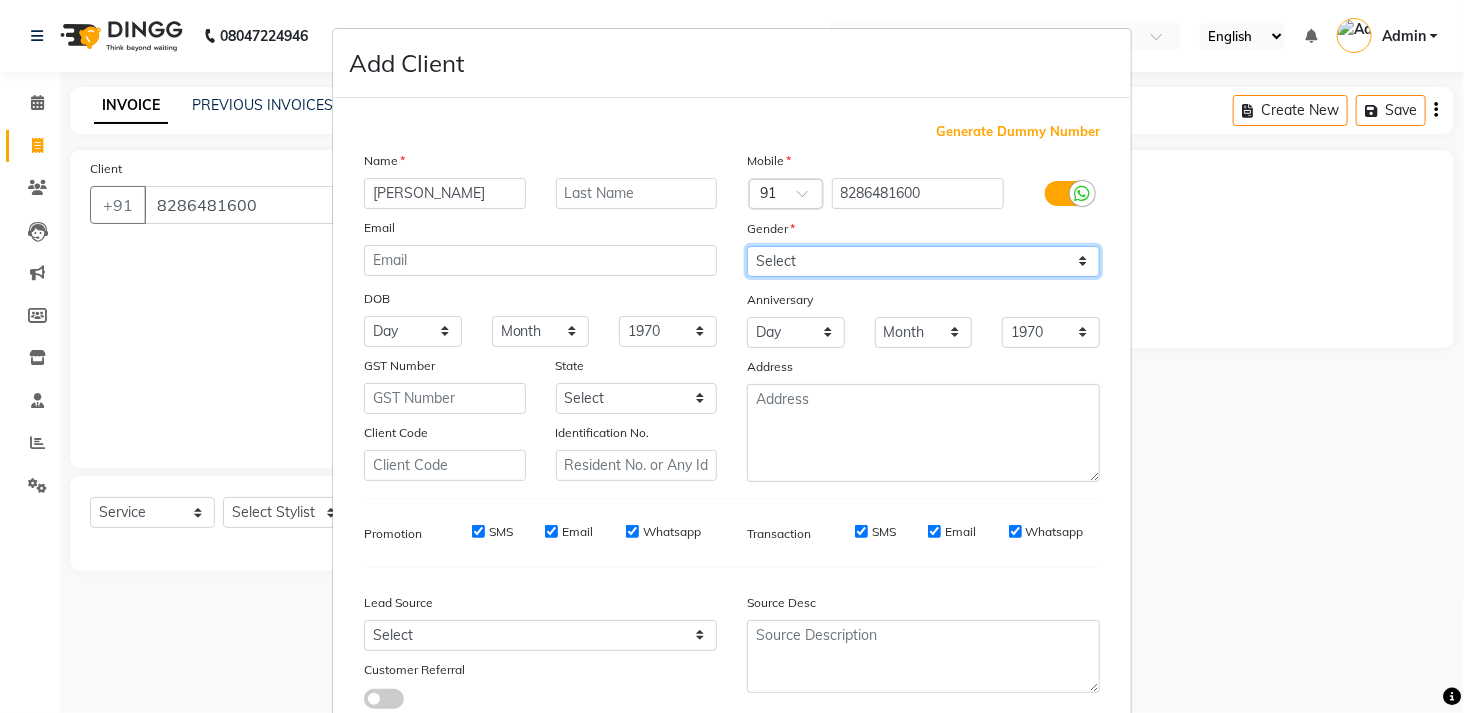 click on "Select Male Female Other Prefer Not To Say" at bounding box center (923, 261) 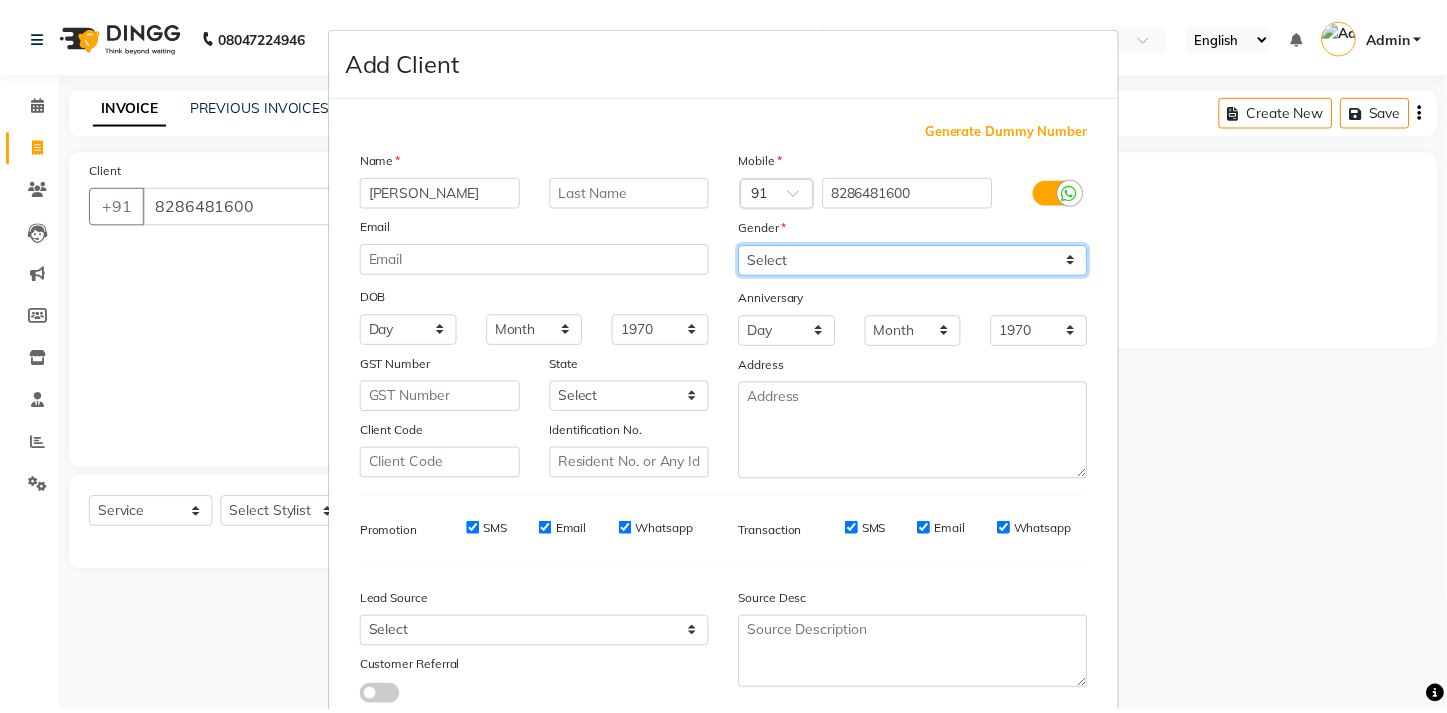 scroll, scrollTop: 137, scrollLeft: 0, axis: vertical 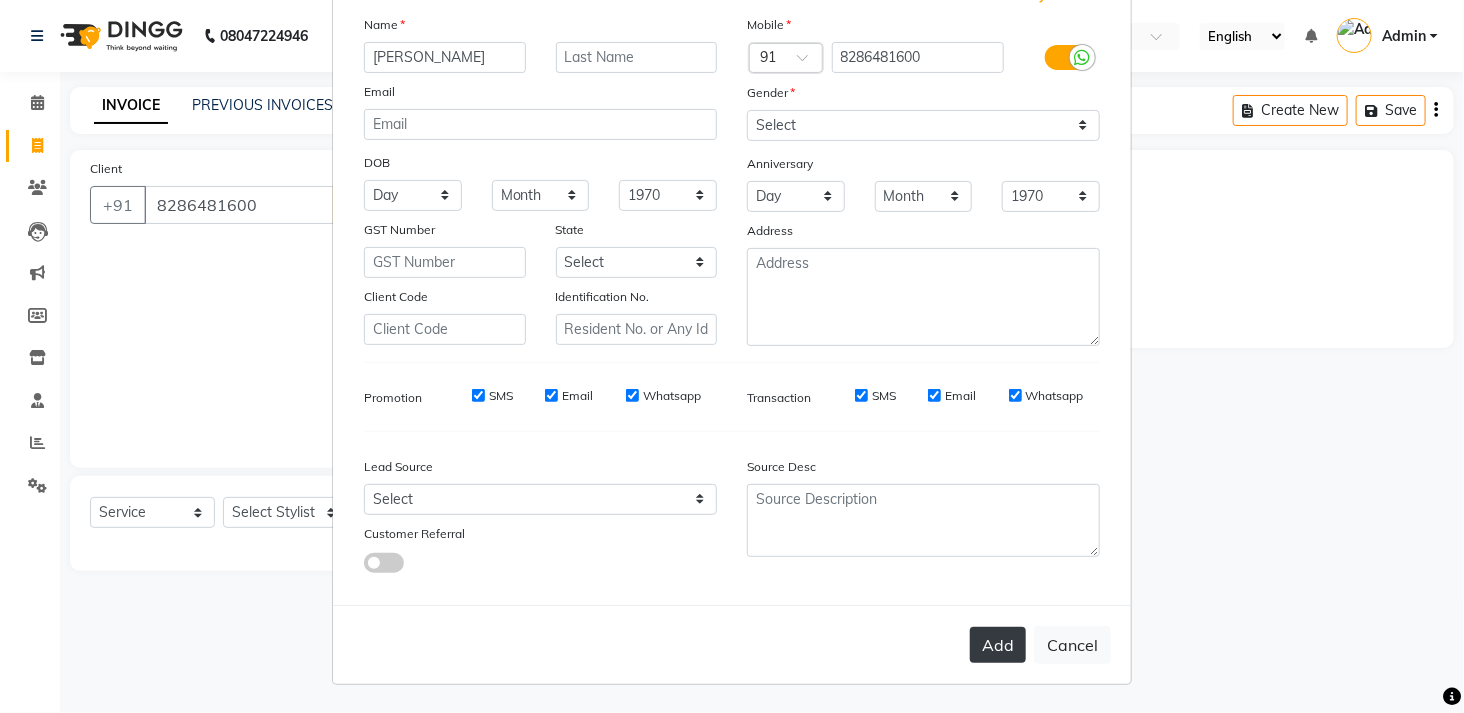 click on "Add" at bounding box center (998, 645) 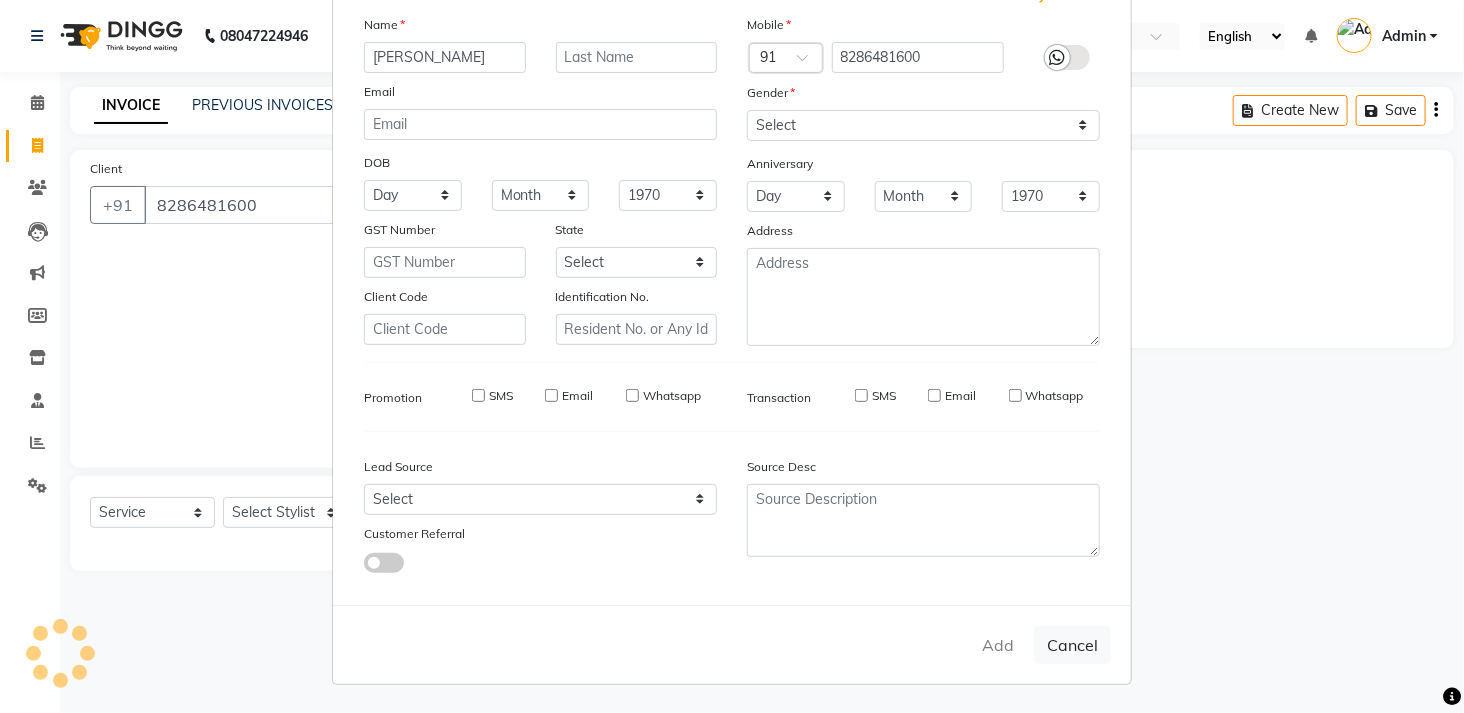 type 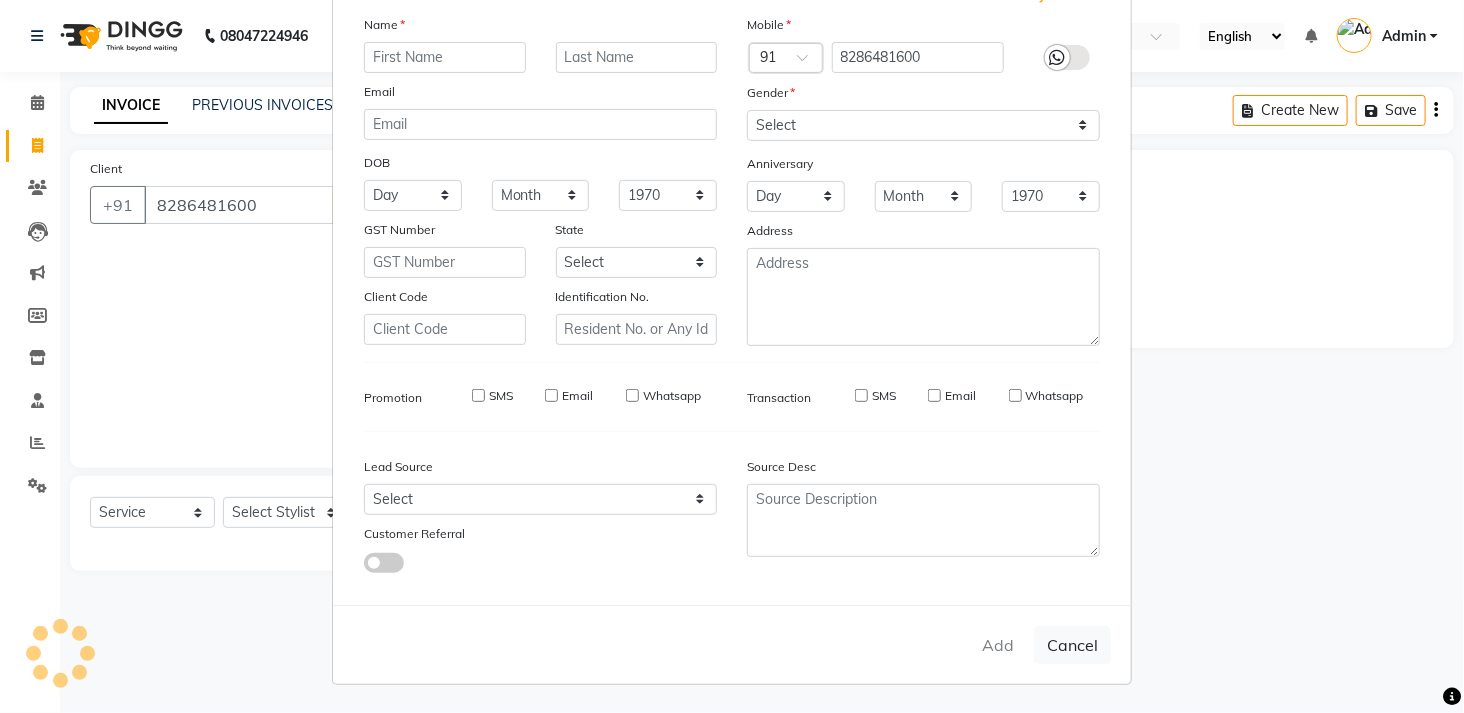 select 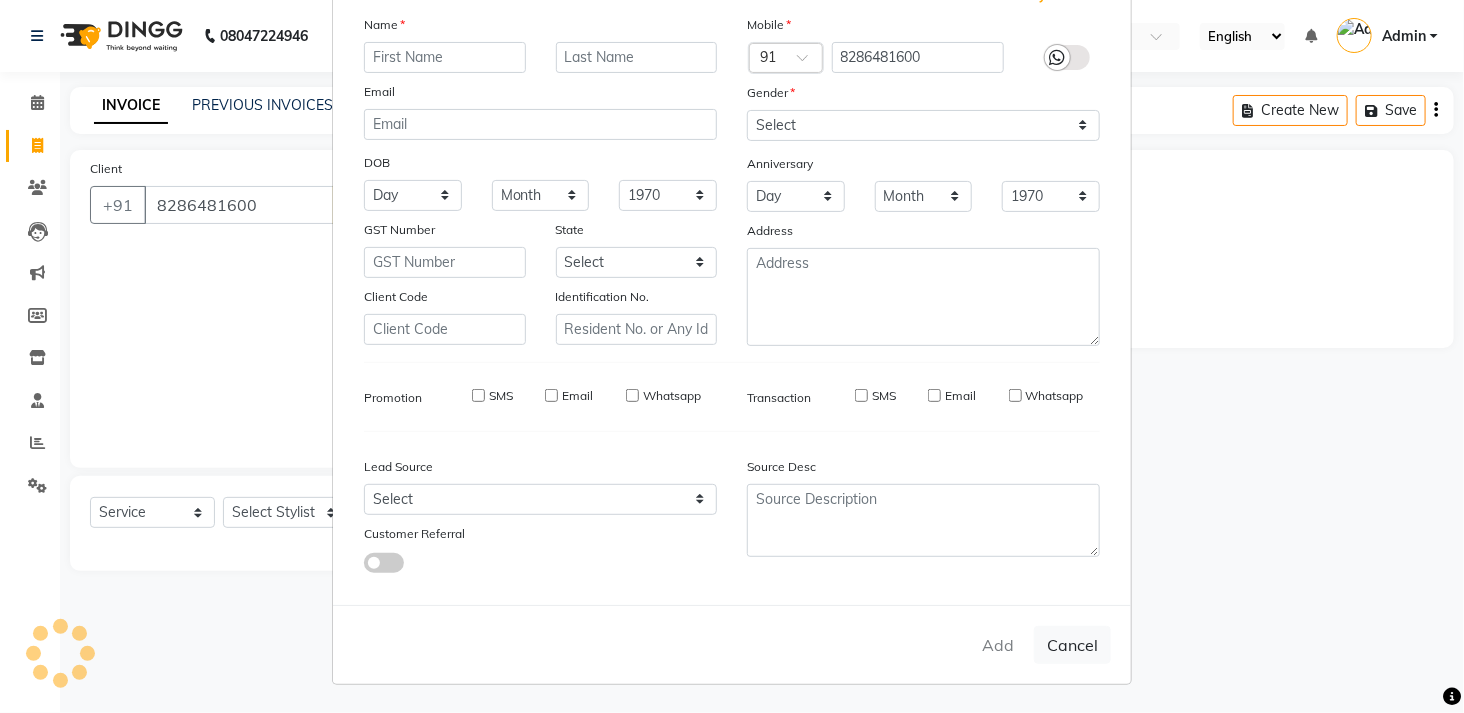 type 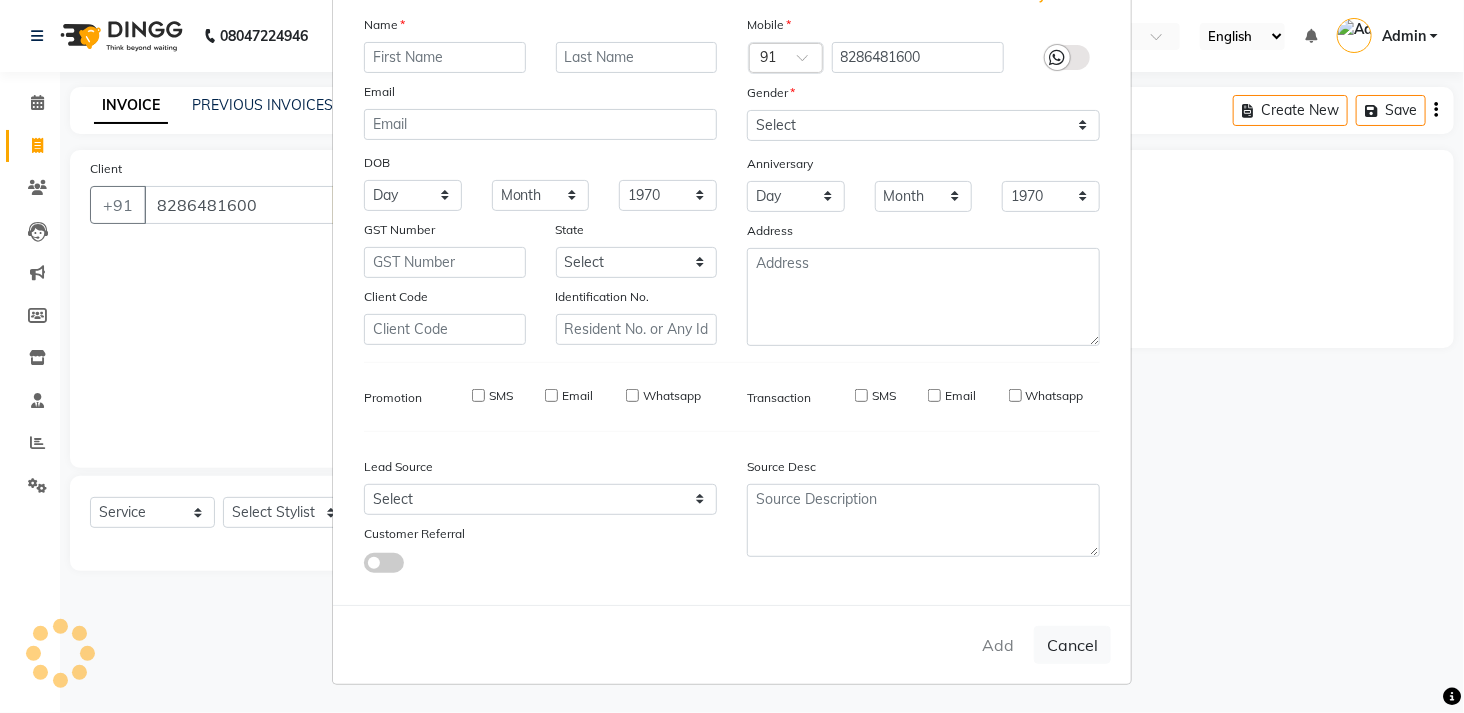 select 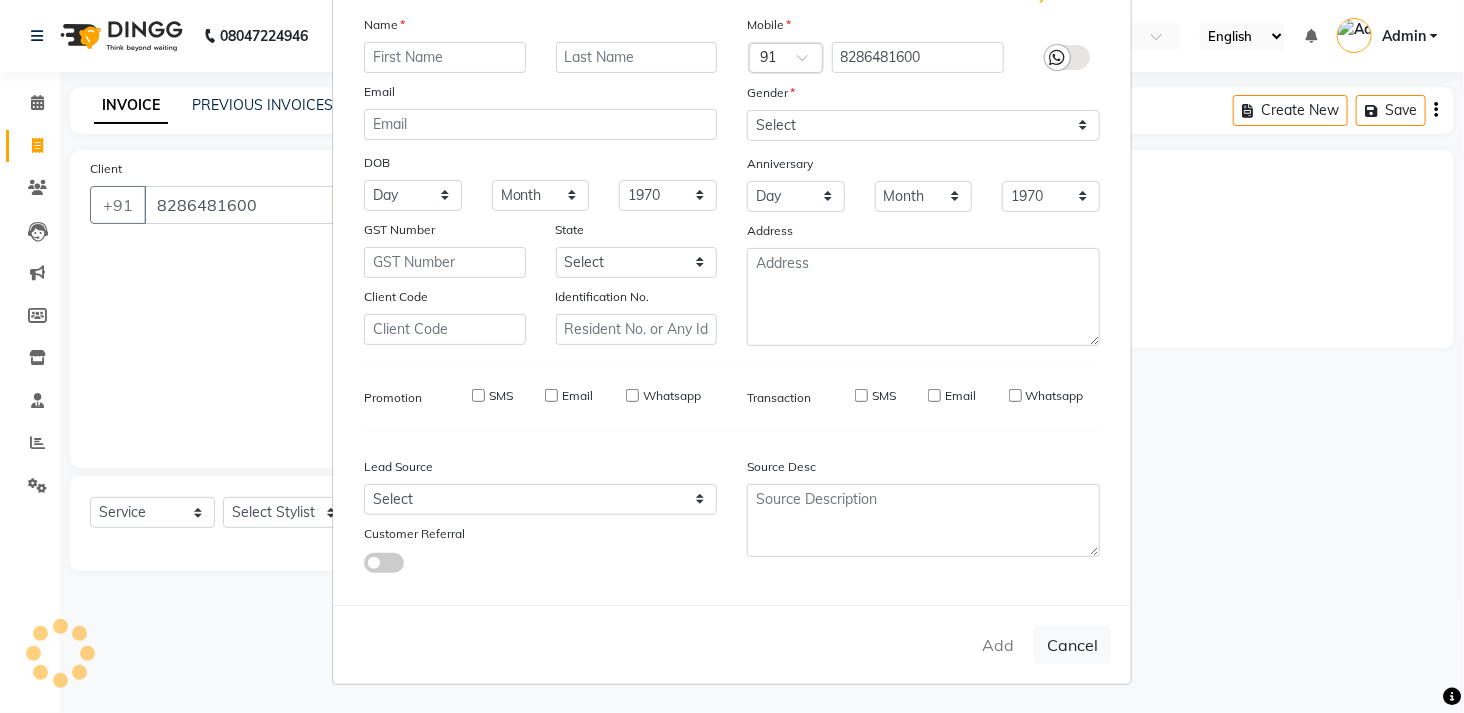 select 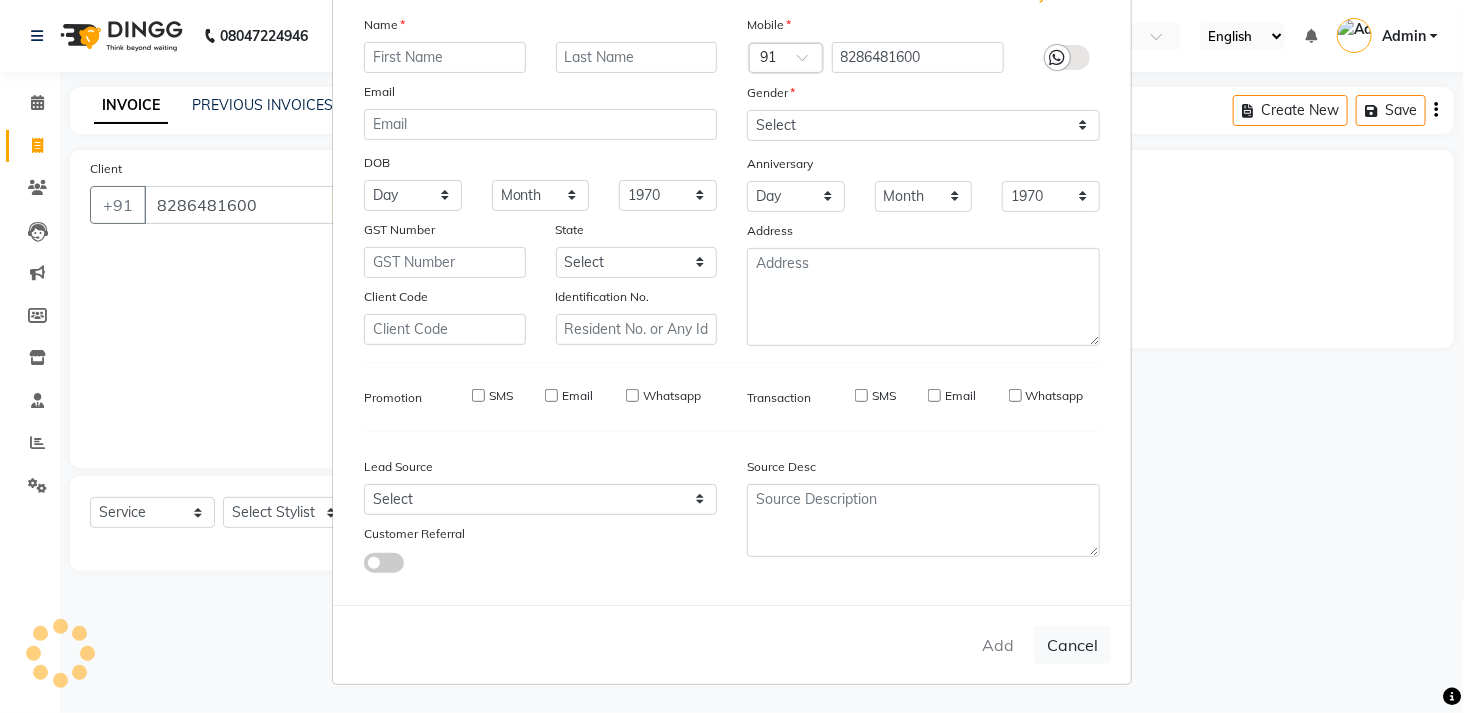 select 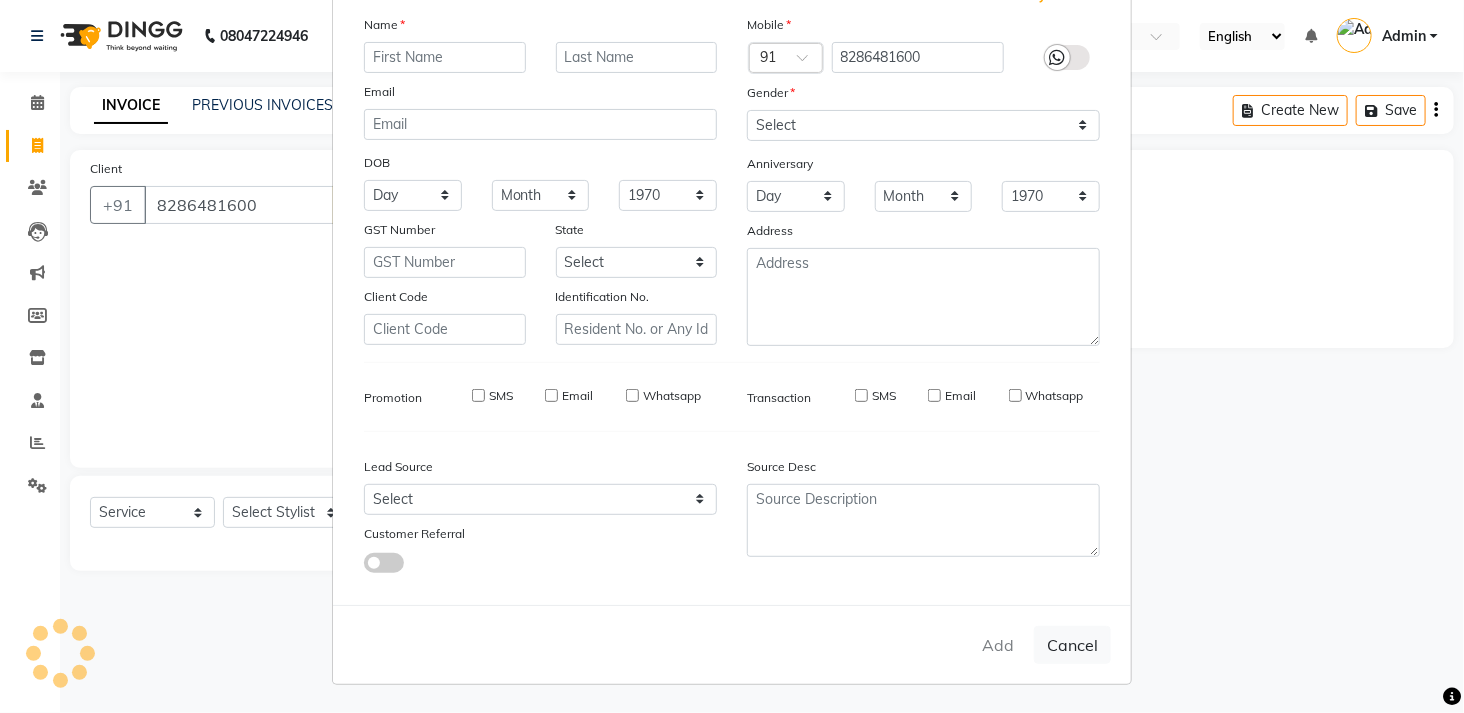 checkbox on "false" 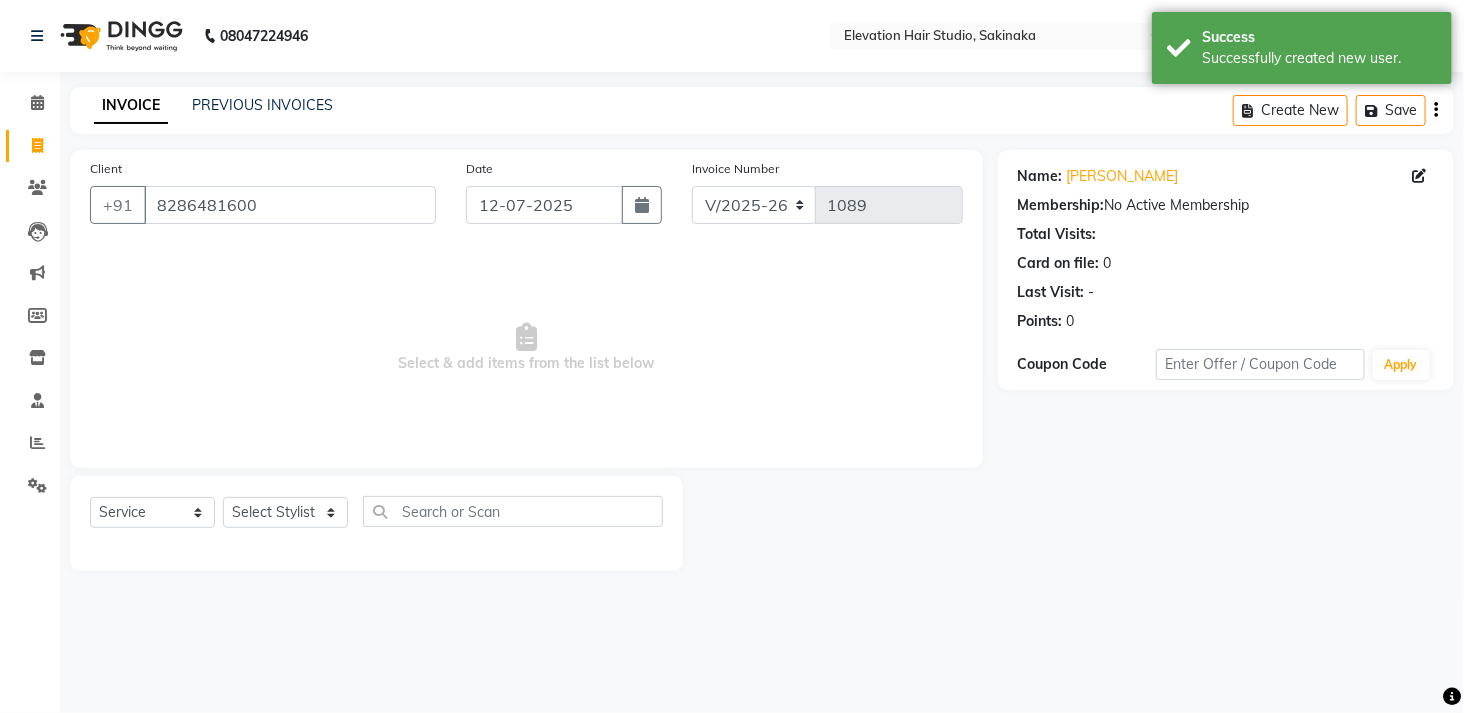click on "Select  Service  Product  Membership  Package Voucher Prepaid Gift Card  Select Stylist Admin (EHS Thane) ANEES  DILIP KAPIL  PRIYA RUPESH SAHIL  Sarfaraz SHAHEENA SHAIKH  ZEESHAN" 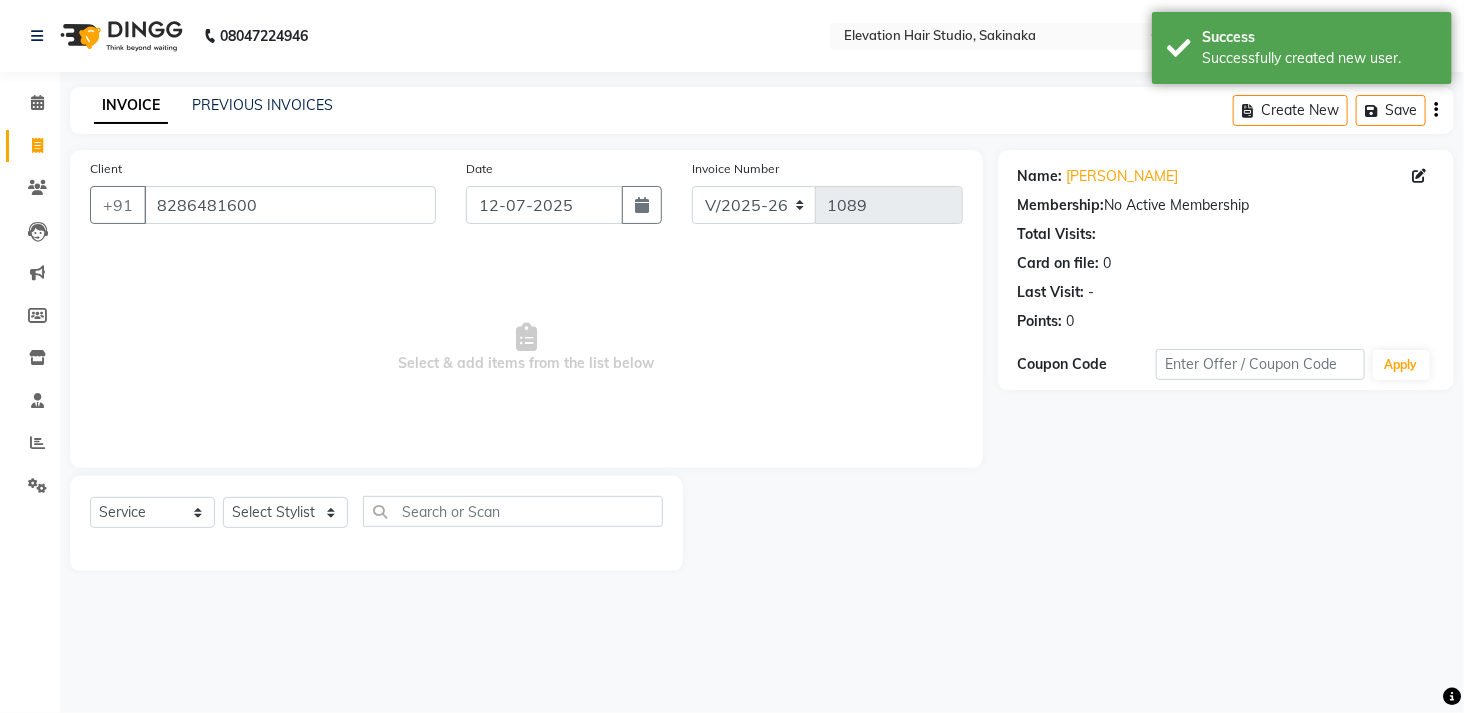 drag, startPoint x: 286, startPoint y: 487, endPoint x: 278, endPoint y: 510, distance: 24.351591 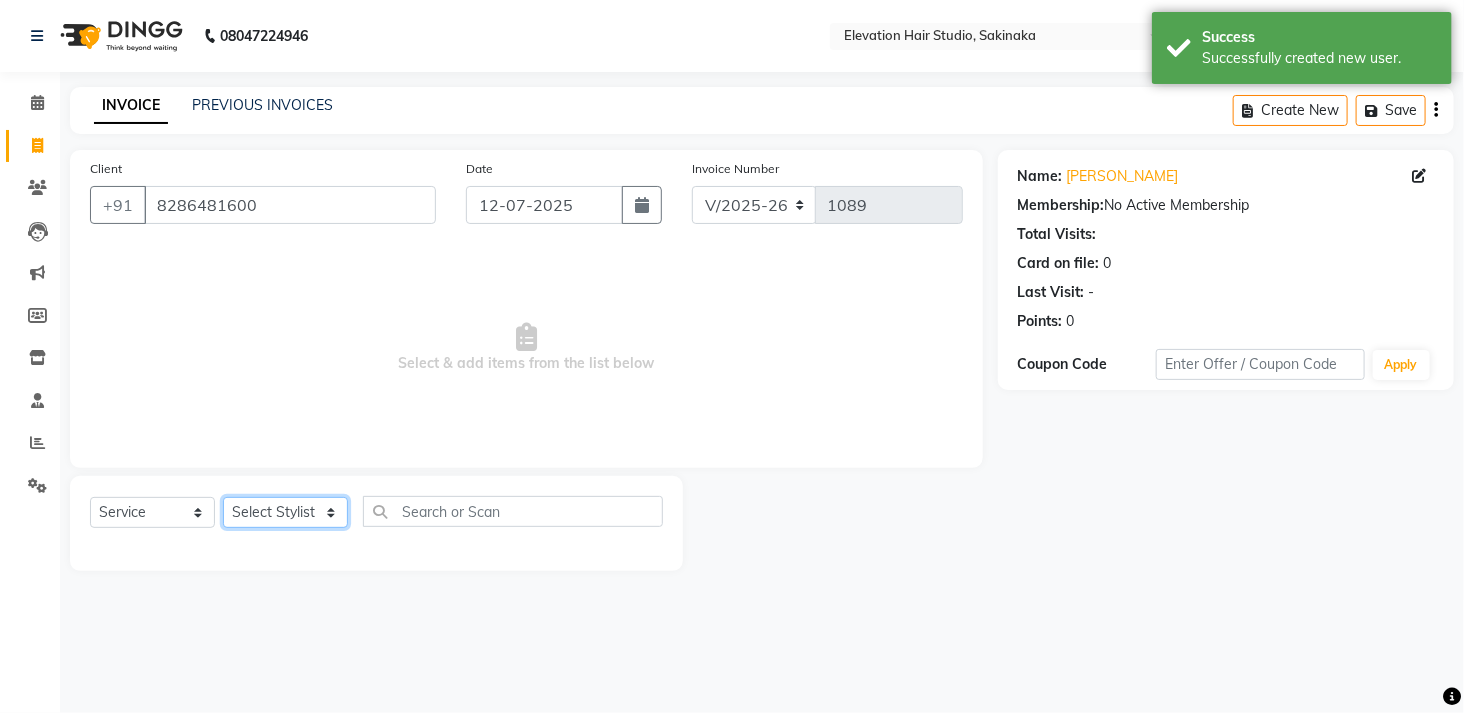 click on "Select Stylist Admin (EHS Thane) ANEES  DILIP KAPIL  PRIYA RUPESH SAHIL  Sarfaraz SHAHEENA SHAIKH  ZEESHAN" 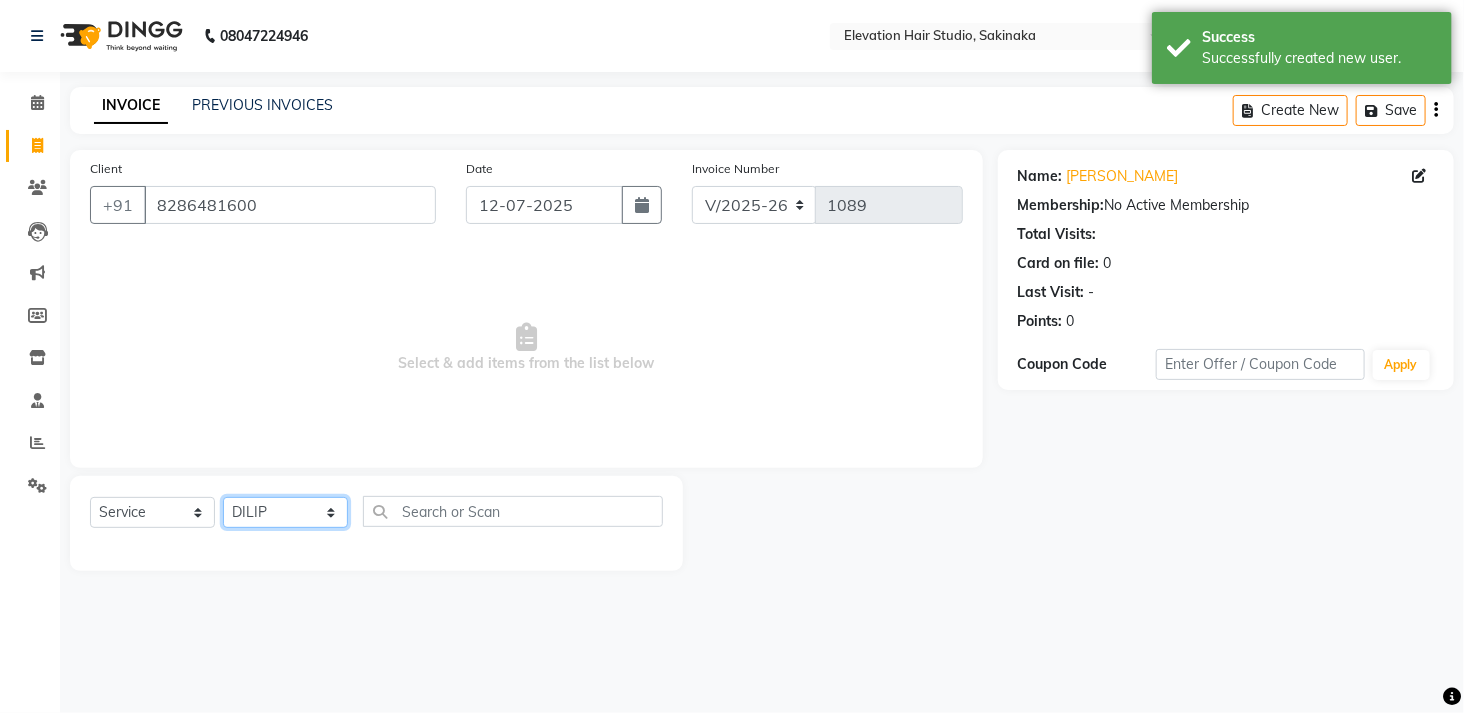 click on "Select Stylist Admin (EHS Thane) ANEES  DILIP KAPIL  PRIYA RUPESH SAHIL  Sarfaraz SHAHEENA SHAIKH  ZEESHAN" 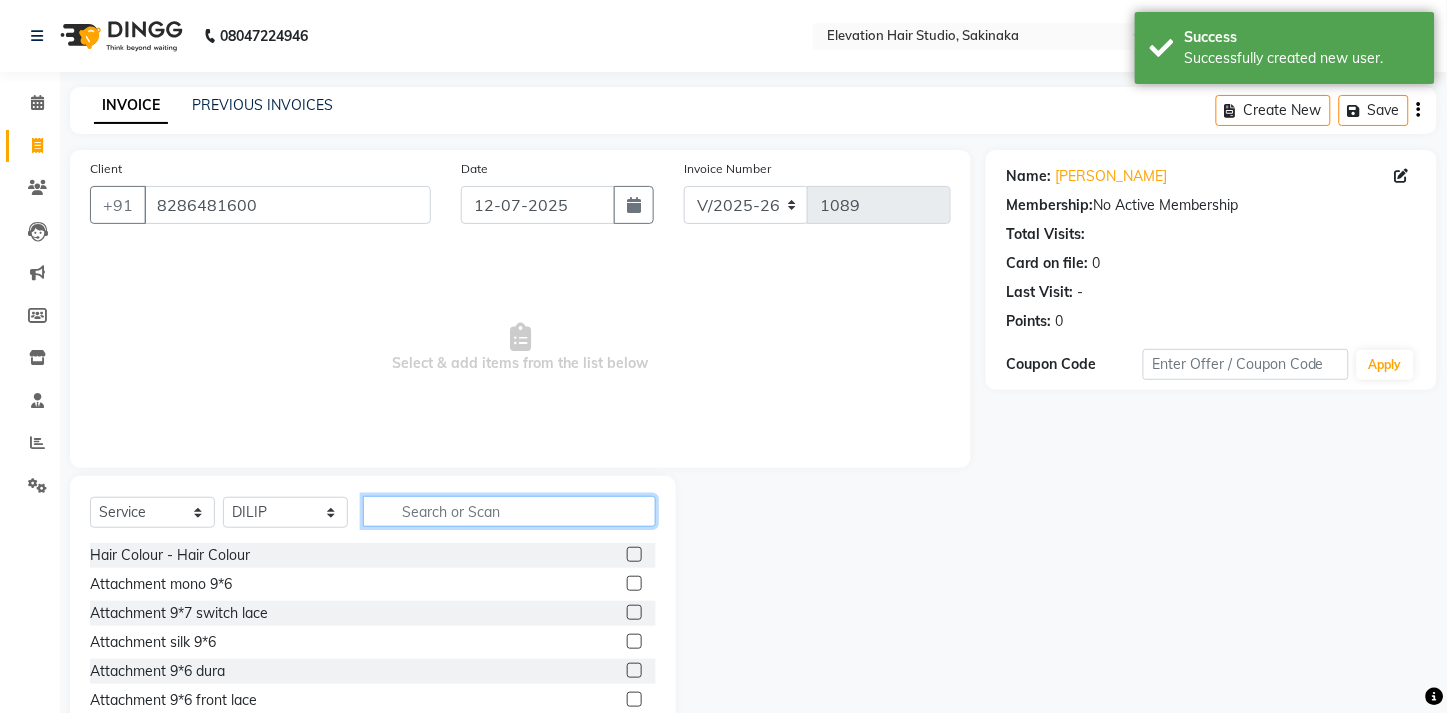 click 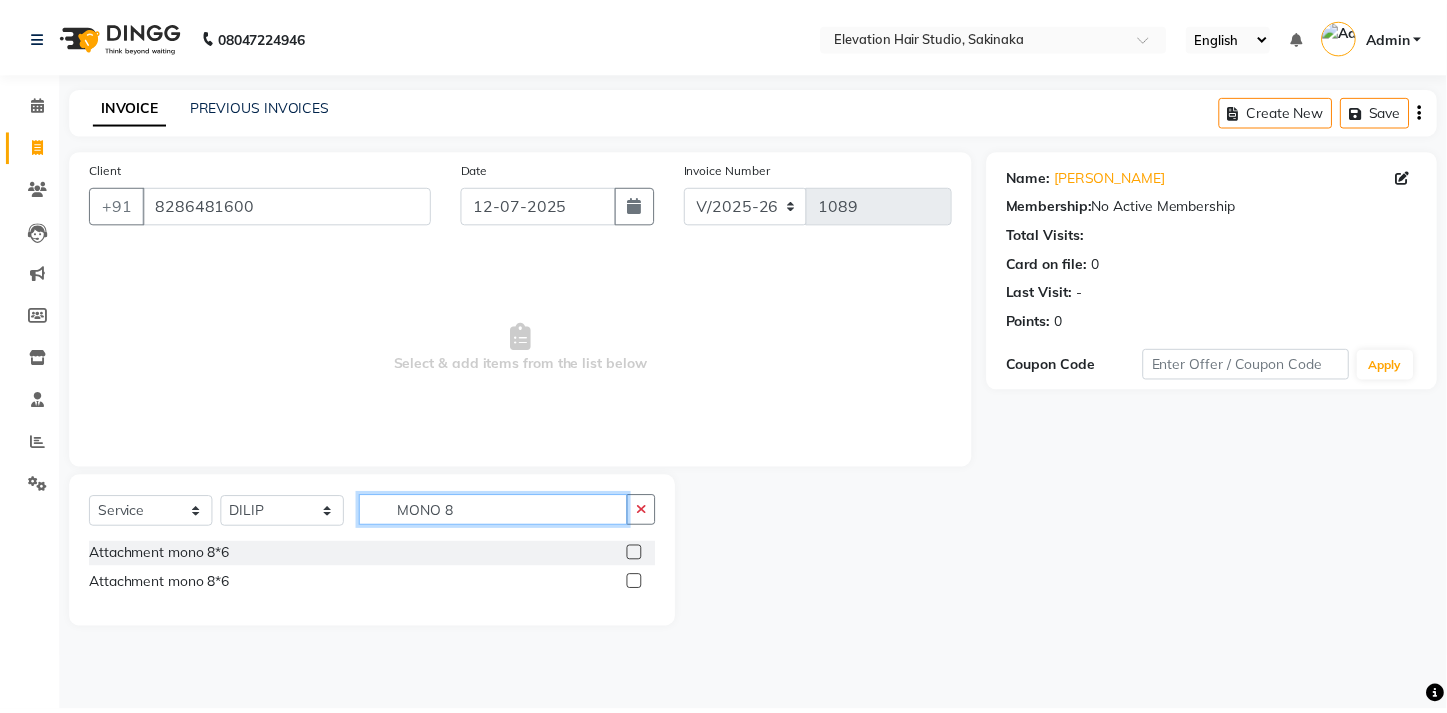 scroll, scrollTop: 0, scrollLeft: 0, axis: both 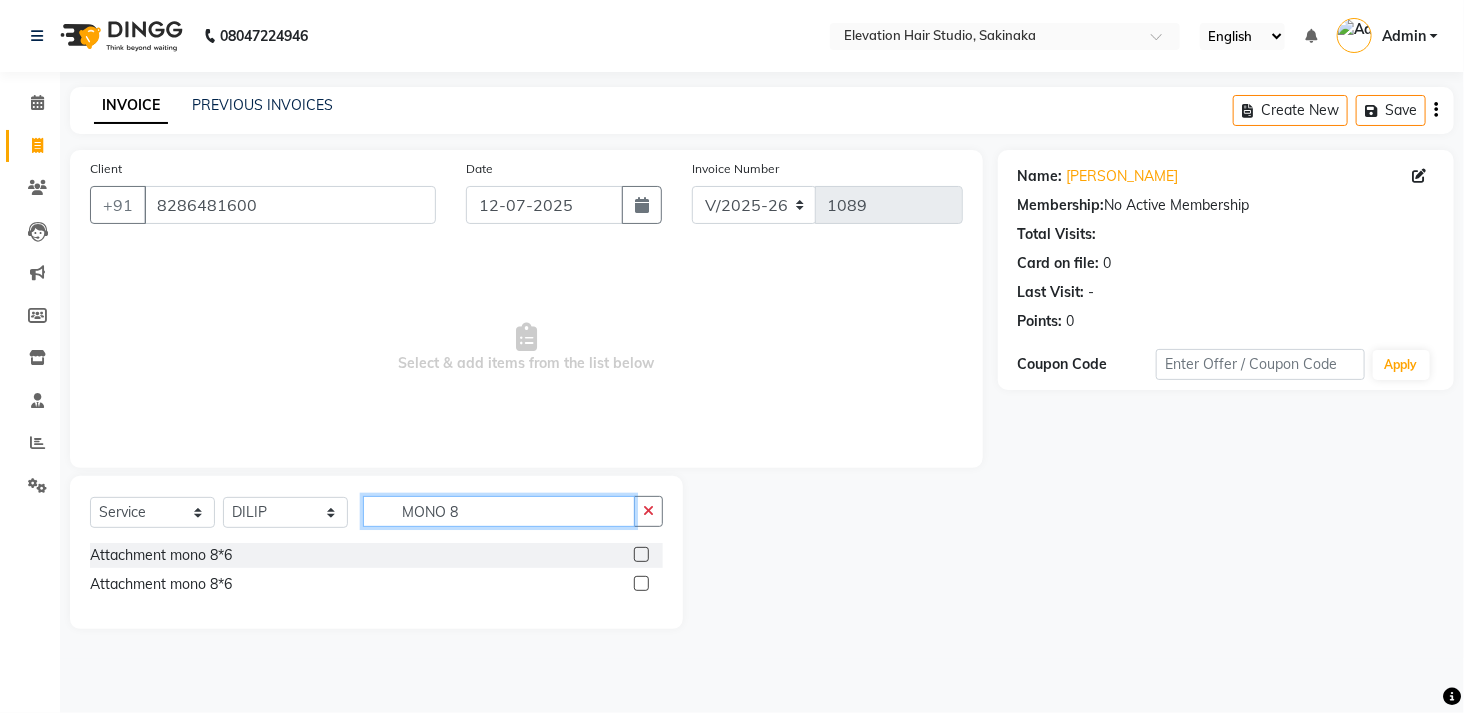 type on "MONO 8" 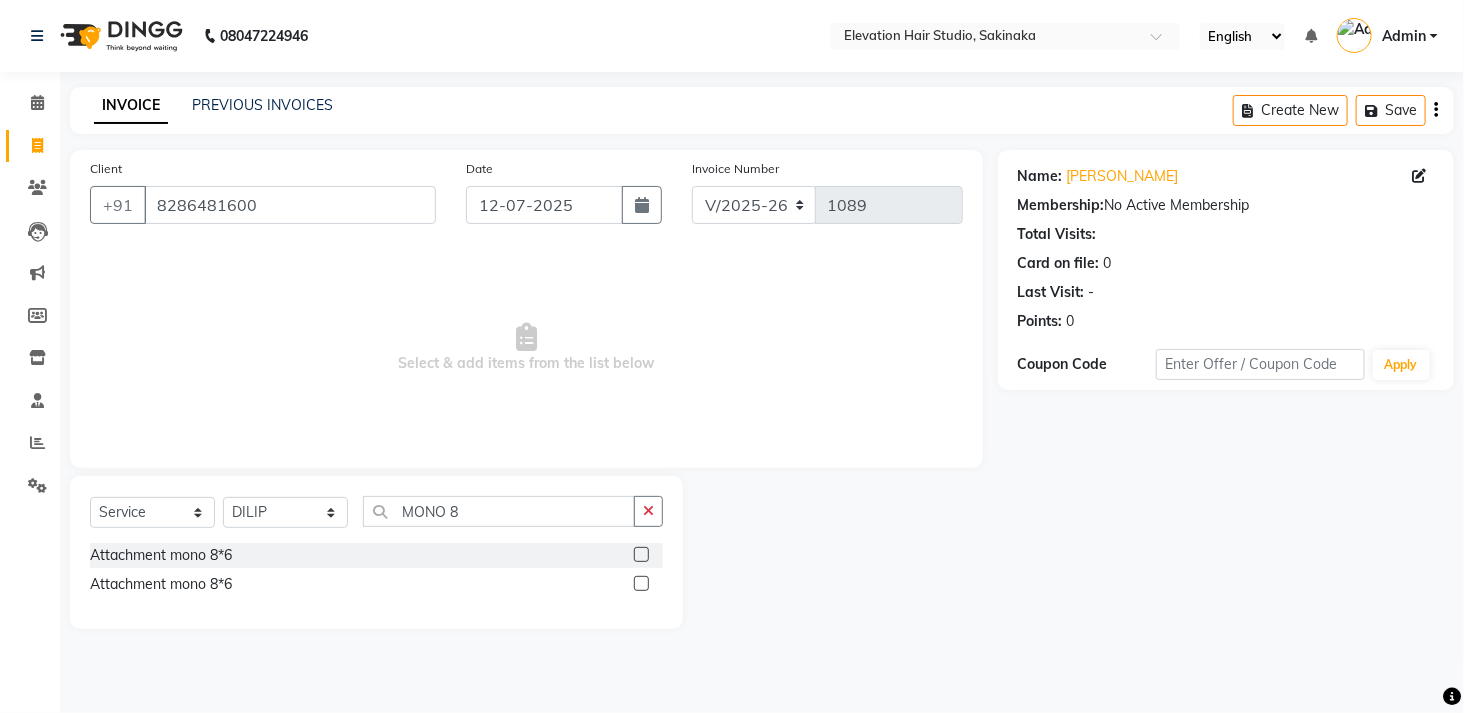 click 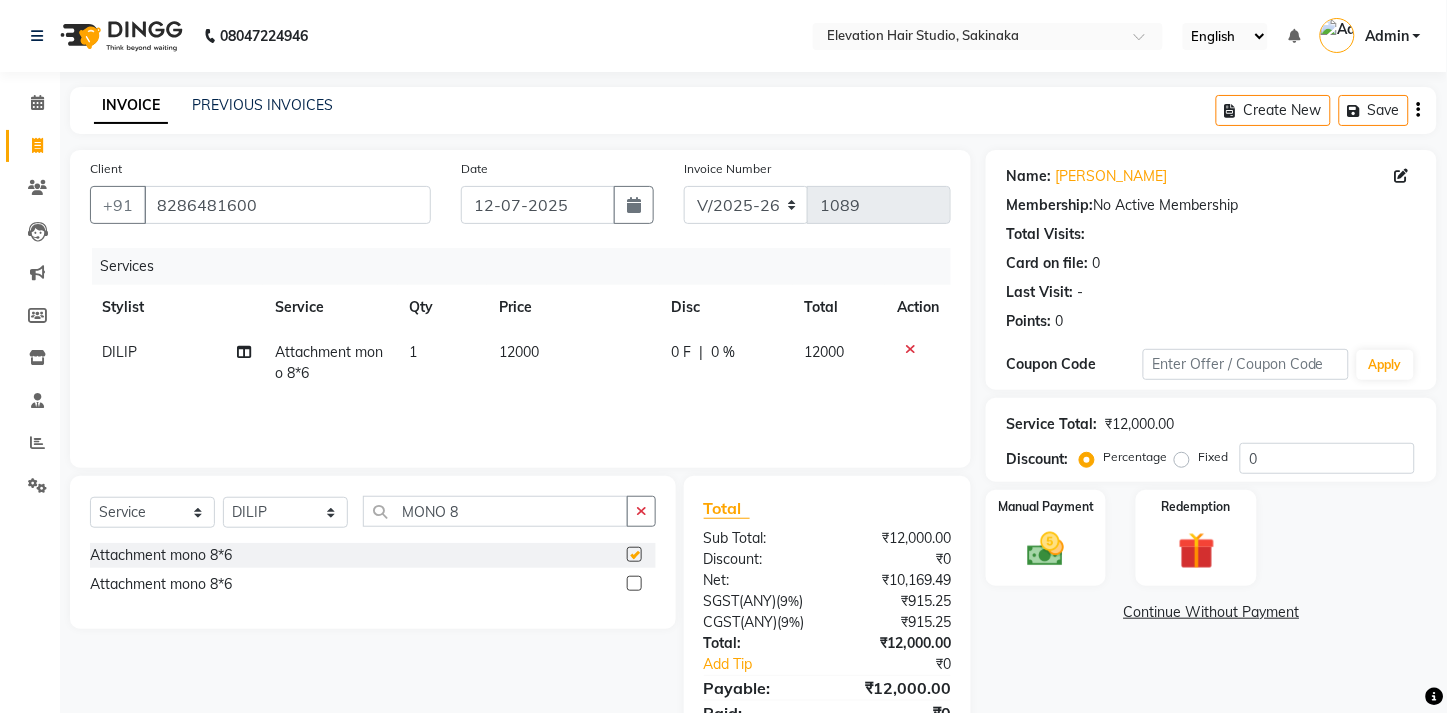 checkbox on "false" 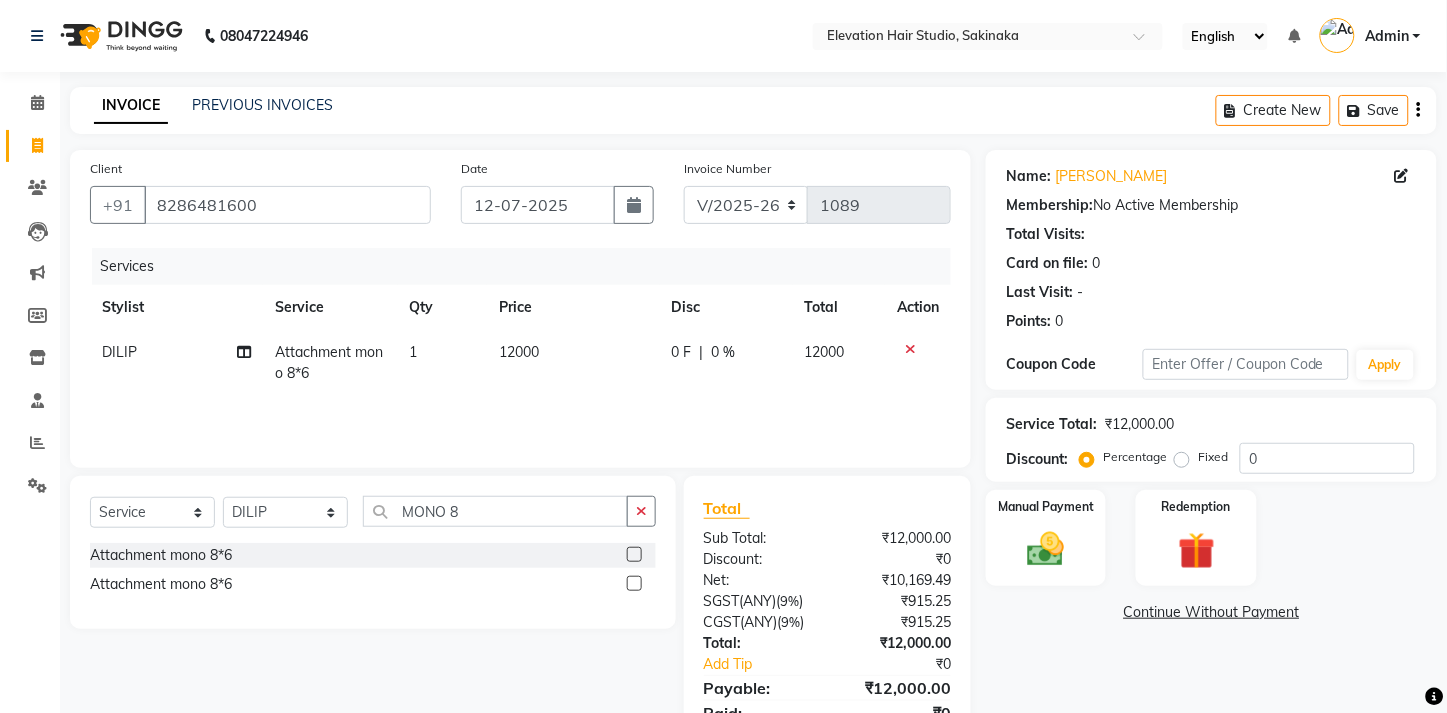 click on "12000" 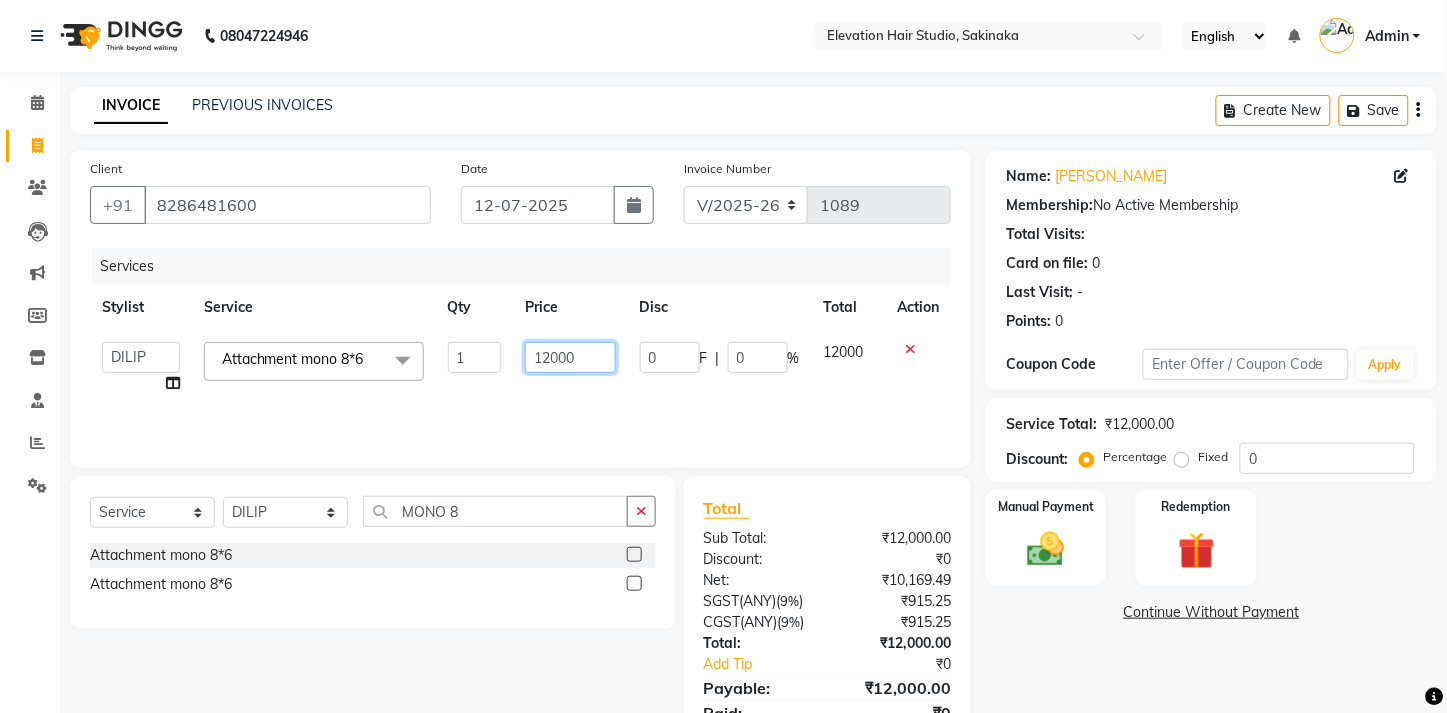 click on "12000" 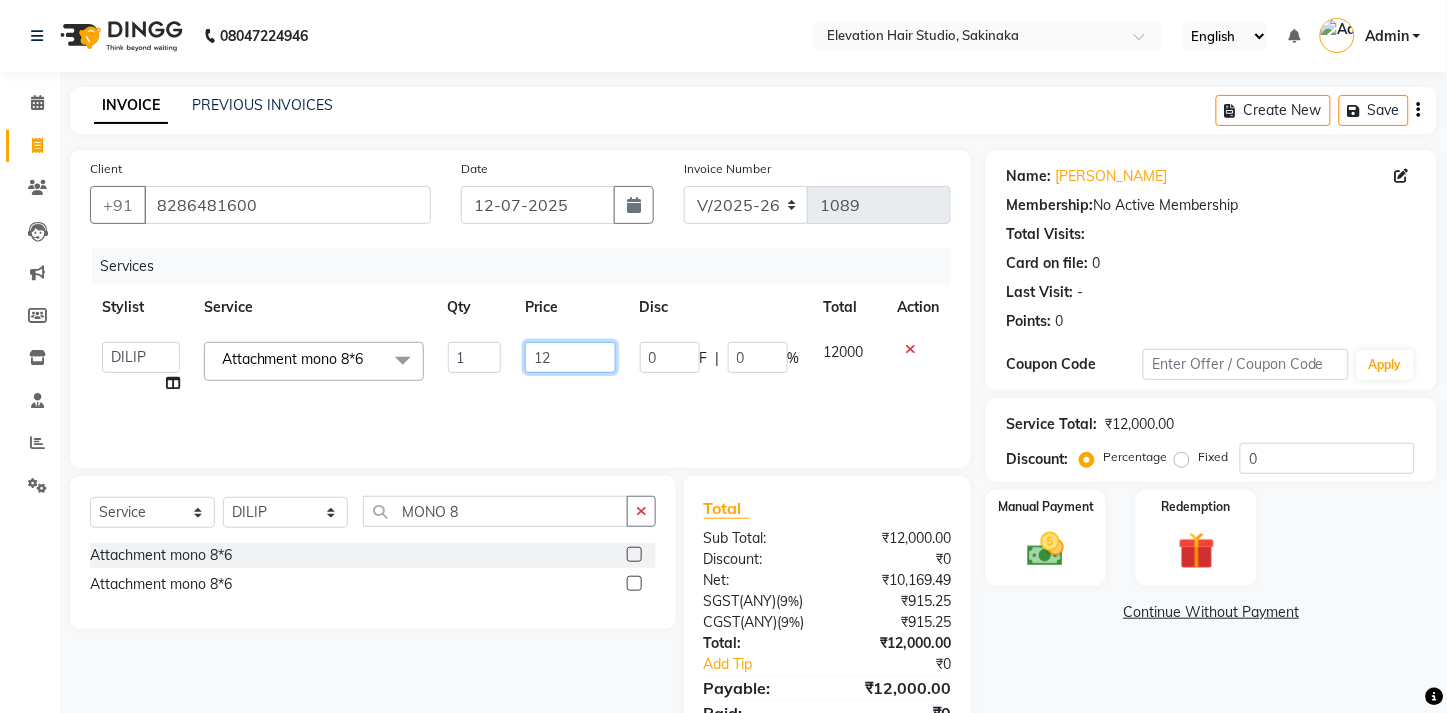 type on "1" 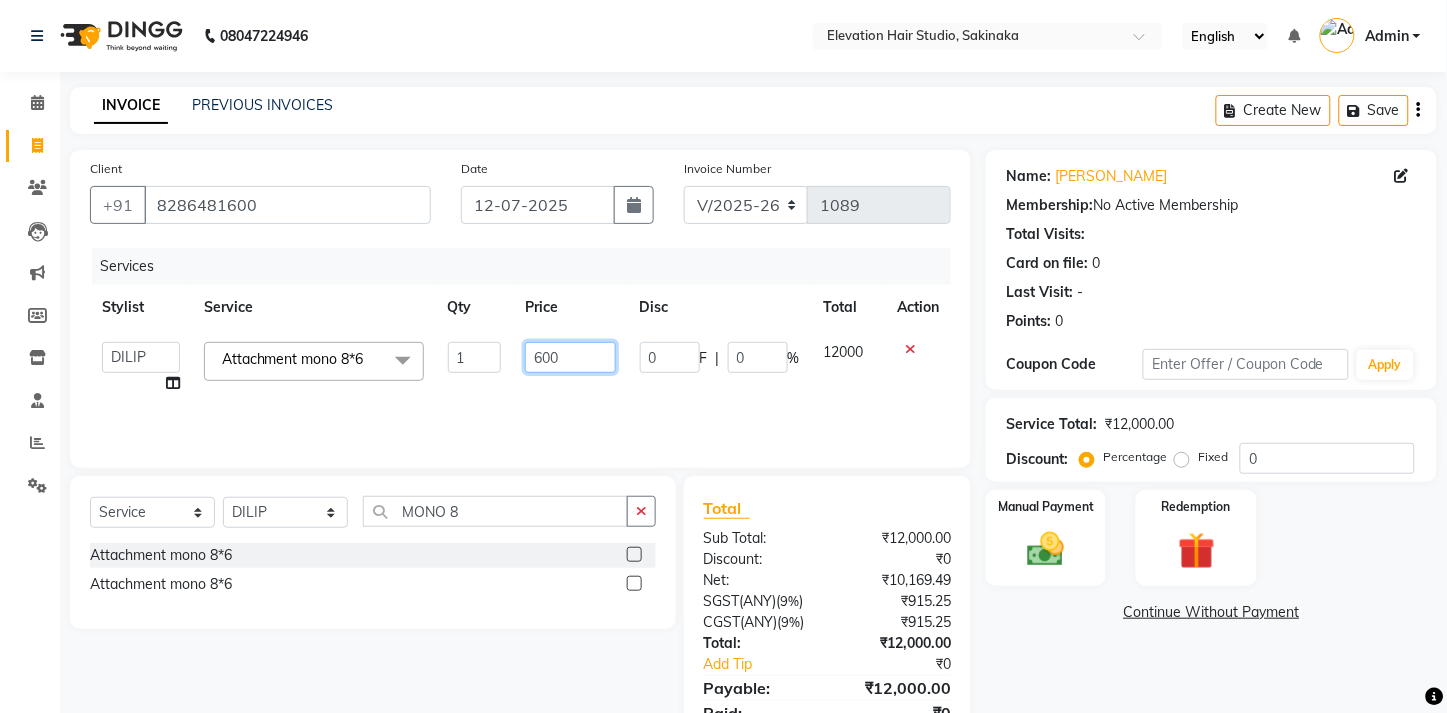 type on "6000" 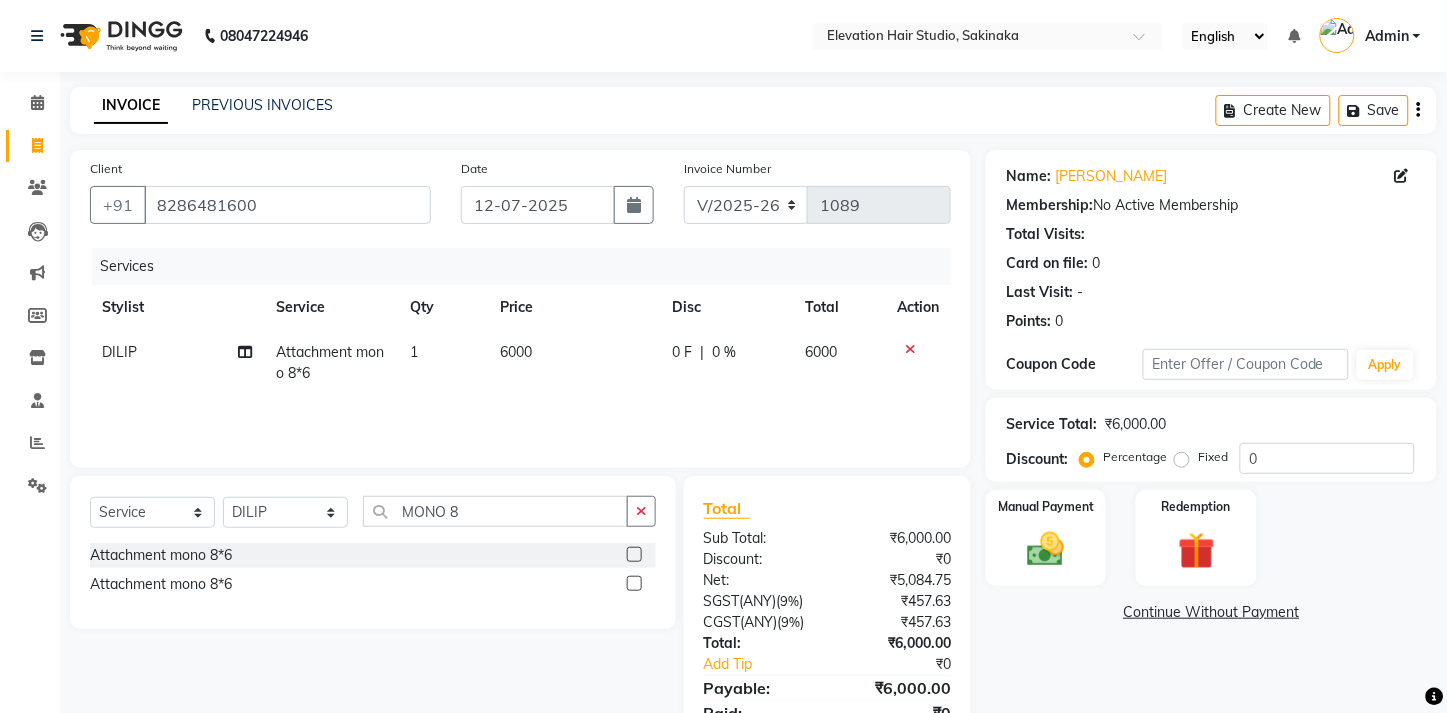 click on "Services Stylist Service Qty Price Disc Total Action DILIP Attachment mono 8*6 1 6000 0 F | 0 % 6000" 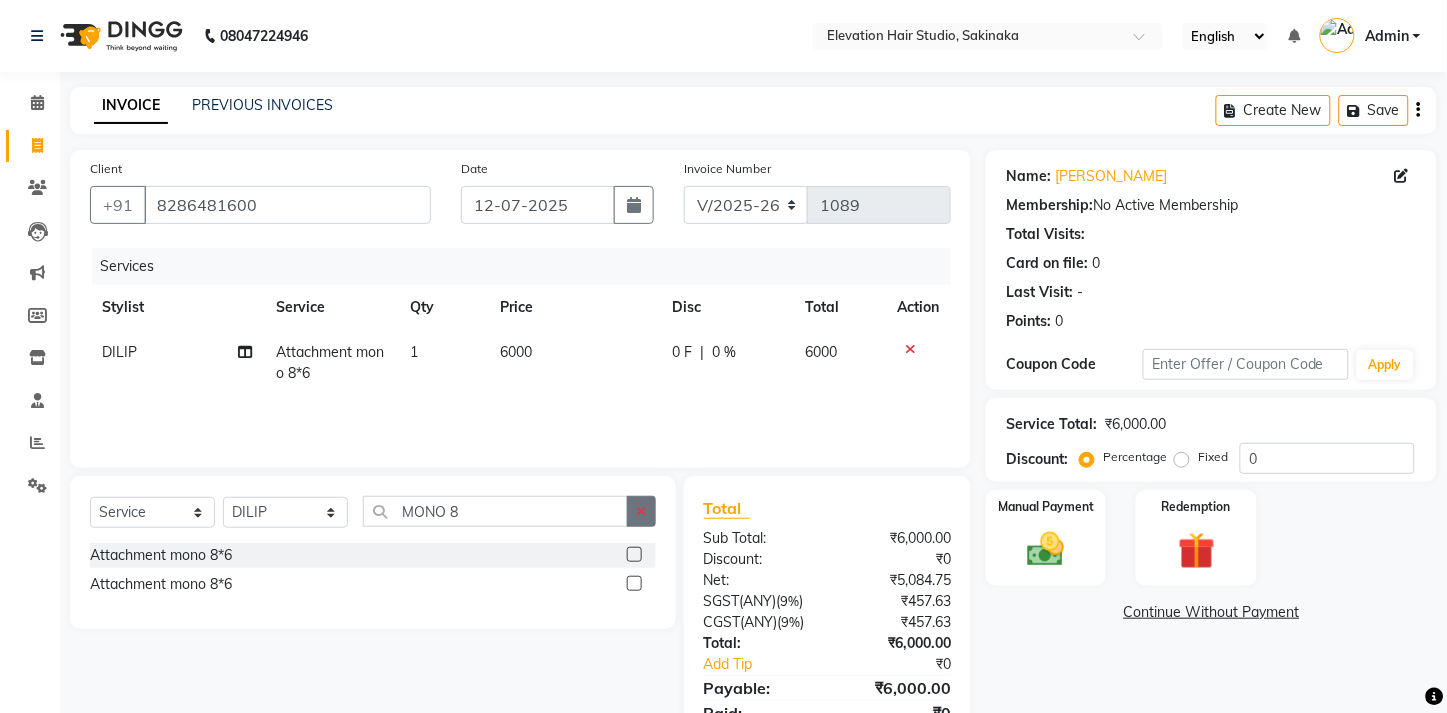 click 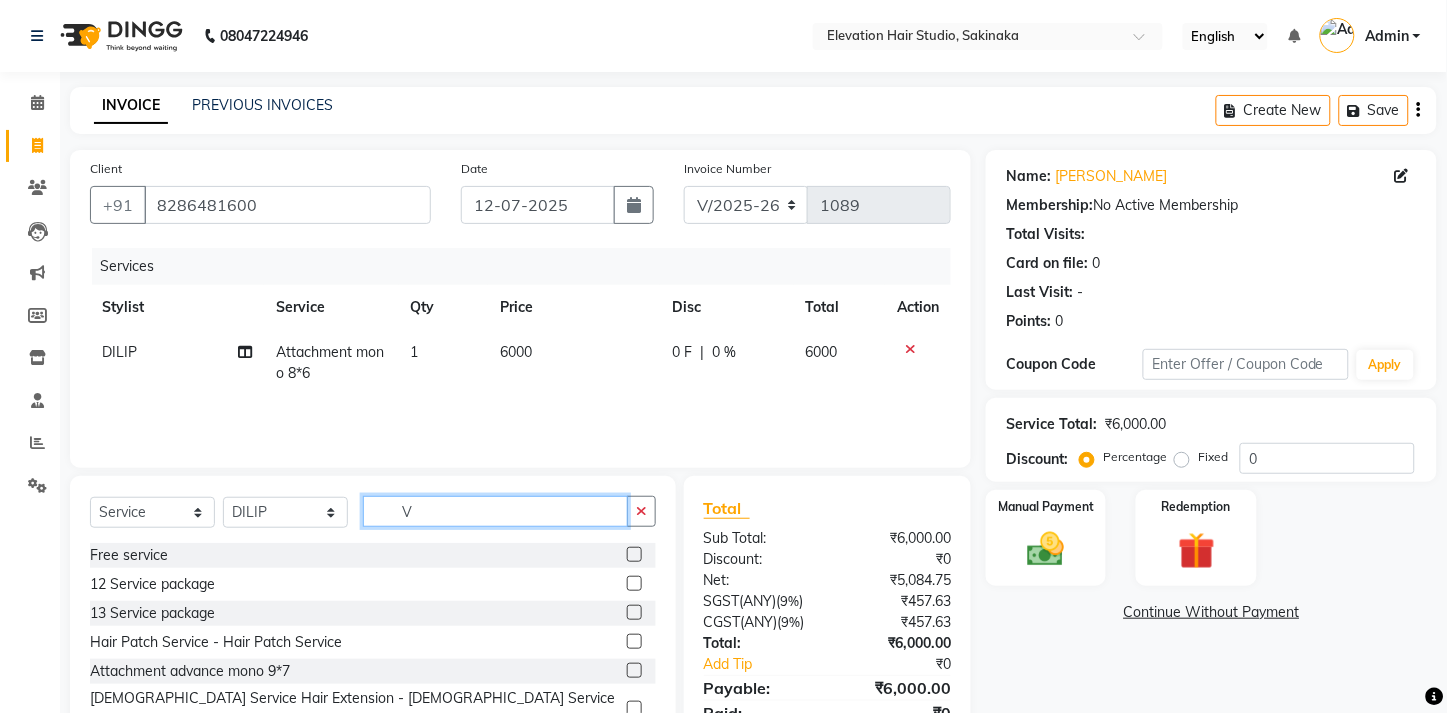 scroll, scrollTop: 3, scrollLeft: 0, axis: vertical 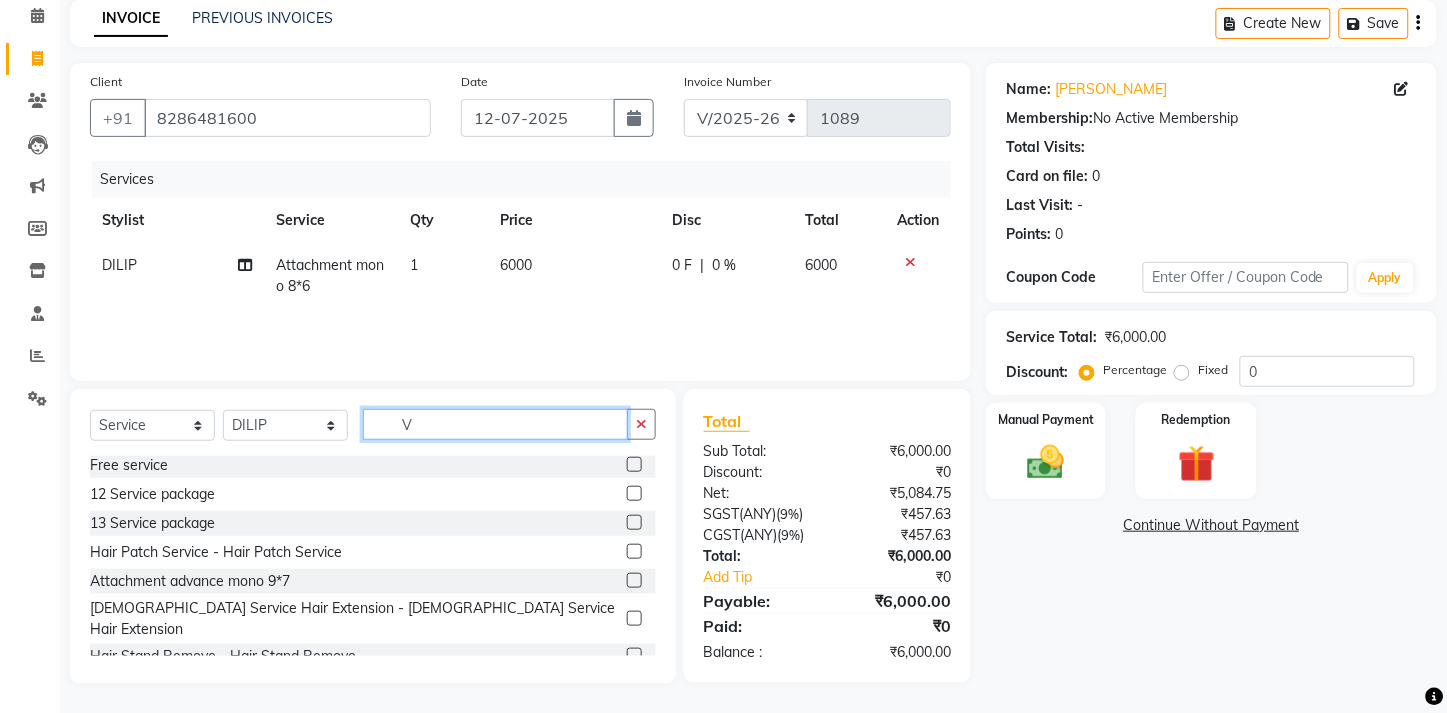 type on "V" 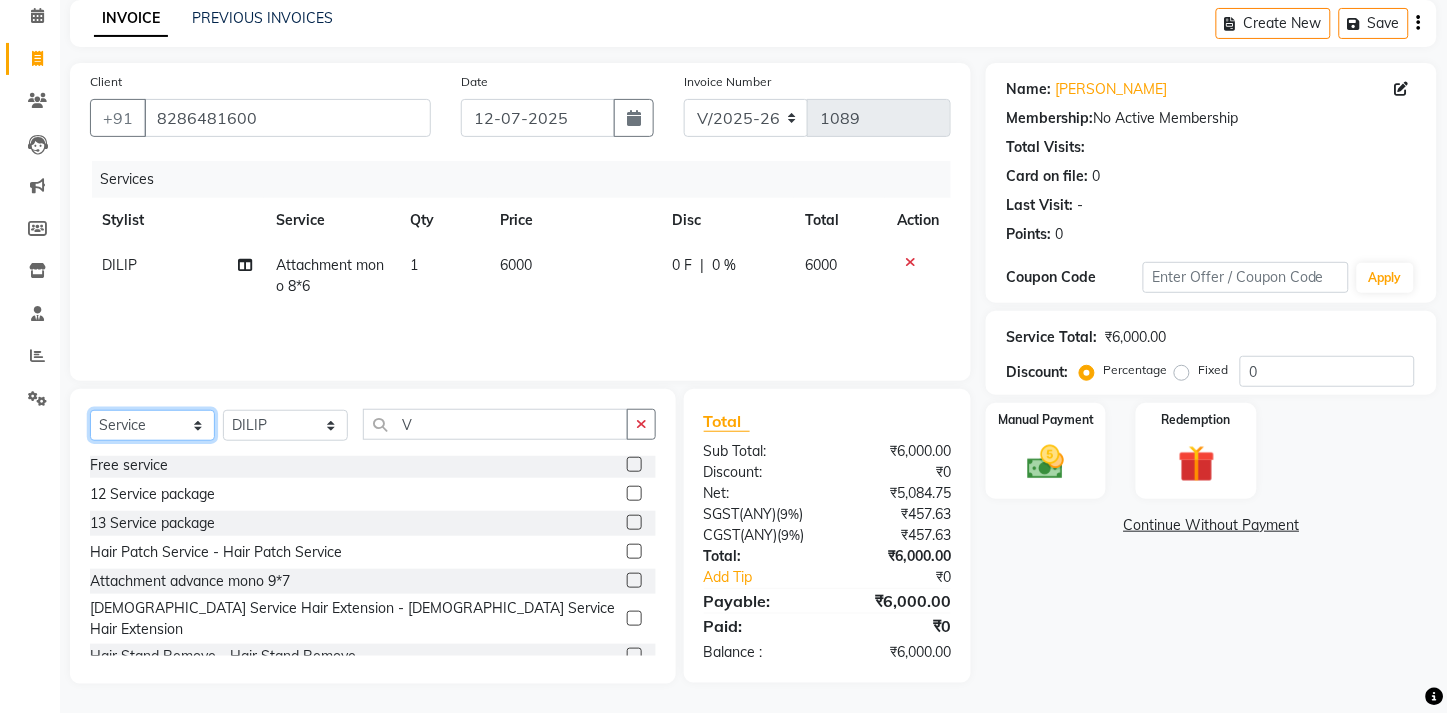 click on "Select  Service  Product  Membership  Package Voucher Prepaid Gift Card" 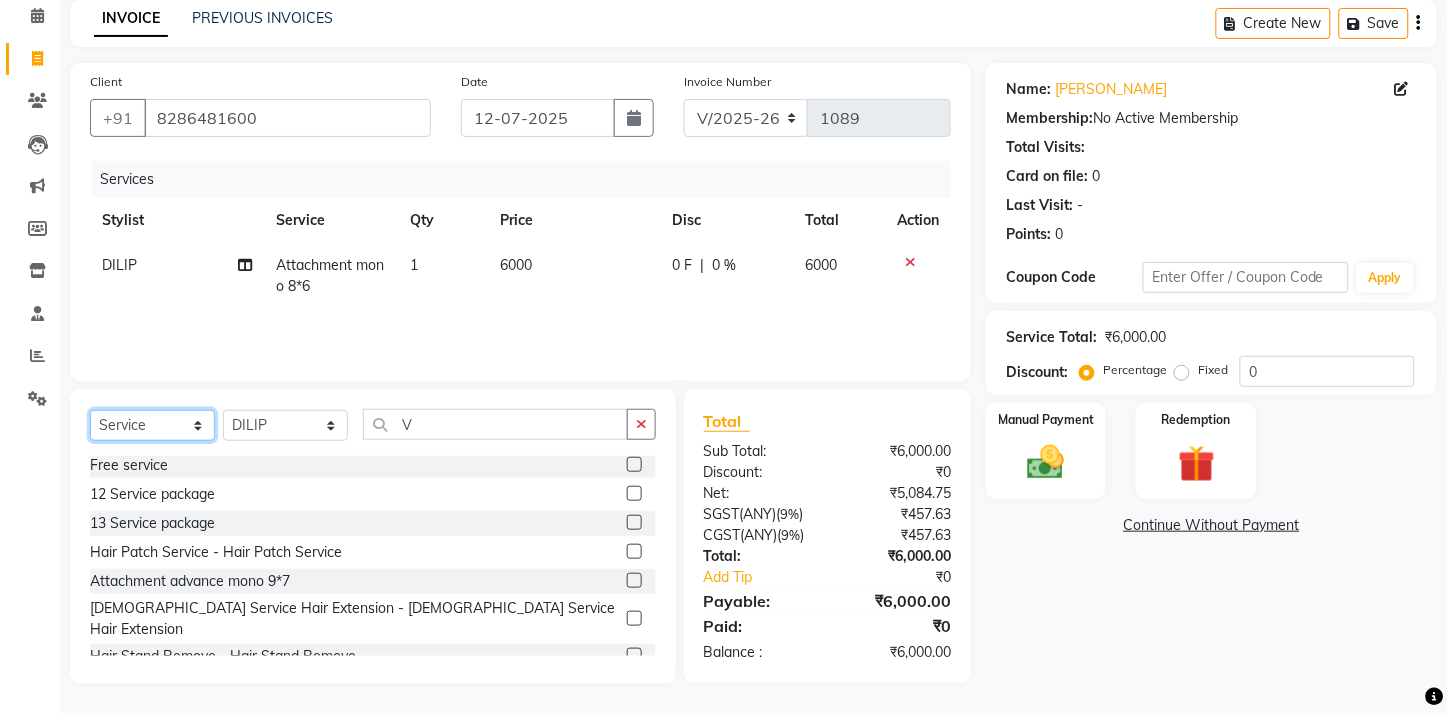 select on "product" 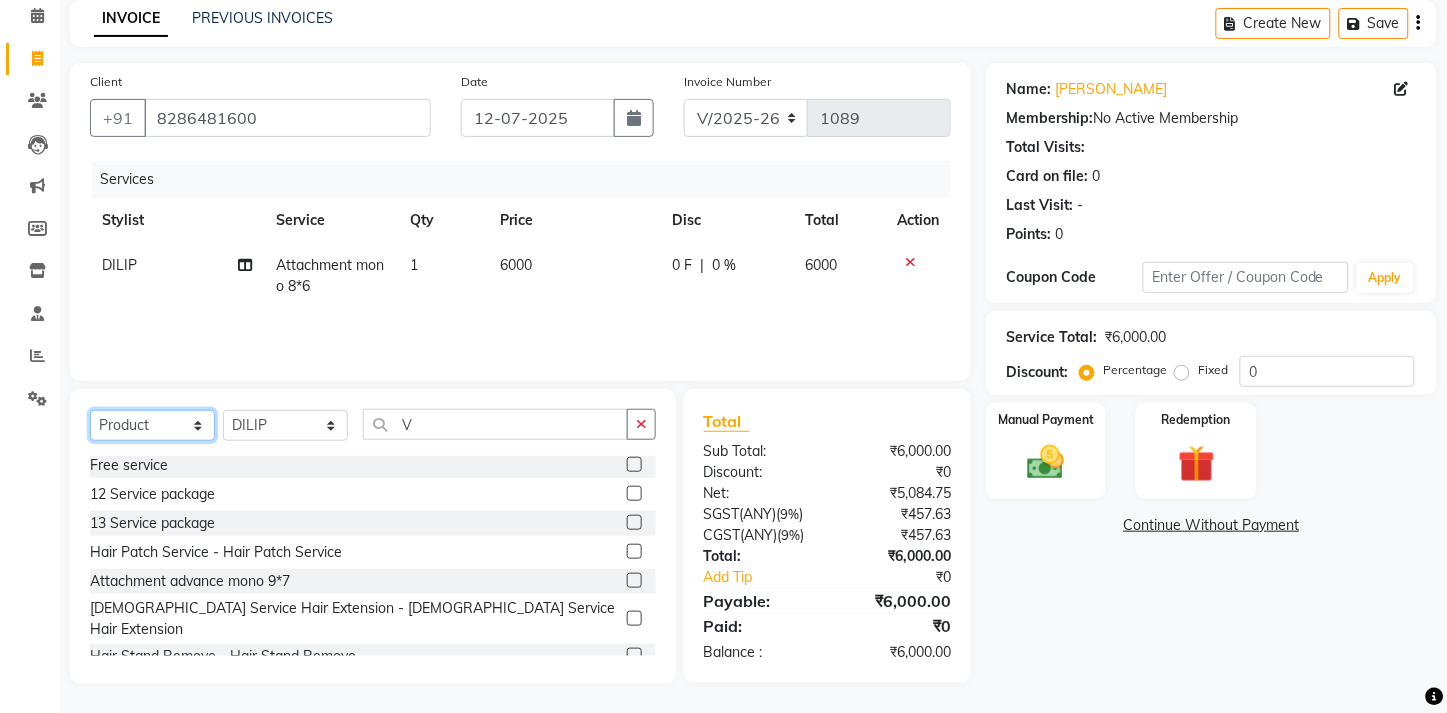 click on "Select  Service  Product  Membership  Package Voucher Prepaid Gift Card" 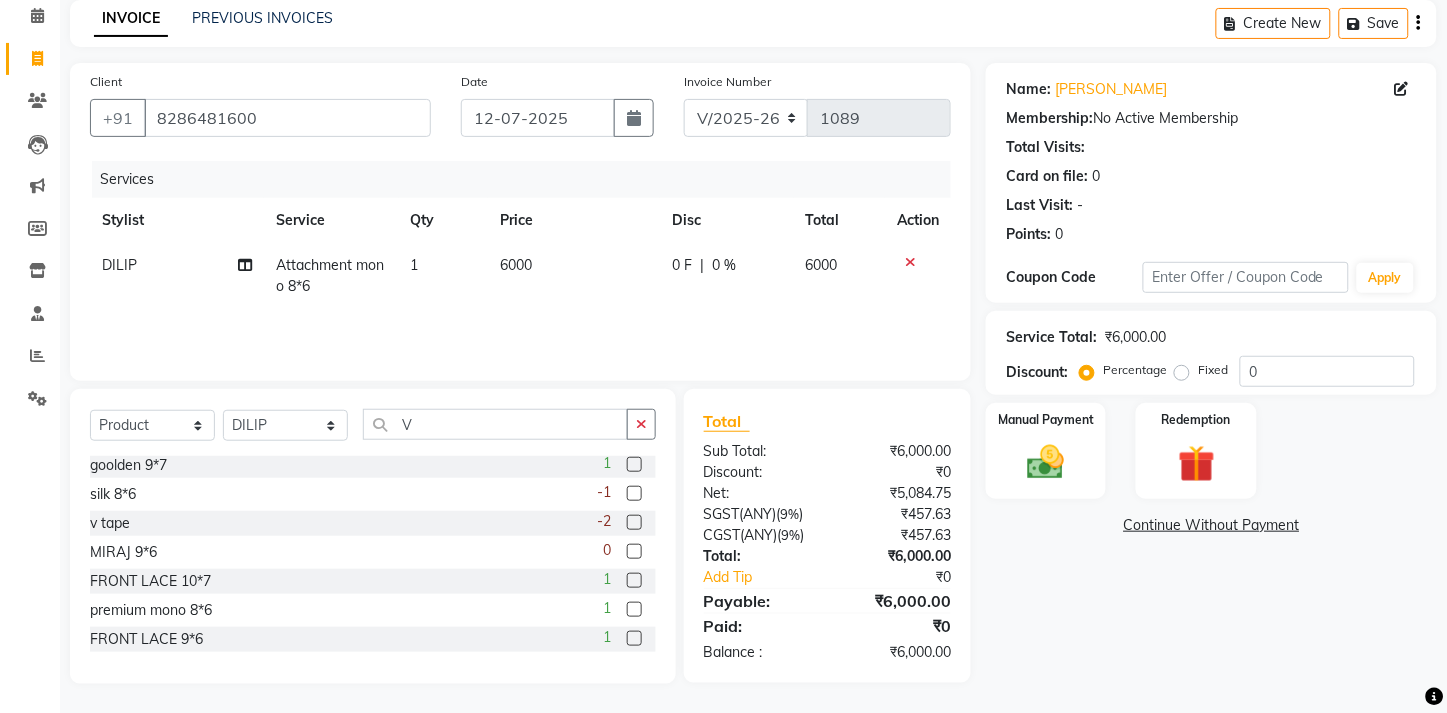 click 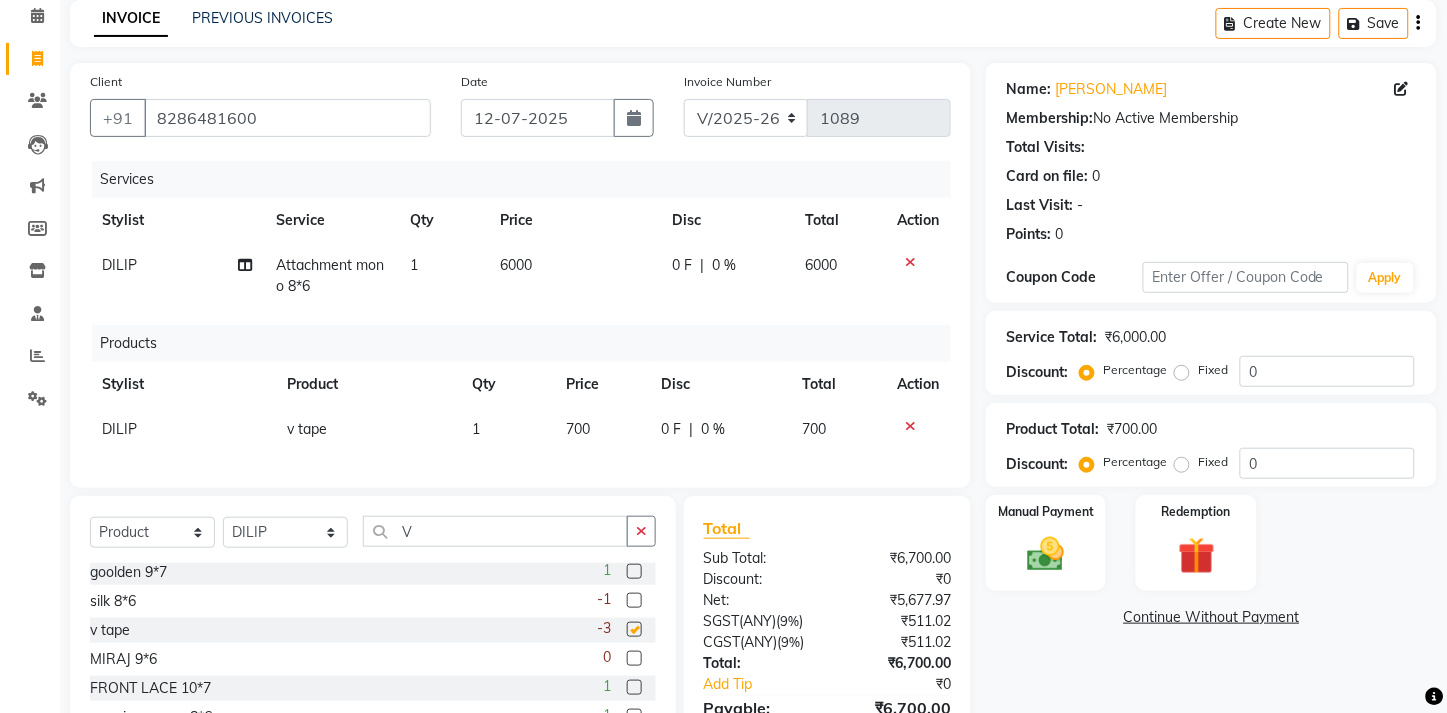 checkbox on "false" 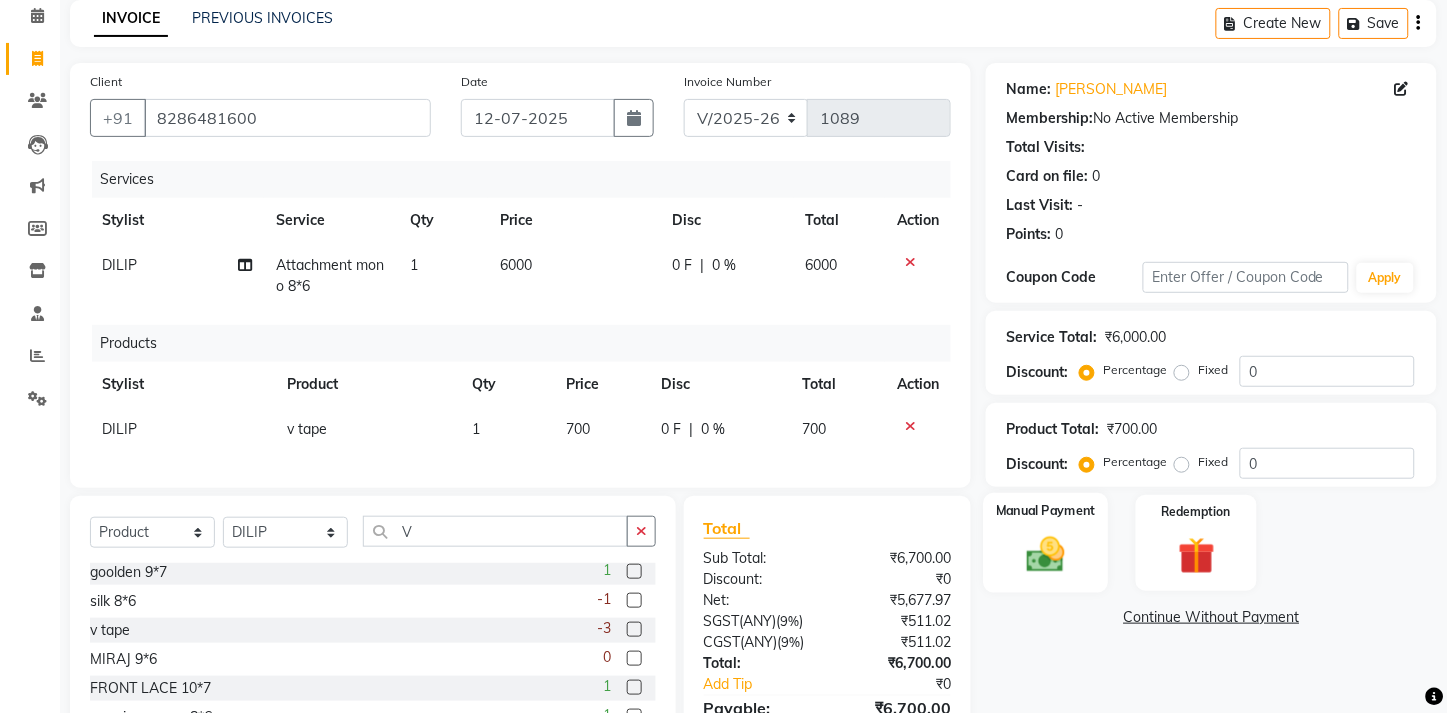 click on "Manual Payment" 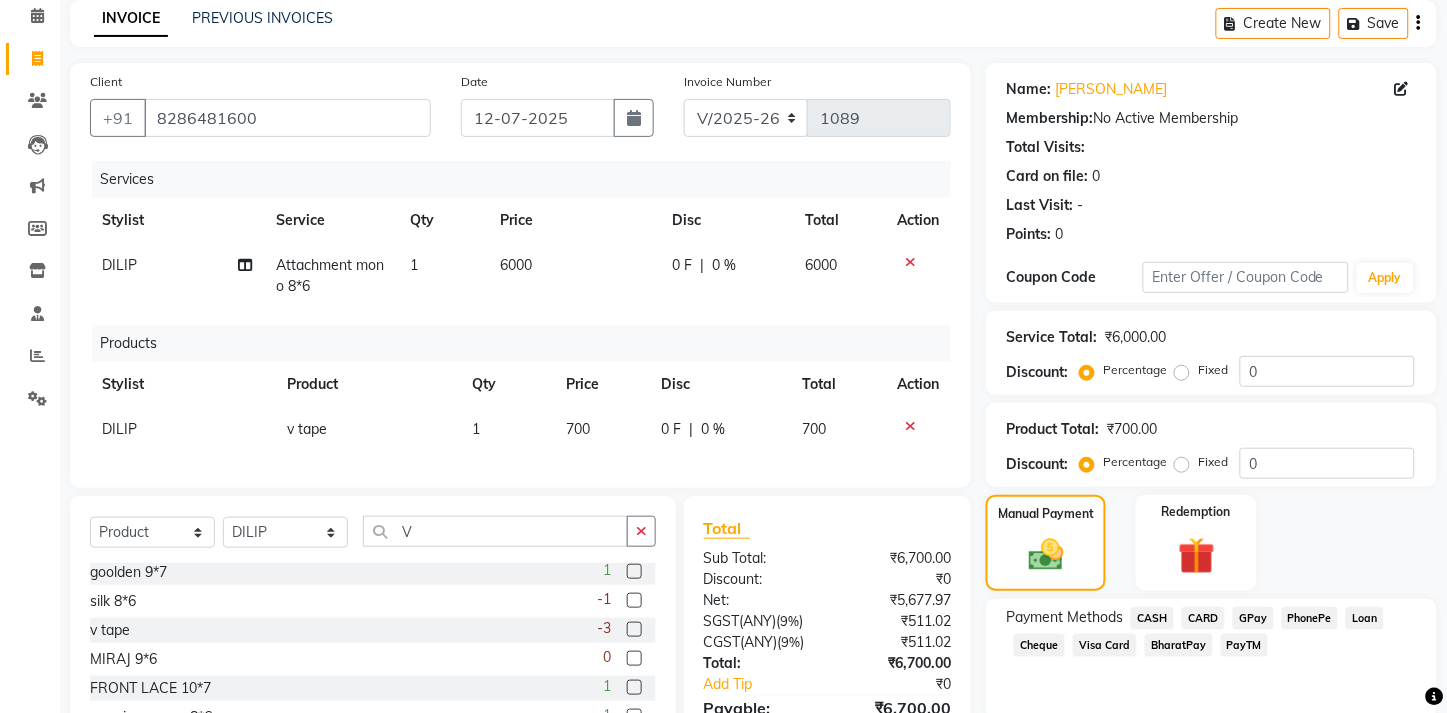 scroll, scrollTop: 211, scrollLeft: 0, axis: vertical 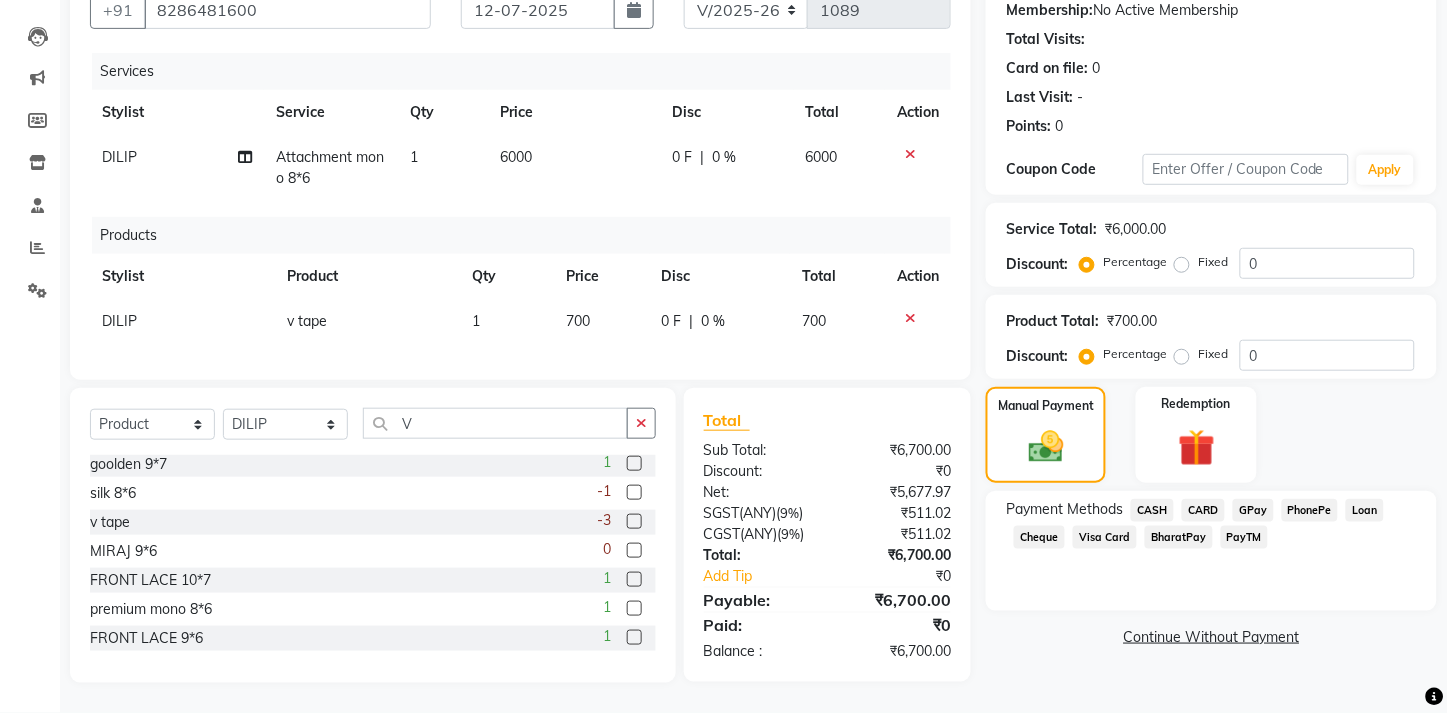click on "GPay" 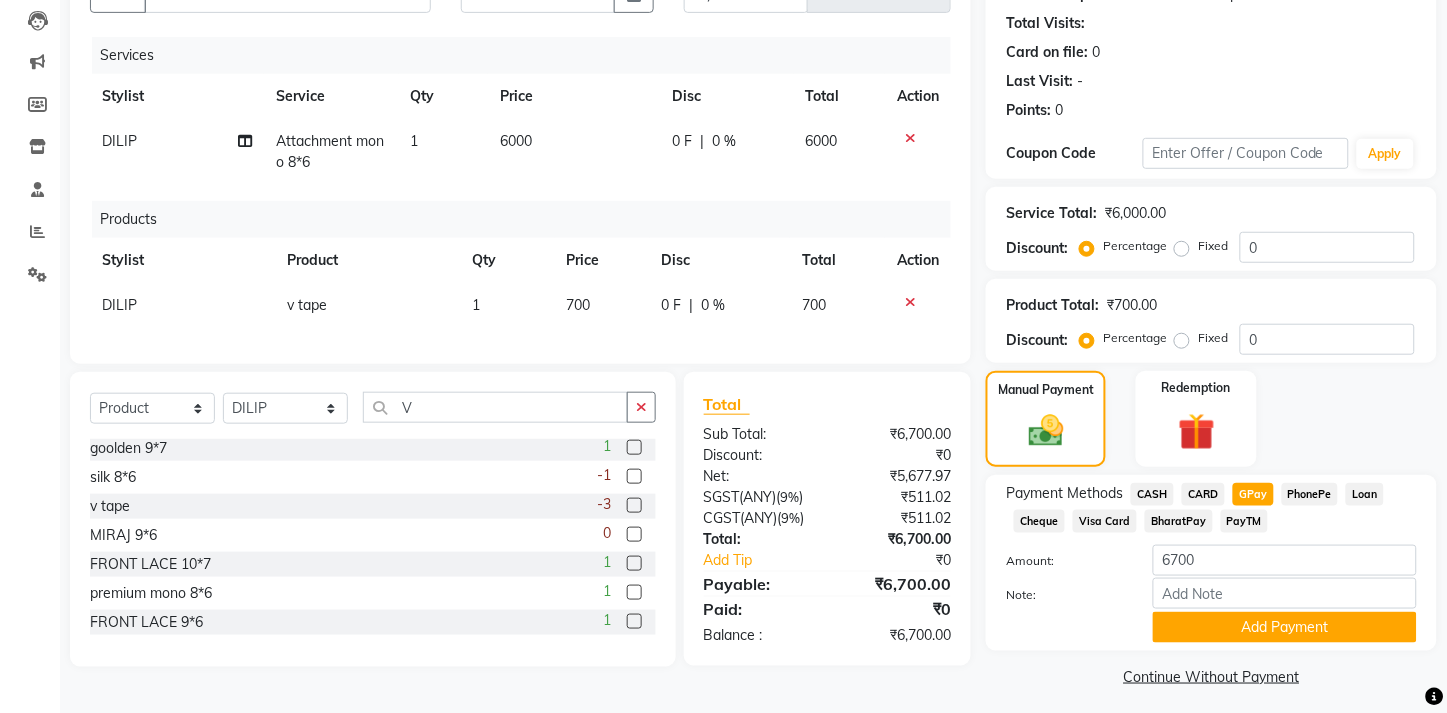 scroll, scrollTop: 266, scrollLeft: 0, axis: vertical 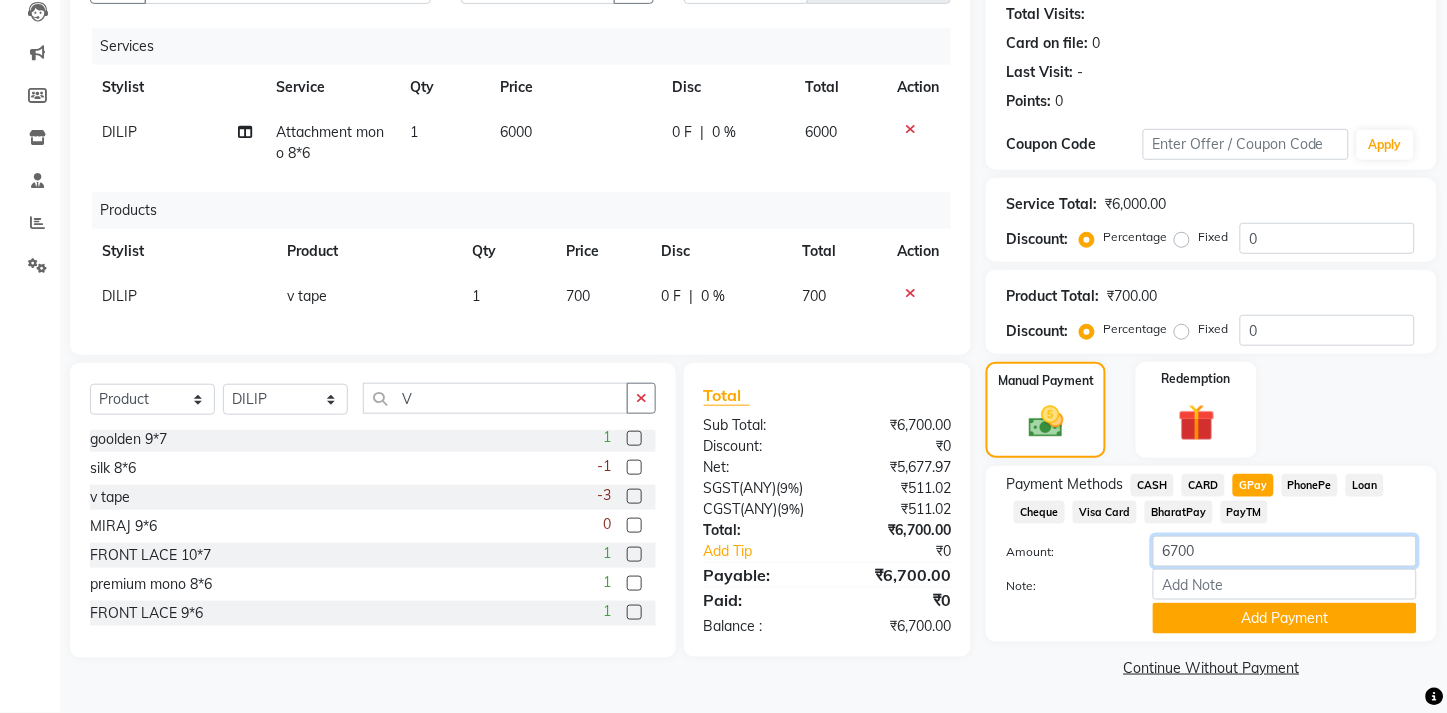 click on "6700" 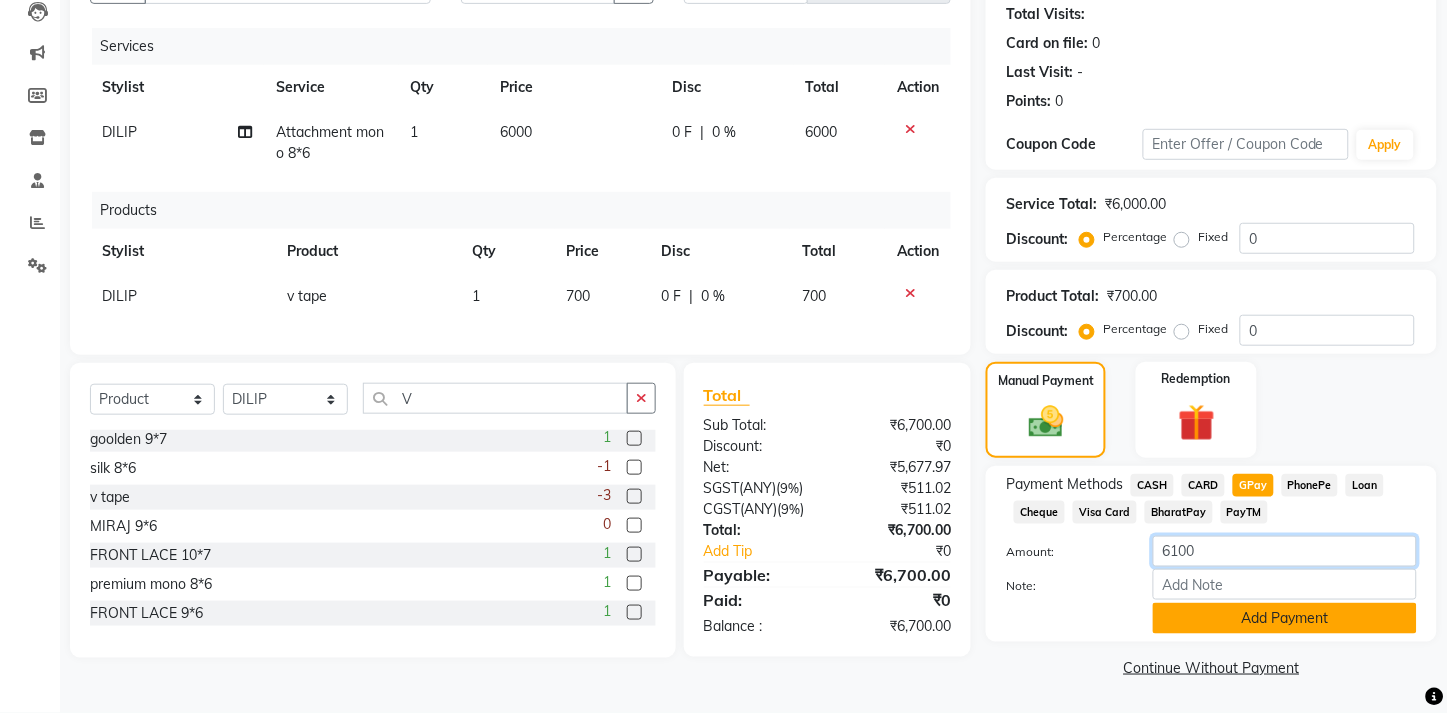 type on "6100" 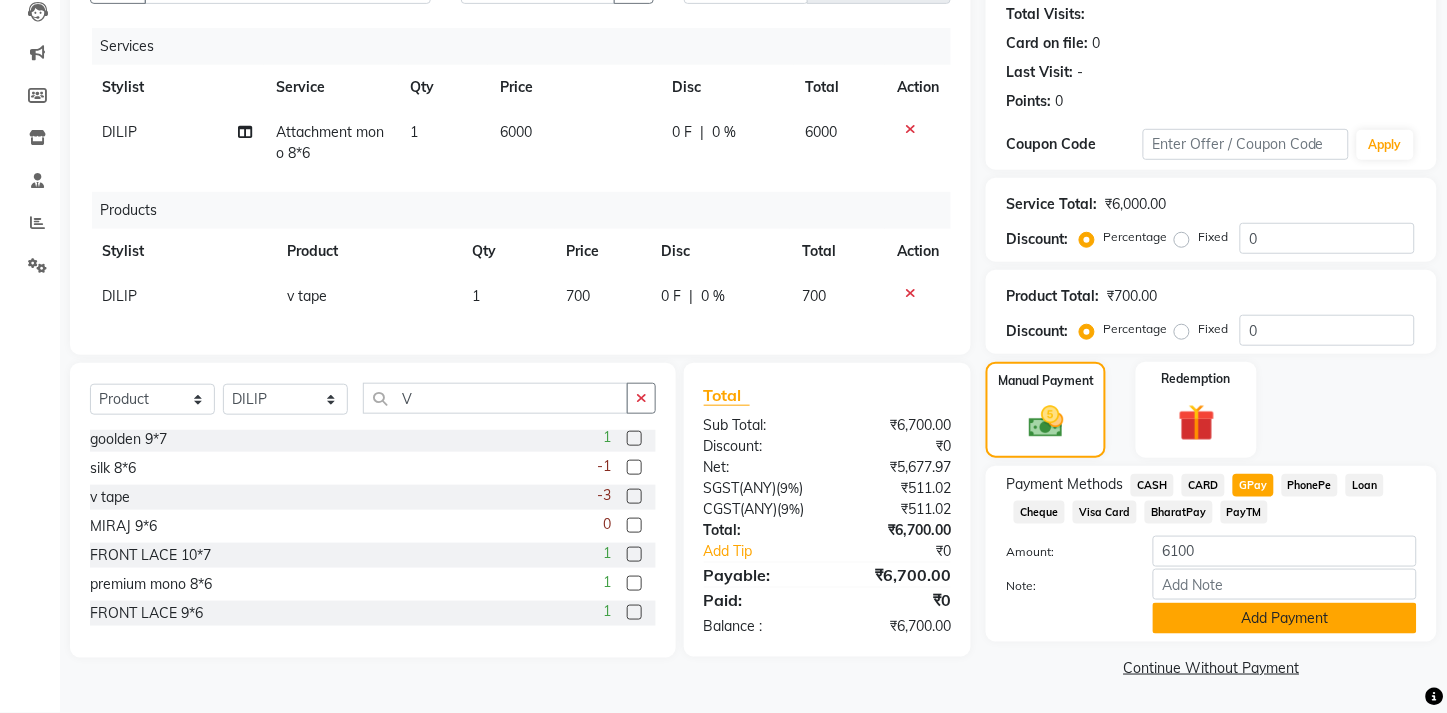 click on "Add Payment" 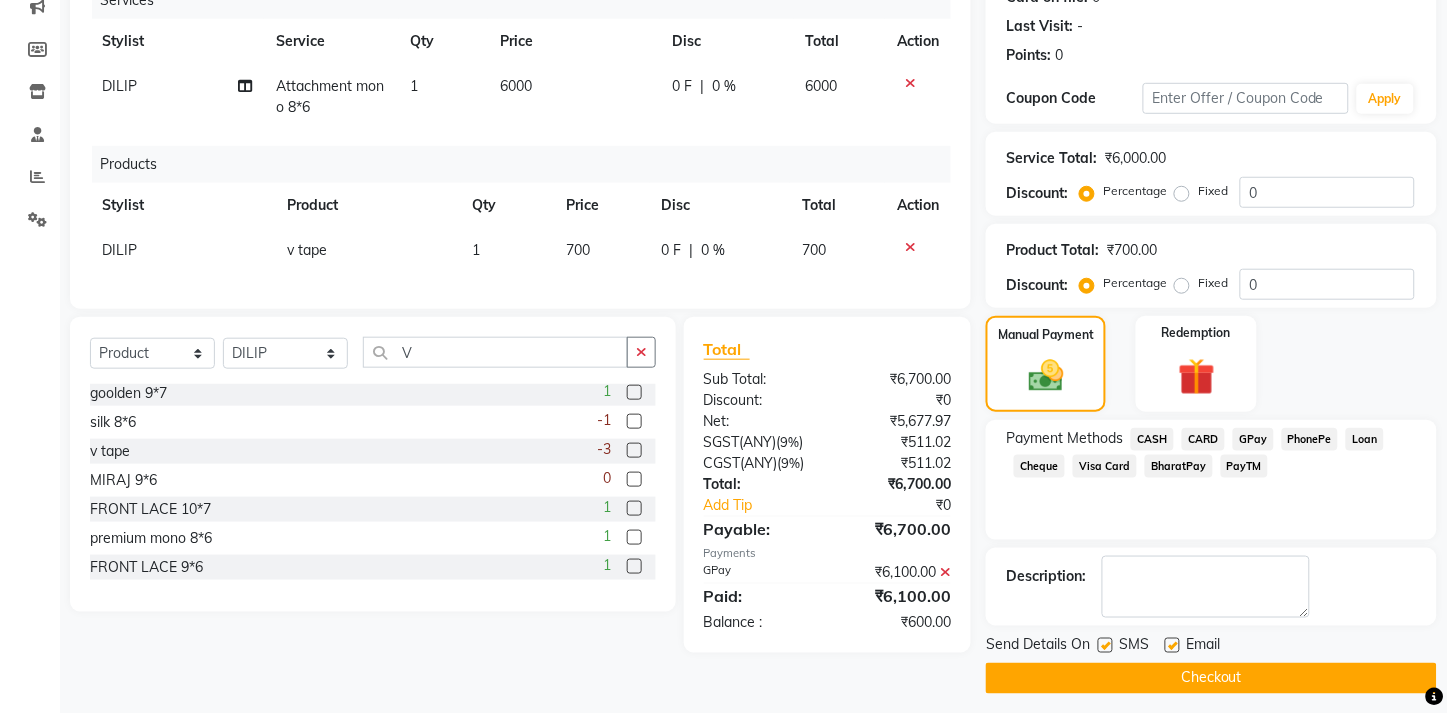 scroll, scrollTop: 322, scrollLeft: 0, axis: vertical 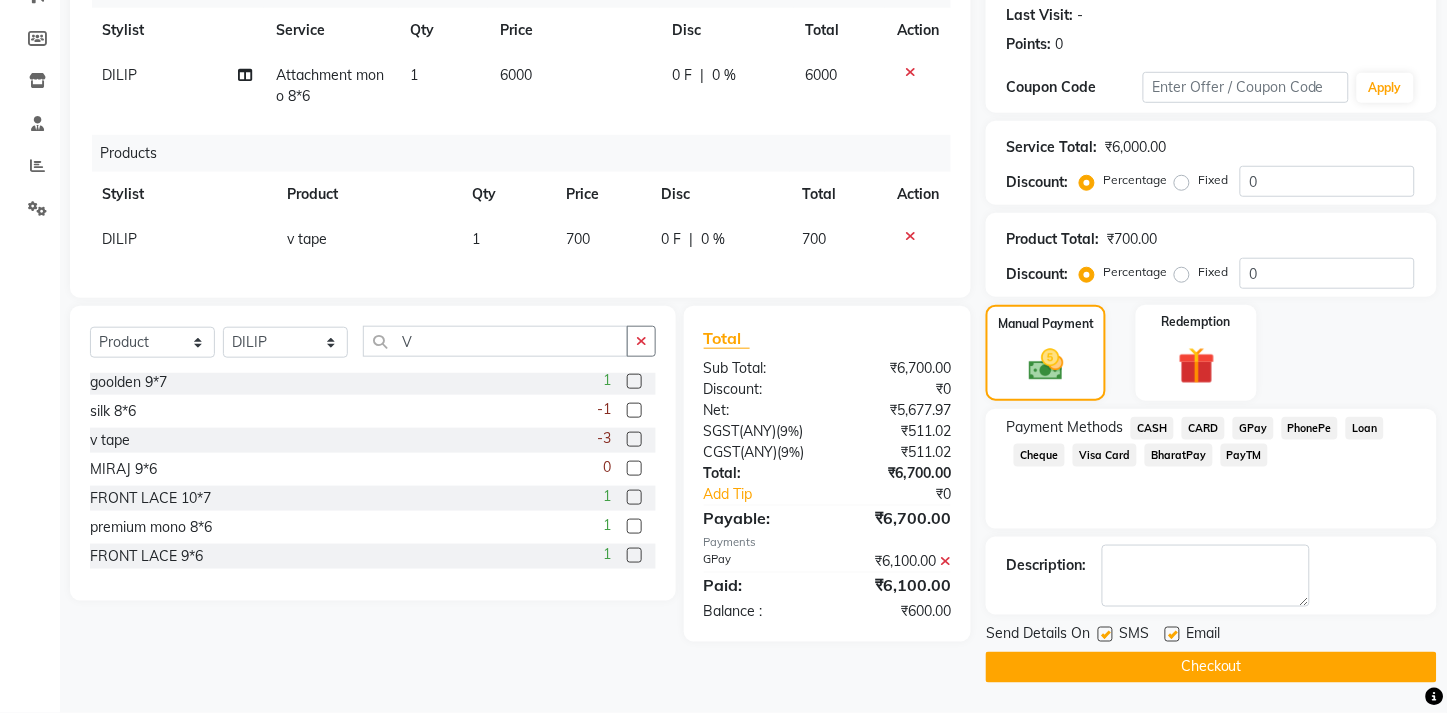 click on "CASH" 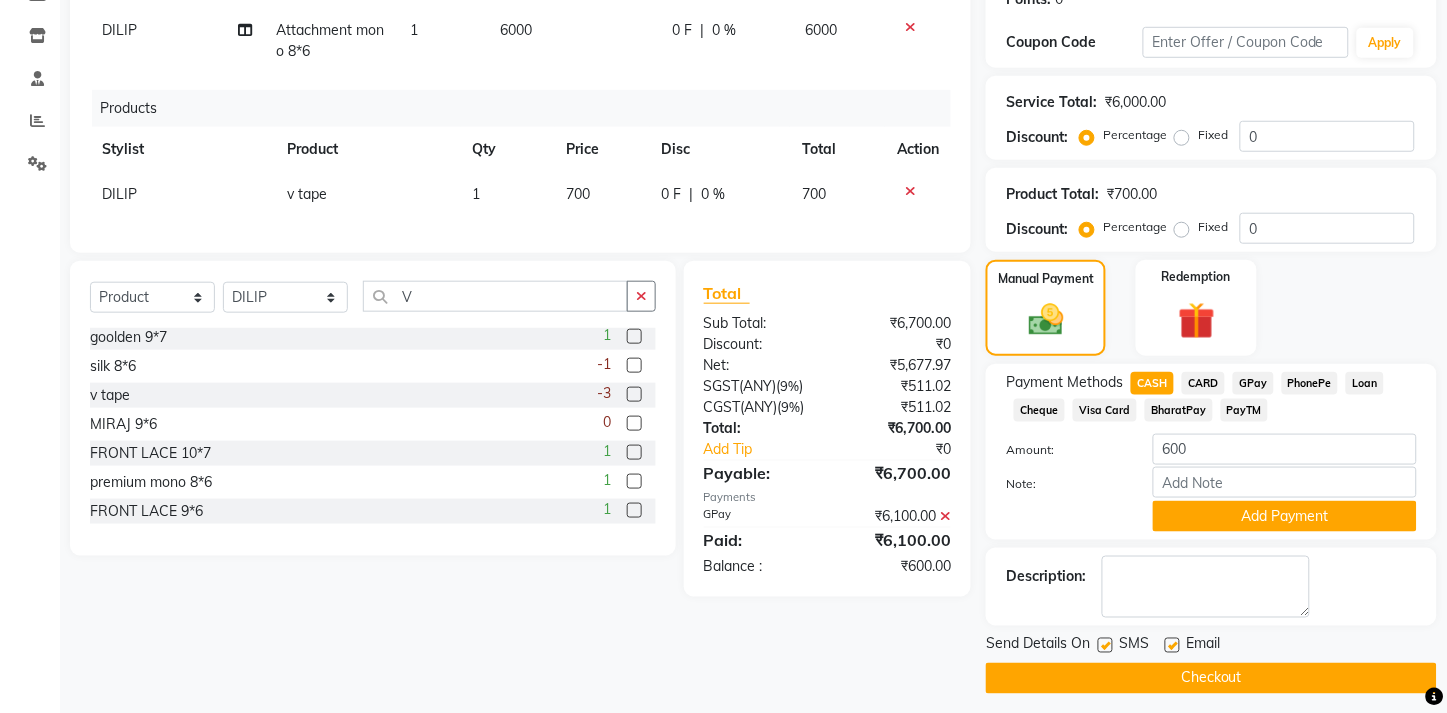 scroll, scrollTop: 380, scrollLeft: 0, axis: vertical 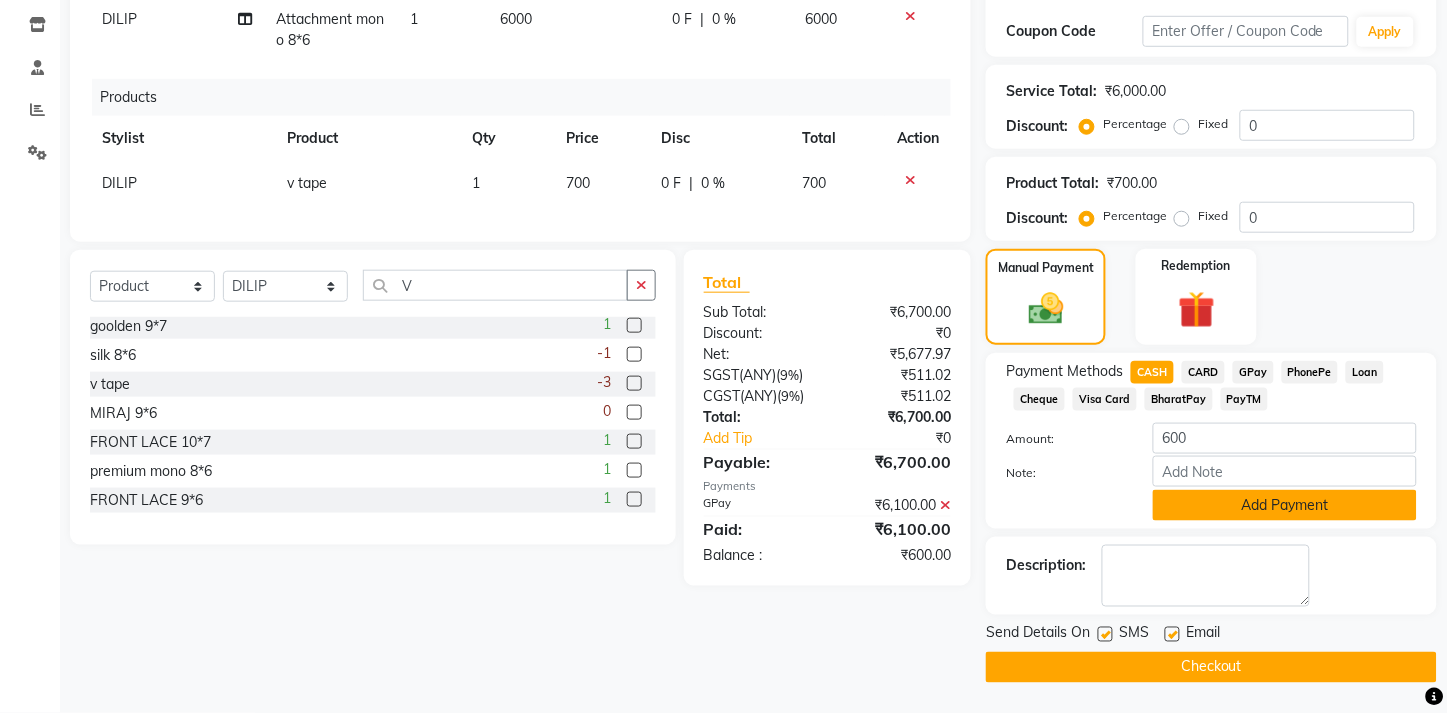 click on "Add Payment" 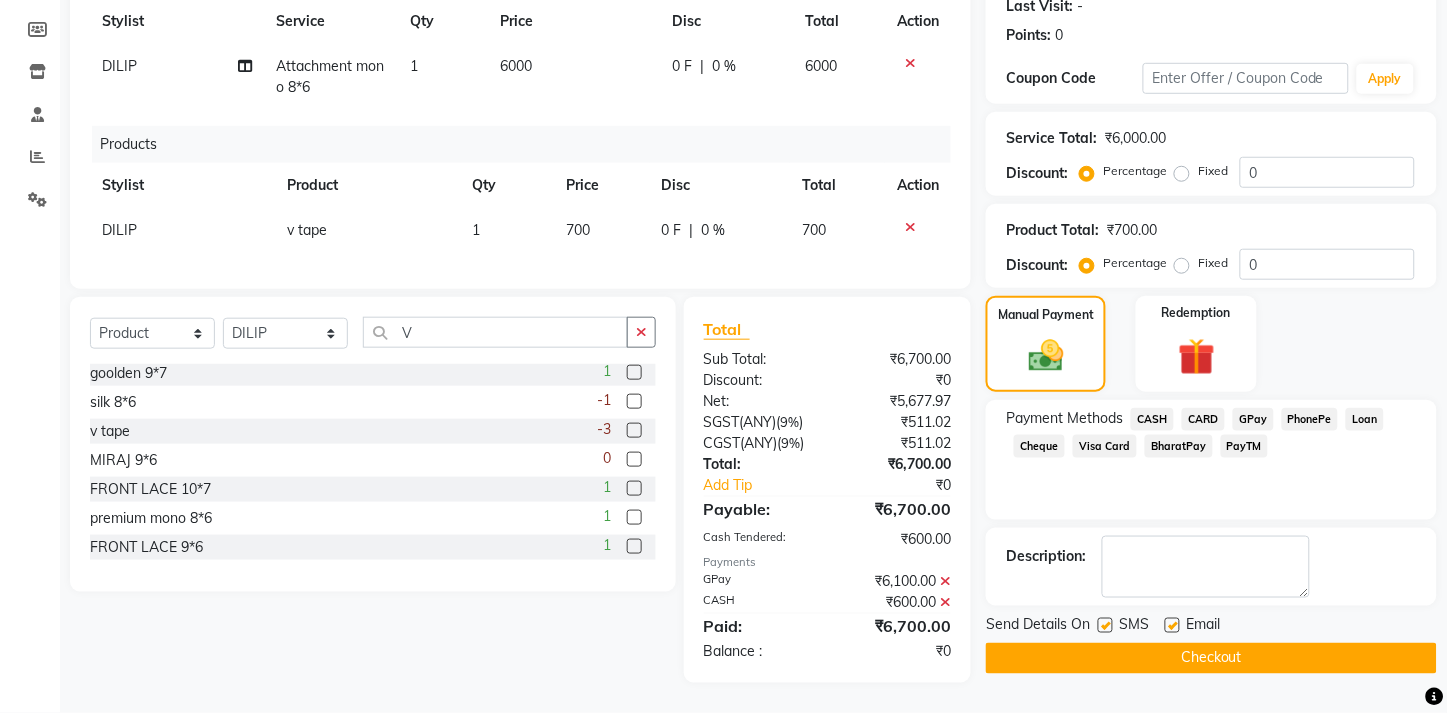 click 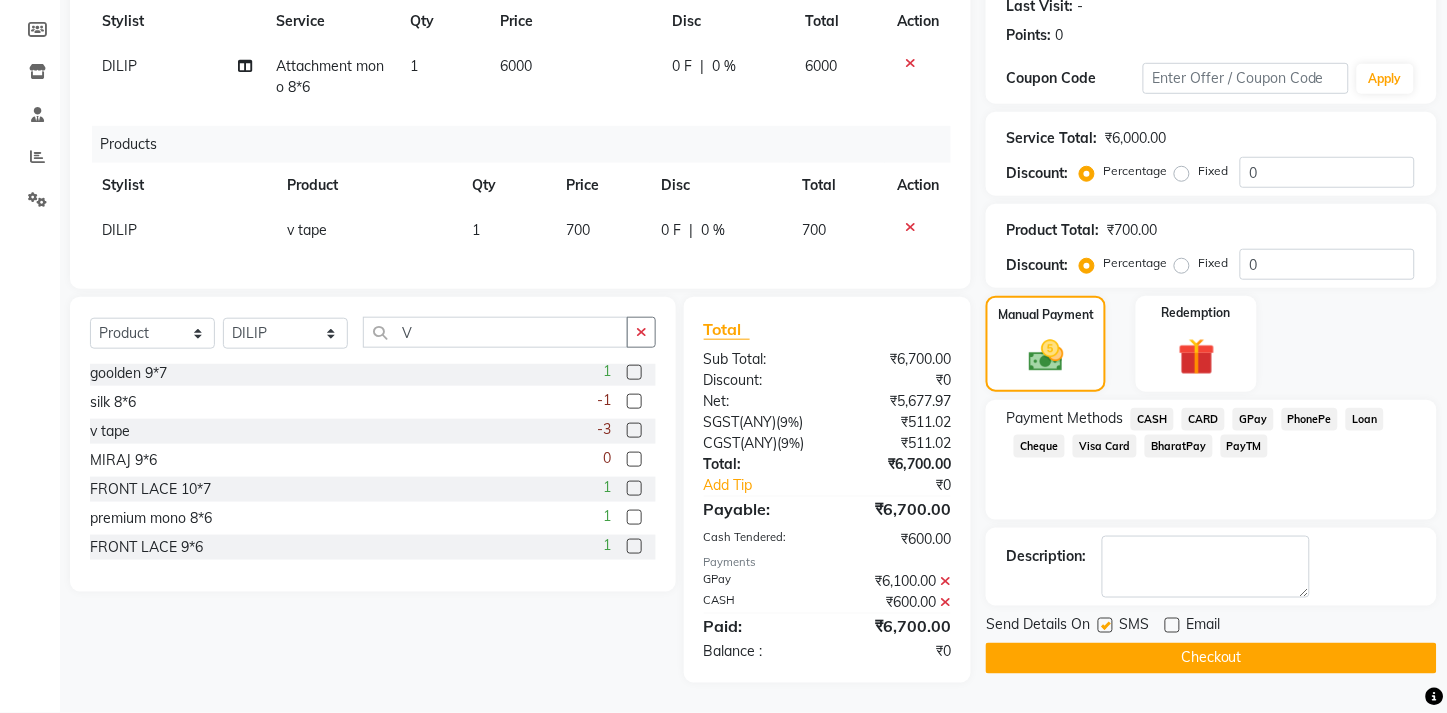 click 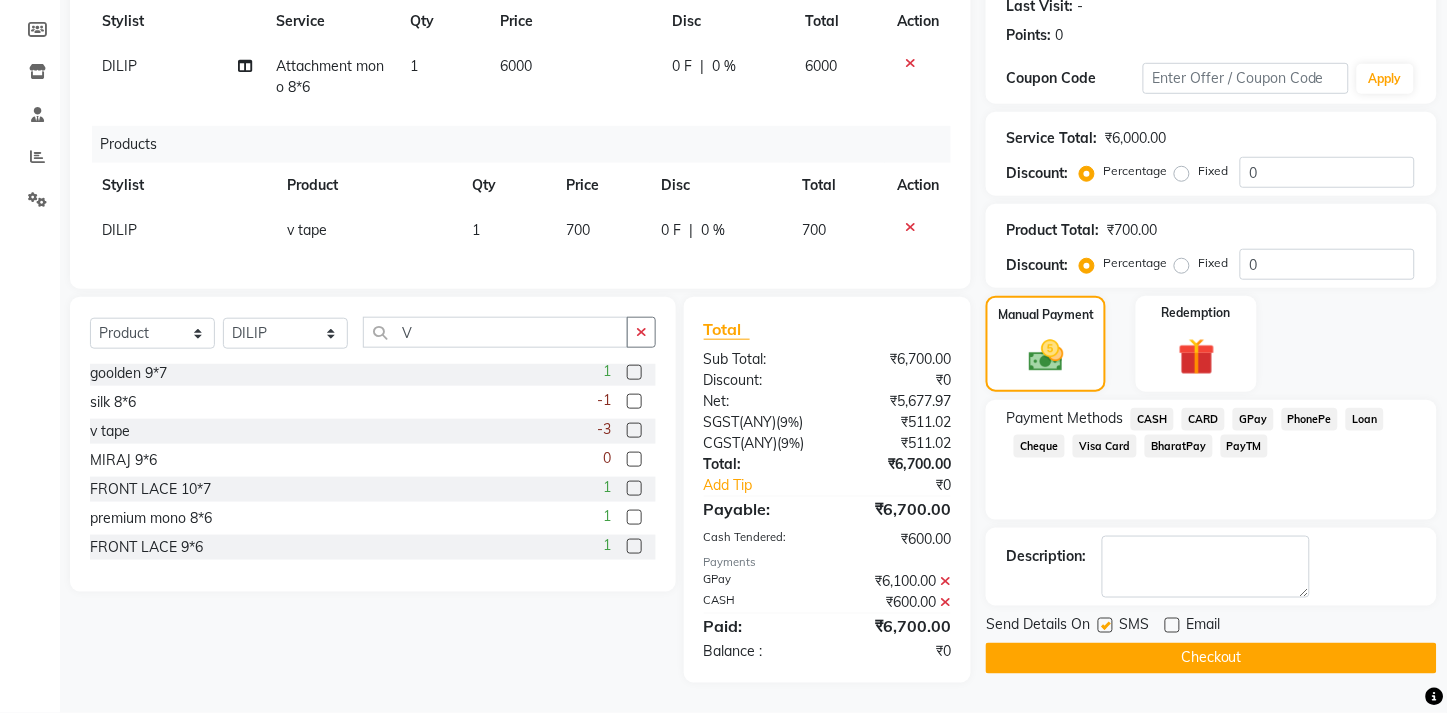click at bounding box center (1104, 626) 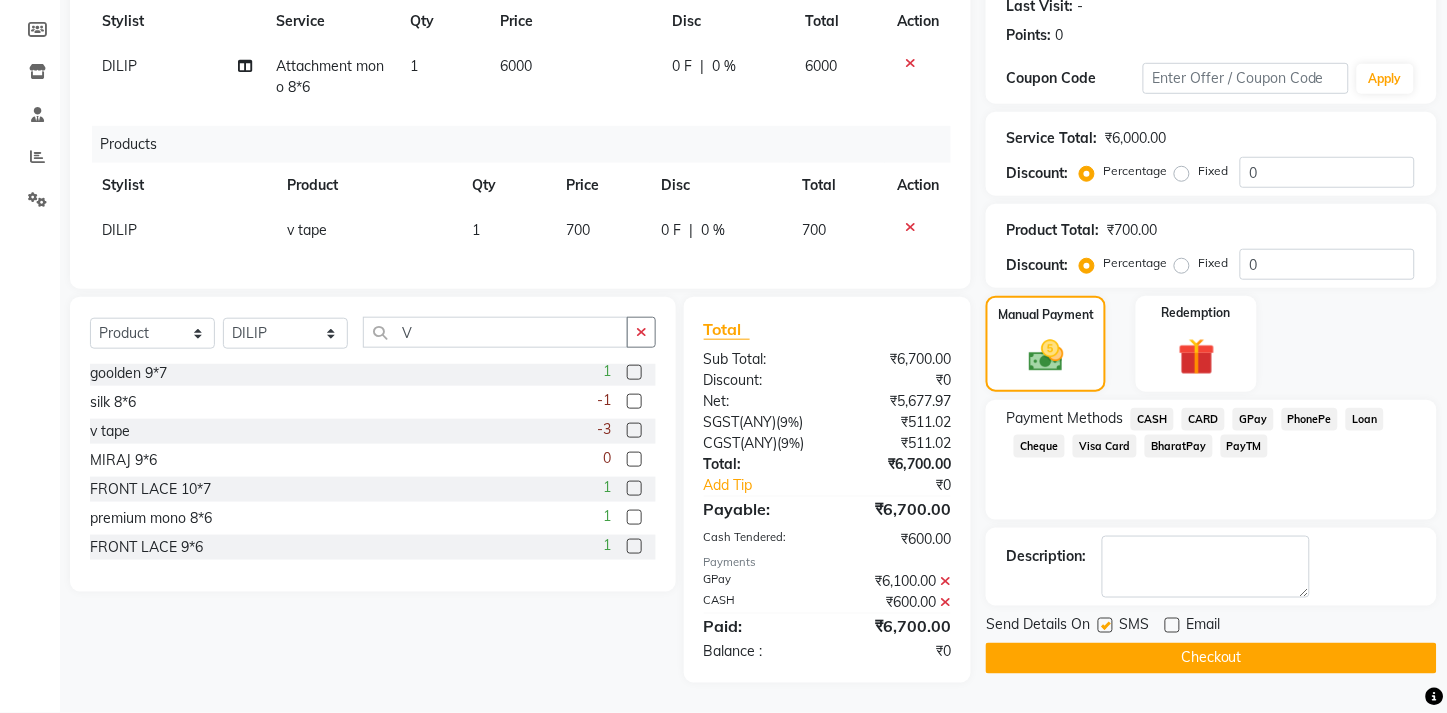 checkbox on "false" 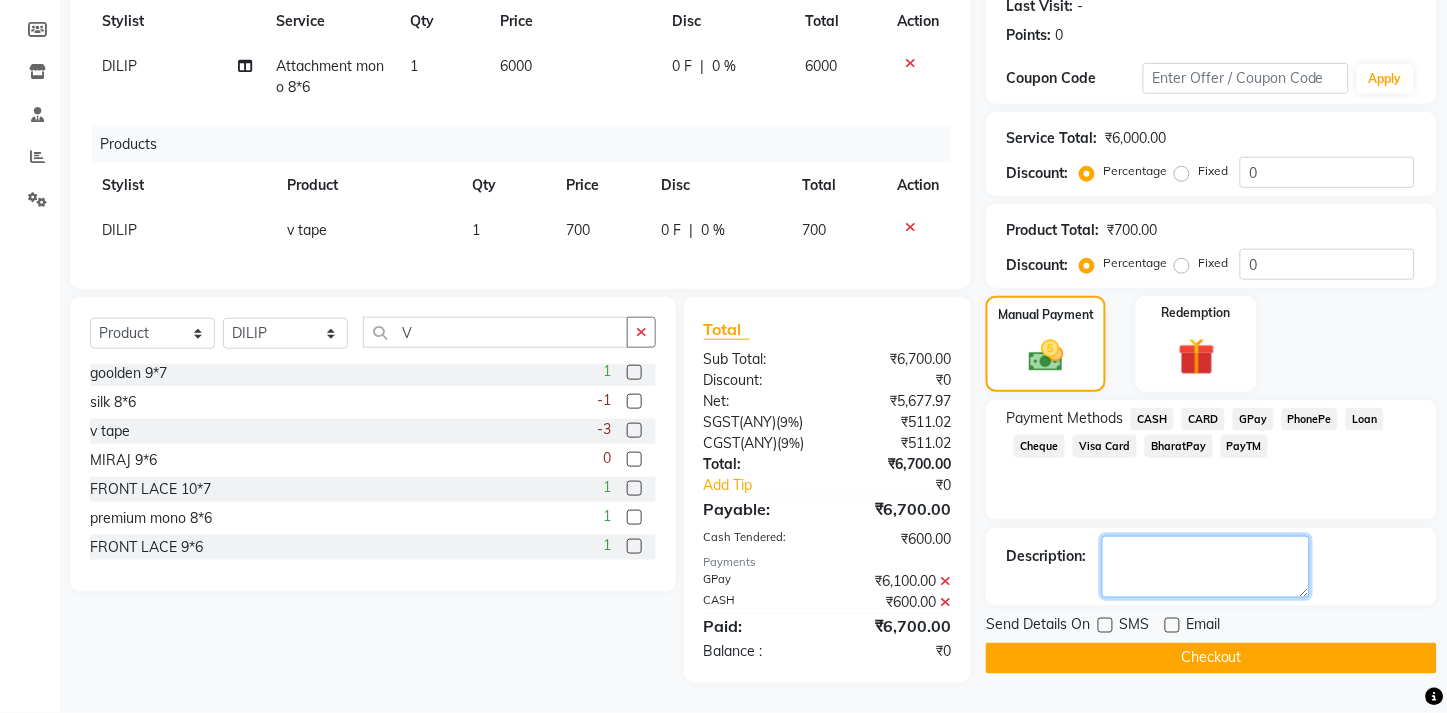 click 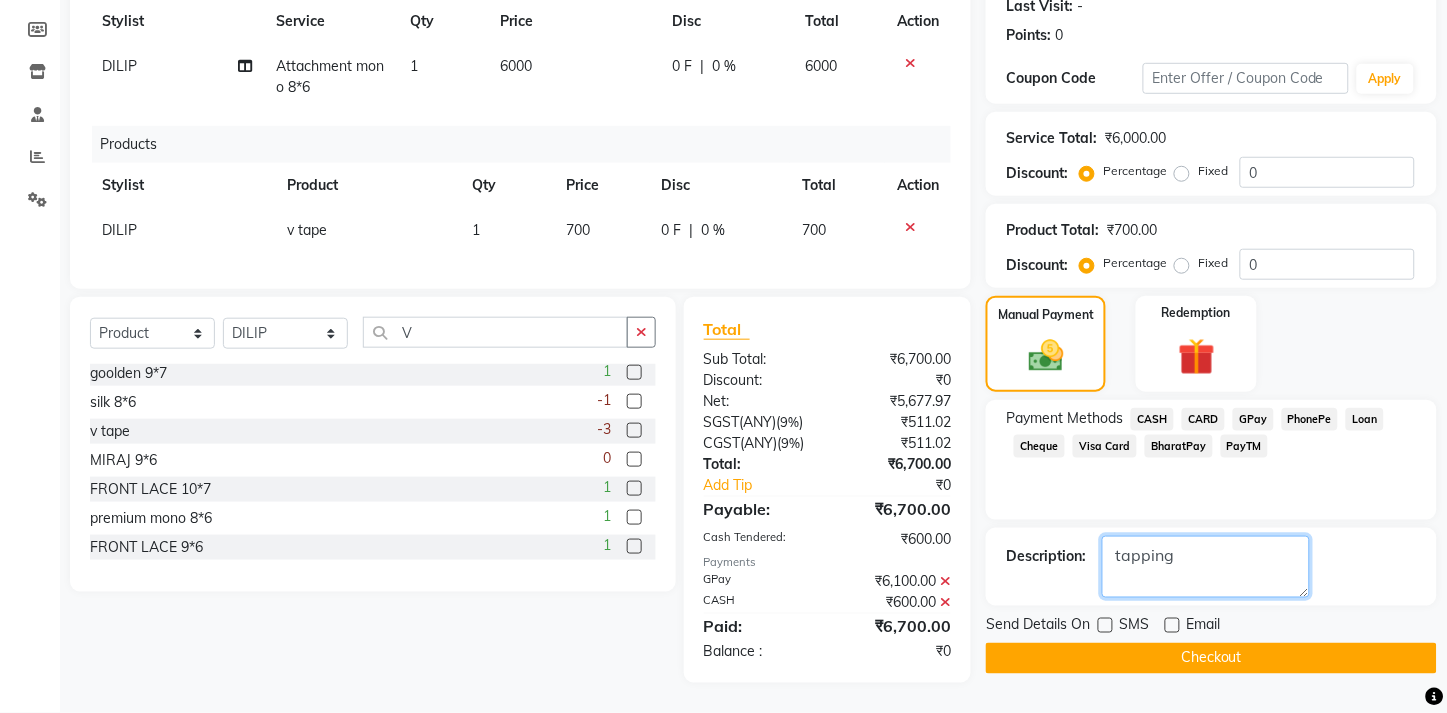 type on "tapping" 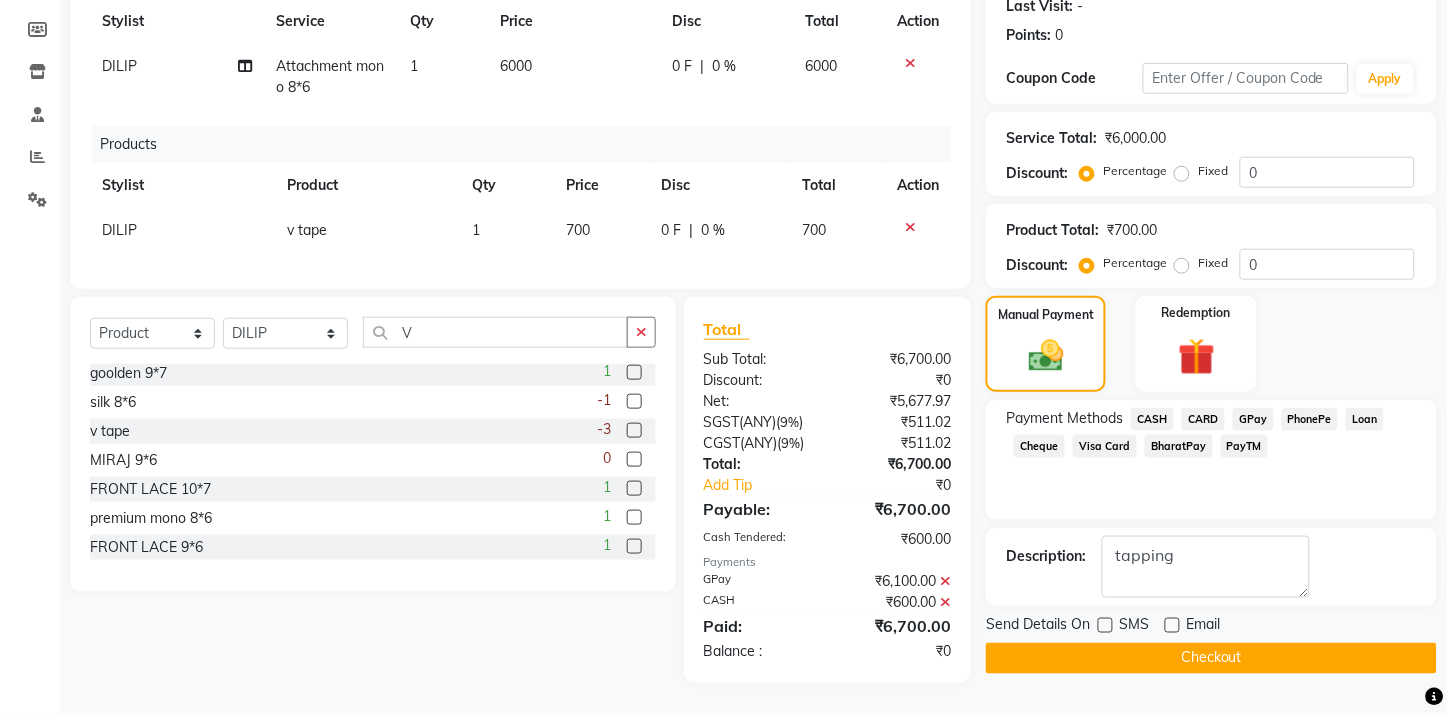 click on "INVOICE PREVIOUS INVOICES Create New   Save  Client +91 8286481600 Date 12-07-2025 Invoice Number V/2025 V/2025-26 1089 Services Stylist Service Qty Price Disc Total Action DILIP Attachment mono 8*6 1 6000 0 F | 0 % 6000 Products Stylist Product Qty Price Disc Total Action DILIP v tape  1 700 0 F | 0 % 700 Select  Service  Product  Membership  Package Voucher Prepaid Gift Card  Select Stylist Admin (EHS Thane) ANEES  DILIP KAPIL  PRIYA RUPESH SAHIL  Sarfaraz SHAHEENA SHAIKH  ZEESHAN  V goolden 9*7  1   silk 8*6  -1 v tape   -3 MIRAJ 9*6  0 FRONT LACE 10*7  1 premium mono 8*6  1 FRONT LACE 9*6  1 PREMIUM MONO 7*5  0 MIRAJ FRONT LACE 10*7  0 APOLLO 9*7  0 APOLLO 8*6  2 FRONT LACE MONO 9*6  0 APOLLO 10*7  1 mono 10*8  0 mono 9*7  1 miraj front lace 9*7  0 poly 8*6  1 silk 9*7  -1 dubai miraj 9*6   1 FRONT LACE 8*6  -2 MIRAJ FRONT LACE 10*8  0 PREMIUM MONO 9*6  0 AUSTRALIAN 7*5  0 FRONT LACE 9*7  3 australian  9*6  0 APOLLO 9*6  4 5*5 MONO  0 MIRAJ 9*7  1 5*5 LADIES TOPPER  1 SILK 8*6  1 YUBARI'S SERUM  6 0 3 5 2" 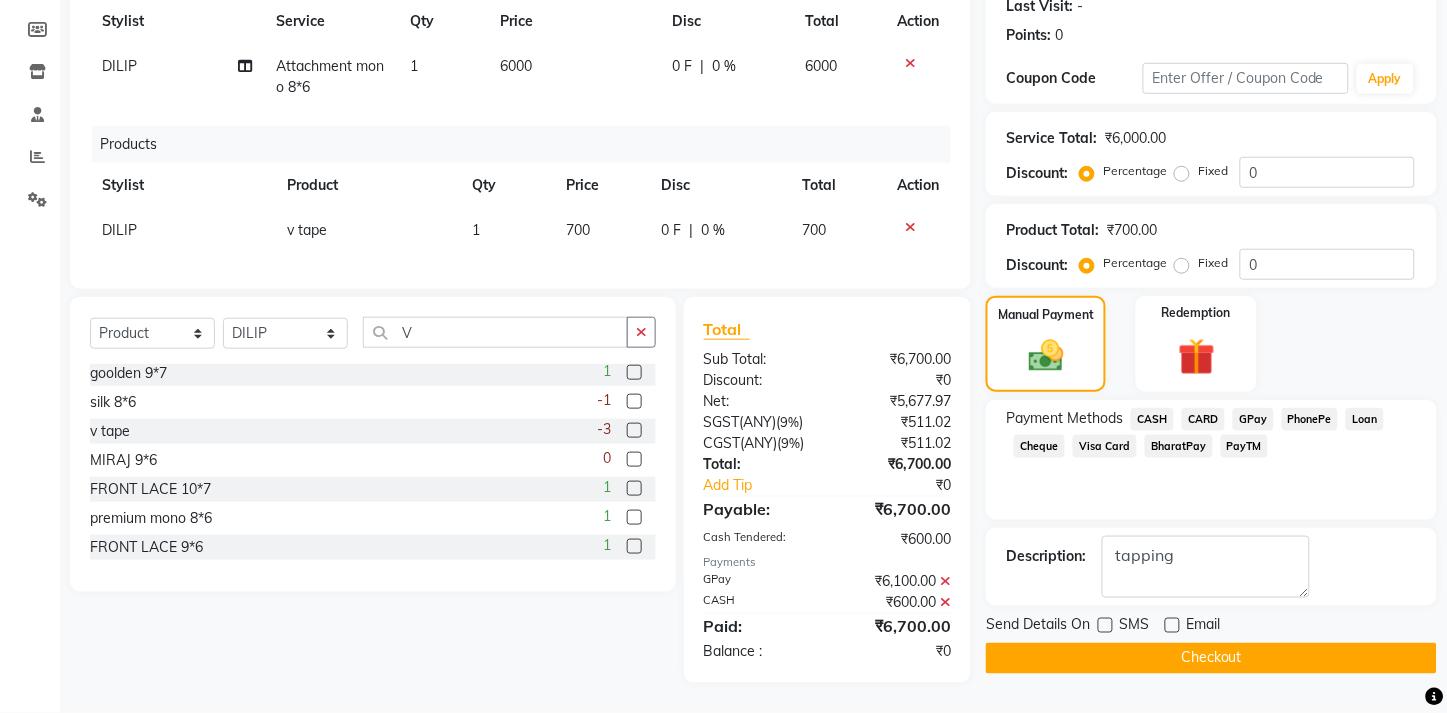 checkbox on "true" 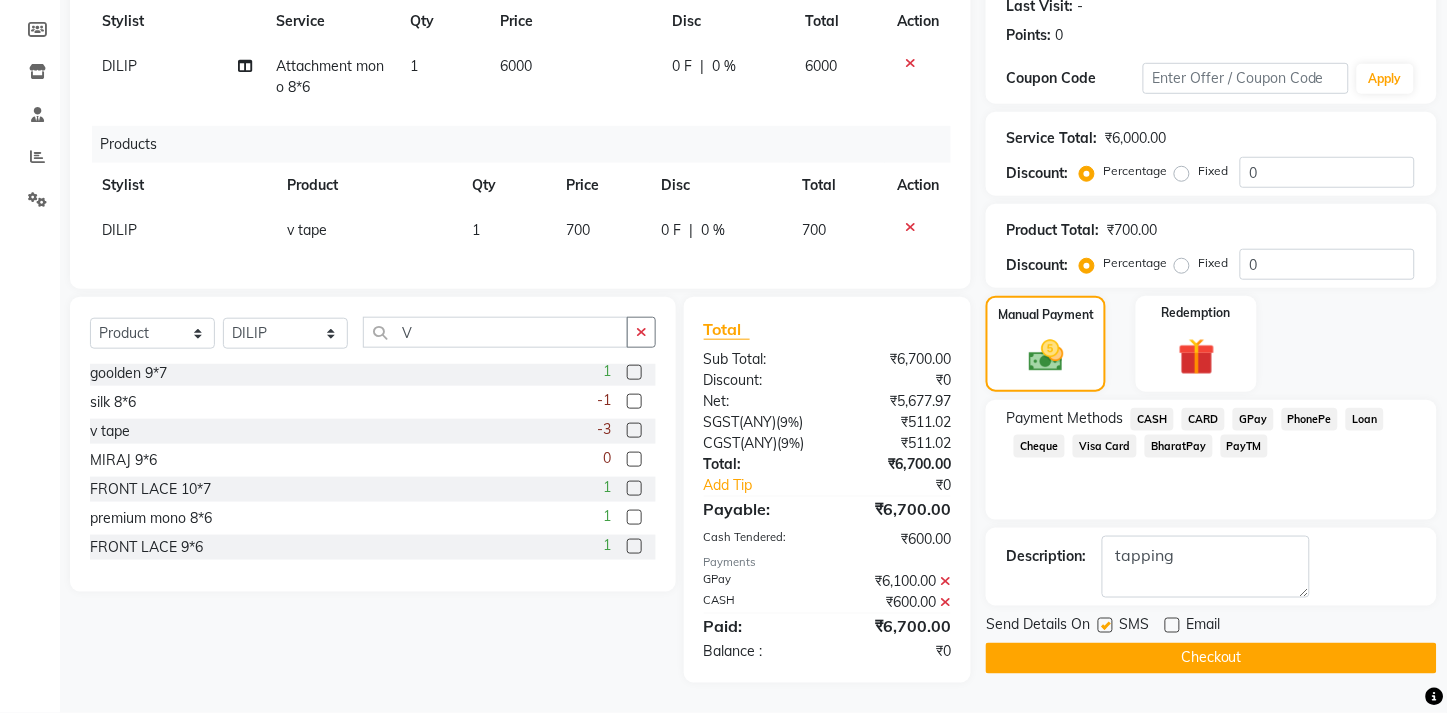 click on "Checkout" 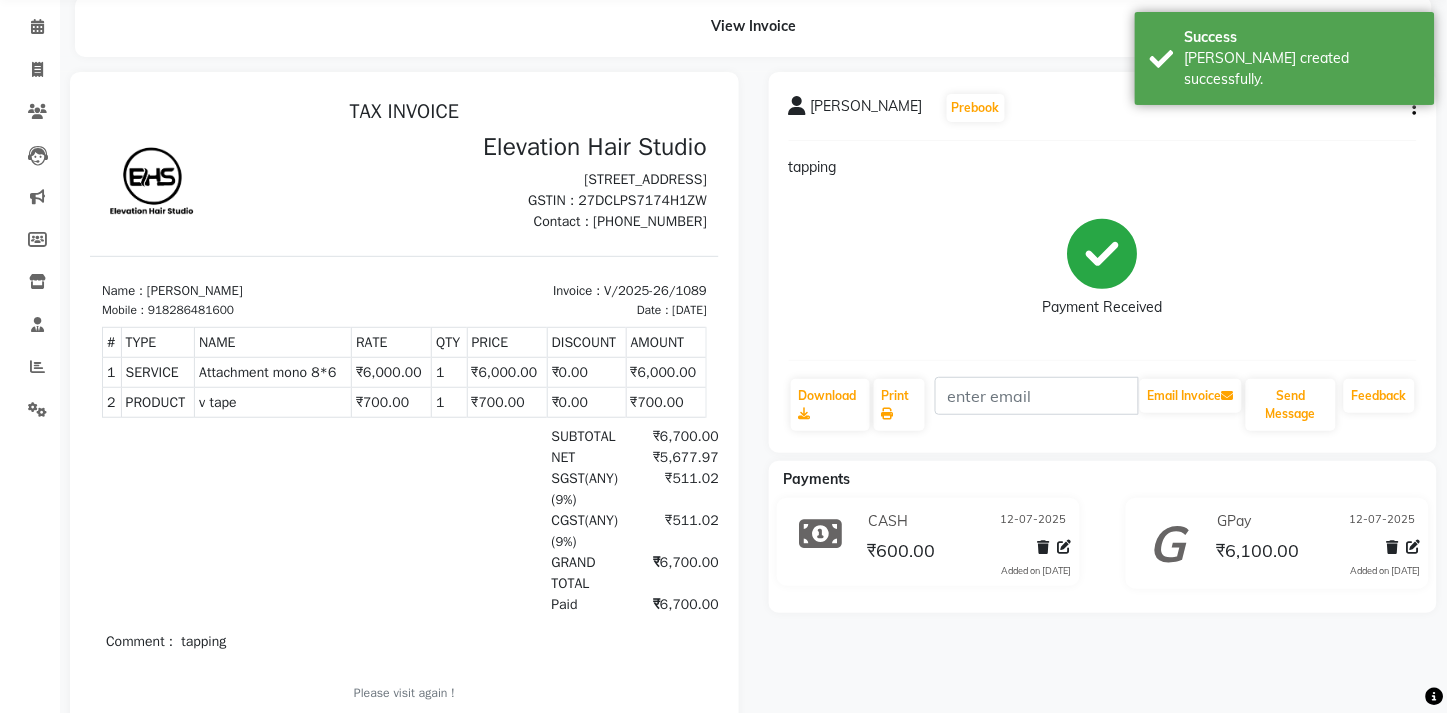 scroll, scrollTop: 0, scrollLeft: 0, axis: both 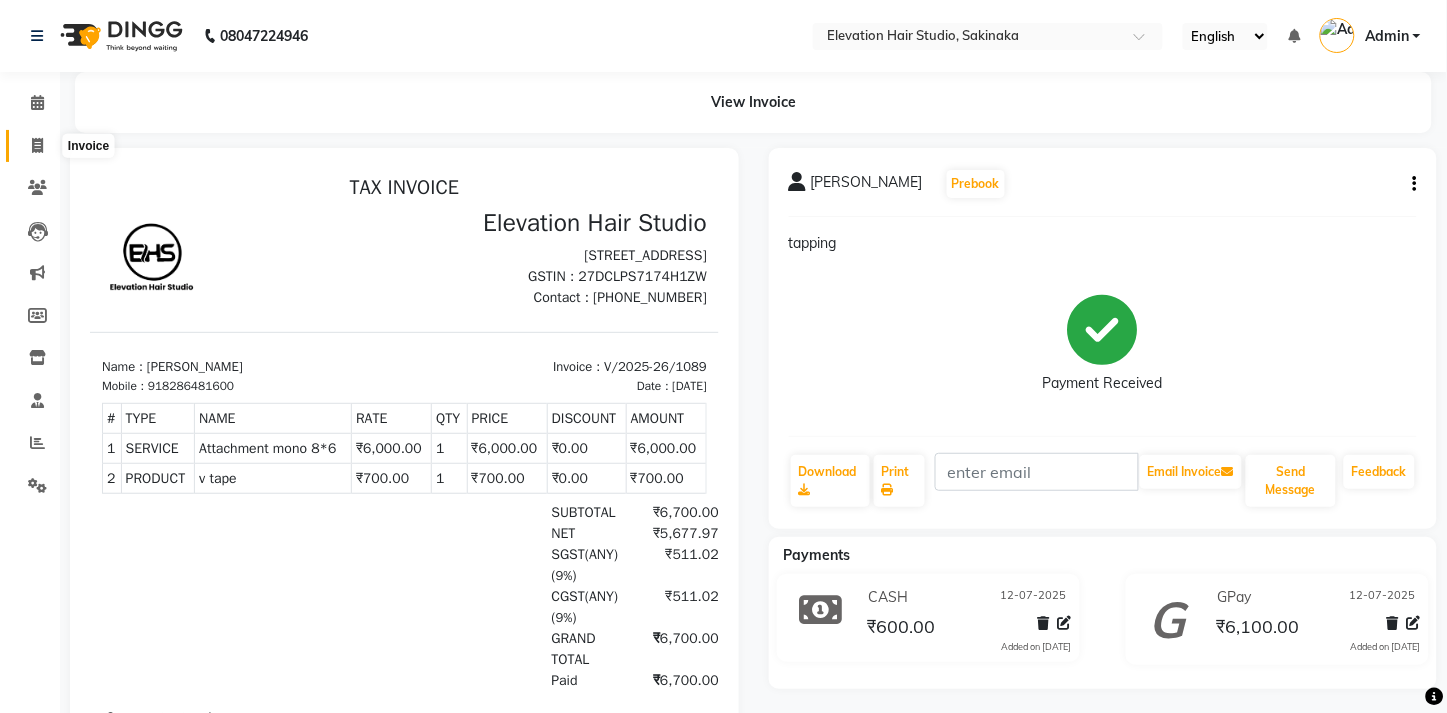 click 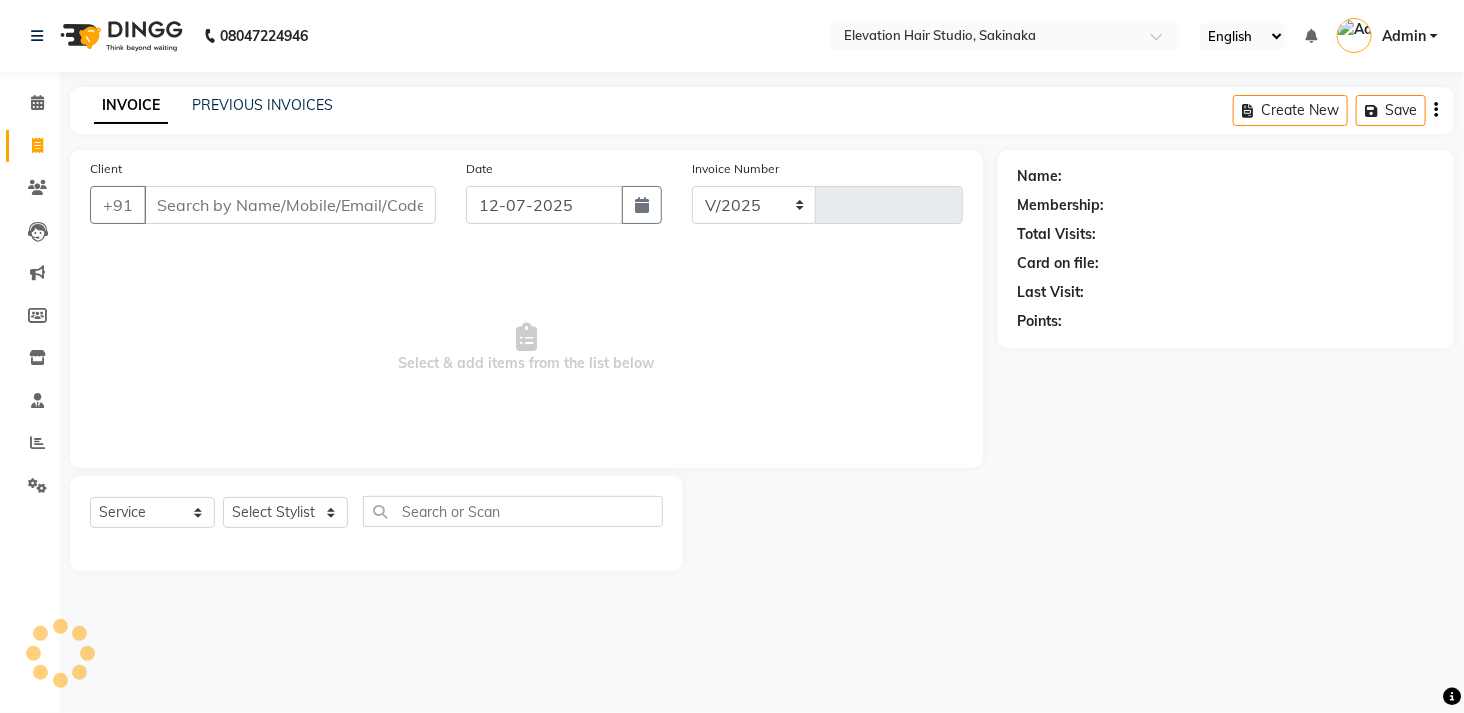 select on "4949" 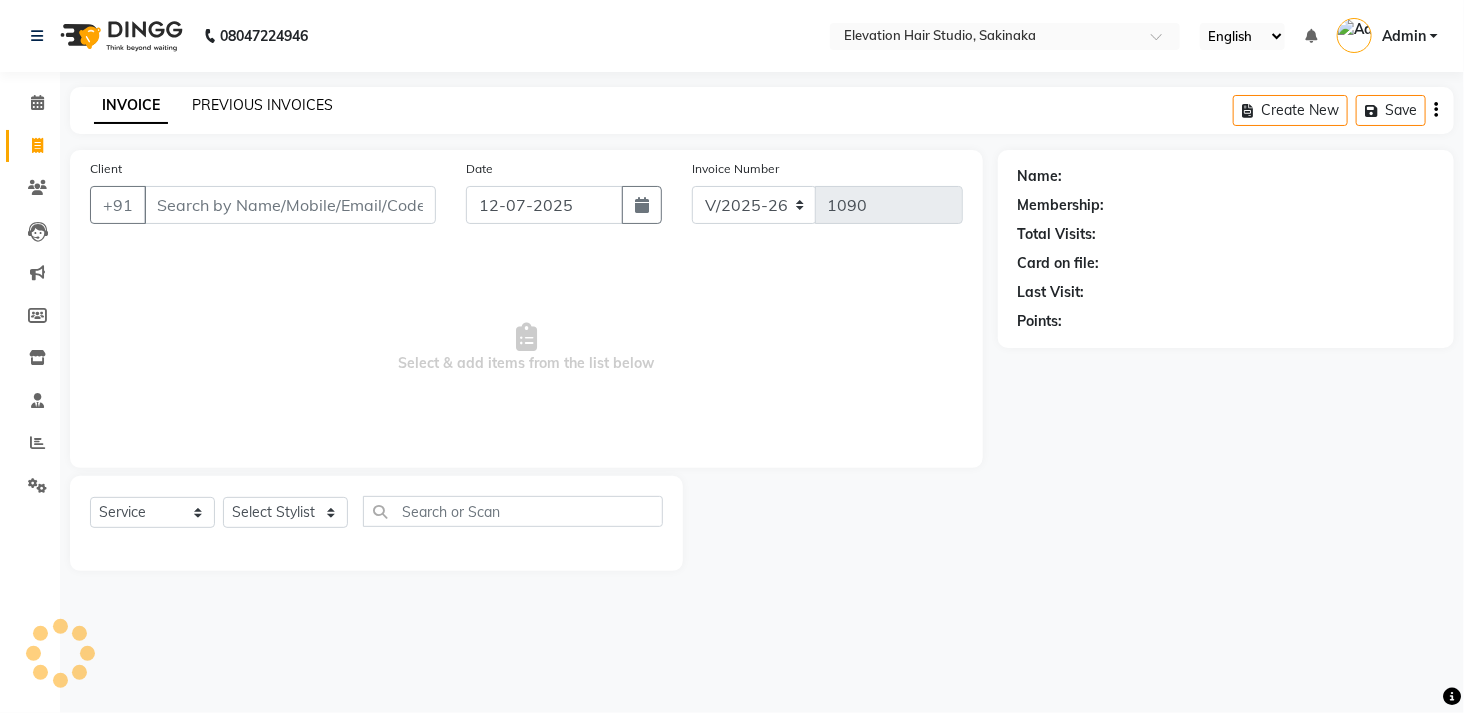 click on "PREVIOUS INVOICES" 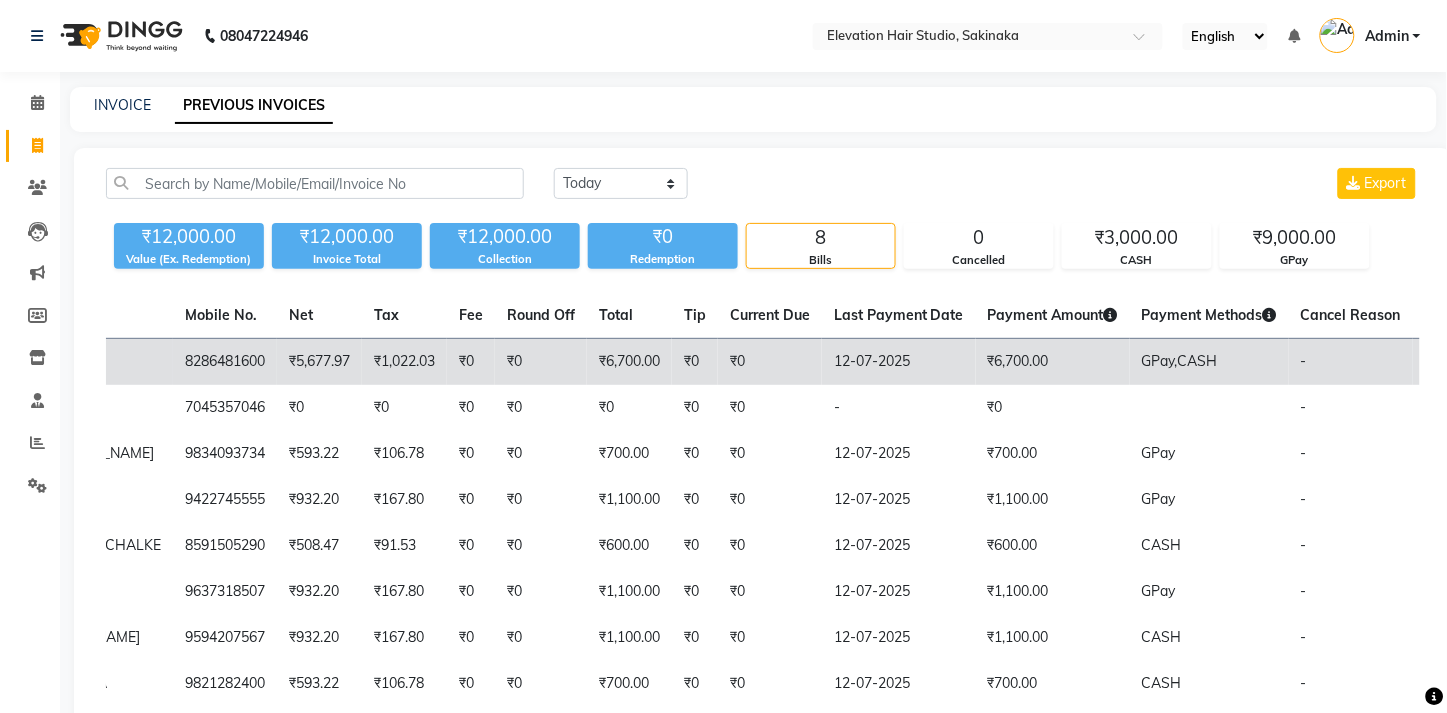 scroll, scrollTop: 0, scrollLeft: 0, axis: both 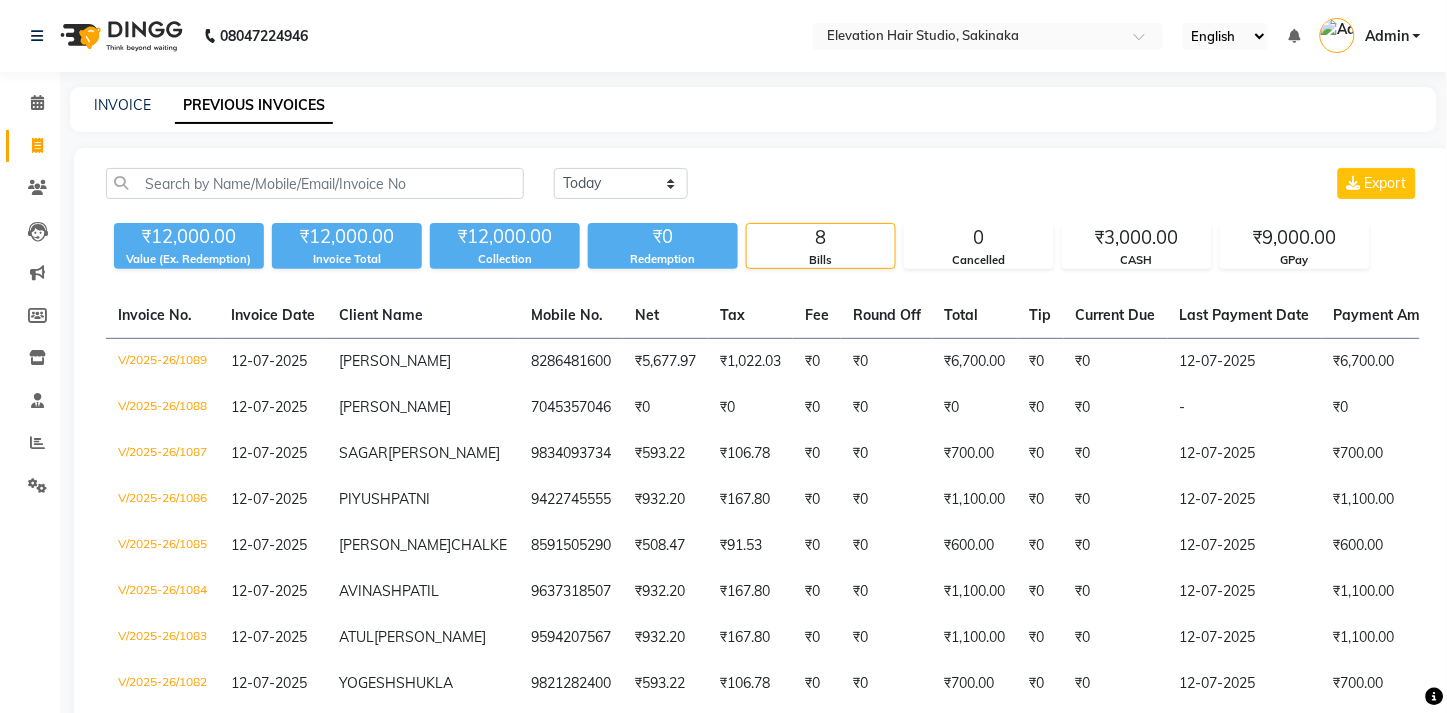 click on "INVOICE PREVIOUS INVOICES" 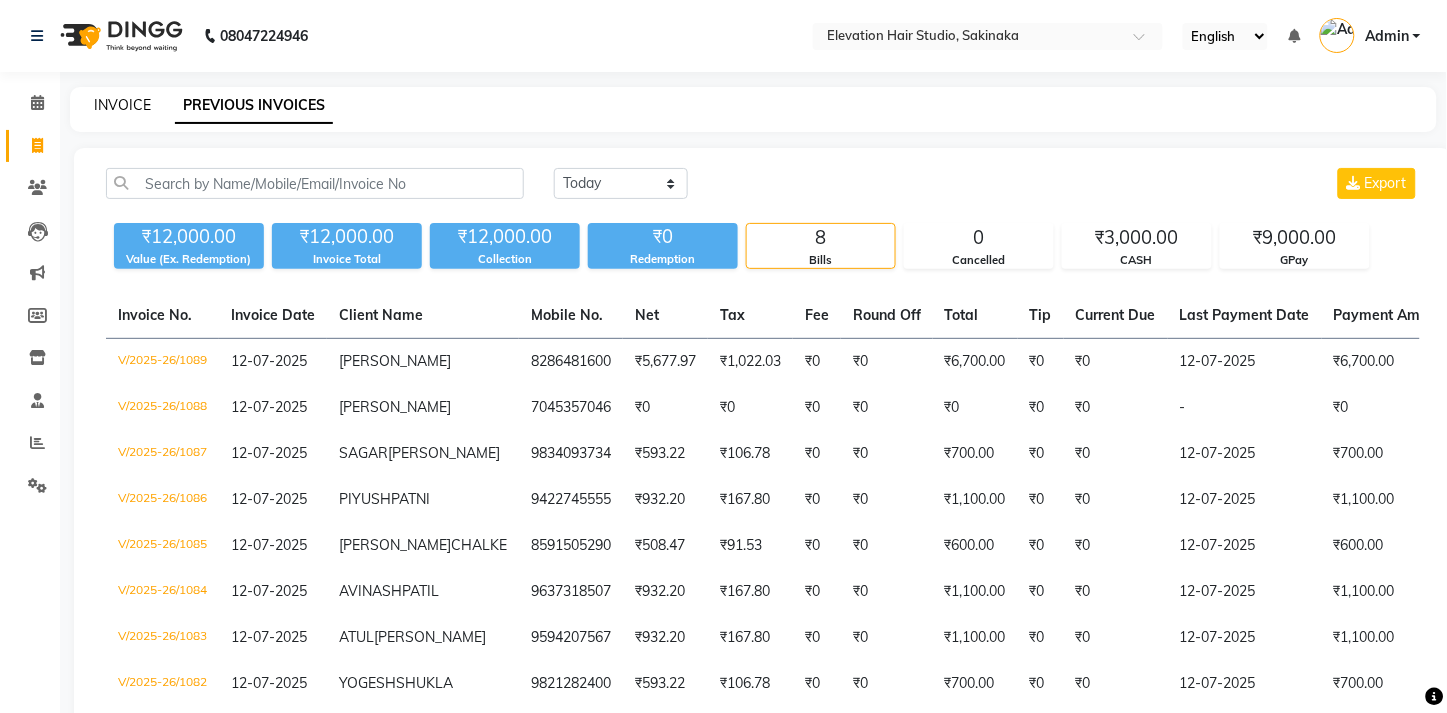 click on "INVOICE" 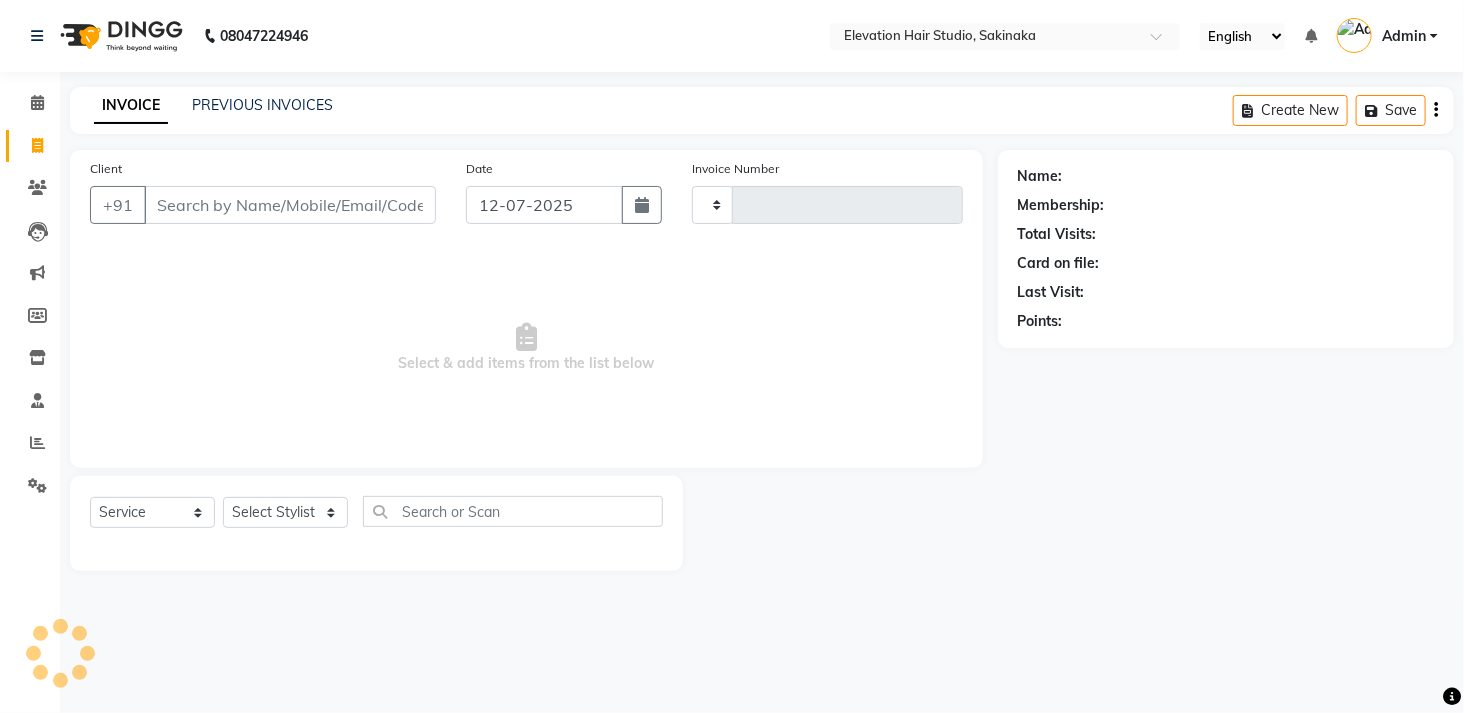 type on "1090" 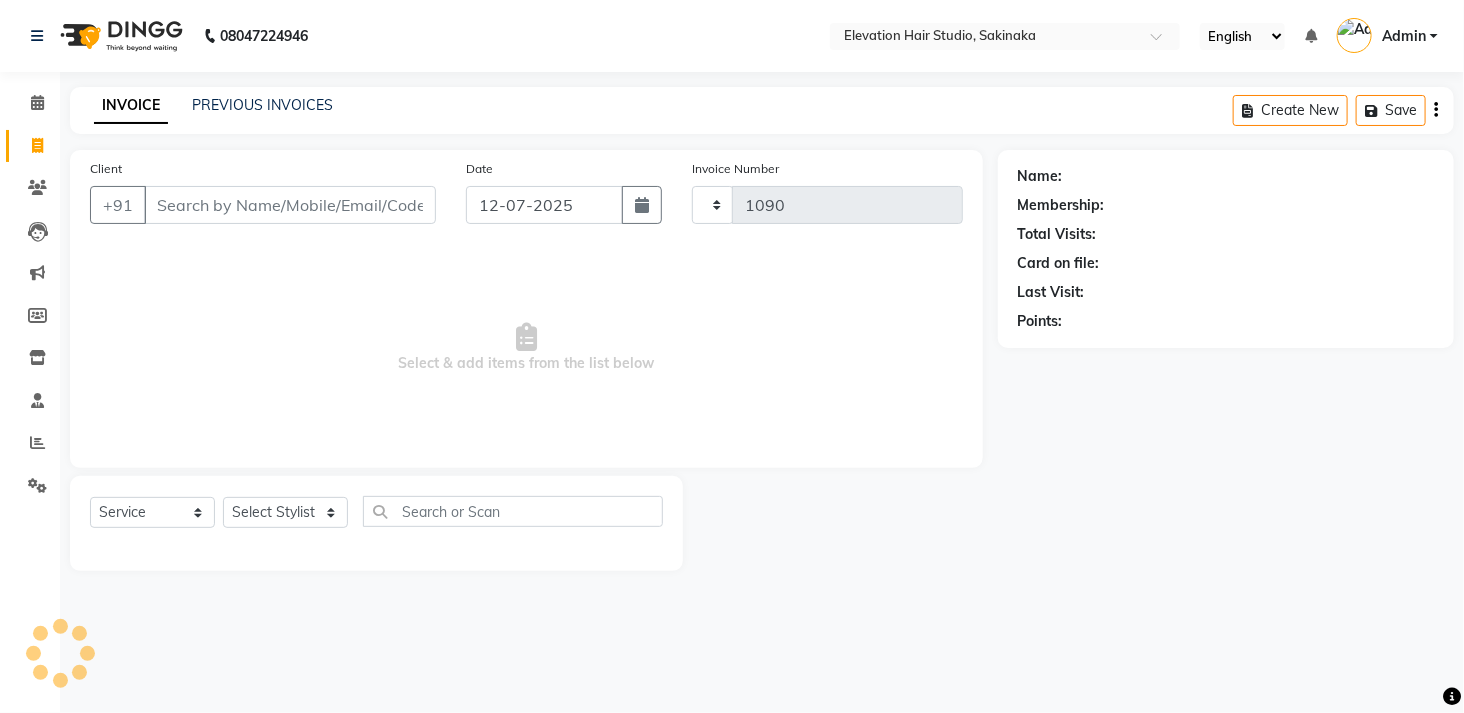 select on "4949" 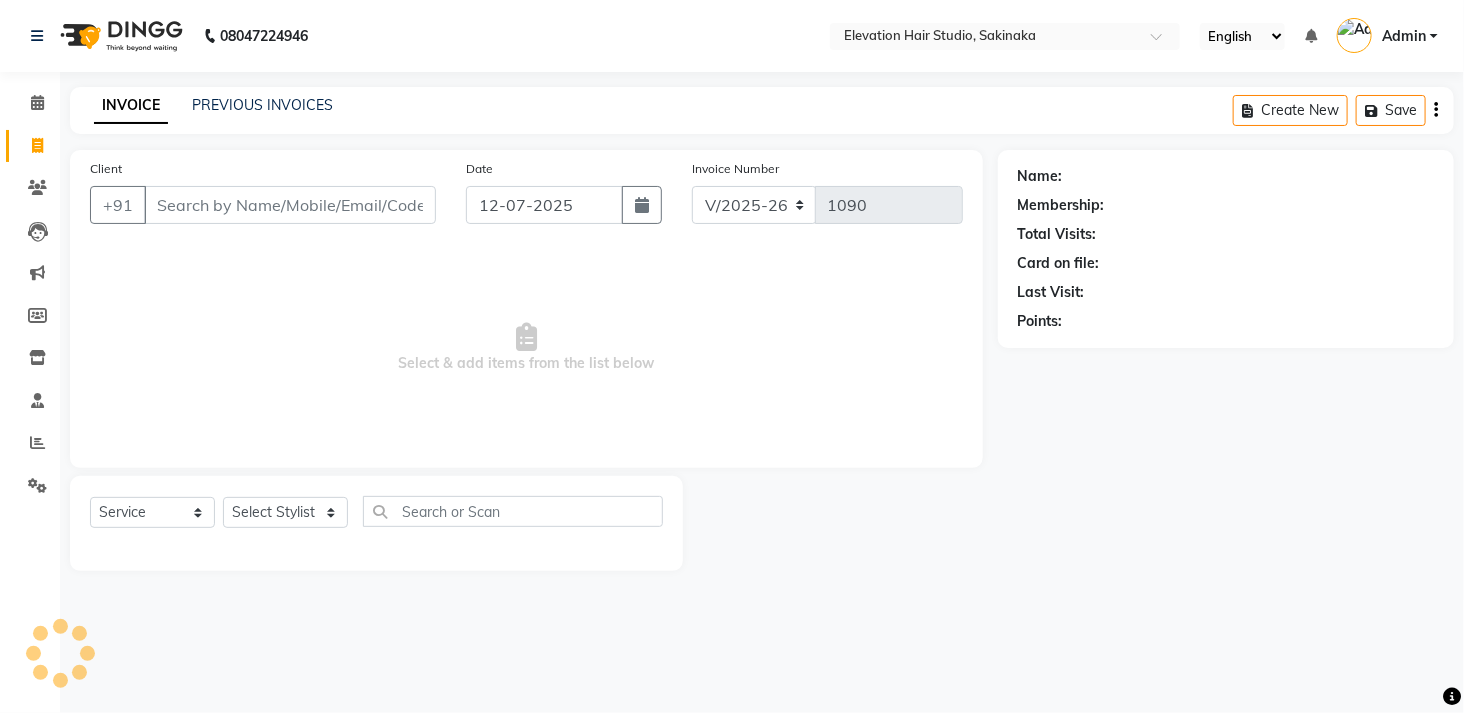 click on "Client" at bounding box center [290, 205] 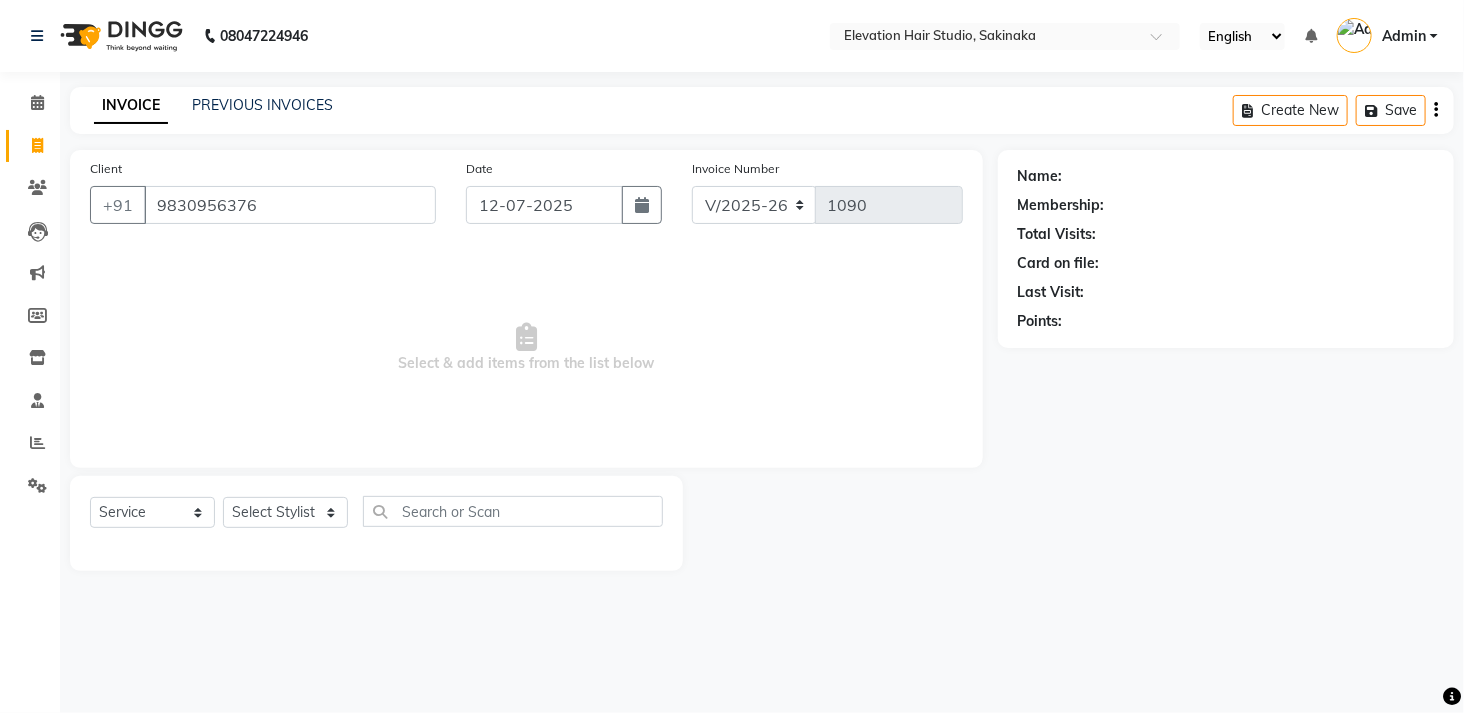type on "9830956376" 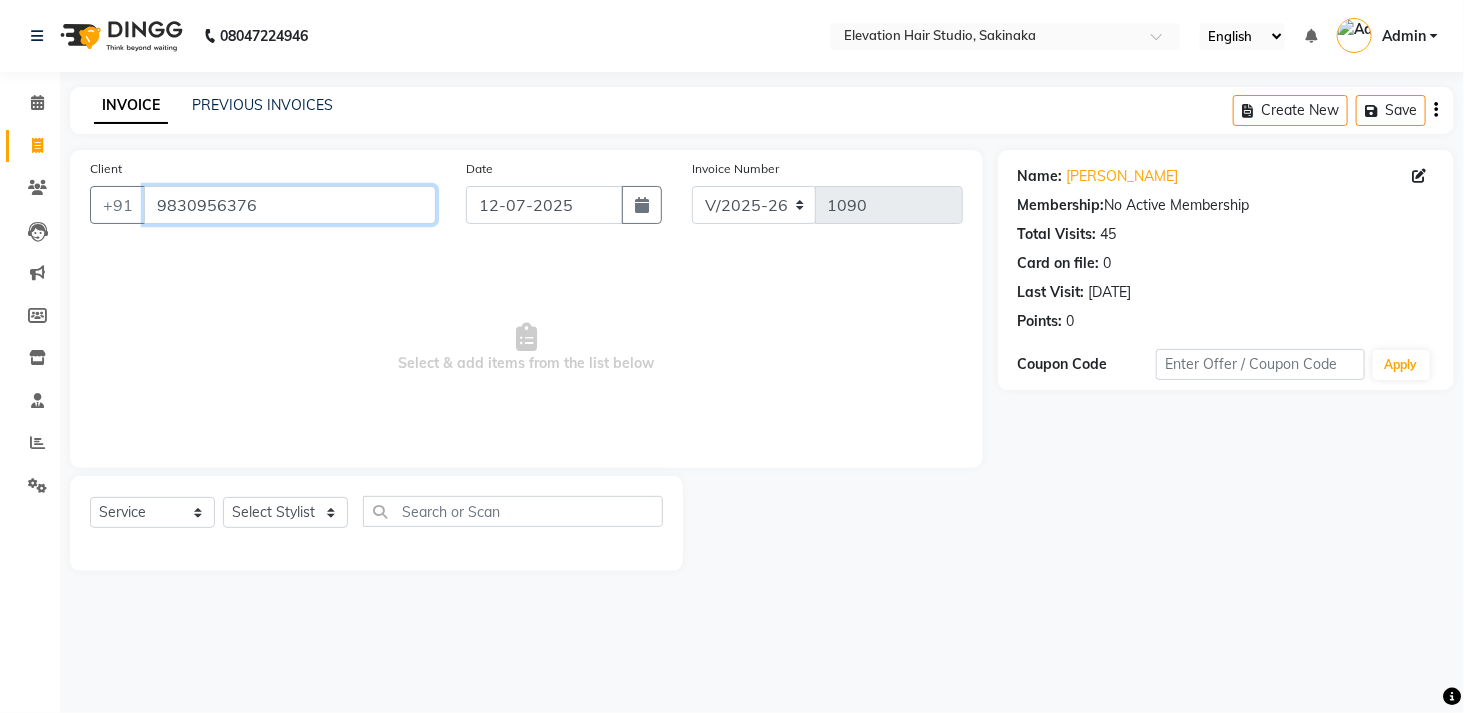 click on "9830956376" at bounding box center [290, 205] 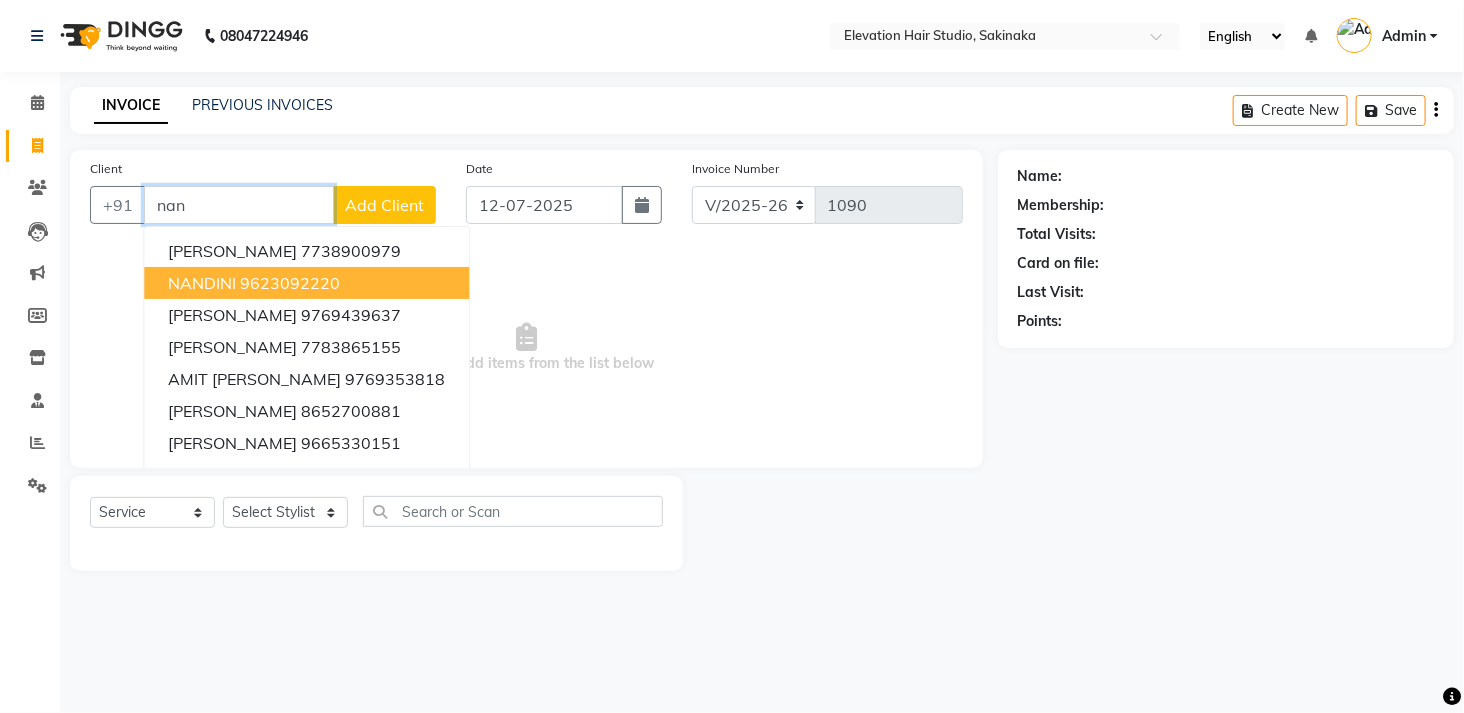 click on "9623092220" at bounding box center (290, 283) 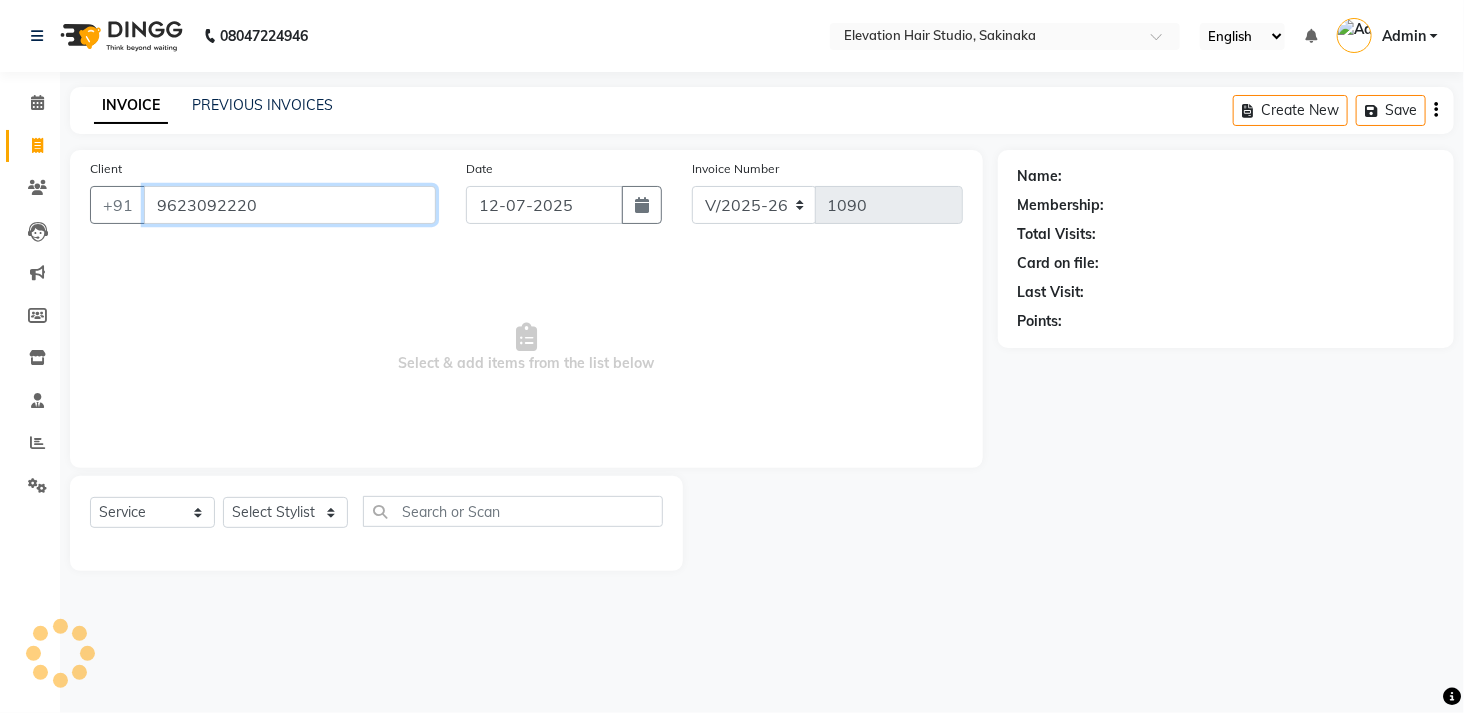 type on "9623092220" 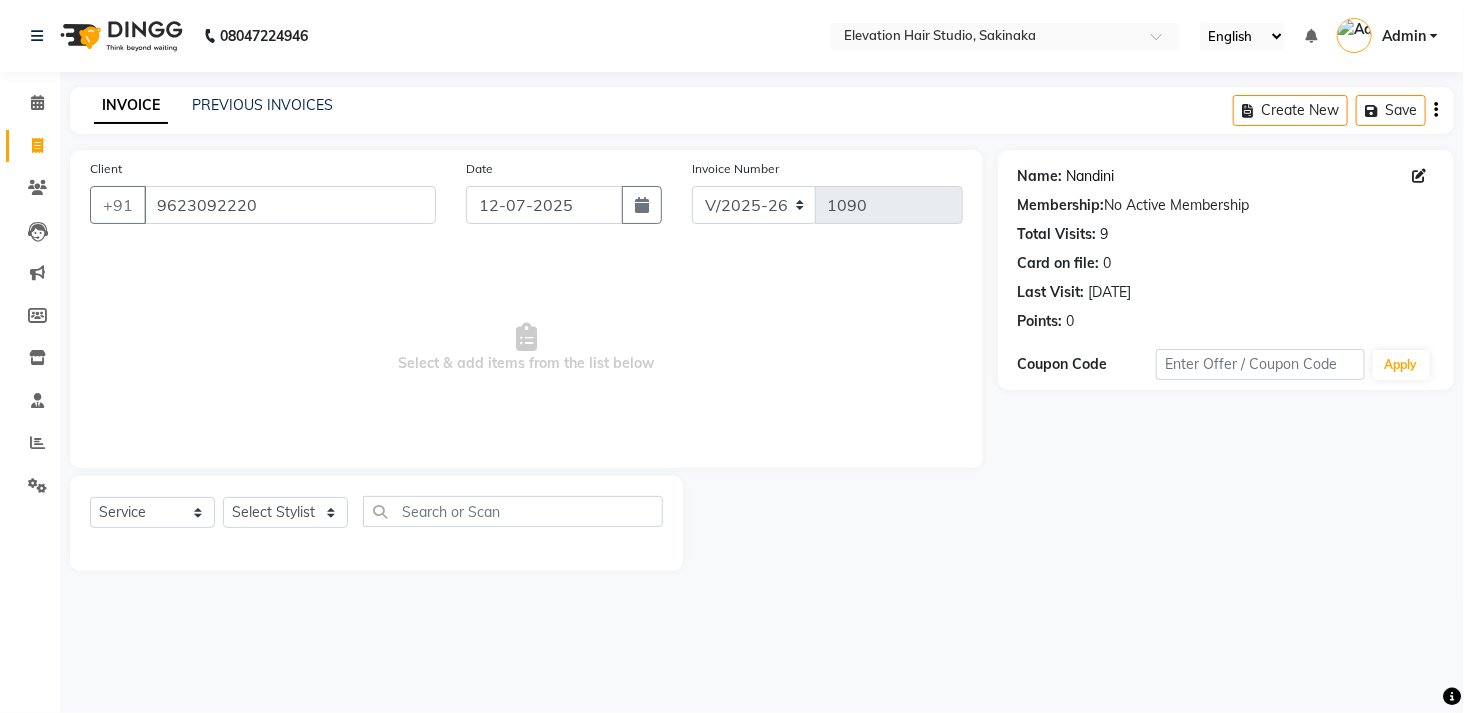 click on "Nandini" 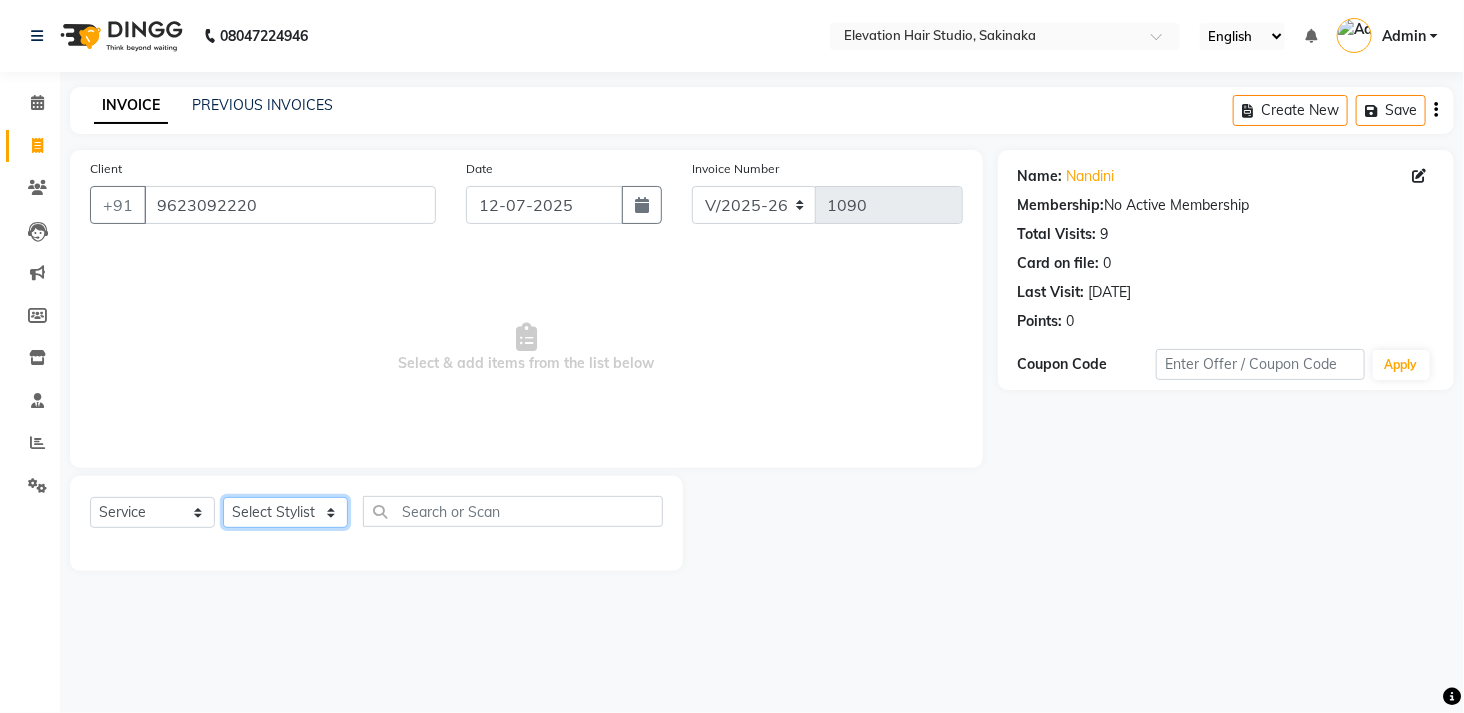 click on "Select Stylist Admin (EHS Thane) ANEES  DILIP KAPIL  PRIYA RUPESH SAHIL  Sarfaraz SHAHEENA SHAIKH  ZEESHAN" 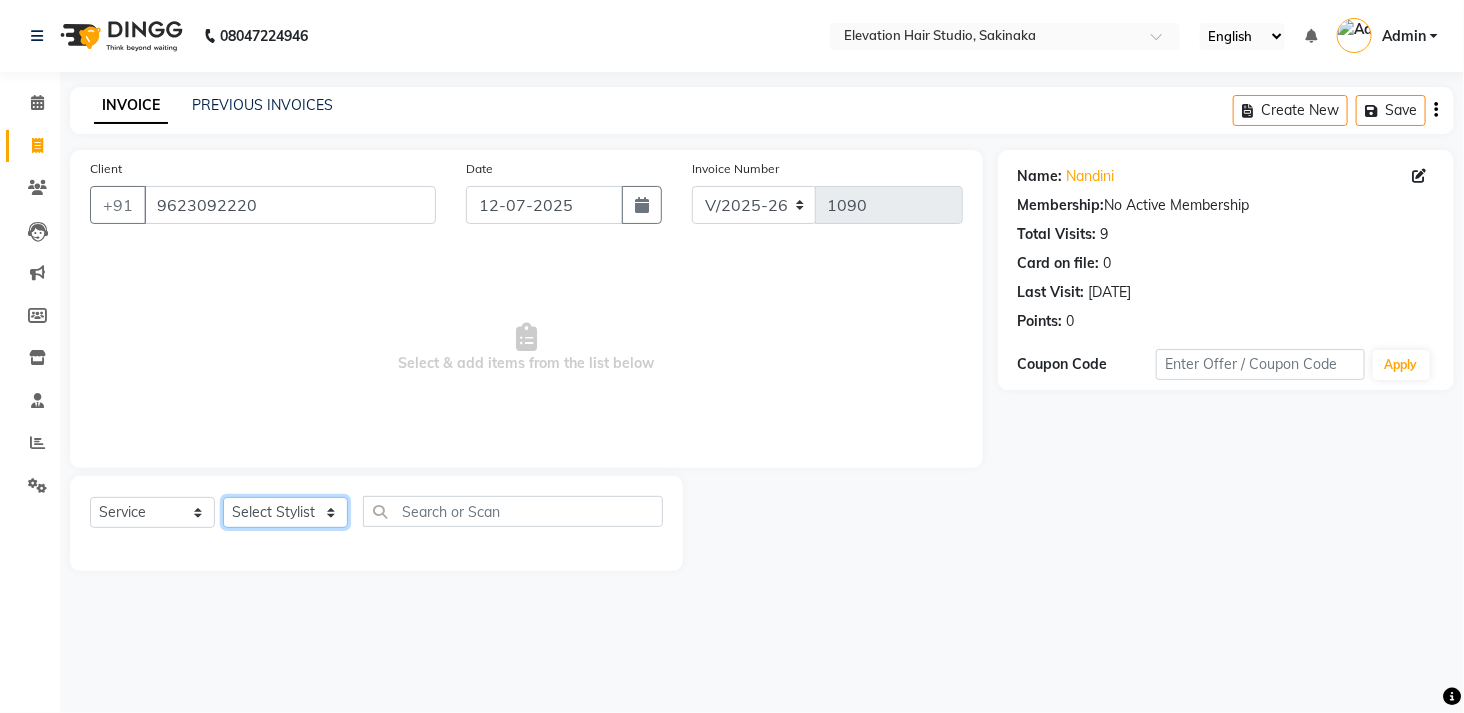 select on "30865" 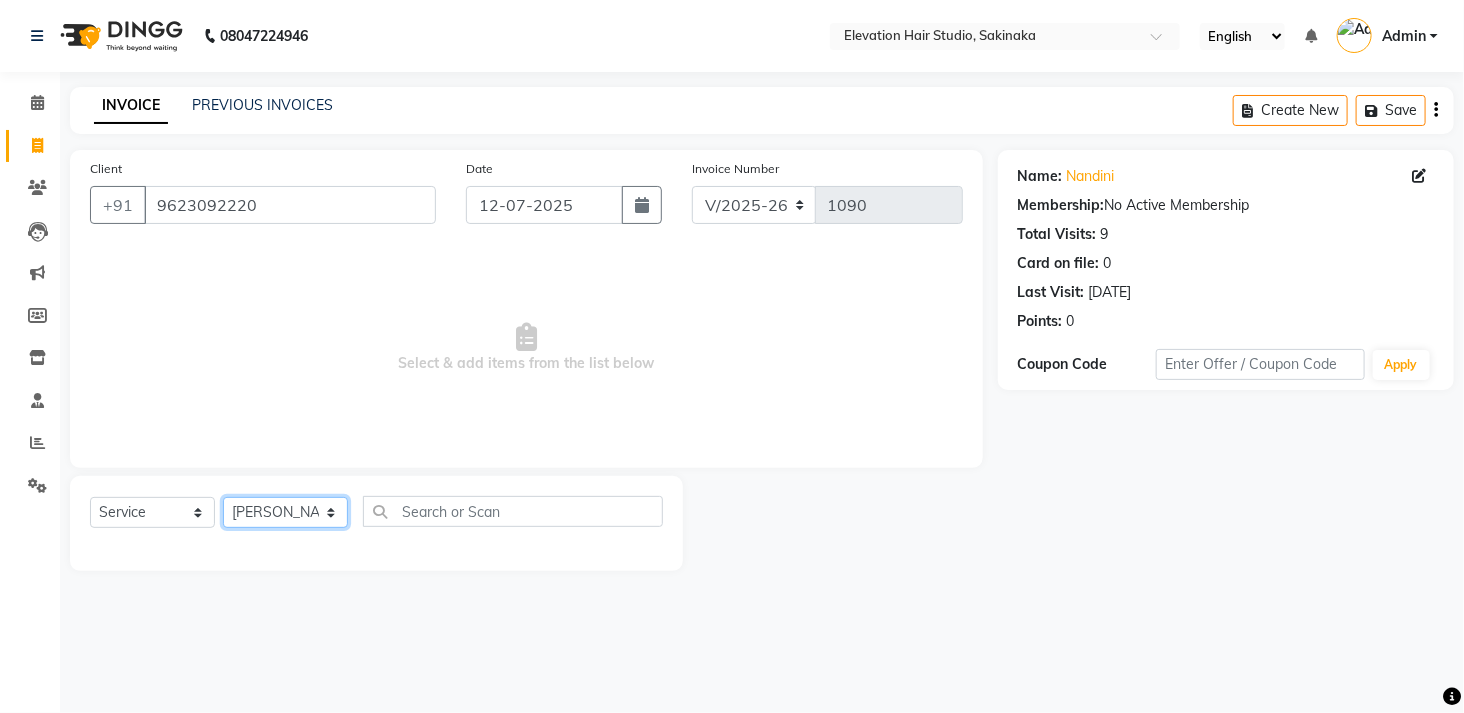 click on "Select Stylist Admin (EHS Thane) ANEES  DILIP KAPIL  PRIYA RUPESH SAHIL  Sarfaraz SHAHEENA SHAIKH  ZEESHAN" 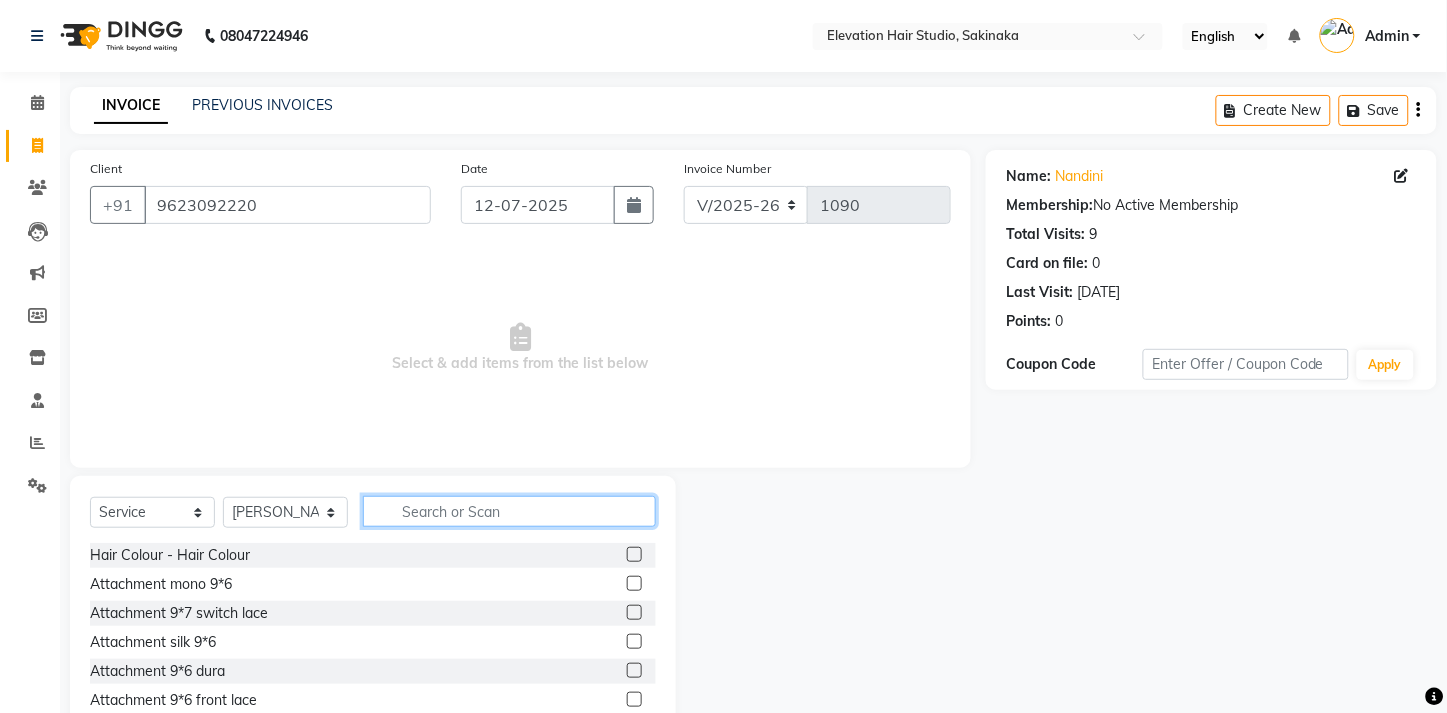 click 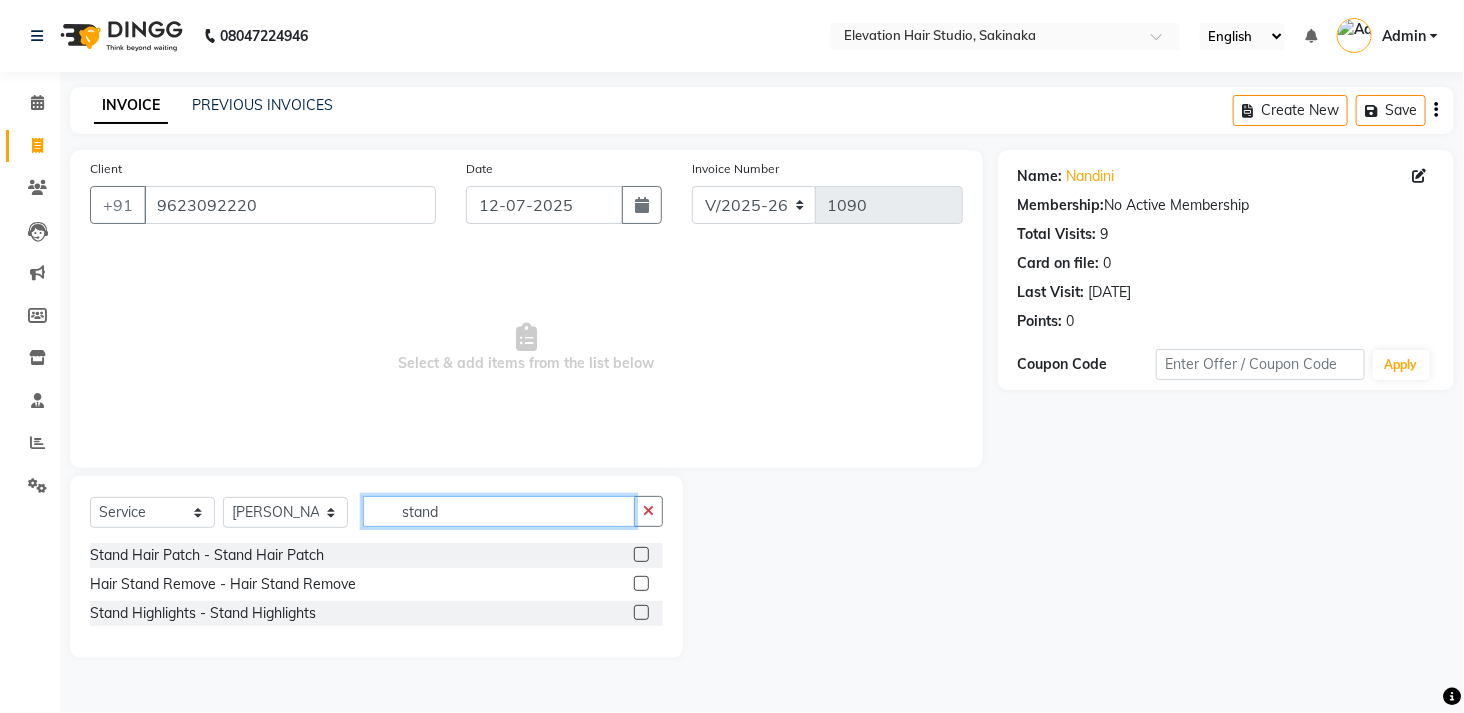 type on "stand" 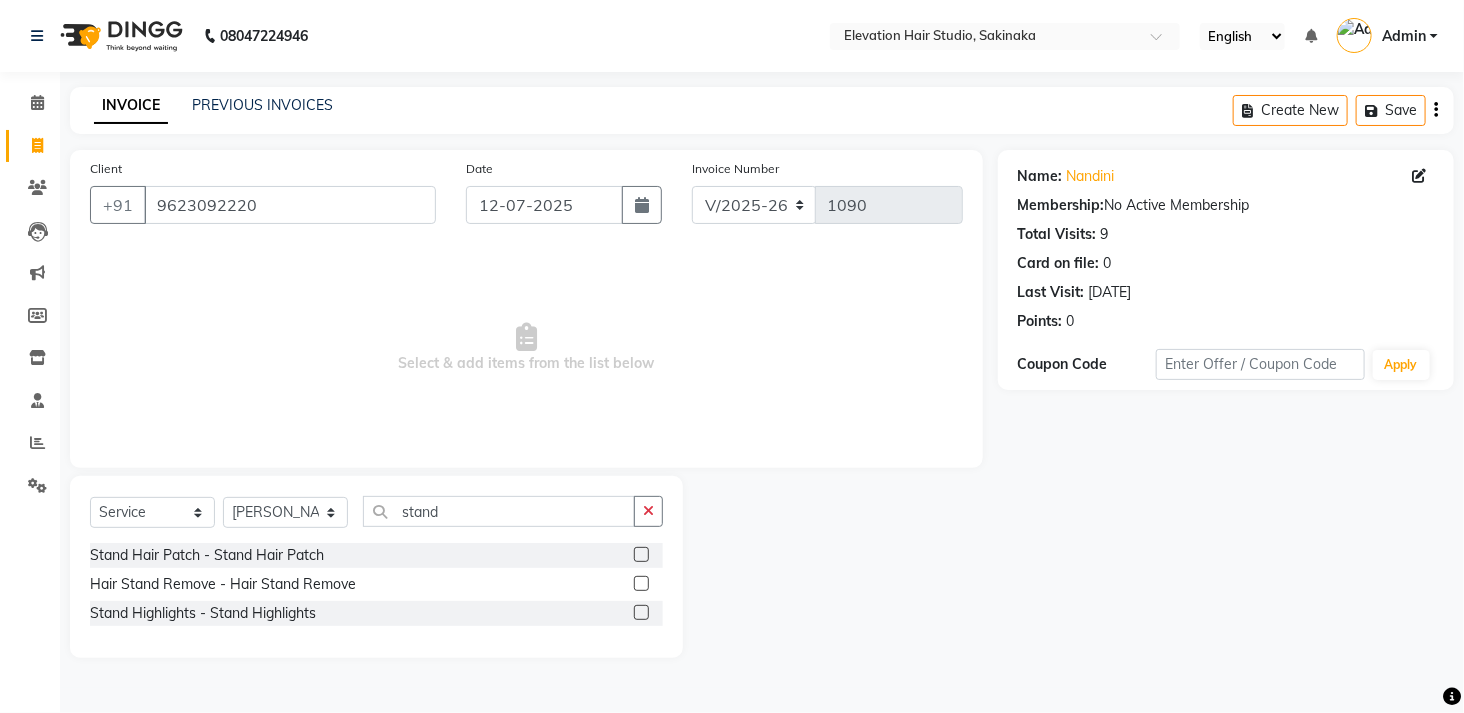 click 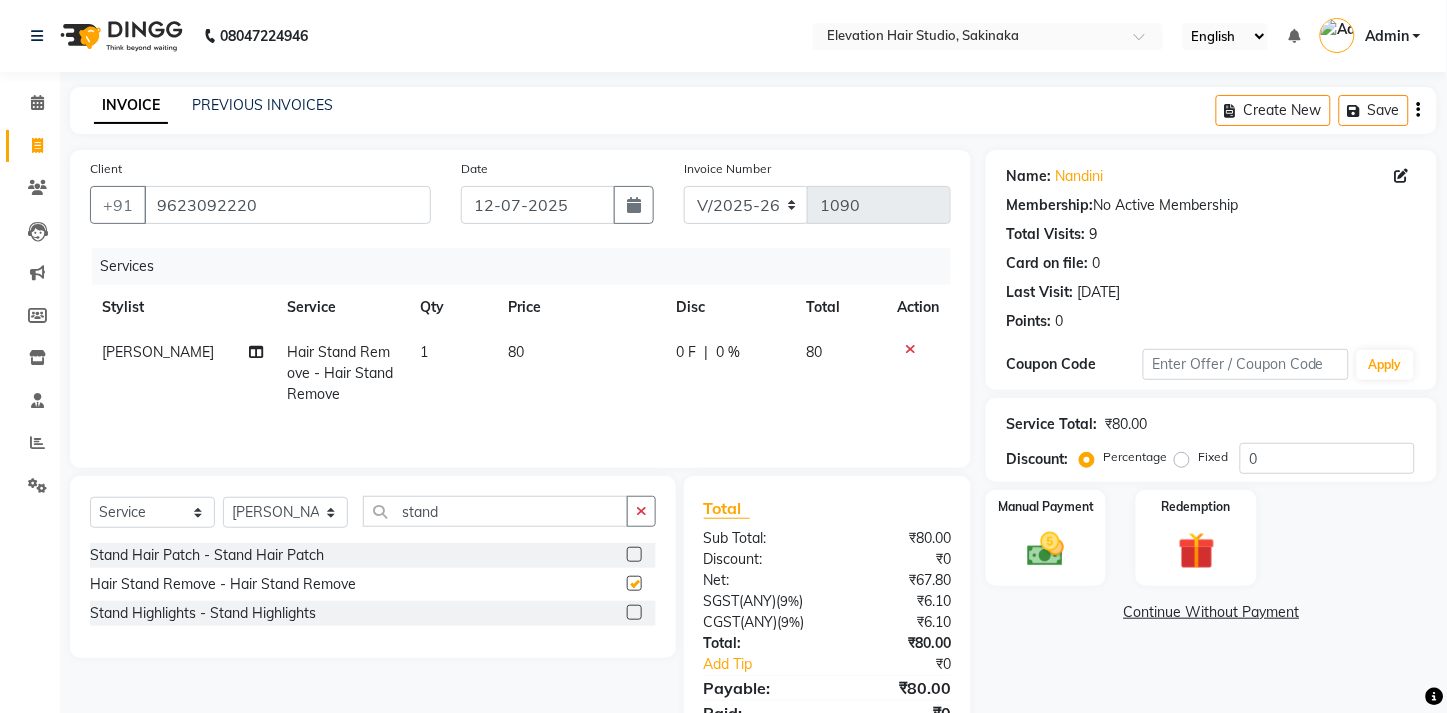 checkbox on "false" 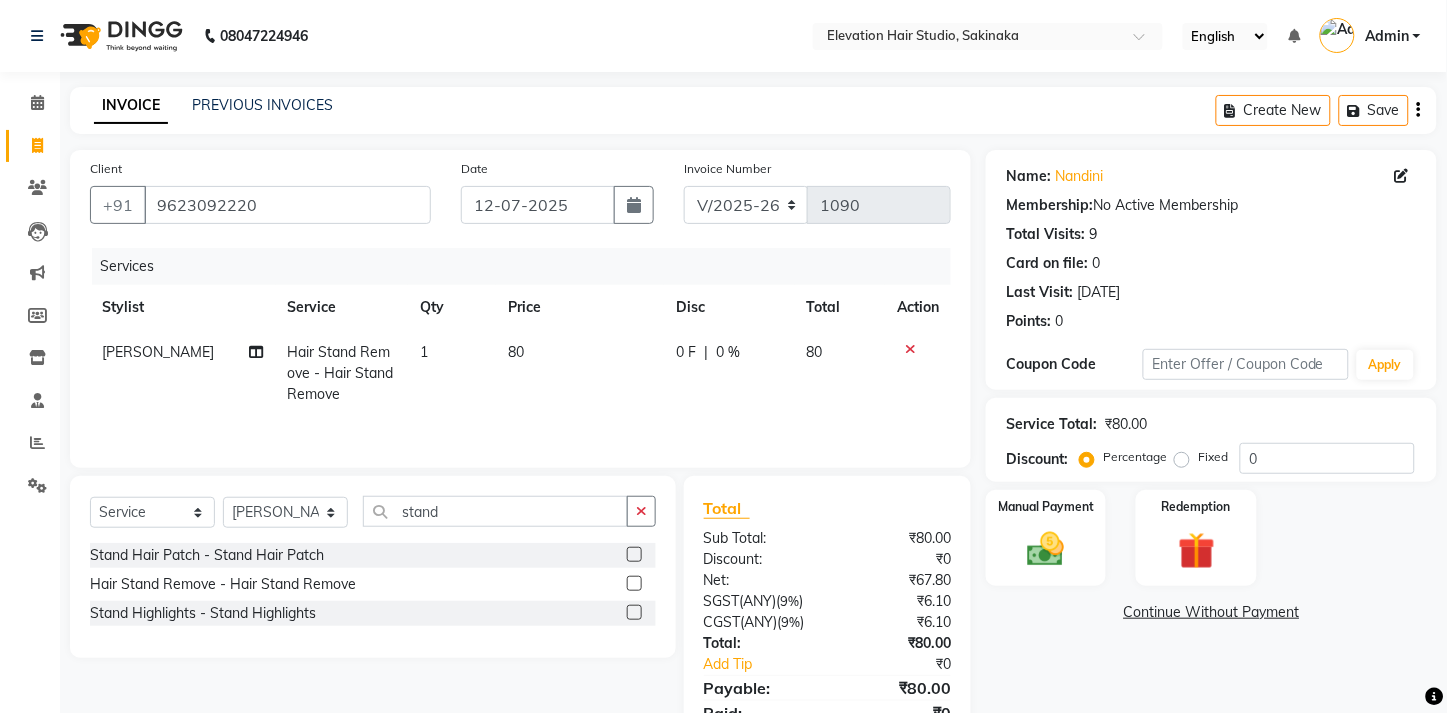 click on "80" 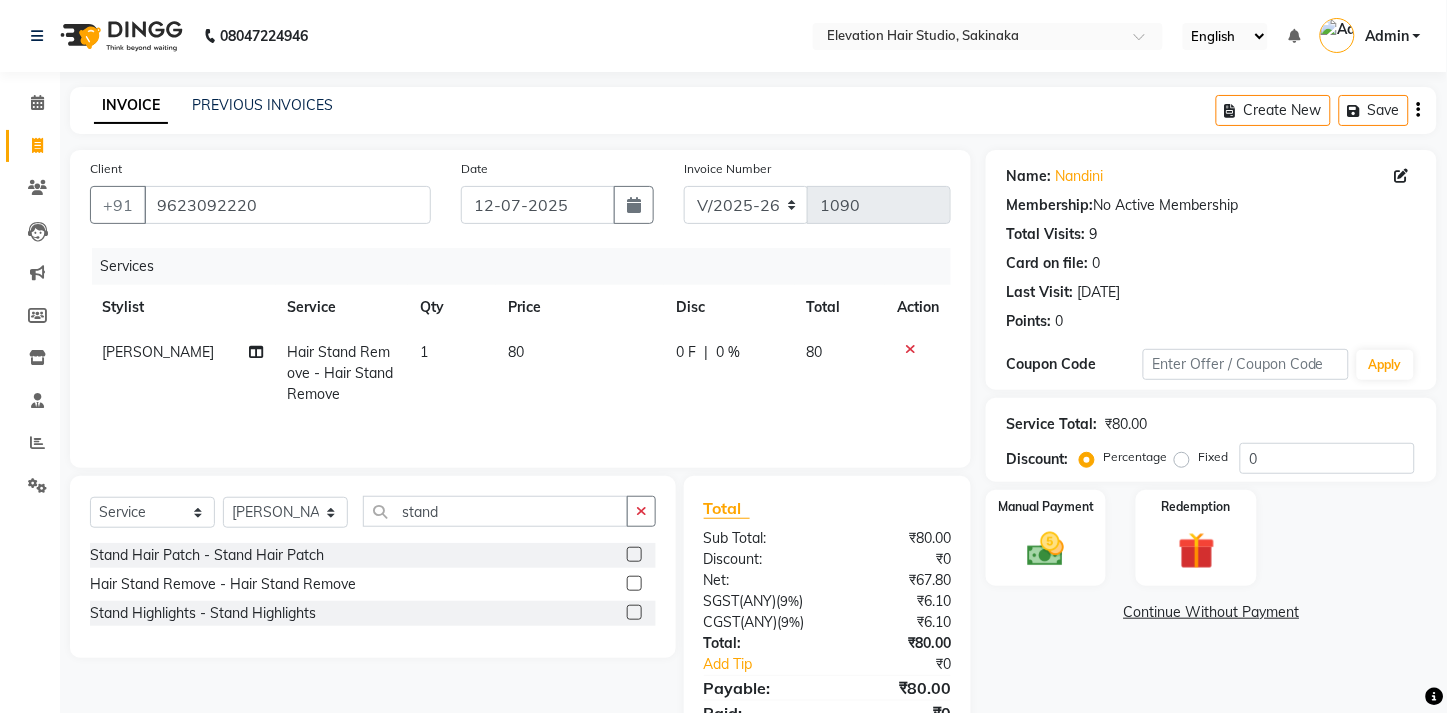 select on "30865" 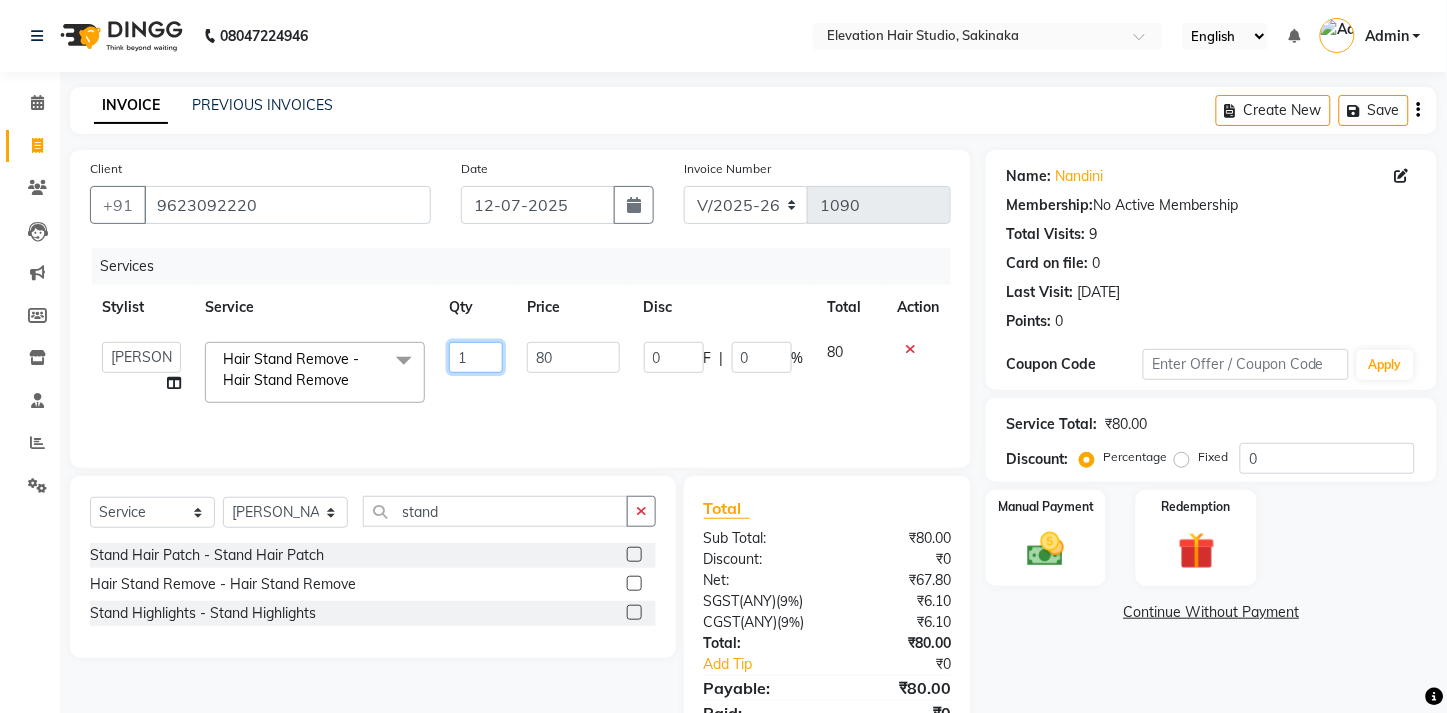 click on "1" 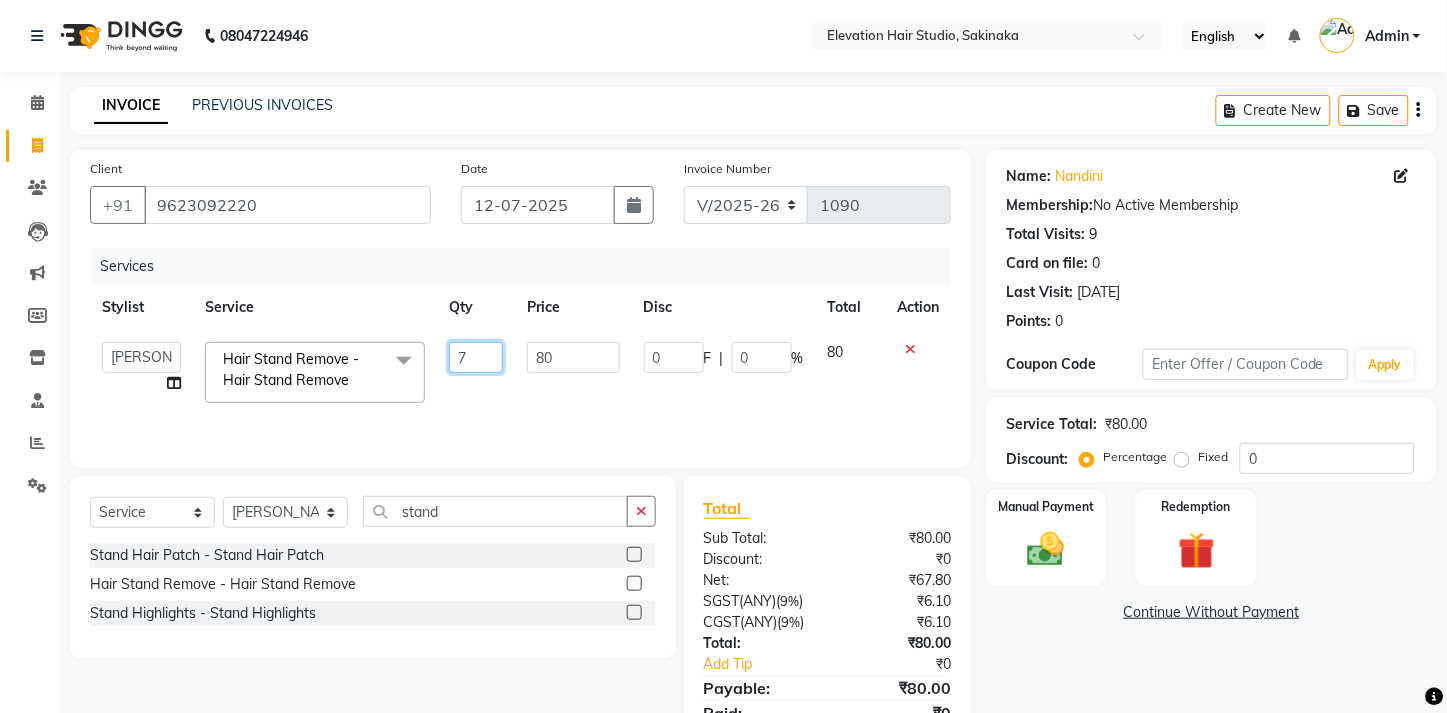 type on "78" 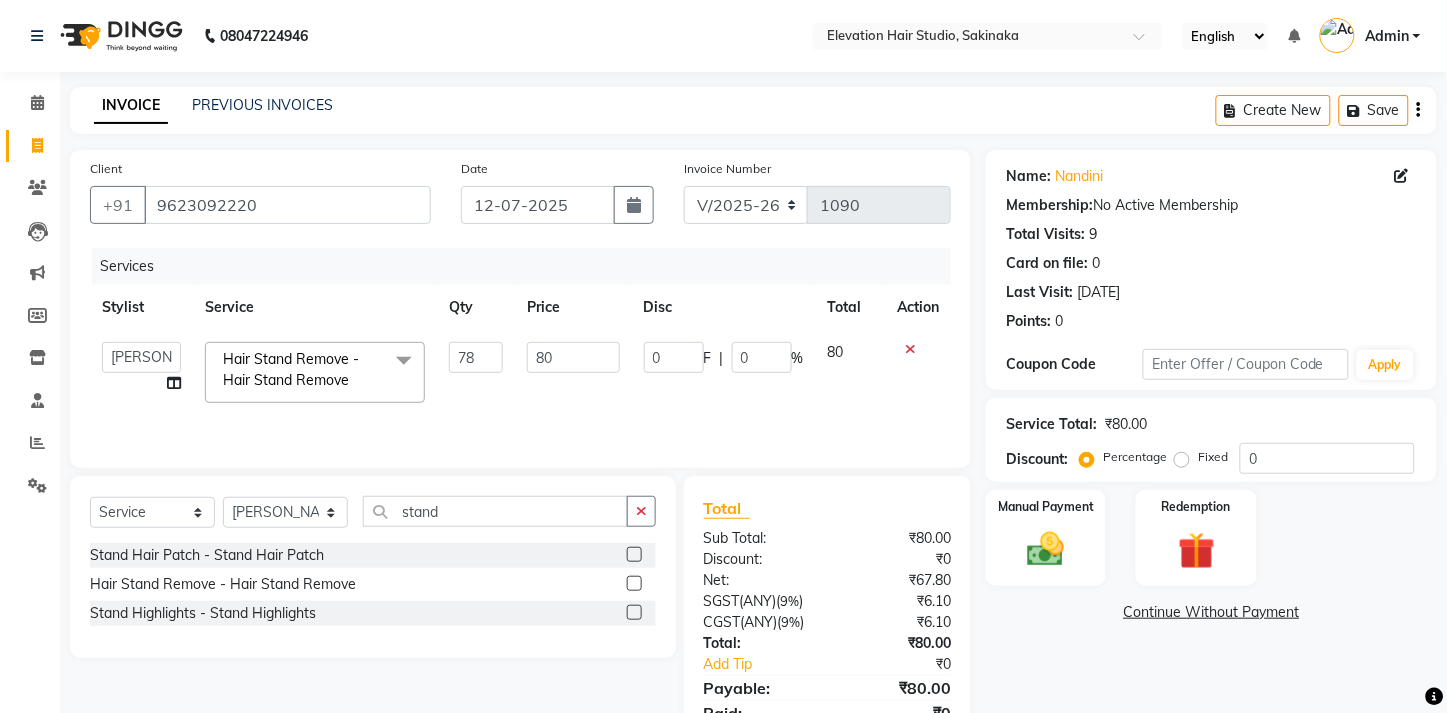 click on "Admin (EHS Thane)   ANEES    DILIP   KAPIL    PRIYA   RUPESH   SAHIL    Sarfaraz   SHAHEENA SHAIKH    ZEESHAN   Hair Stand Remove - Hair Stand Remove  x Hair Colour - Hair Colour Attachment mono 9*6 Attachment 9*7 switch lace  Attachment  silk 9*6 Attachment 9*6 dura  Attachment 9*6 front lace  Attachment 8*6 miraj  Highlights  Refilling Attachment 8*6 dura mono Attachment 8*6 front lace miraj Attachment 5*5 topper  Attachment 7*5 topper Attachment 8*6 poly Patch hair cutting  CONSULTATION Attachment 10*8 mono Free service  Attachment of 9*7 miraj 12 Service package  Attachment 5*5 mono hairline  Hair cutting Miraj 8*6  Front line  Attachment  miraj 9*6 Attachment 10*7  front lace  Attachment 9*7  dura hair  Attachment of 9*7 black mono  Attachment of 7*5 australian miraj  Attachment 10*7 miraj frontlace Attachment 9*6 silk base front lace Full wig  Attachment Silk base  8*6  Patch Replacement  Attachment 4*4 miraj Hair style tongs  paper poly 9*6 0.3mm Attachment 10*7 mono  Attachment 7*5 mono  Clip on  78" 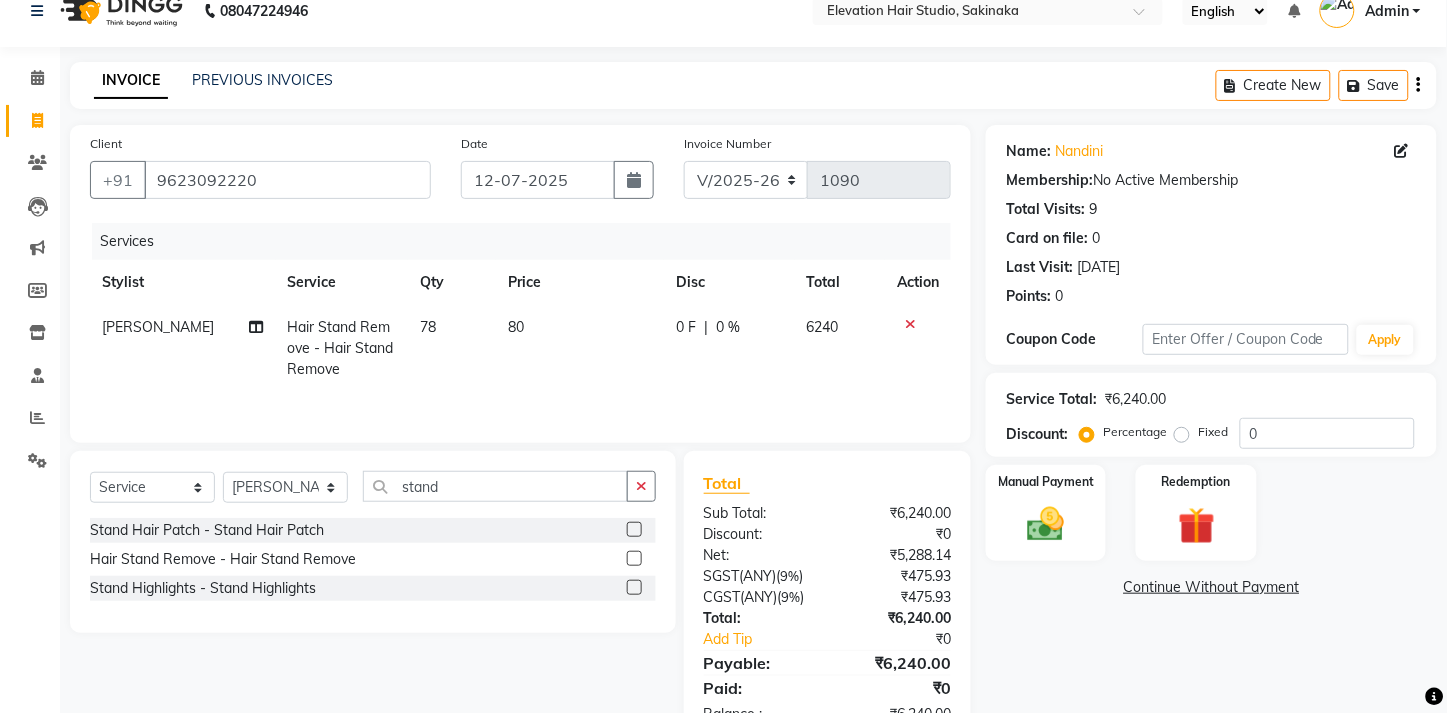 scroll, scrollTop: 10, scrollLeft: 0, axis: vertical 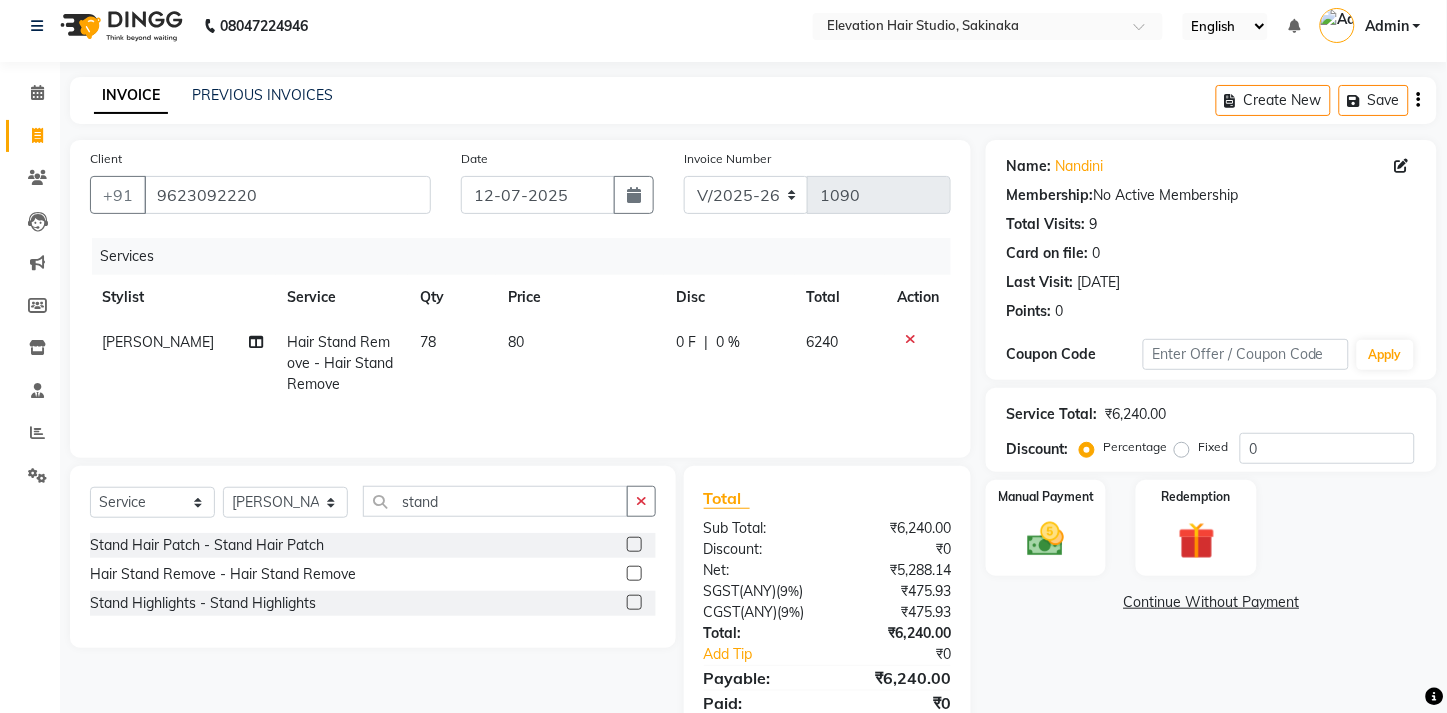 drag, startPoint x: 531, startPoint y: 350, endPoint x: 521, endPoint y: 345, distance: 11.18034 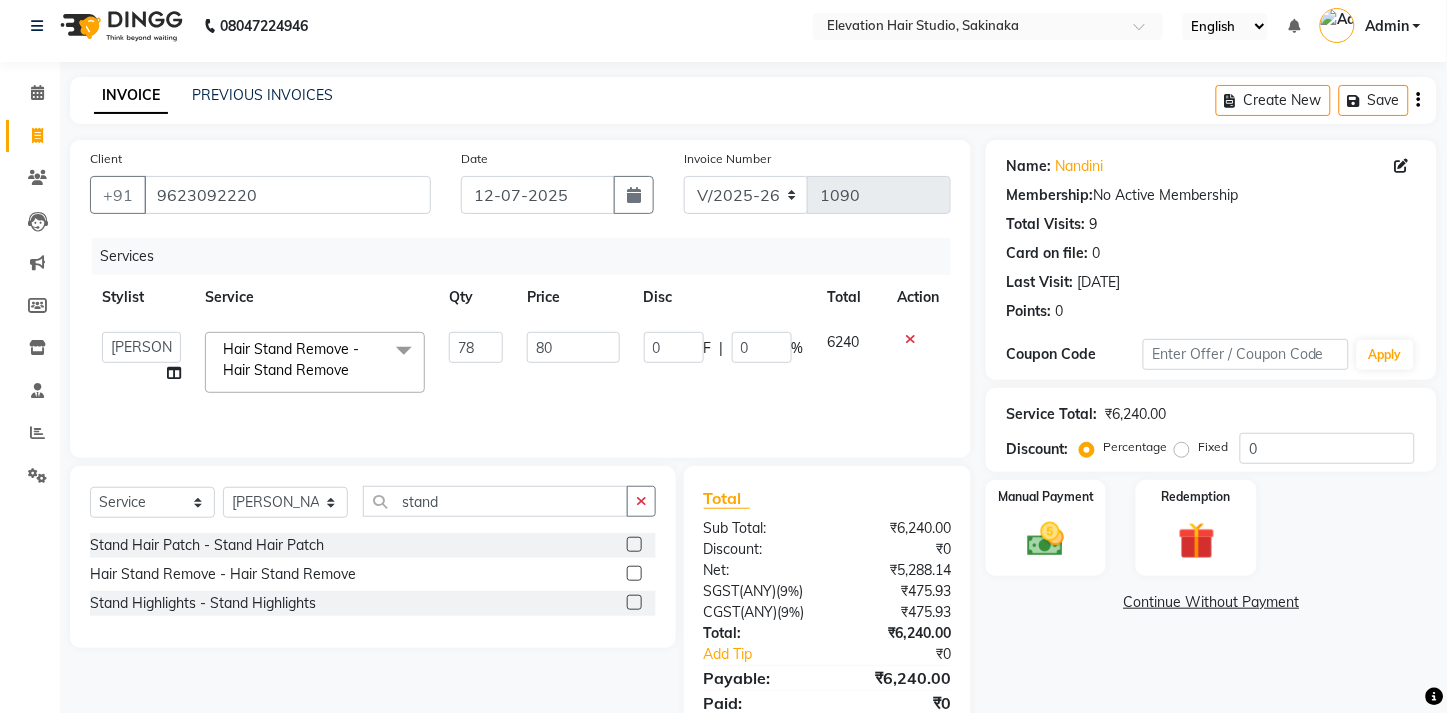click on "80" 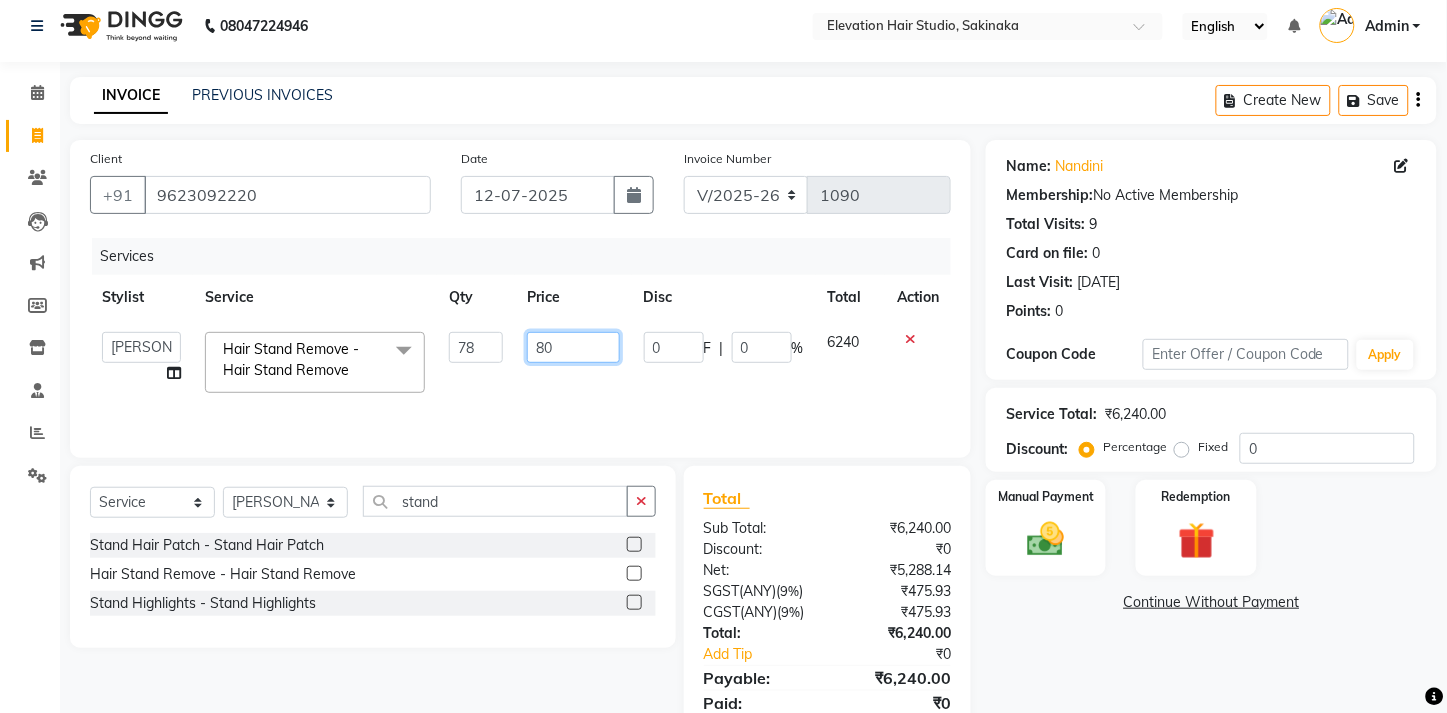 click on "80" 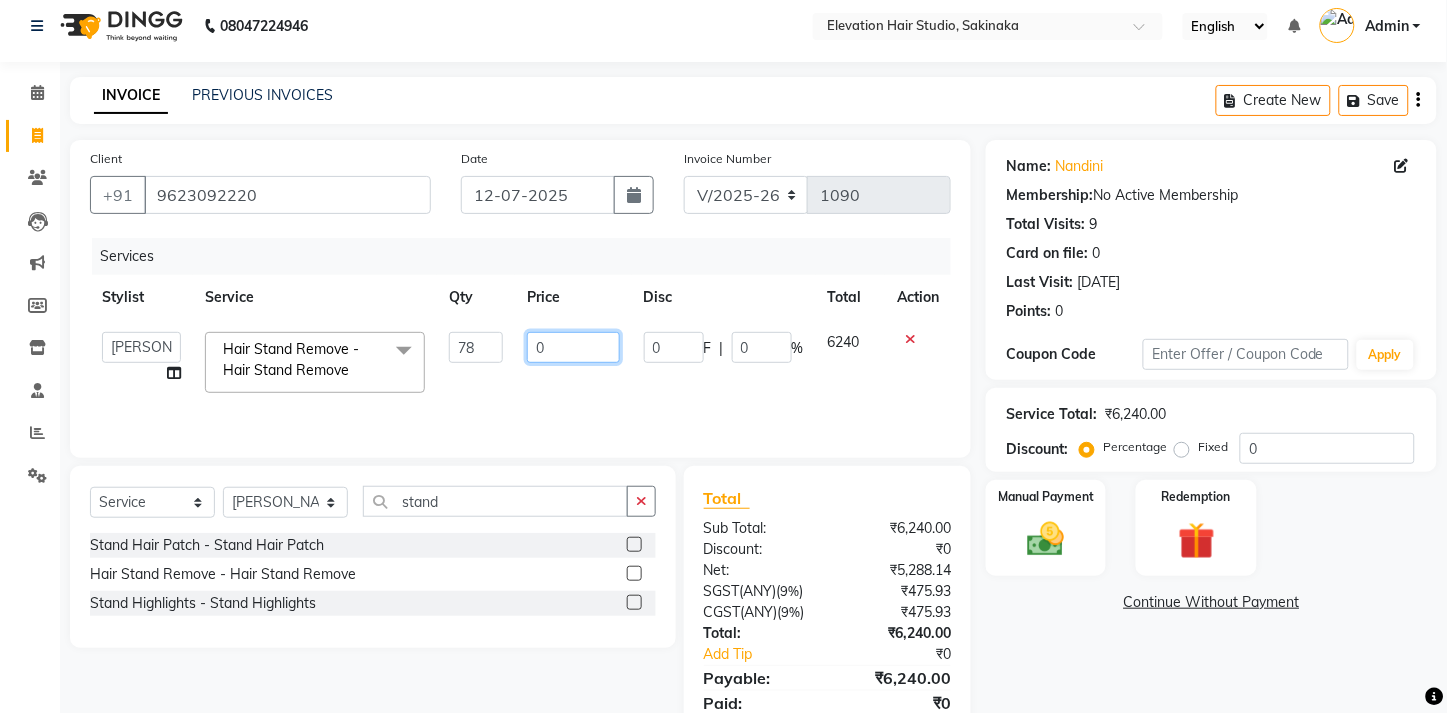 type on "70" 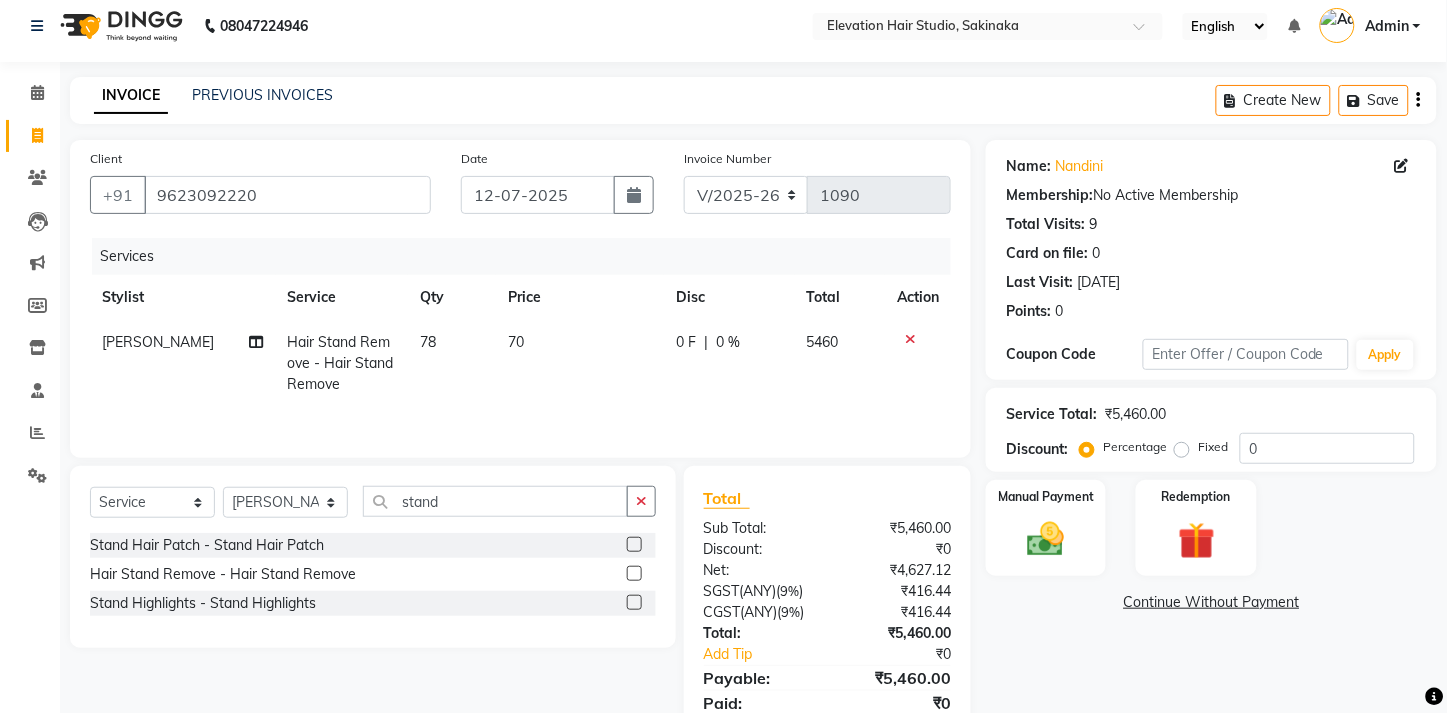 click on "70" 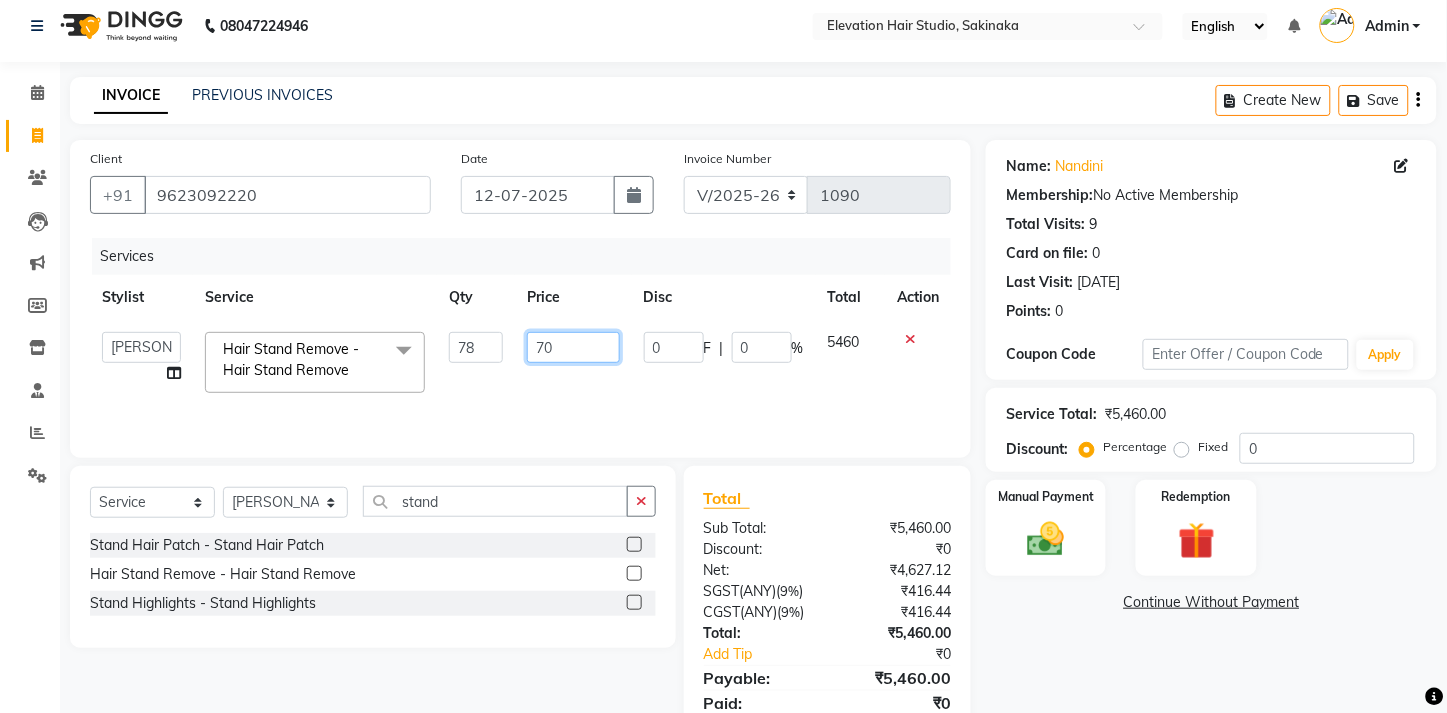 click on "70" 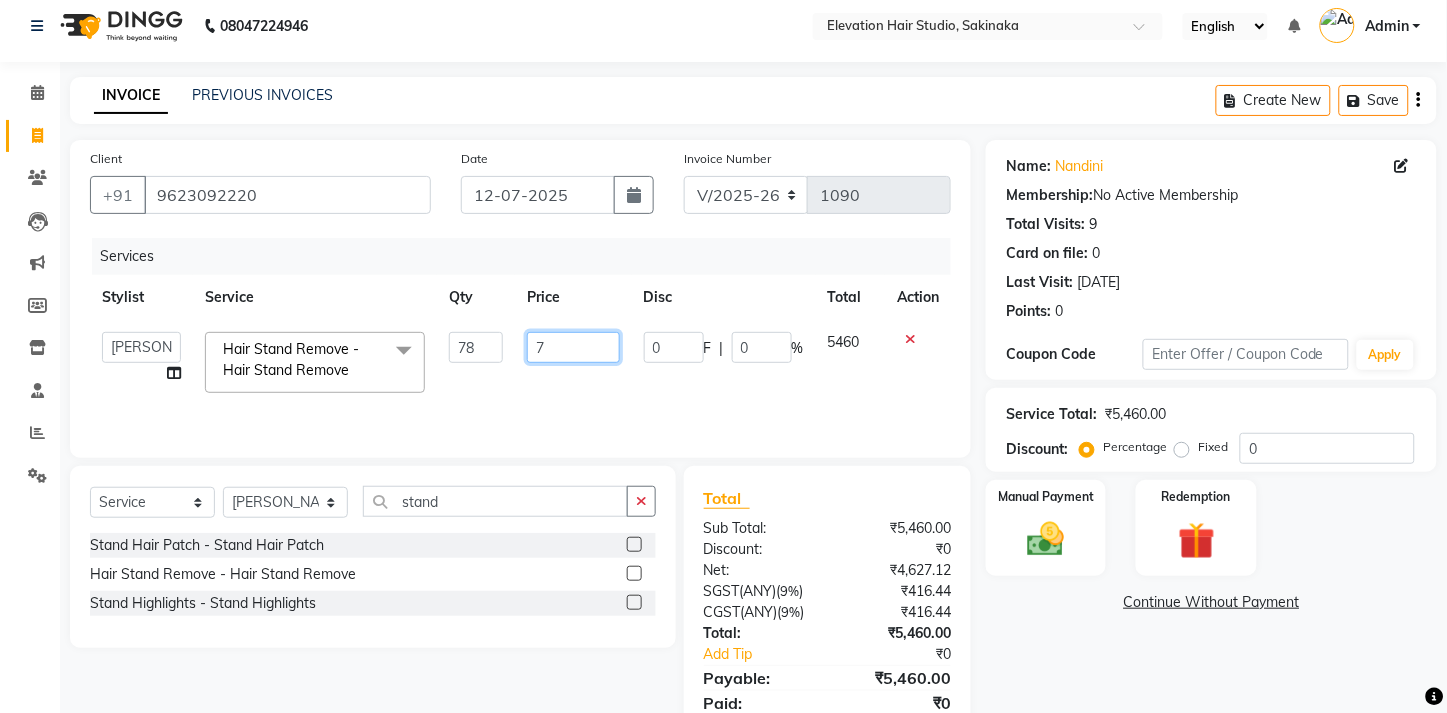 type on "75" 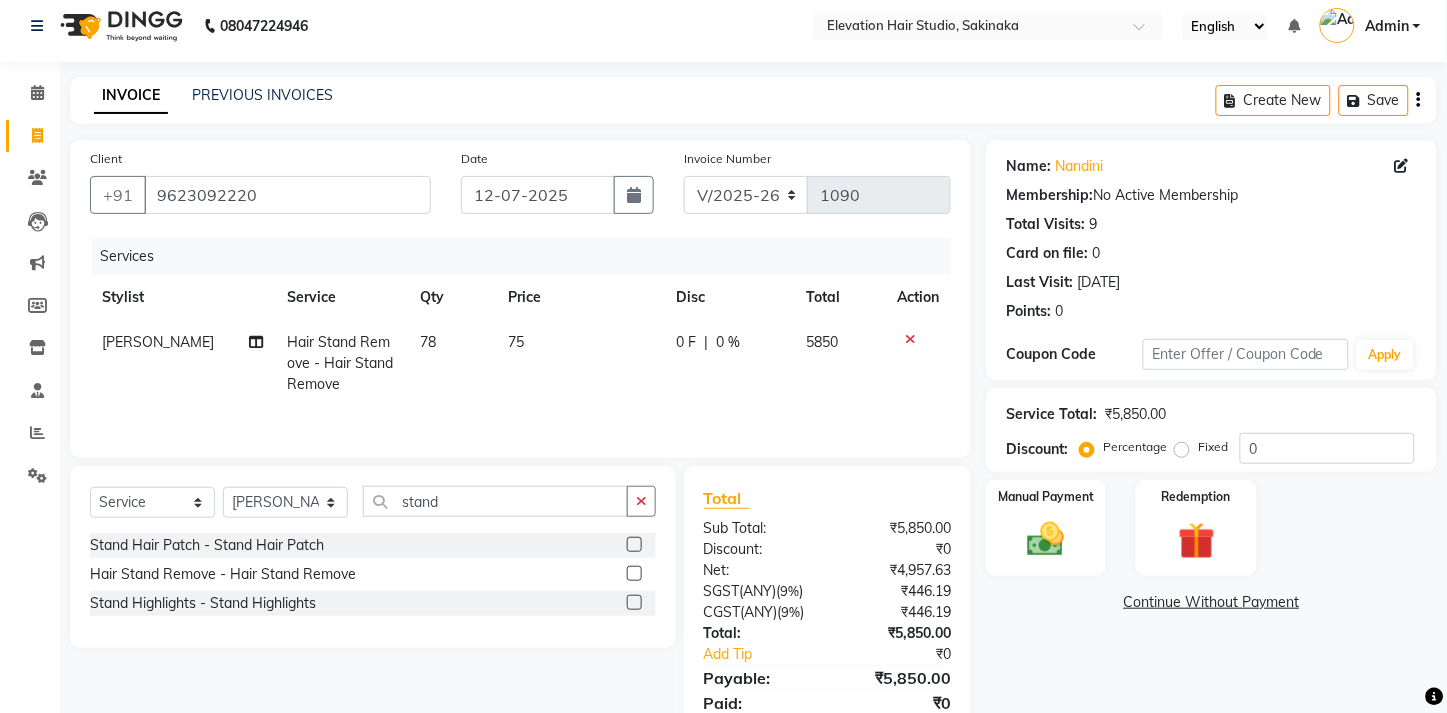 click on "75" 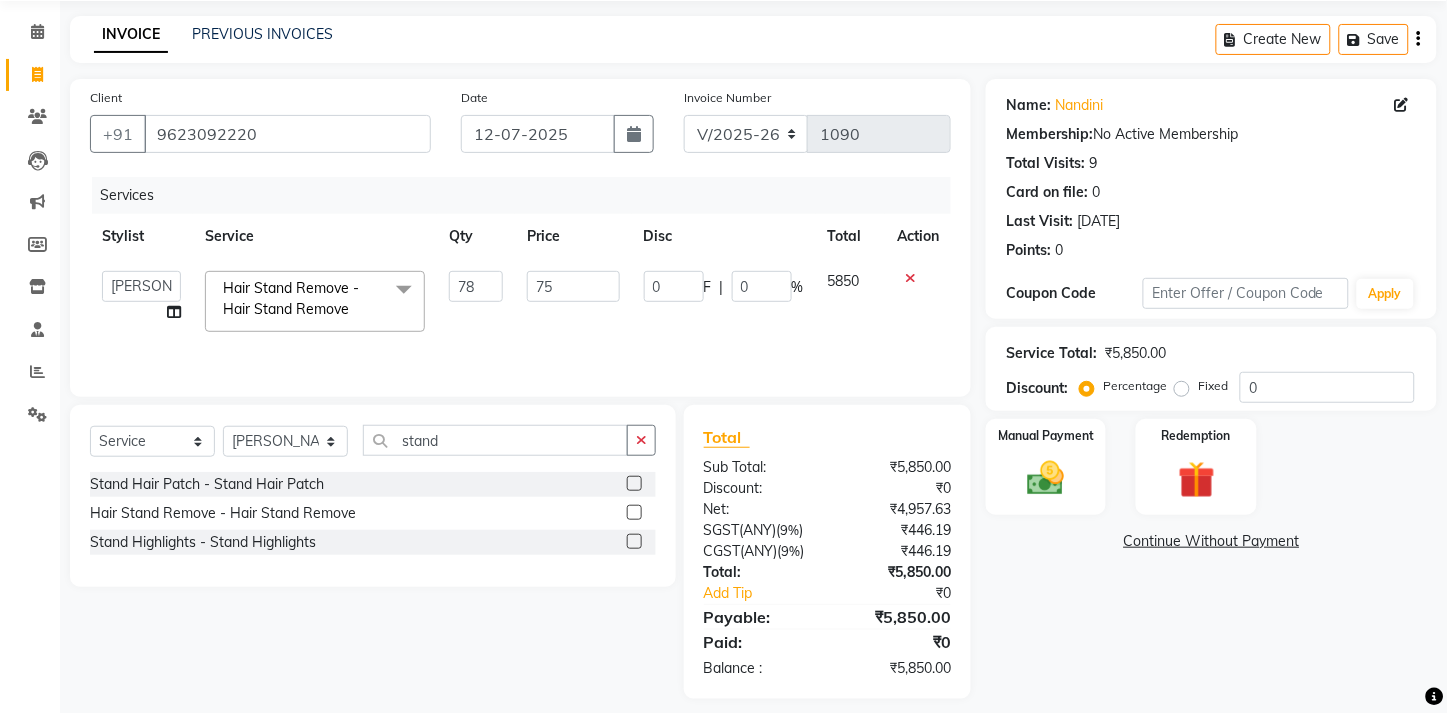 scroll, scrollTop: 25, scrollLeft: 0, axis: vertical 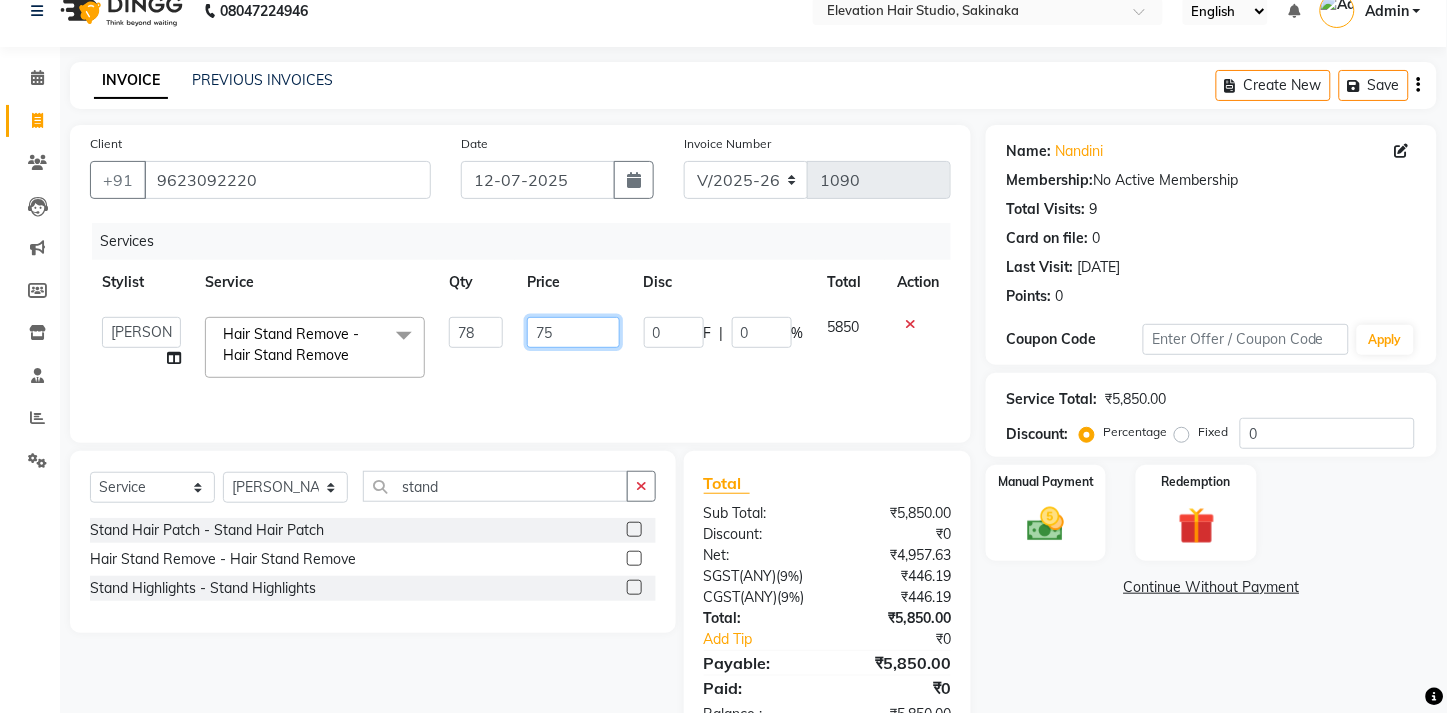 click on "75" 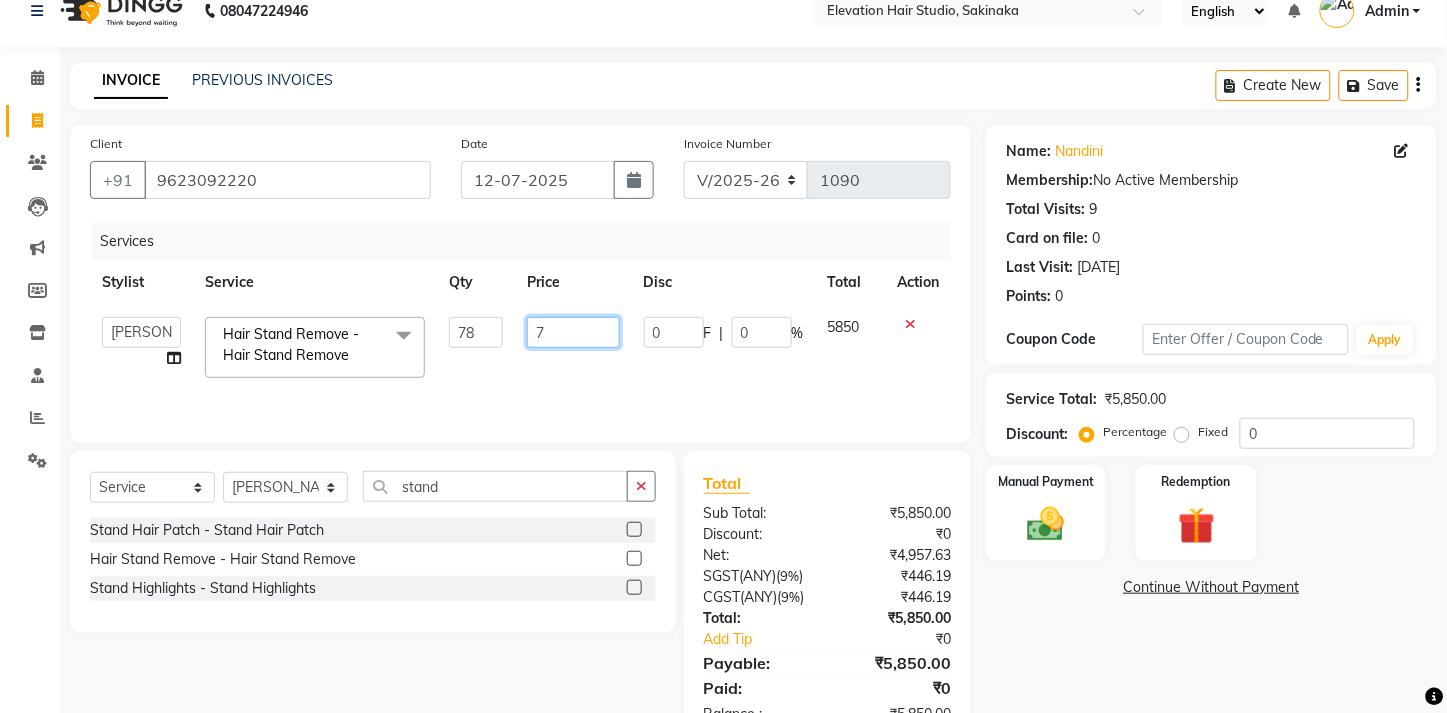 type on "74" 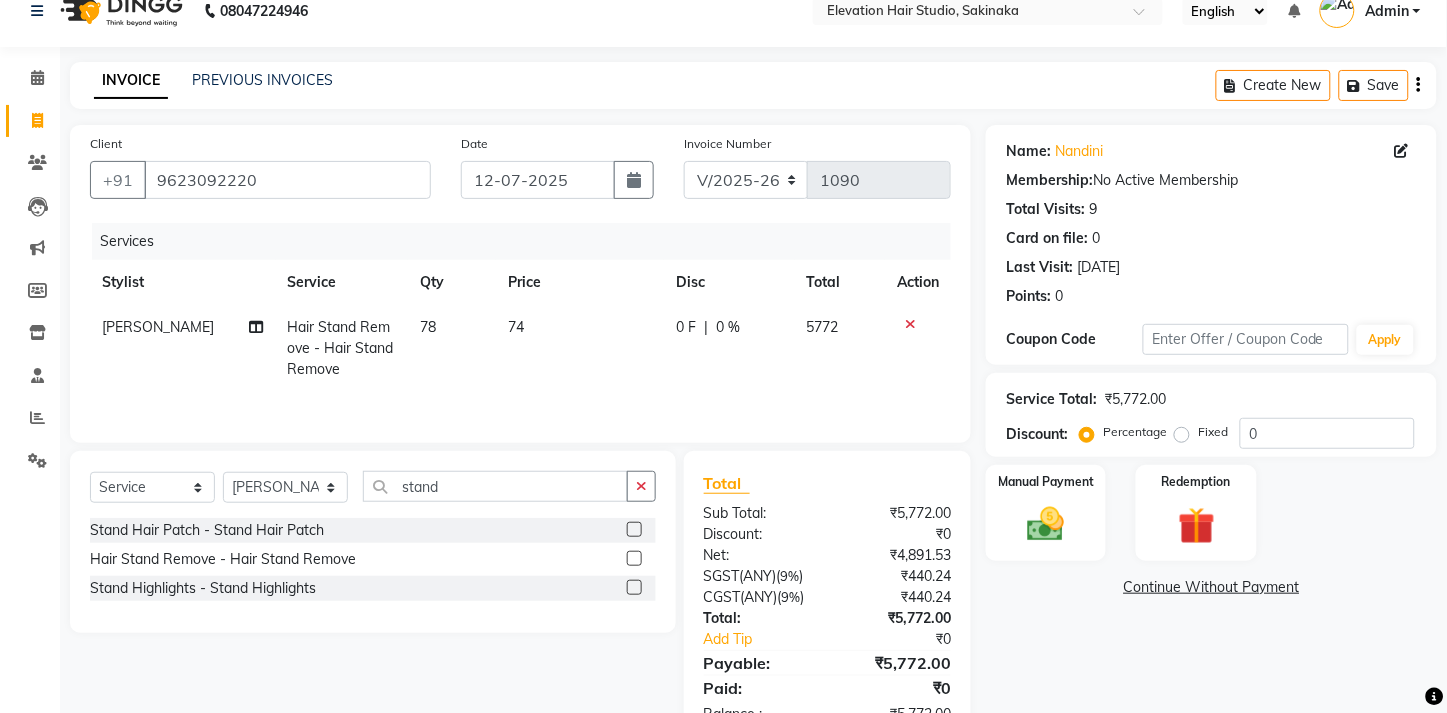 click on "Services Stylist Service Qty Price Disc Total Action Sarfaraz Hair Stand Remove - Hair Stand Remove 78 74 0 F | 0 % 5772" 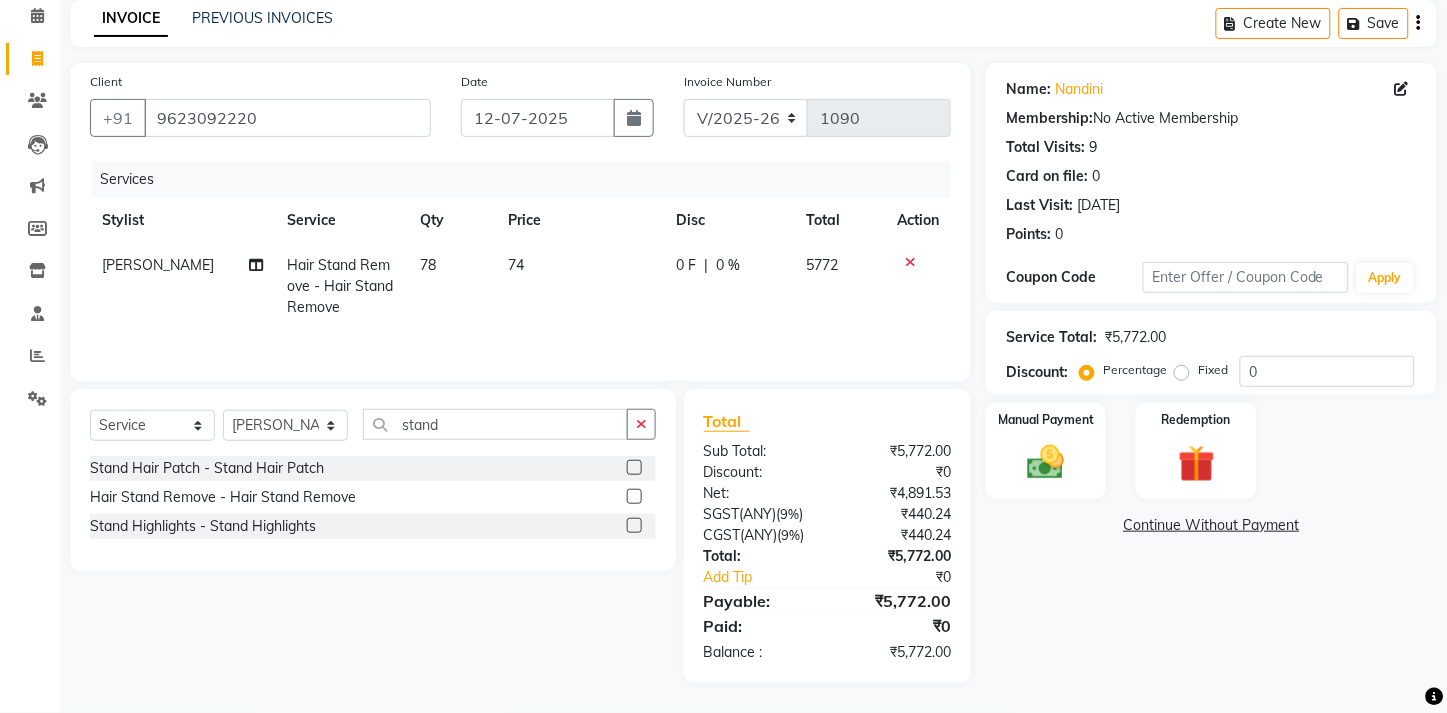 click on "74" 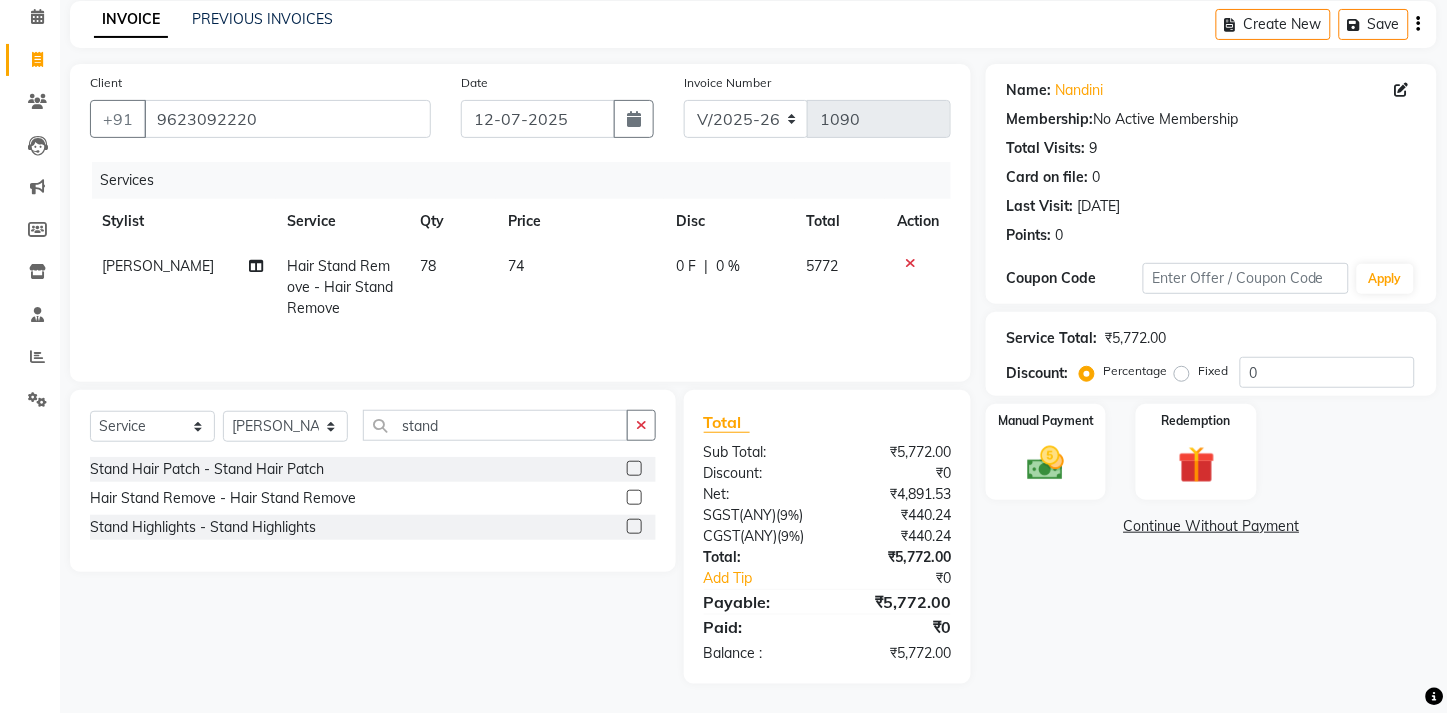select on "30865" 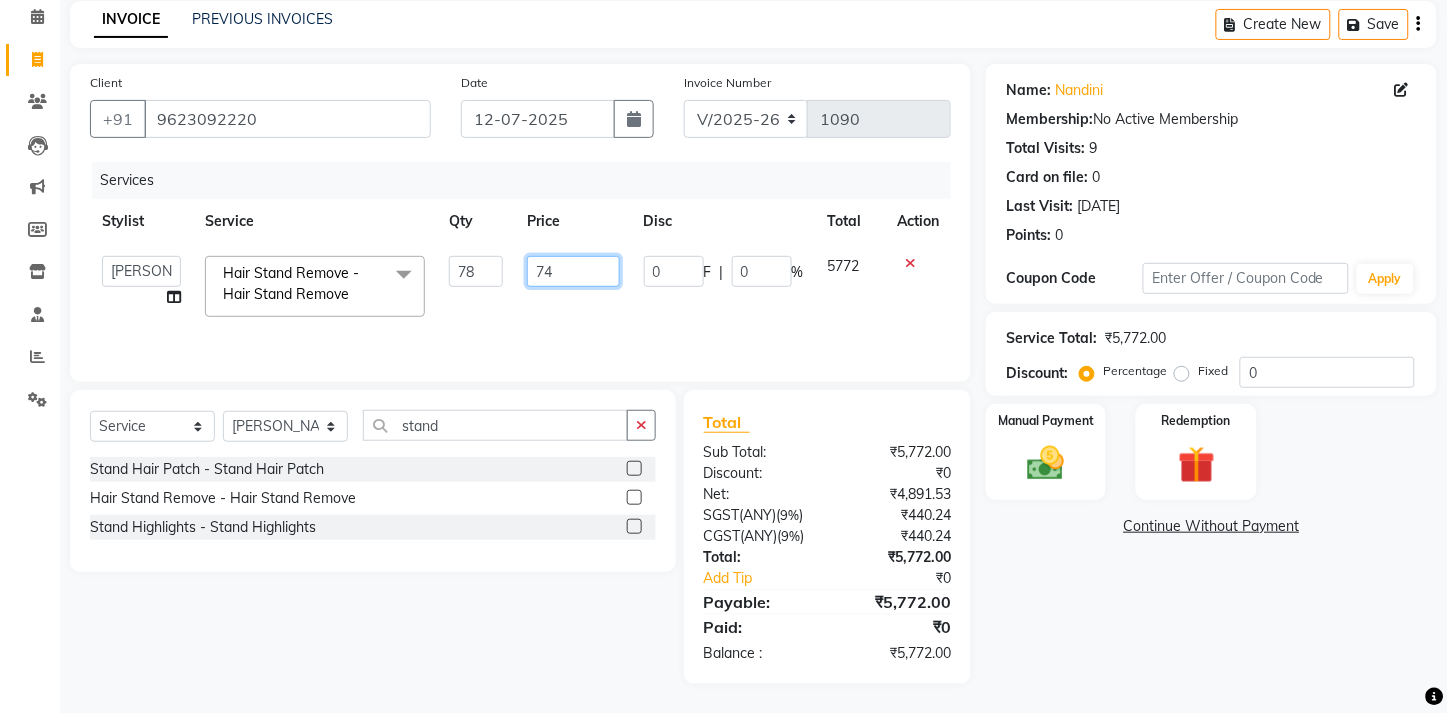 click on "74" 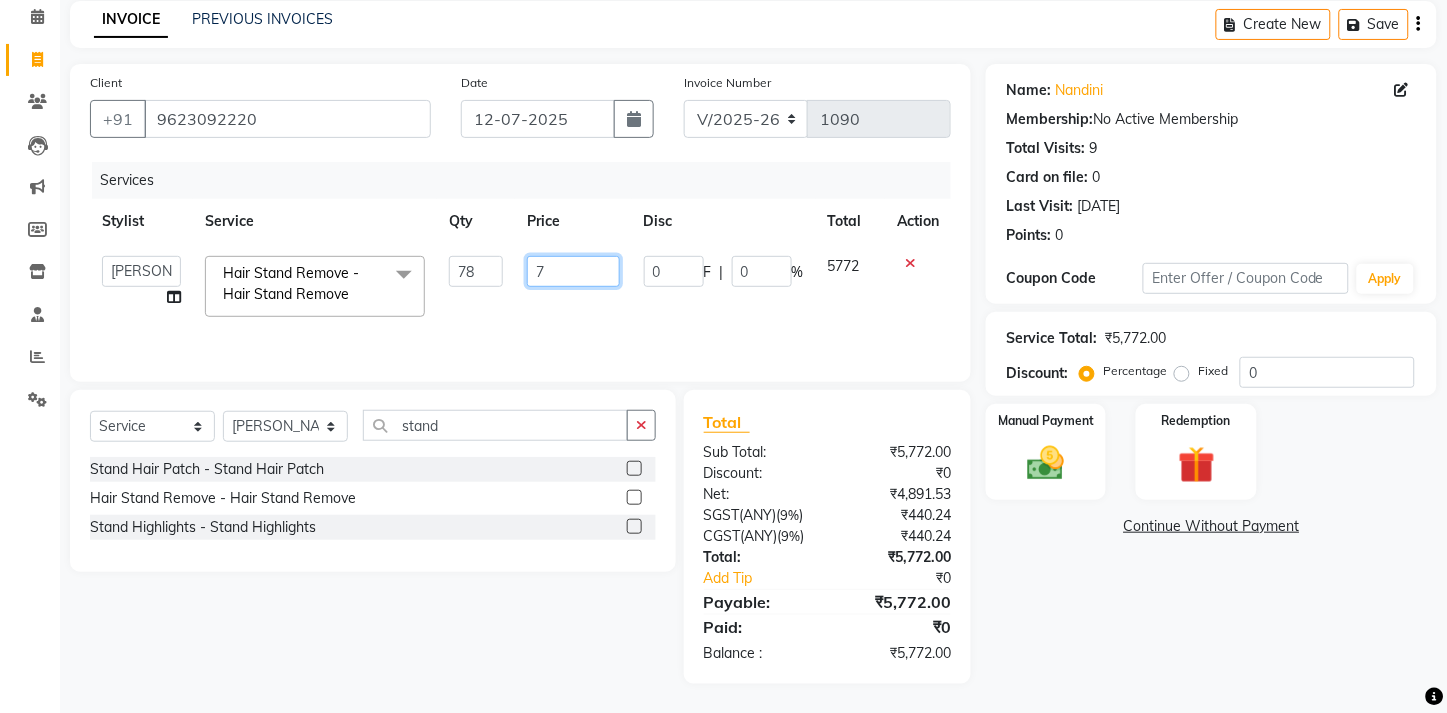 type on "73" 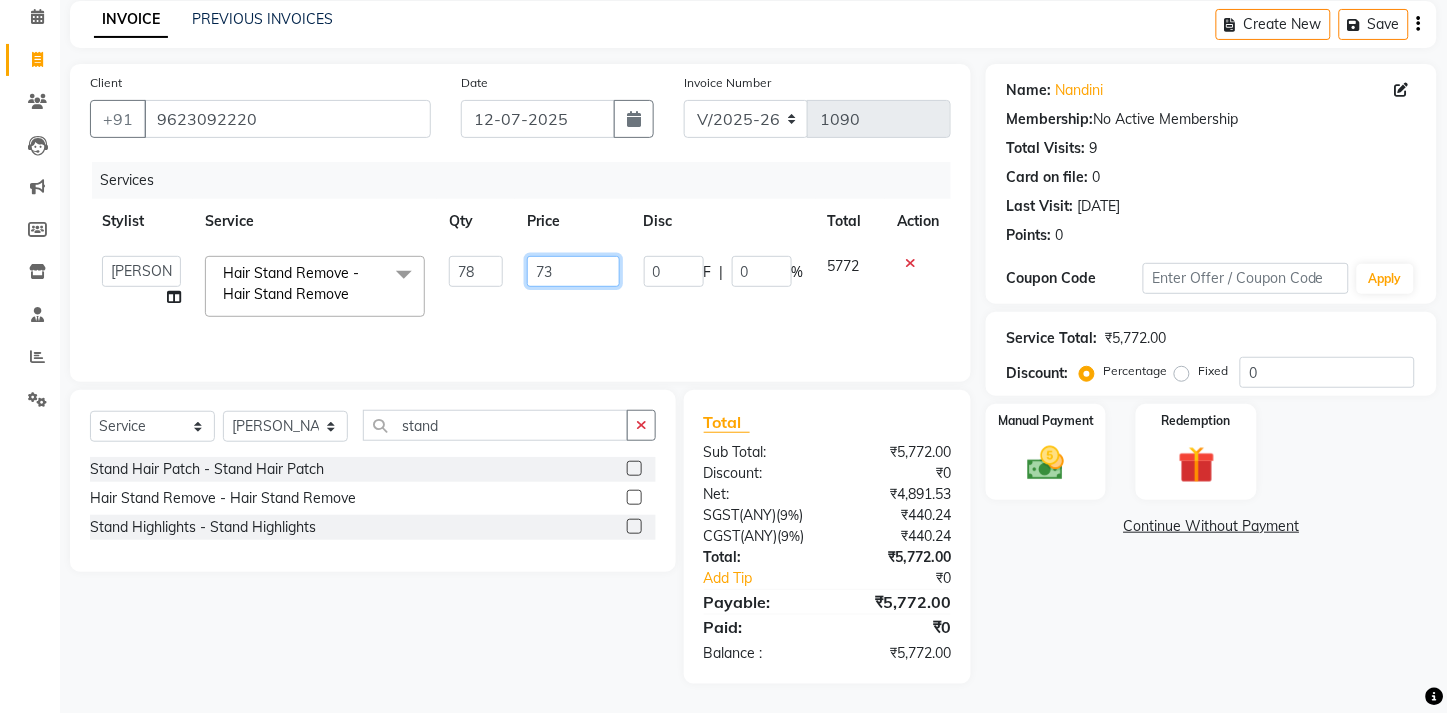 click on "73" 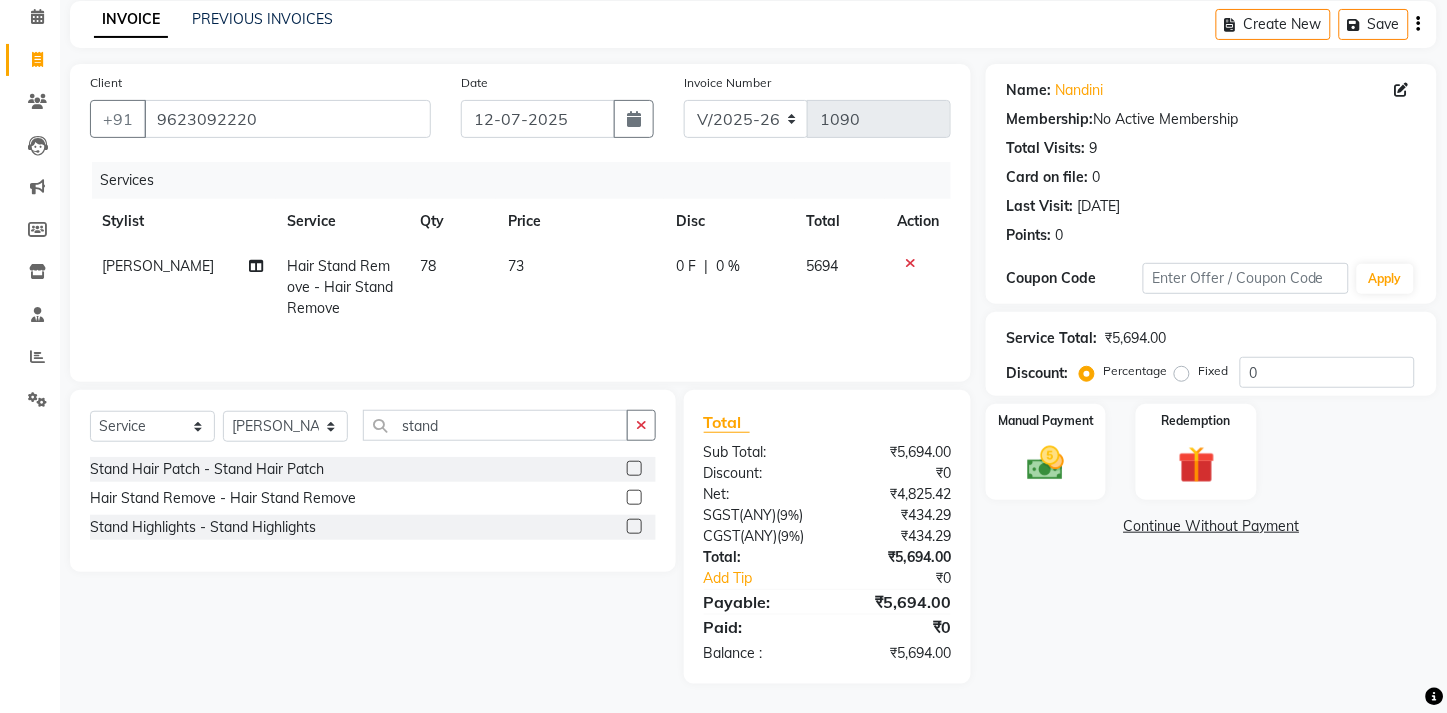 click on "73" 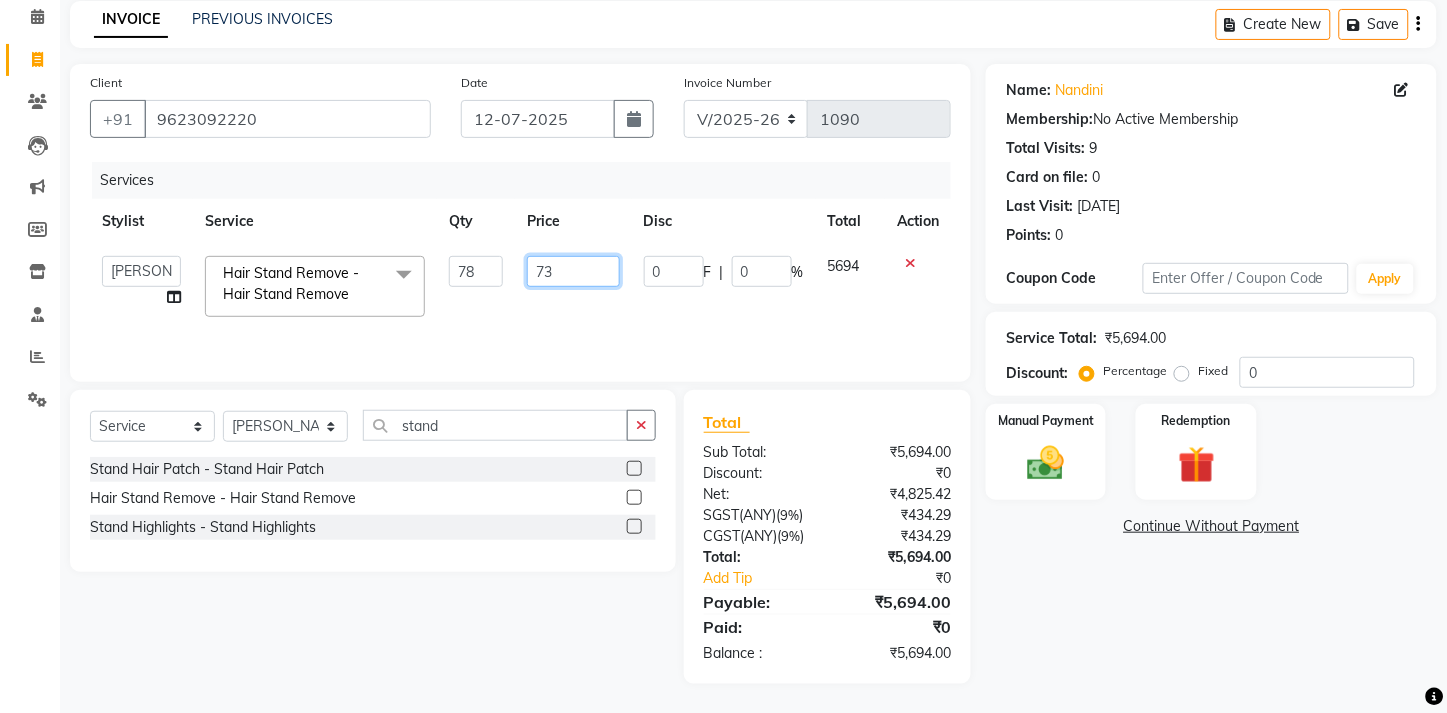 click on "73" 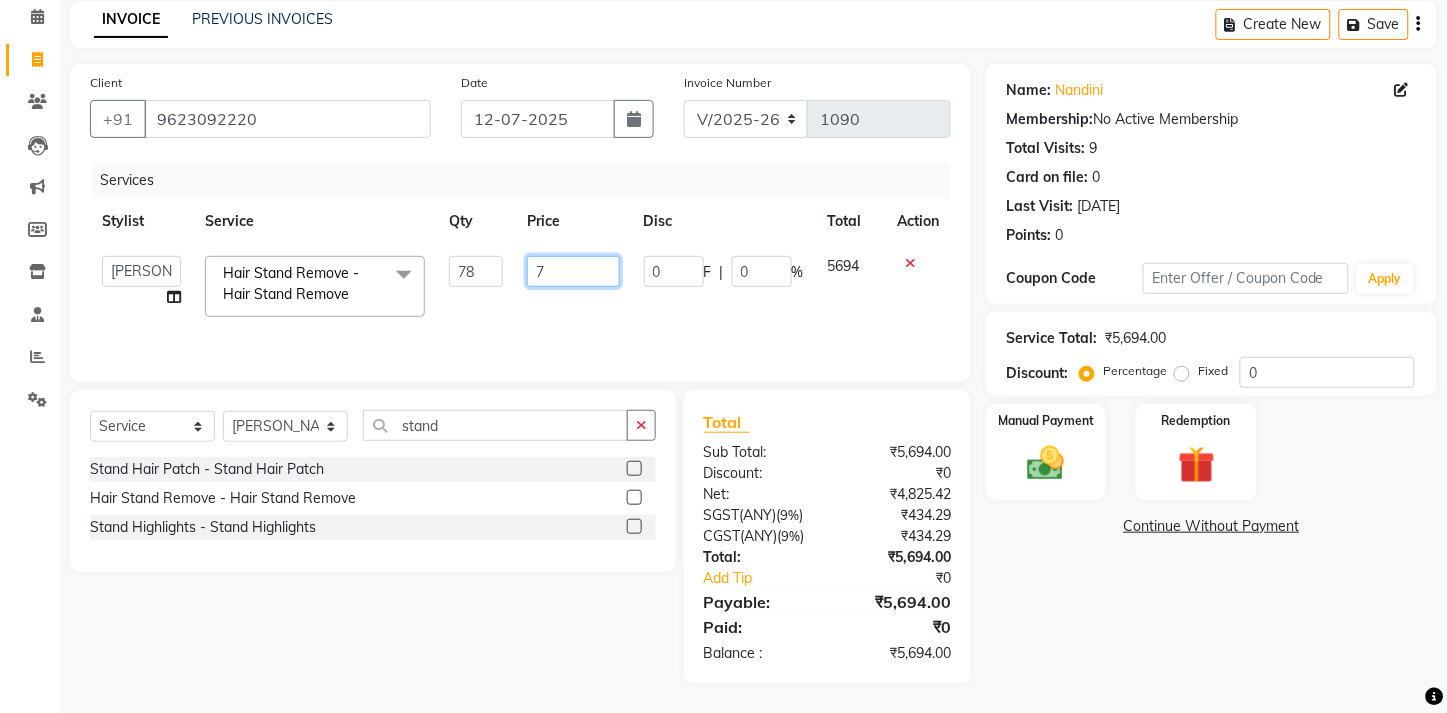 type on "72" 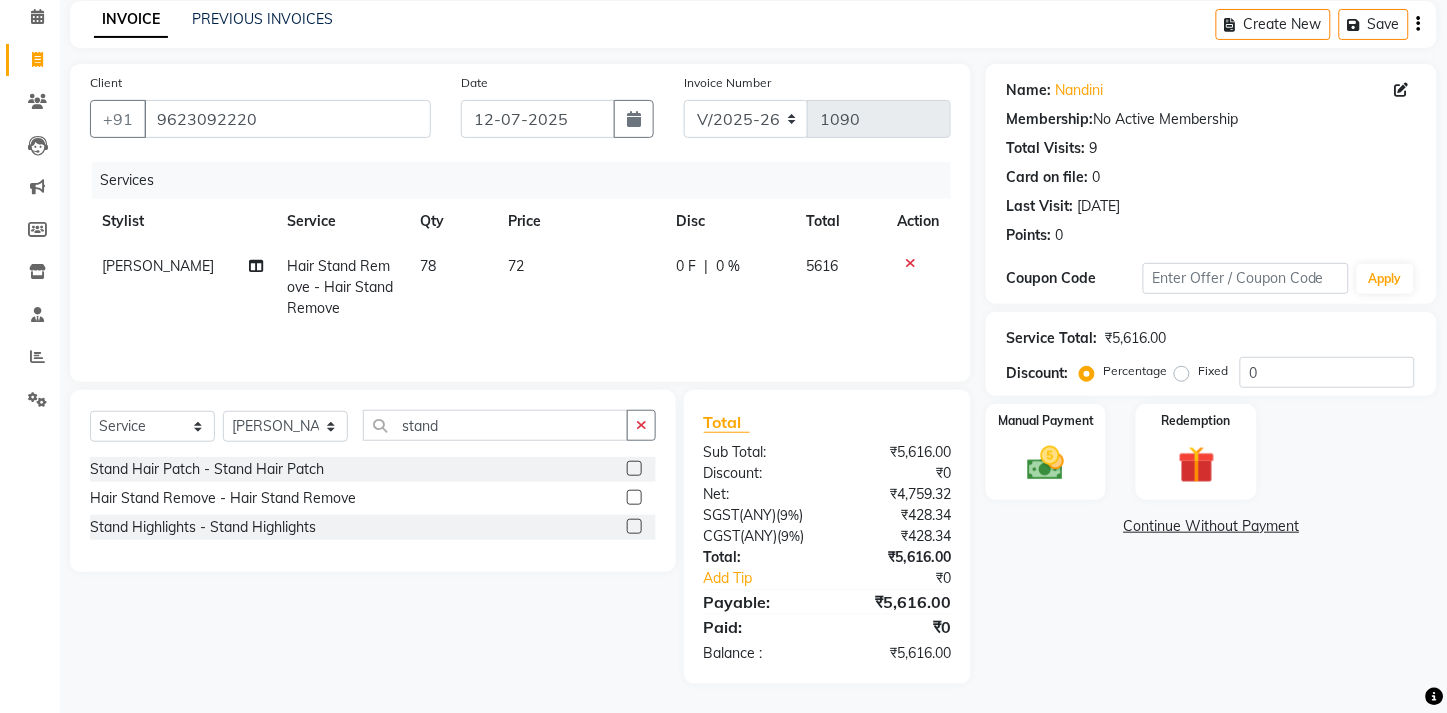 click on "72" 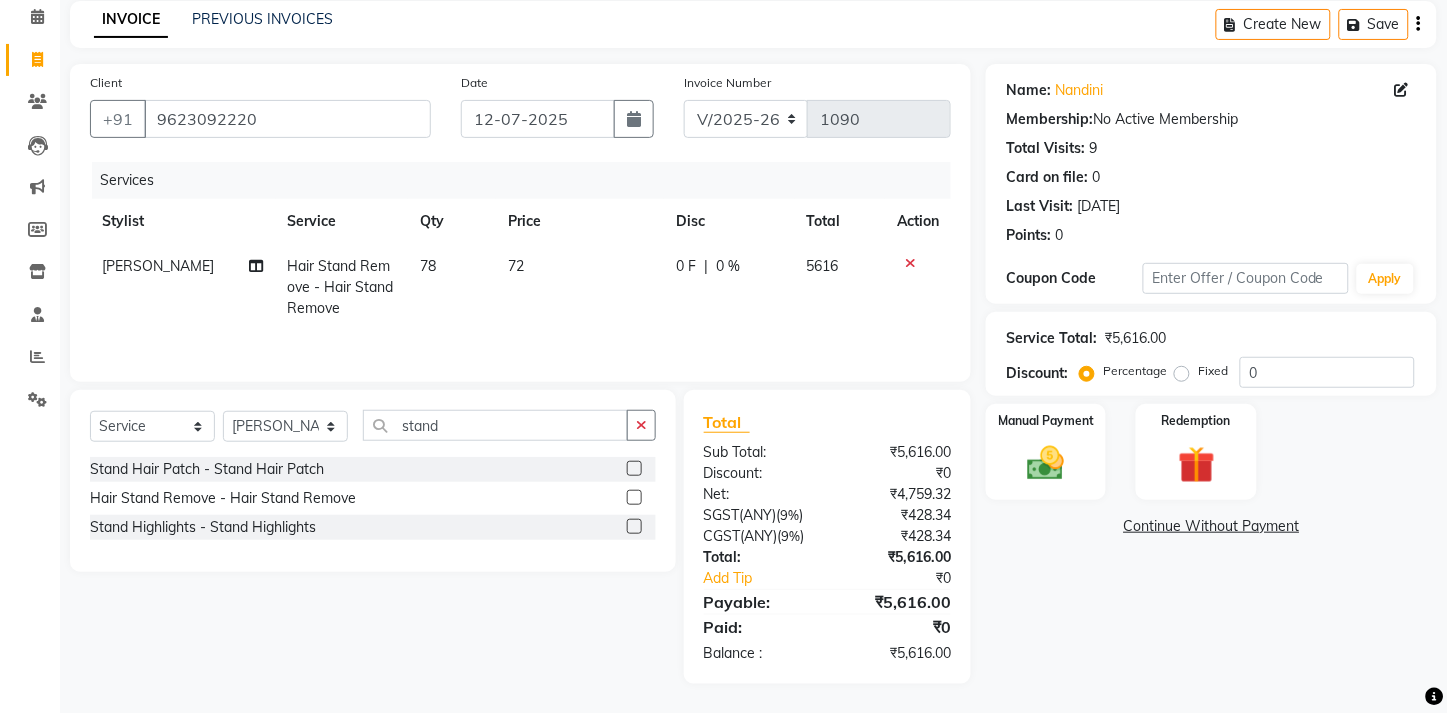 select on "30865" 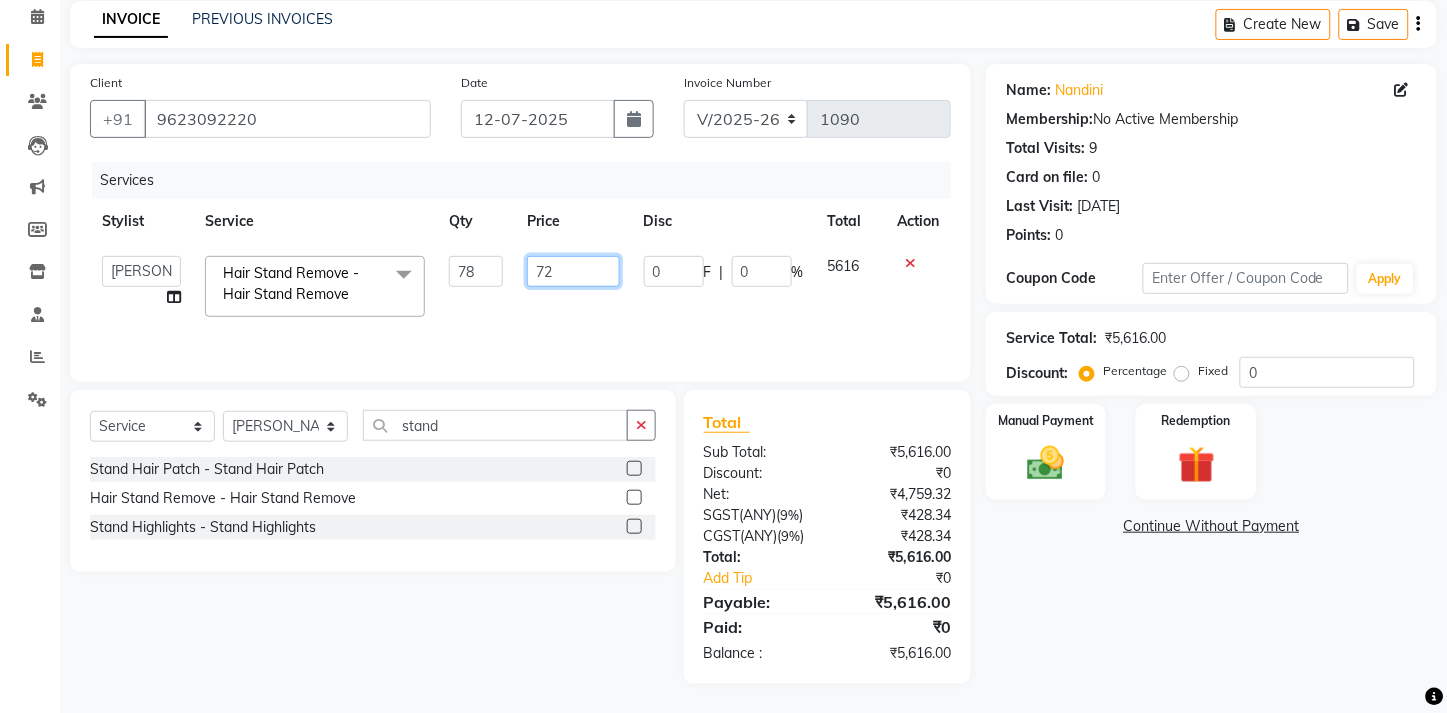 click on "72" 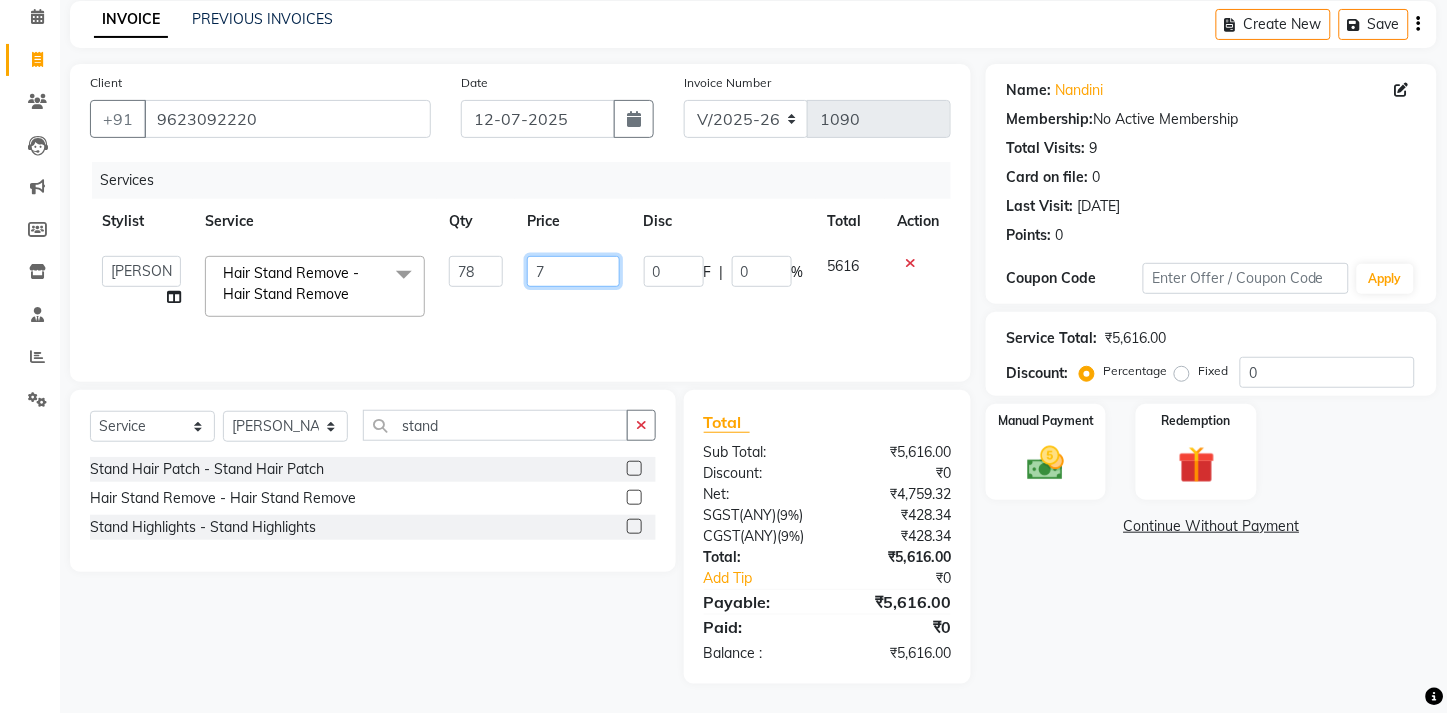 type on "71" 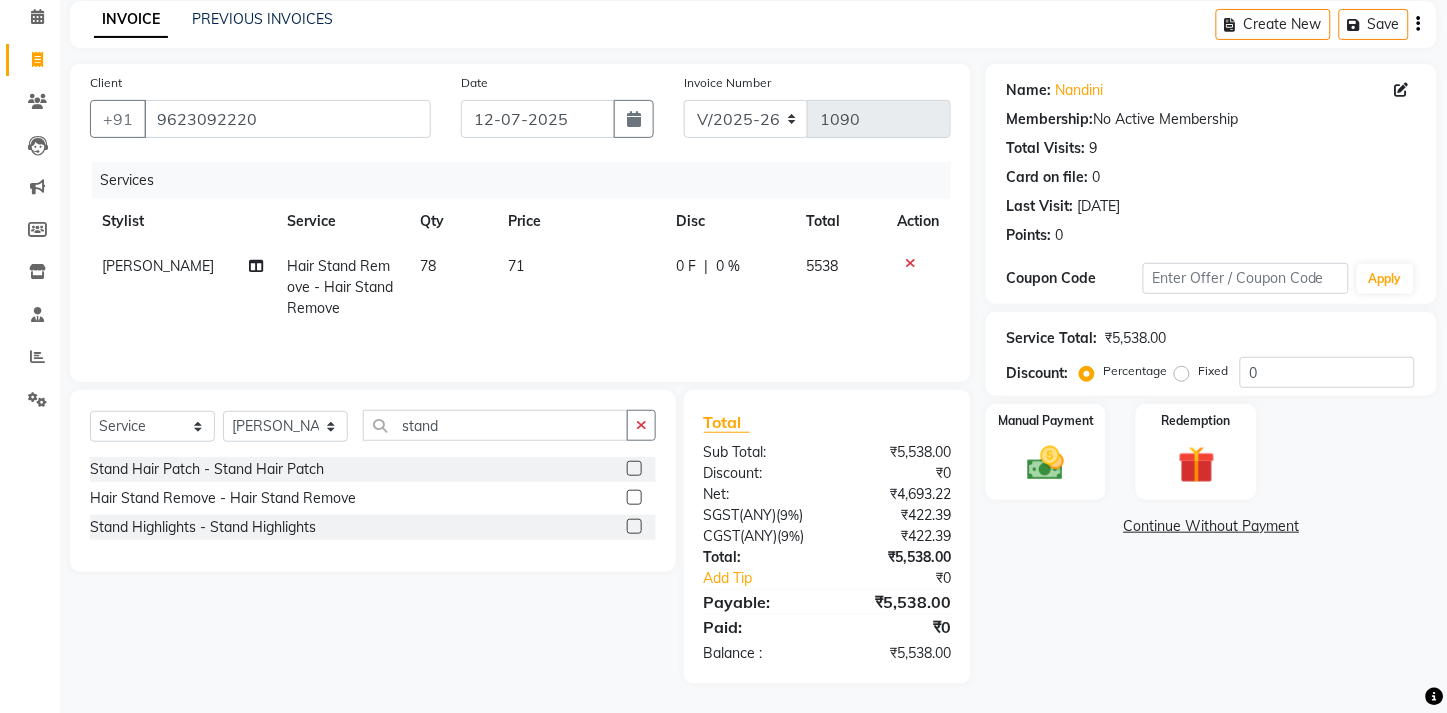 click on "71" 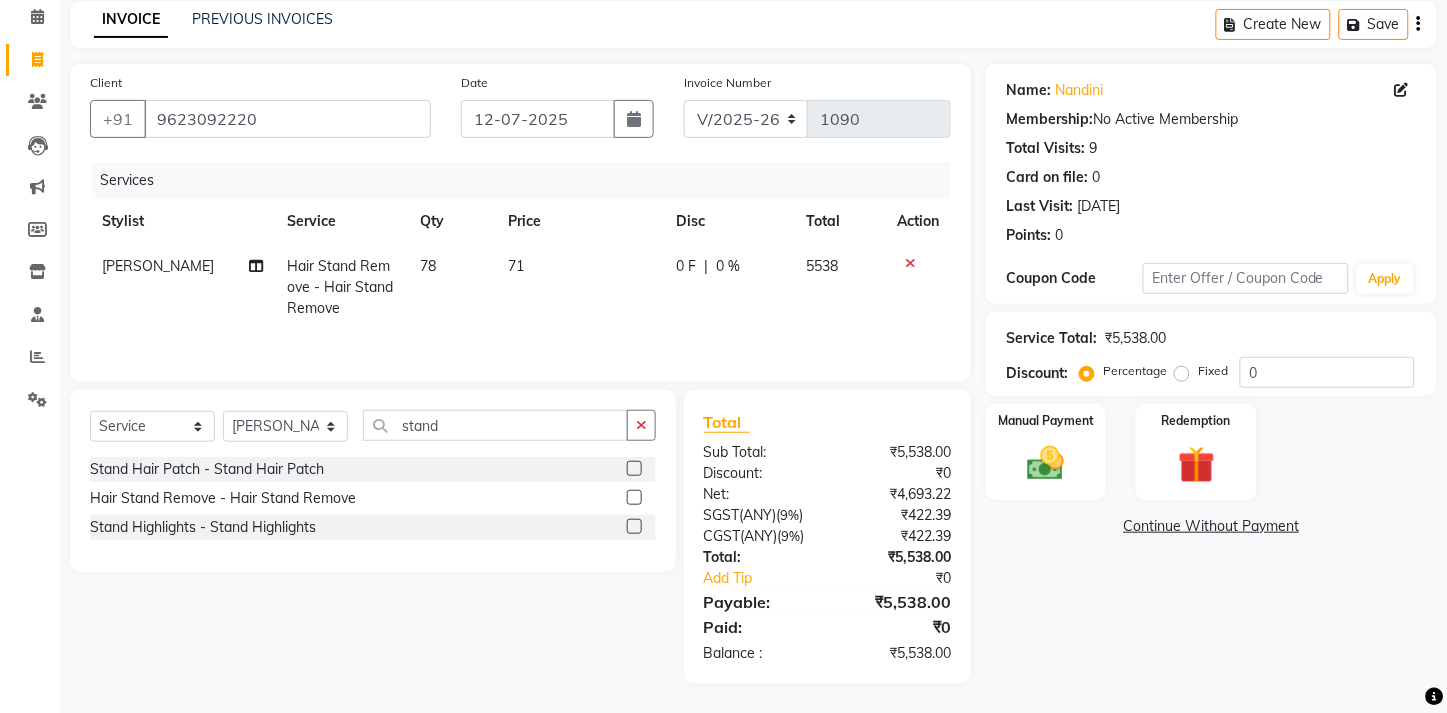 select on "30865" 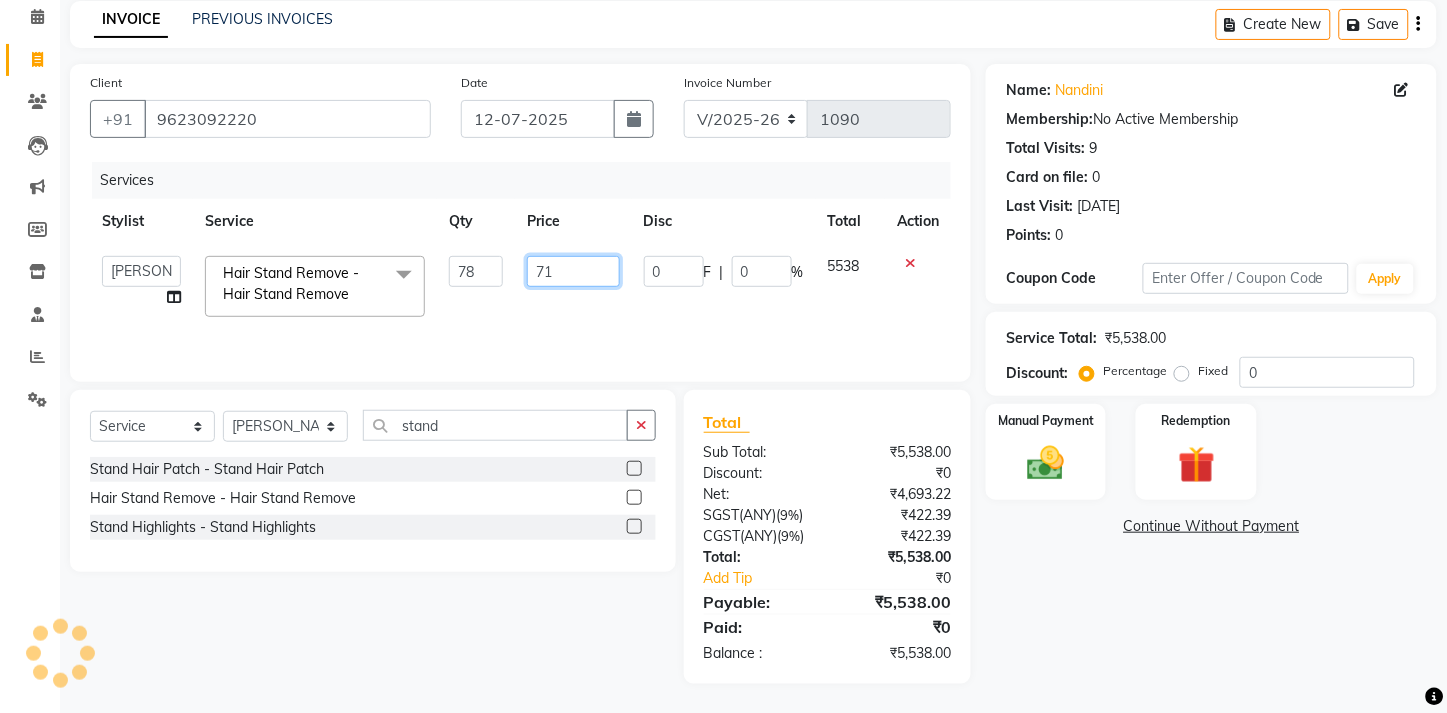 click on "71" 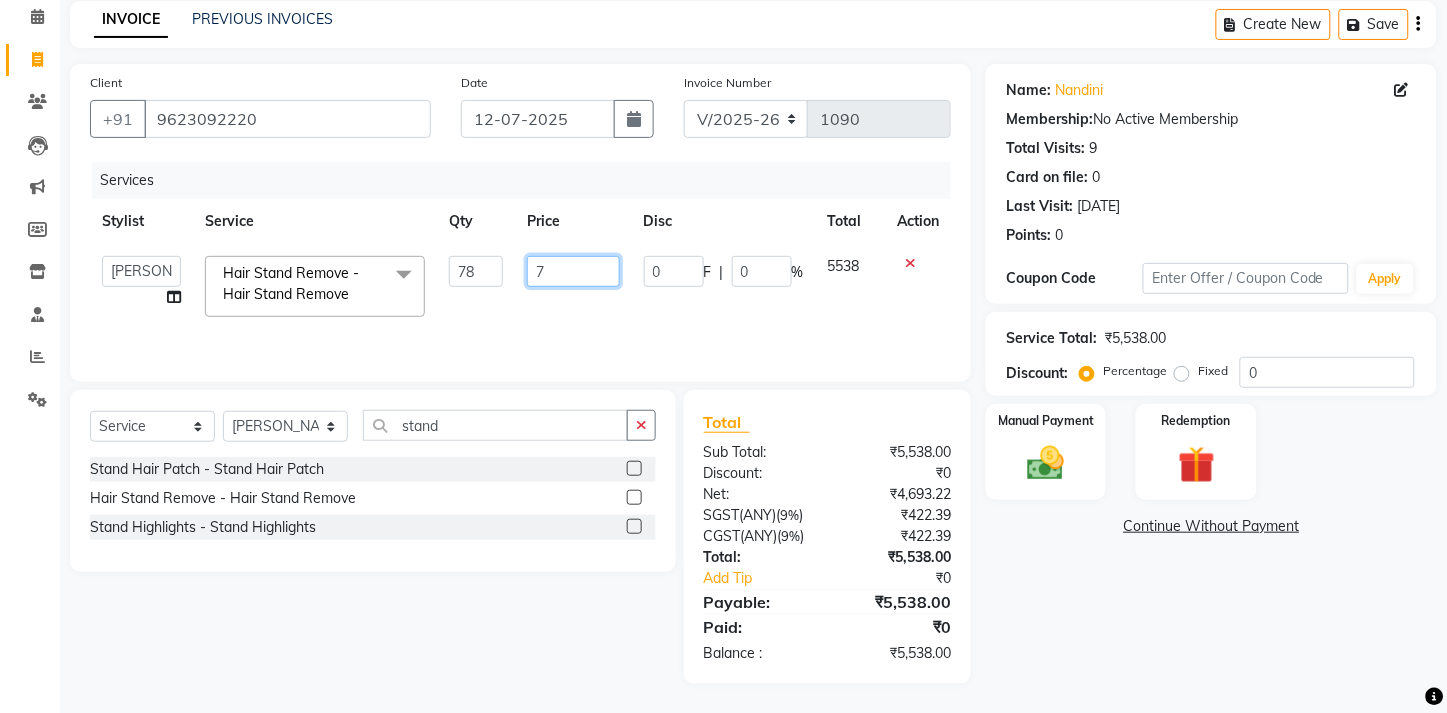 type on "70" 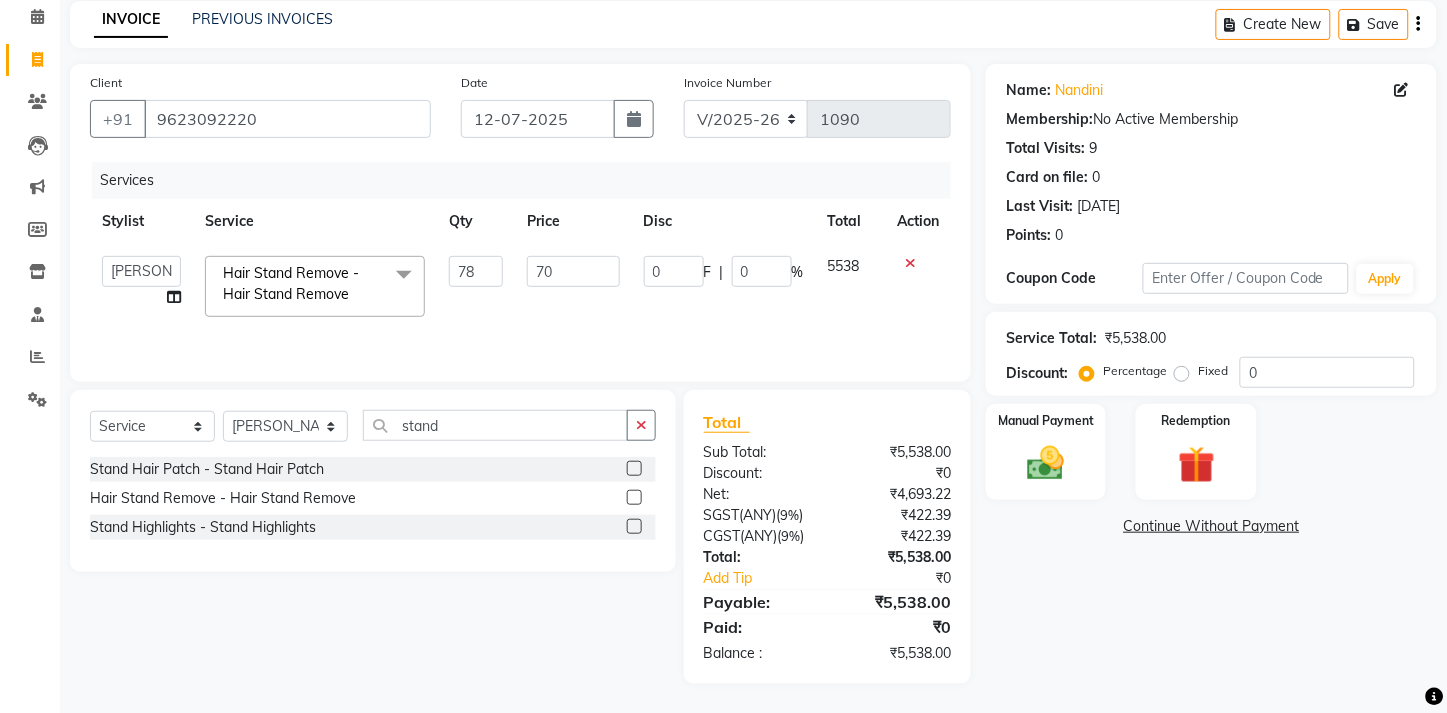 click on "70" 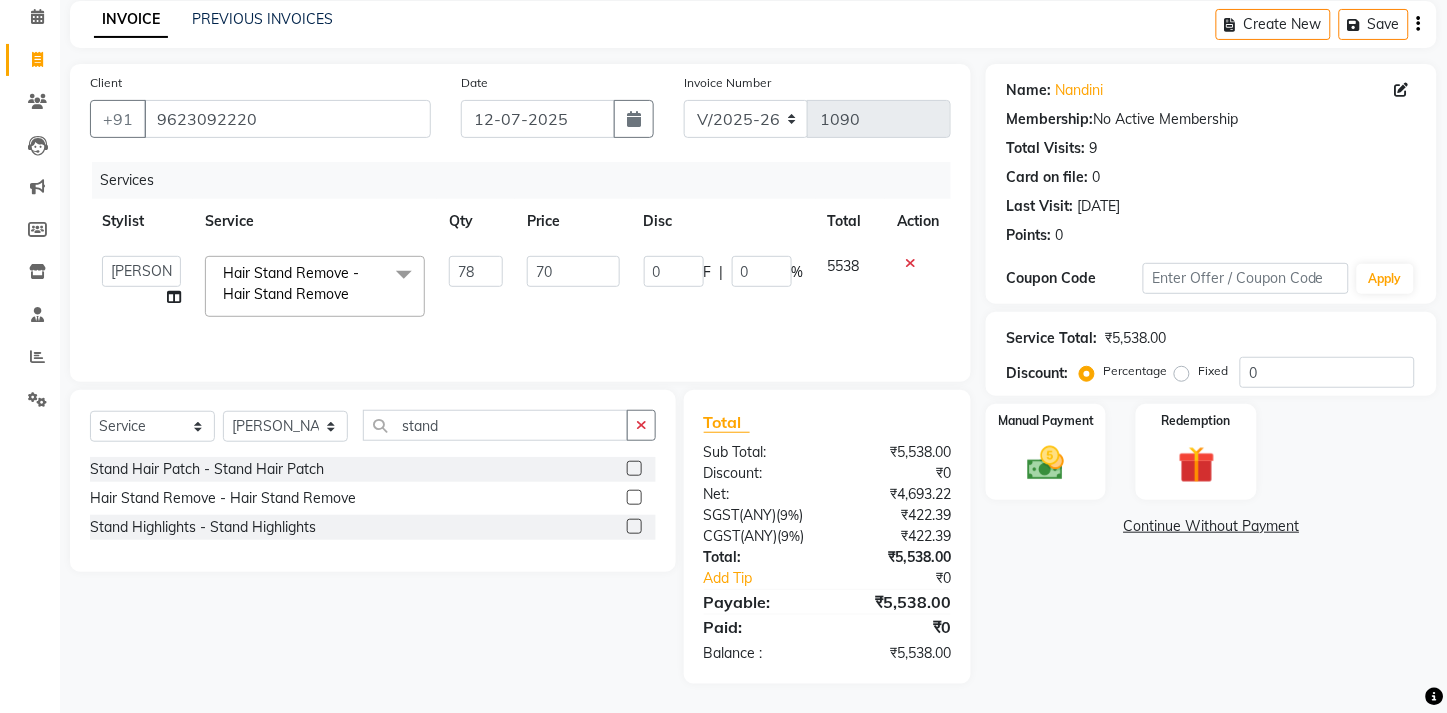 select on "30865" 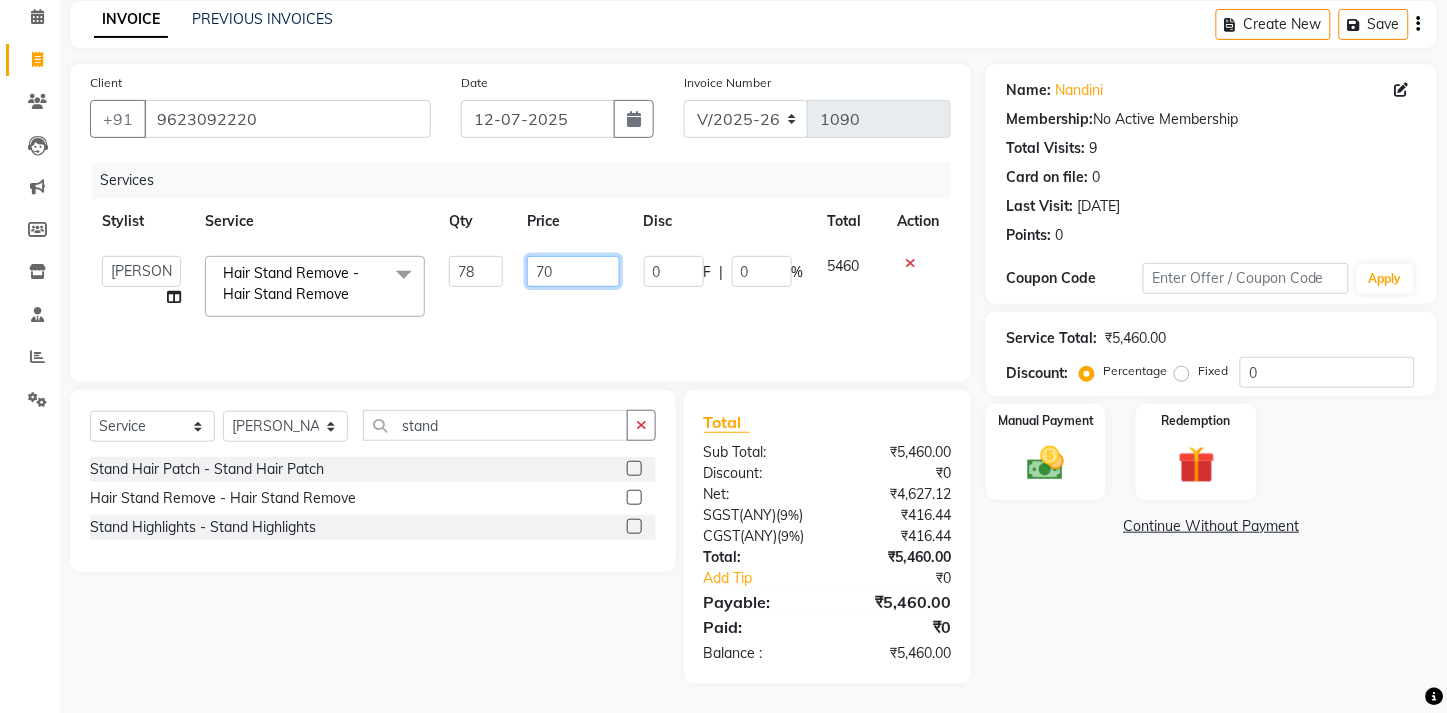 click on "70" 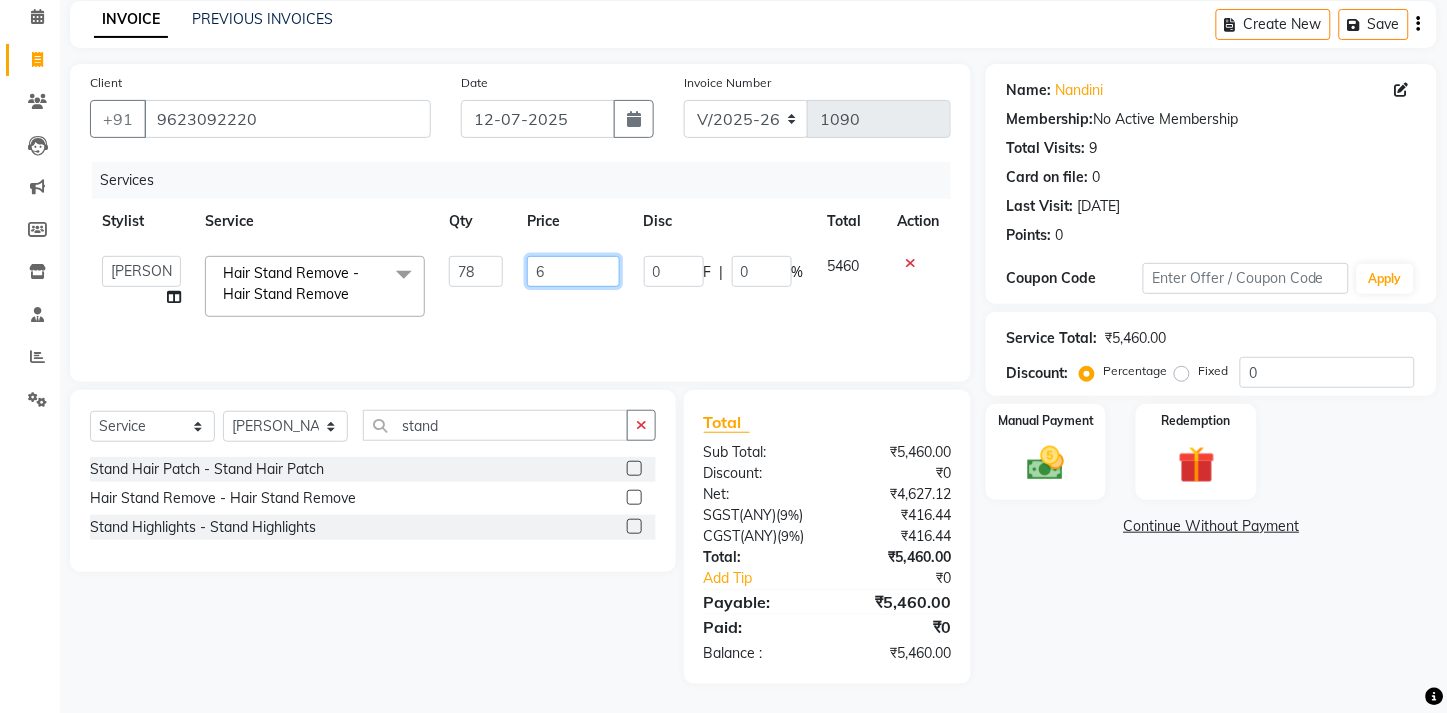 type on "65" 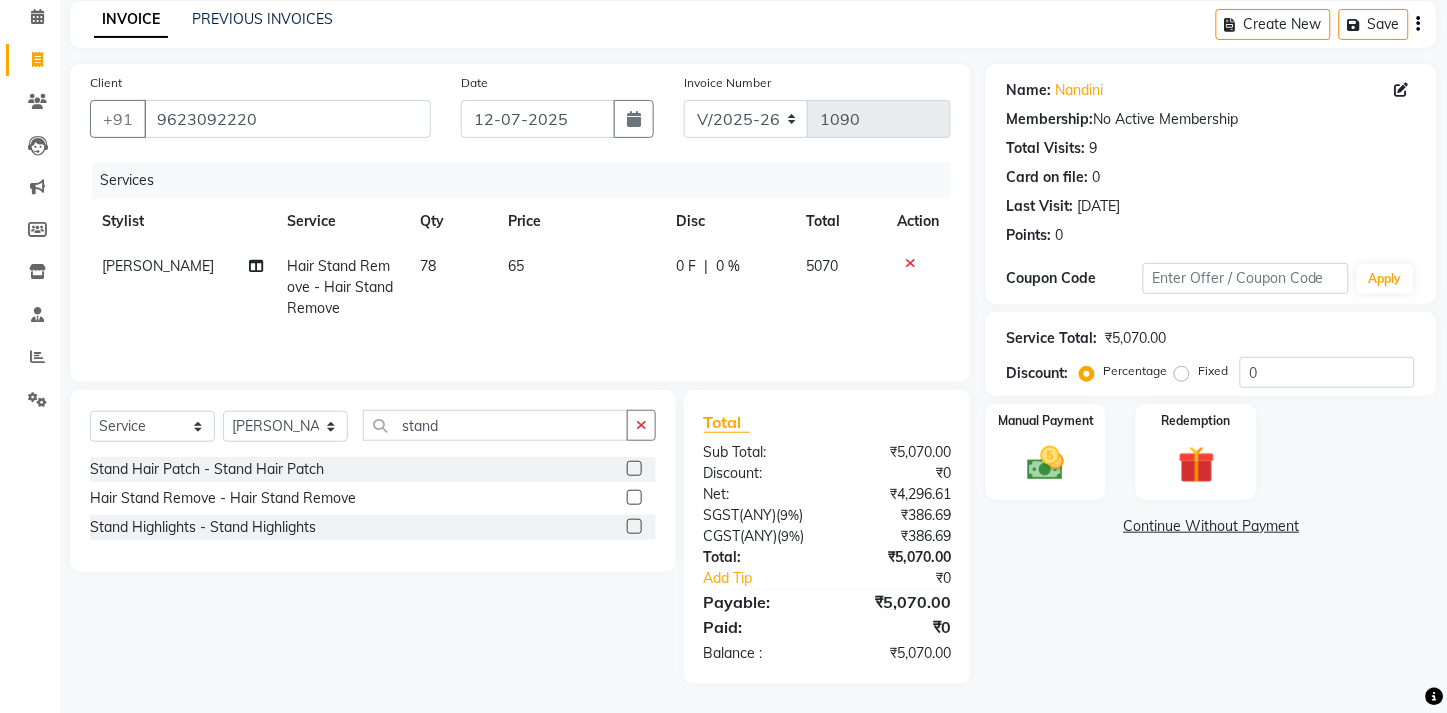 click on "65" 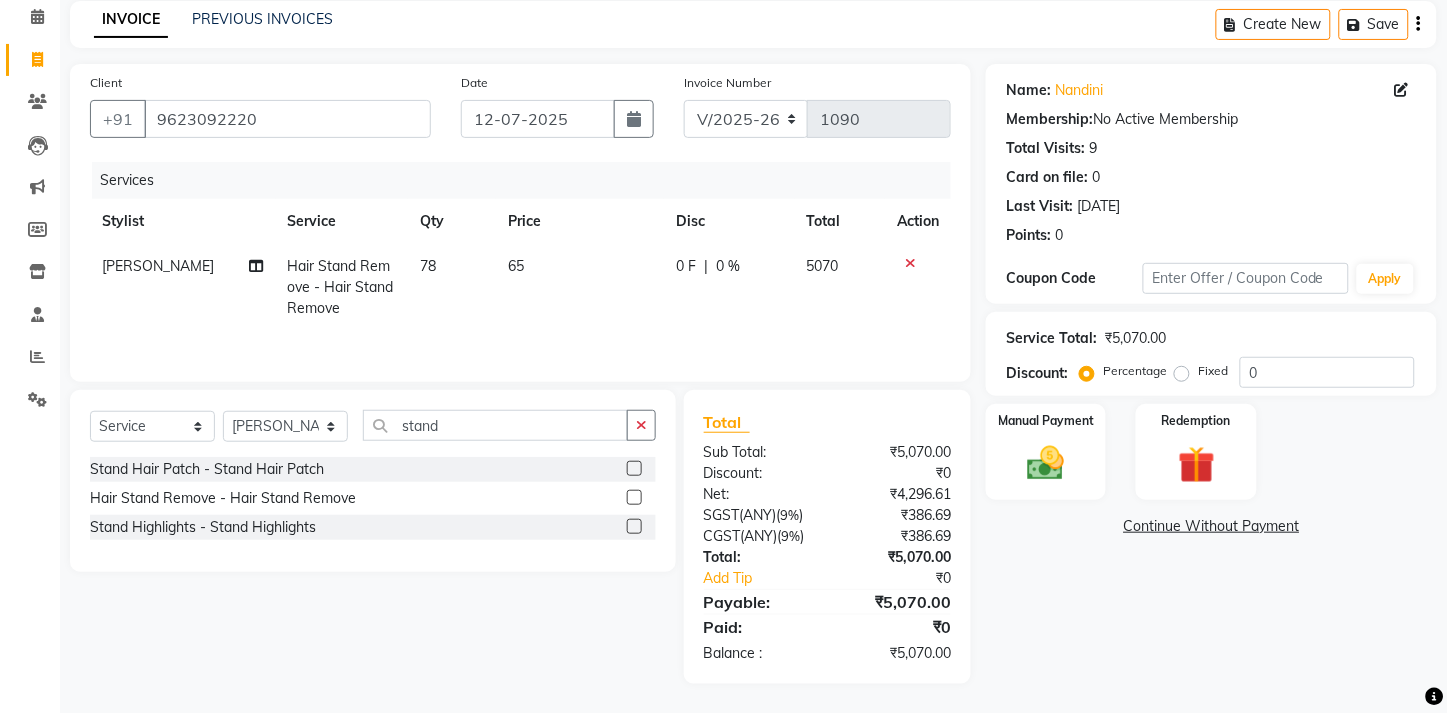 select on "30865" 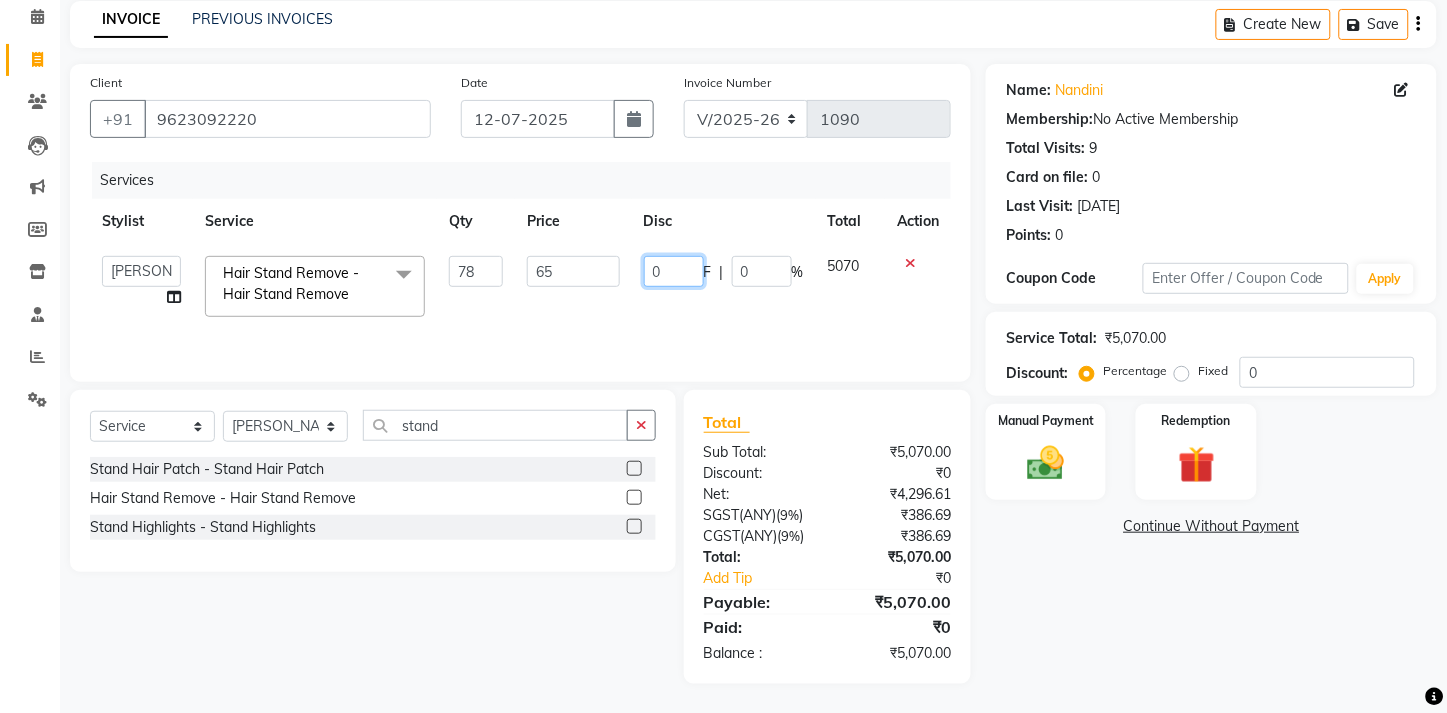click on "0" 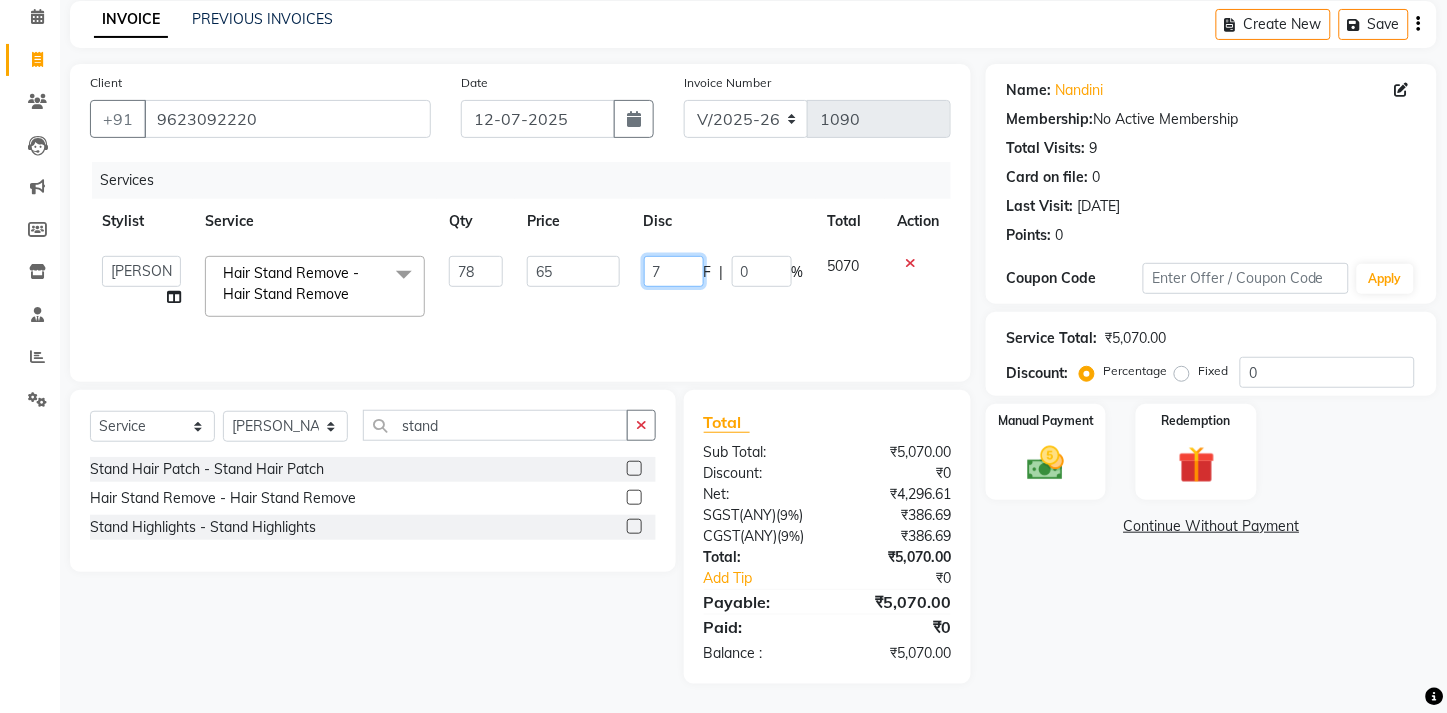 type on "70" 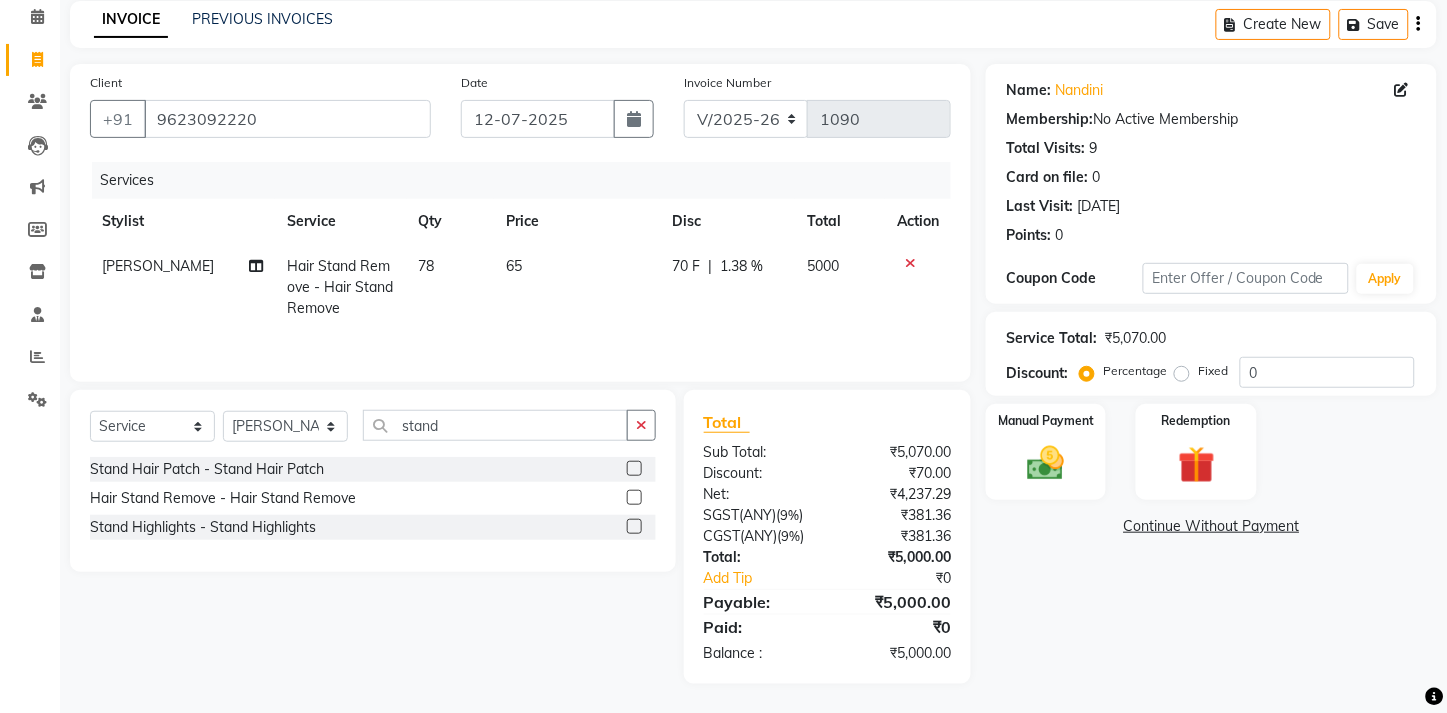 click on "Name: Nandini  Membership:  No Active Membership  Total Visits:  9 Card on file:  0 Last Visit:   26-04-2025 Points:   0  Coupon Code Apply Service Total:  ₹5,070.00  Discount:  Percentage   Fixed  0 Manual Payment Redemption  Continue Without Payment" 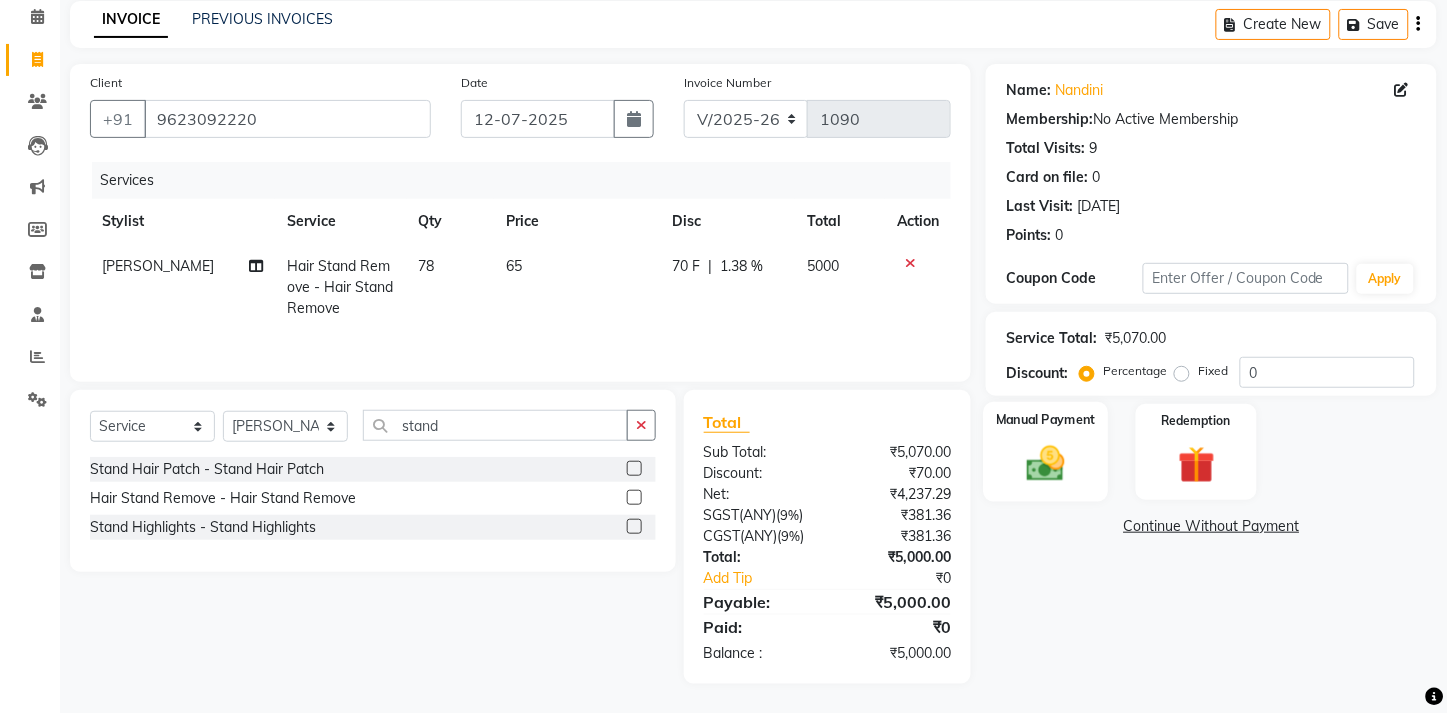 click on "Manual Payment" 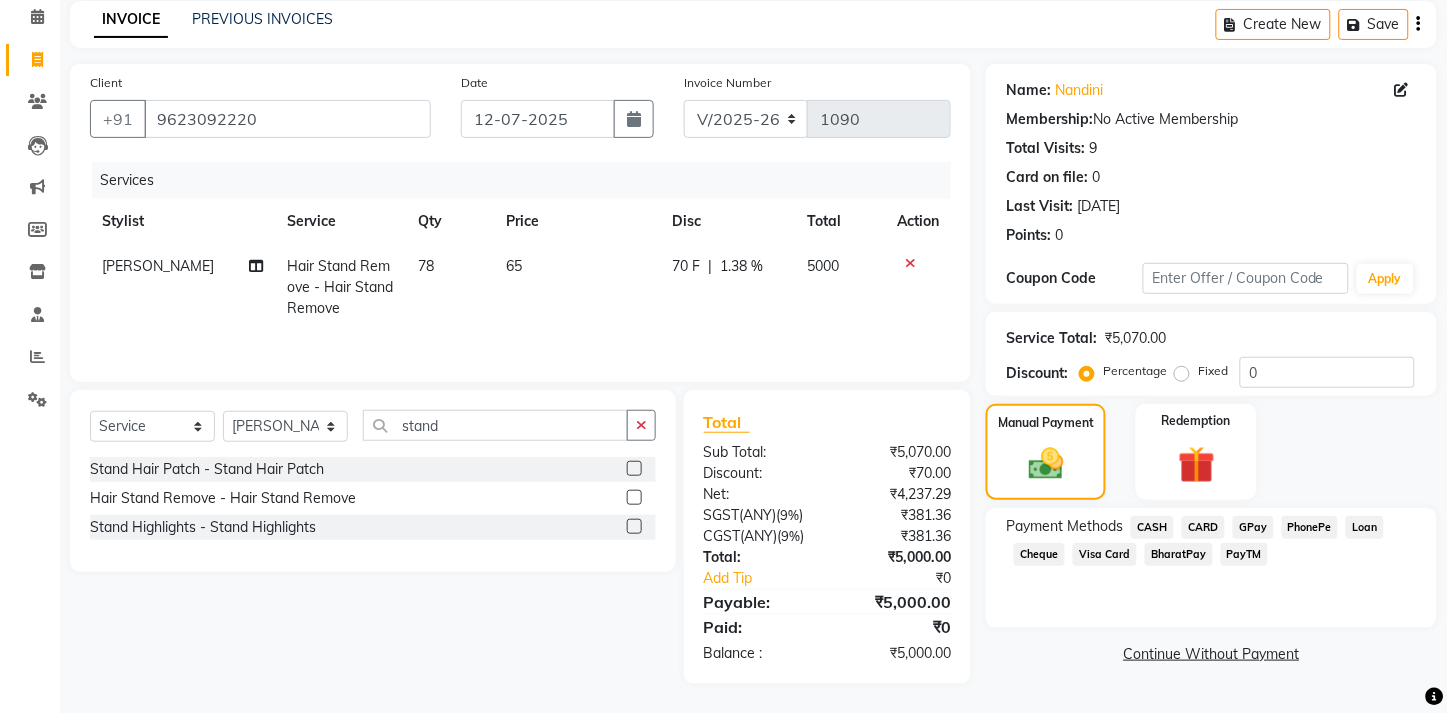 click on "CARD" 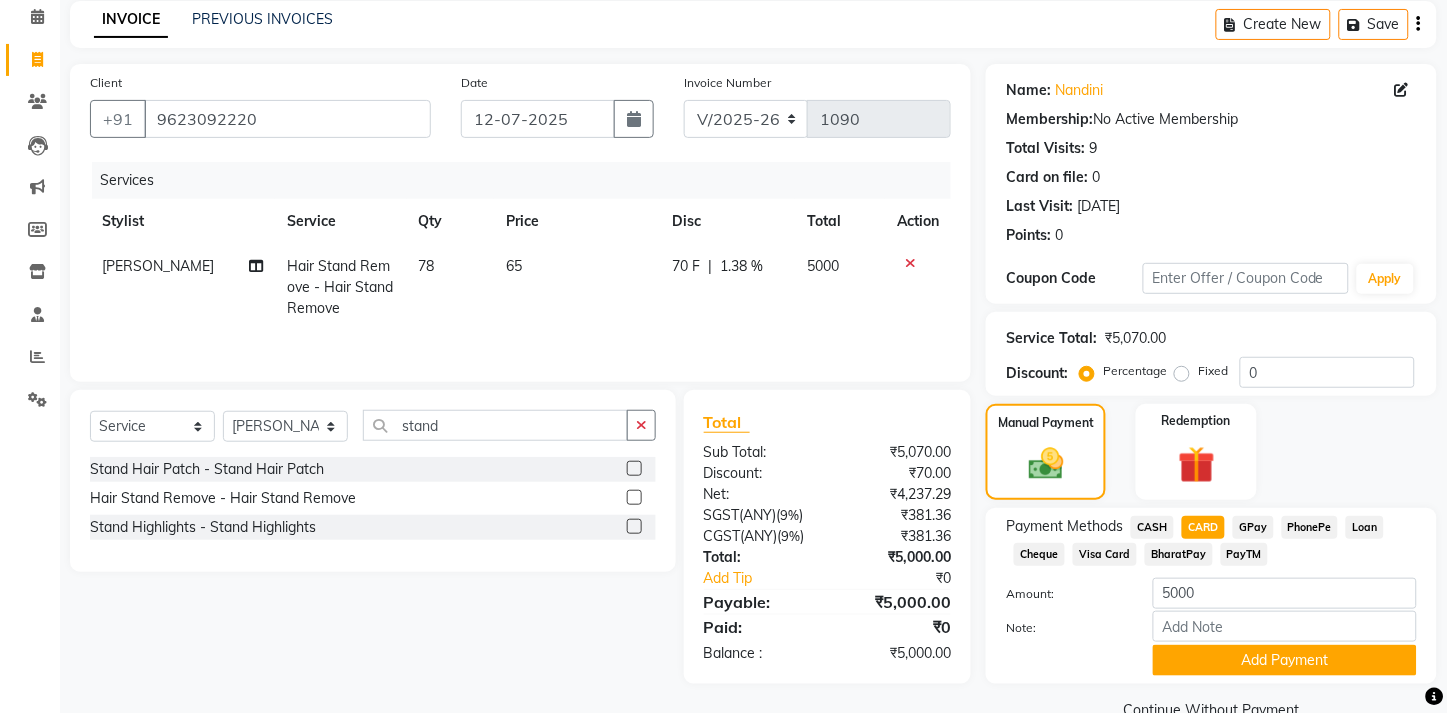 scroll, scrollTop: 151, scrollLeft: 0, axis: vertical 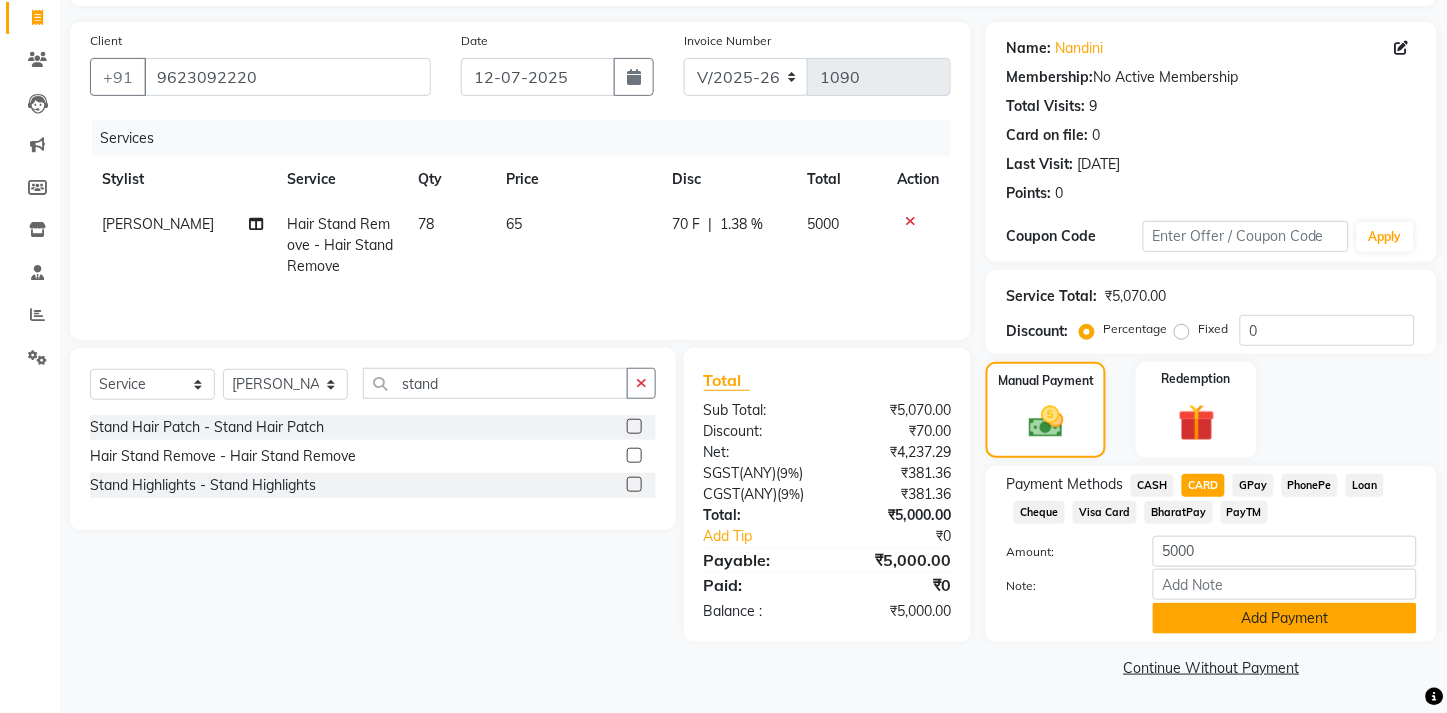 click on "Add Payment" 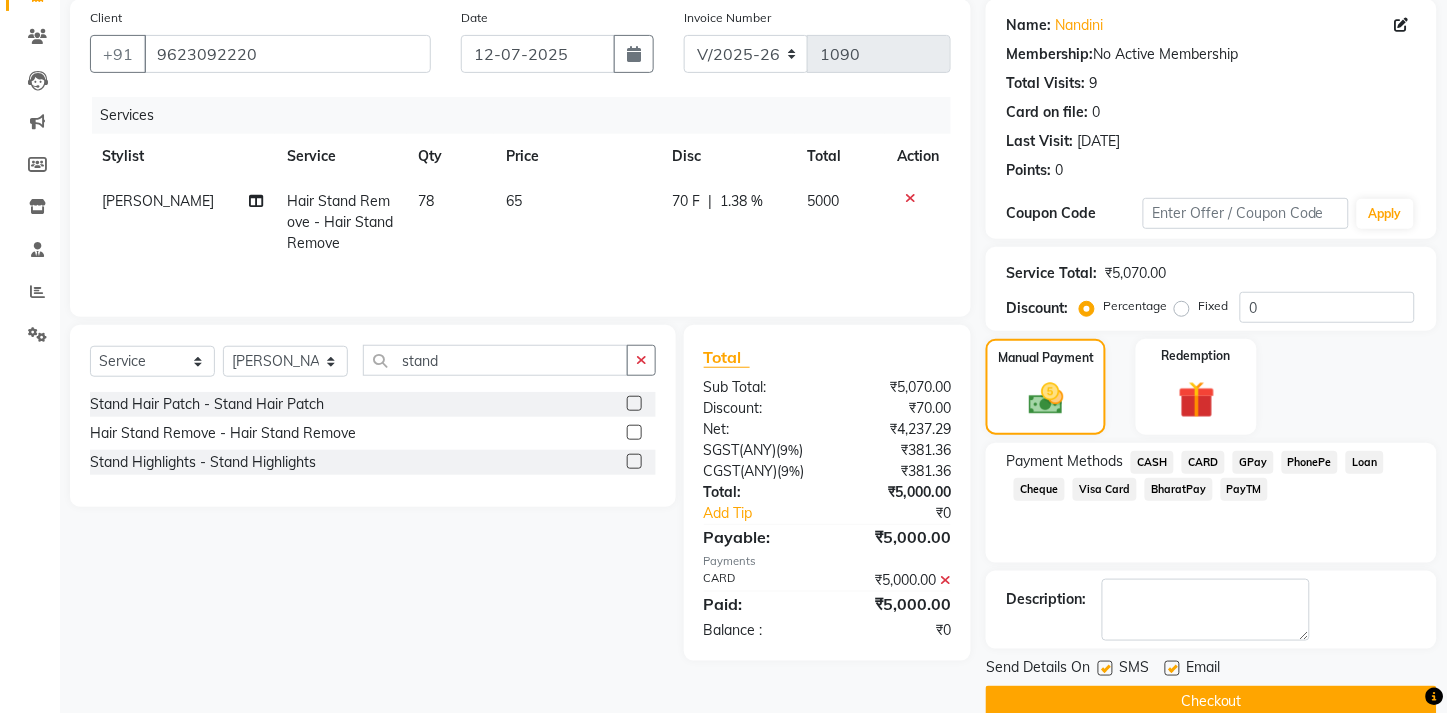 scroll, scrollTop: 207, scrollLeft: 0, axis: vertical 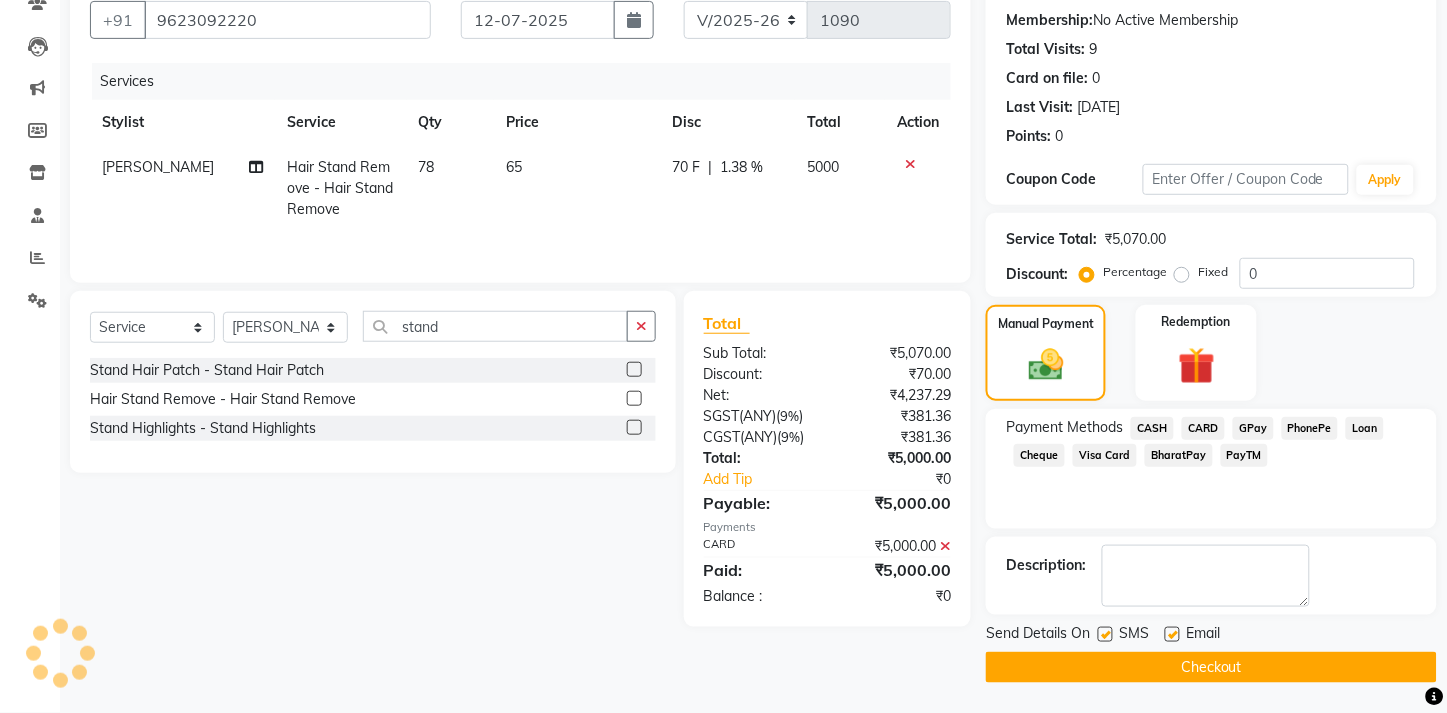 click 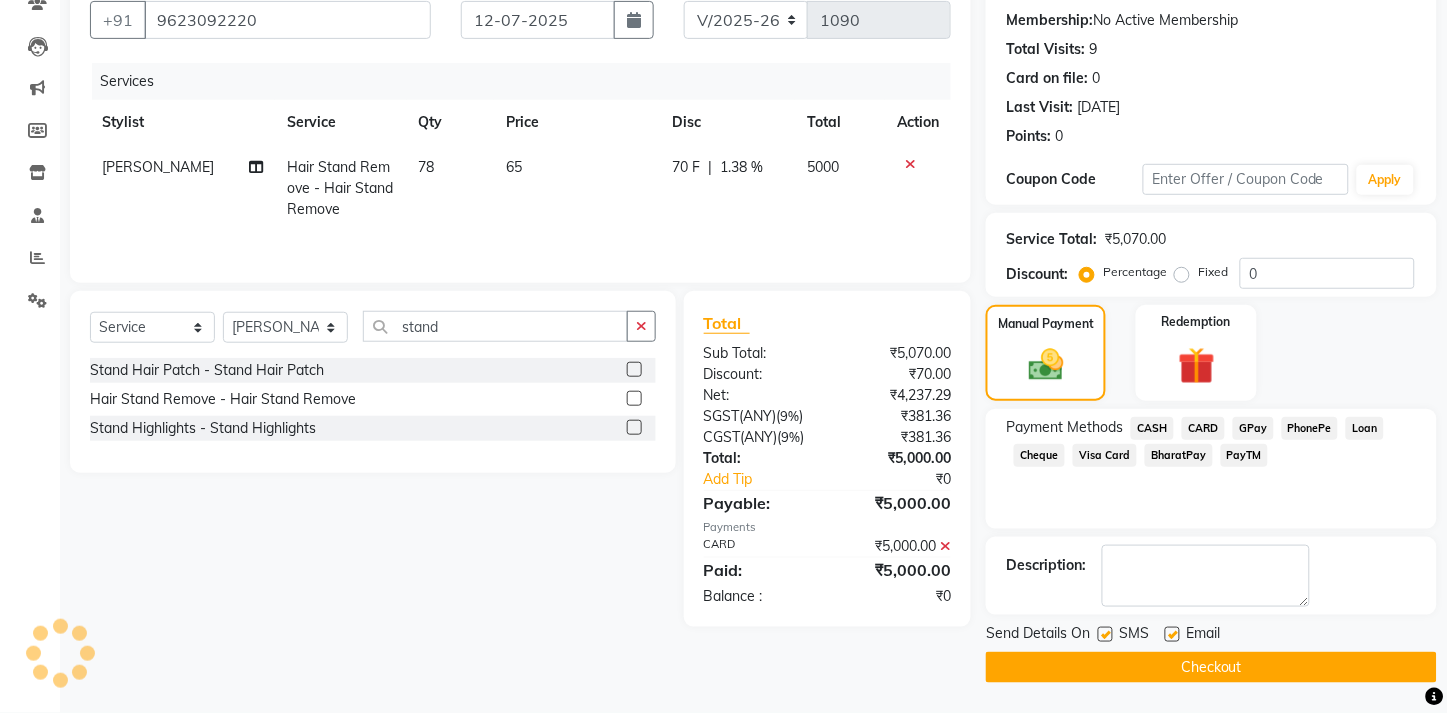 click at bounding box center [1171, 635] 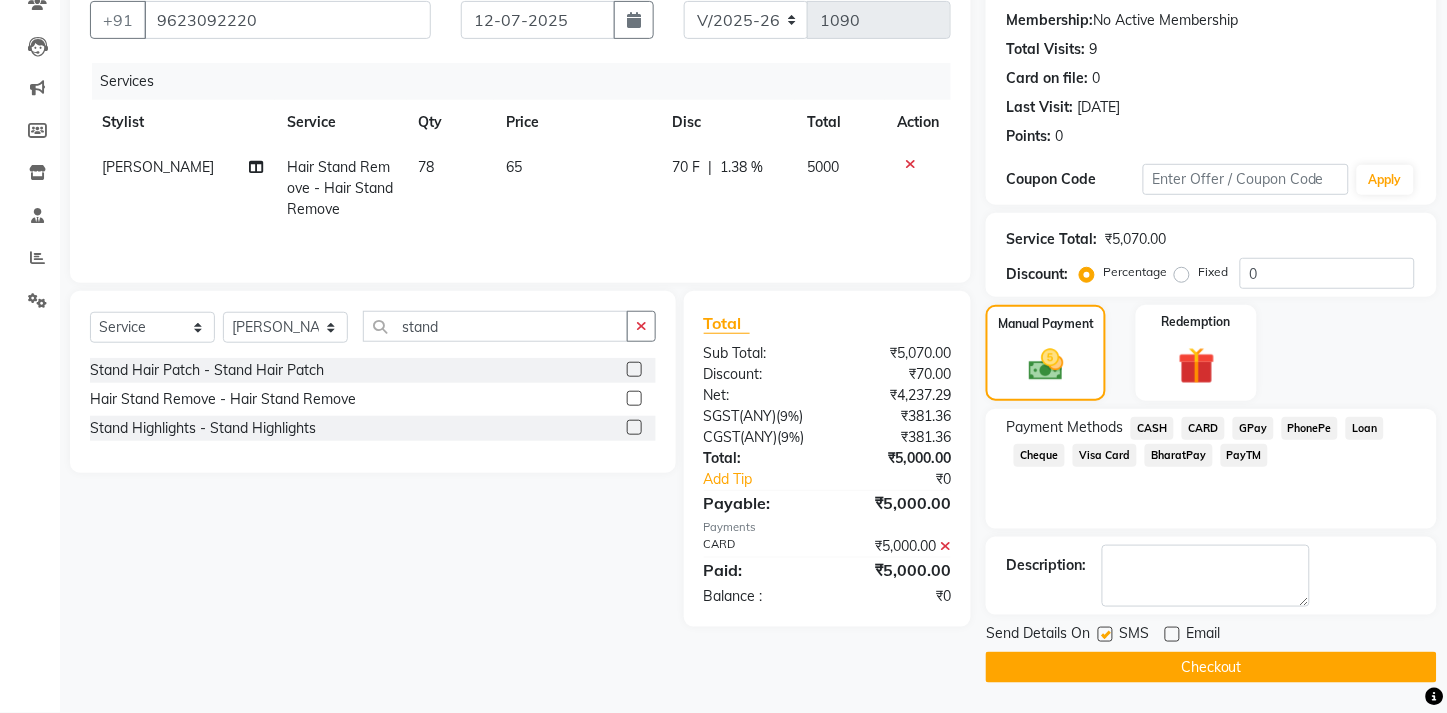 click 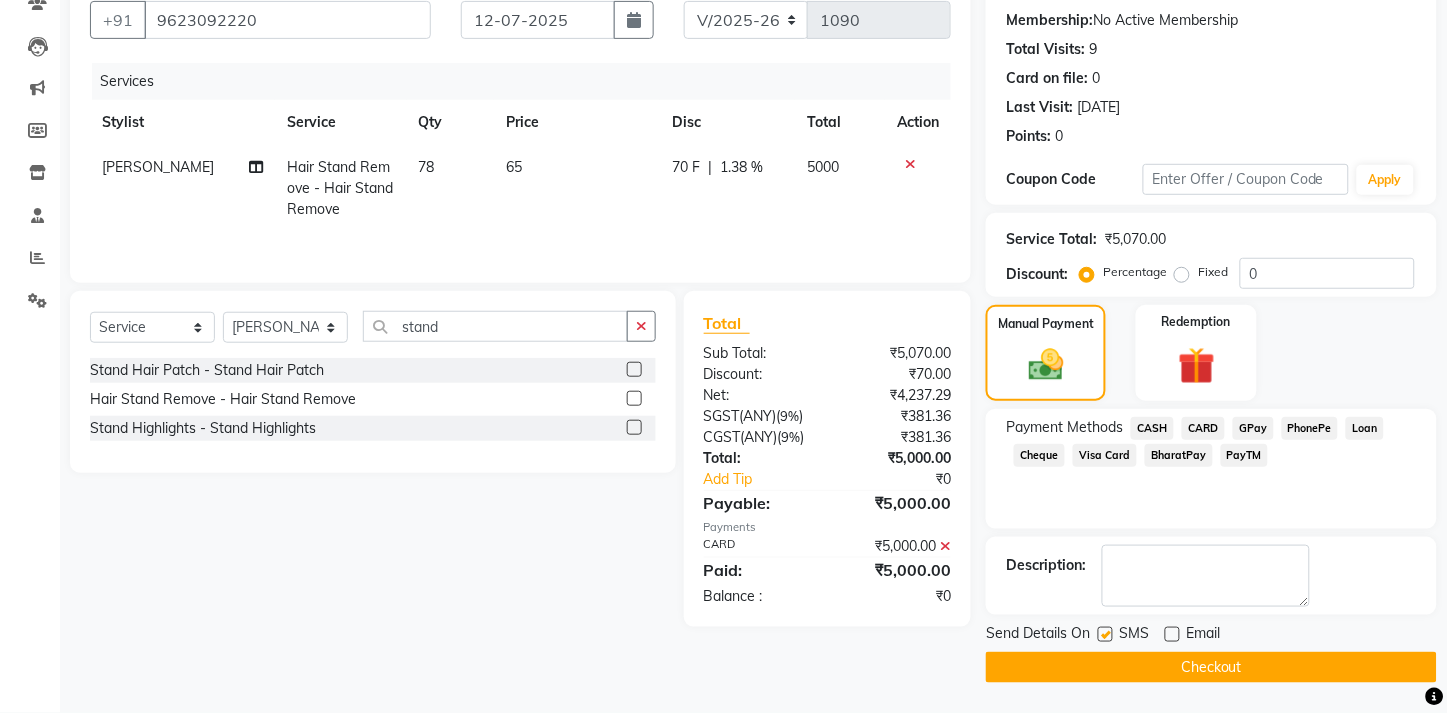 click at bounding box center (1104, 635) 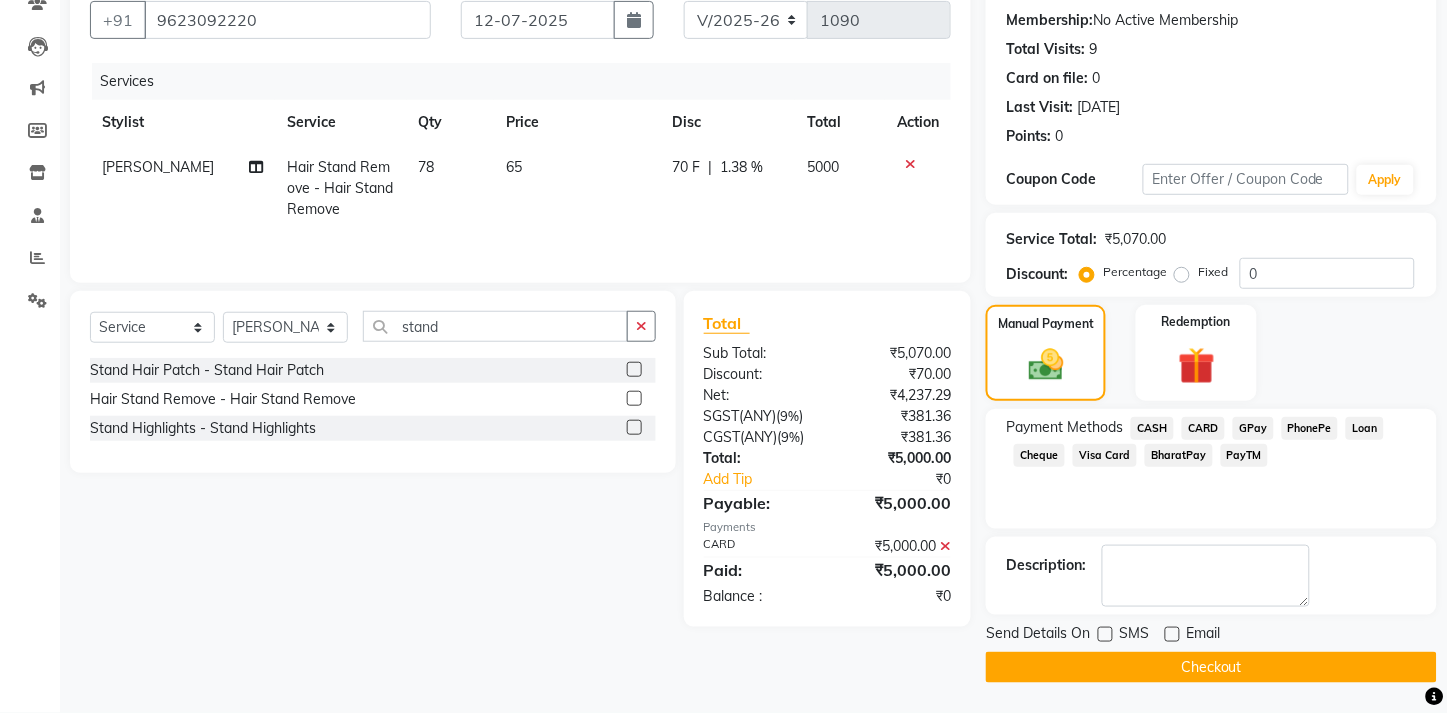 click on "Checkout" 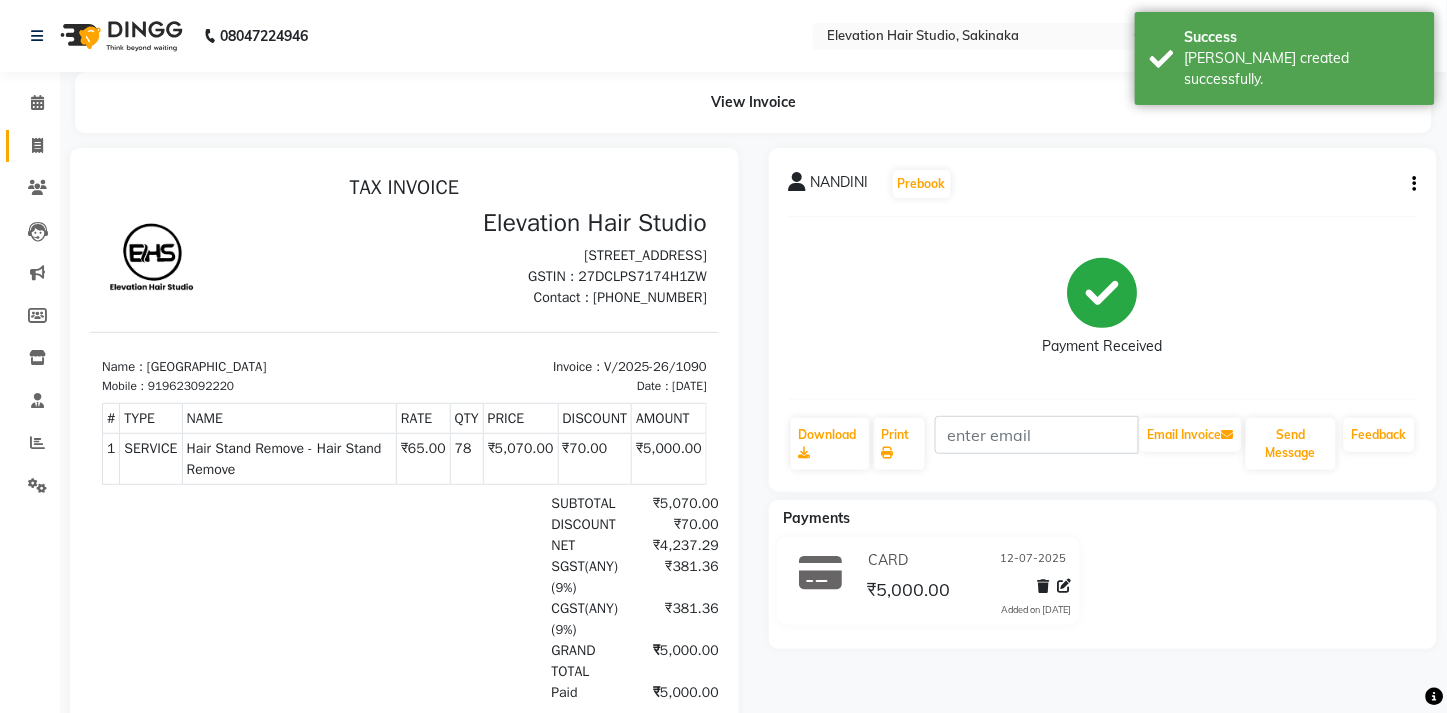 scroll, scrollTop: 0, scrollLeft: 0, axis: both 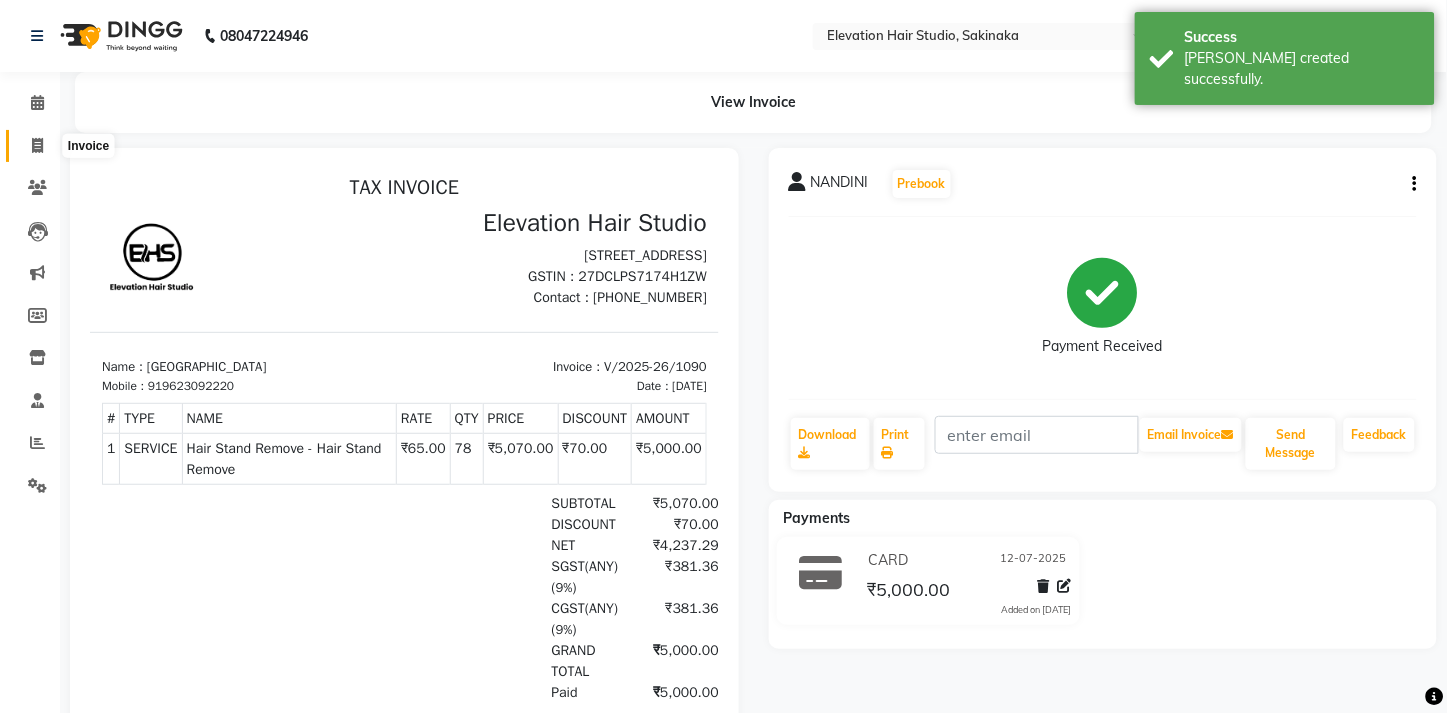 click 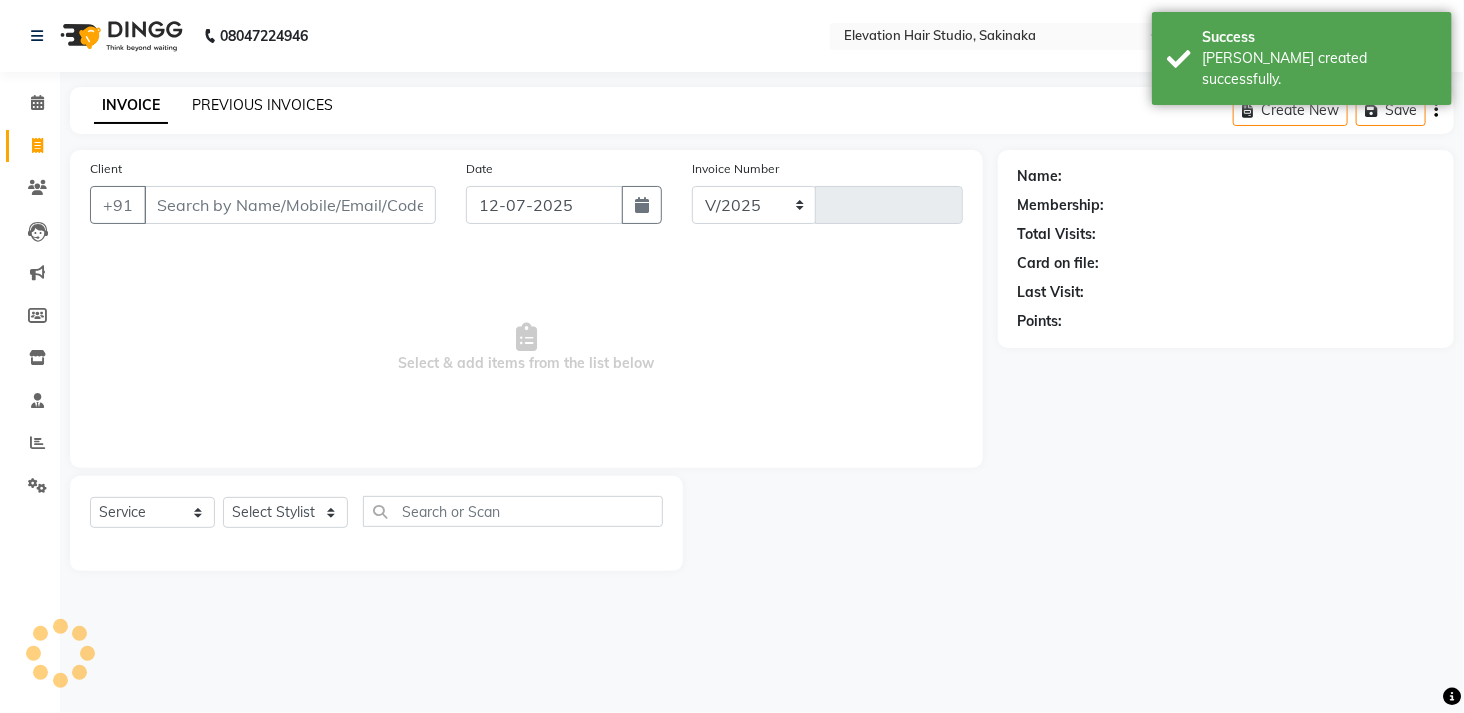 select on "4949" 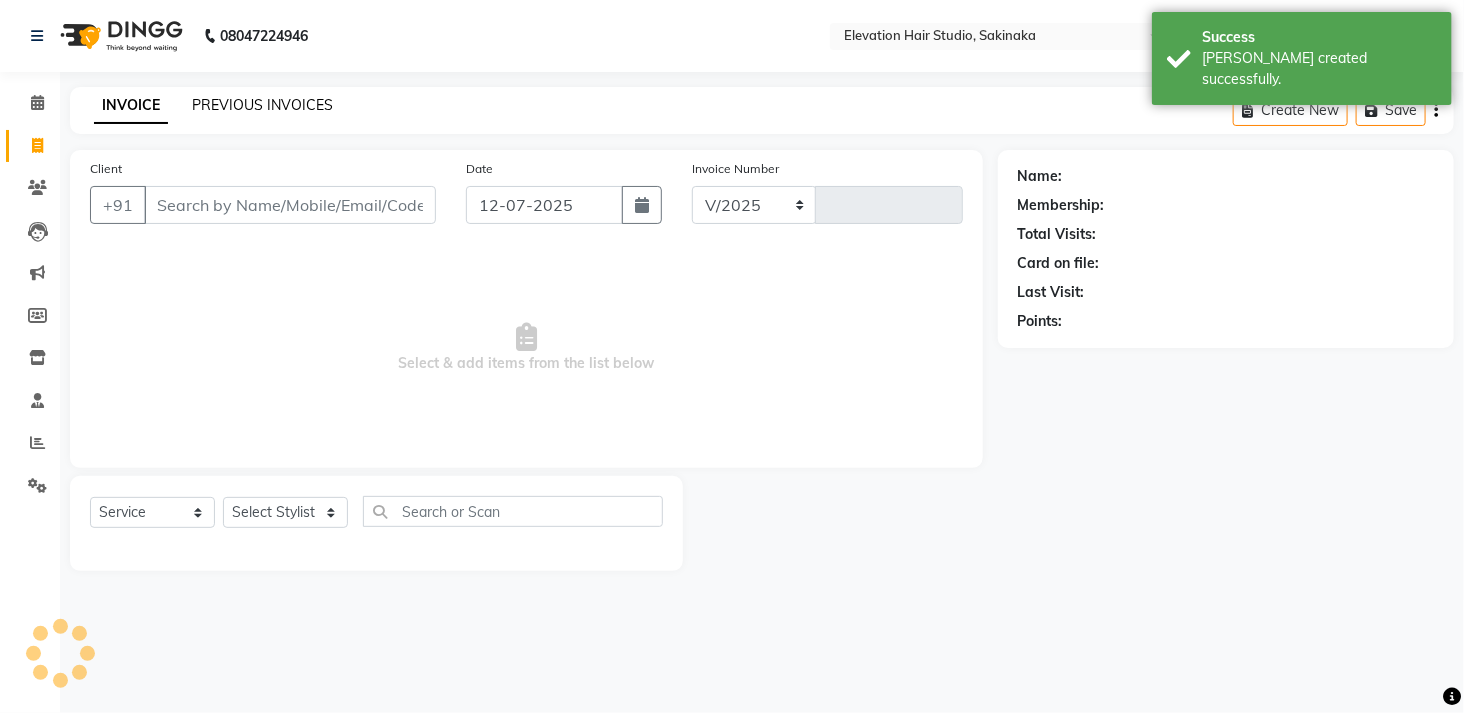 type on "1091" 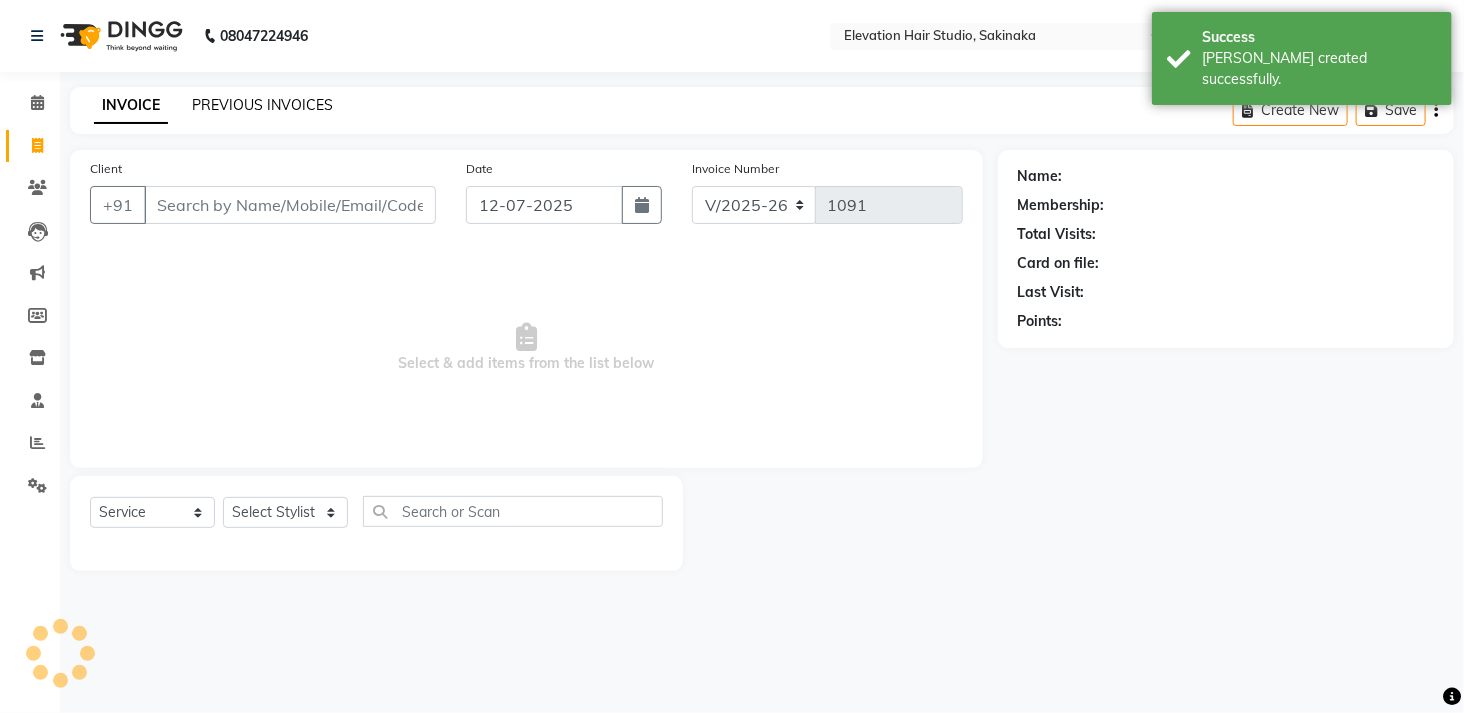 click on "PREVIOUS INVOICES" 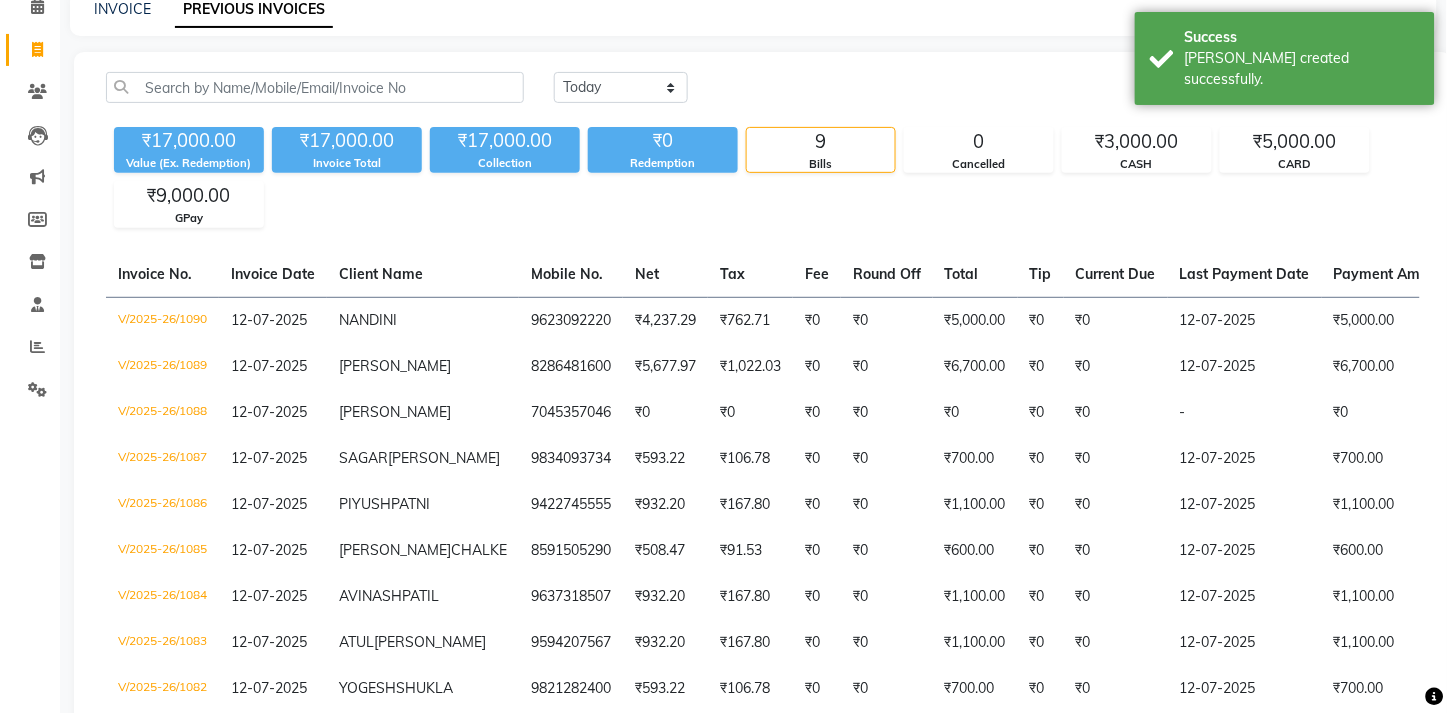 scroll, scrollTop: 97, scrollLeft: 0, axis: vertical 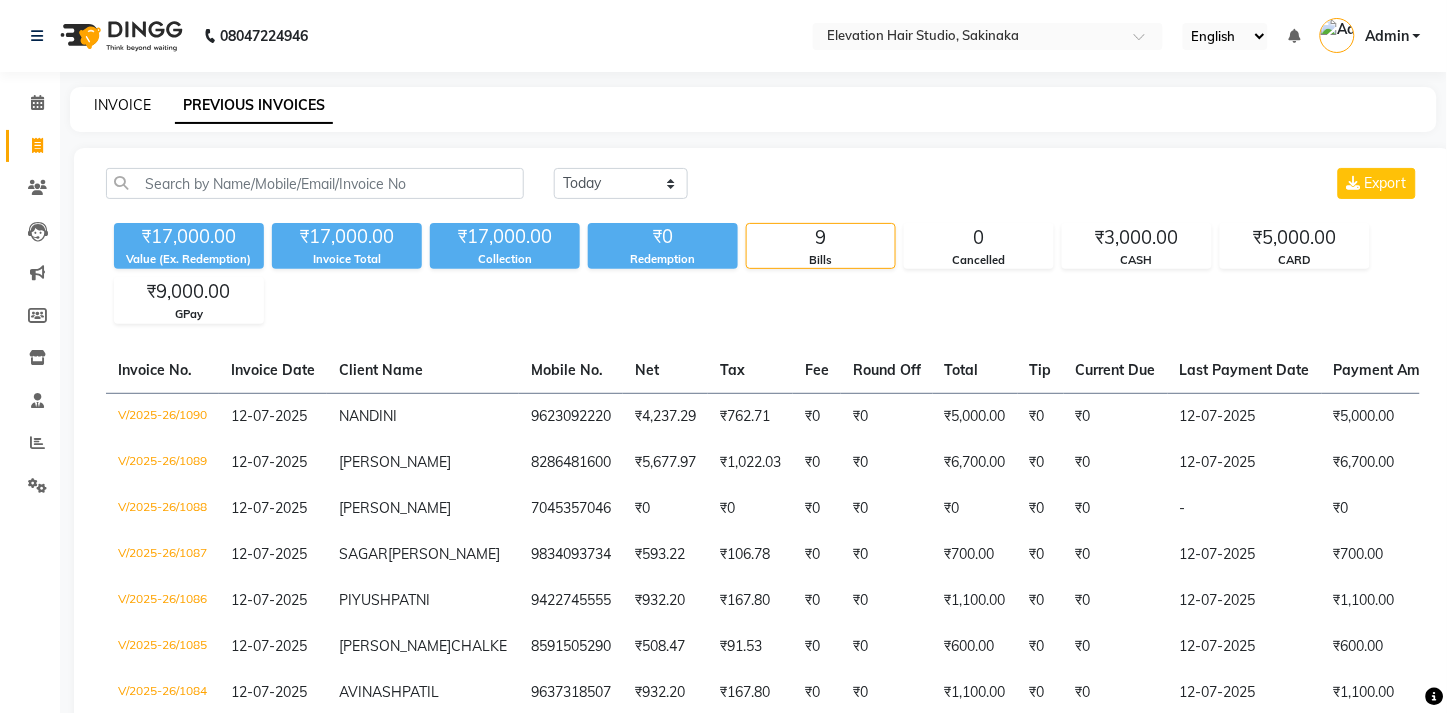 click on "INVOICE" 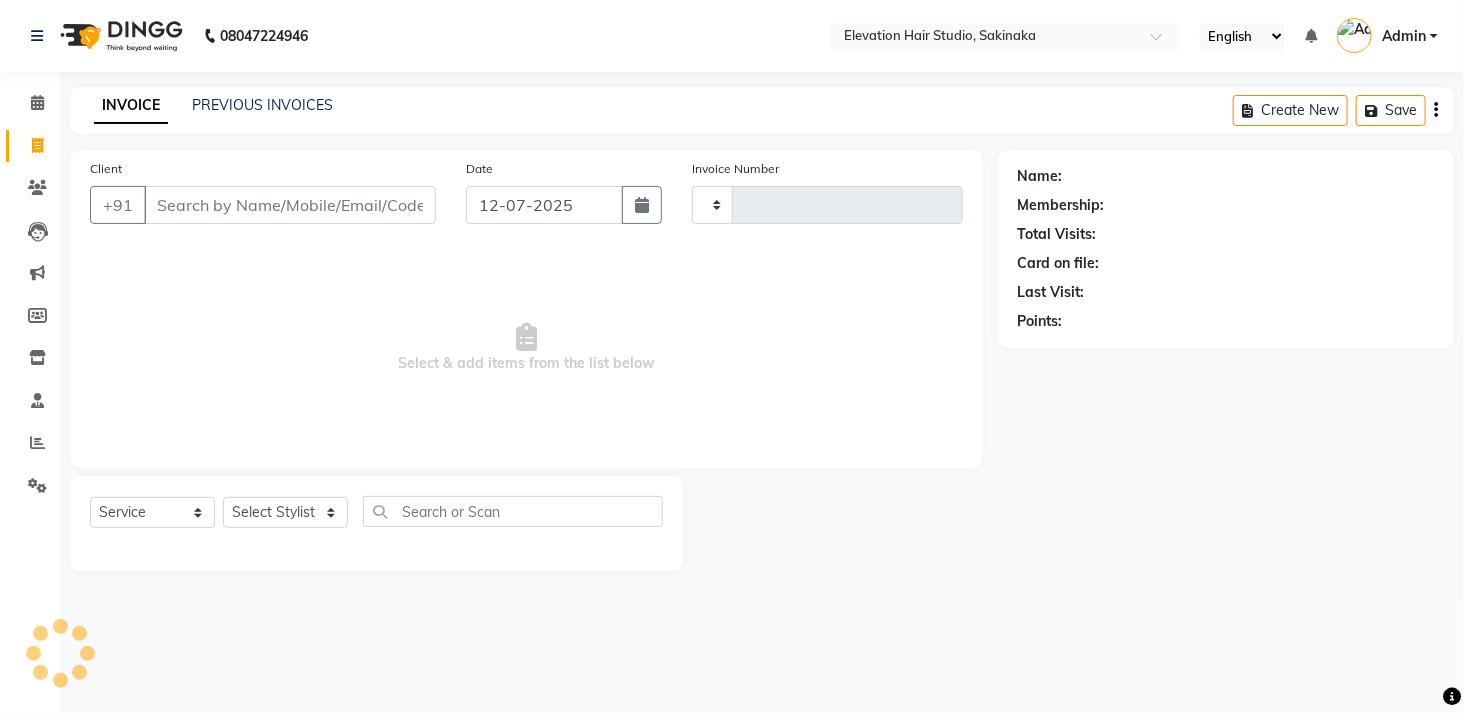 type on "1091" 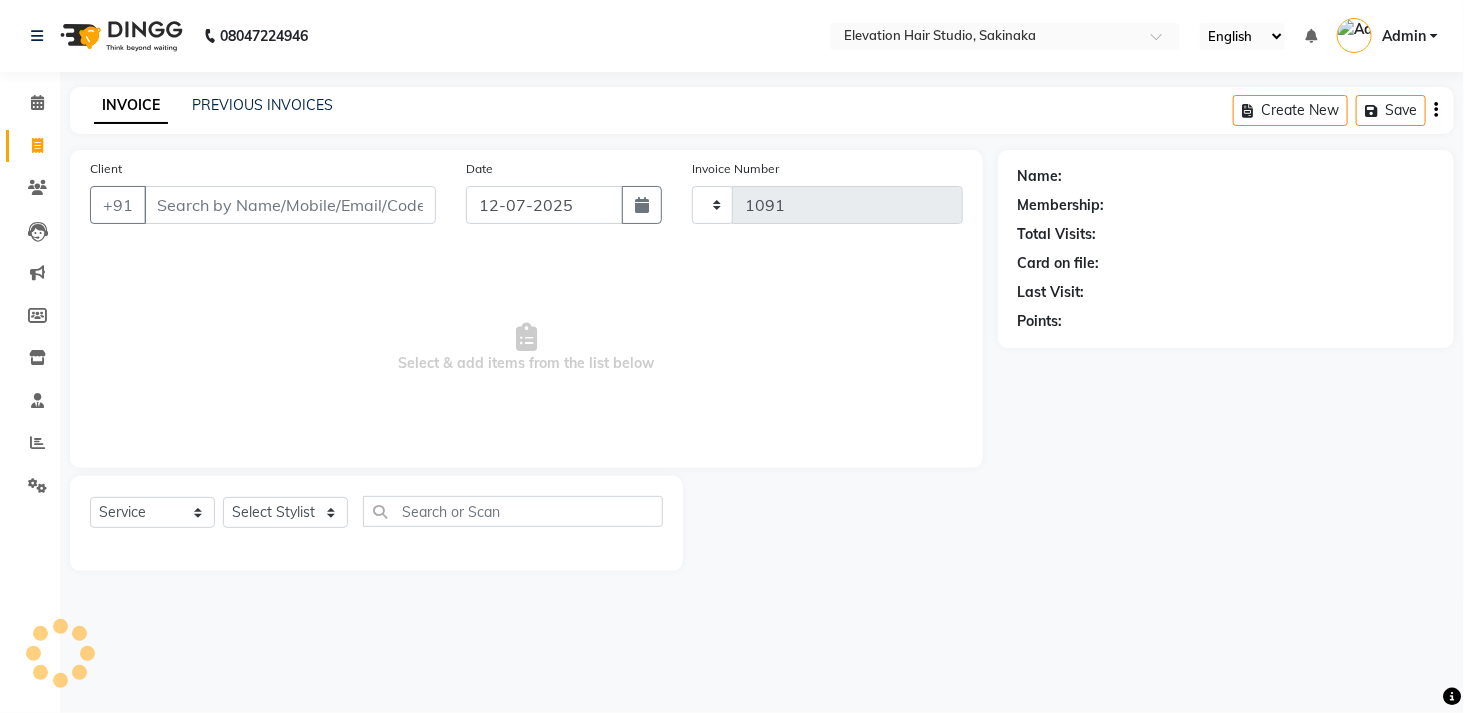 select on "4949" 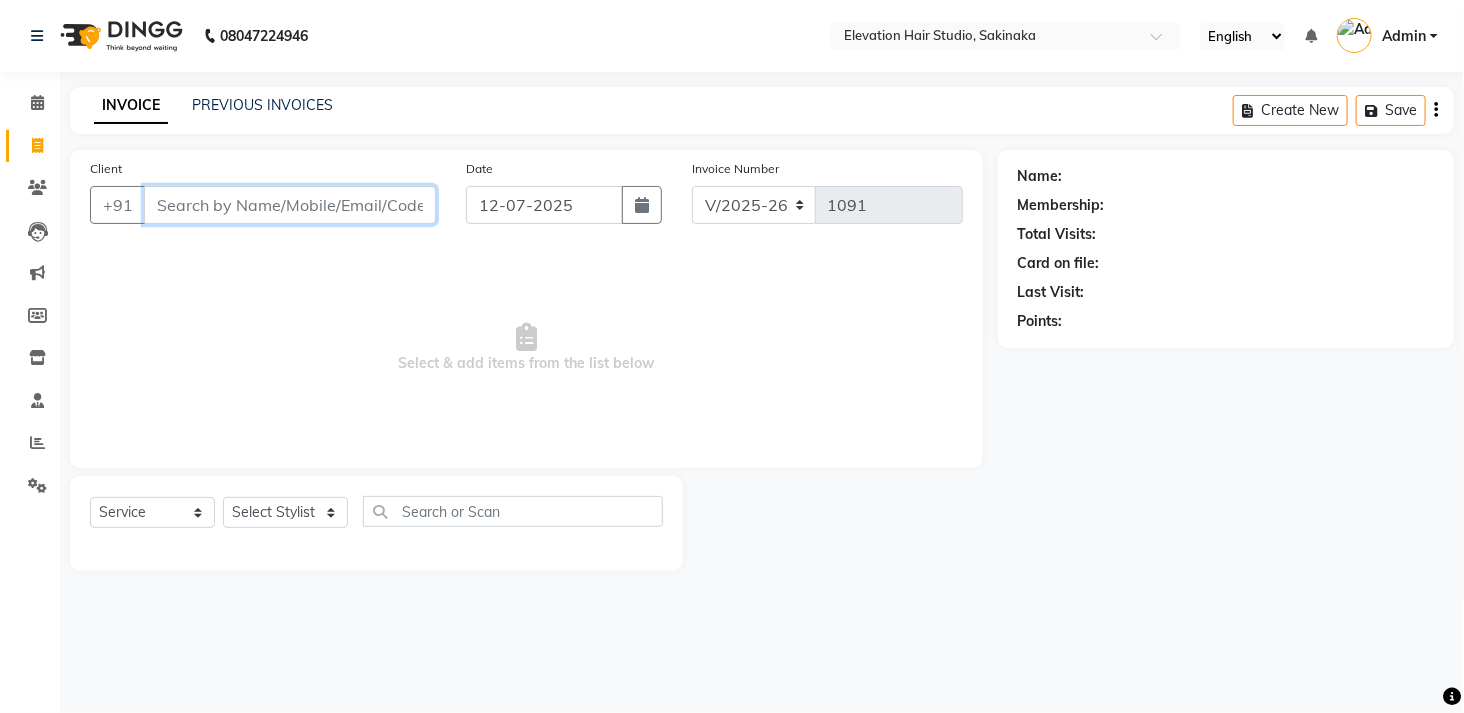 click on "Client" at bounding box center (290, 205) 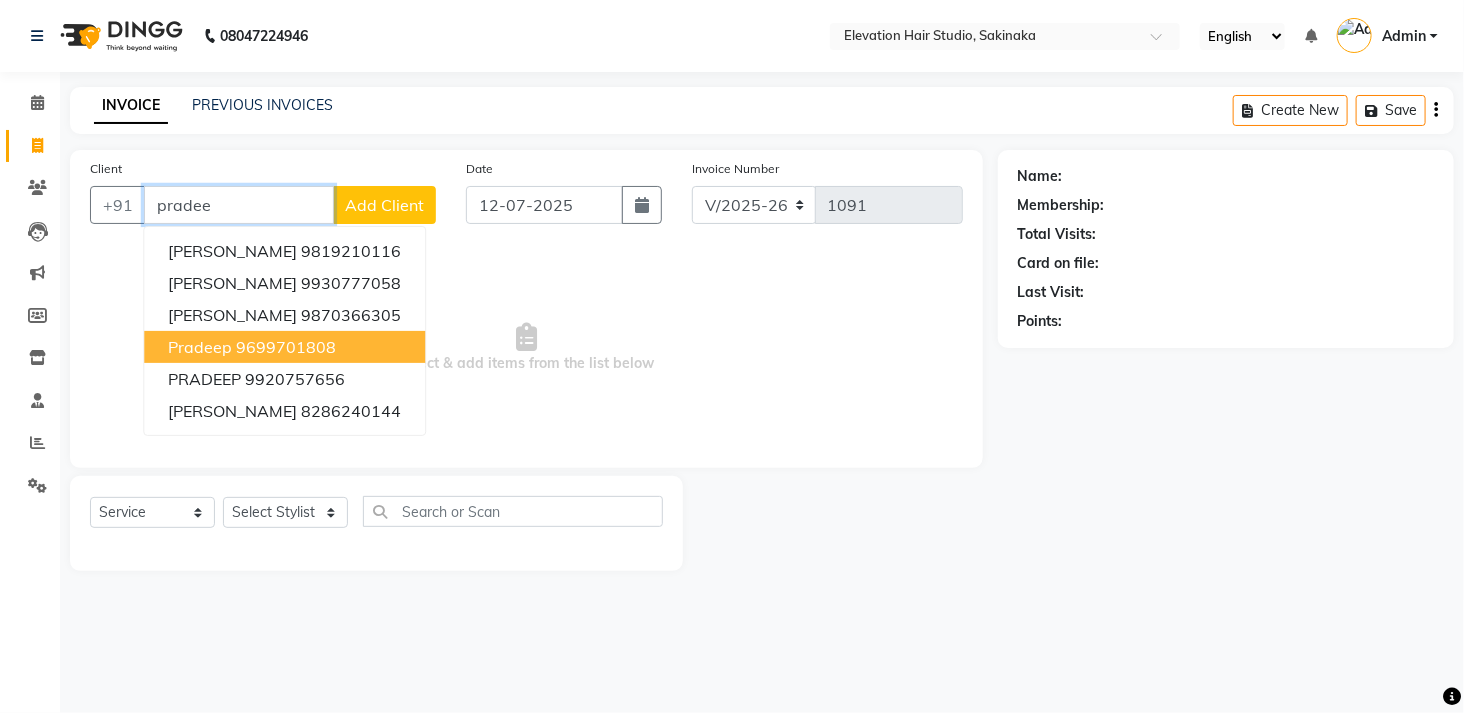 click on "pradeep  9699701808" at bounding box center (284, 347) 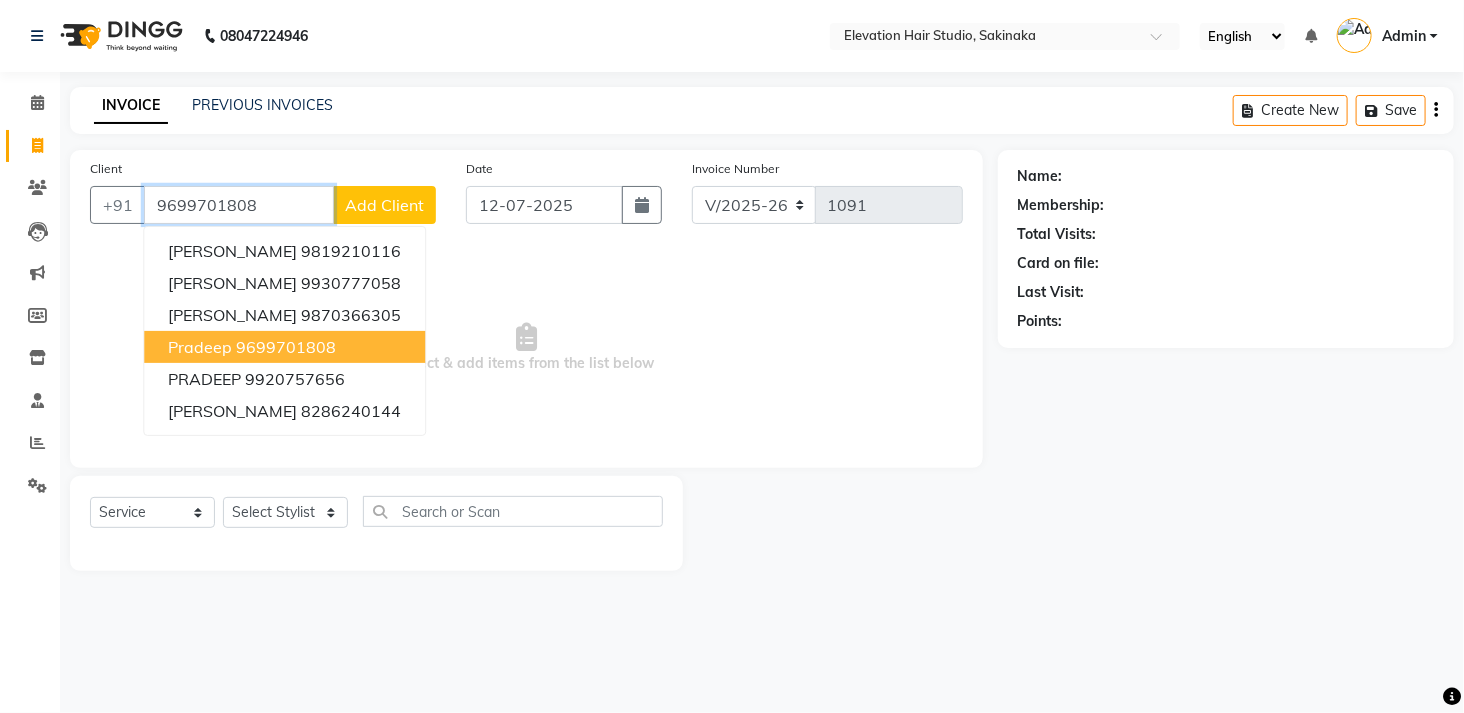 type on "9699701808" 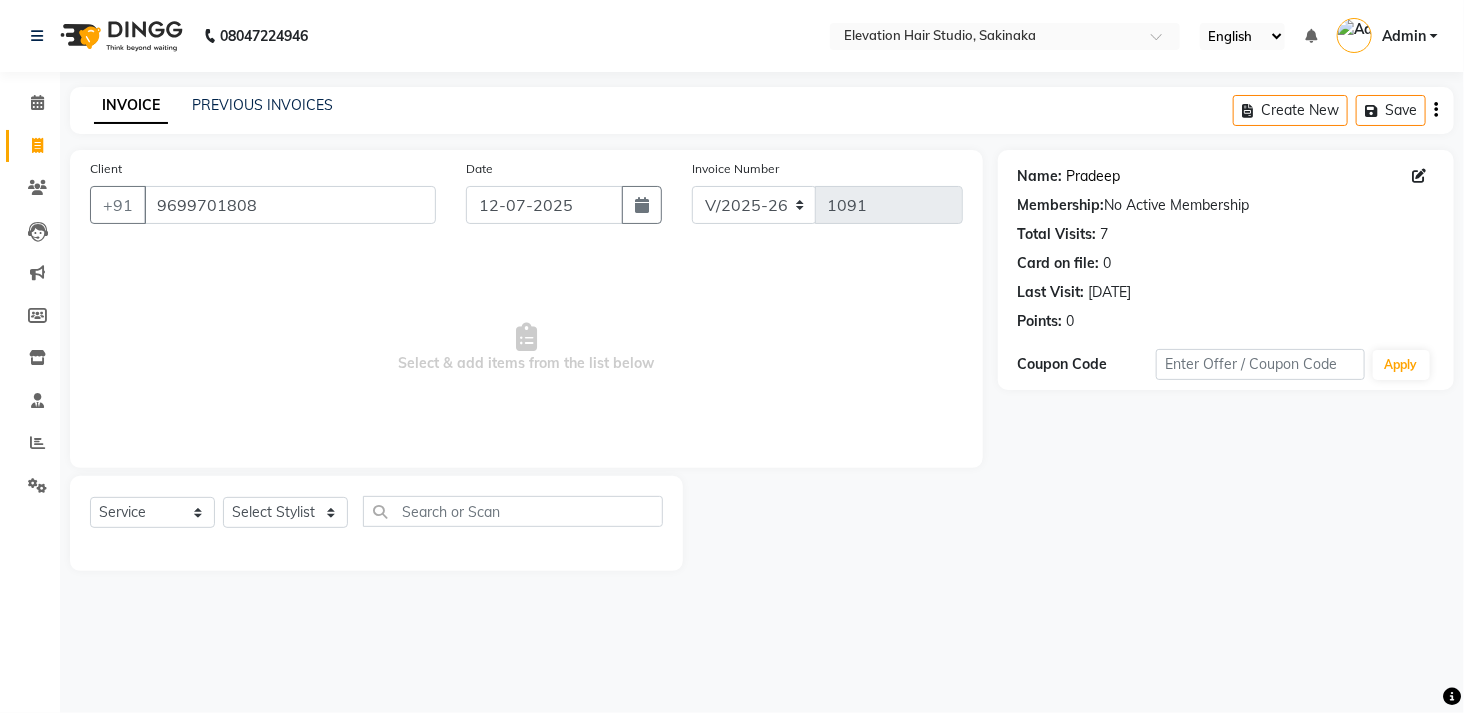 click on "Pradeep" 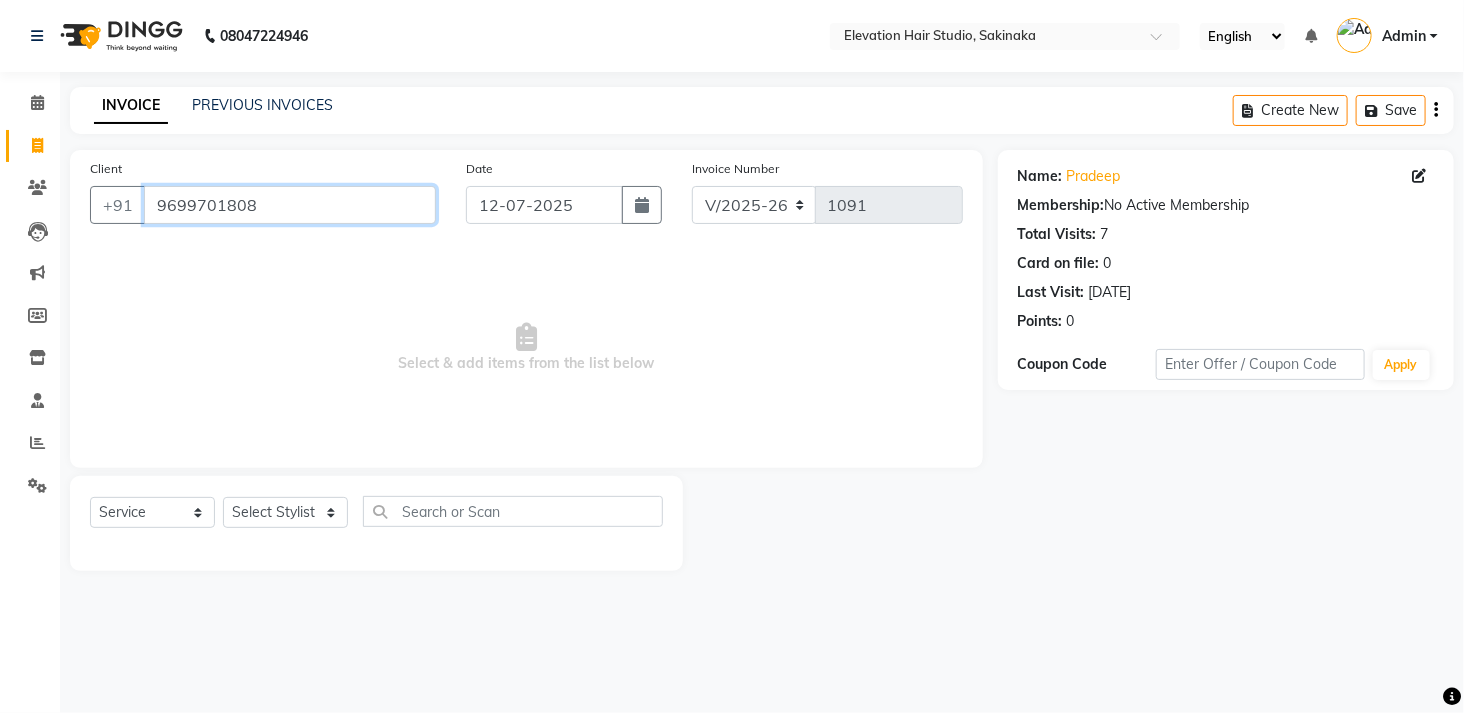 click on "9699701808" at bounding box center [290, 205] 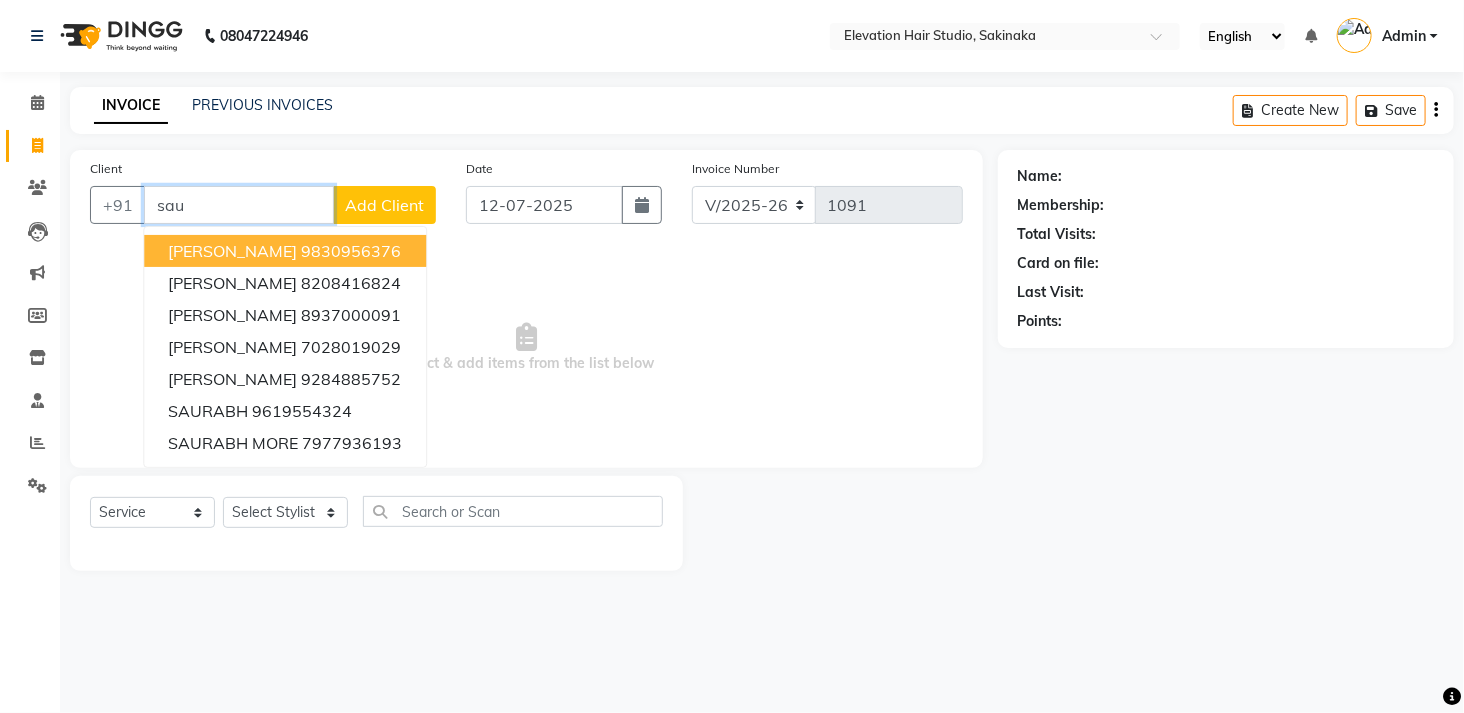 click on "9830956376" at bounding box center (351, 251) 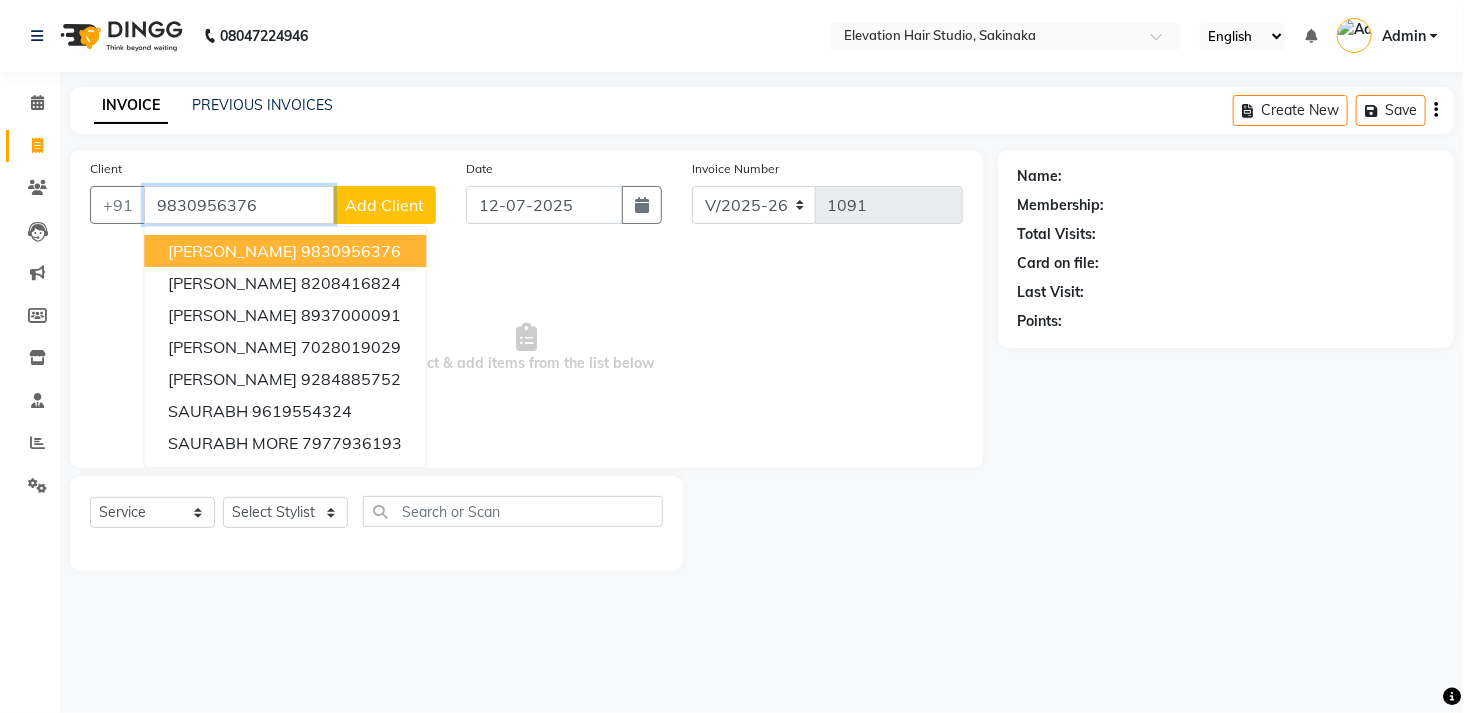 type on "9830956376" 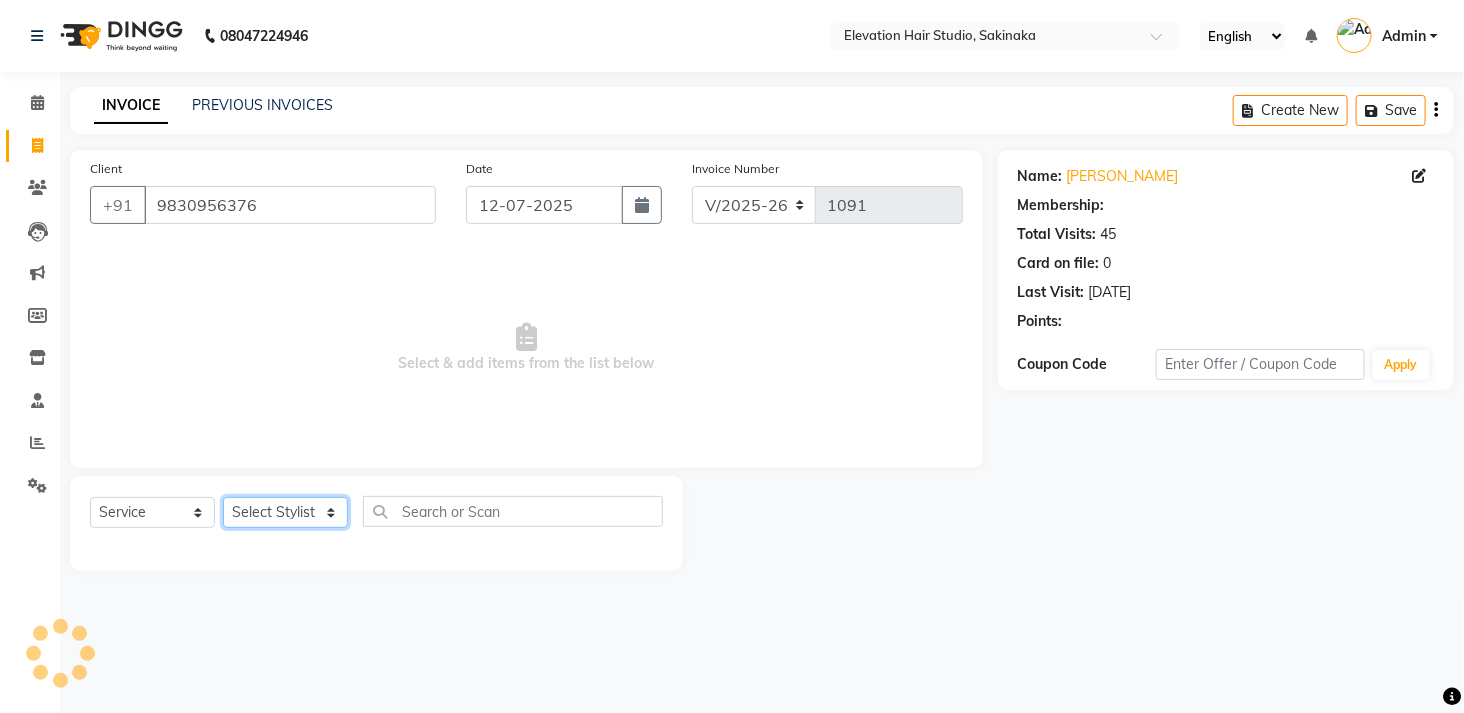 click on "Select Stylist Admin (EHS Thane) ANEES  DILIP KAPIL  PRIYA RUPESH SAHIL  Sarfaraz SHAHEENA SHAIKH  ZEESHAN" 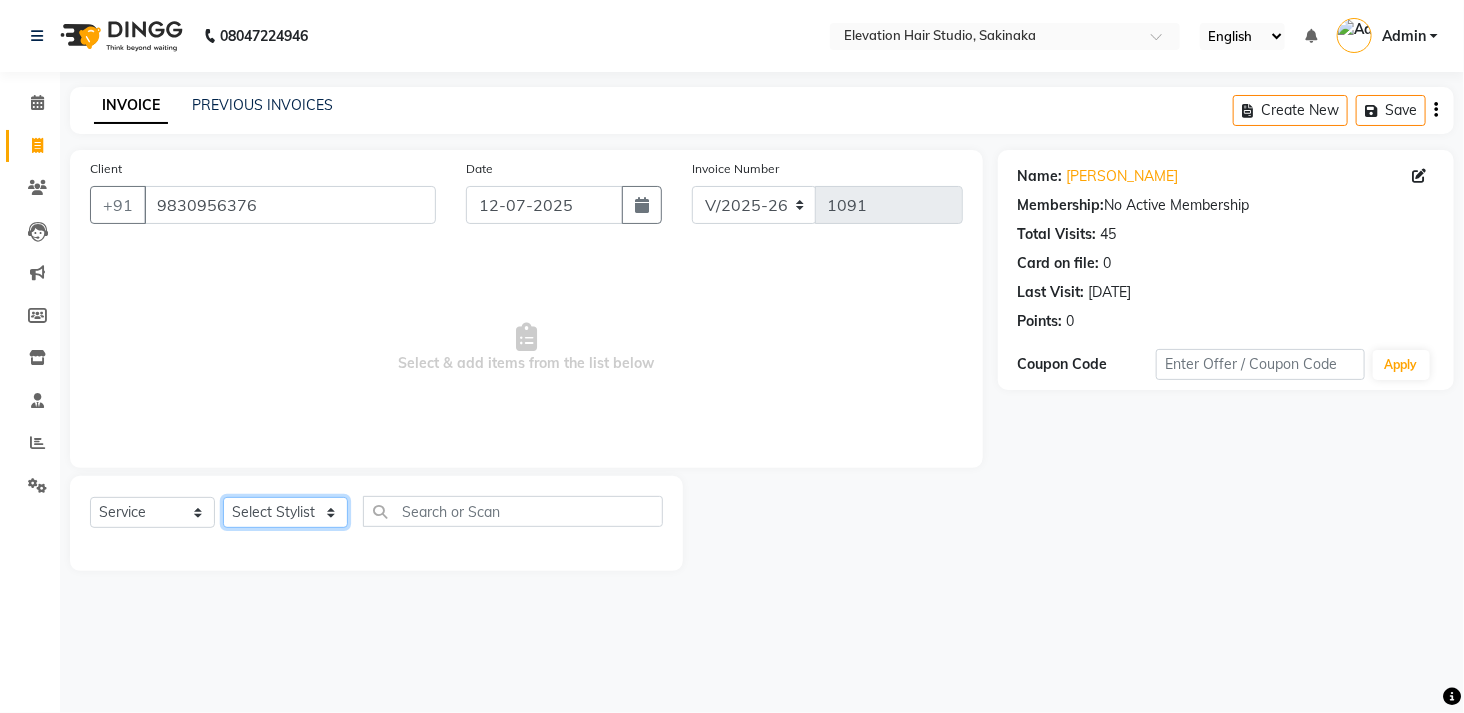 select on "30865" 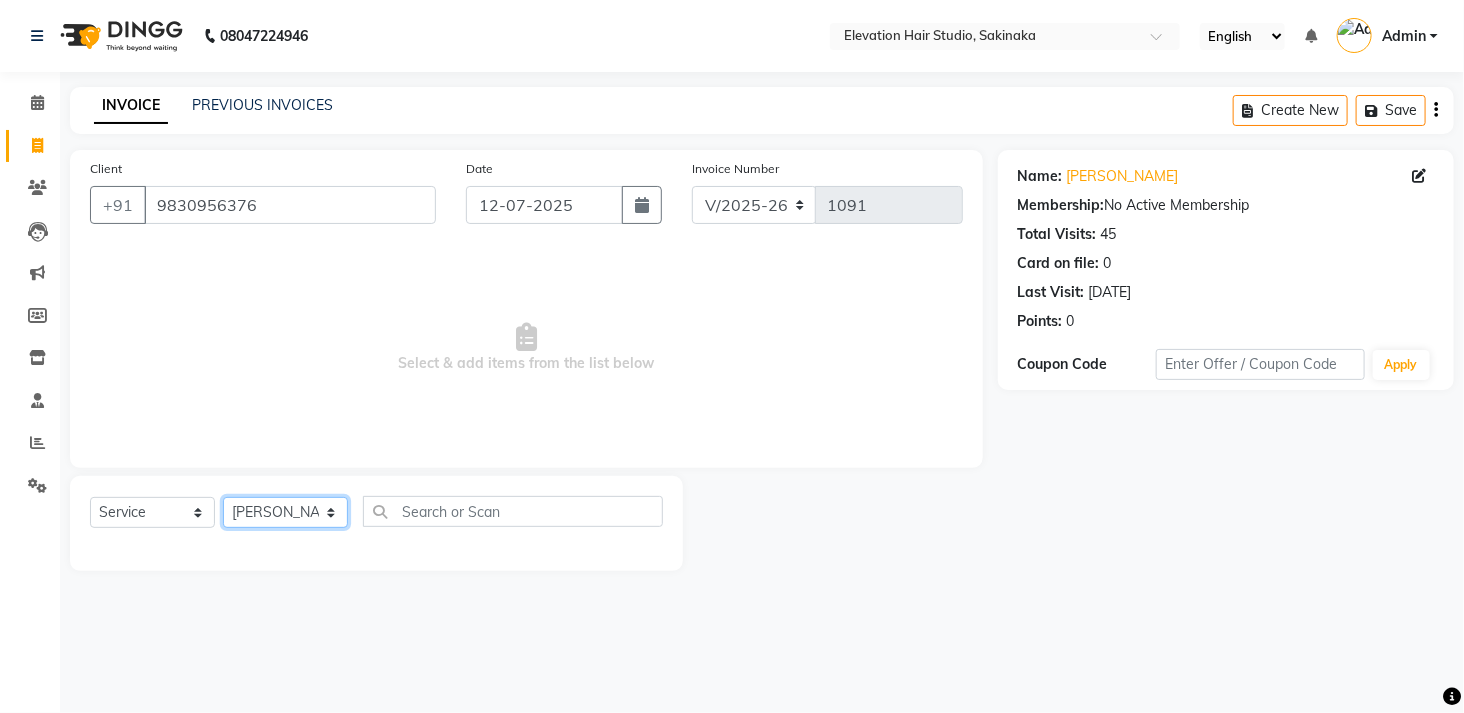 click on "Select Stylist Admin (EHS Thane) ANEES  DILIP KAPIL  PRIYA RUPESH SAHIL  Sarfaraz SHAHEENA SHAIKH  ZEESHAN" 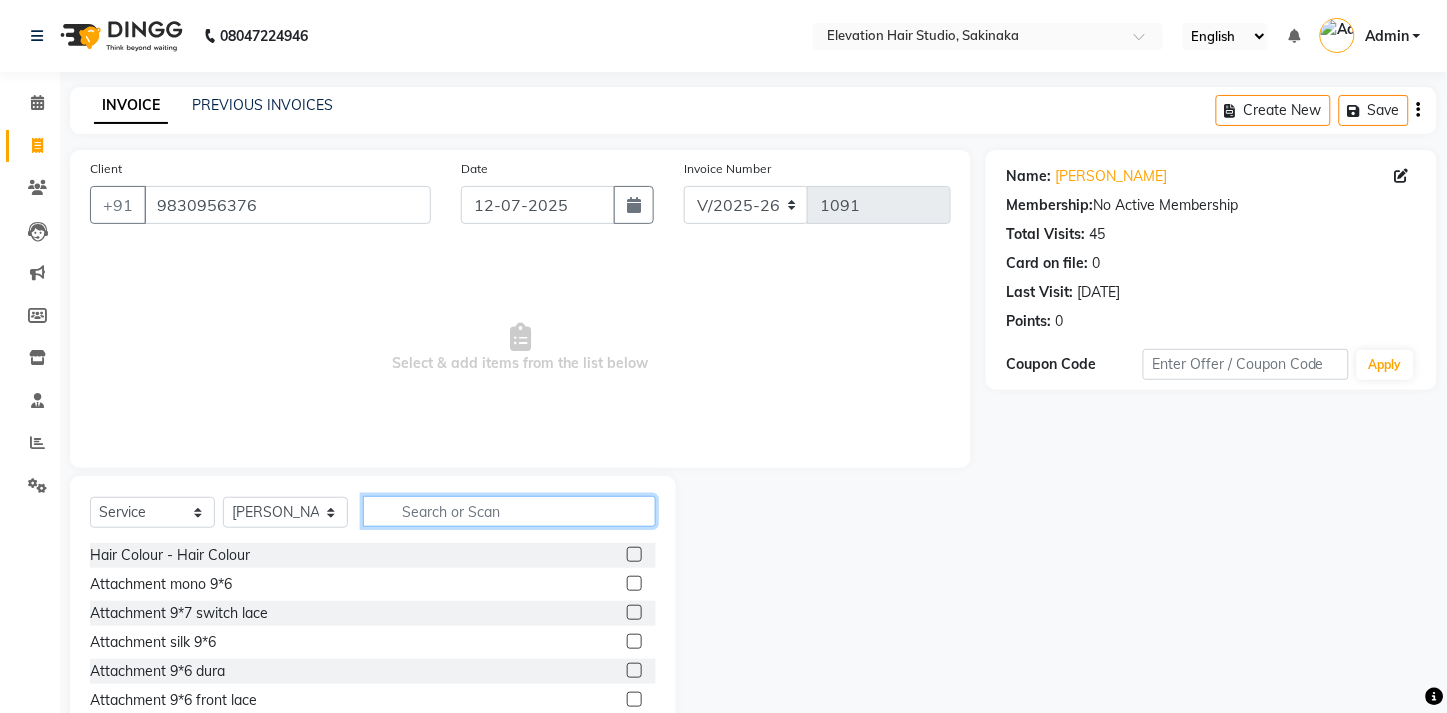 click 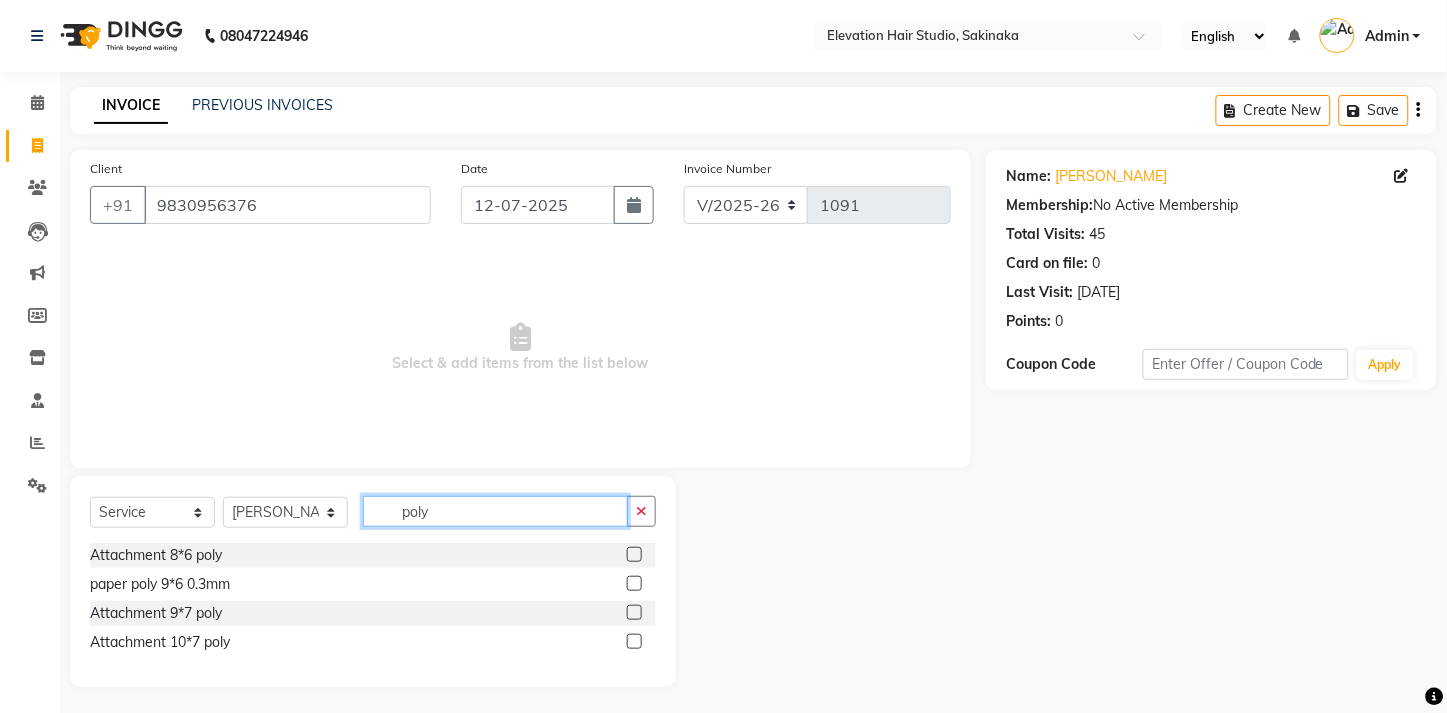 type on "poly" 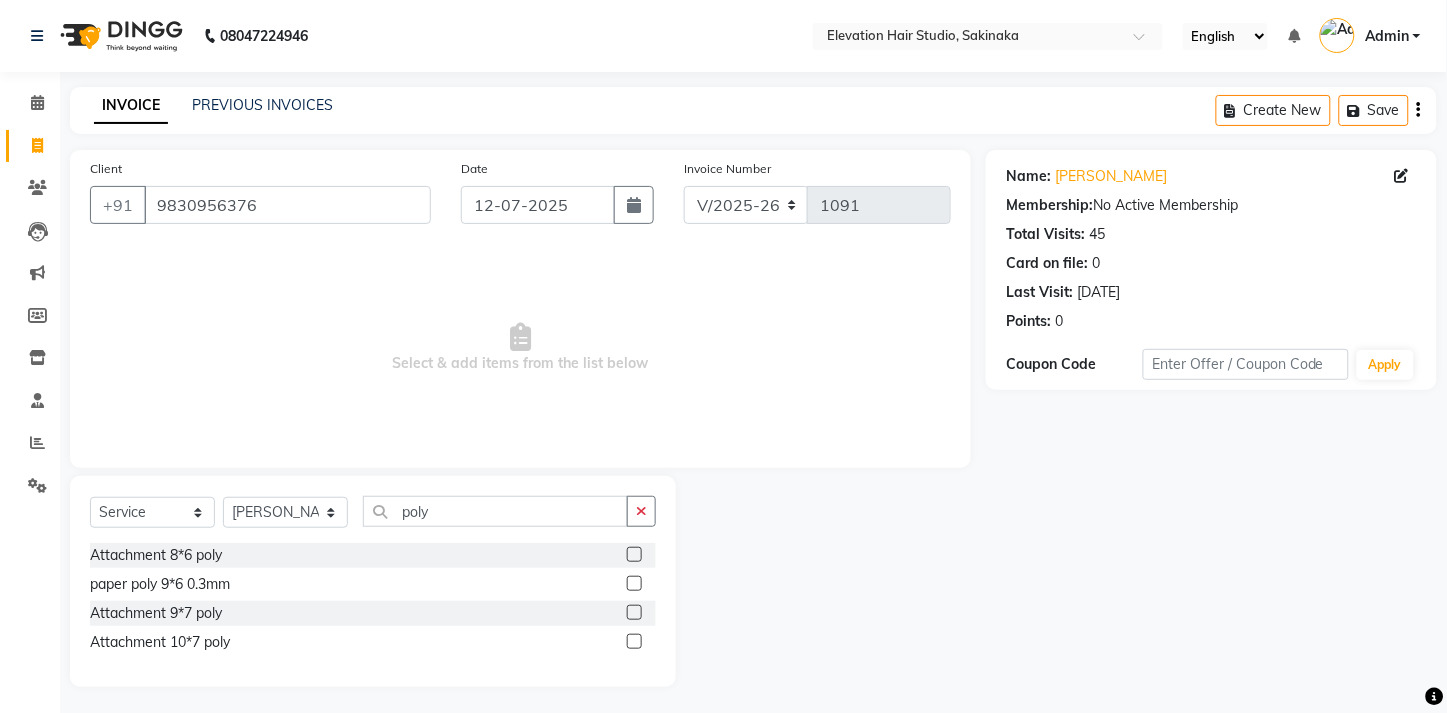 click 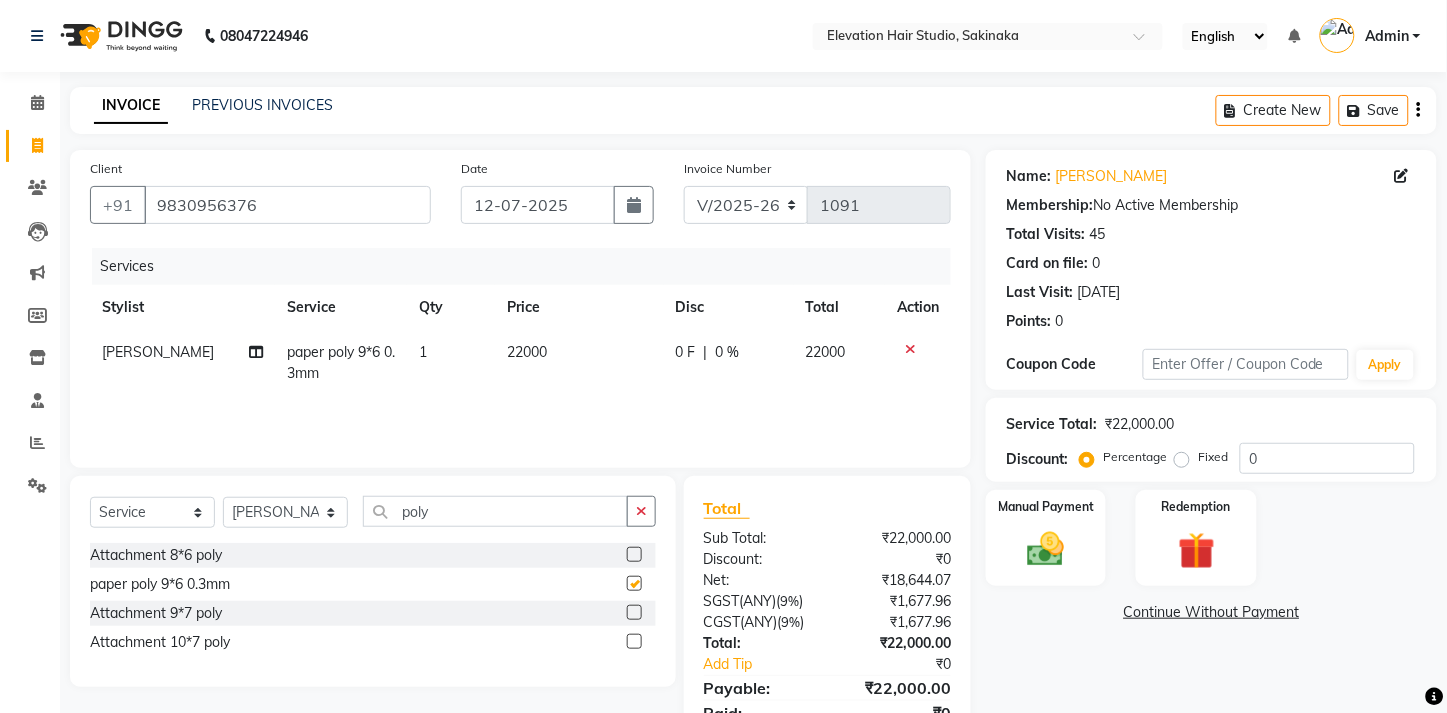 checkbox on "false" 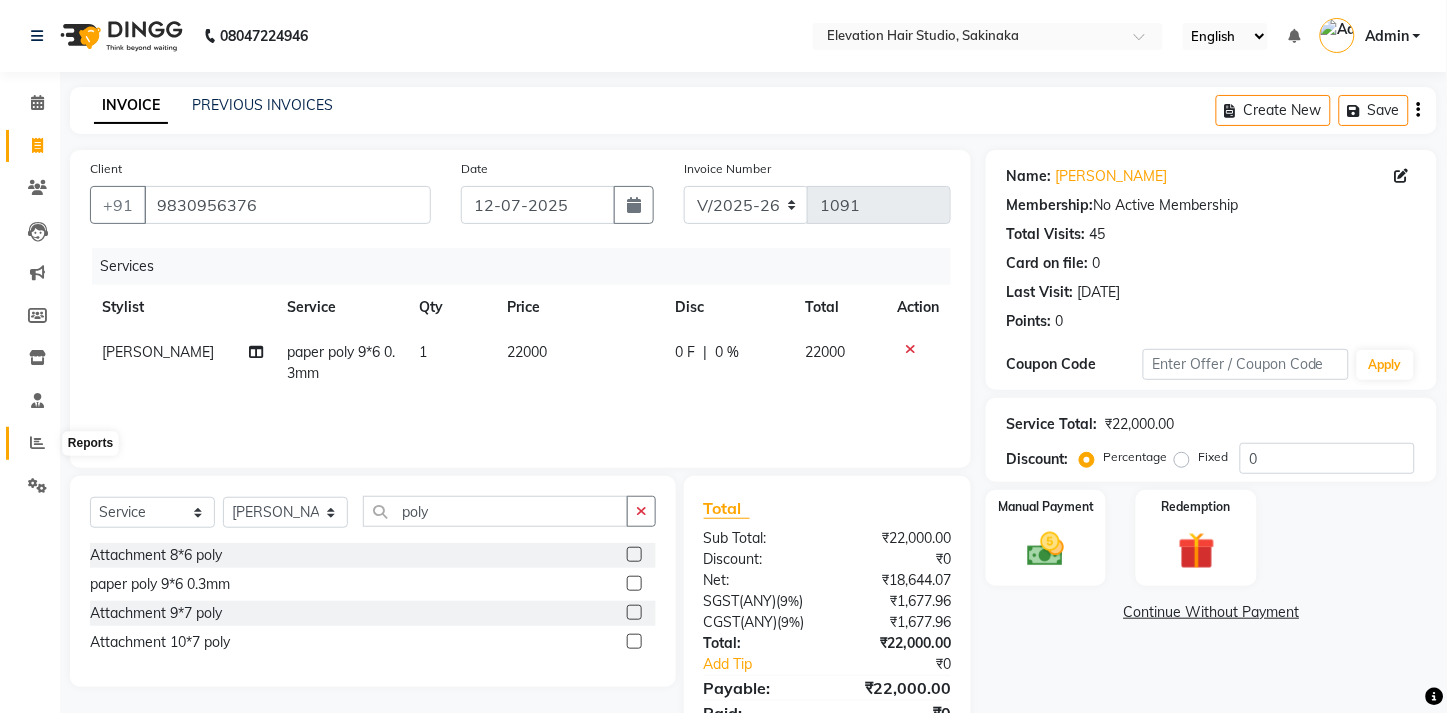 click 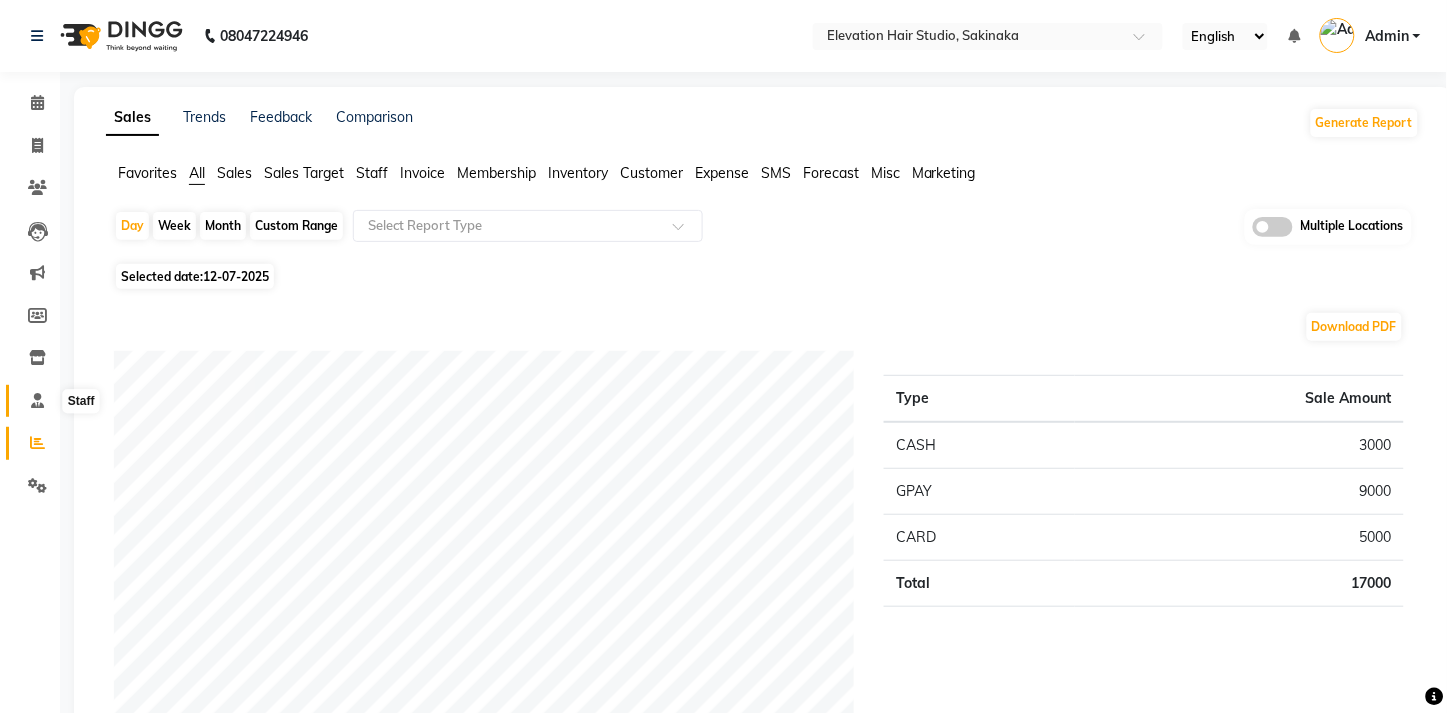 click 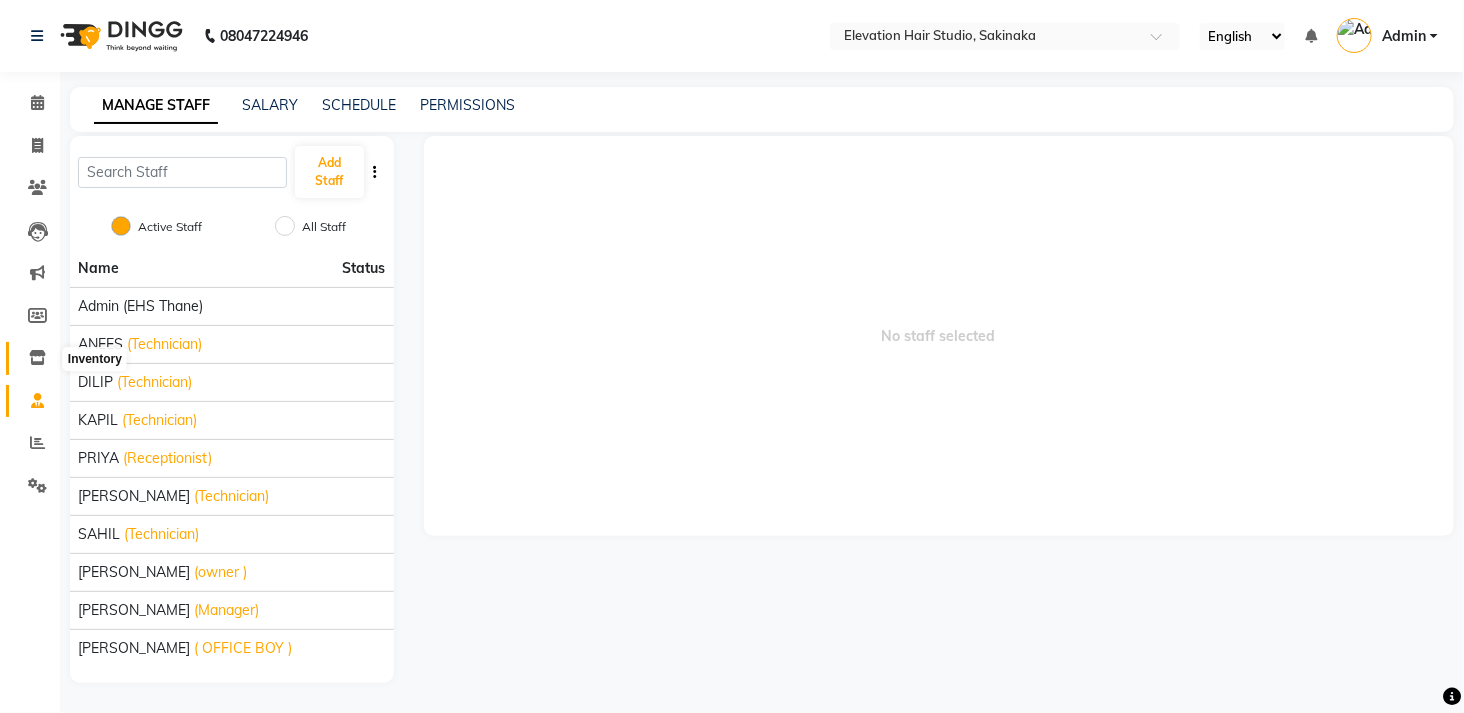 click 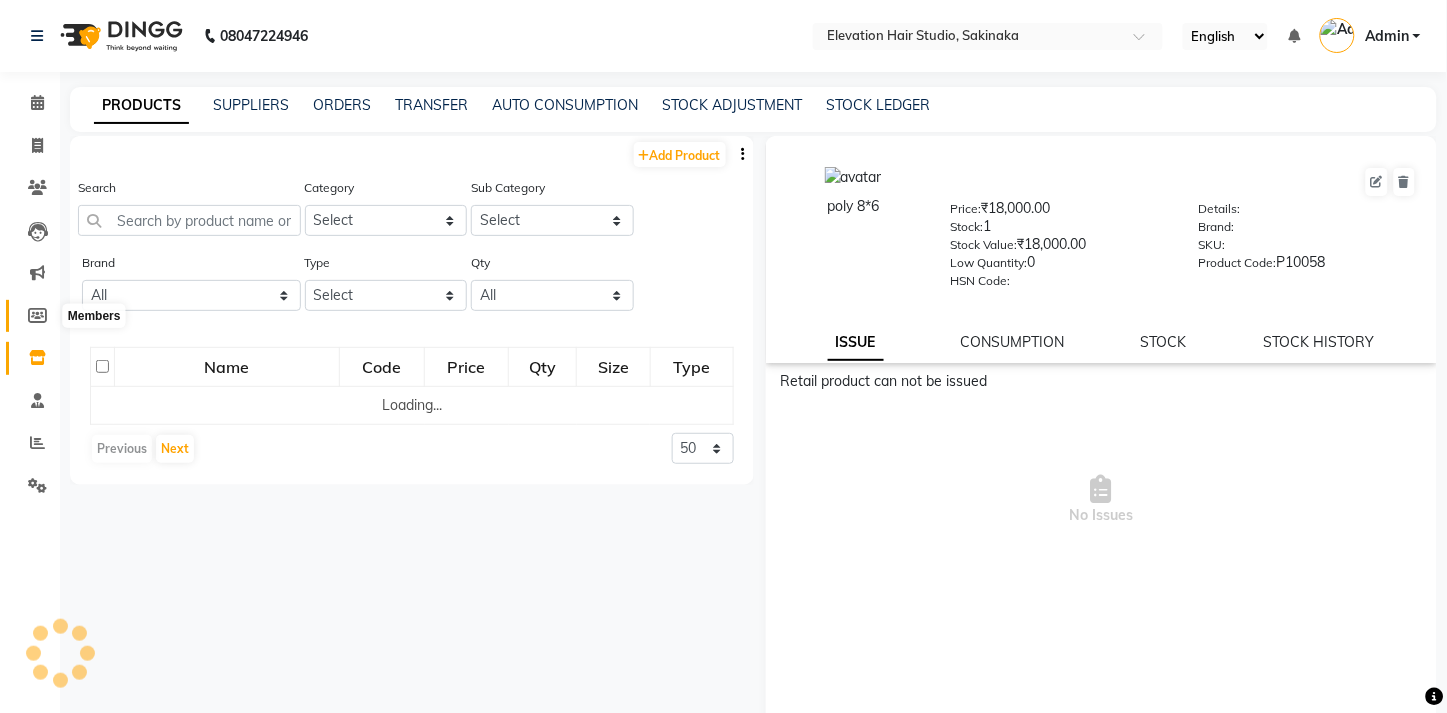 click 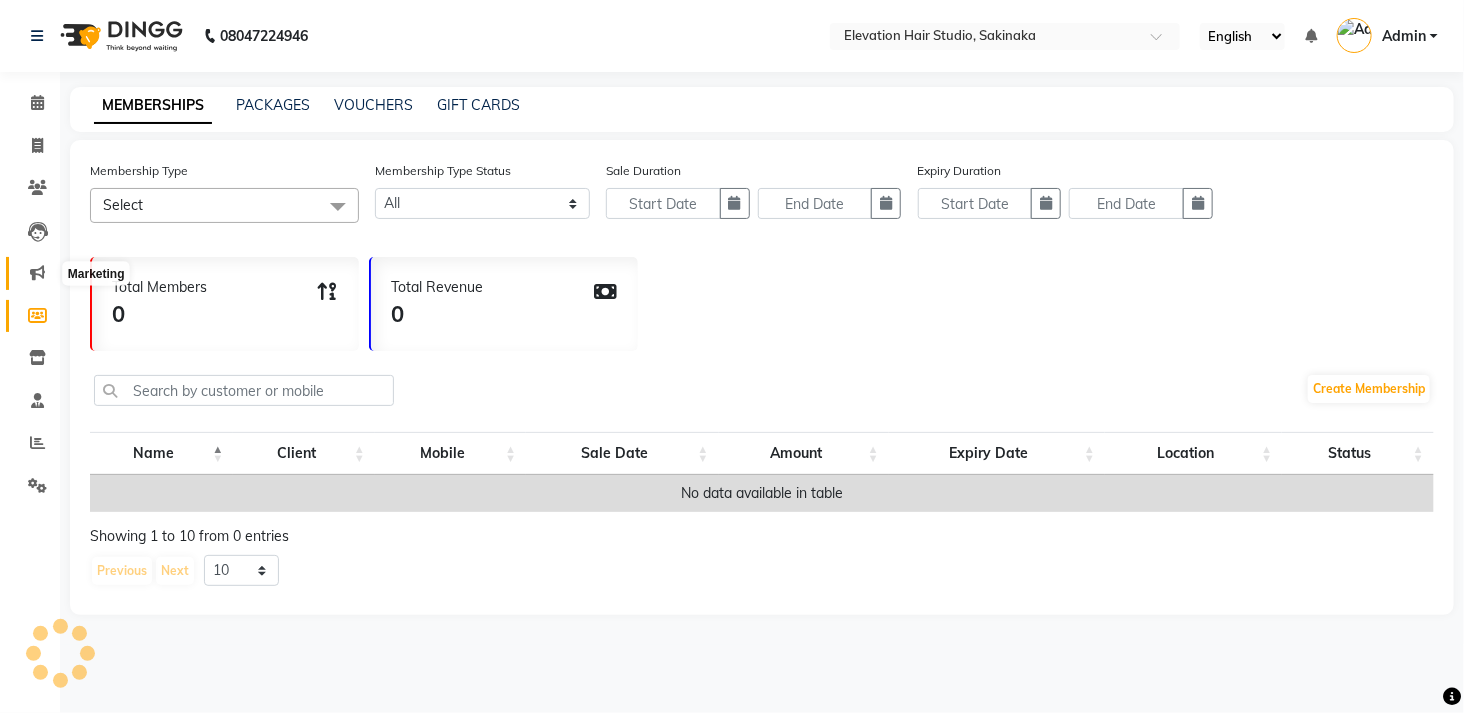 click 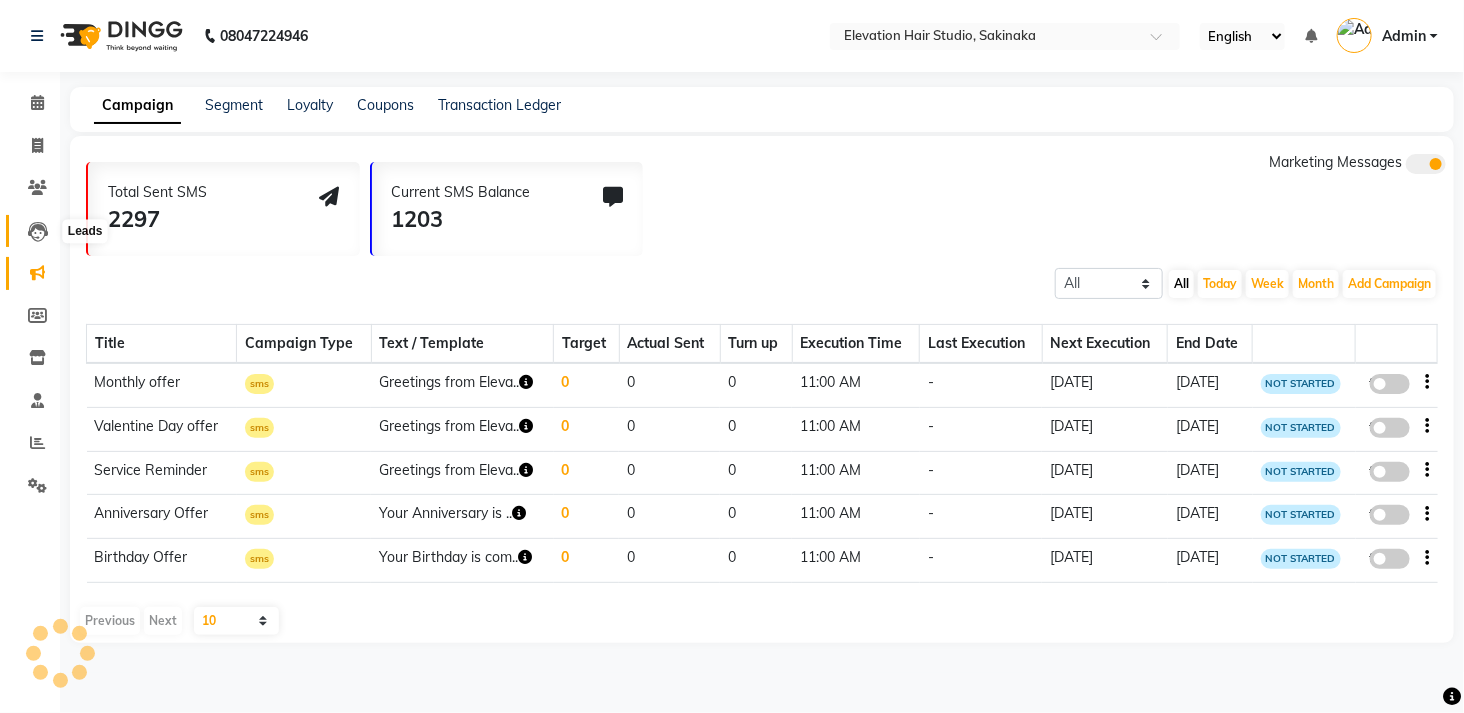 click 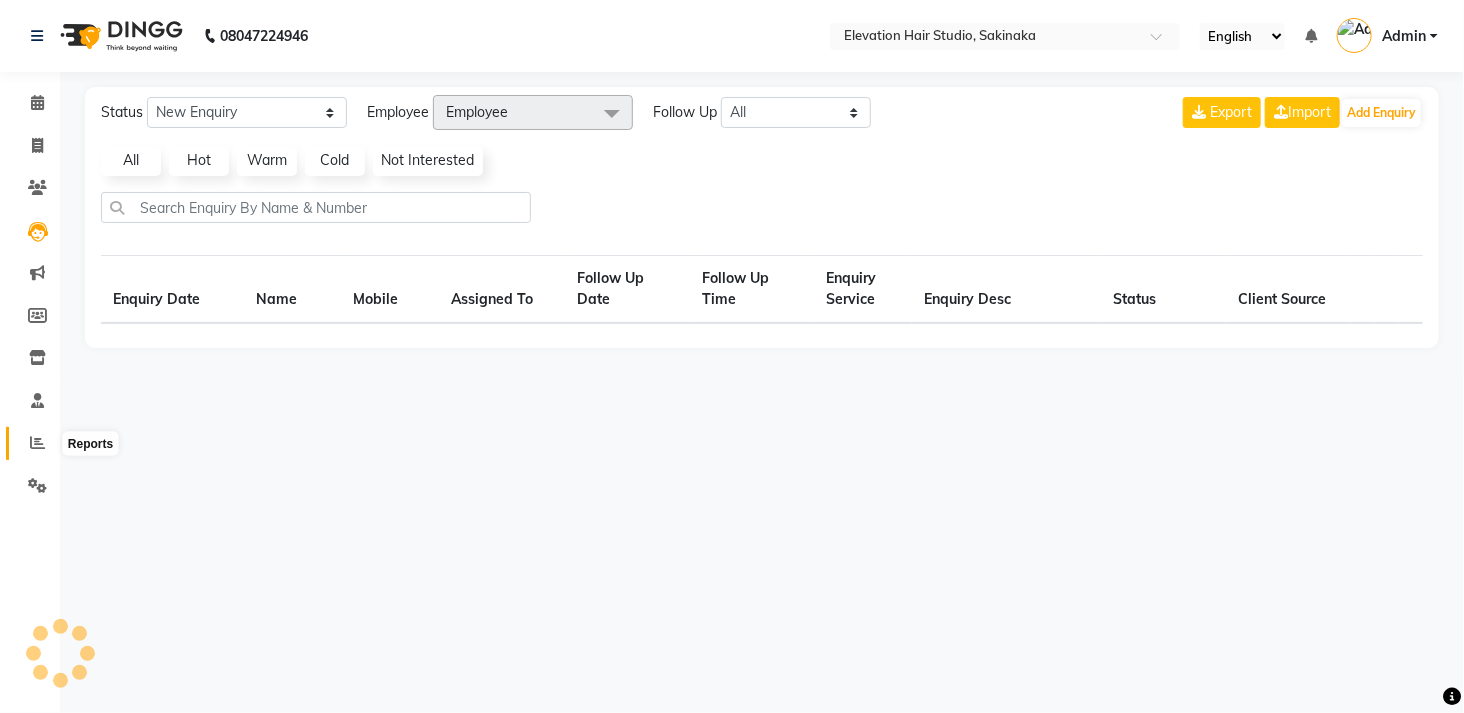 click 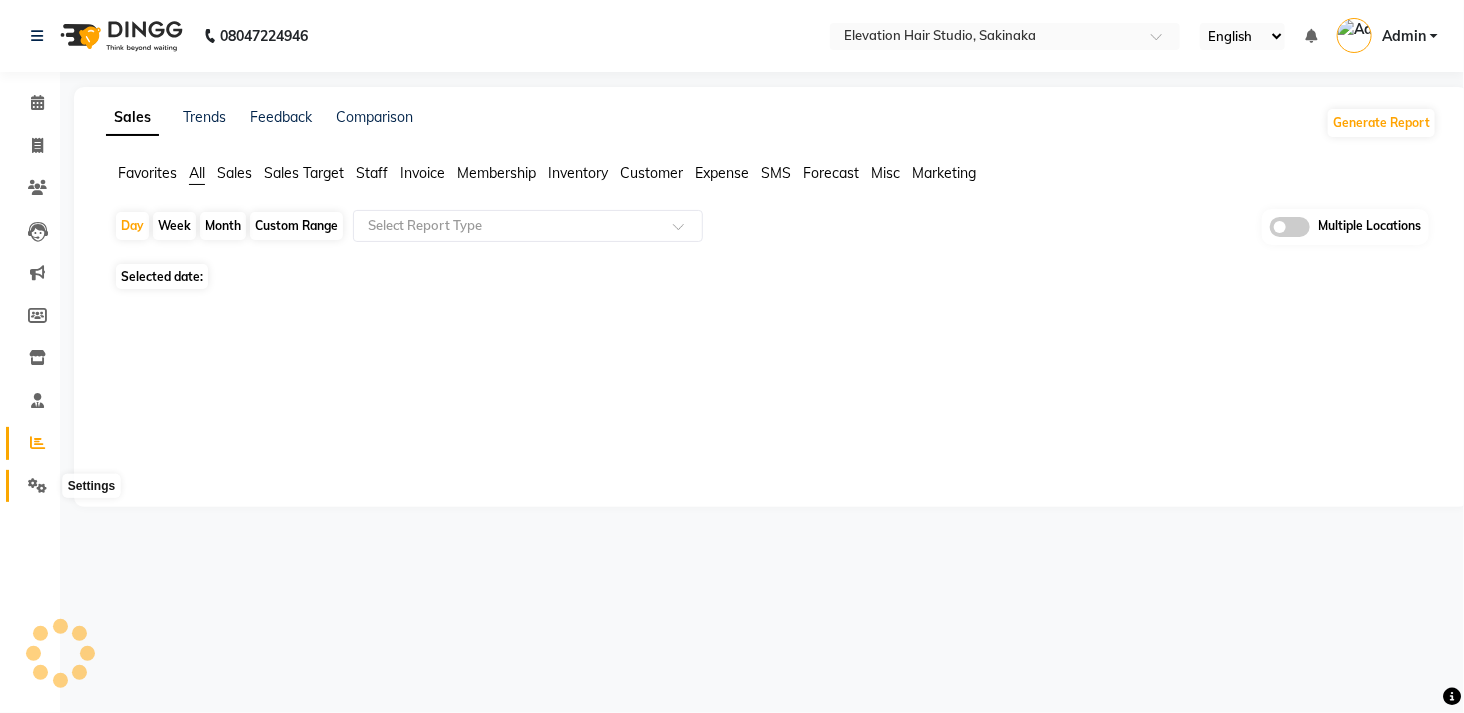 click 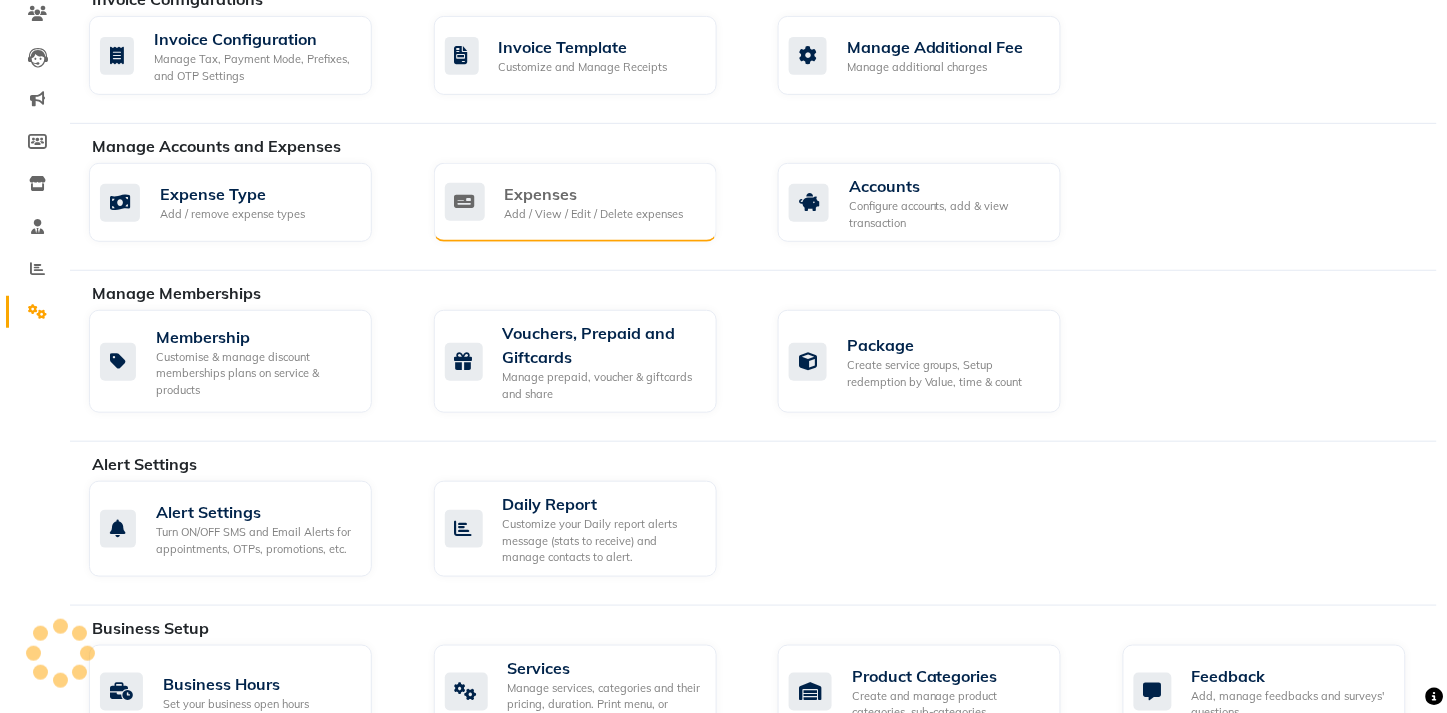 scroll, scrollTop: 301, scrollLeft: 0, axis: vertical 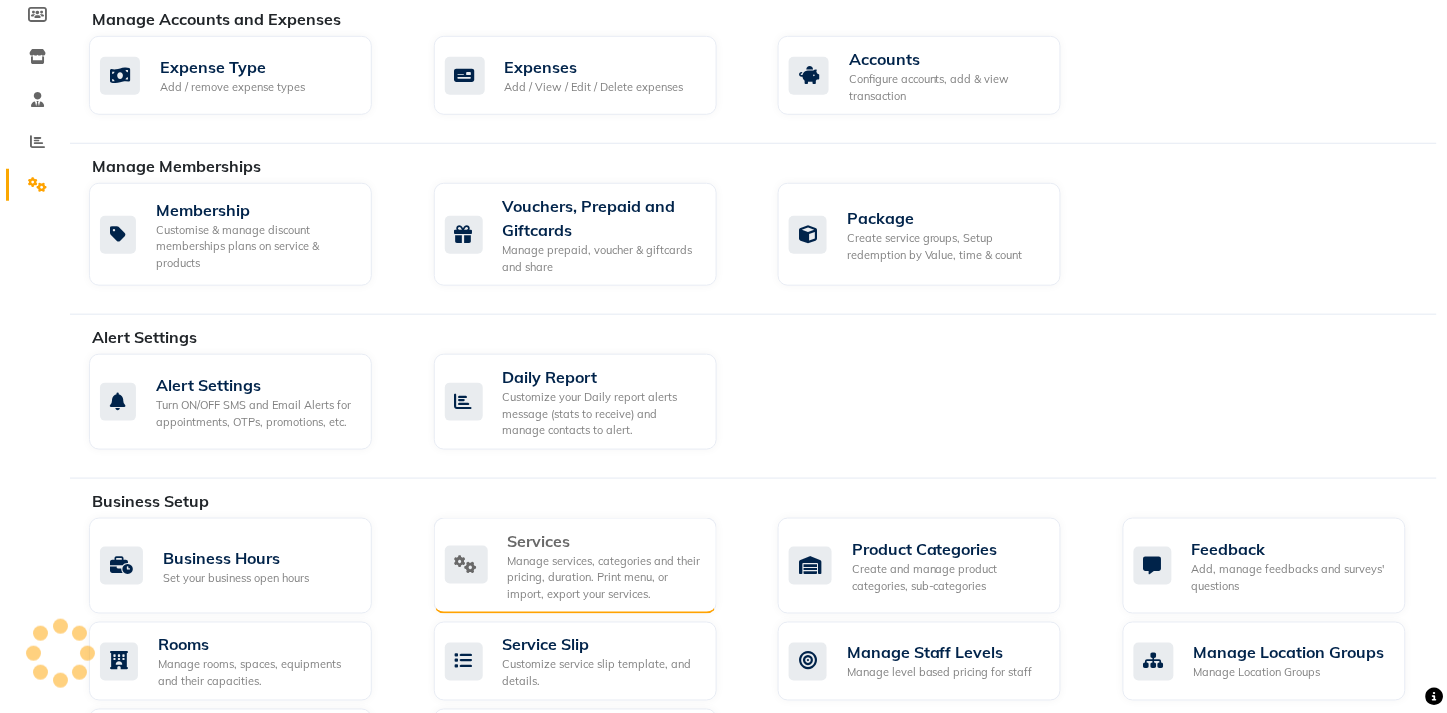 click on "Services" 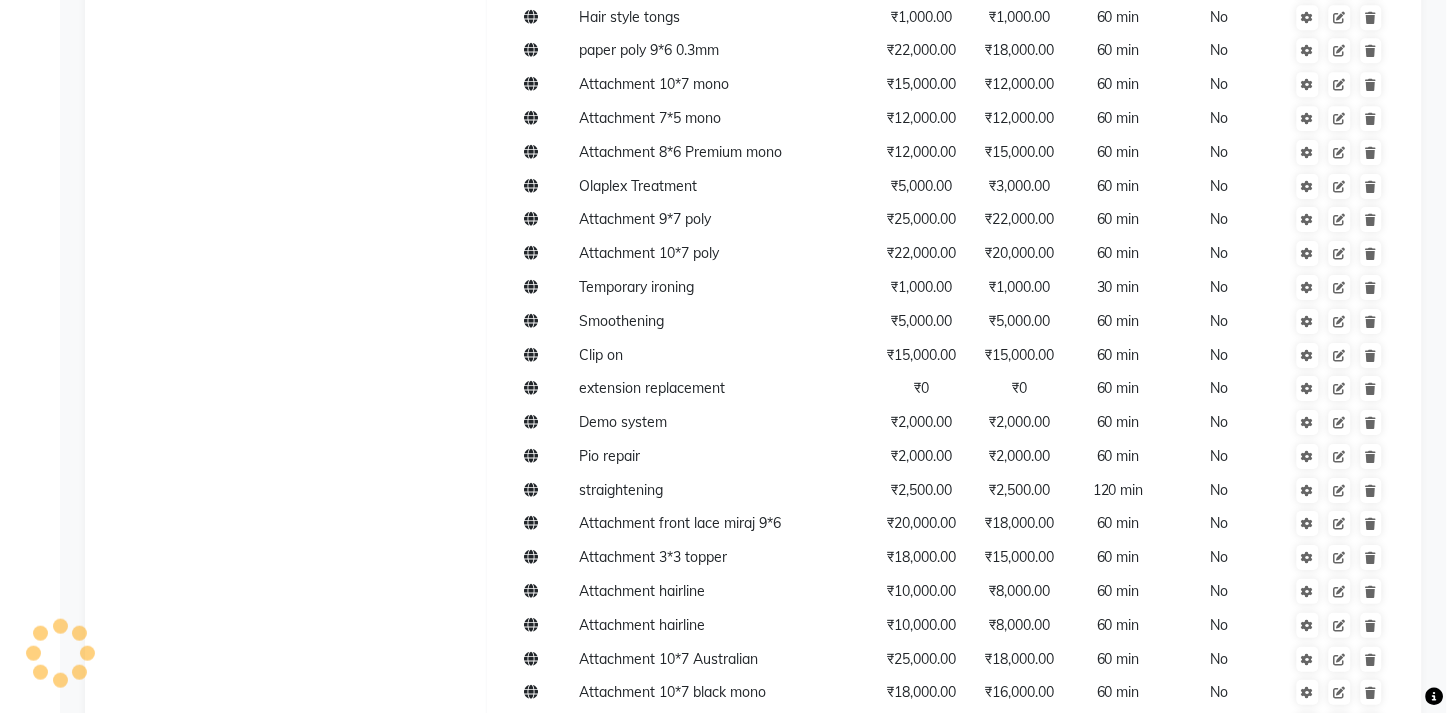 scroll, scrollTop: 1508, scrollLeft: 0, axis: vertical 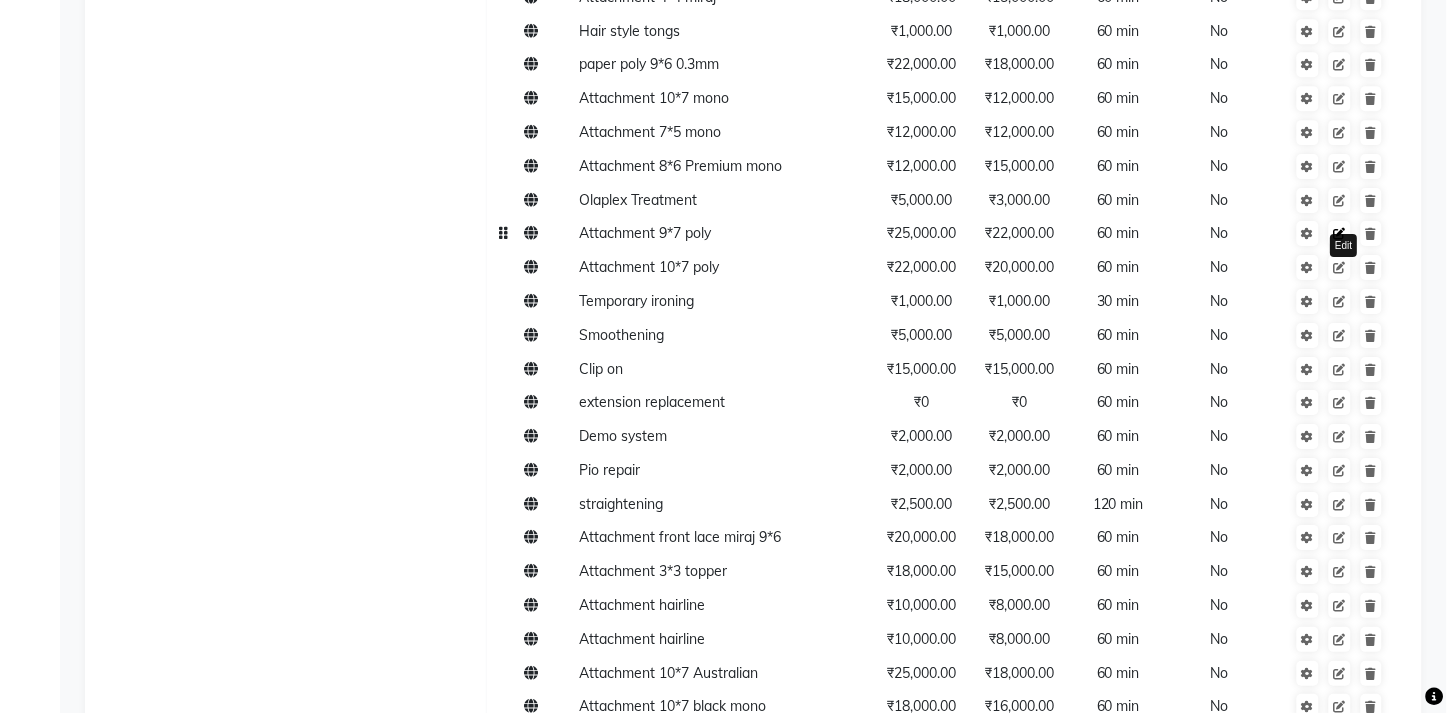 click 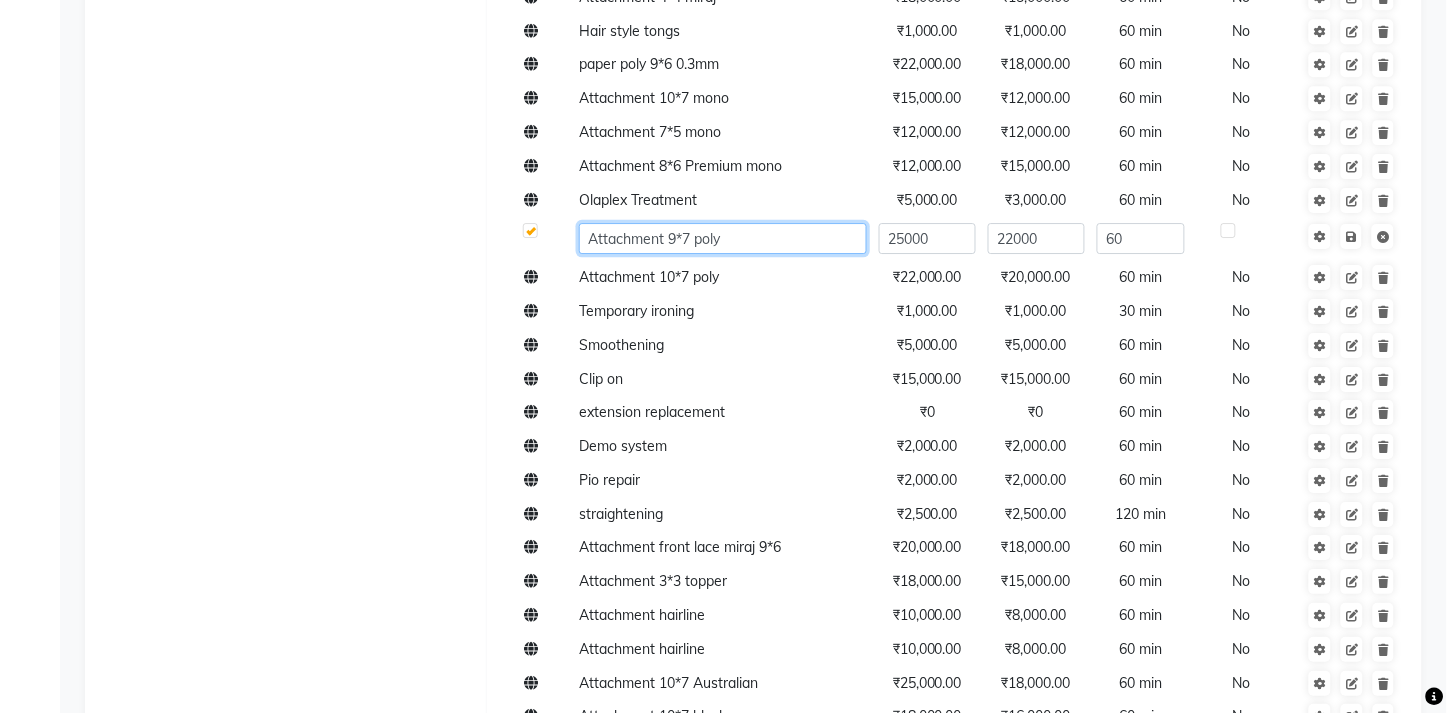 click on "Attachment 9*7 poly" 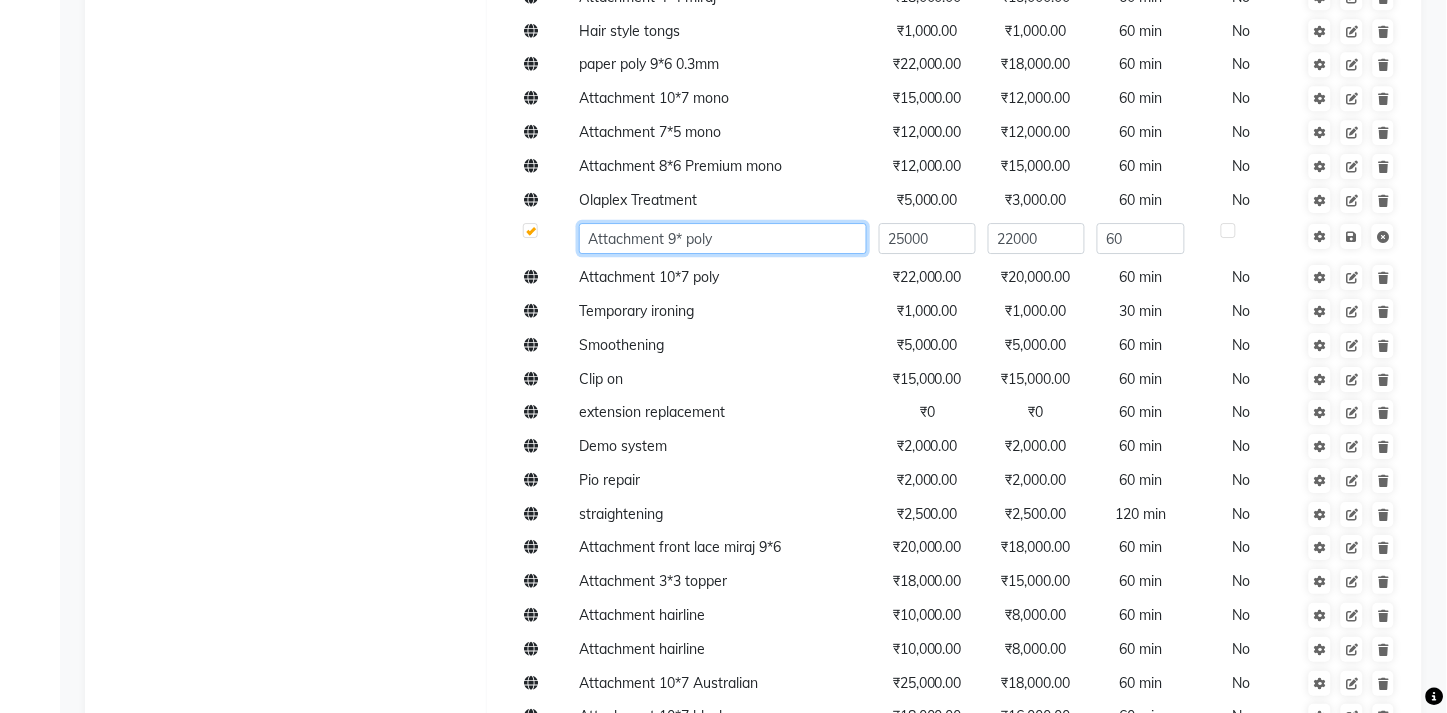 type on "Attachment 9*6 poly" 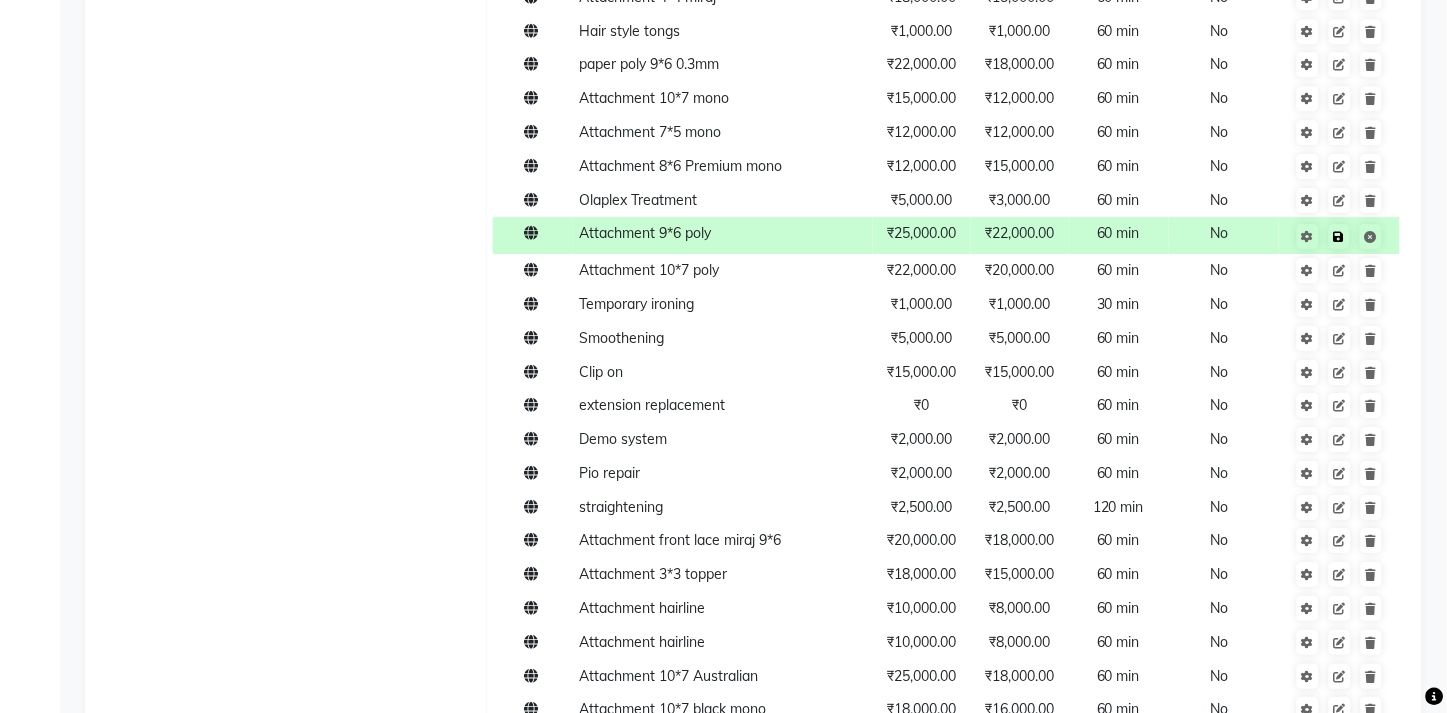 click on "Save" 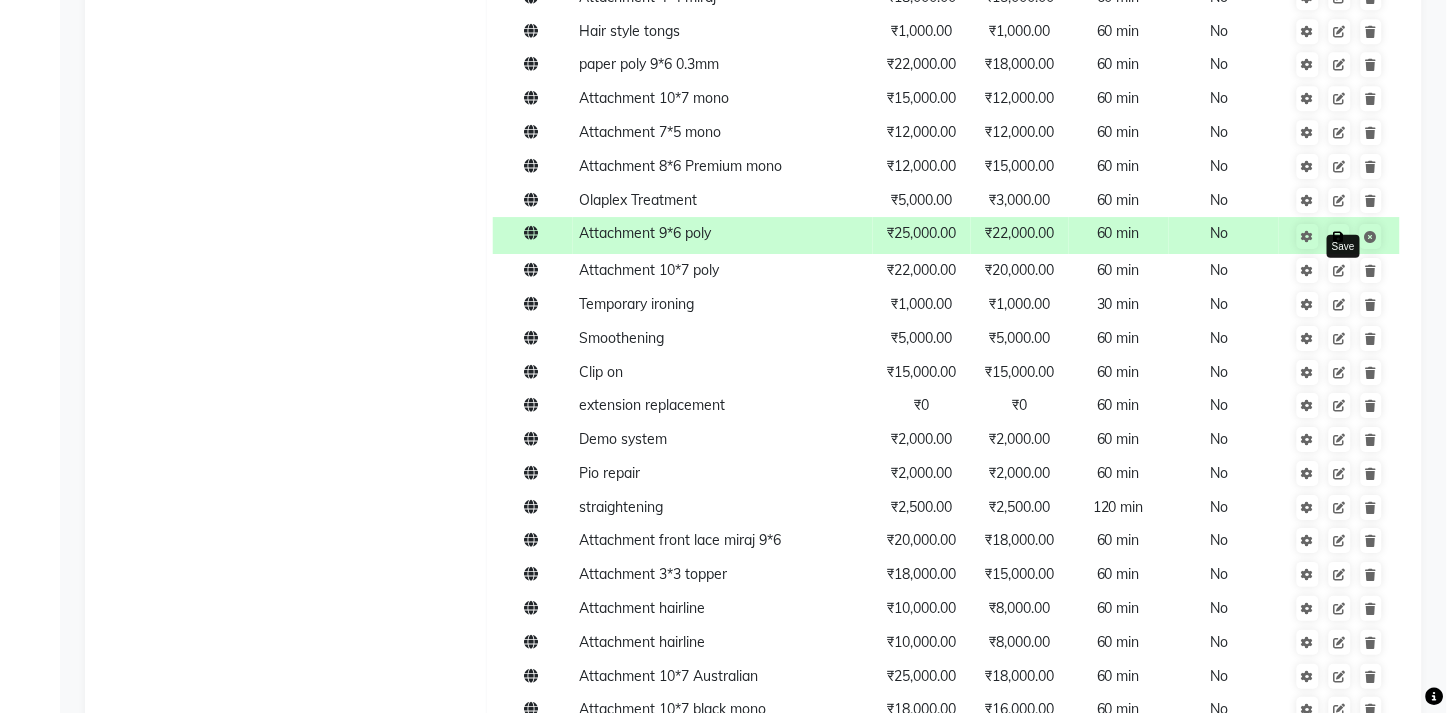click 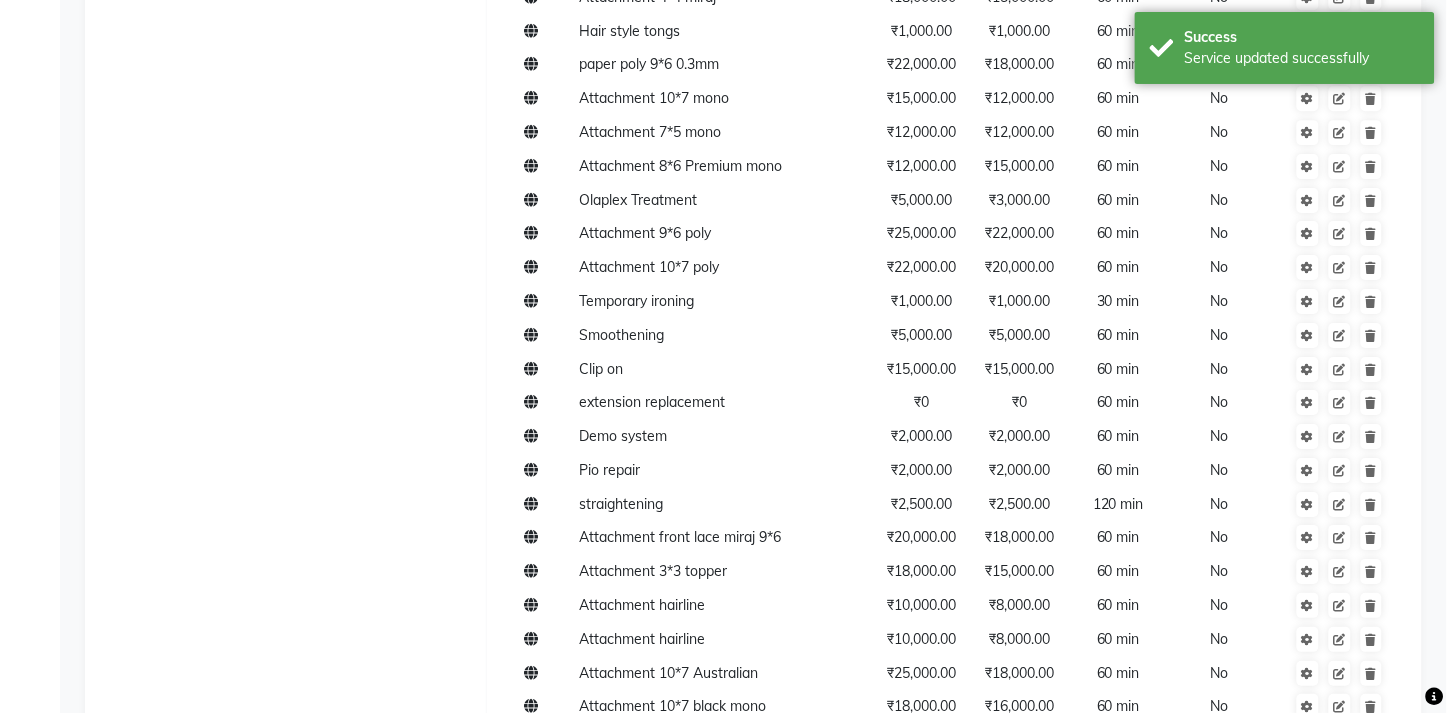 scroll, scrollTop: 0, scrollLeft: 0, axis: both 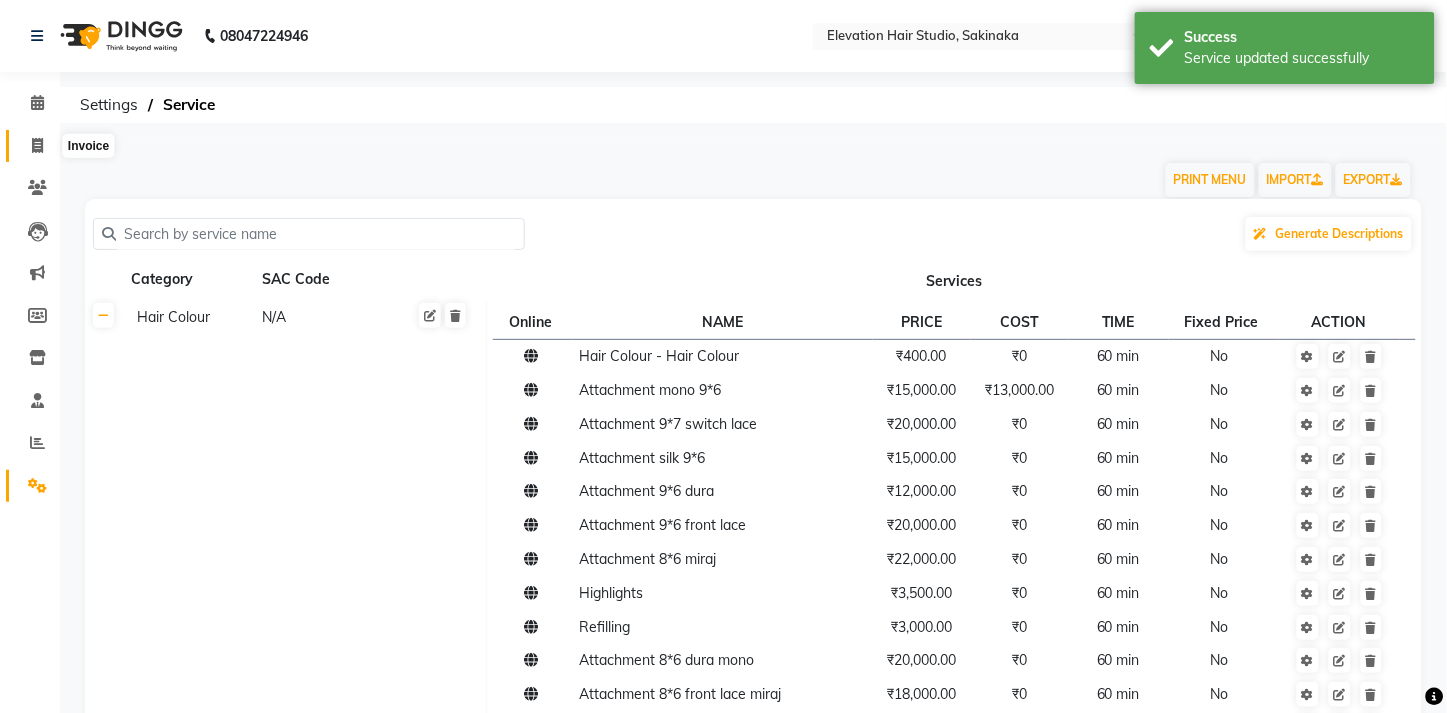 click 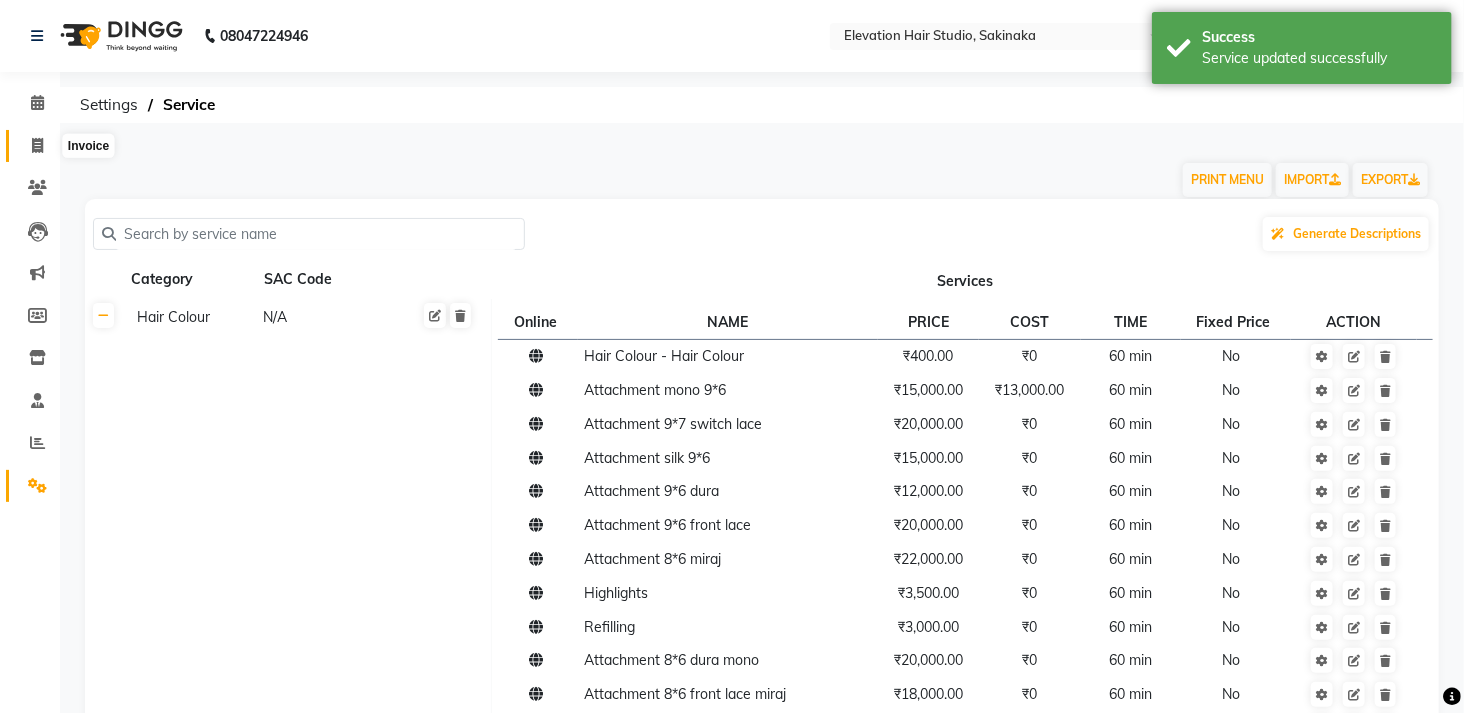 select on "service" 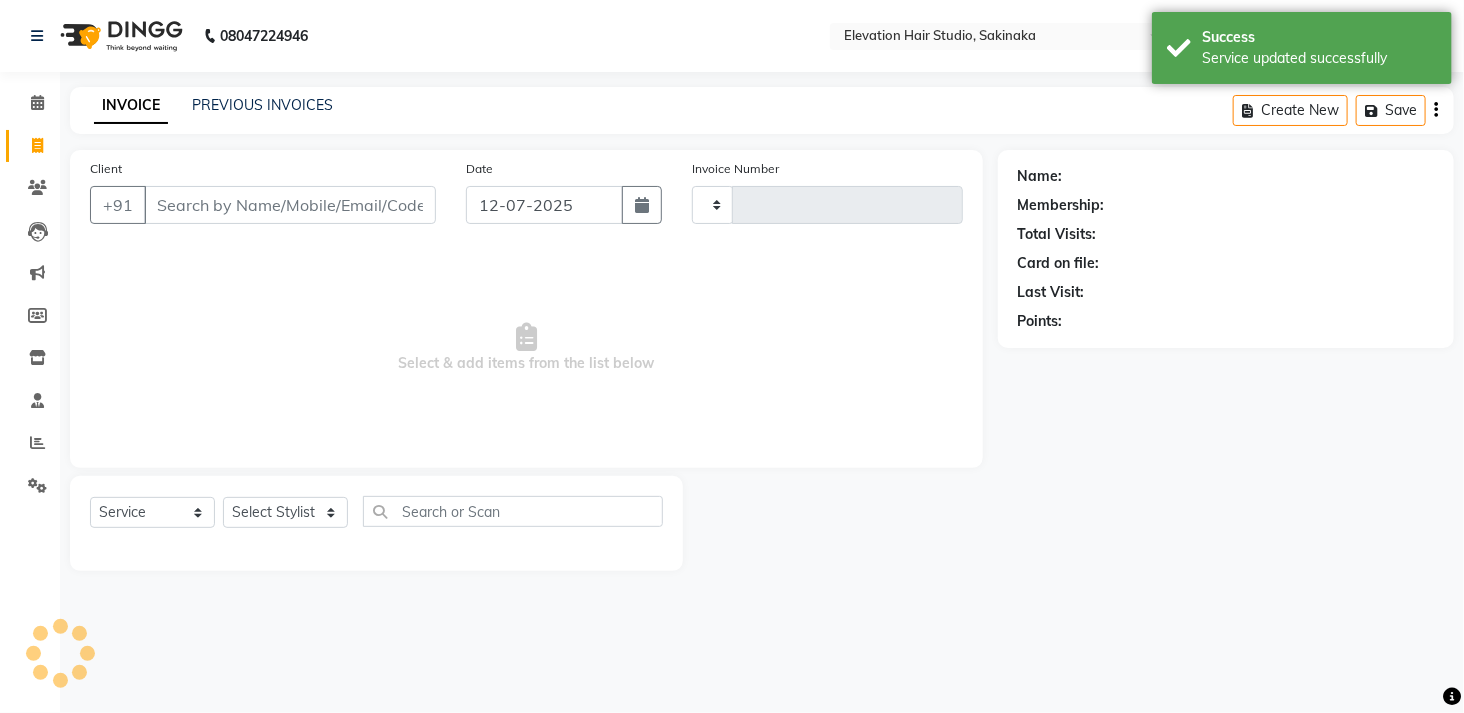 type on "1091" 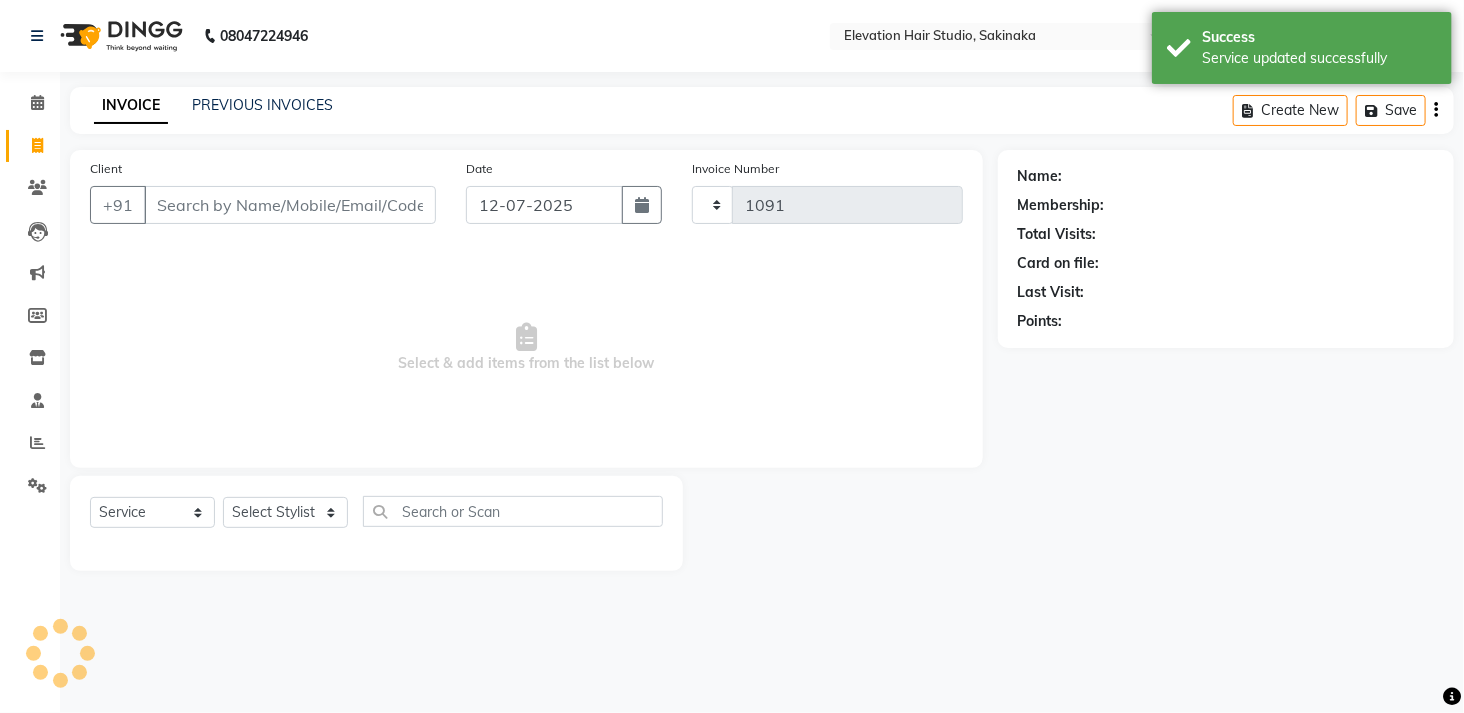 select on "4949" 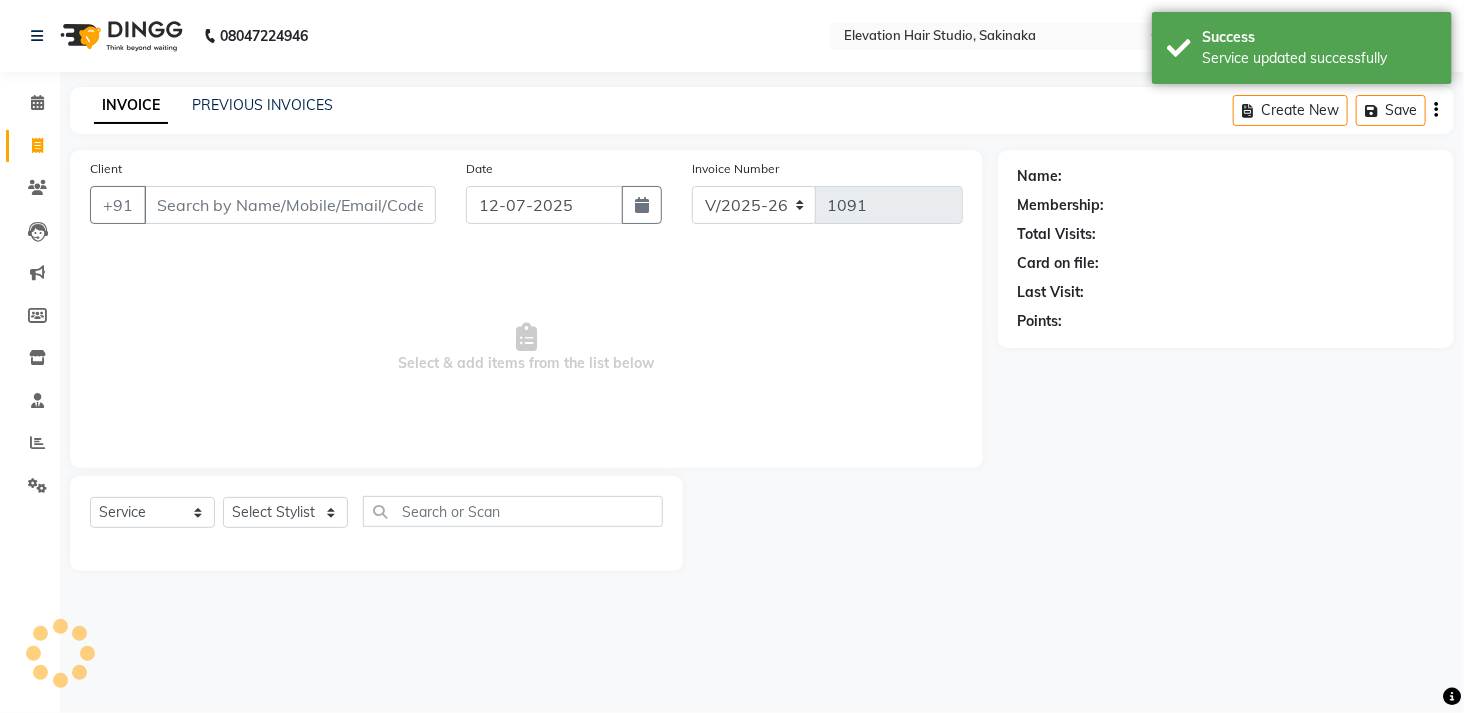 click on "Client" at bounding box center (290, 205) 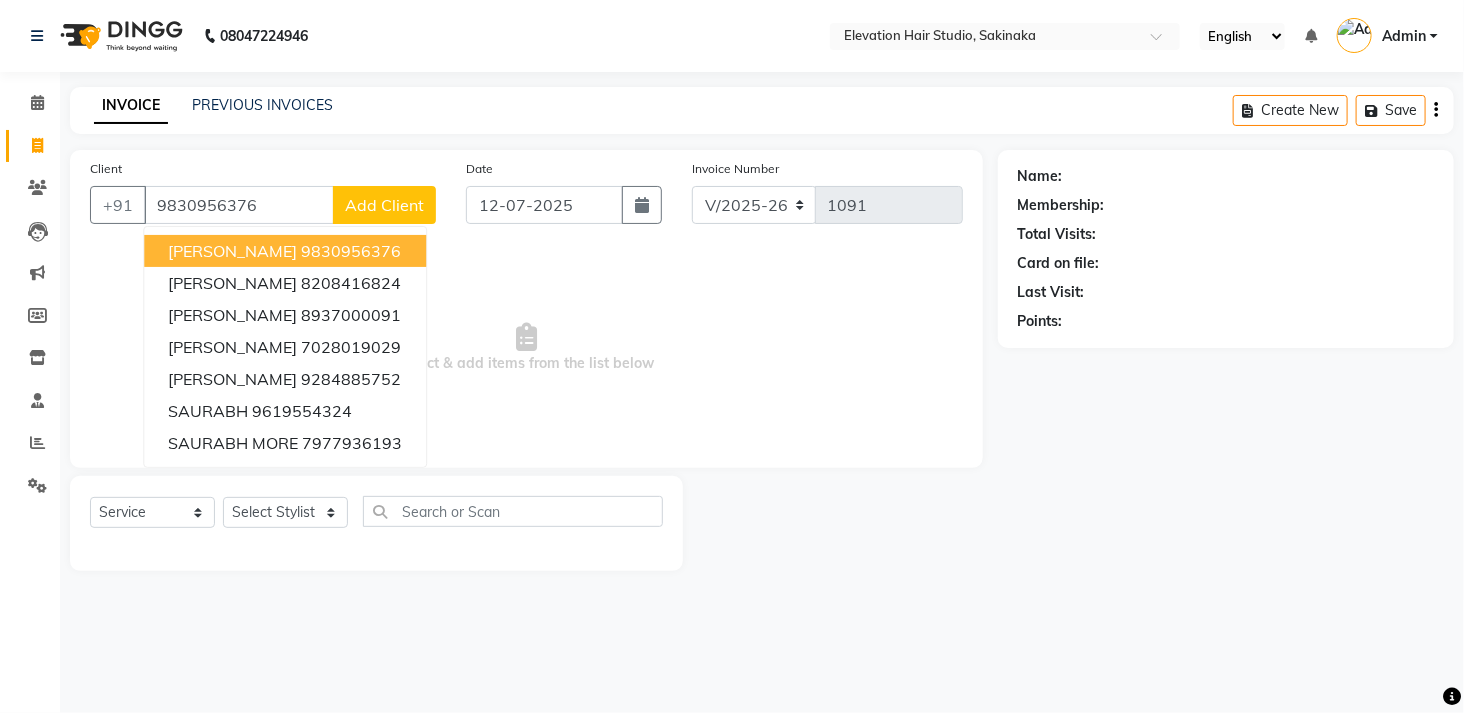 type on "9830956376" 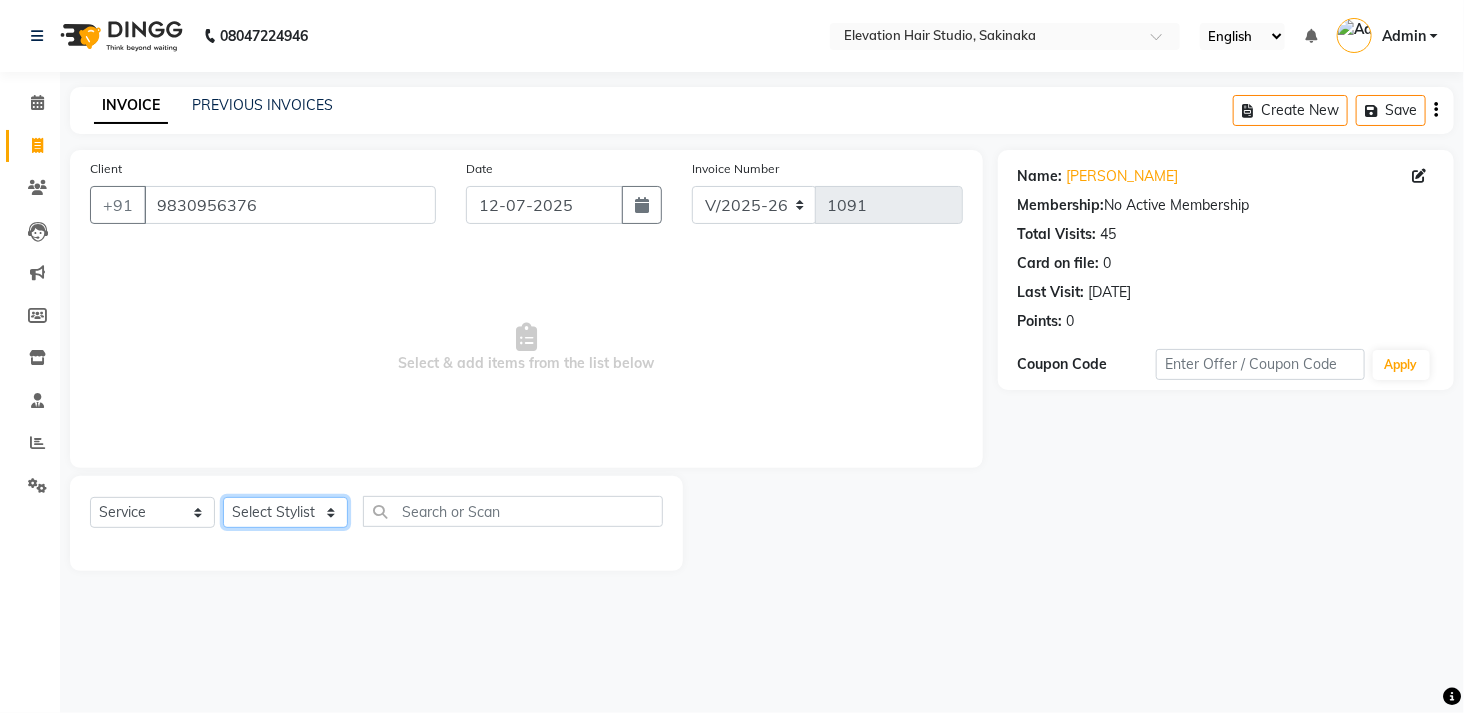 click on "Select Stylist Admin (EHS Thane) ANEES  DILIP KAPIL  PRIYA RUPESH SAHIL  Sarfaraz SHAHEENA SHAIKH  ZEESHAN" 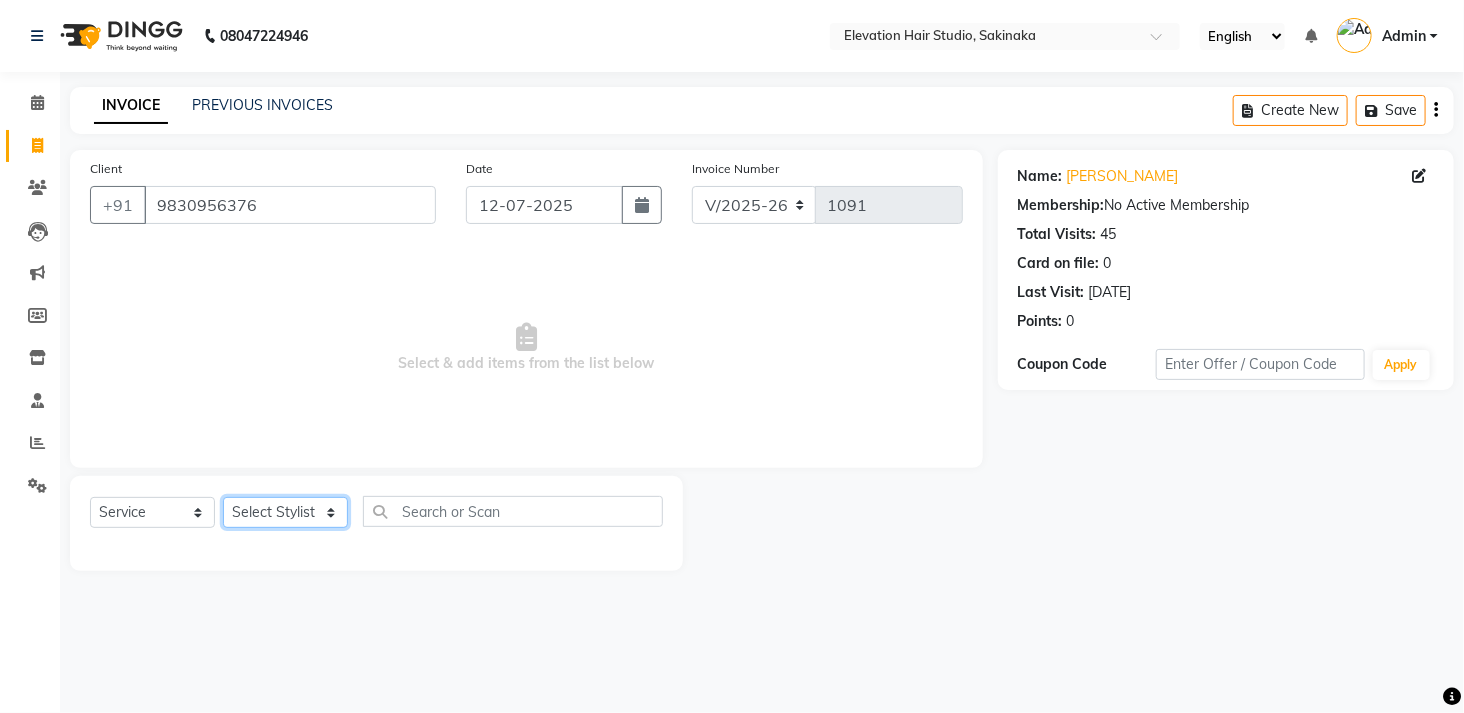 select on "30865" 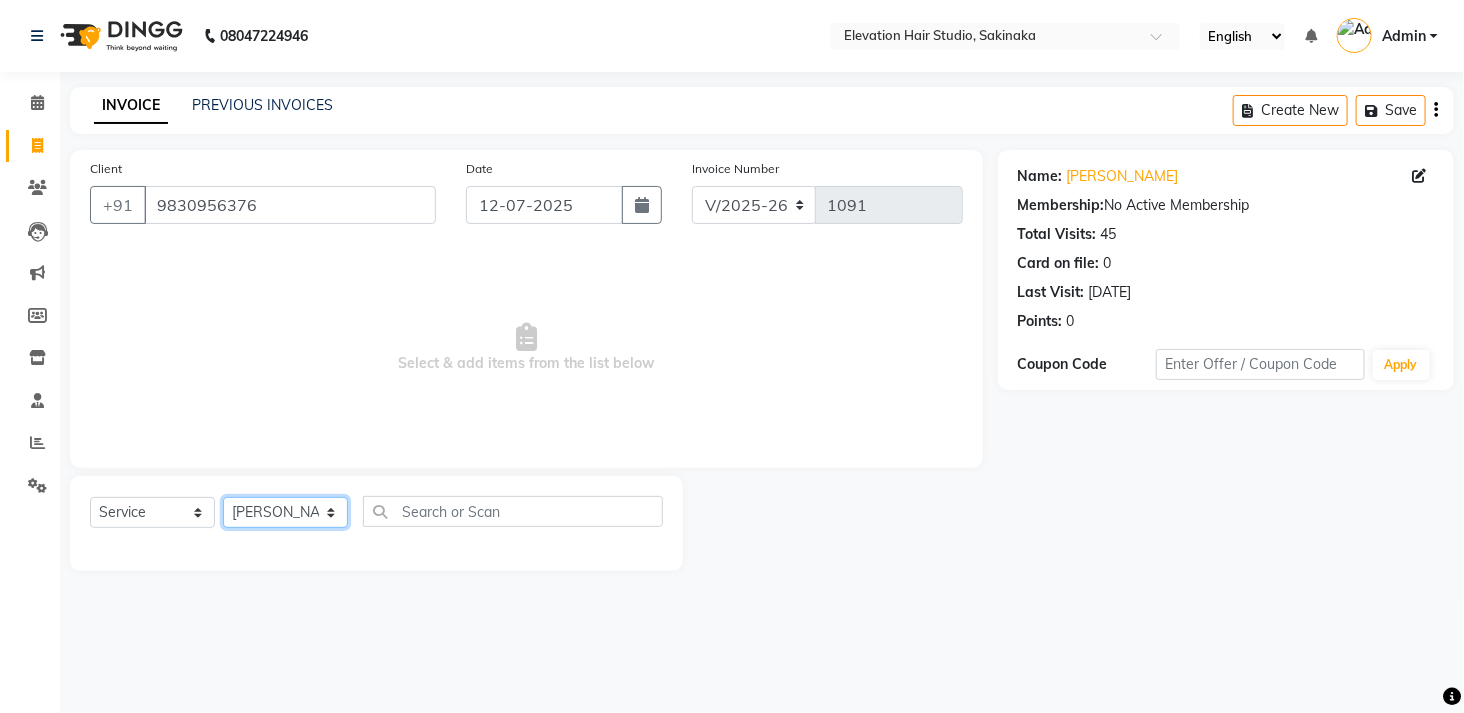 click on "Select Stylist Admin (EHS Thane) ANEES  DILIP KAPIL  PRIYA RUPESH SAHIL  Sarfaraz SHAHEENA SHAIKH  ZEESHAN" 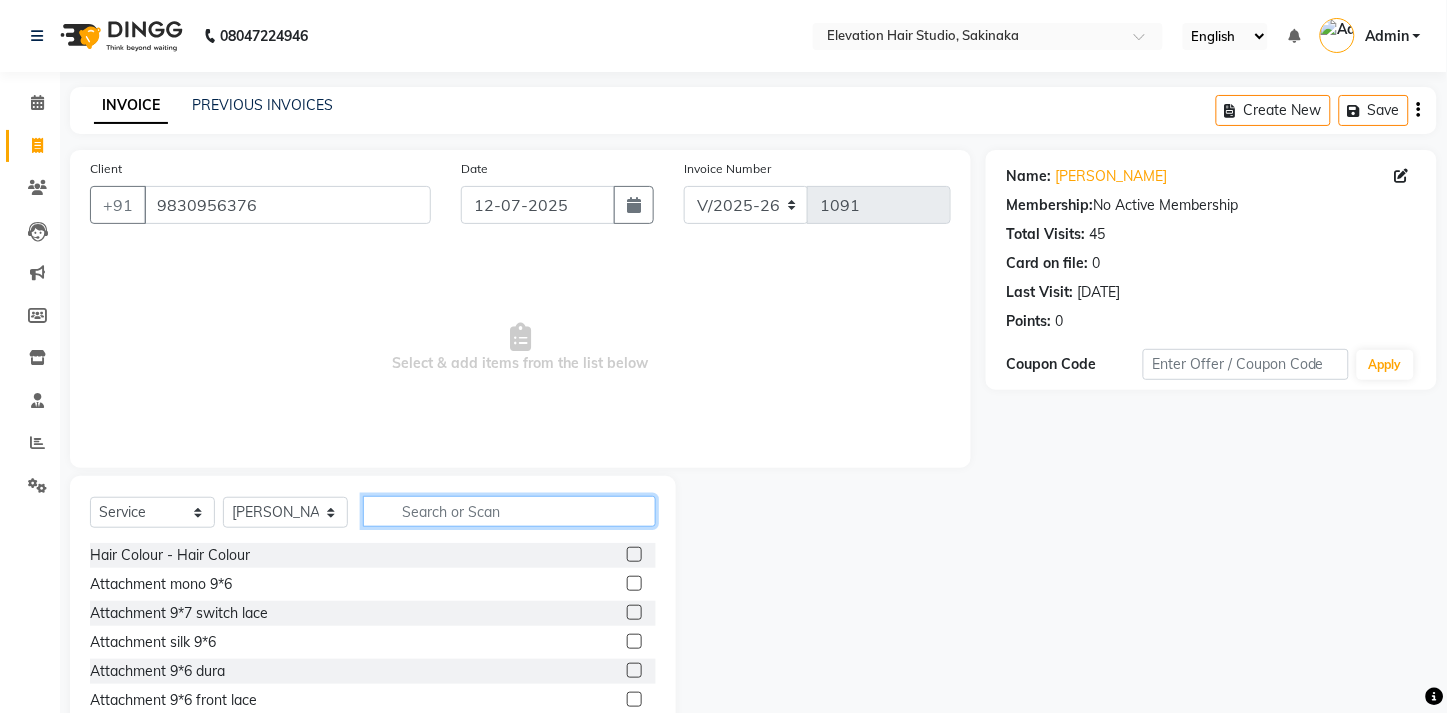 click 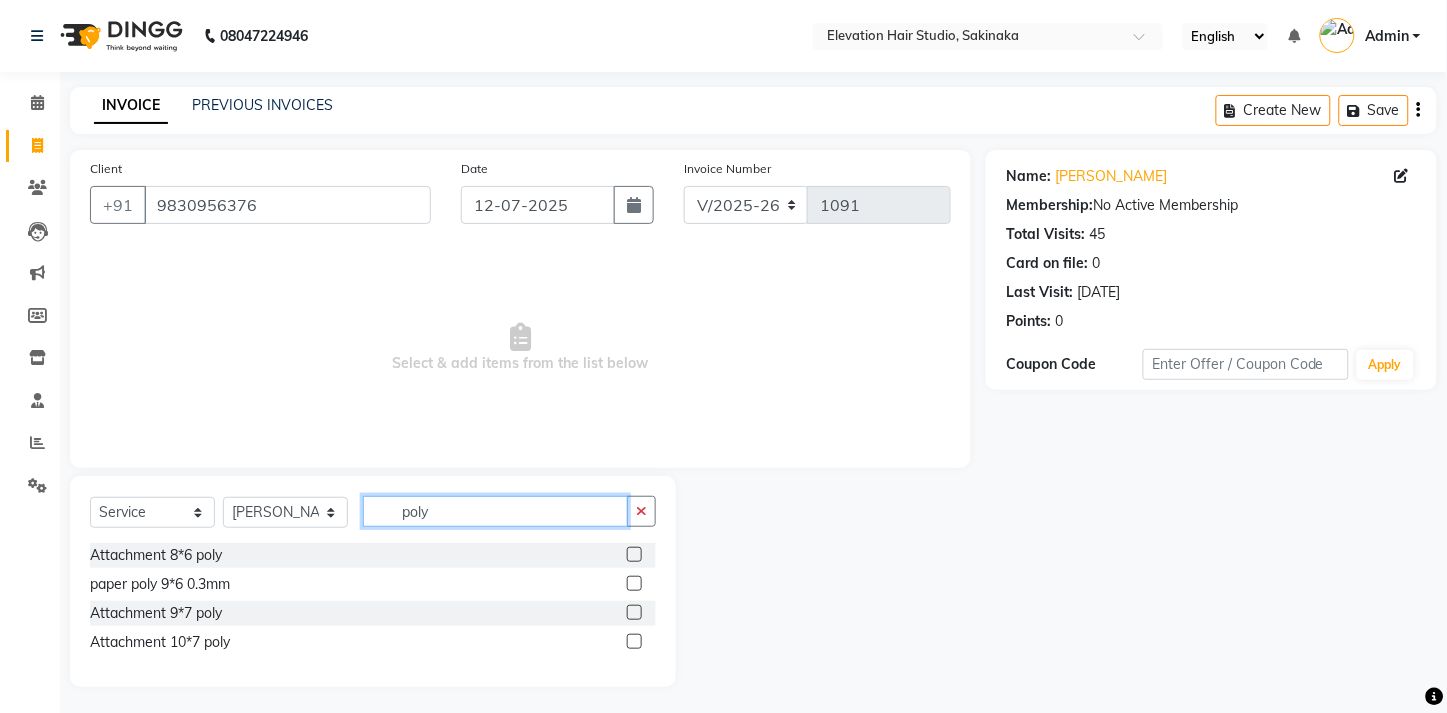 type on "poly" 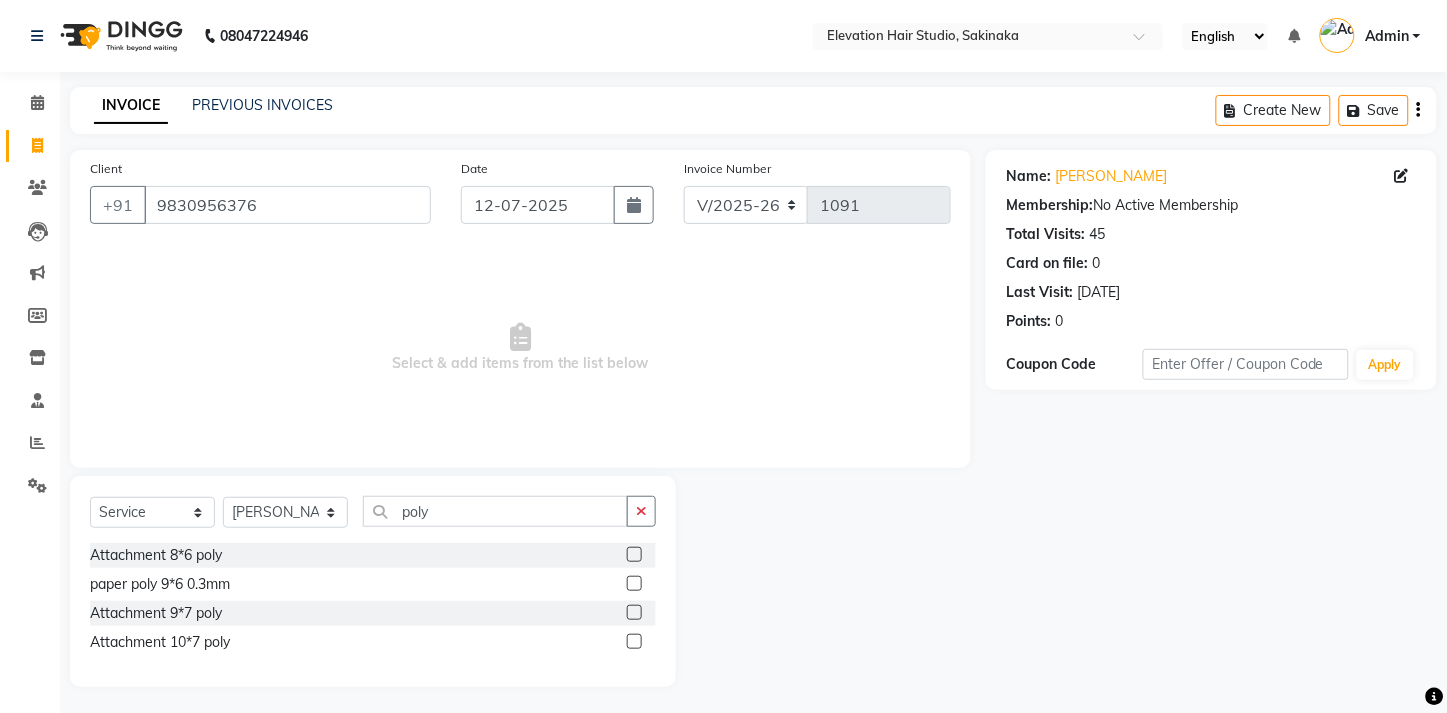 click 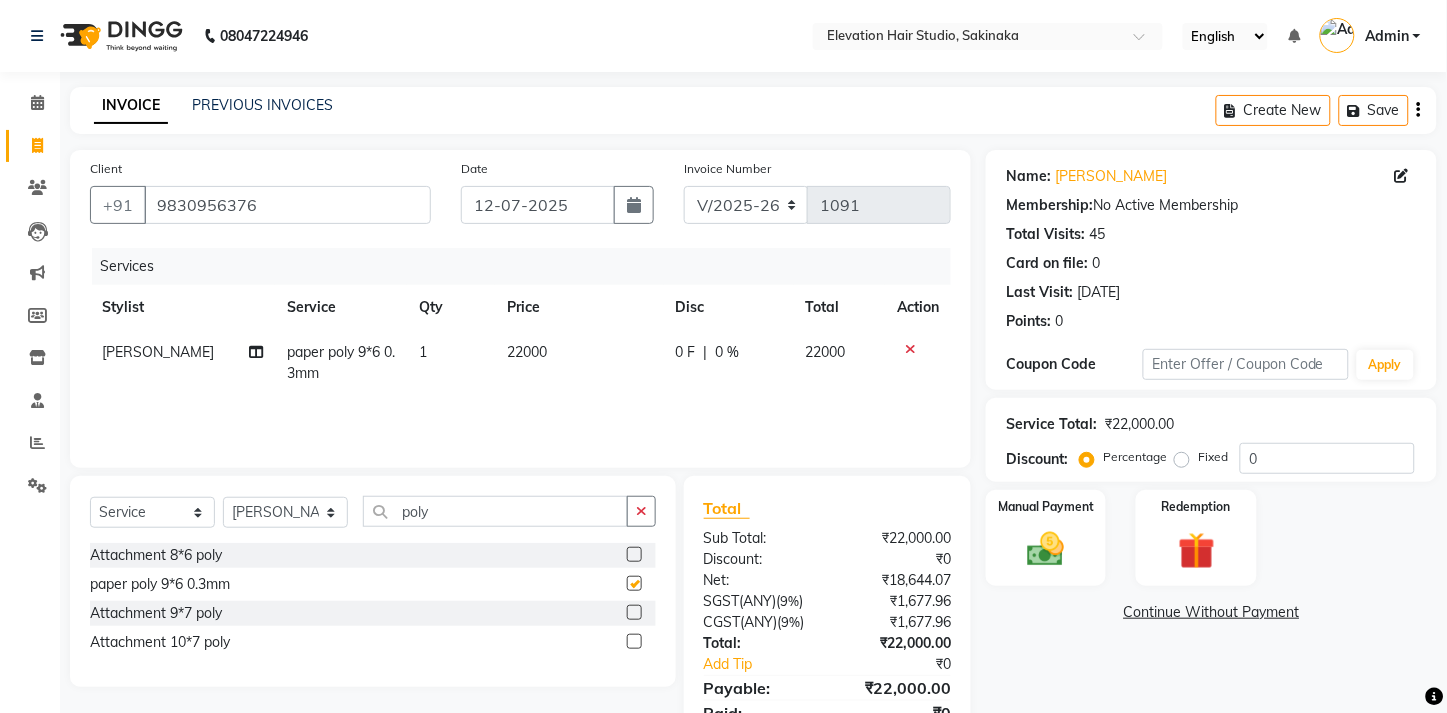 checkbox on "false" 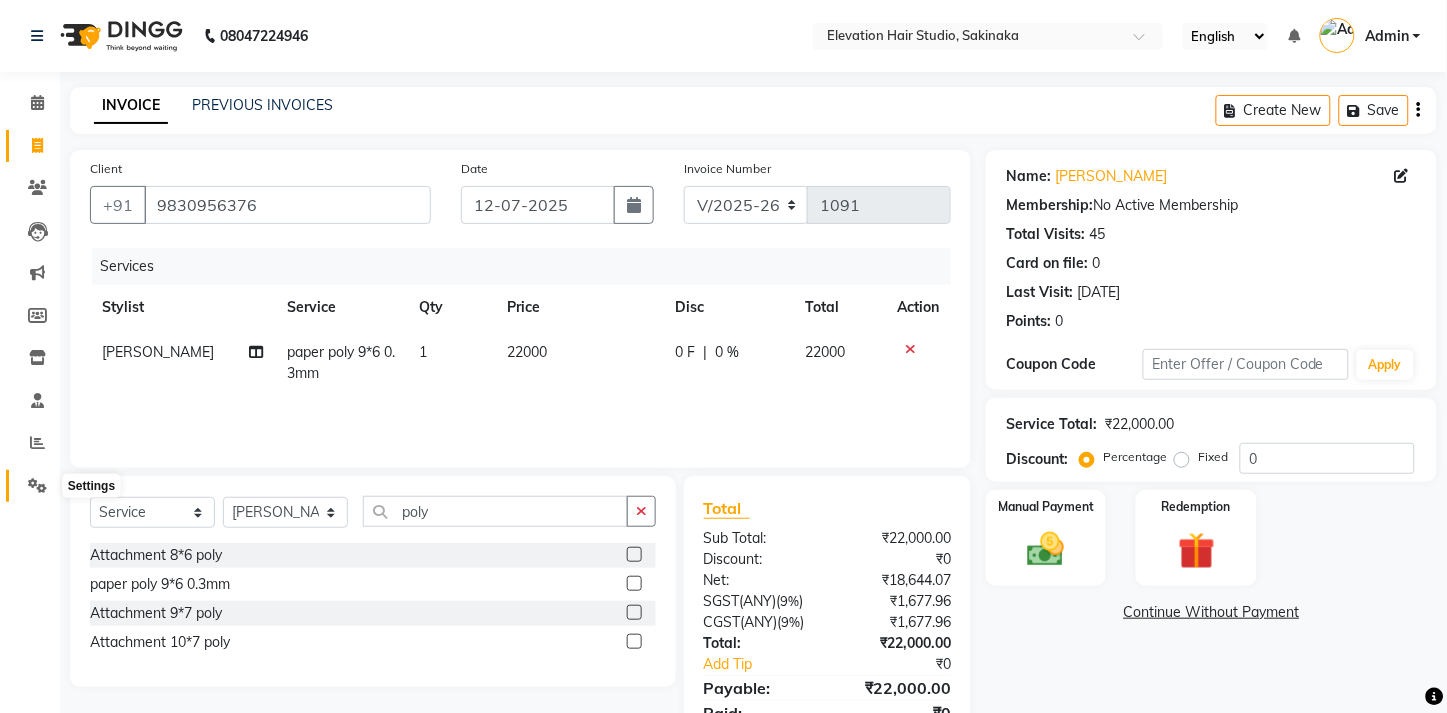 click 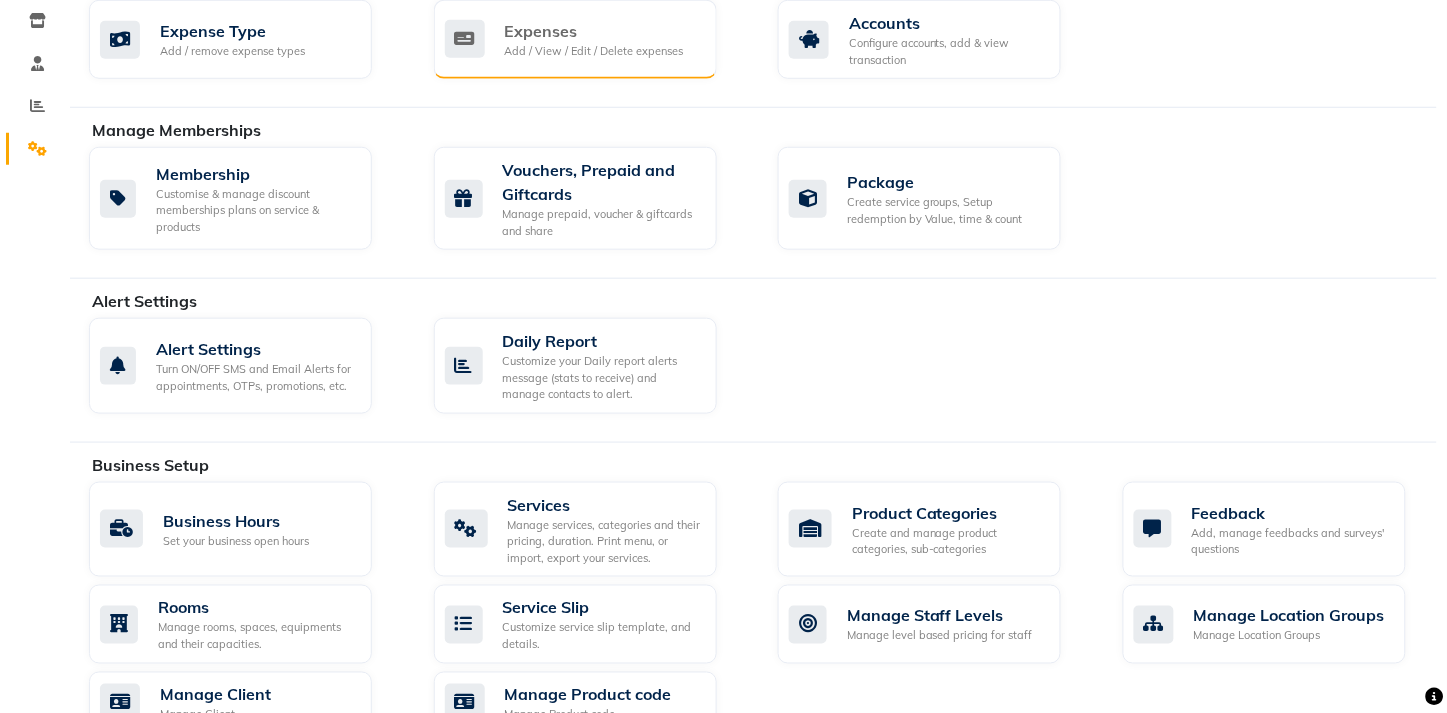 scroll, scrollTop: 344, scrollLeft: 0, axis: vertical 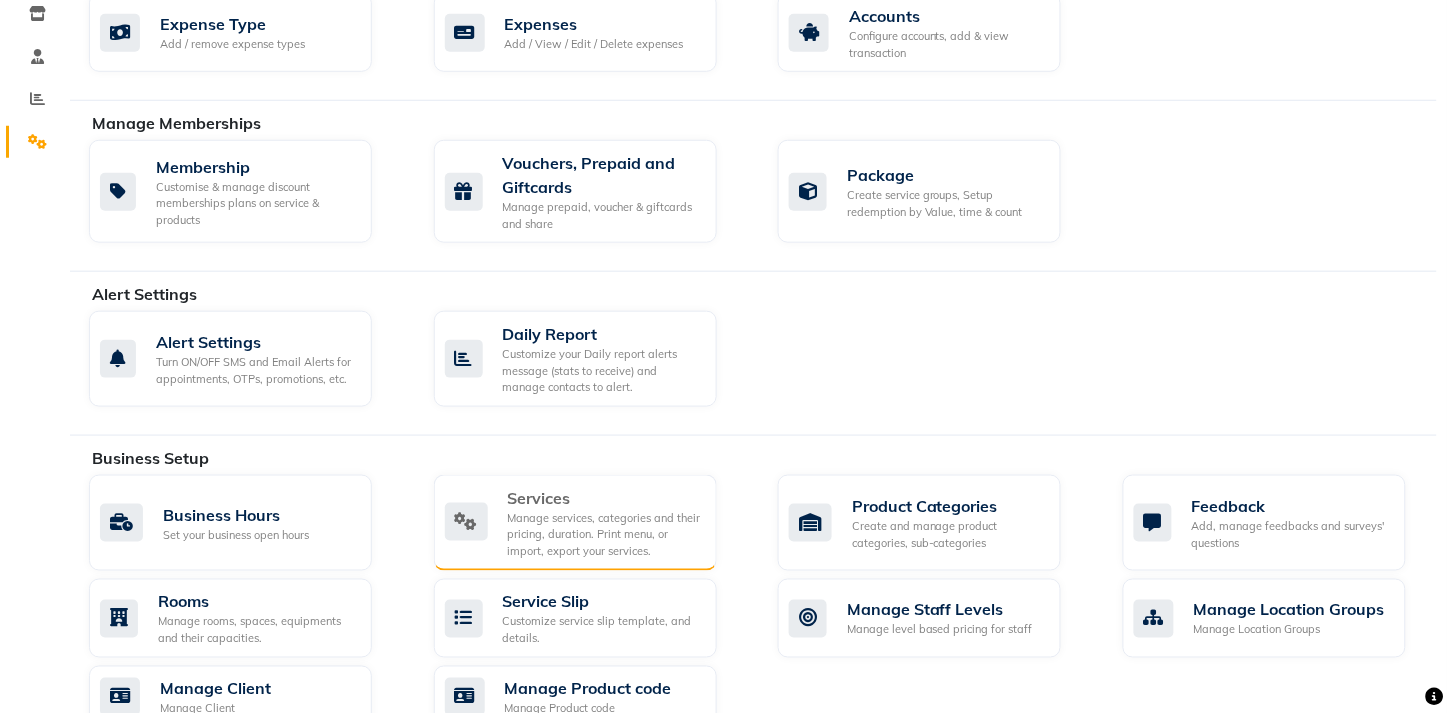 click on "Manage services, categories and their pricing, duration. Print menu, or import, export your services." 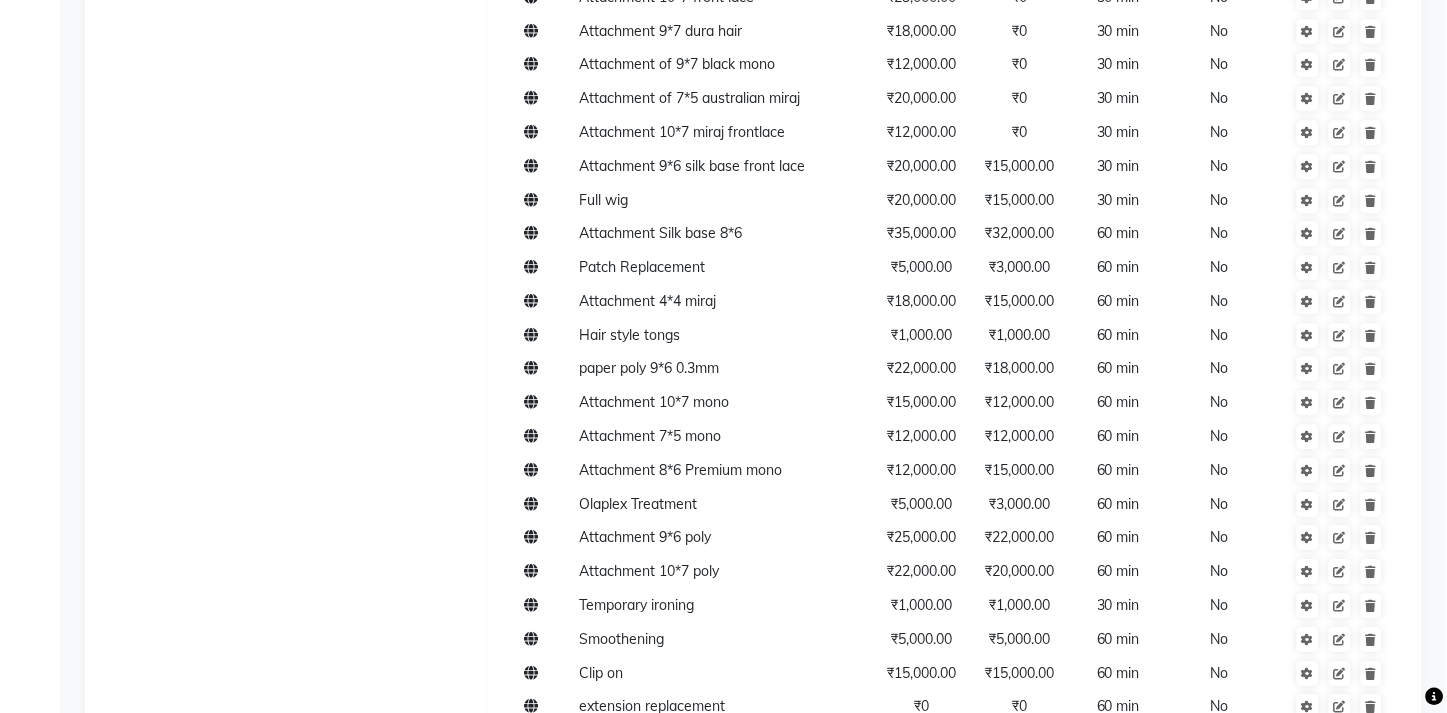 scroll, scrollTop: 1205, scrollLeft: 0, axis: vertical 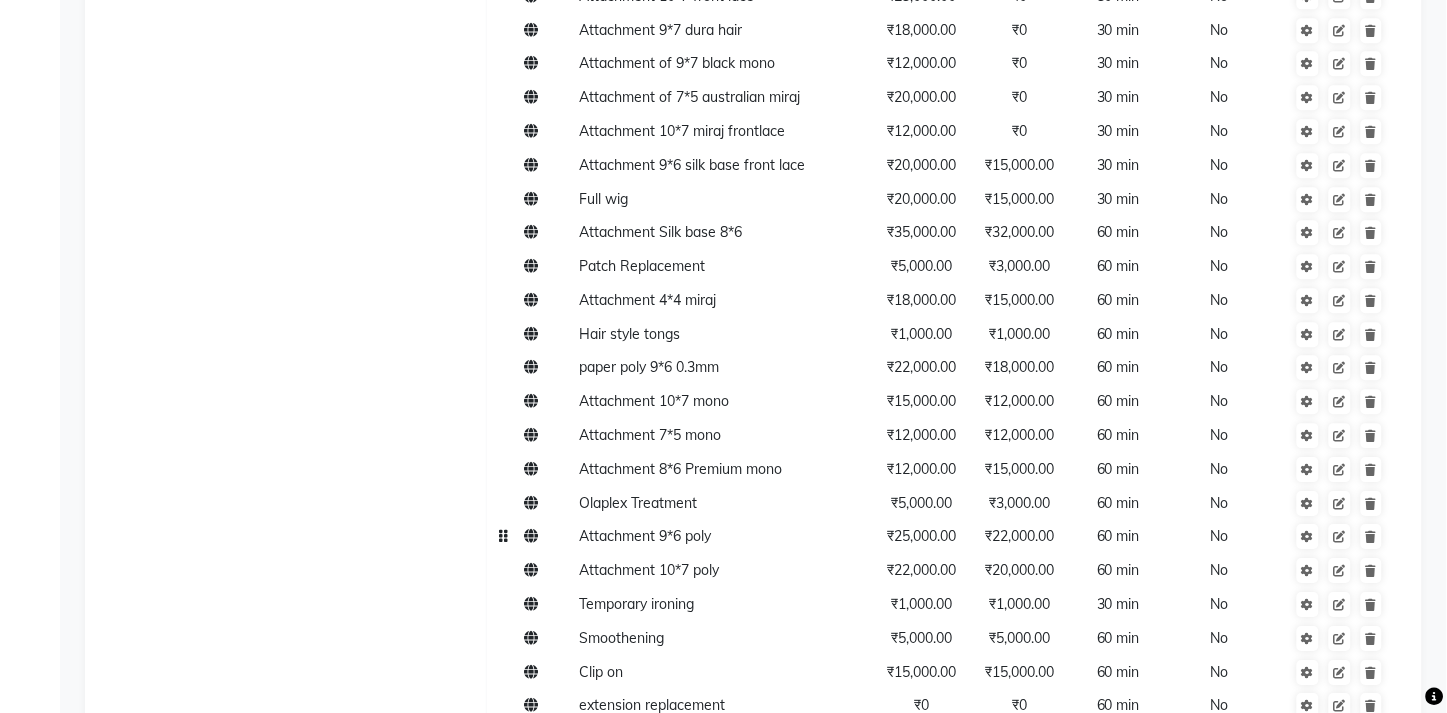 click on "Attachment 9*6 poly" 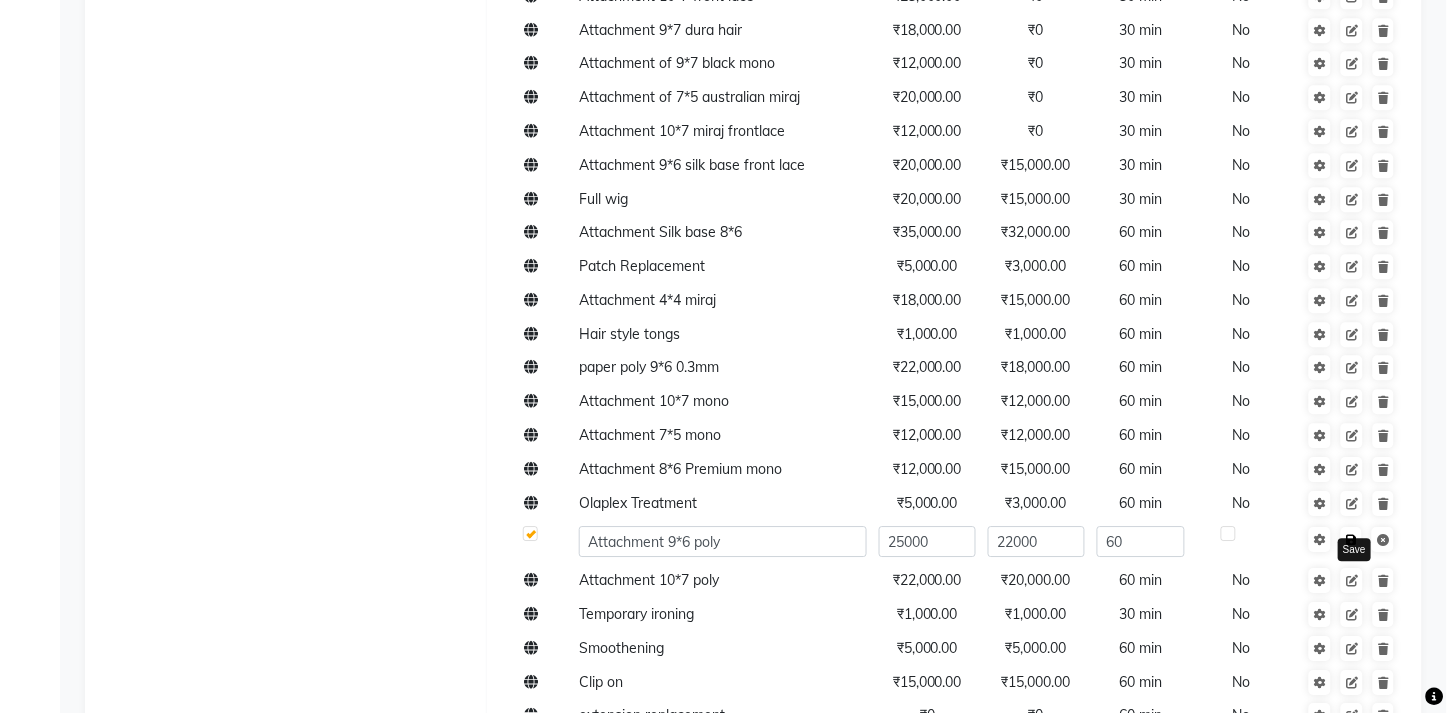 click 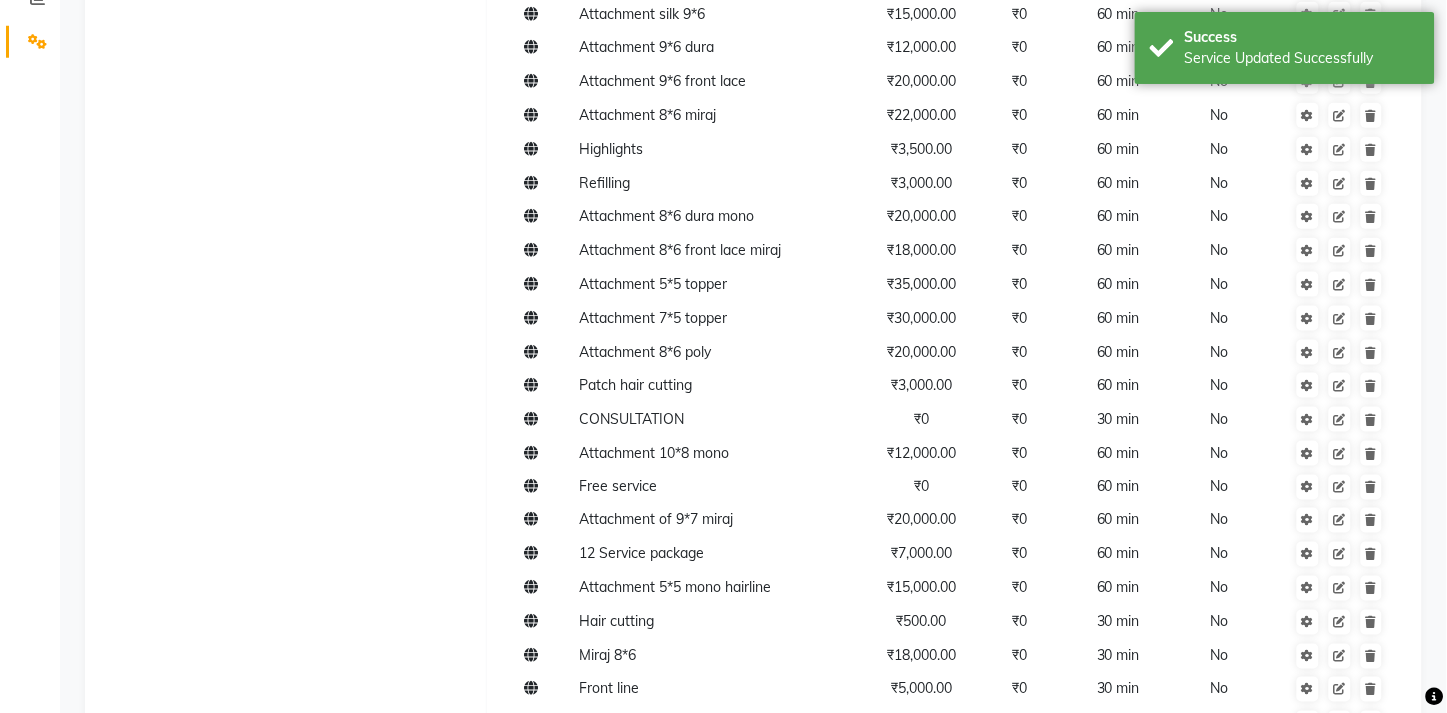 scroll, scrollTop: 0, scrollLeft: 0, axis: both 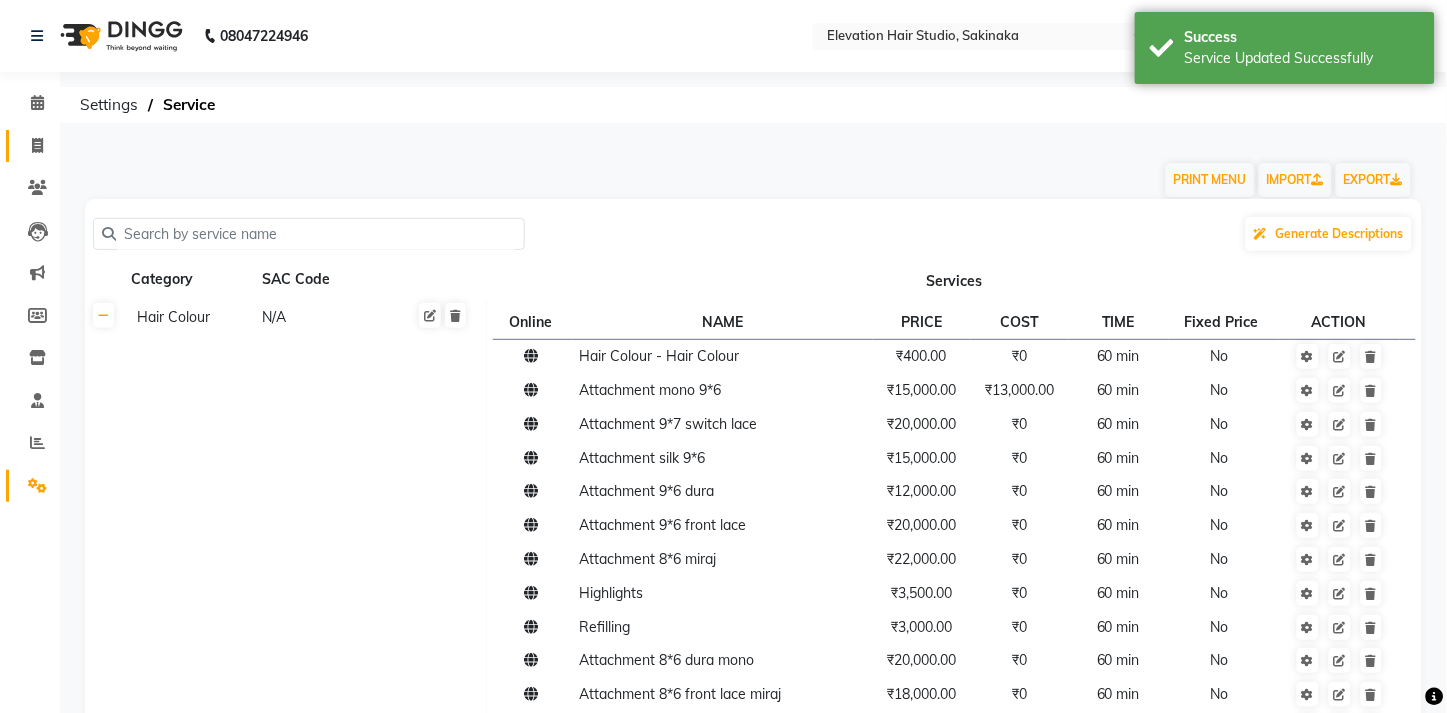 click on "Invoice" 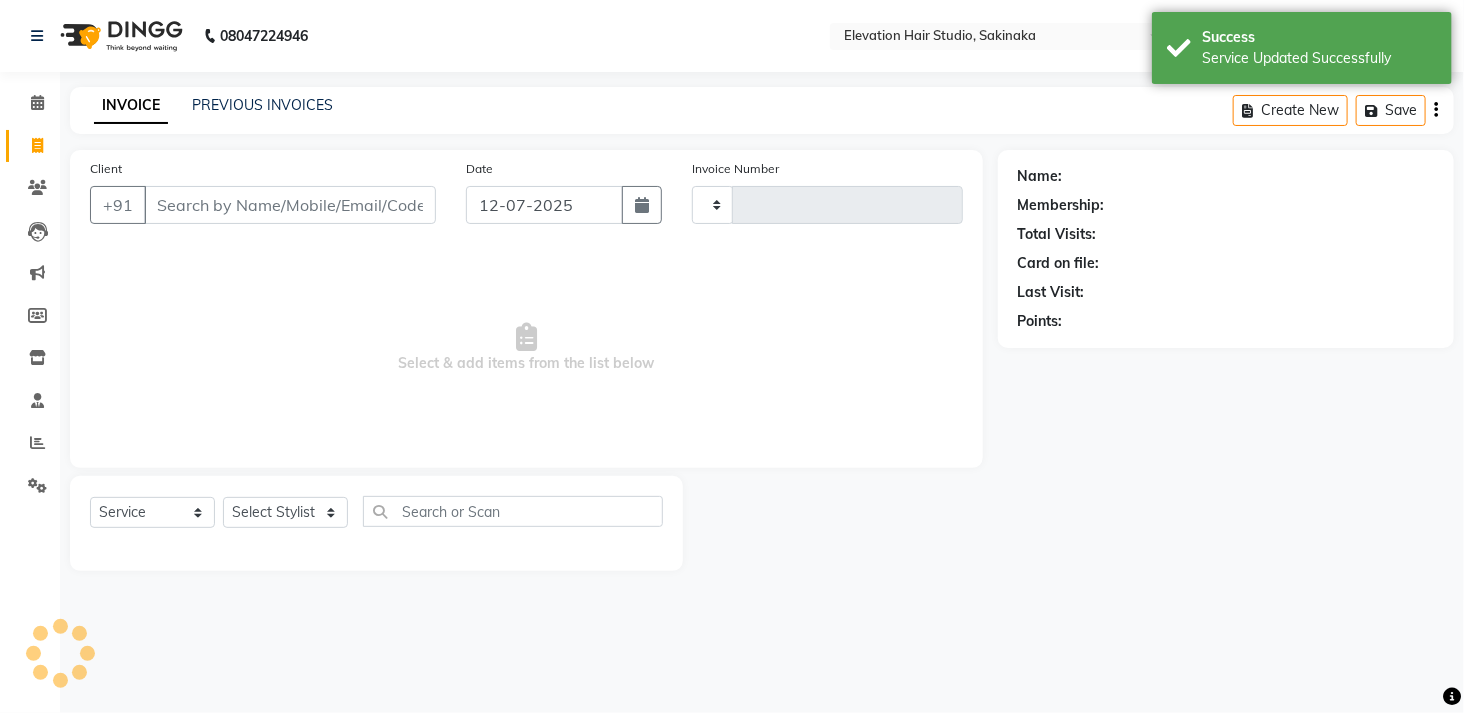 type on "1091" 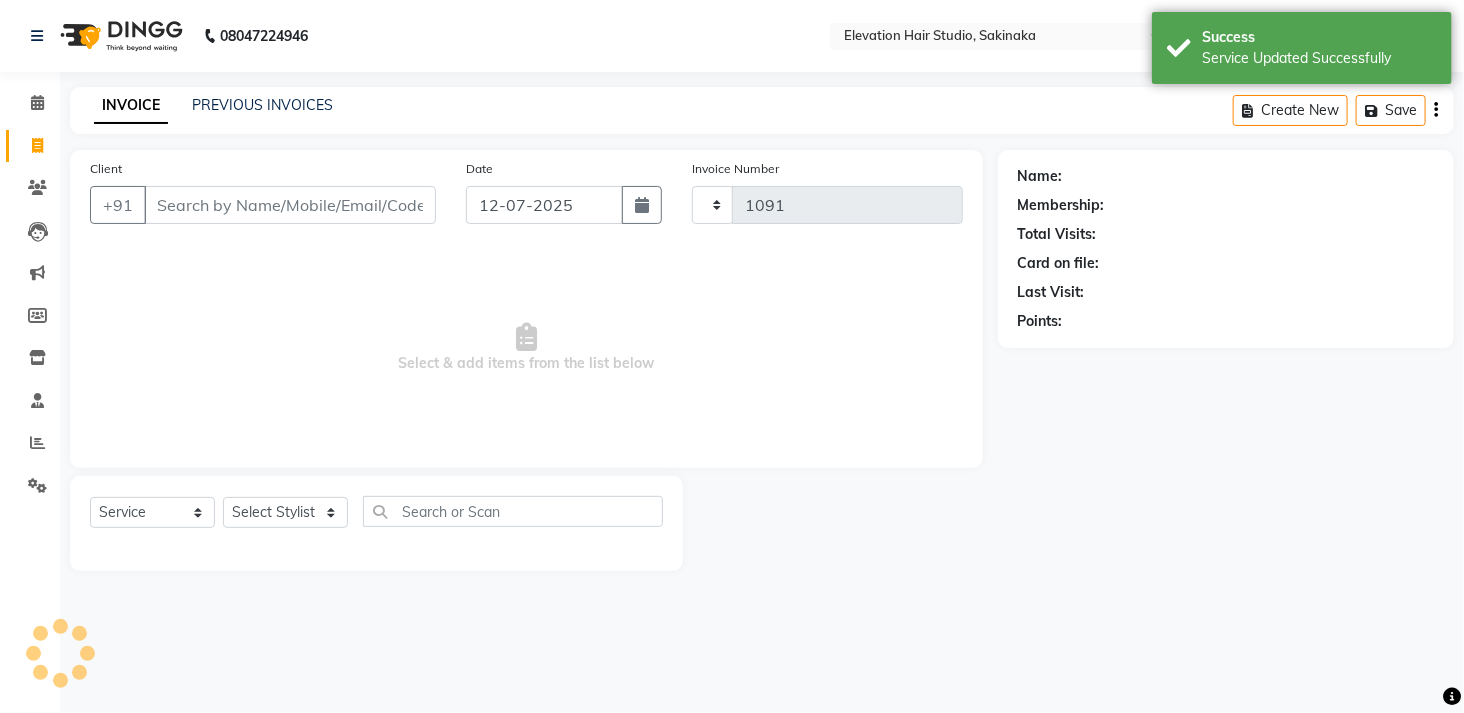 select on "4949" 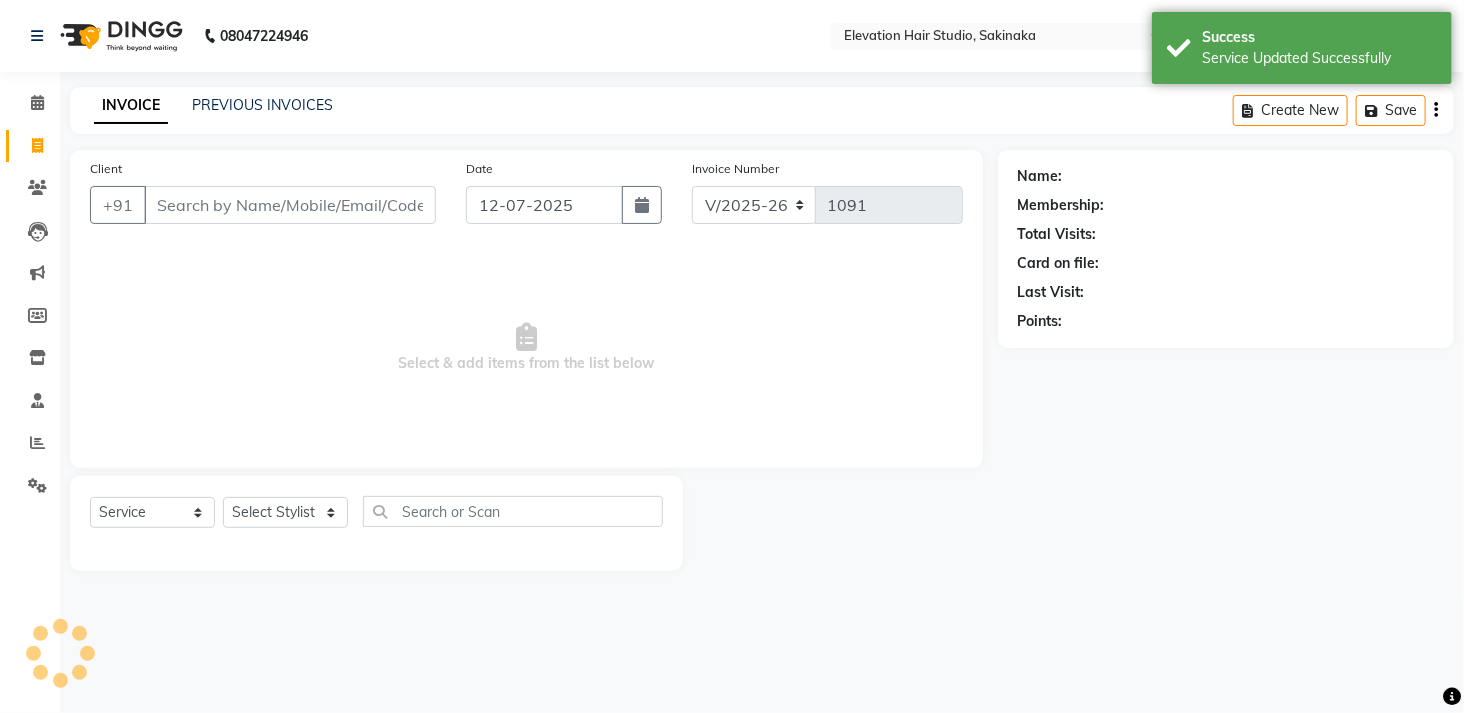 click on "Client" at bounding box center [290, 205] 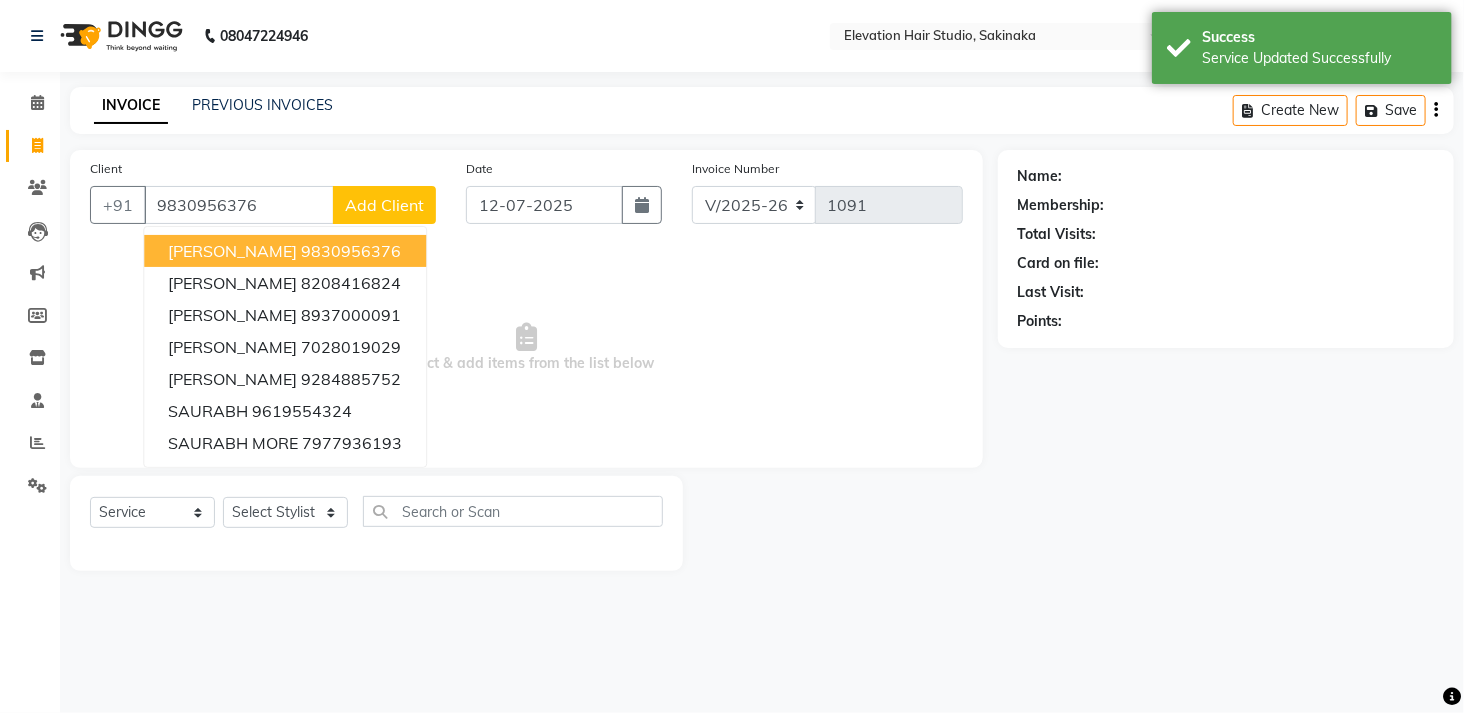 type on "9830956376" 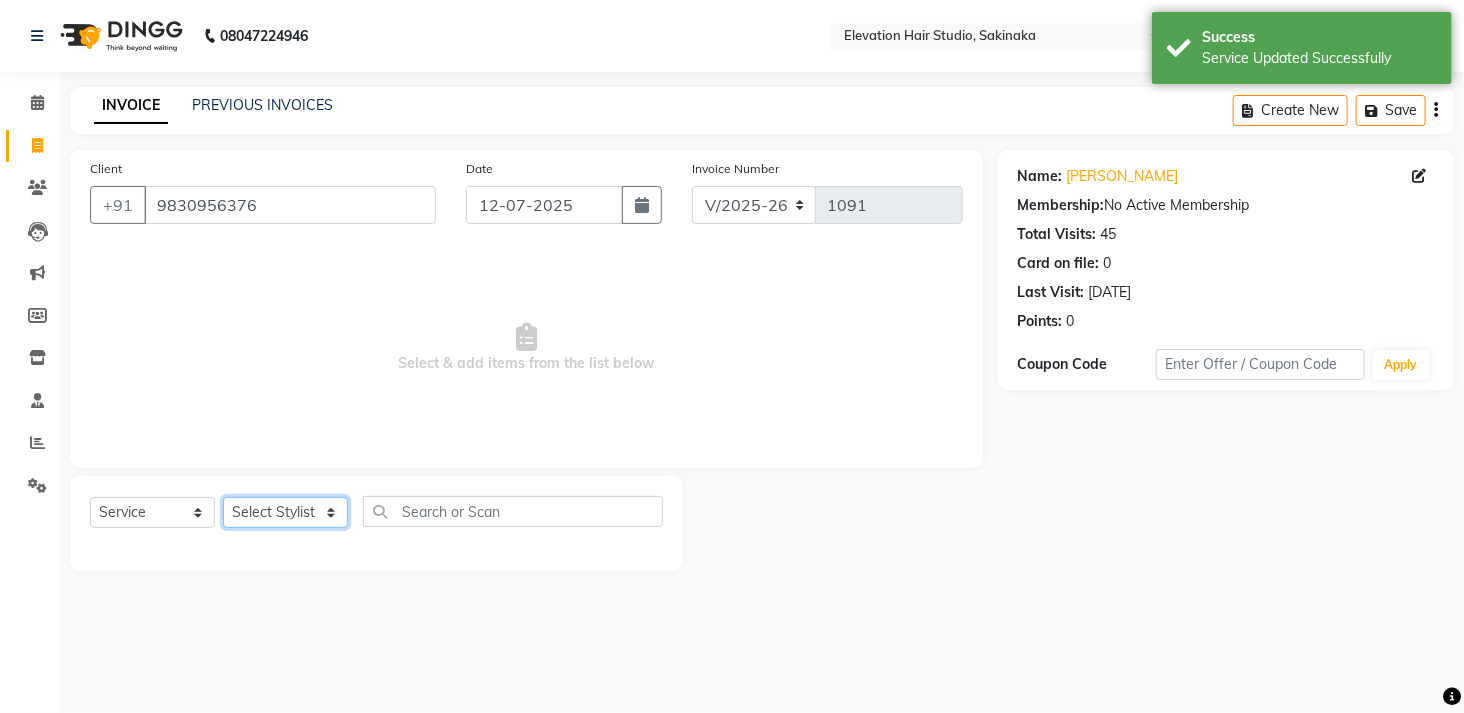 click on "Select Stylist Admin (EHS Thane) ANEES  DILIP KAPIL  PRIYA RUPESH SAHIL  Sarfaraz SHAHEENA SHAIKH  ZEESHAN" 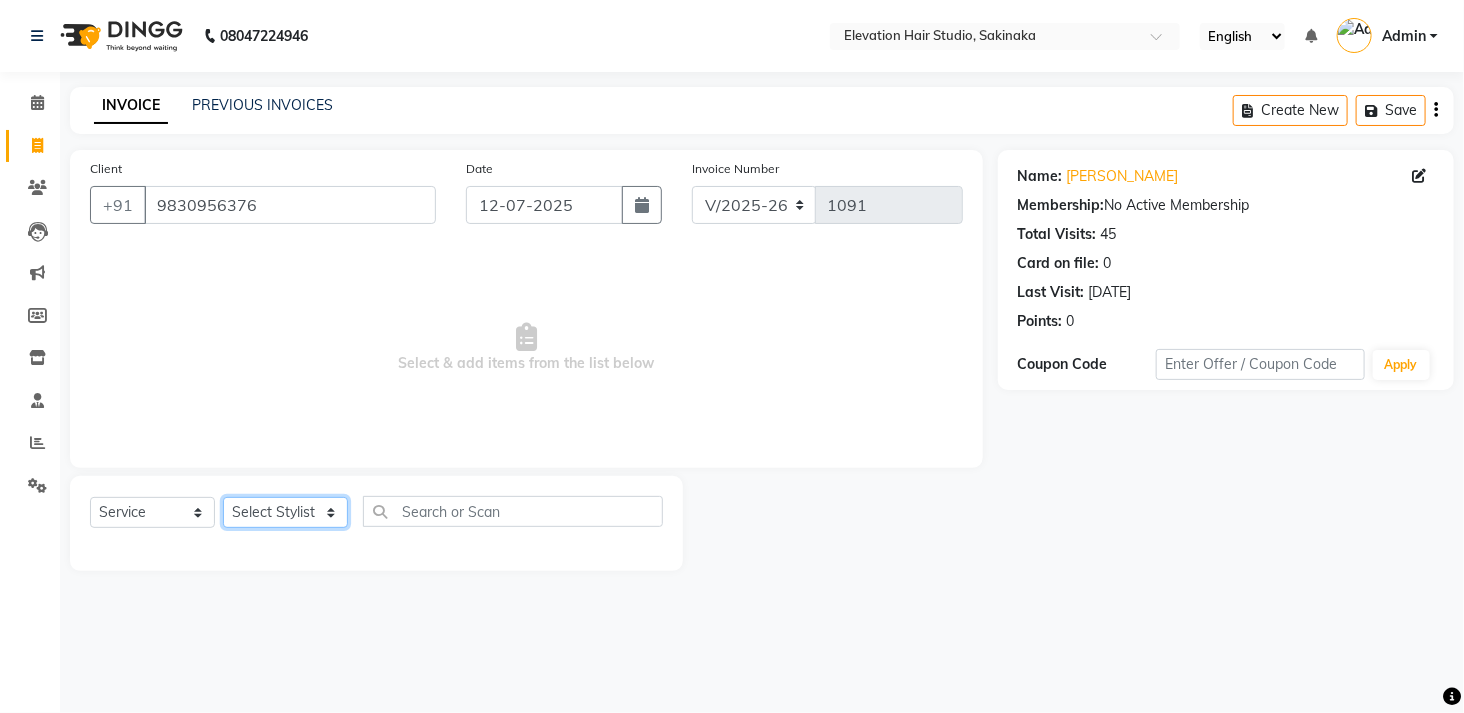 click on "Select Stylist Admin (EHS Thane) ANEES  DILIP KAPIL  PRIYA RUPESH SAHIL  Sarfaraz SHAHEENA SHAIKH  ZEESHAN" 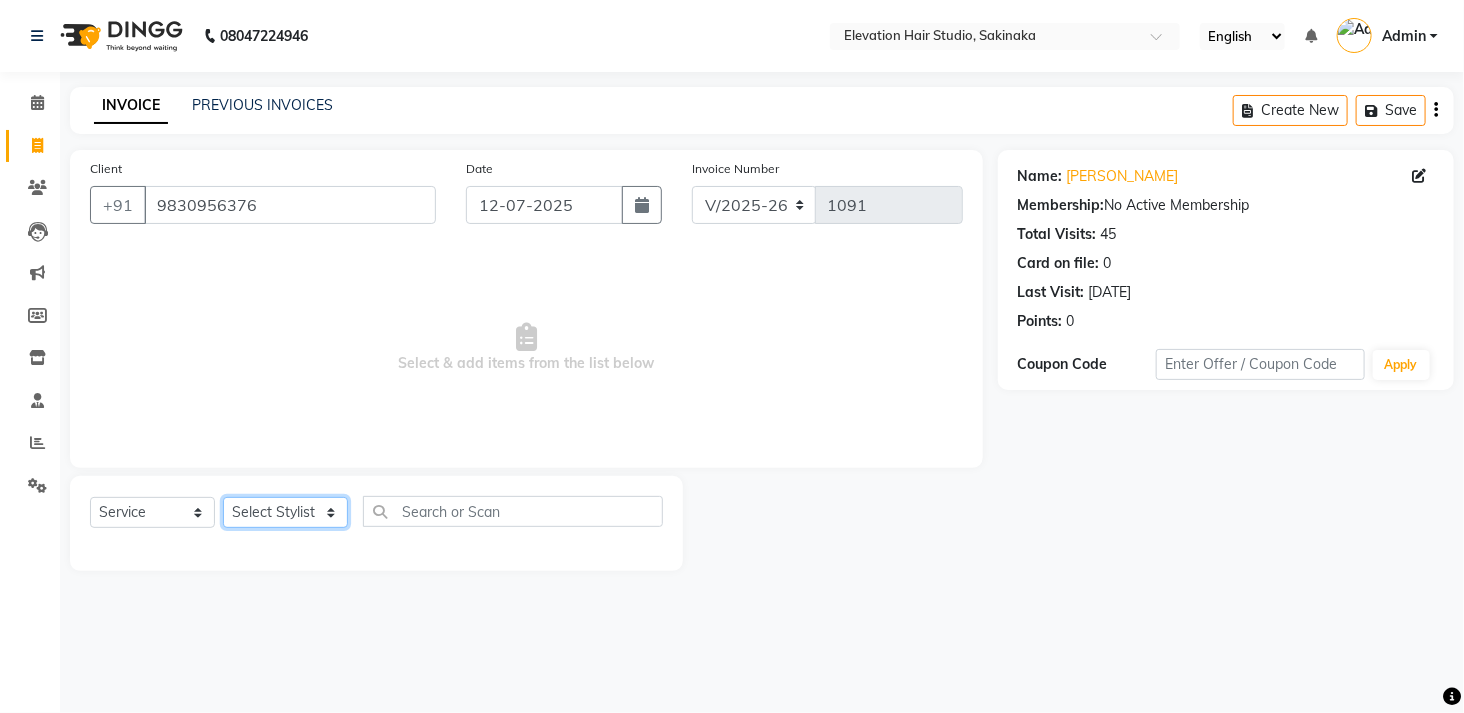 select on "30865" 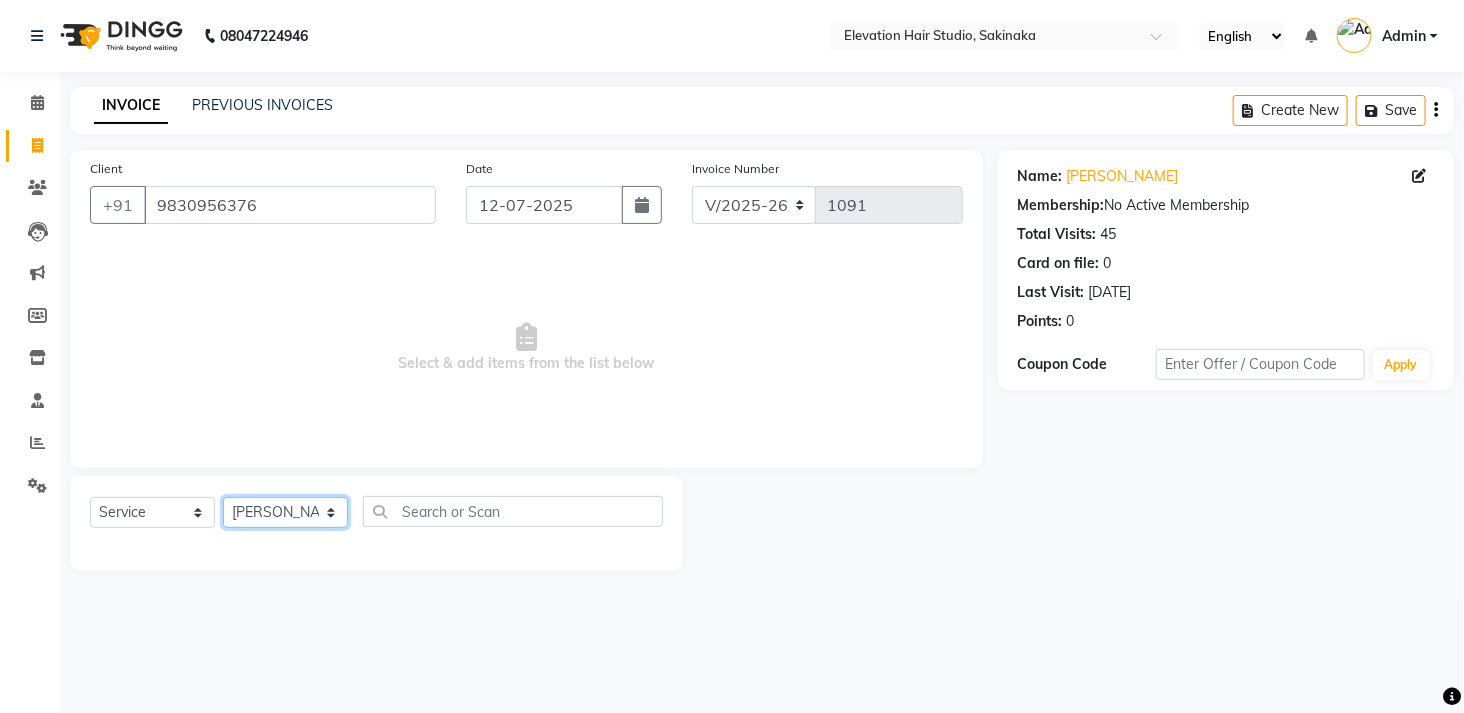 click on "Select Stylist Admin (EHS Thane) ANEES  DILIP KAPIL  PRIYA RUPESH SAHIL  Sarfaraz SHAHEENA SHAIKH  ZEESHAN" 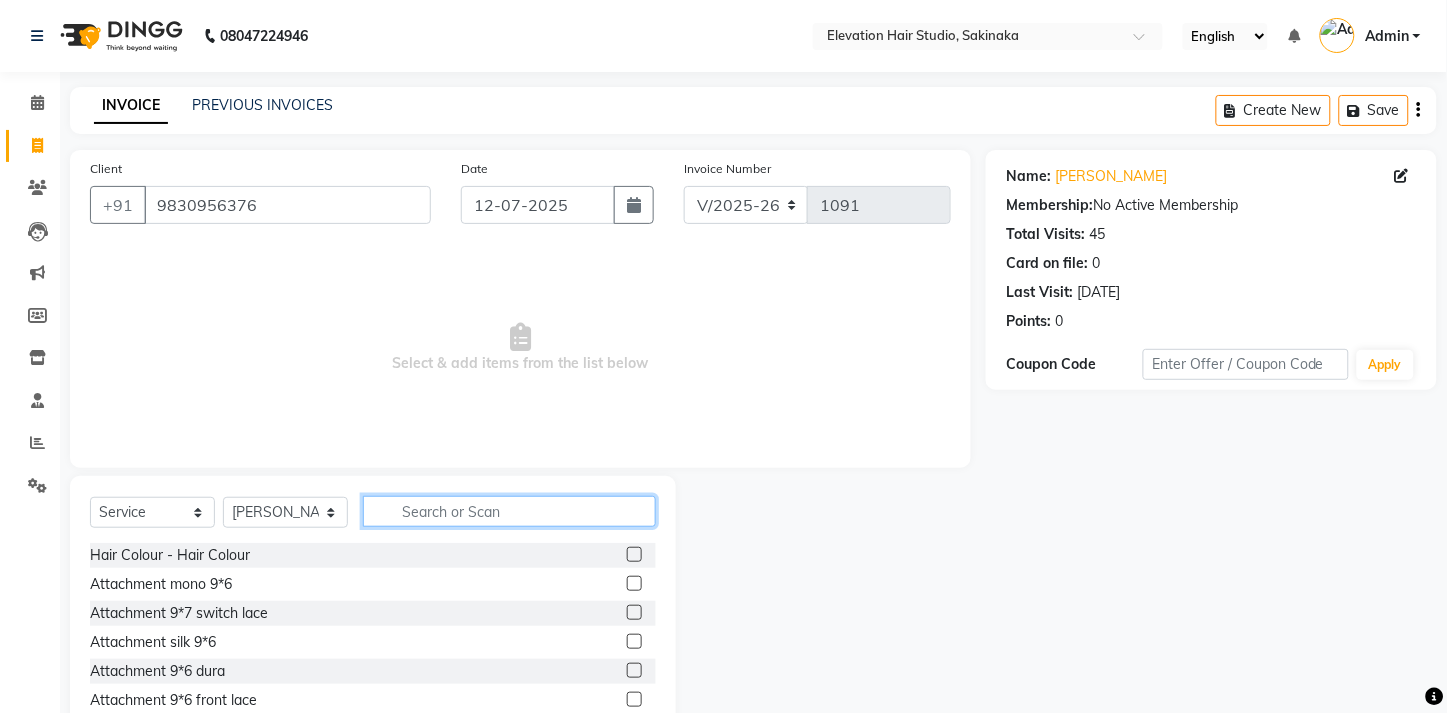 click 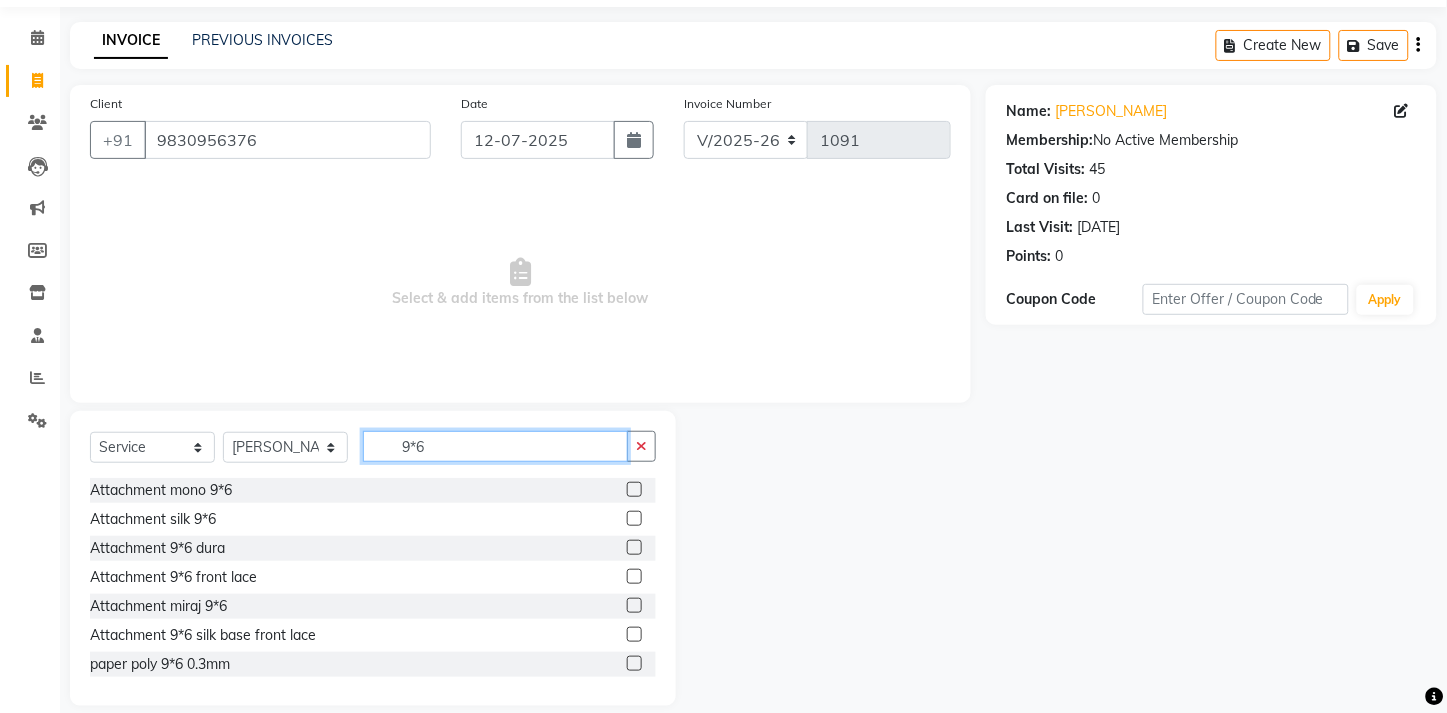 scroll, scrollTop: 87, scrollLeft: 0, axis: vertical 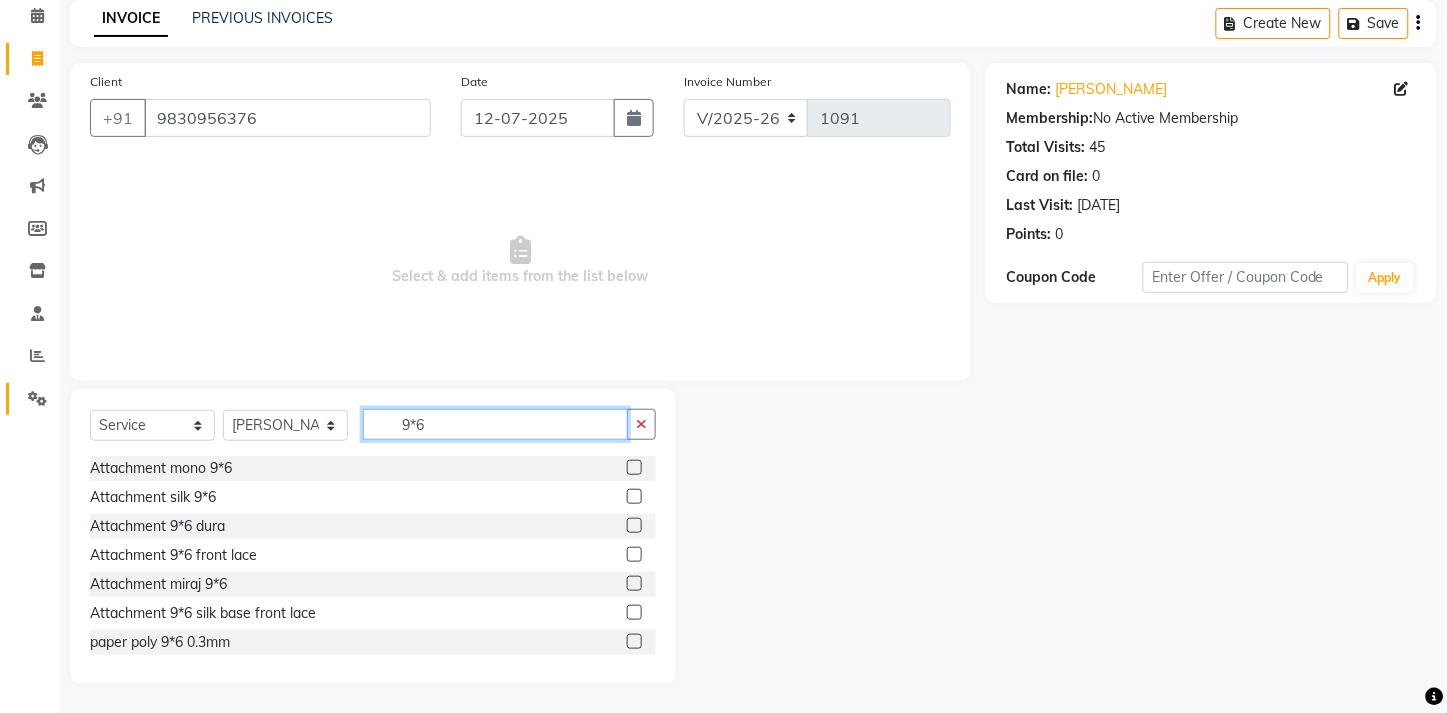 type on "9*6" 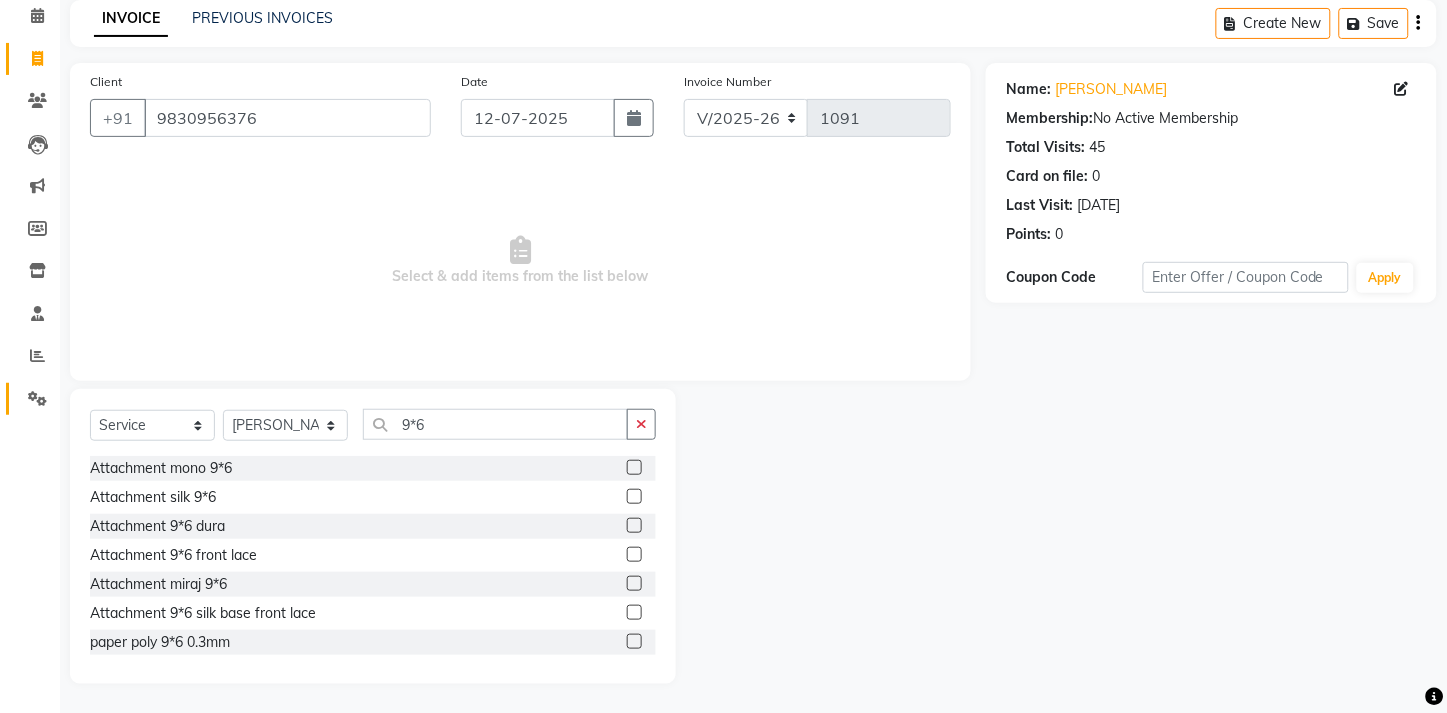 click on "Settings" 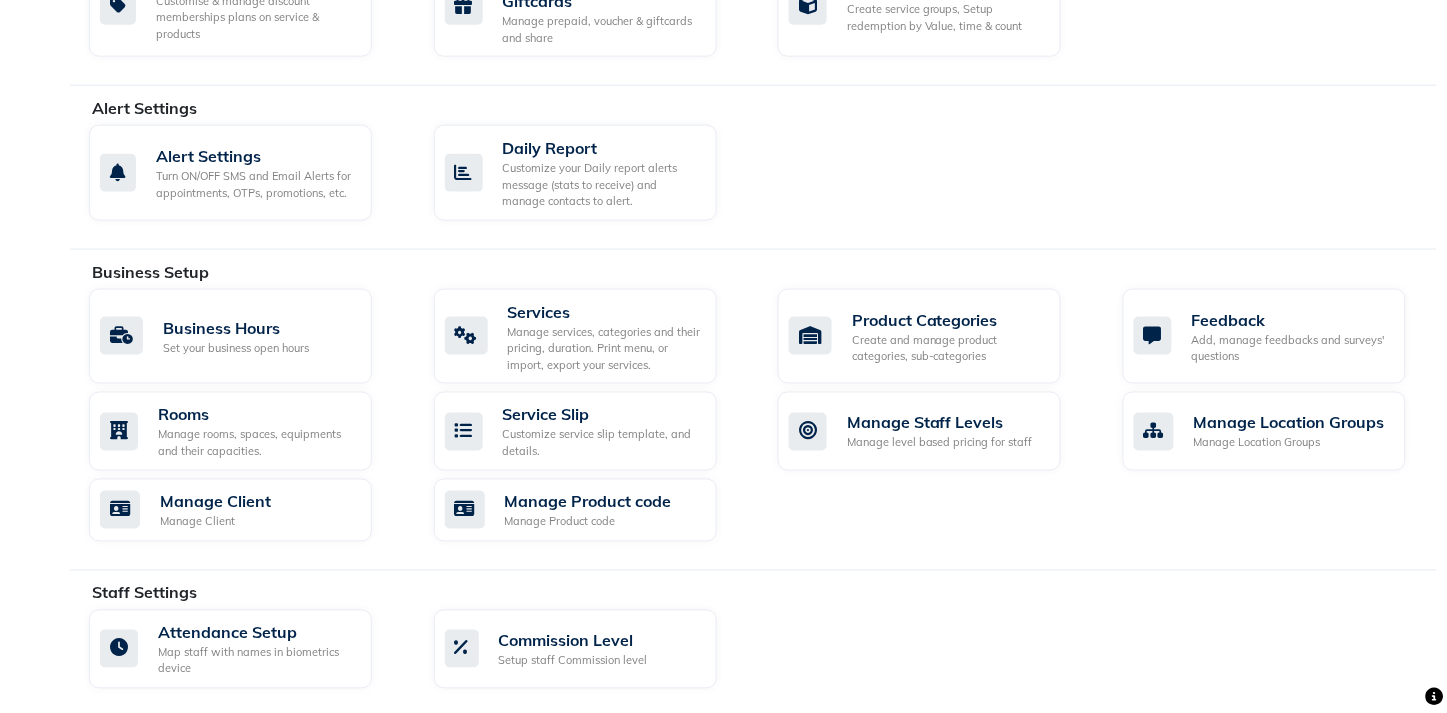 scroll, scrollTop: 503, scrollLeft: 0, axis: vertical 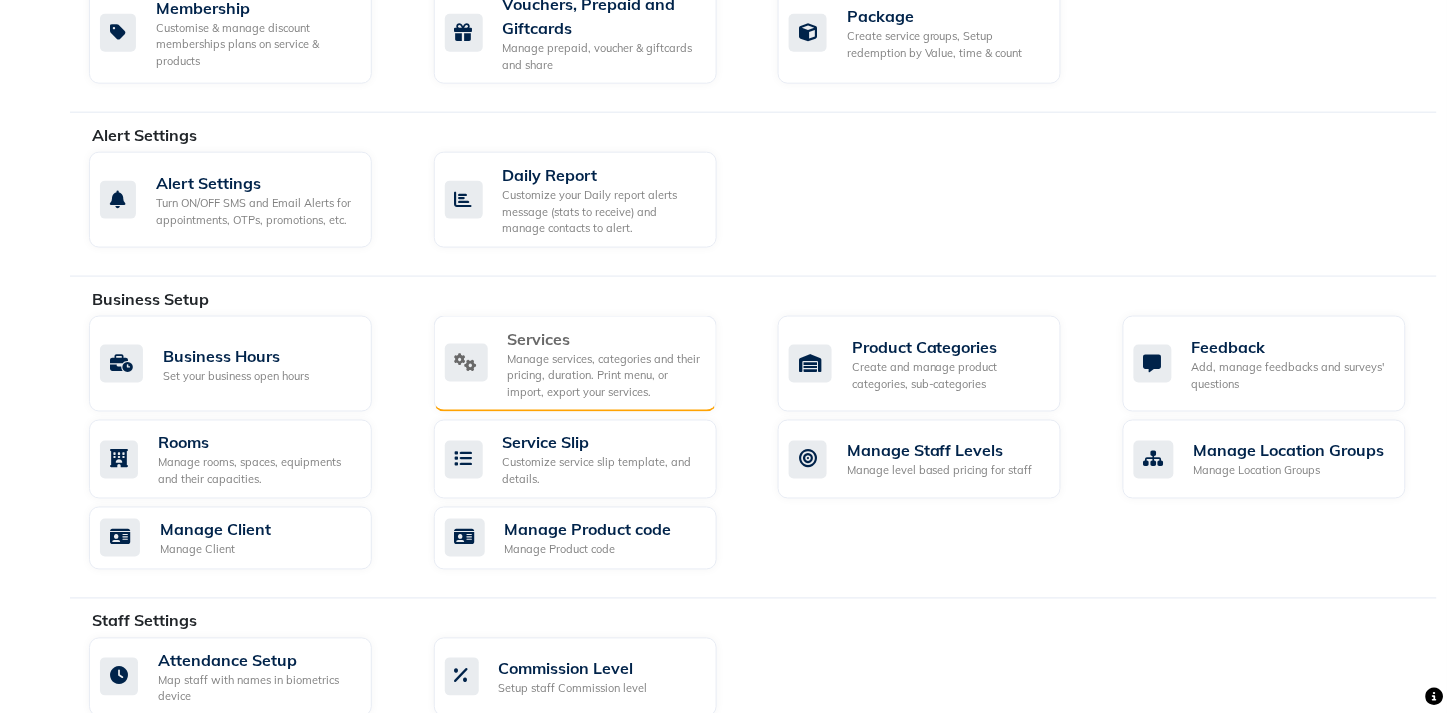 click on "Manage services, categories and their pricing, duration. Print menu, or import, export your services." 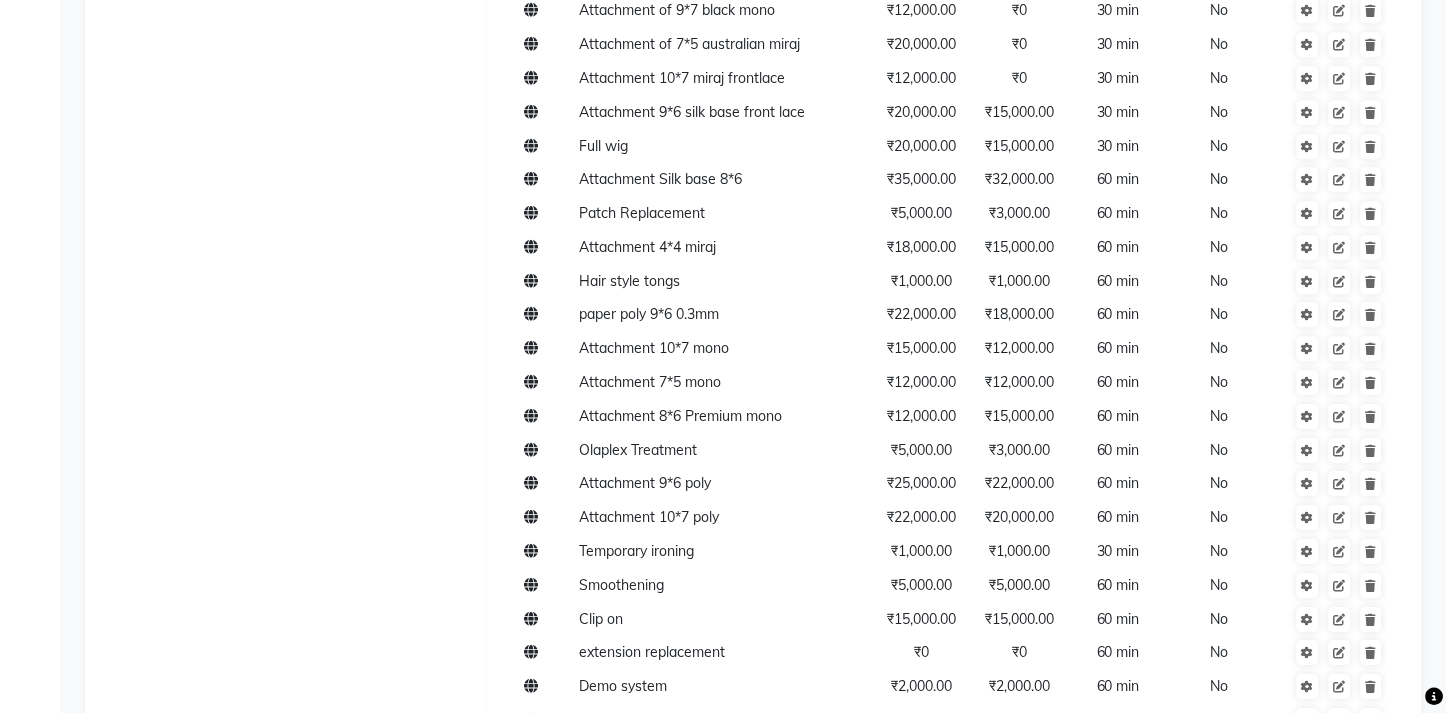scroll, scrollTop: 1261, scrollLeft: 0, axis: vertical 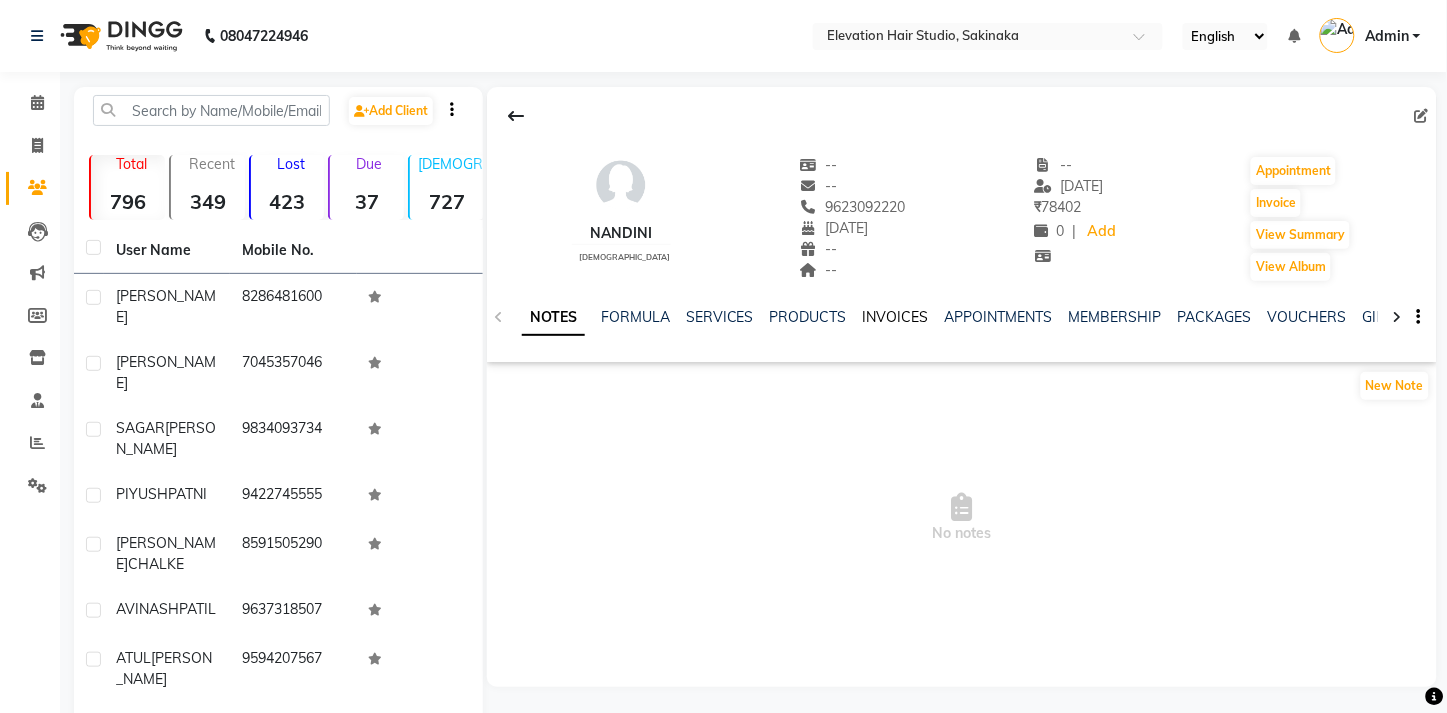 click on "INVOICES" 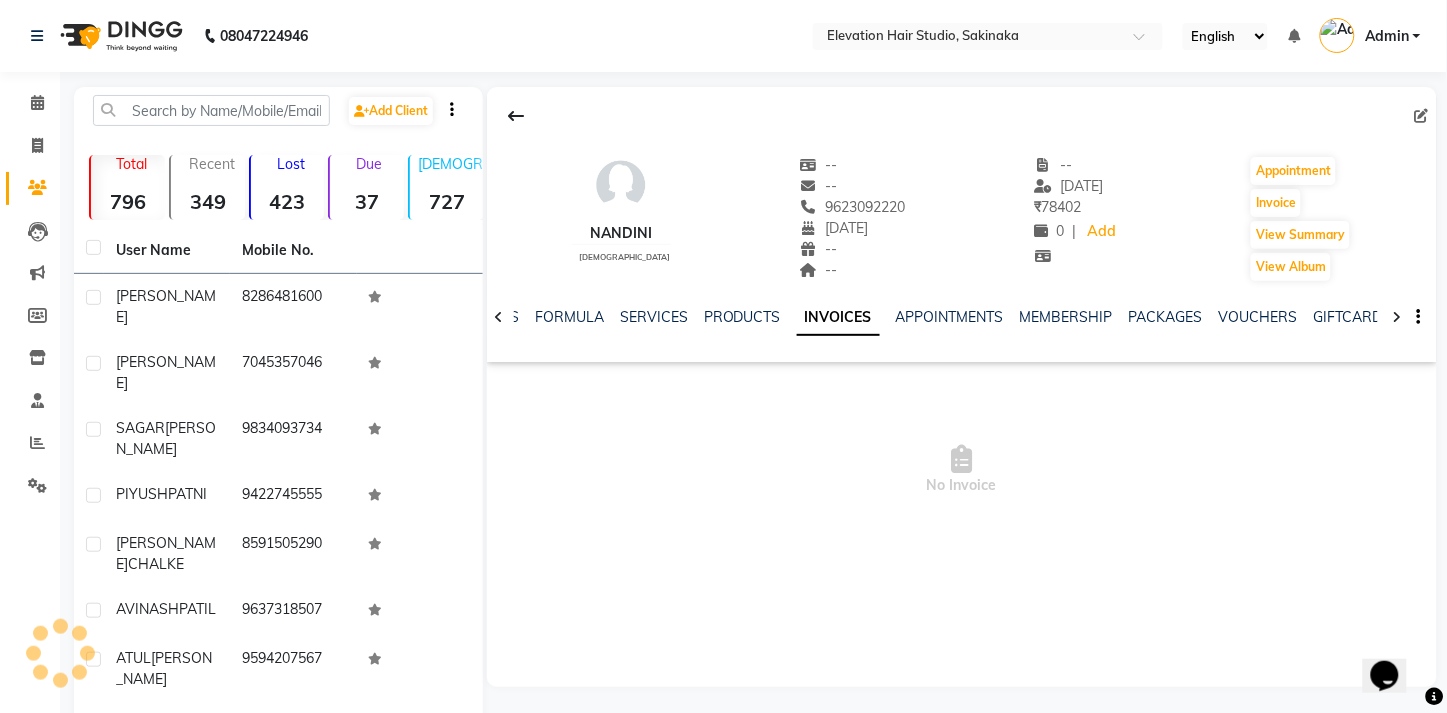 scroll, scrollTop: 0, scrollLeft: 0, axis: both 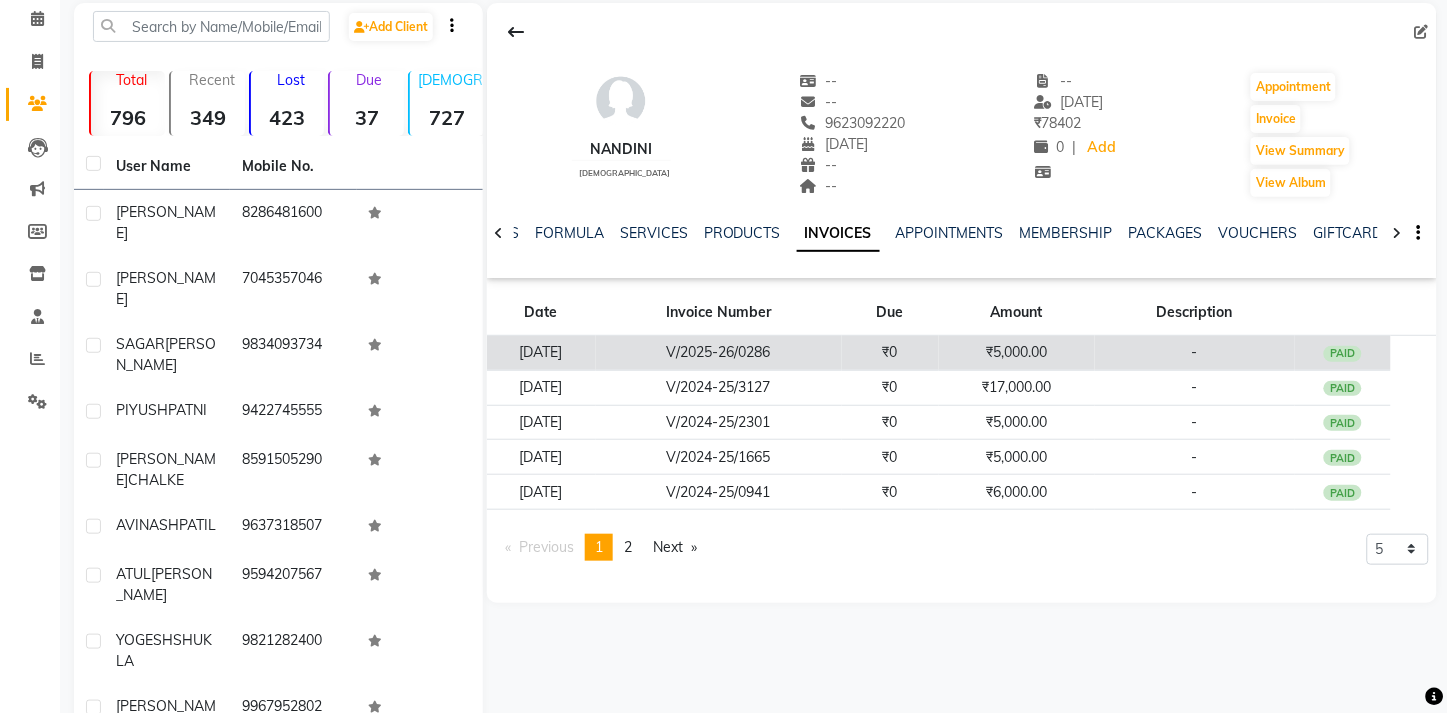 click on "V/2025-26/0286" 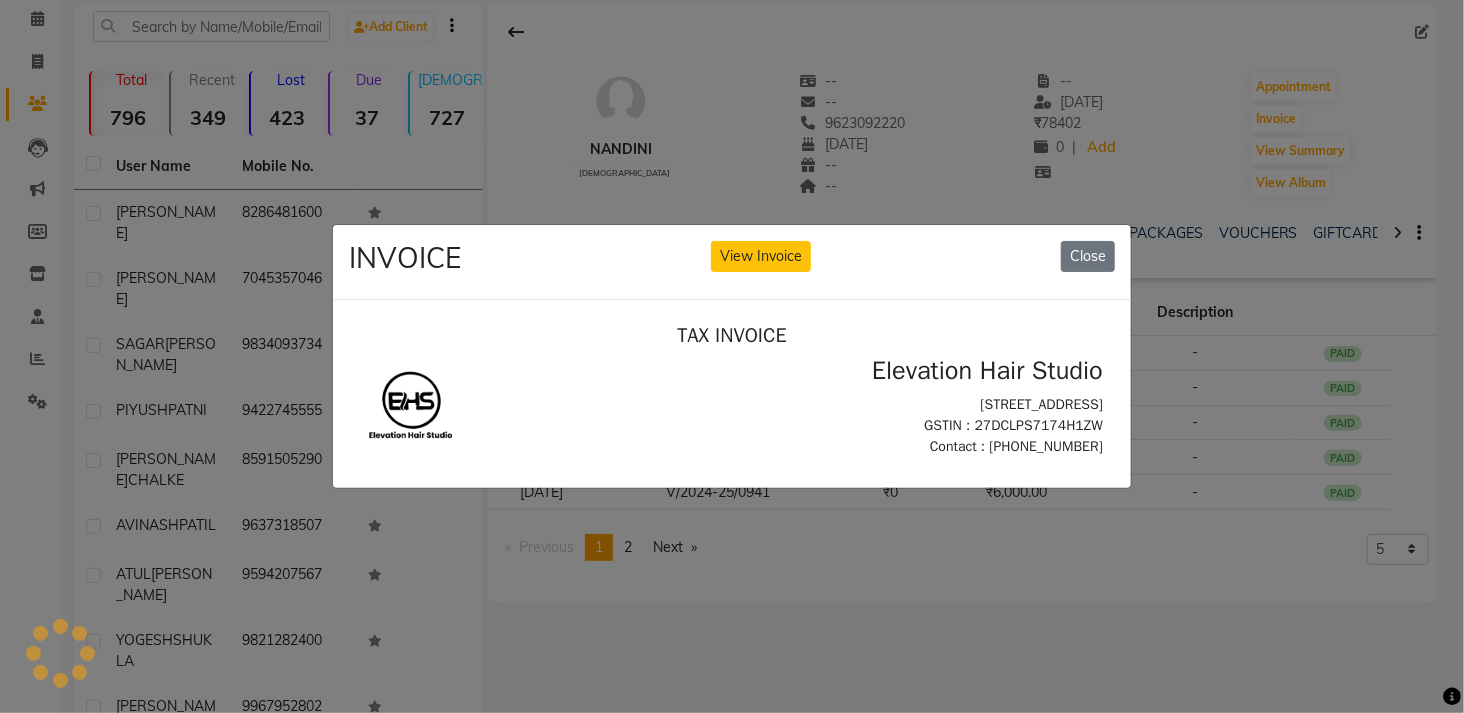 scroll, scrollTop: 0, scrollLeft: 0, axis: both 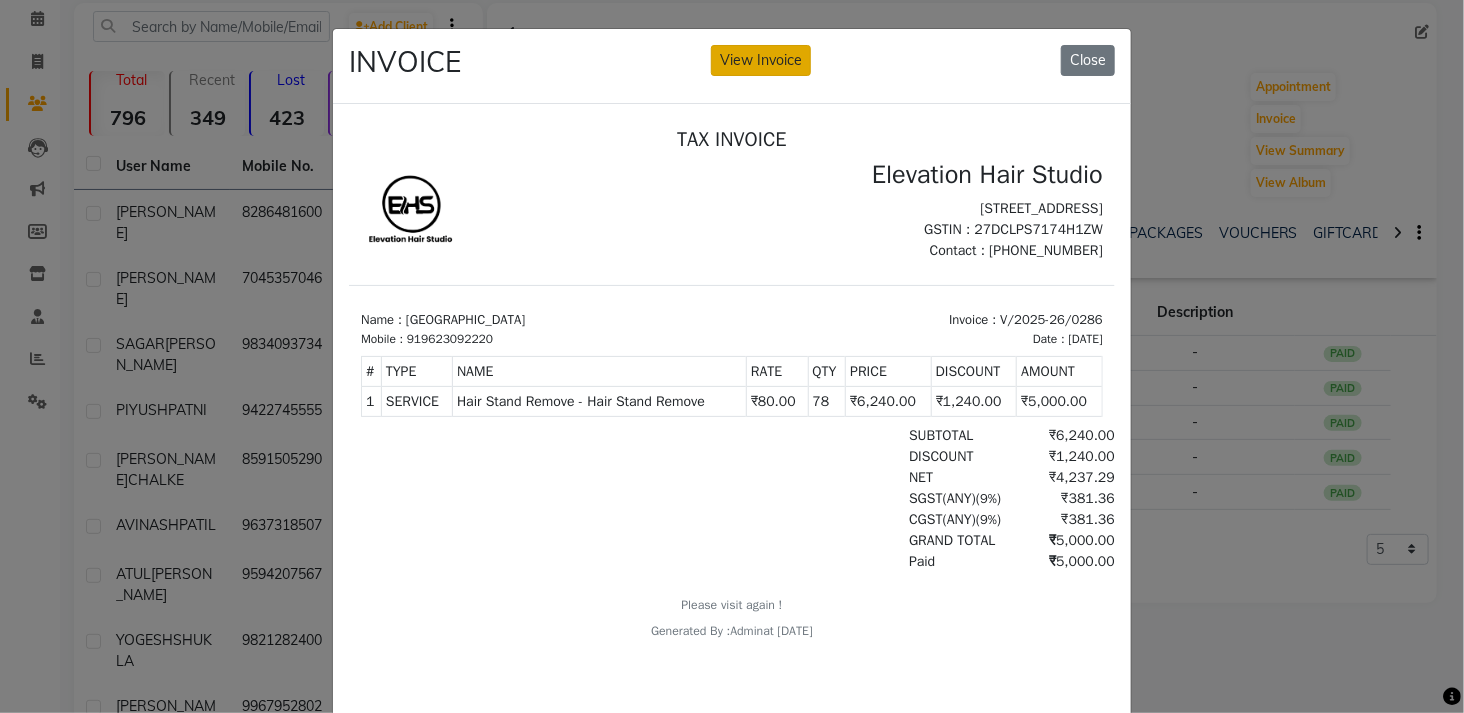 click on "View Invoice" 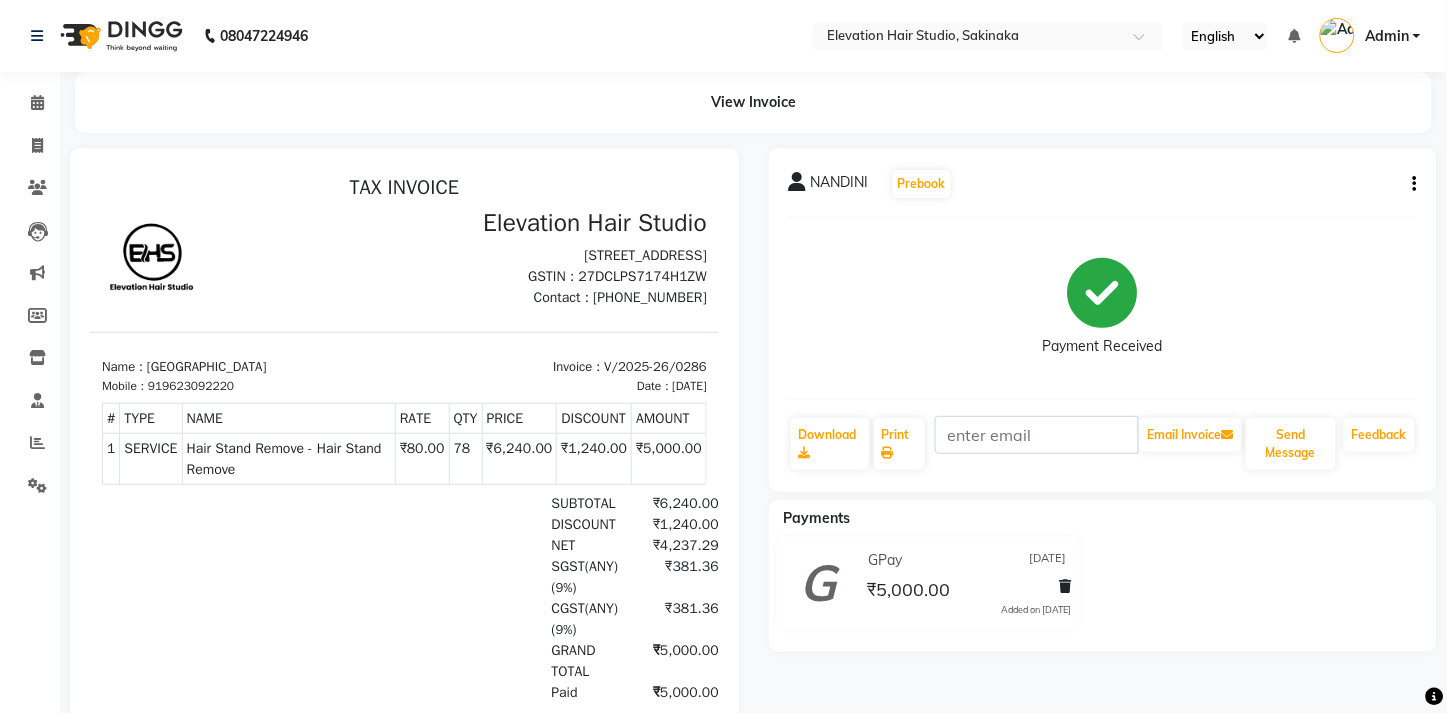 scroll, scrollTop: 143, scrollLeft: 0, axis: vertical 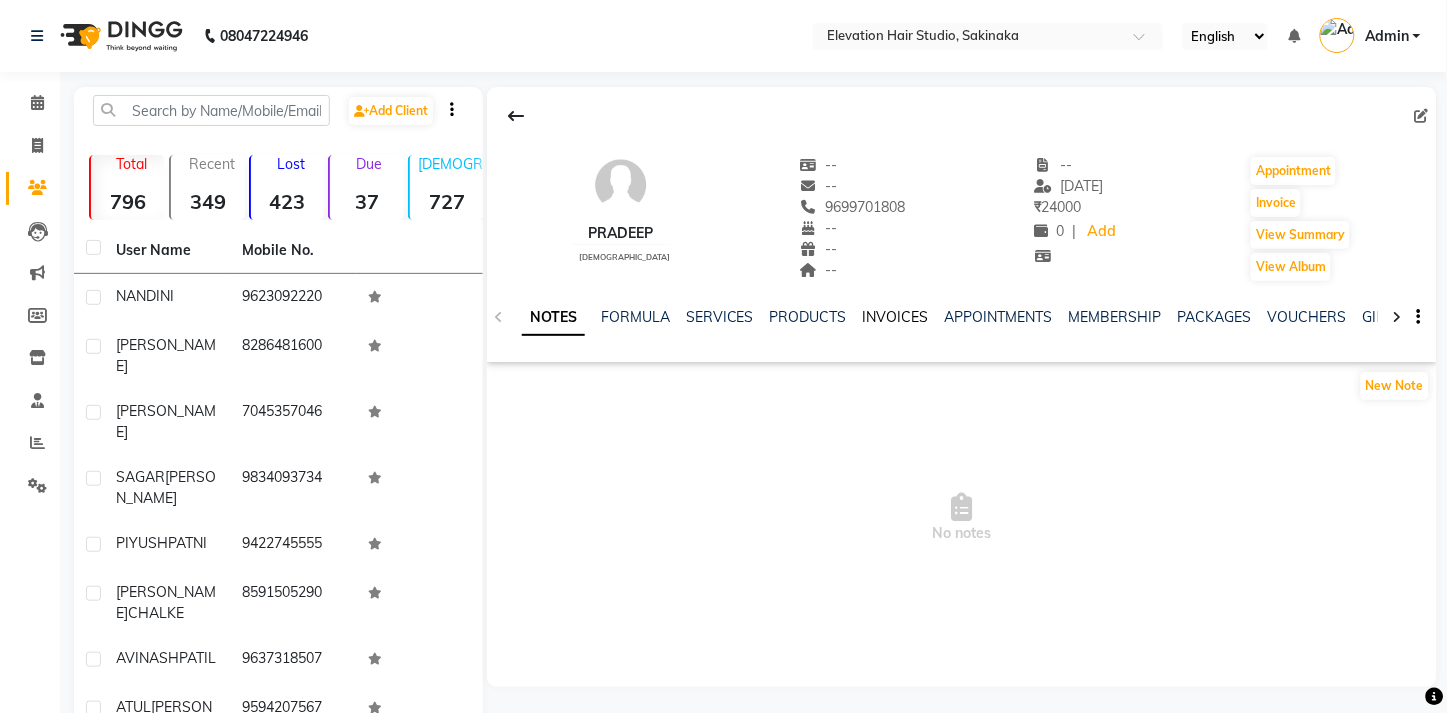 click on "INVOICES" 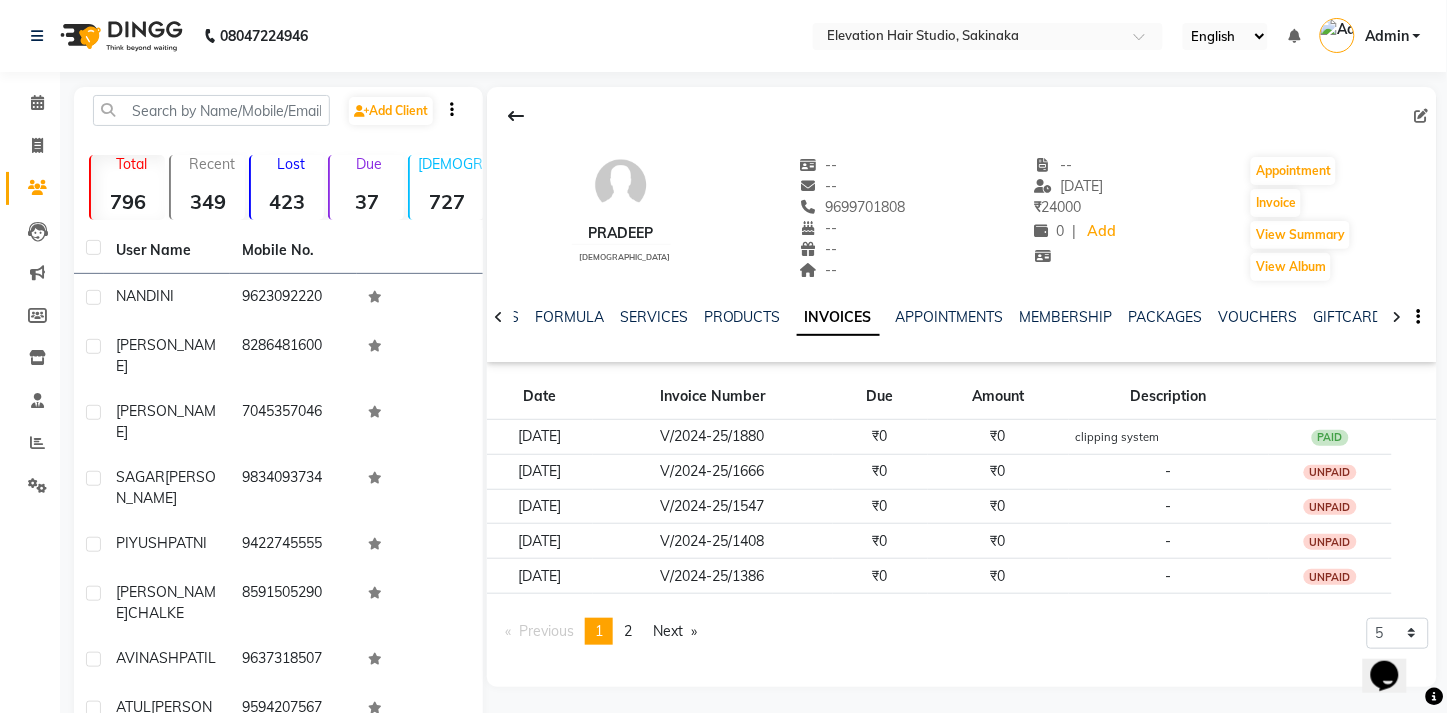 scroll, scrollTop: 0, scrollLeft: 0, axis: both 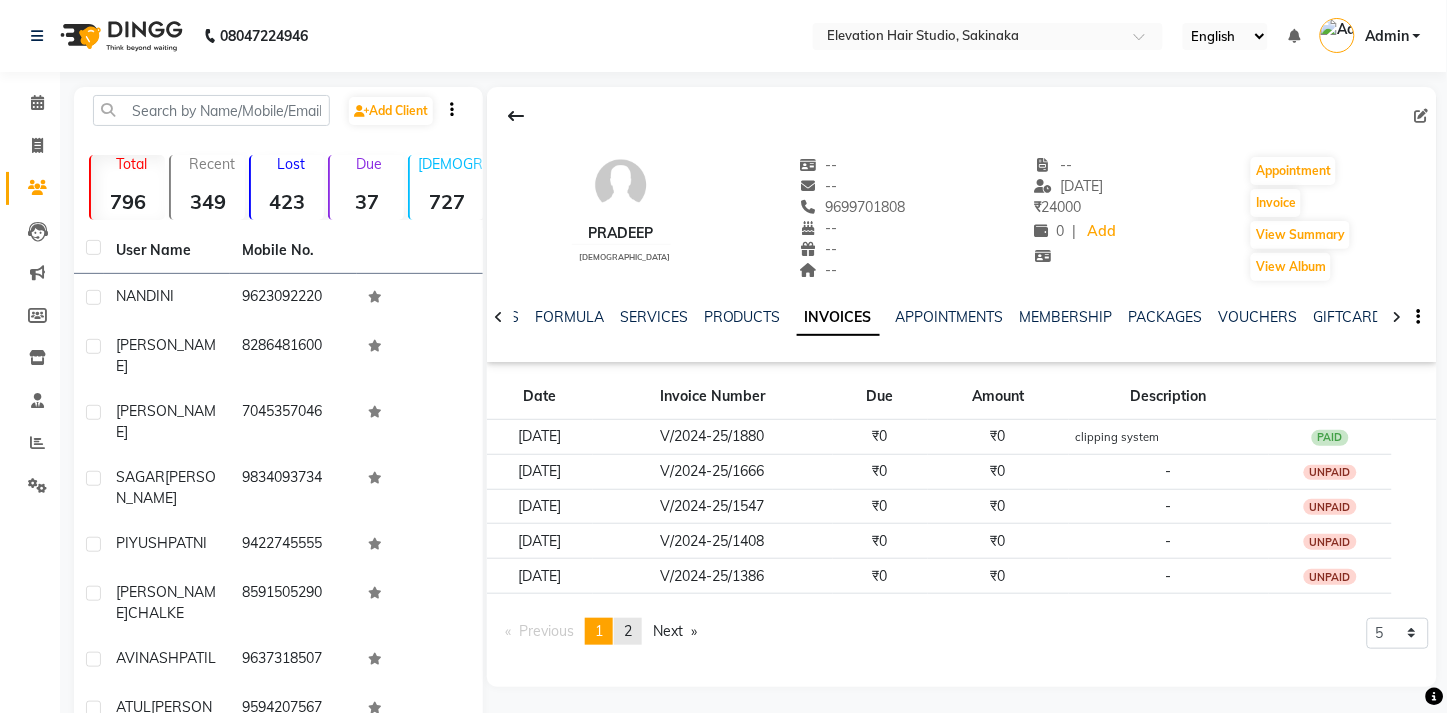 click on "page  2" 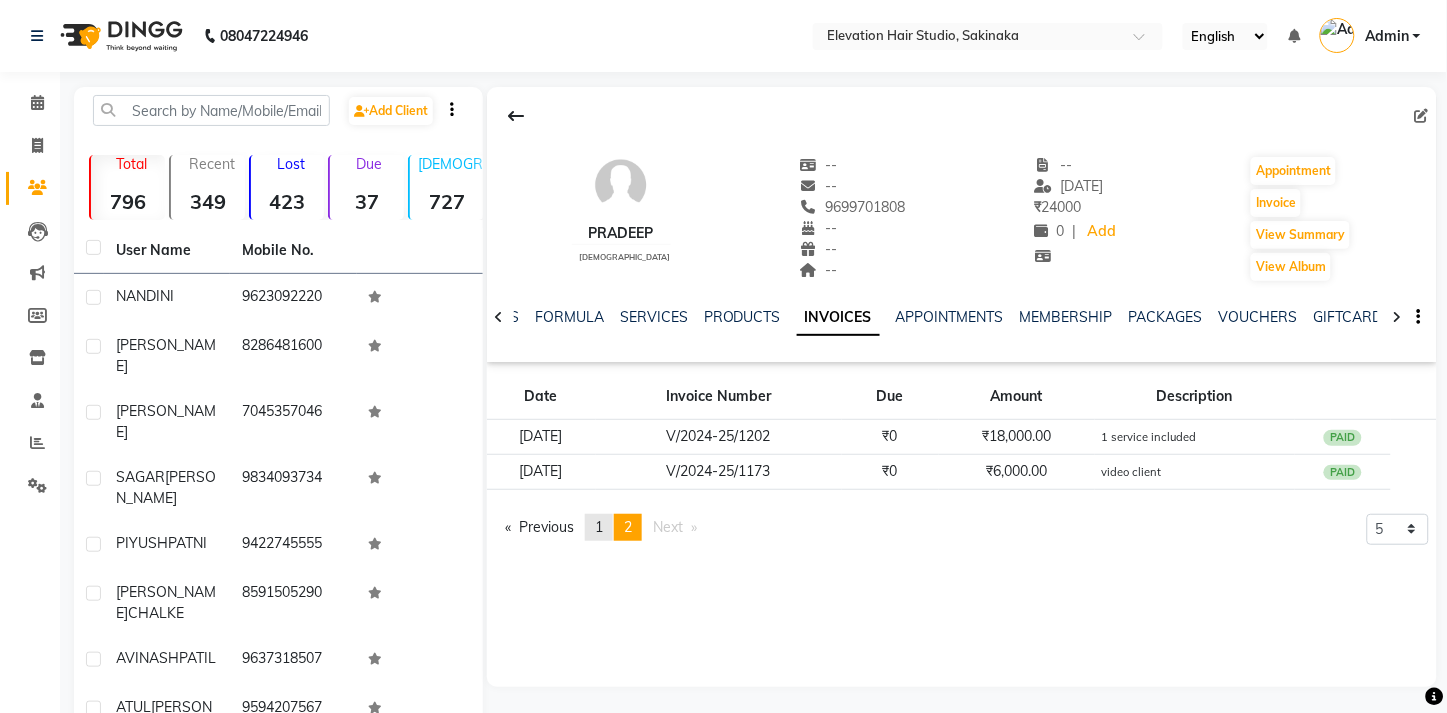 click on "1" 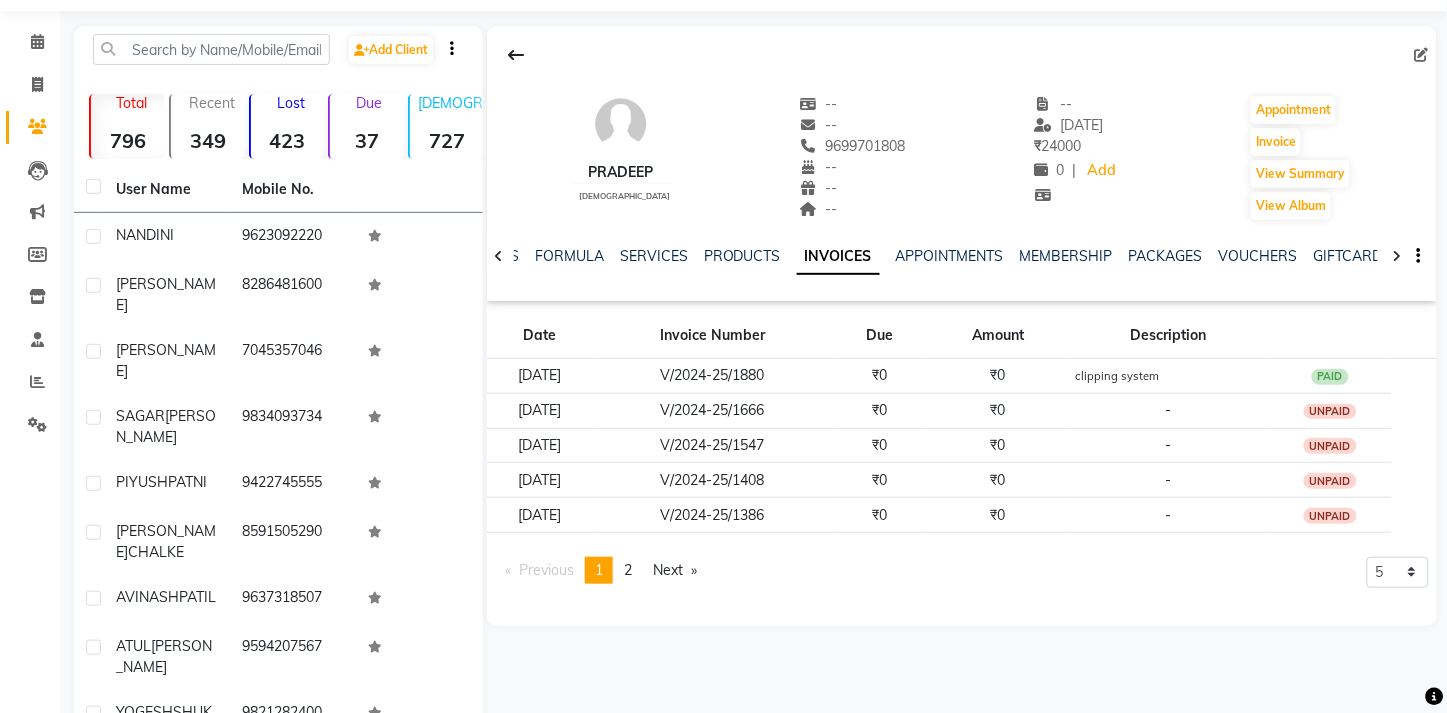 scroll, scrollTop: 70, scrollLeft: 0, axis: vertical 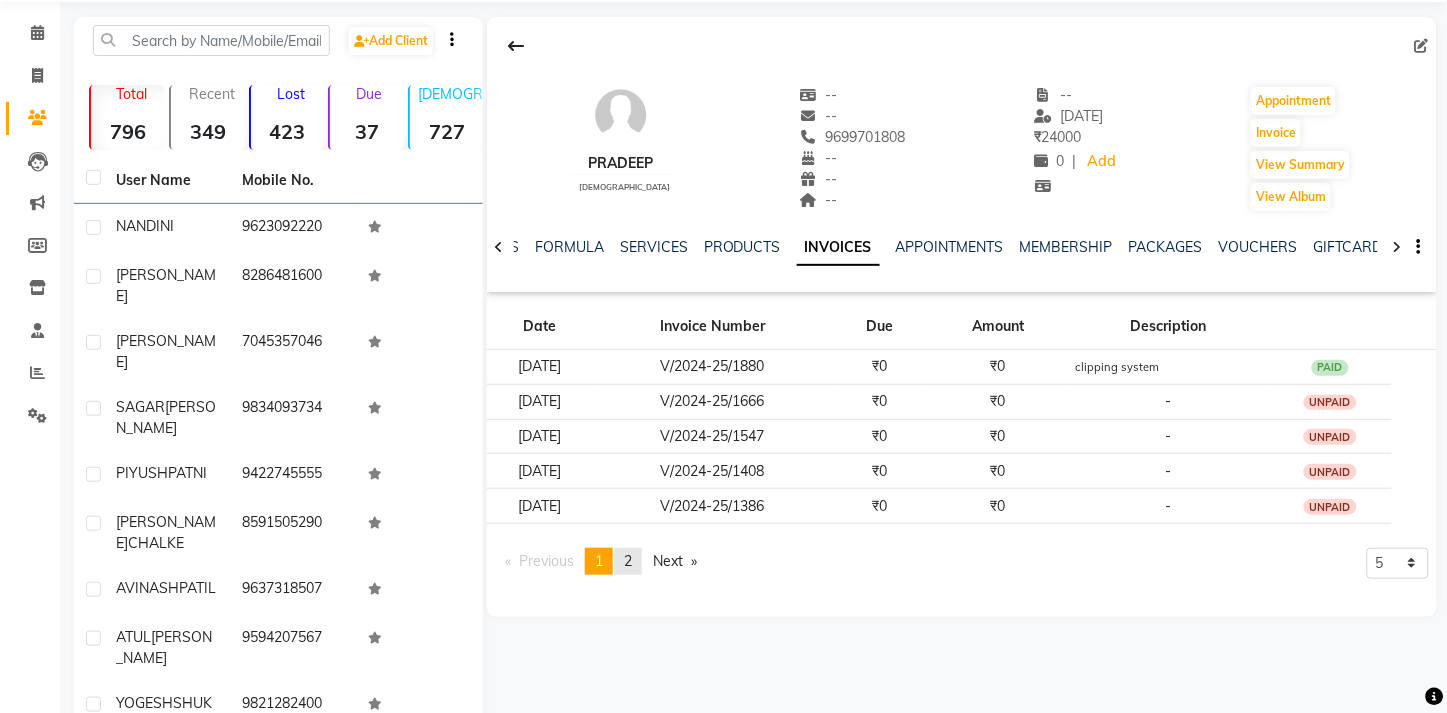 click on "page  2" 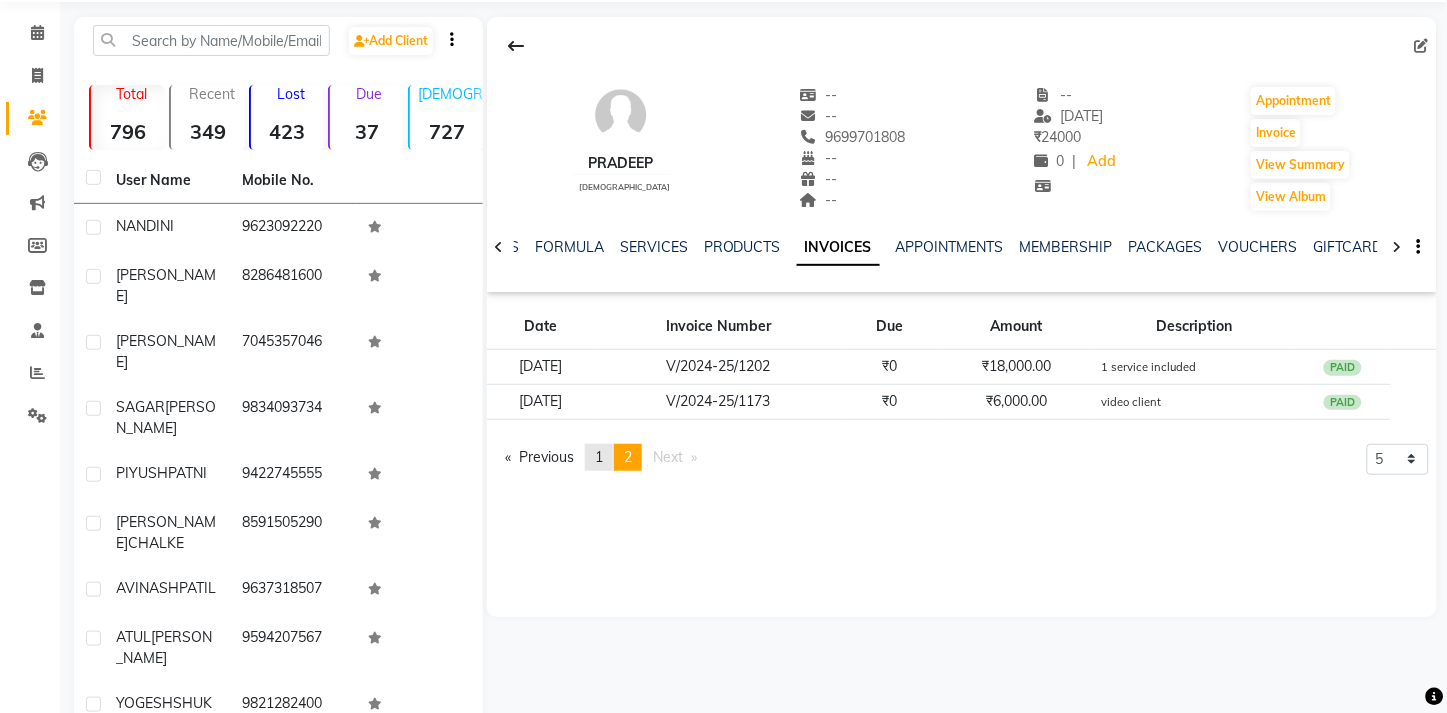 click on "page  1" 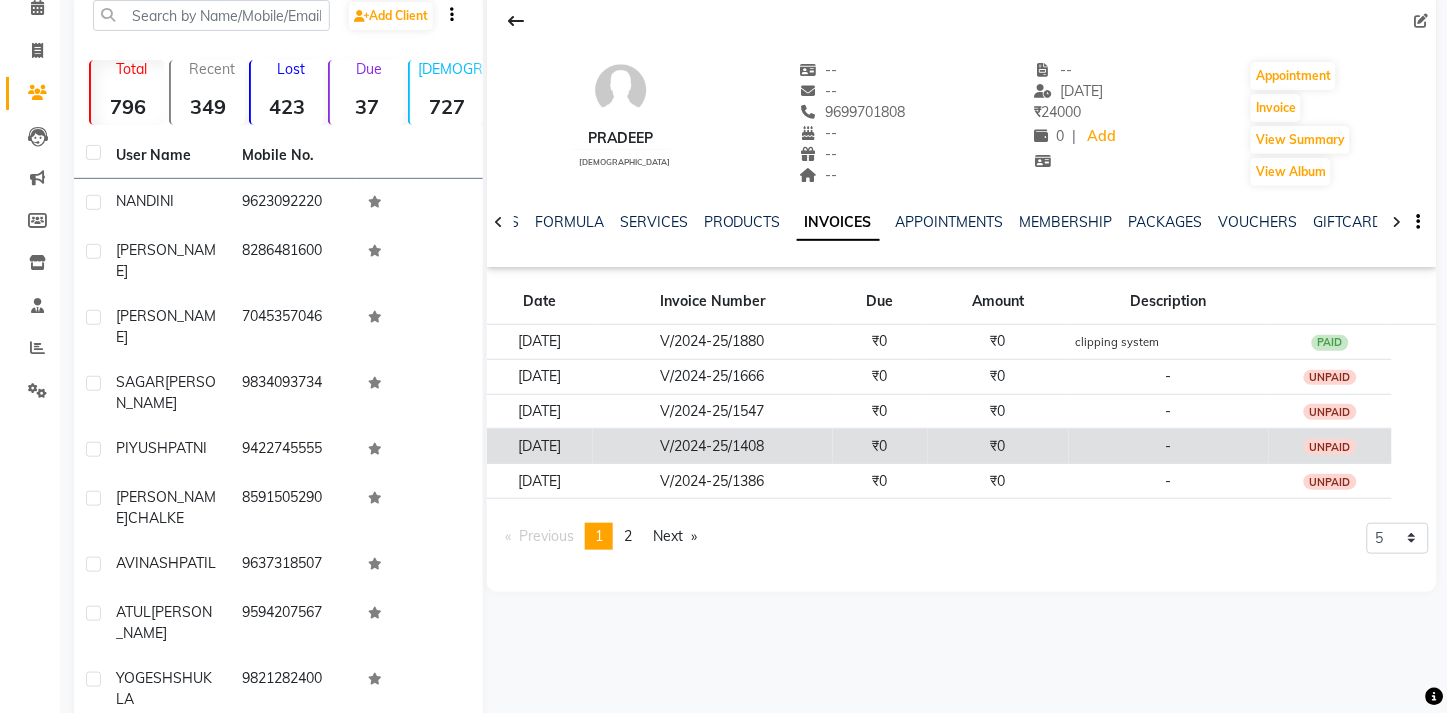 scroll, scrollTop: 91, scrollLeft: 0, axis: vertical 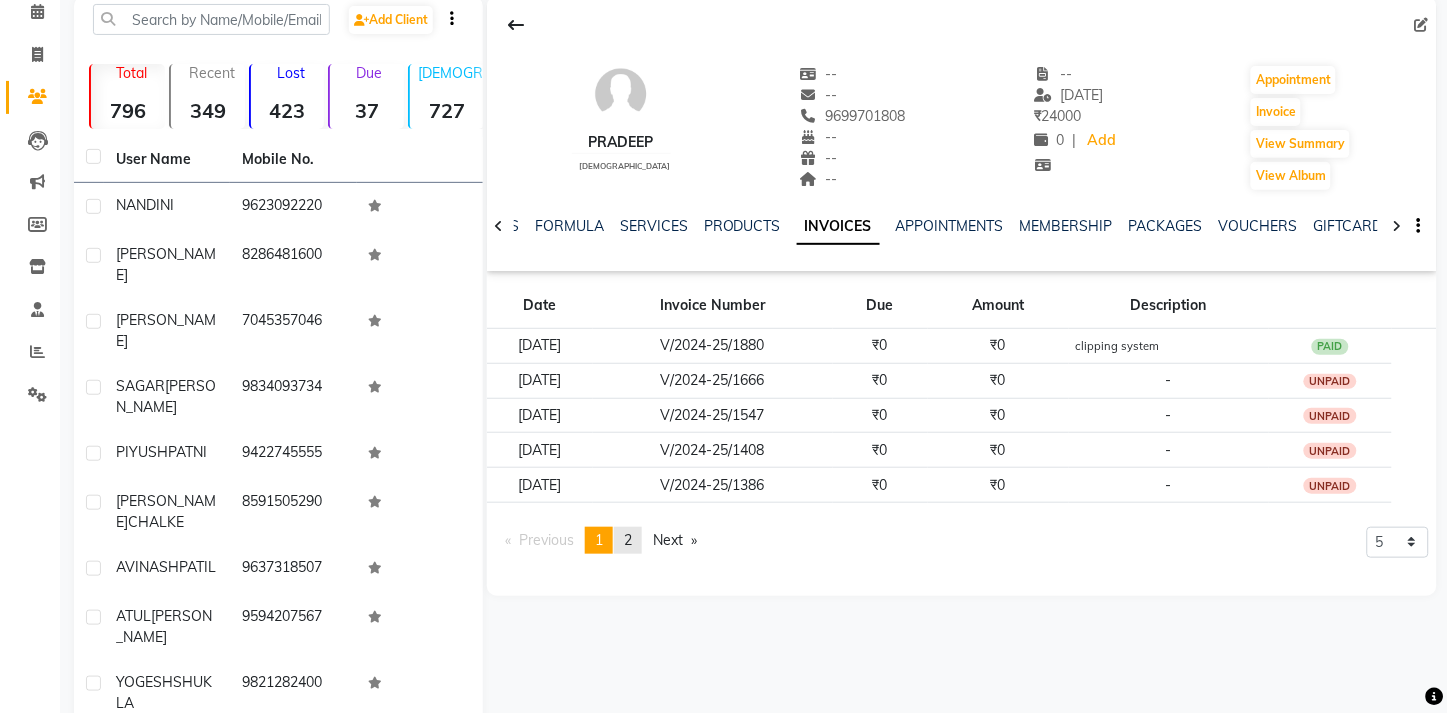 click on "page  2" 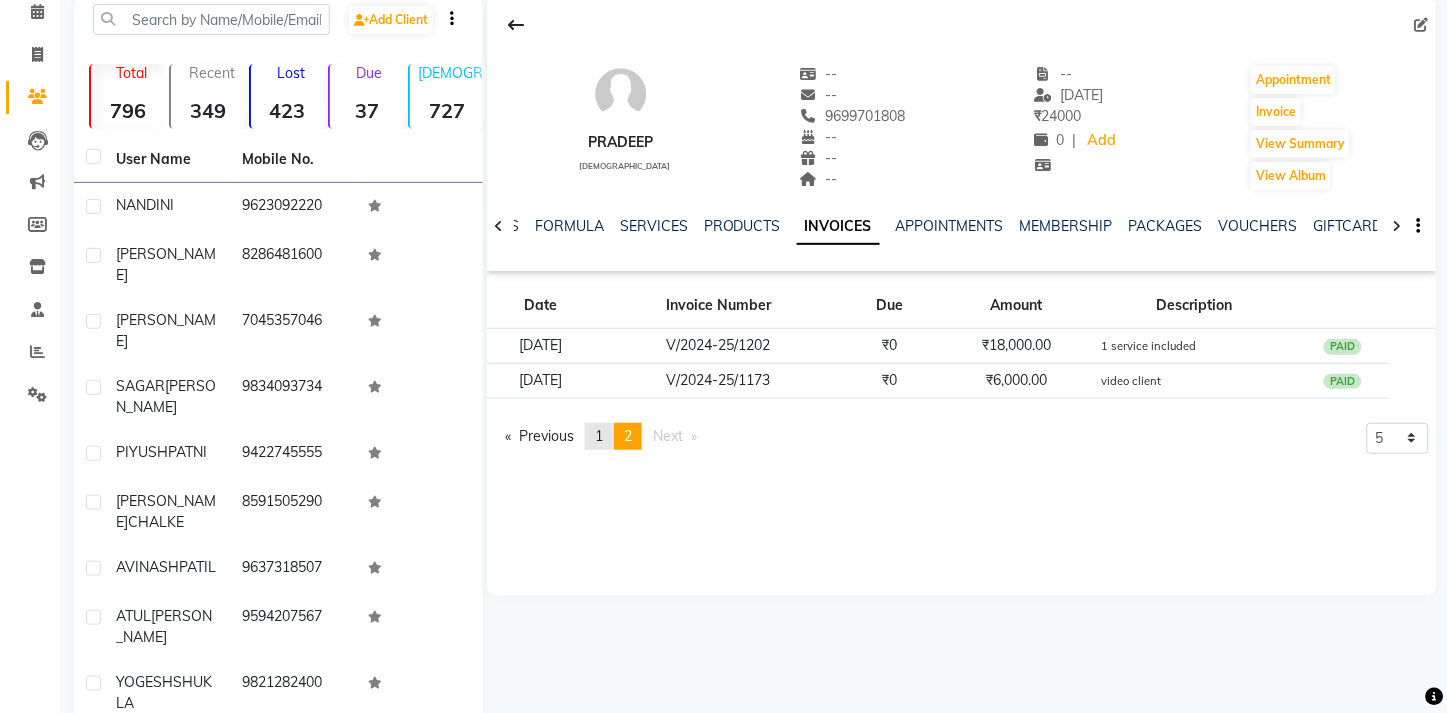 click on "page  1" 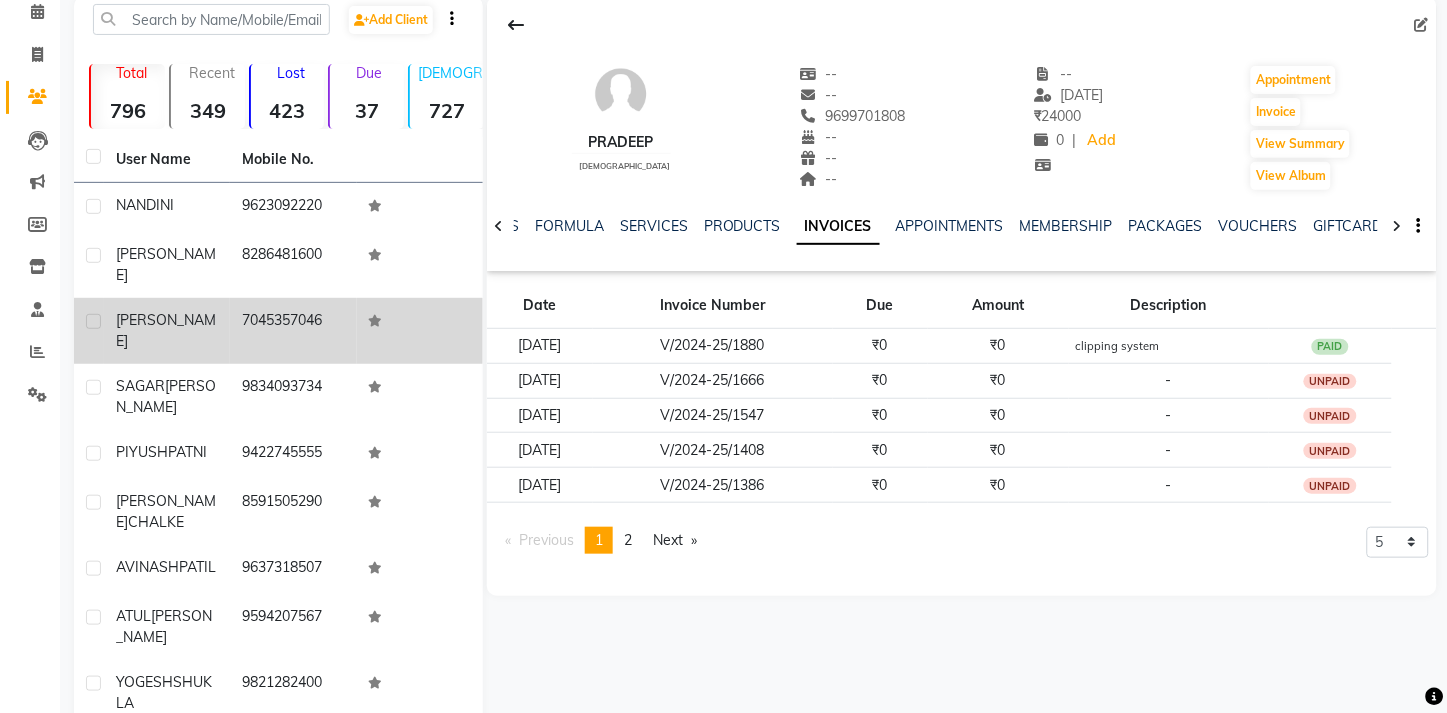 scroll, scrollTop: 0, scrollLeft: 0, axis: both 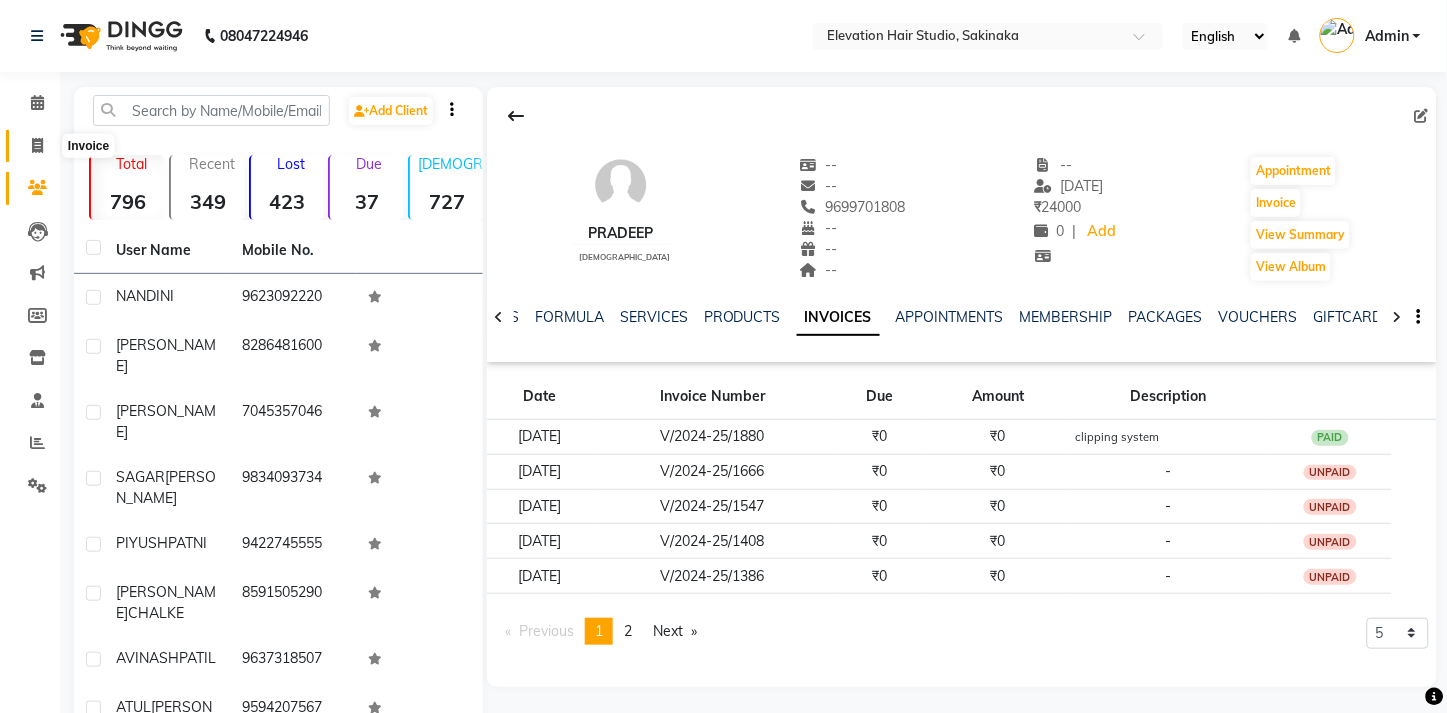 click 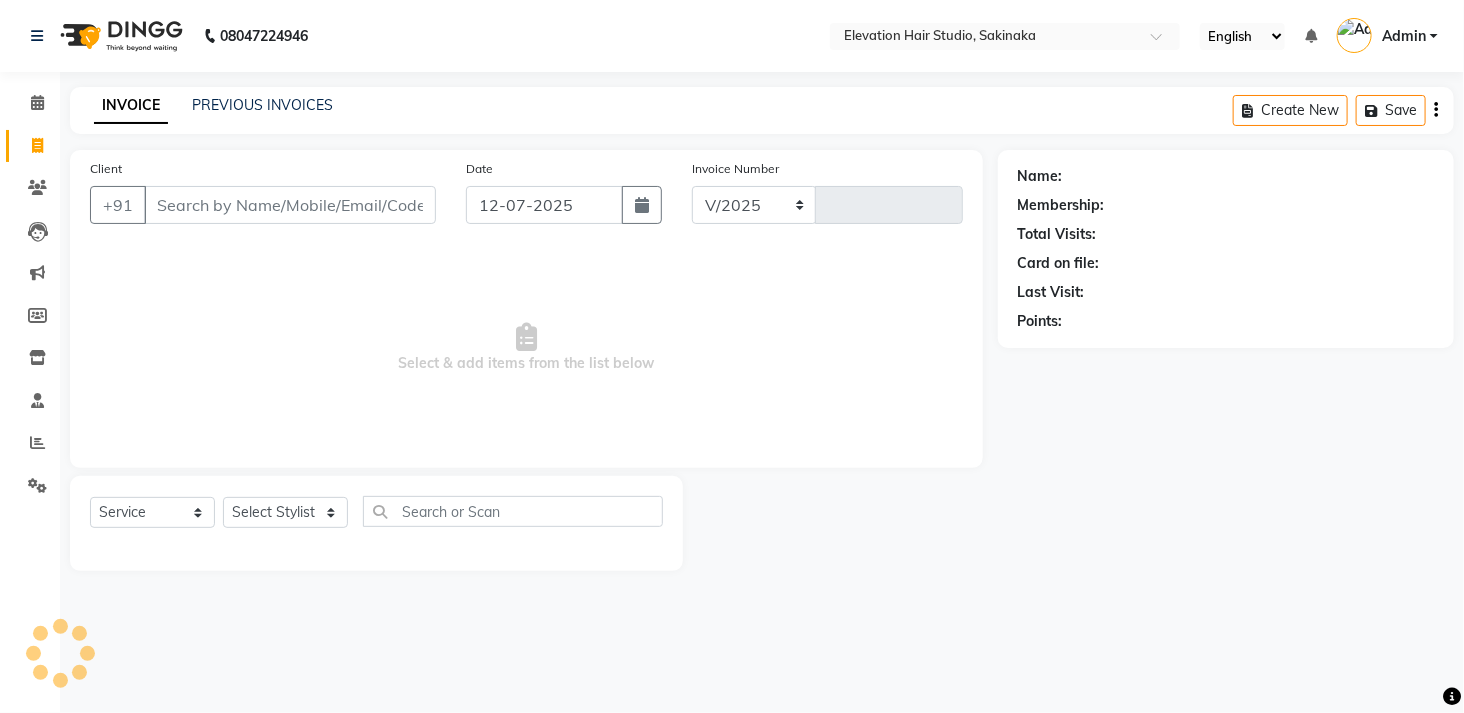 select on "4949" 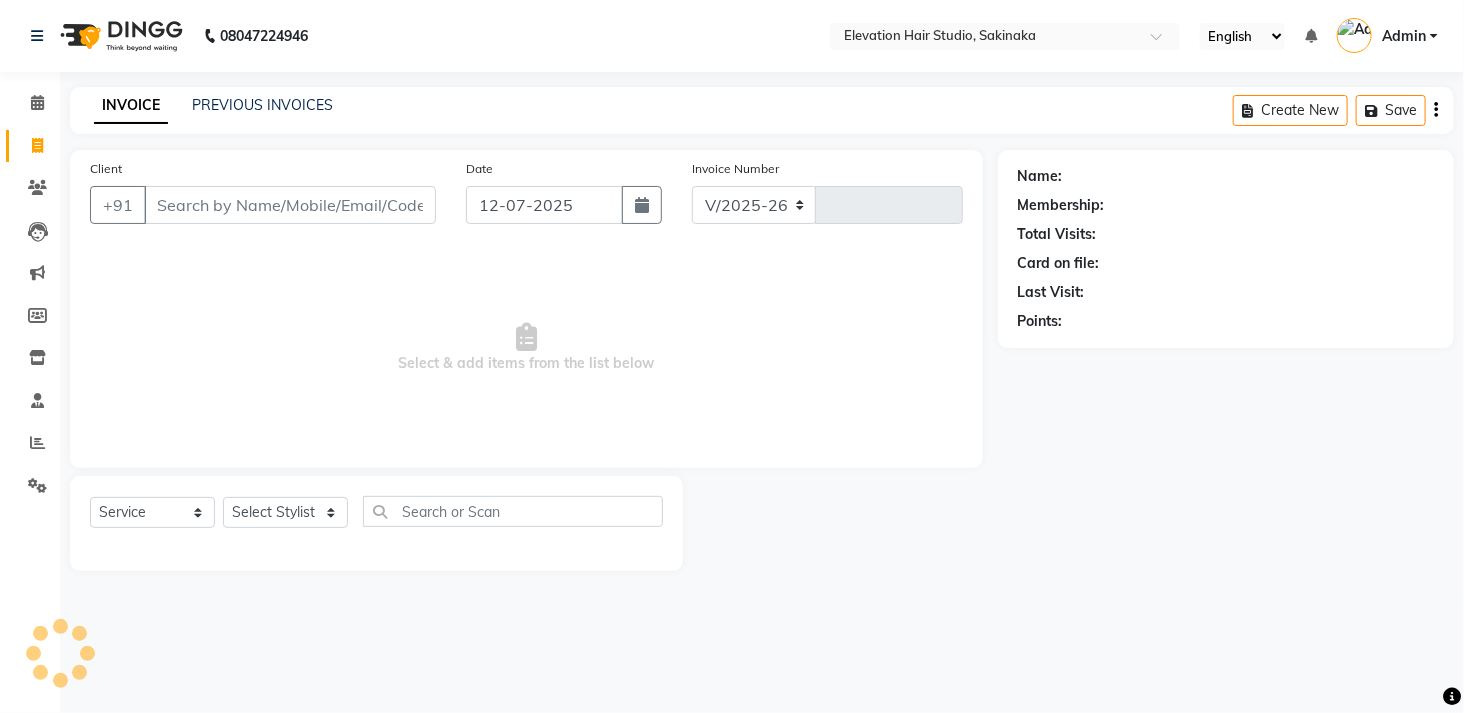 type on "1091" 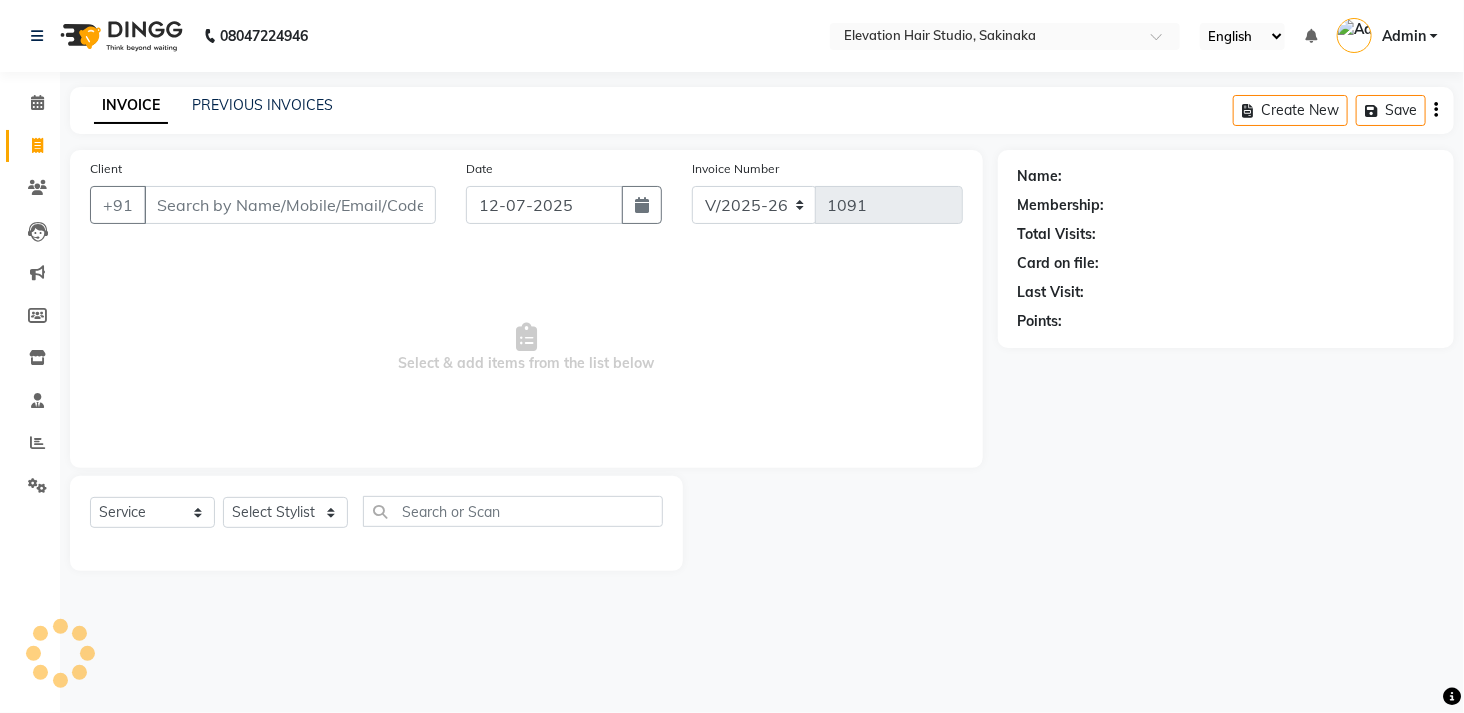 click on "Client" at bounding box center [290, 205] 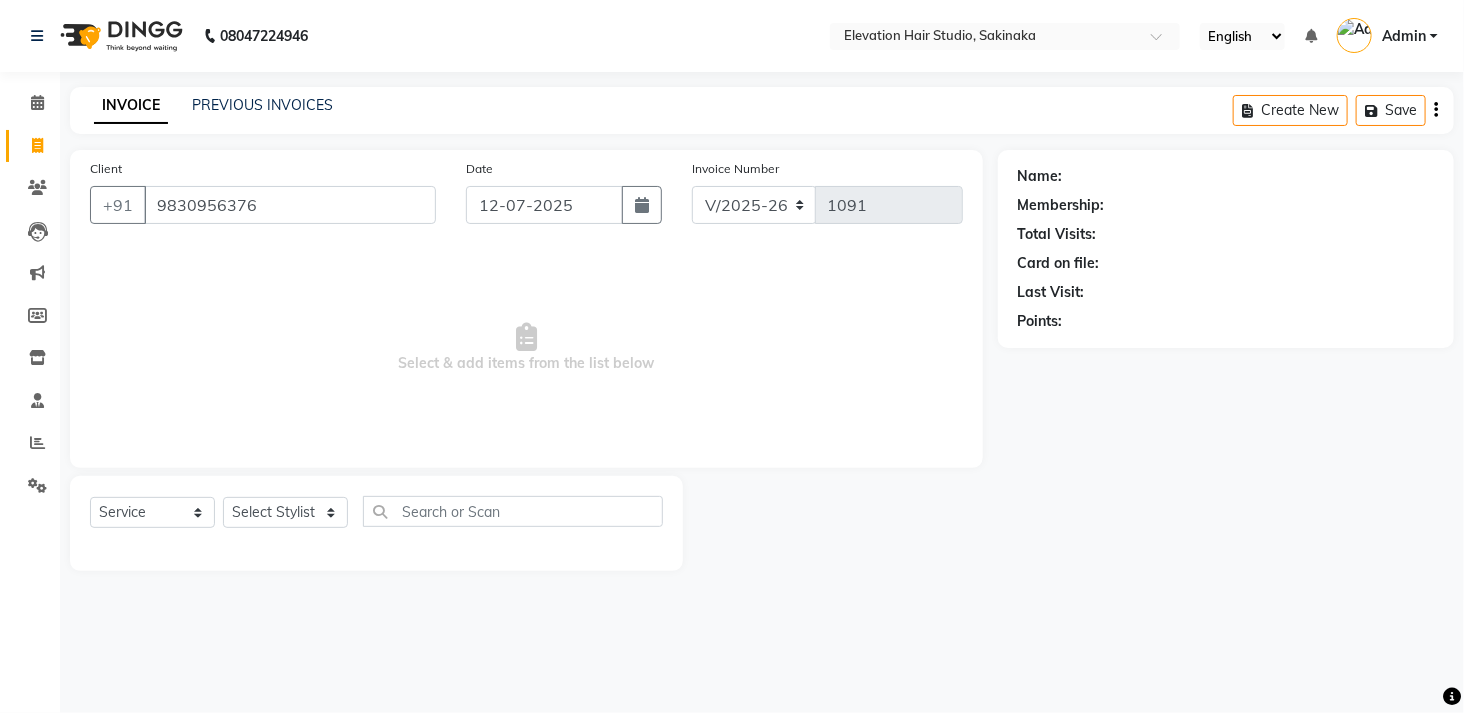 type on "9830956376" 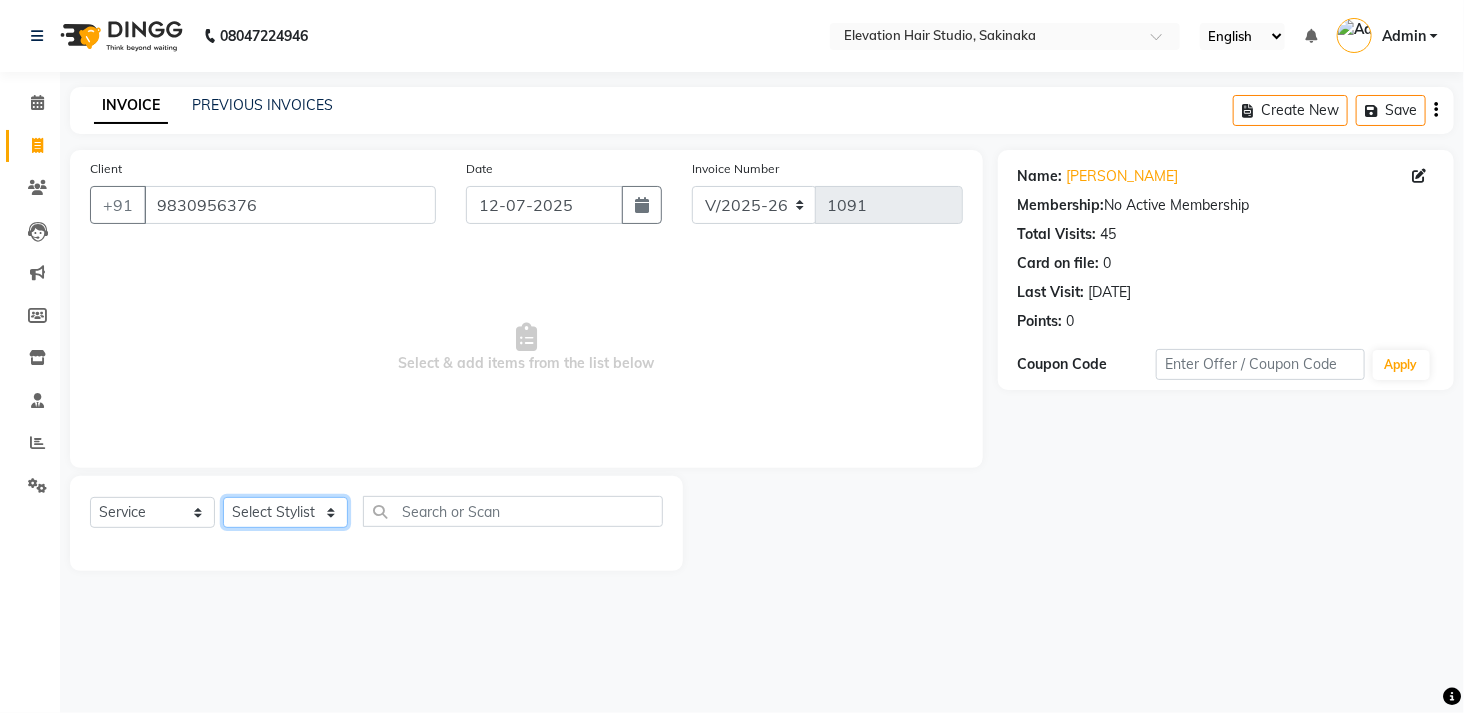 click on "Select Stylist Admin (EHS Thane) ANEES  [PERSON_NAME]  PRIYA [PERSON_NAME]  [PERSON_NAME] [PERSON_NAME]" 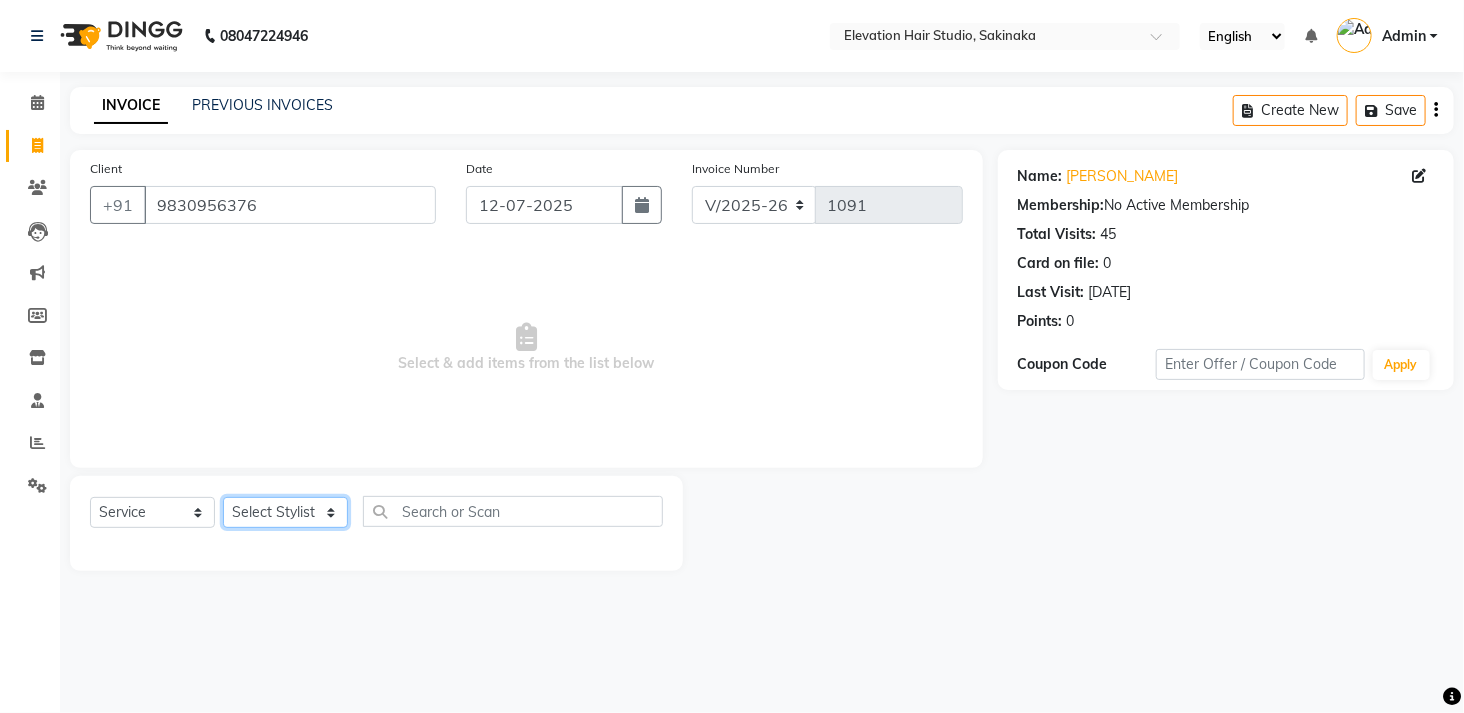 select on "30865" 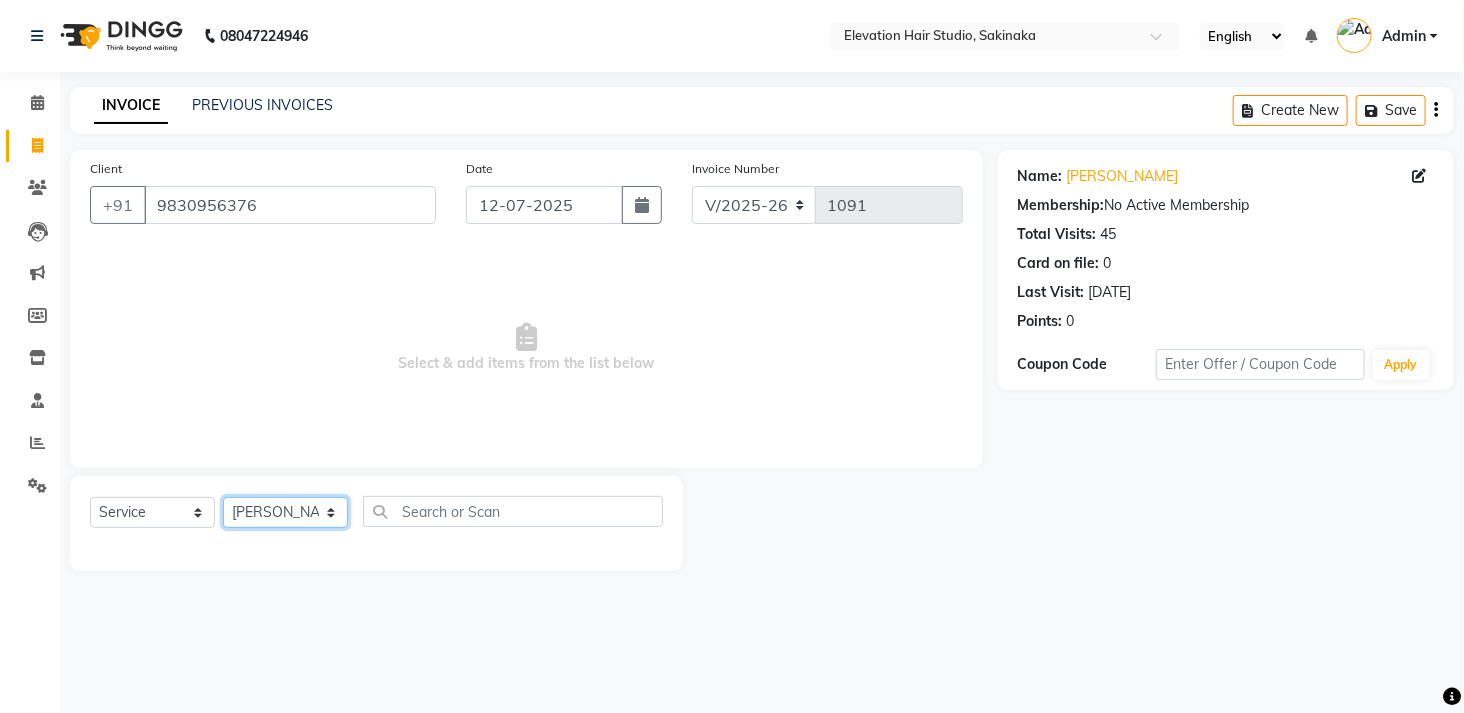 click on "Select Stylist Admin (EHS Thane) ANEES  [PERSON_NAME]  PRIYA [PERSON_NAME]  [PERSON_NAME] [PERSON_NAME]" 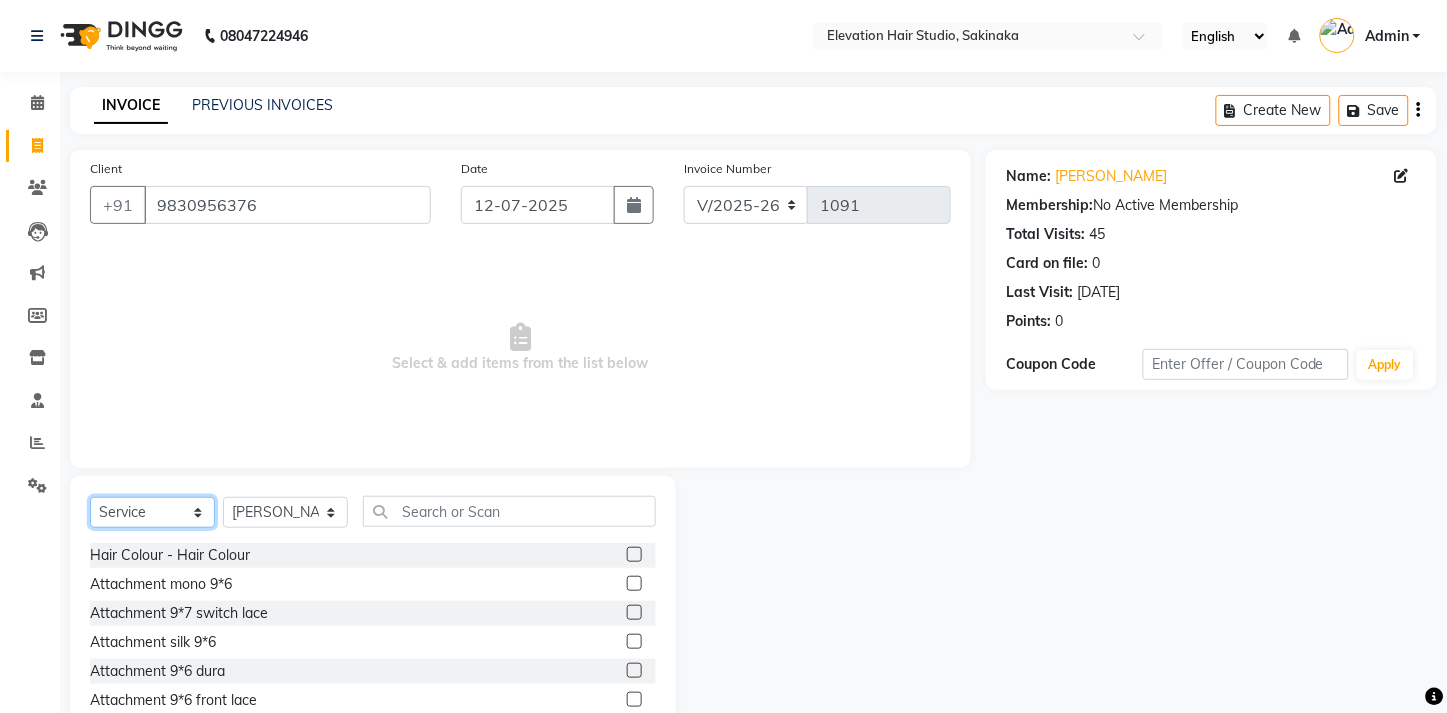 click on "Select  Service  Product  Membership  Package Voucher Prepaid Gift Card" 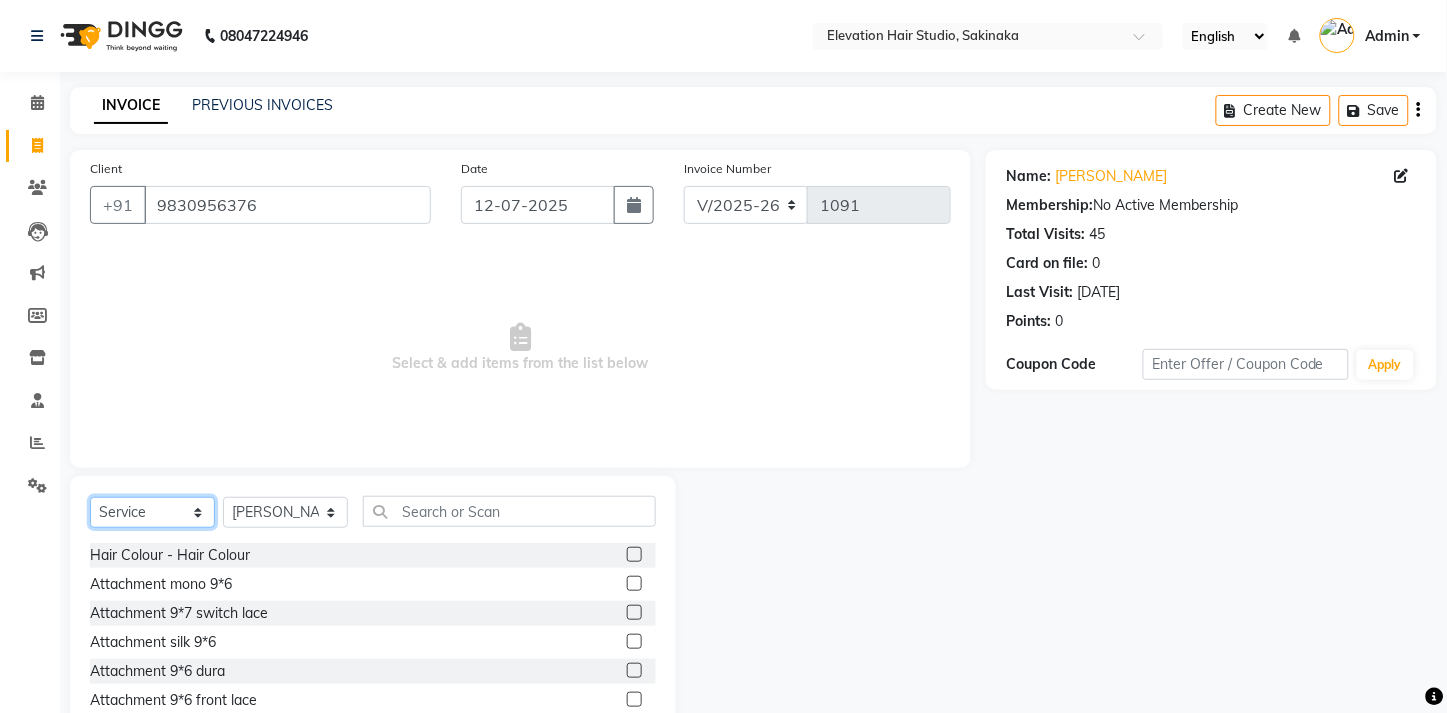 select on "product" 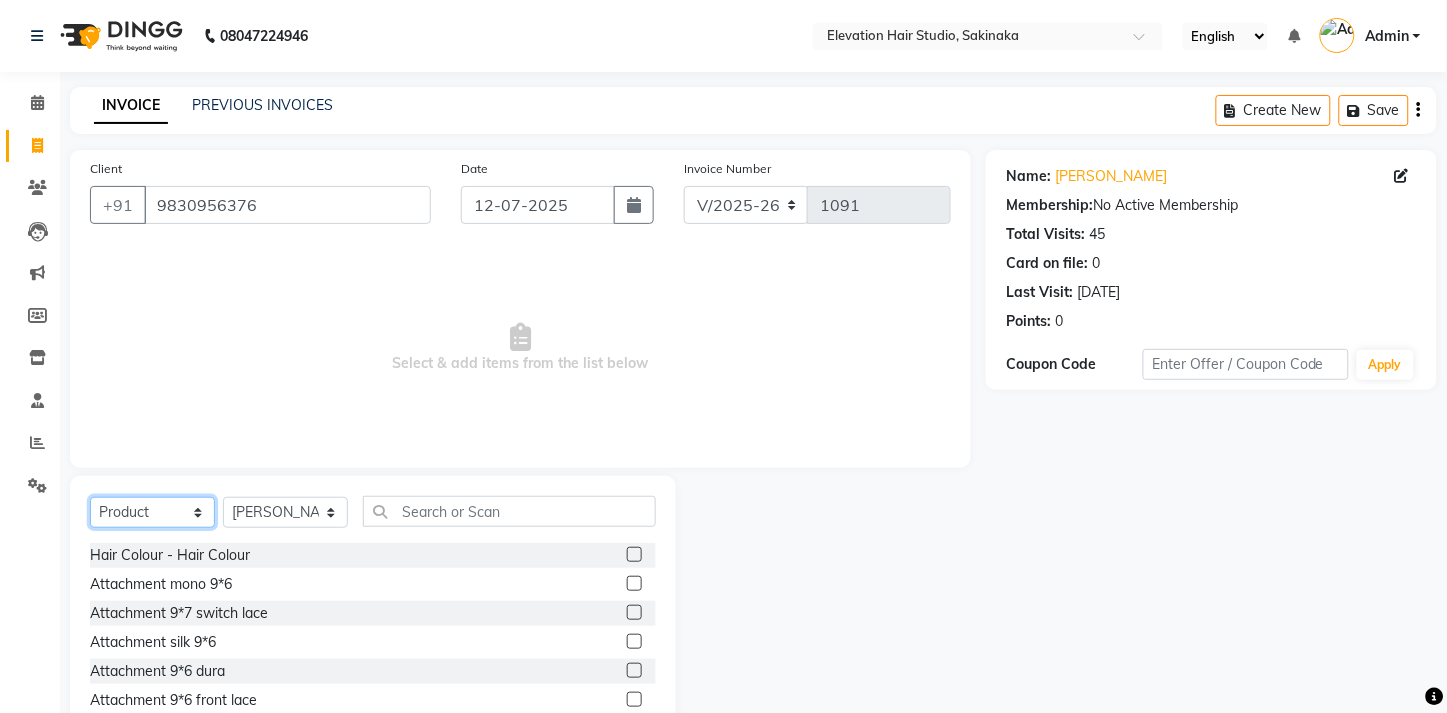 click on "Select  Service  Product  Membership  Package Voucher Prepaid Gift Card" 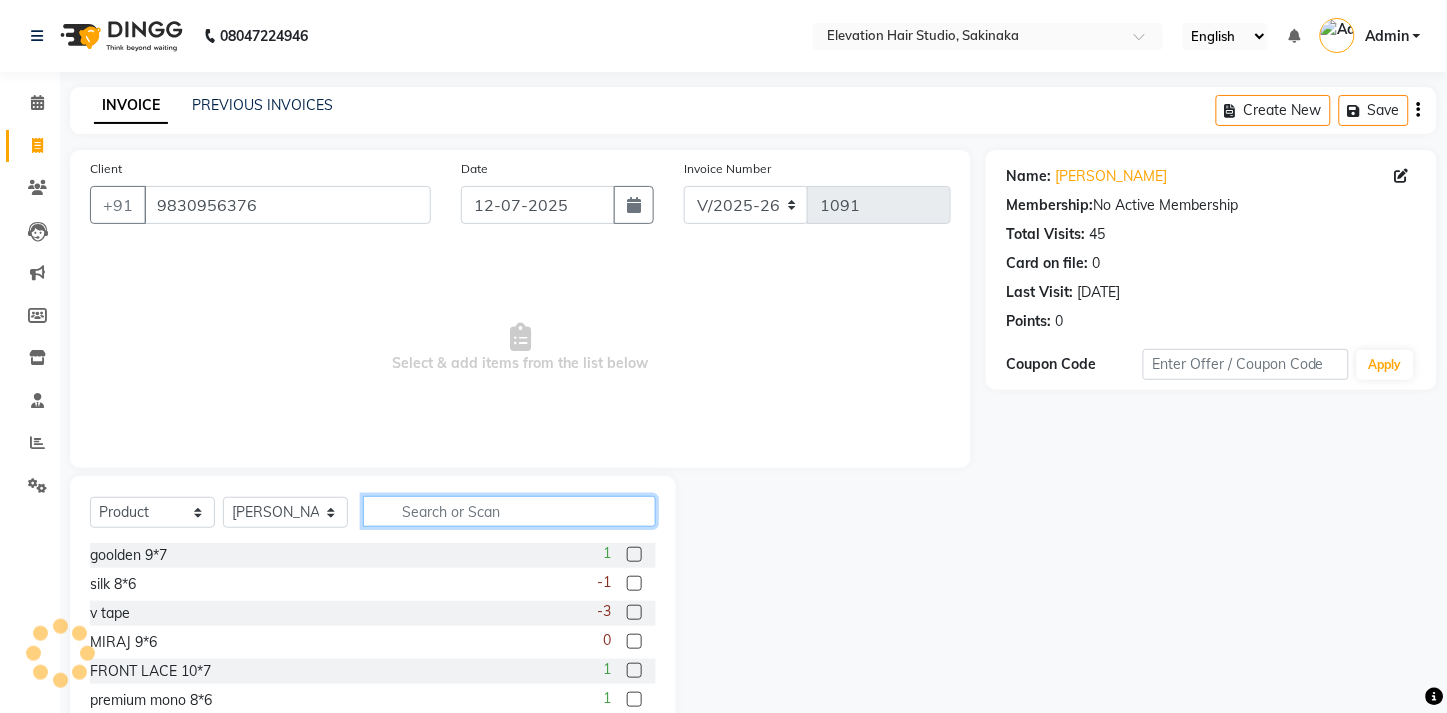 click 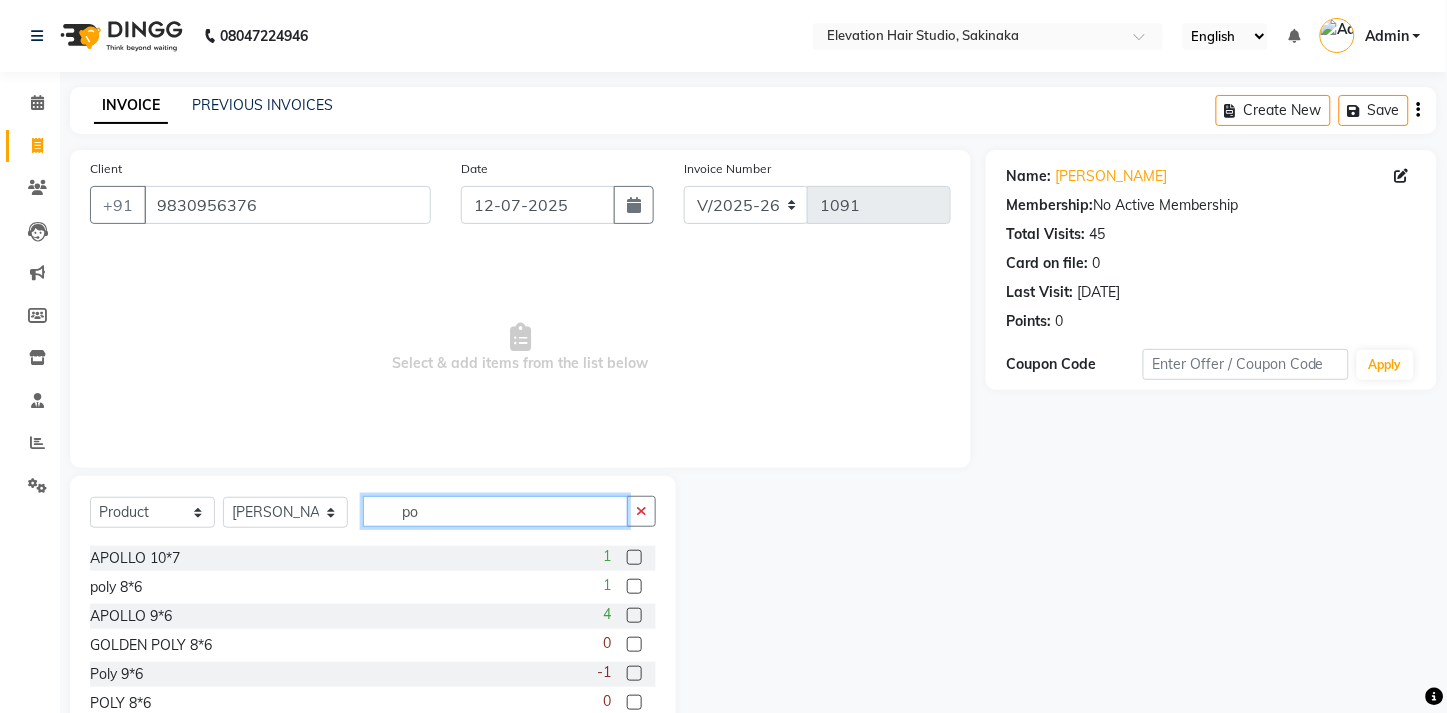 scroll, scrollTop: 61, scrollLeft: 0, axis: vertical 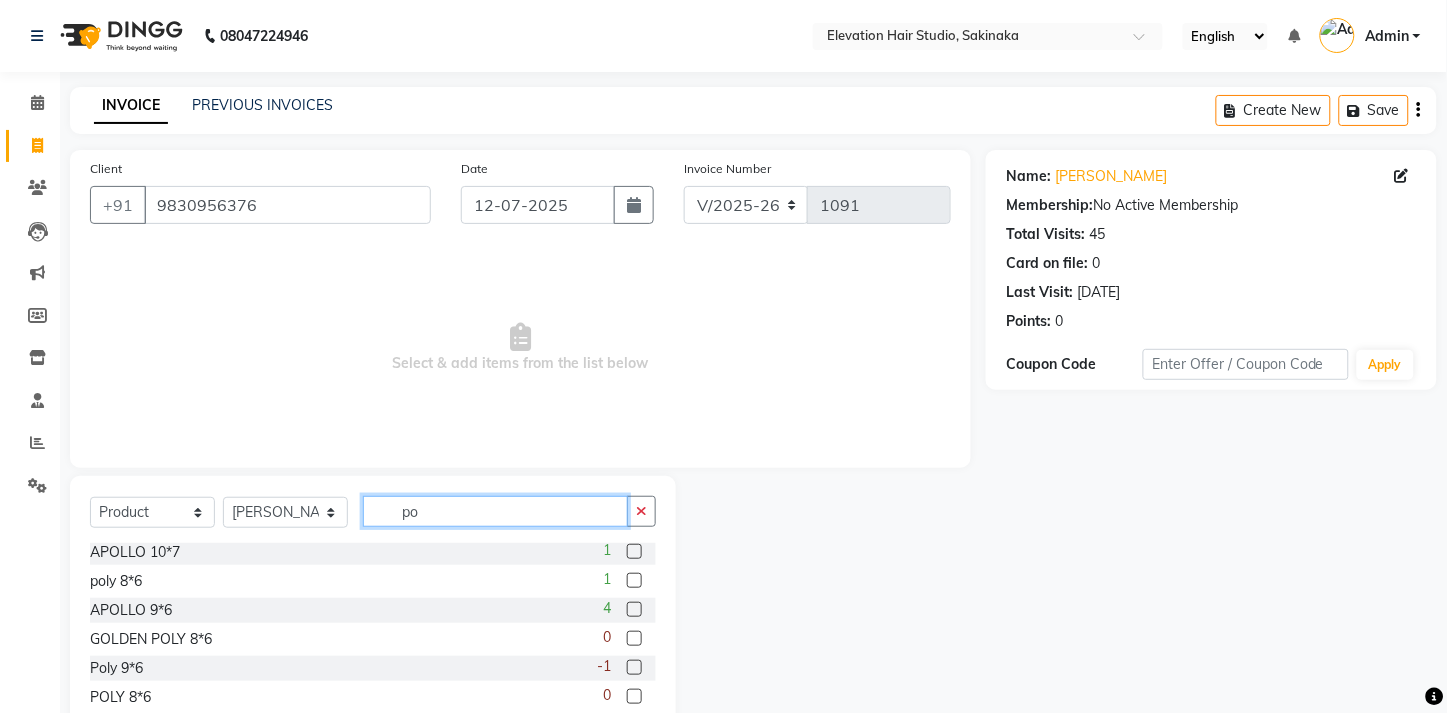 type on "po" 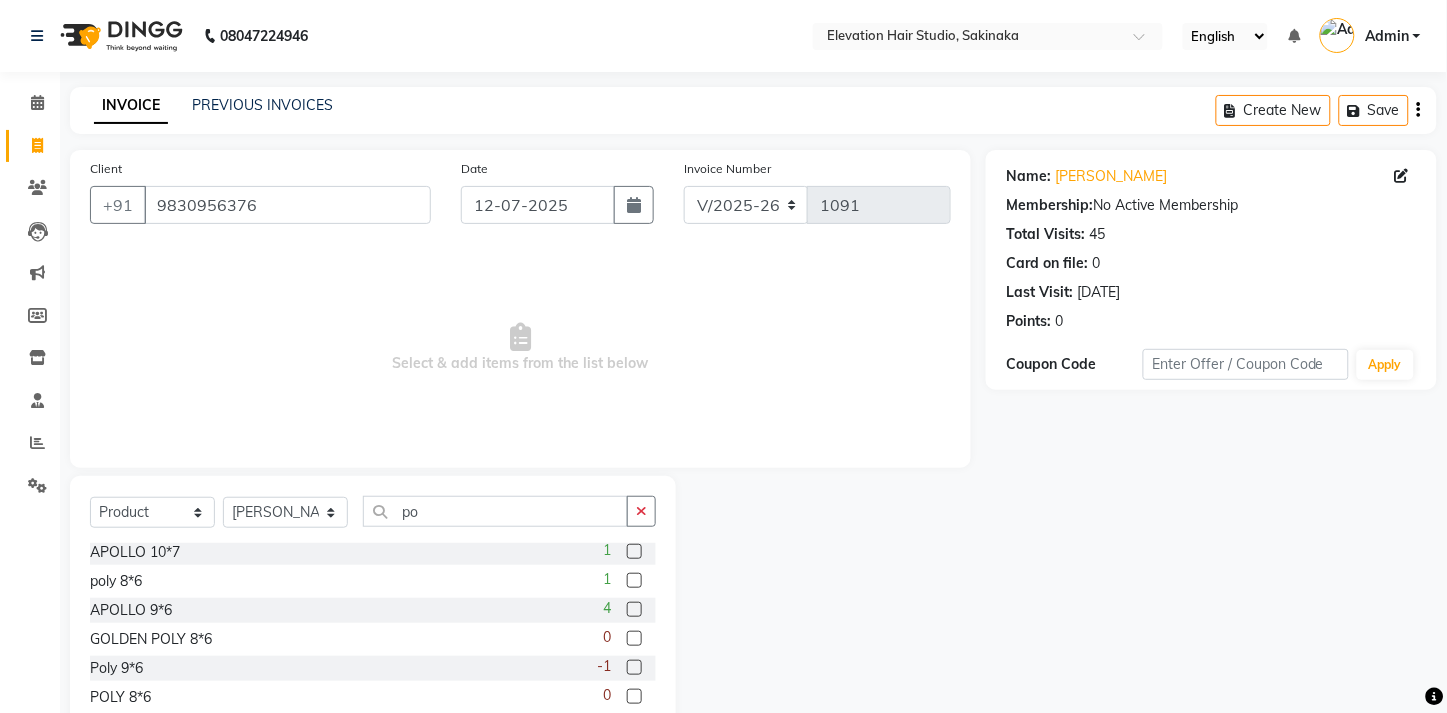 click 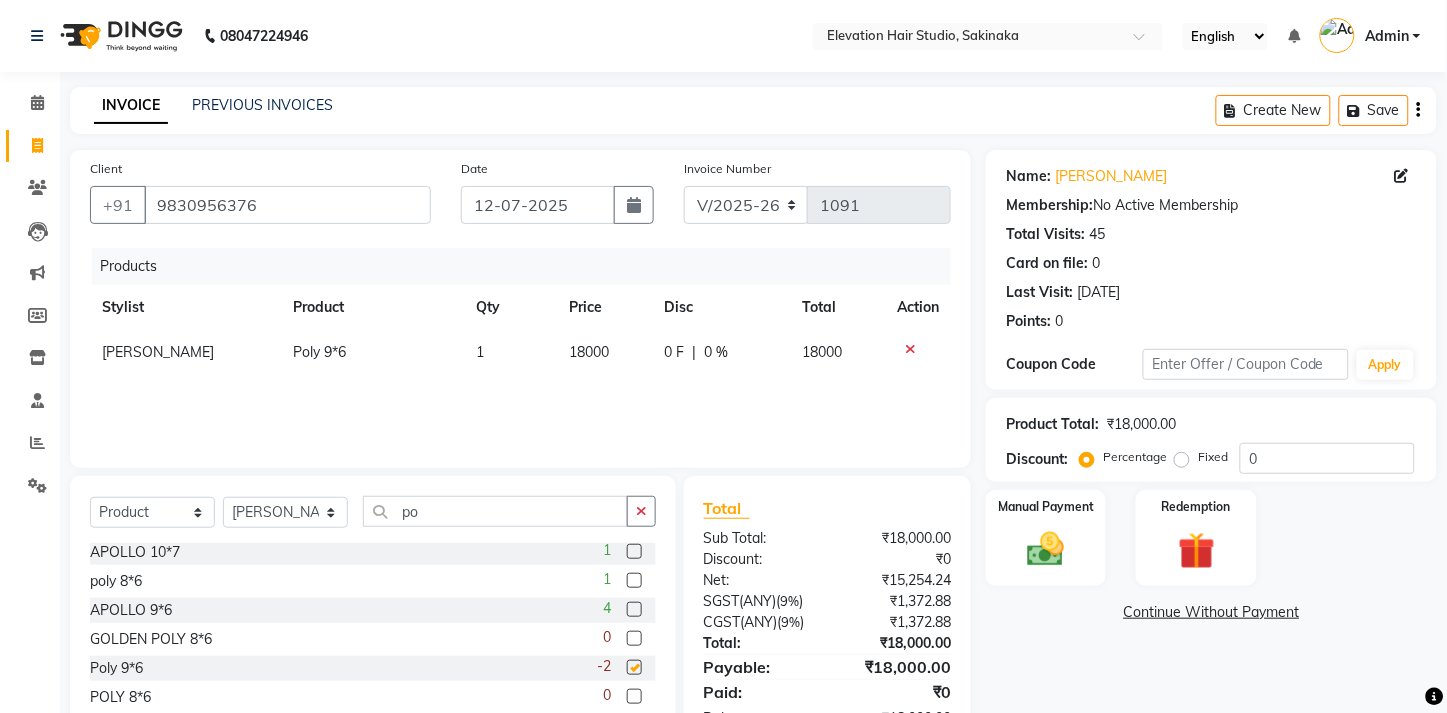 checkbox on "false" 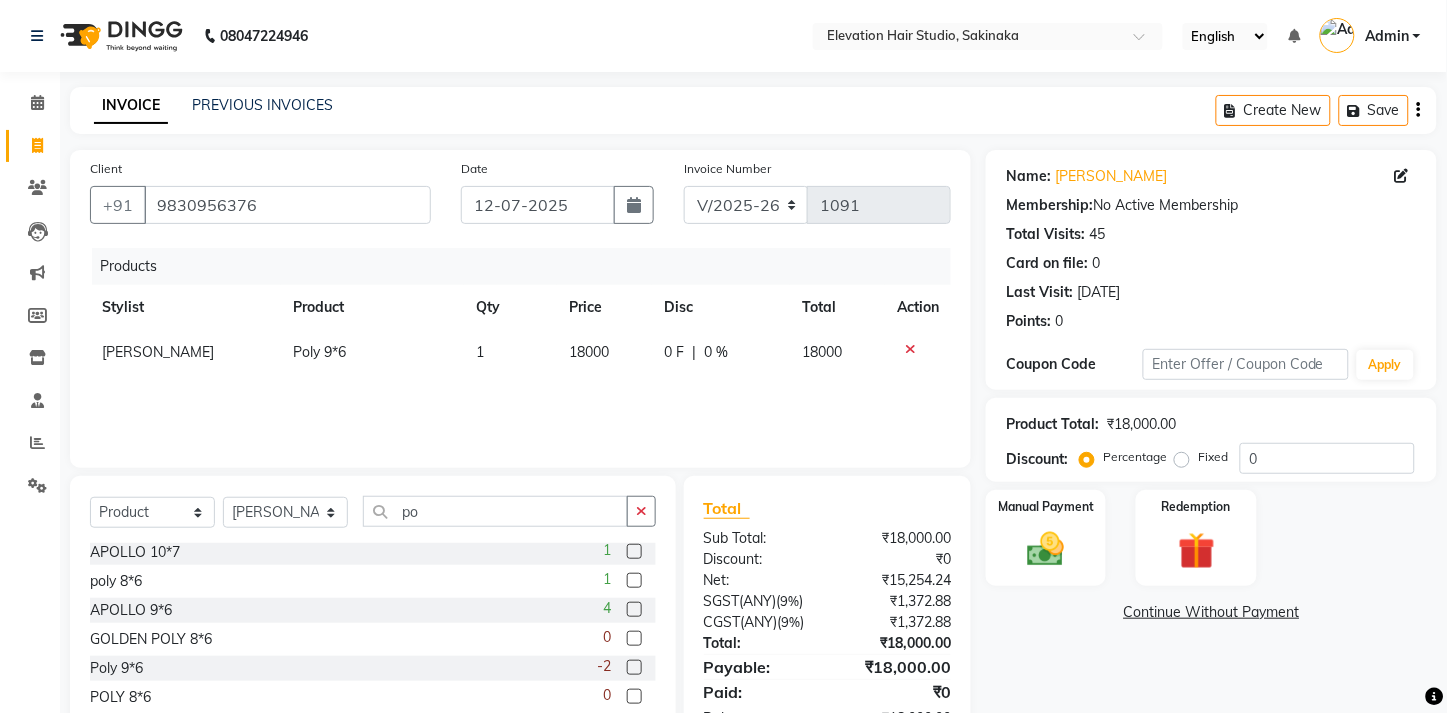 click on "1" 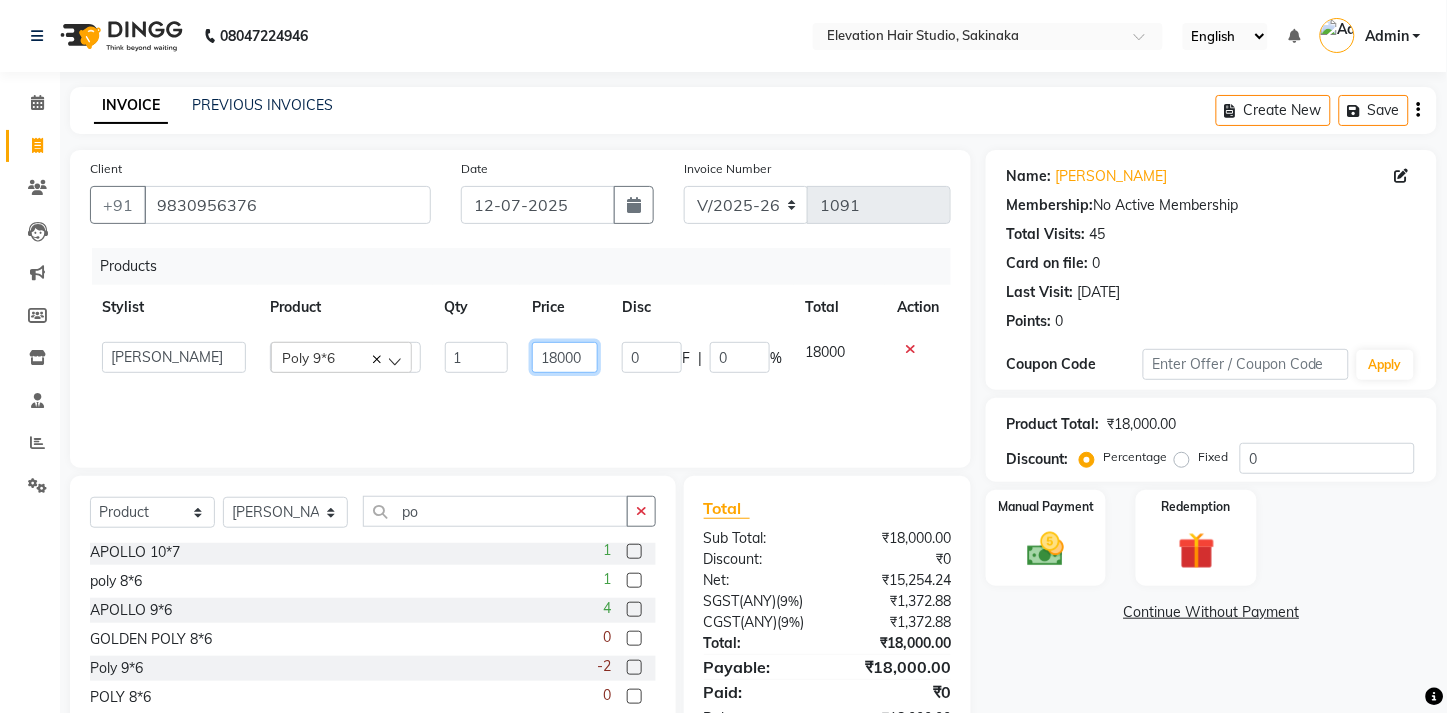 click on "18000" 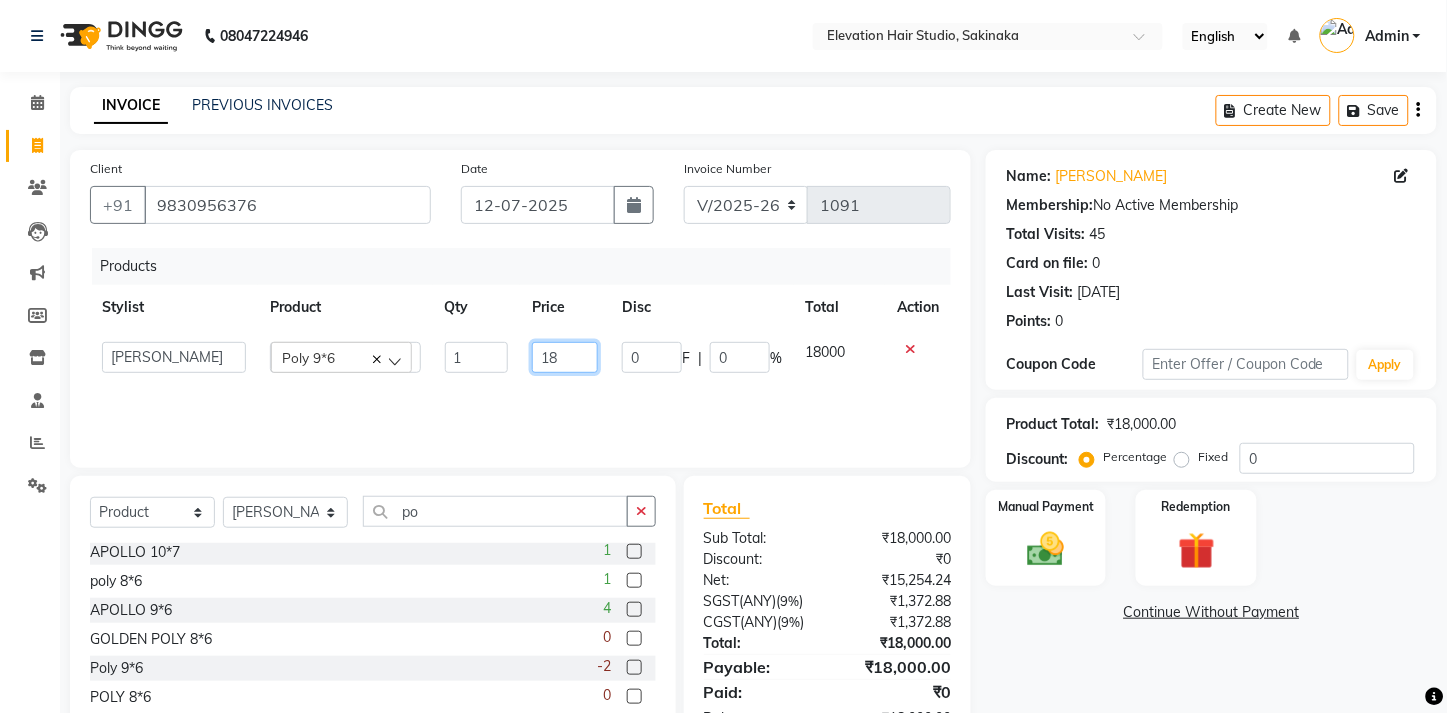 type on "1" 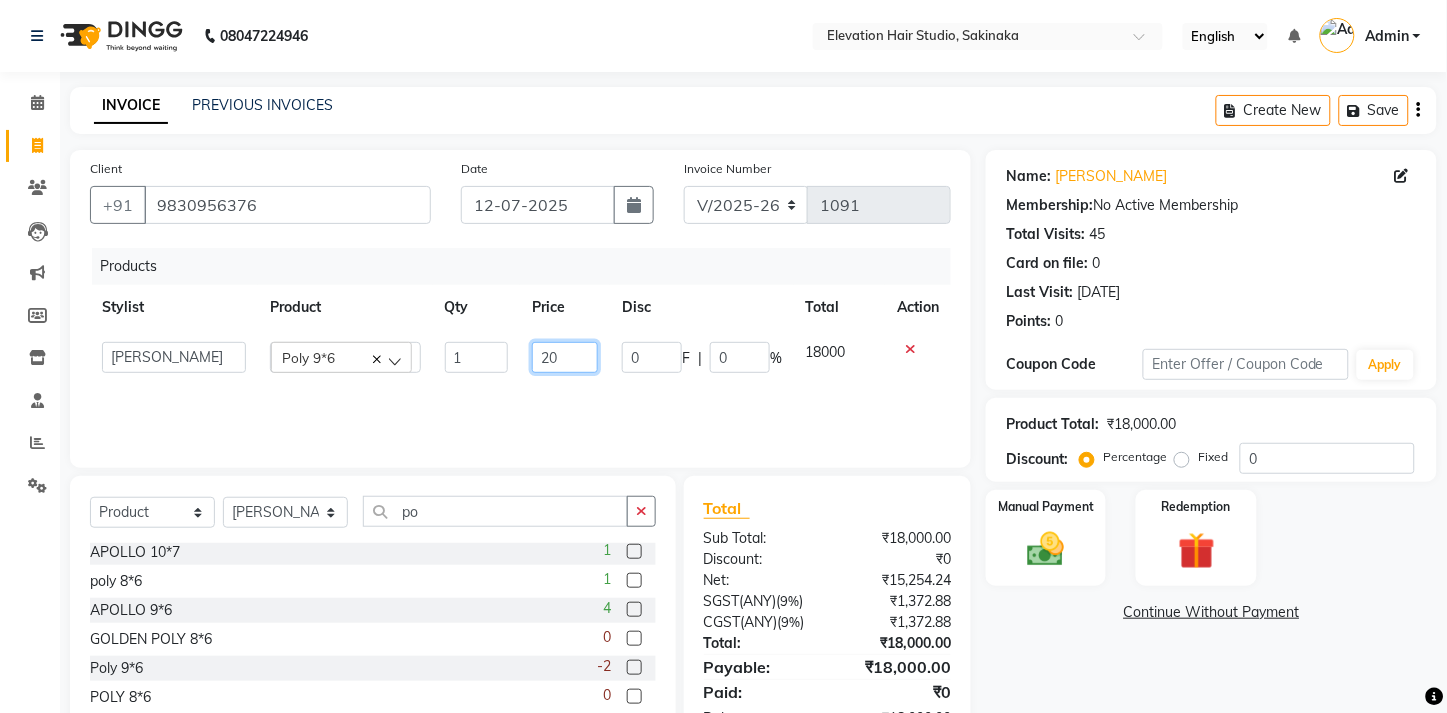 type on "2" 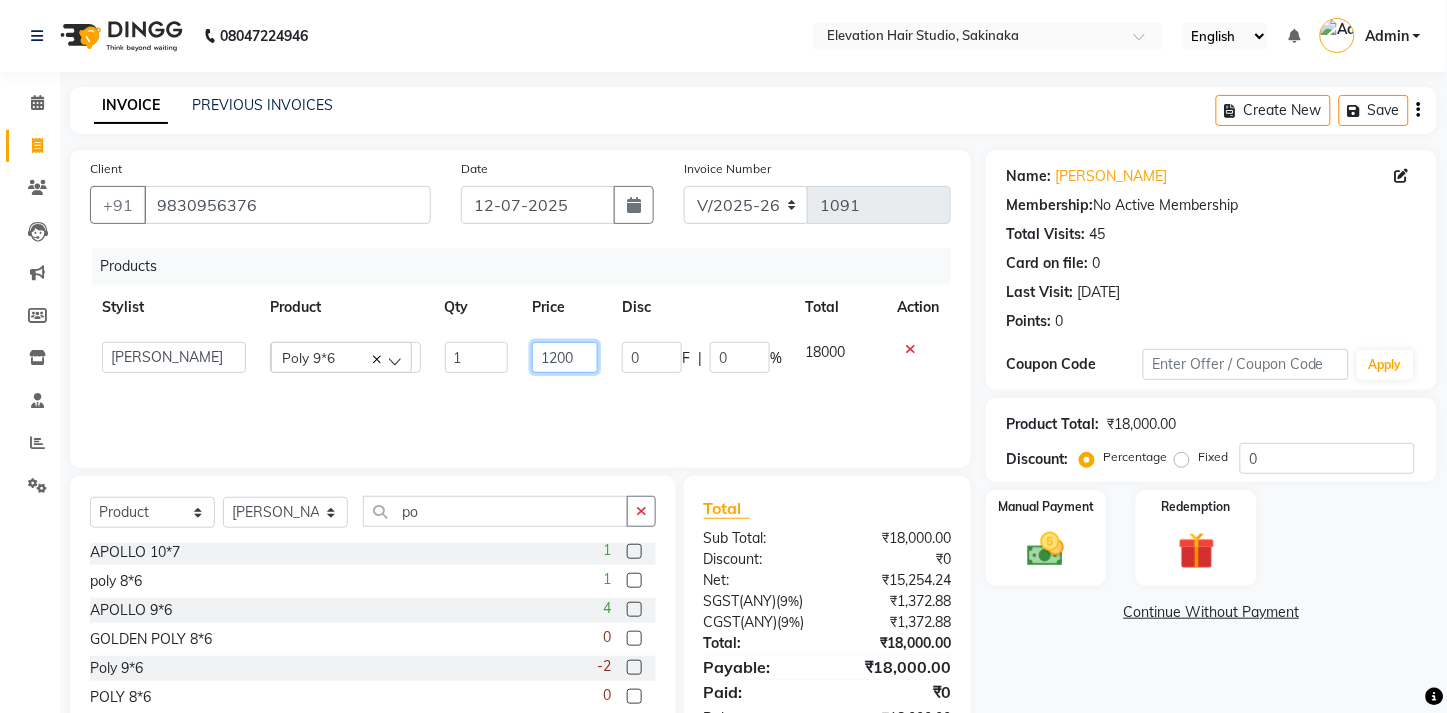 type on "12000" 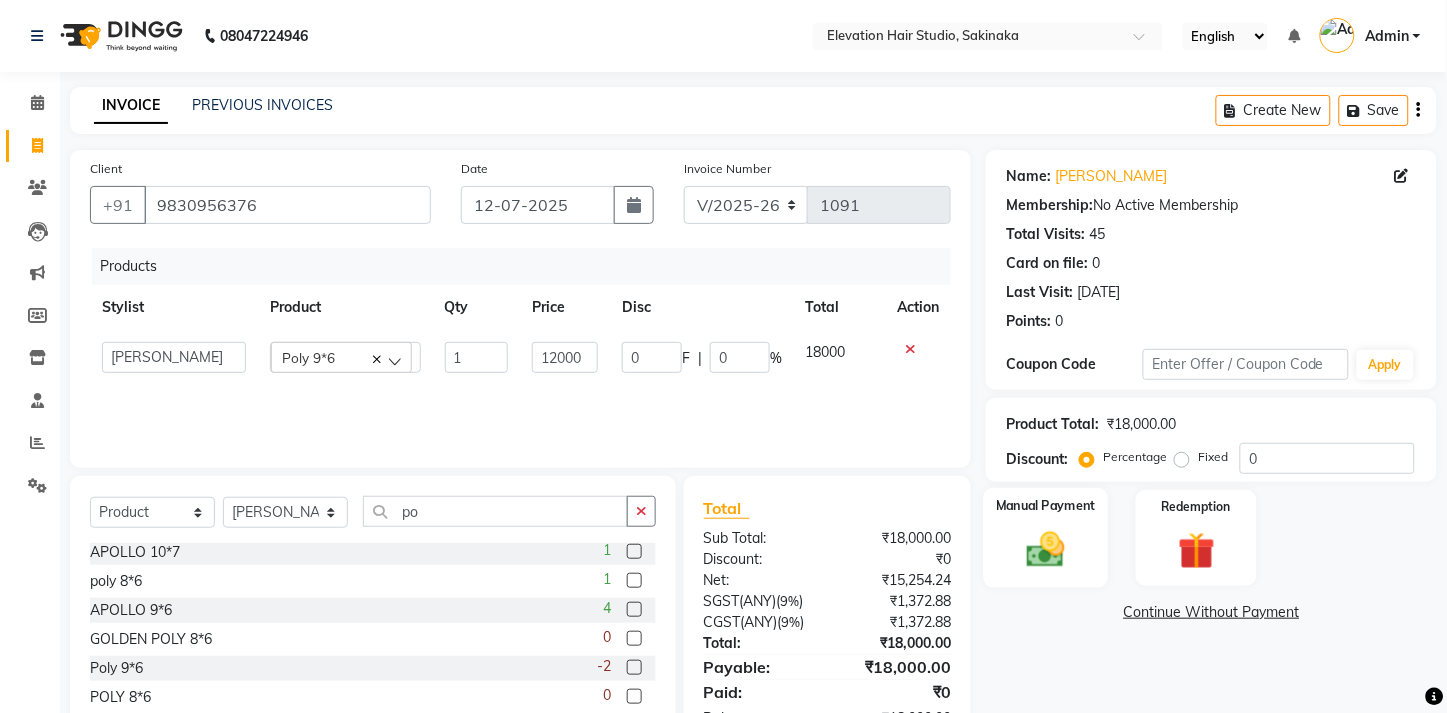 click on "Manual Payment" 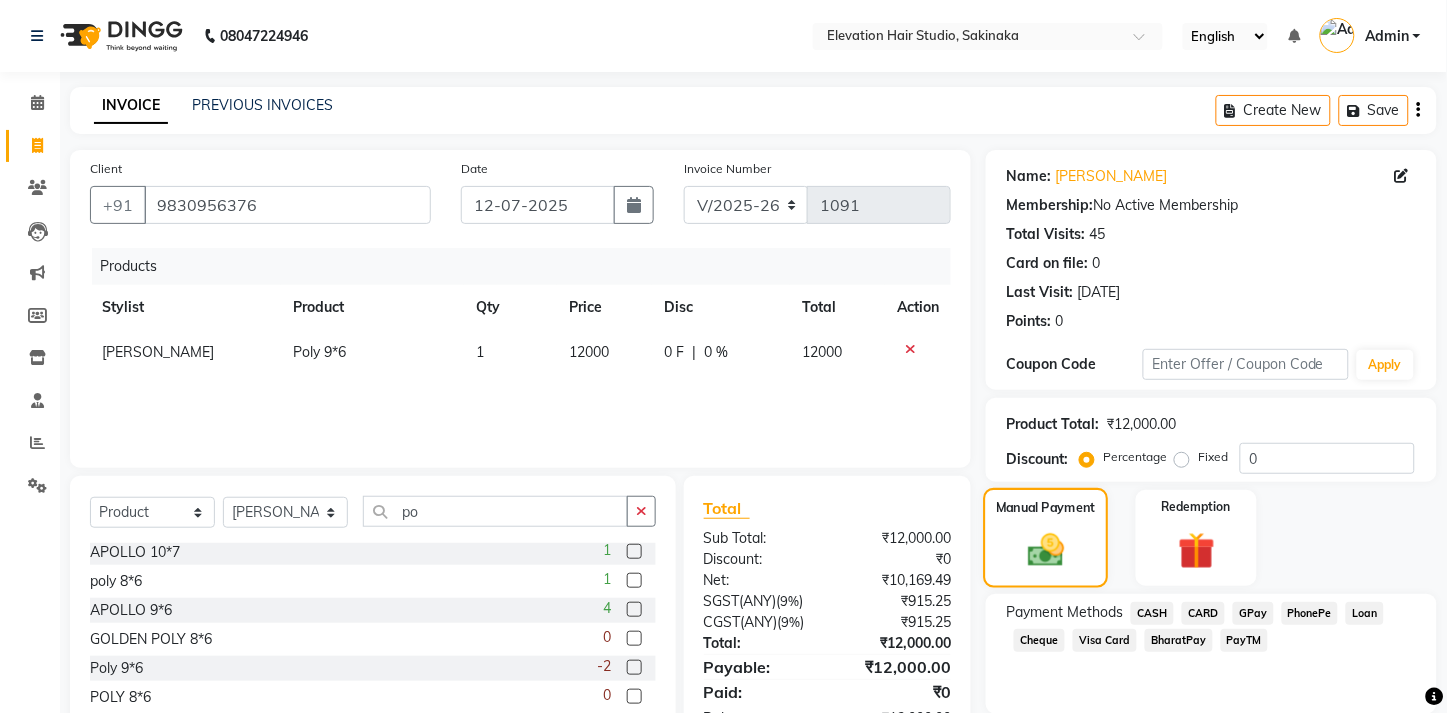 scroll, scrollTop: 94, scrollLeft: 0, axis: vertical 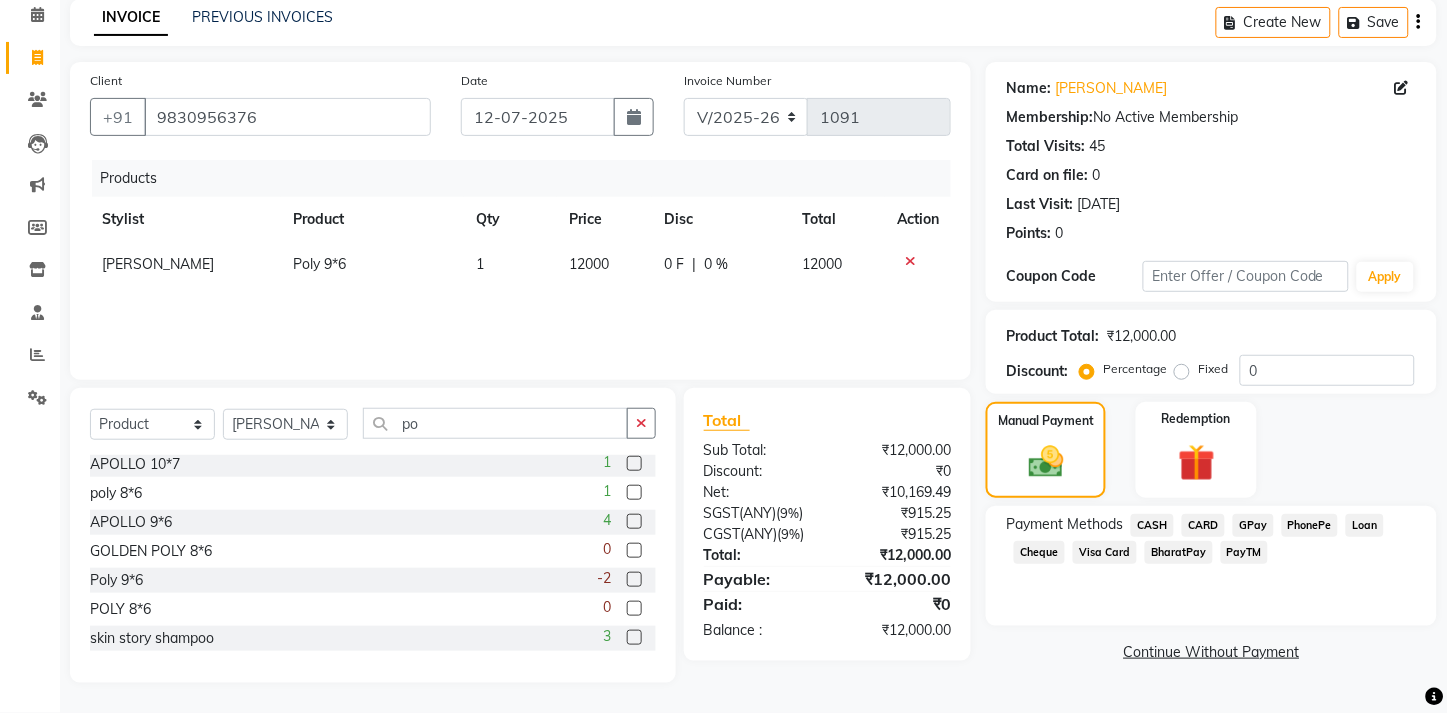 click on "GPay" 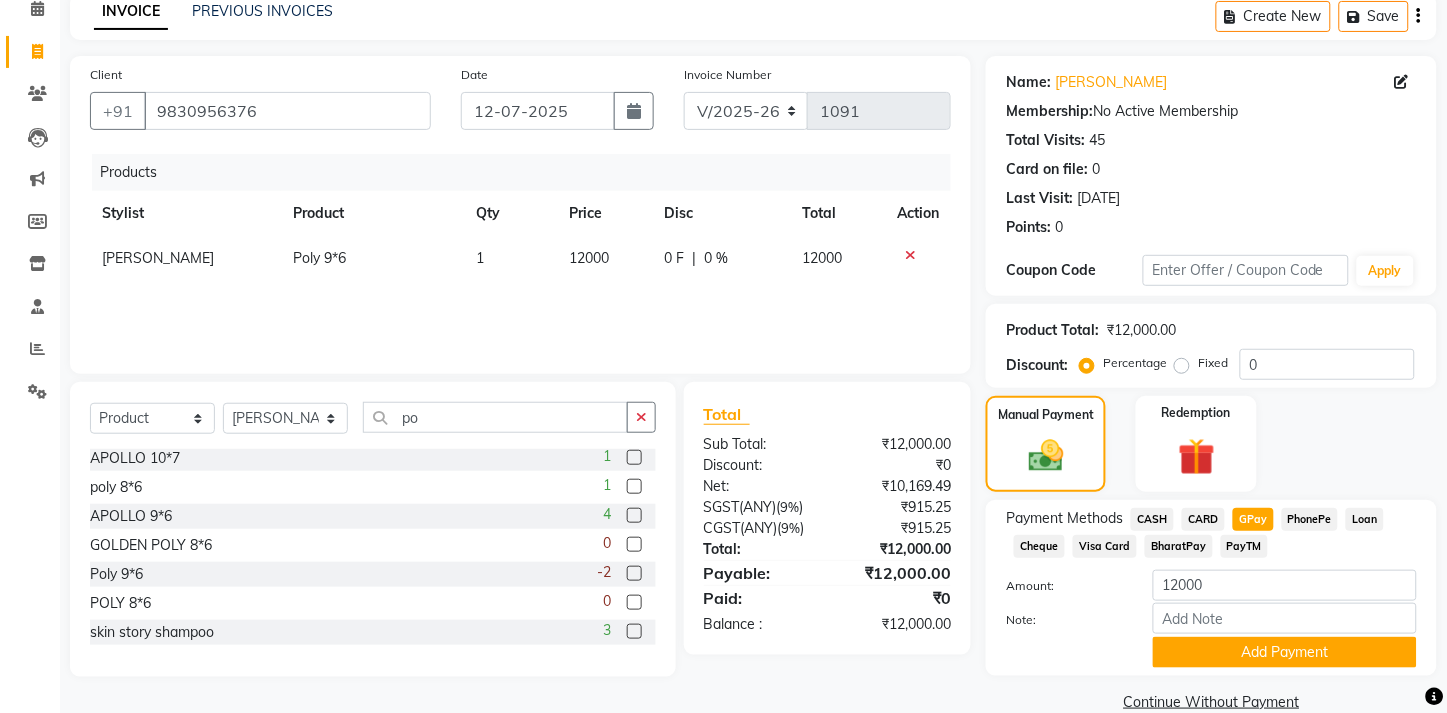 scroll, scrollTop: 151, scrollLeft: 0, axis: vertical 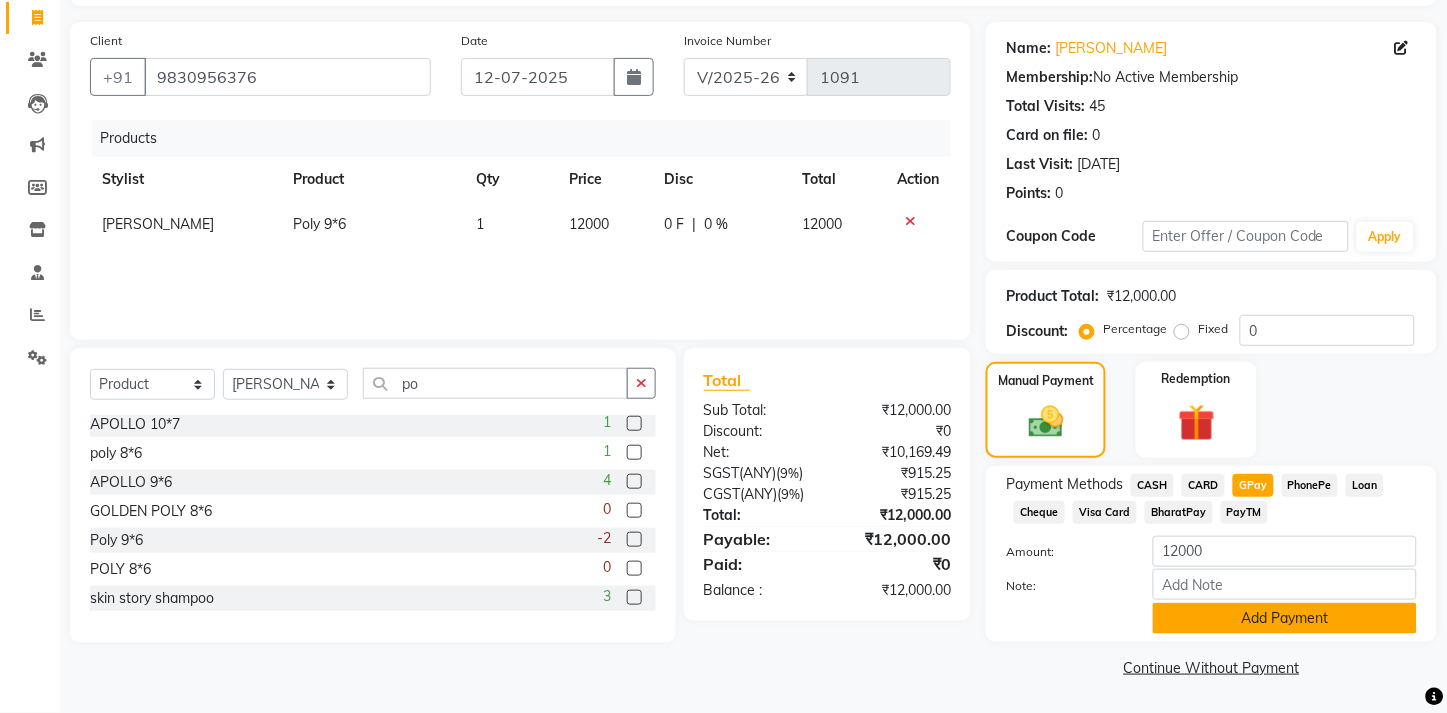 click on "Add Payment" 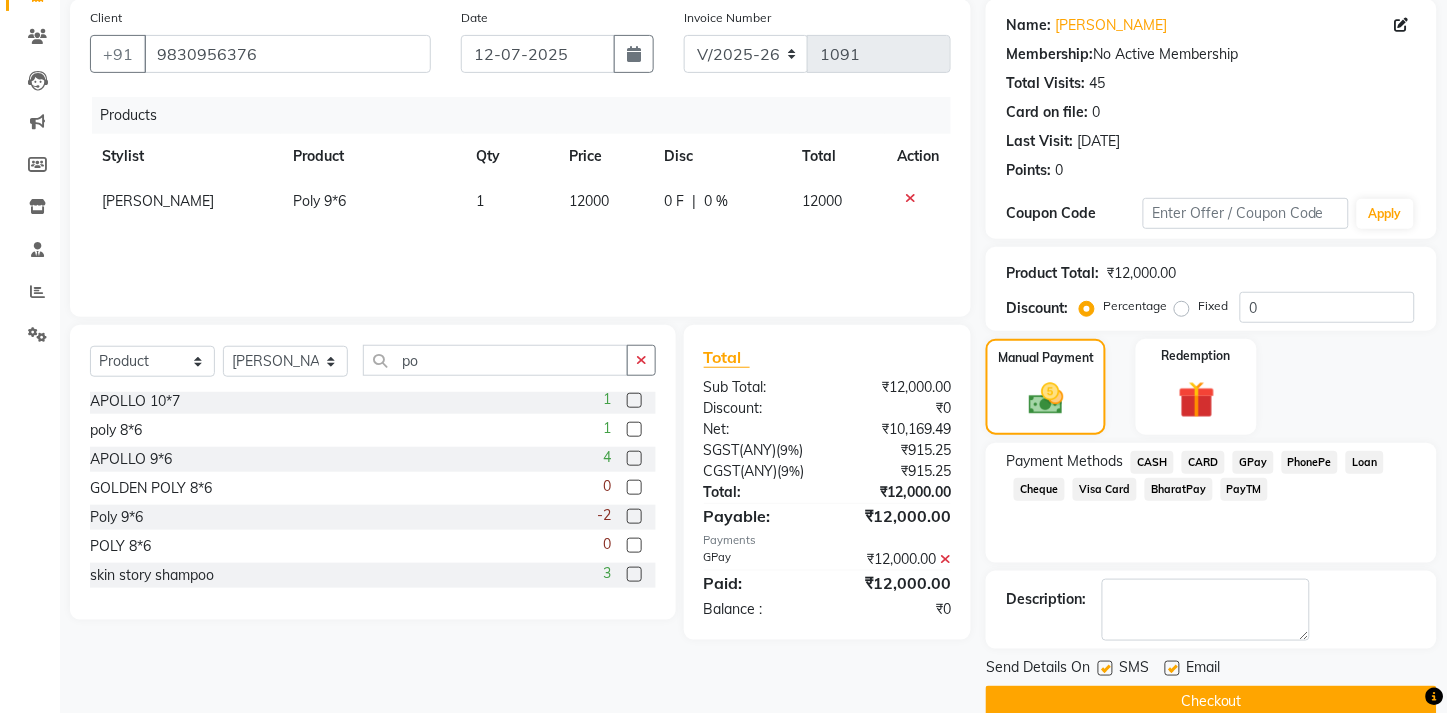 scroll, scrollTop: 207, scrollLeft: 0, axis: vertical 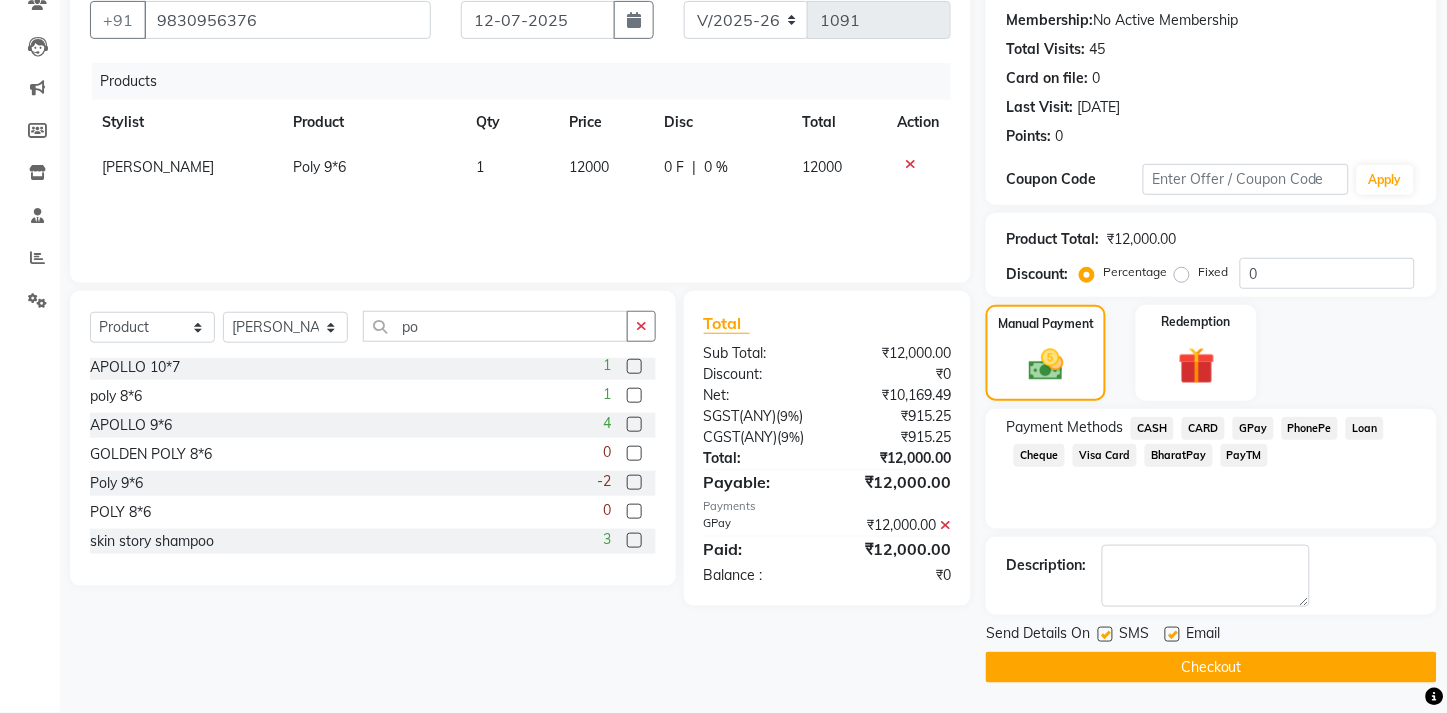 click 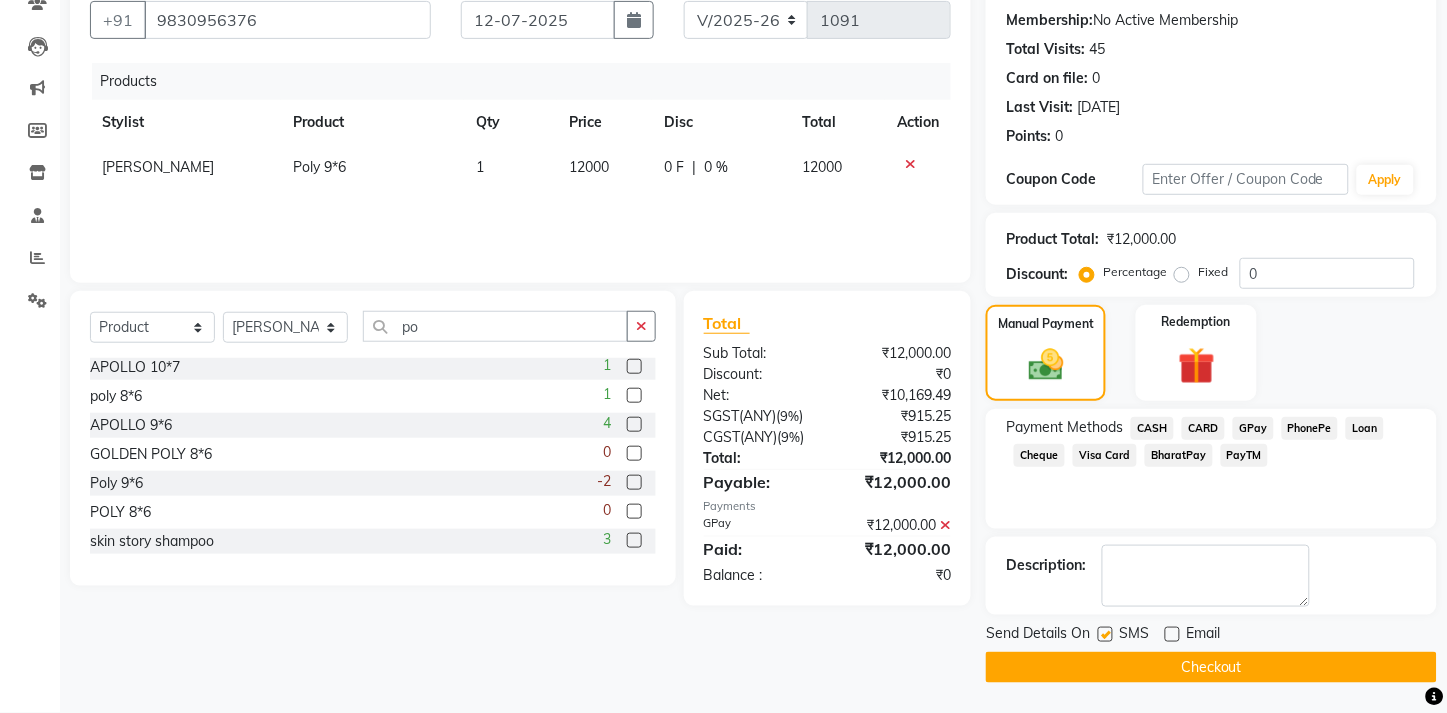 click 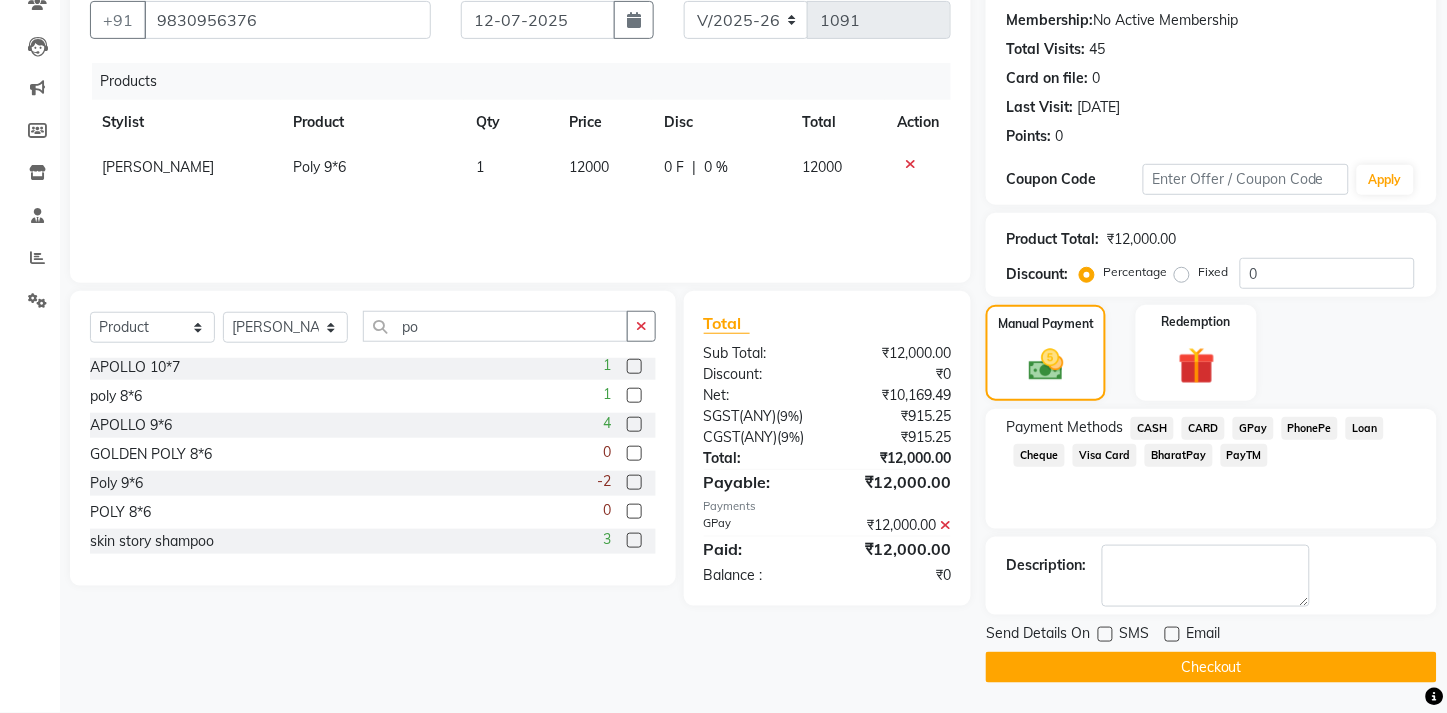 click on "Checkout" 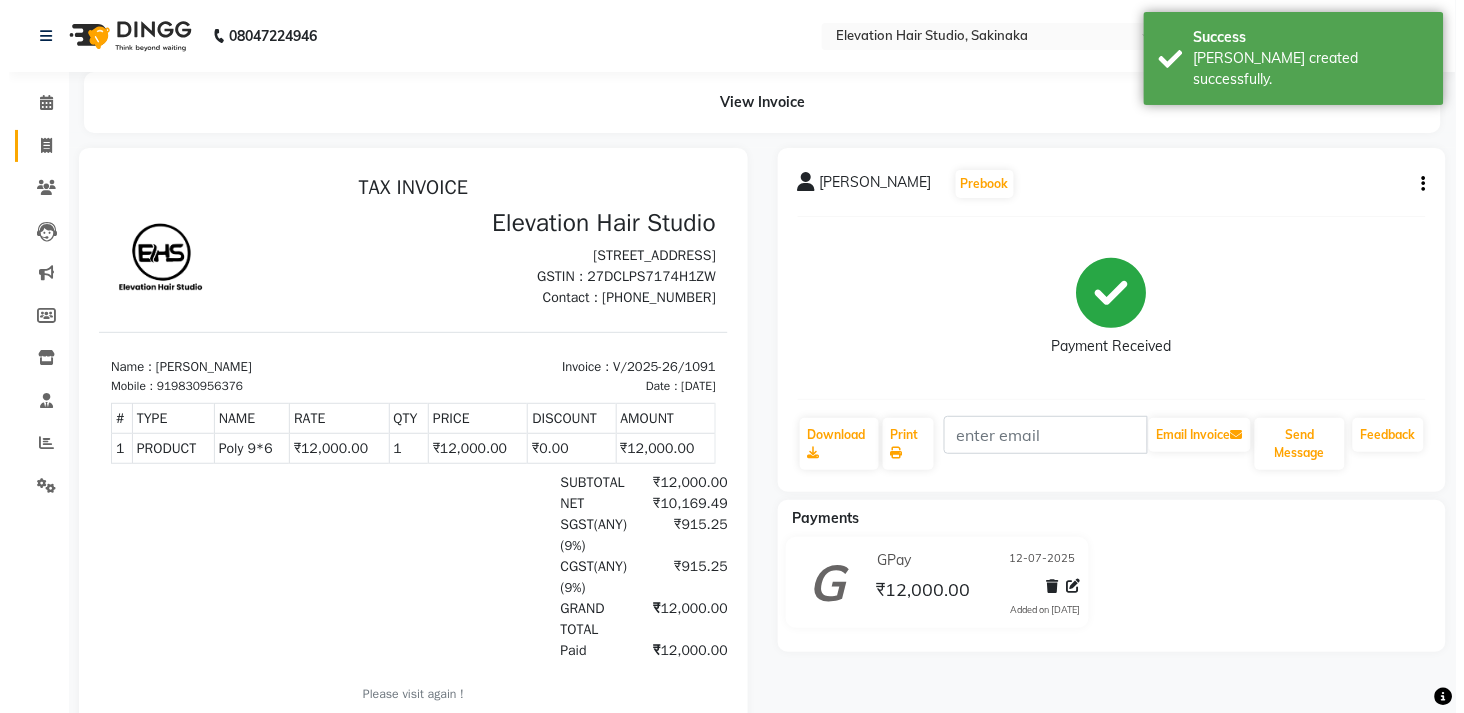 scroll, scrollTop: 0, scrollLeft: 0, axis: both 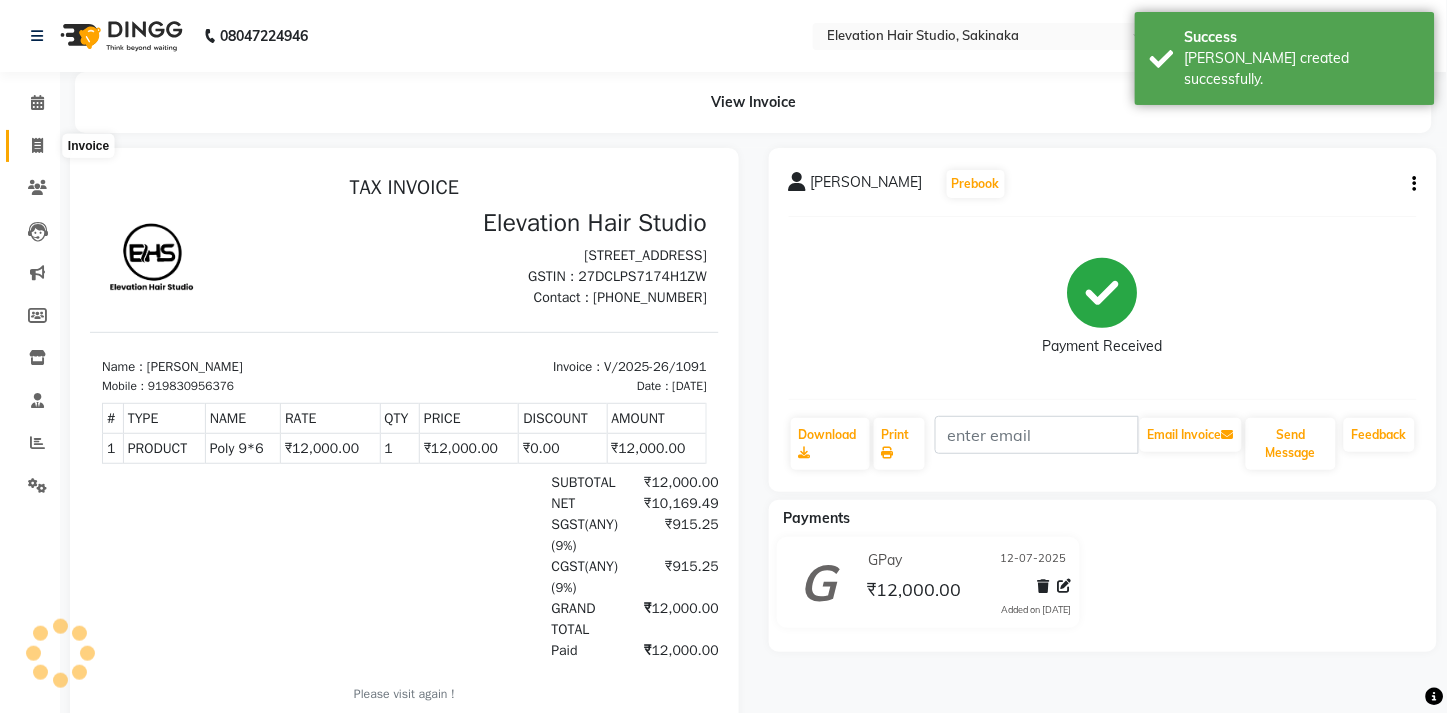 click 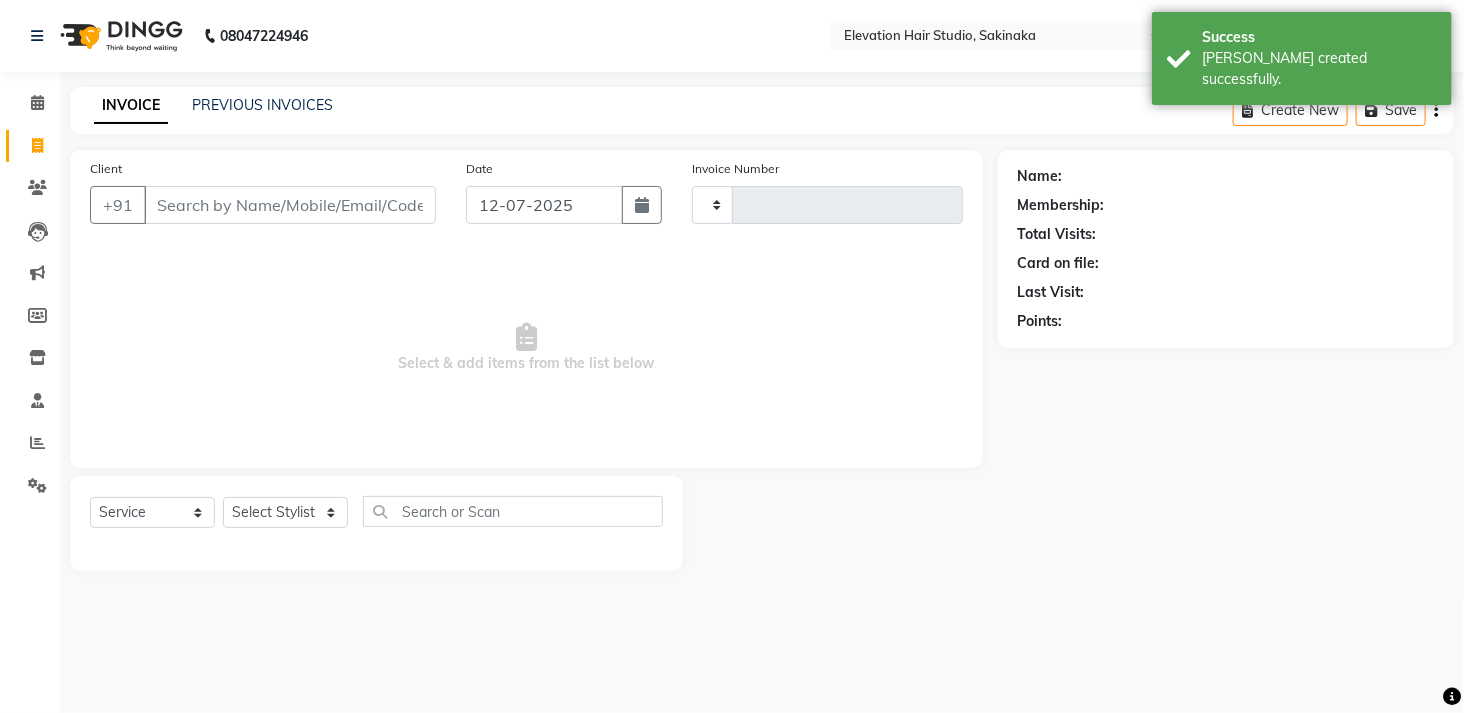type on "1092" 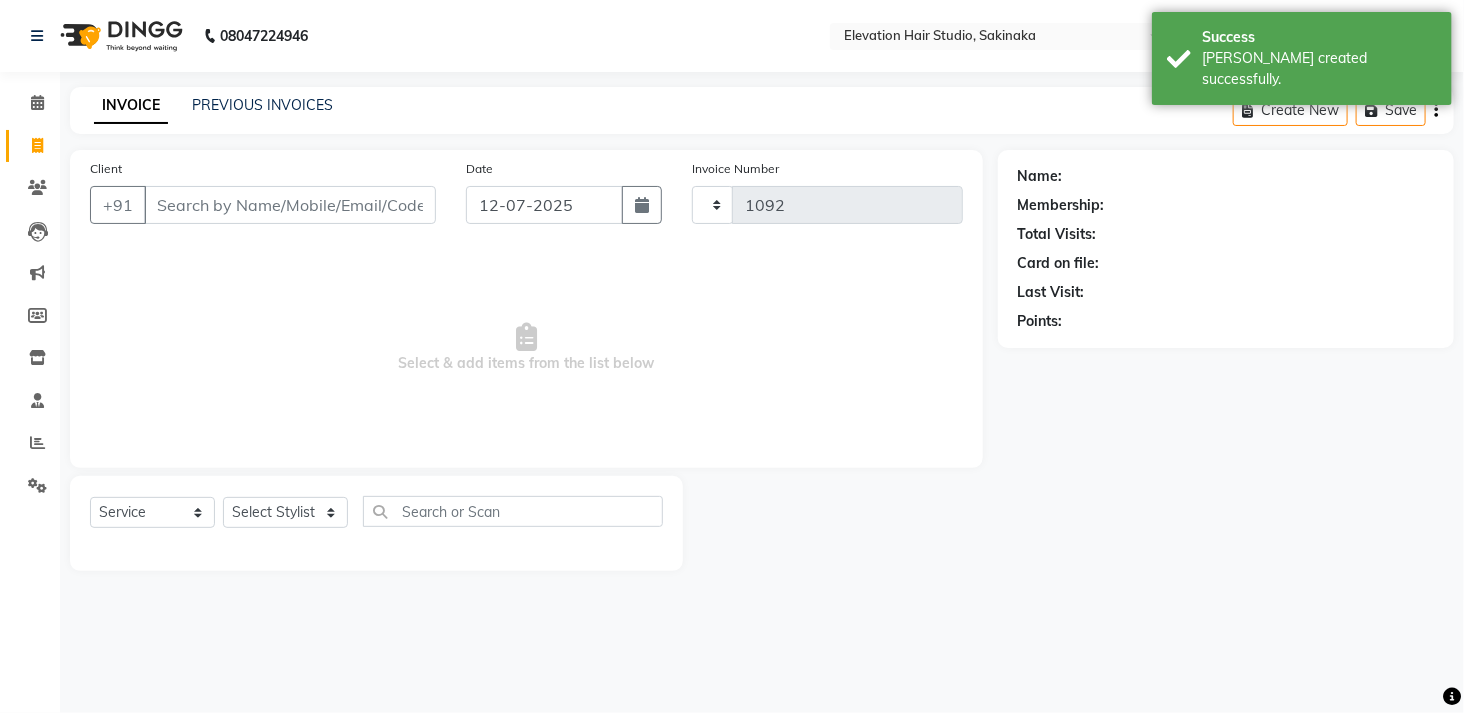 select on "4949" 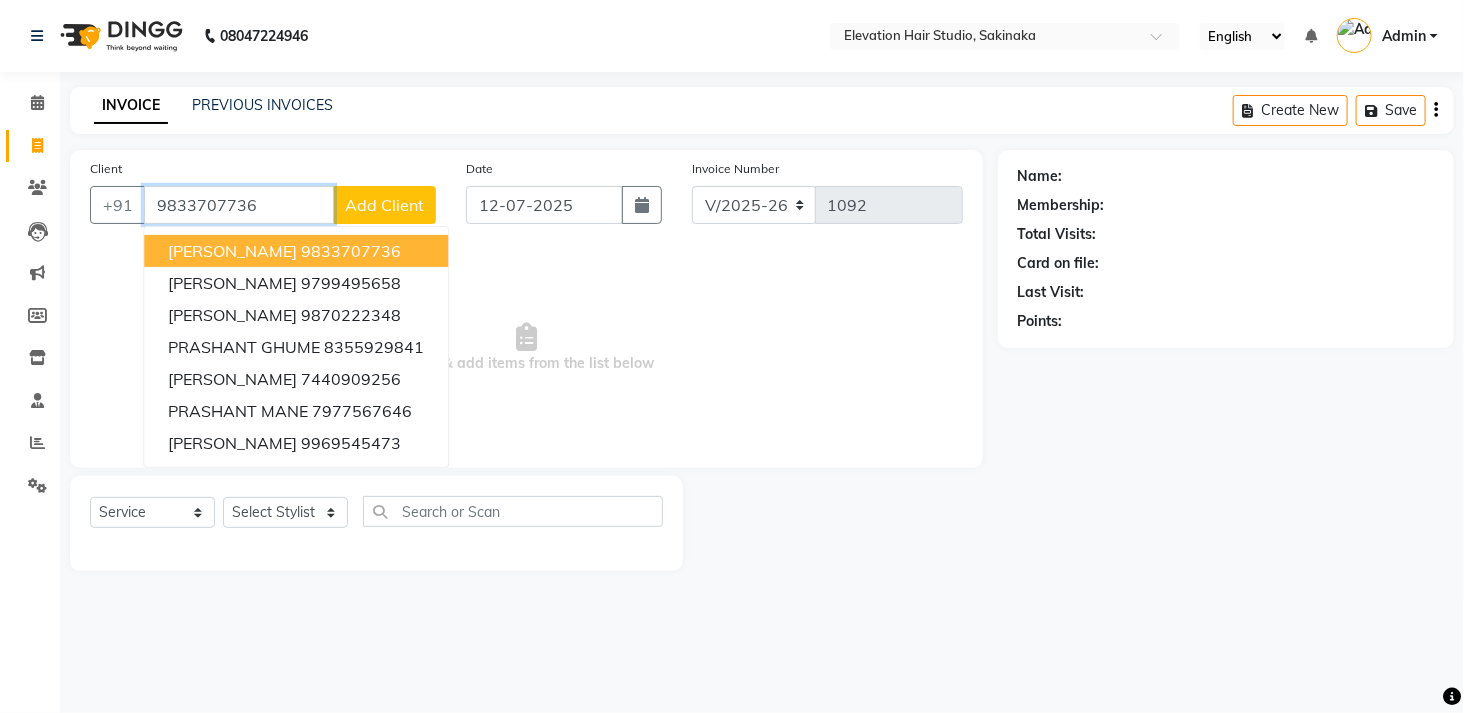 type on "9833707736" 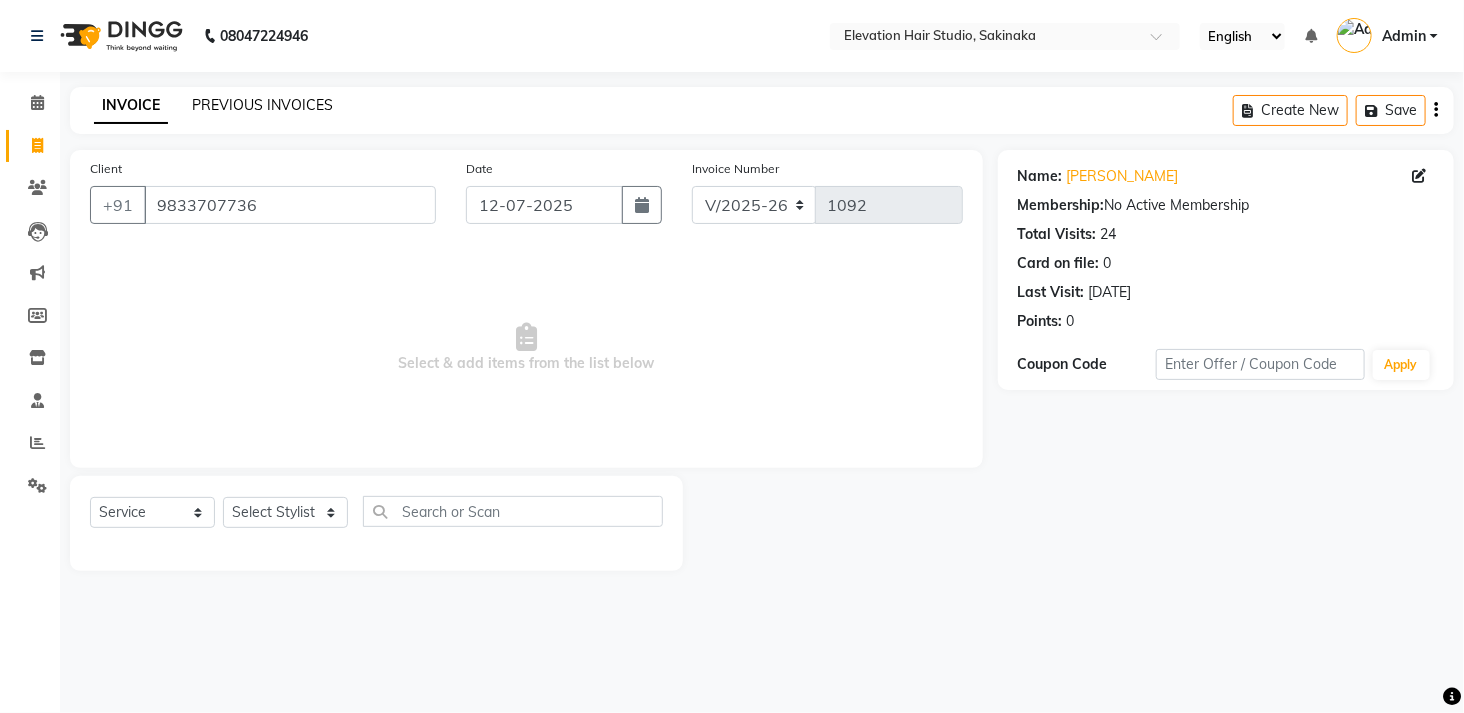 click on "PREVIOUS INVOICES" 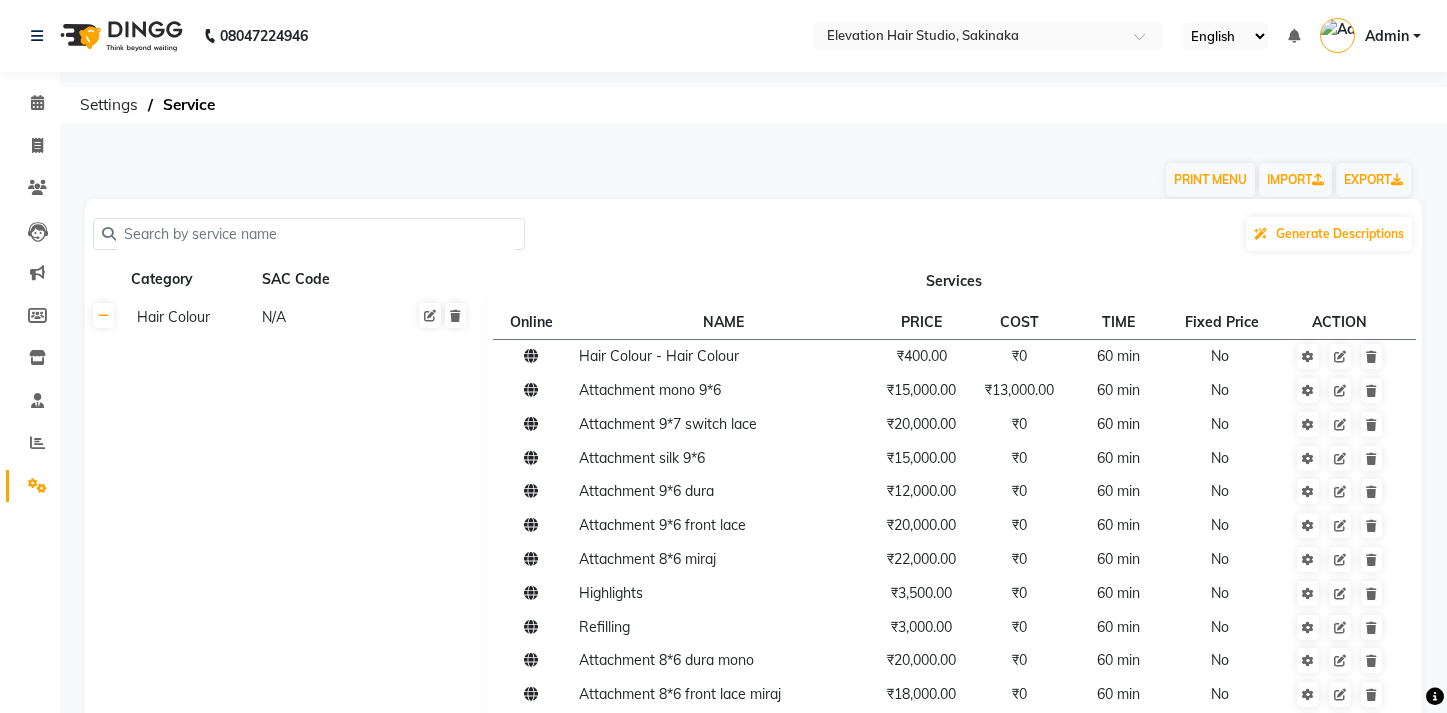 scroll, scrollTop: 0, scrollLeft: 0, axis: both 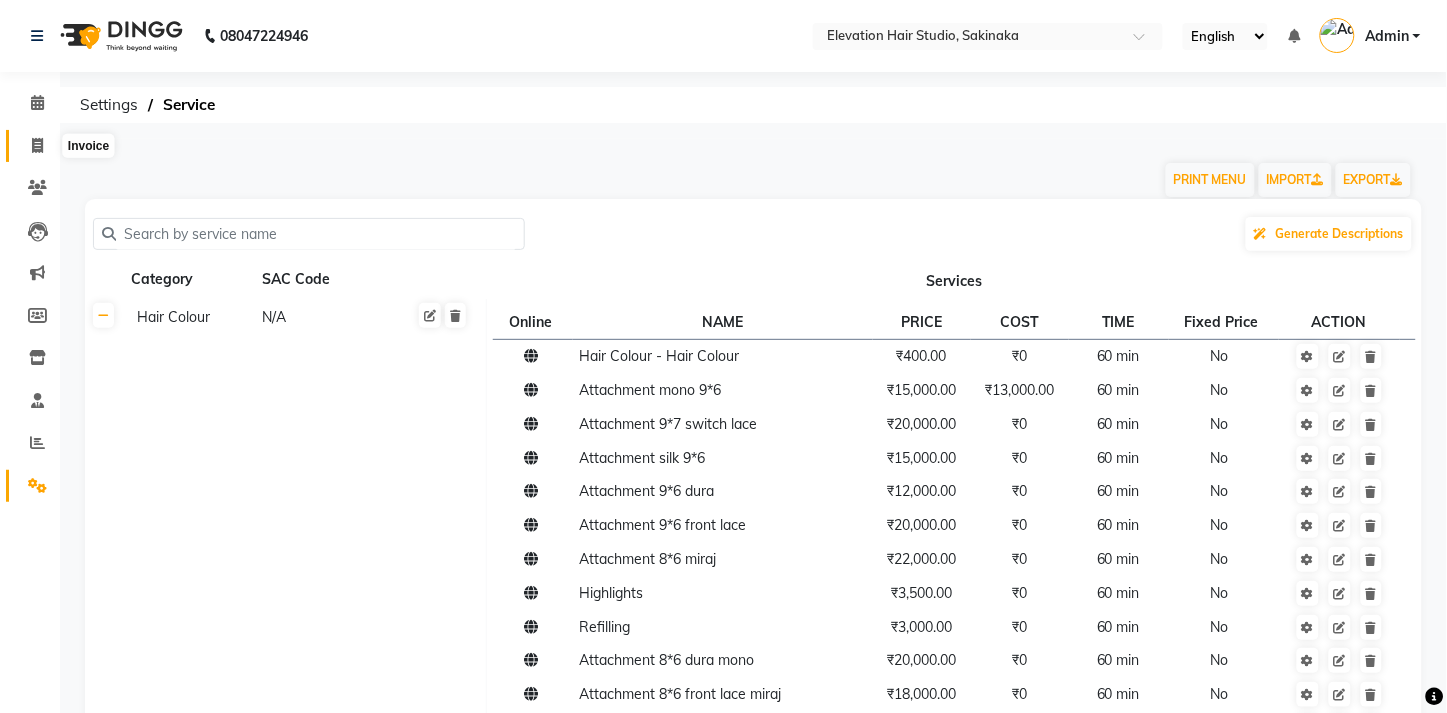 click 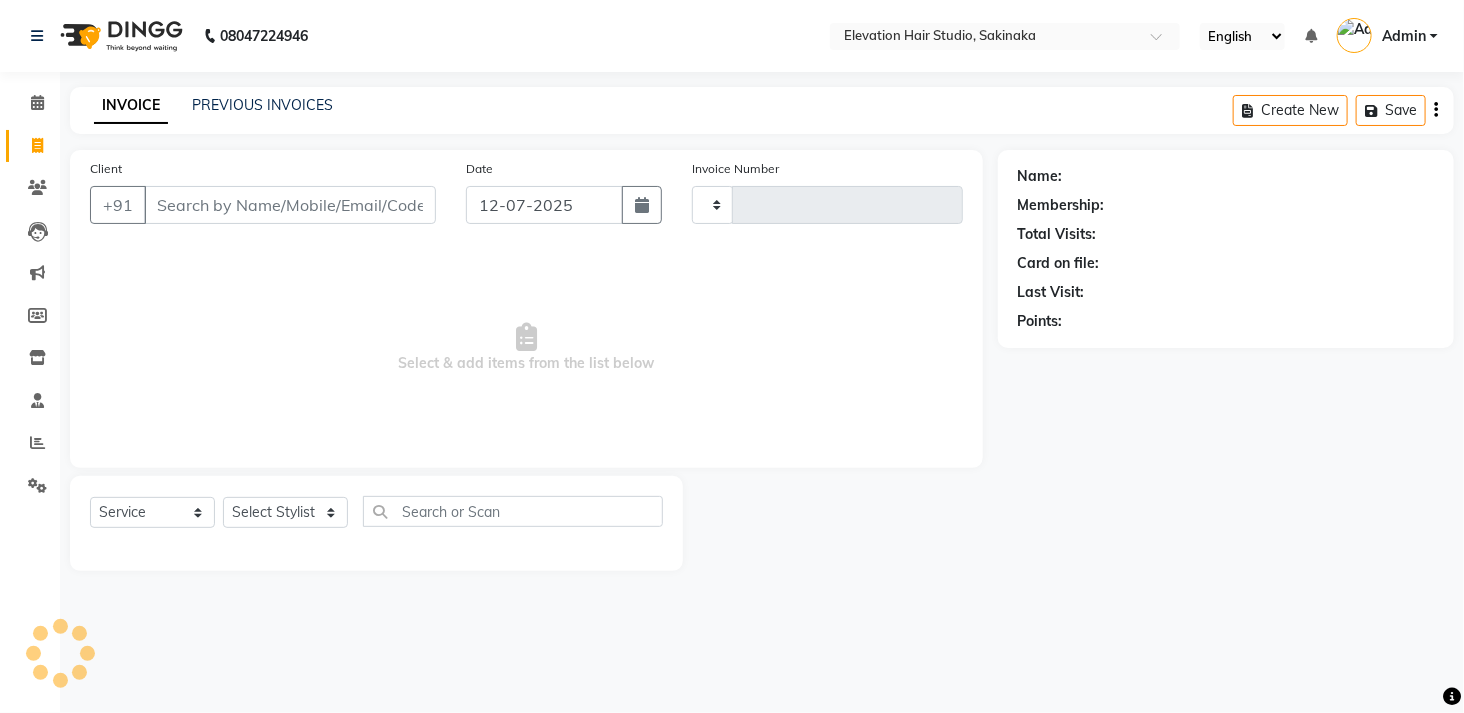 type on "1092" 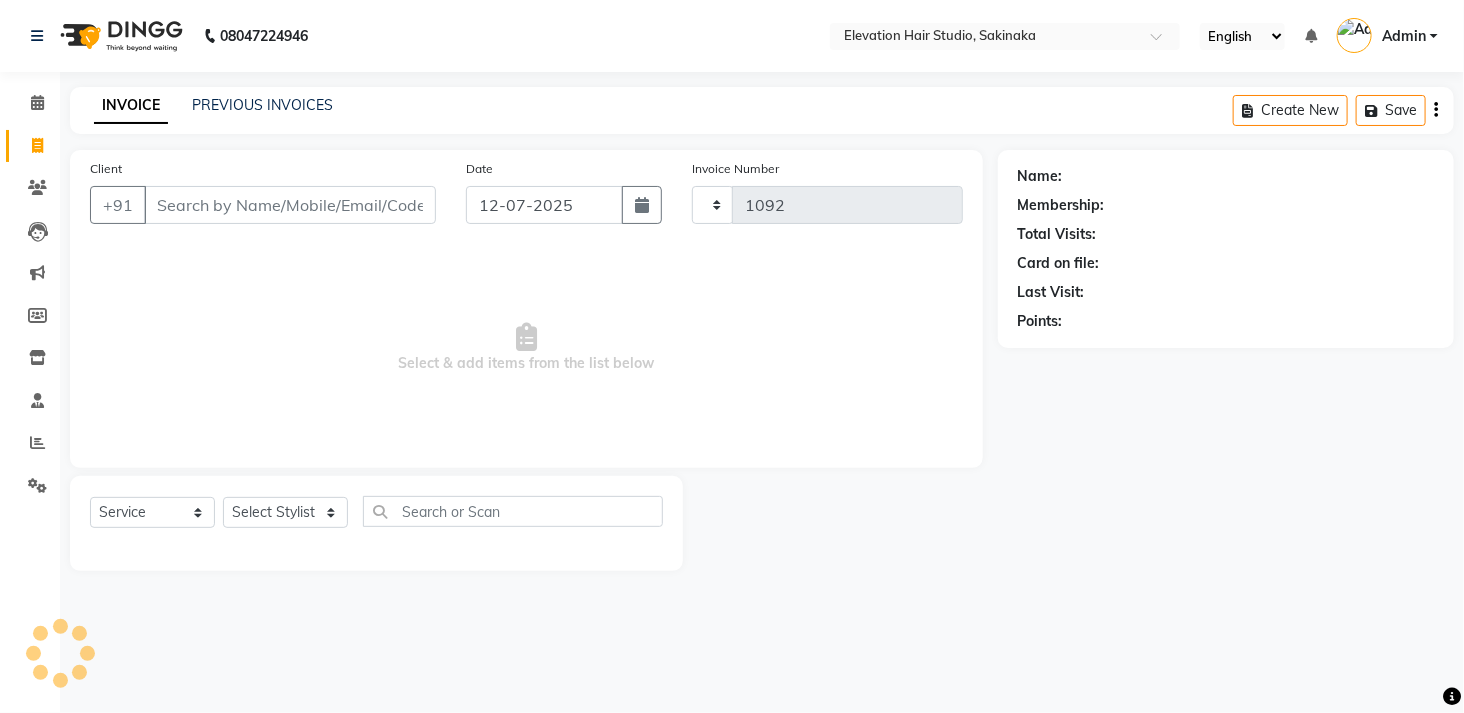 select on "4949" 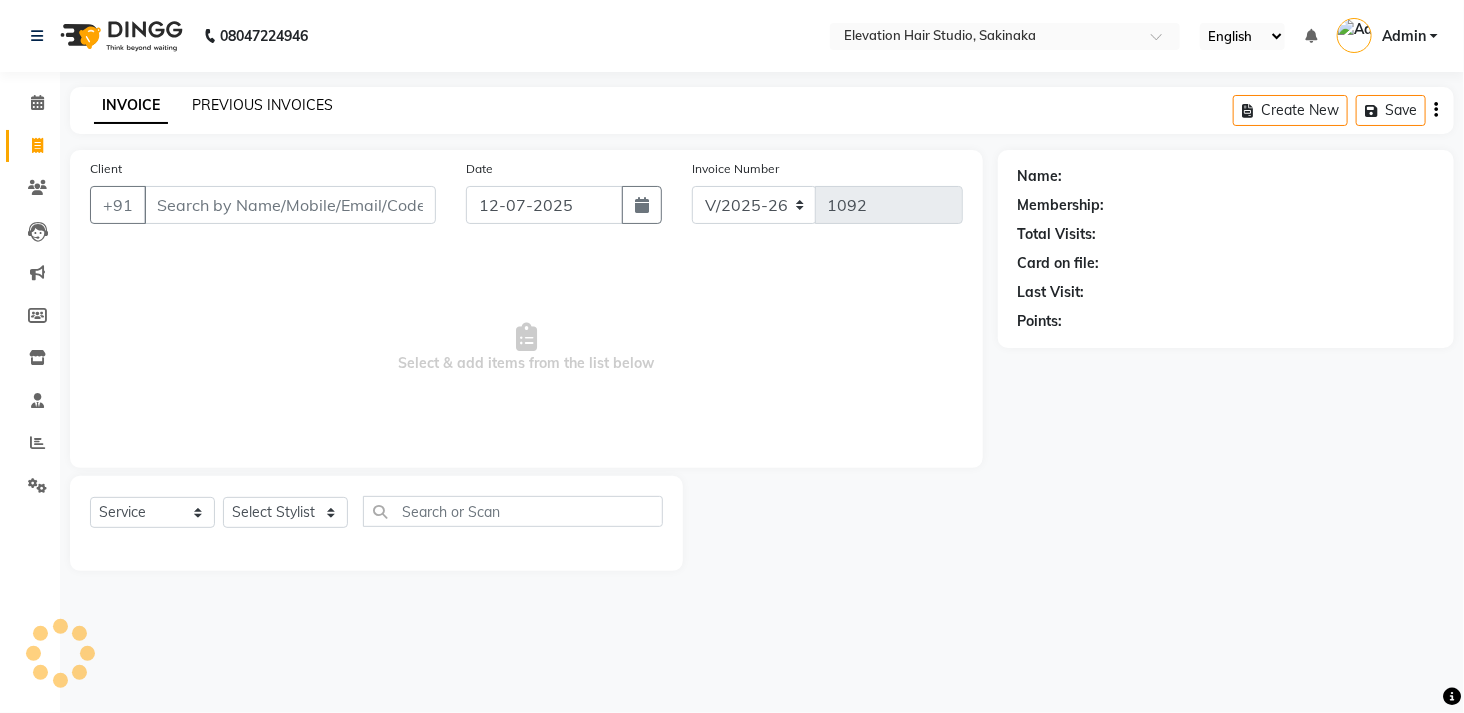 click on "PREVIOUS INVOICES" 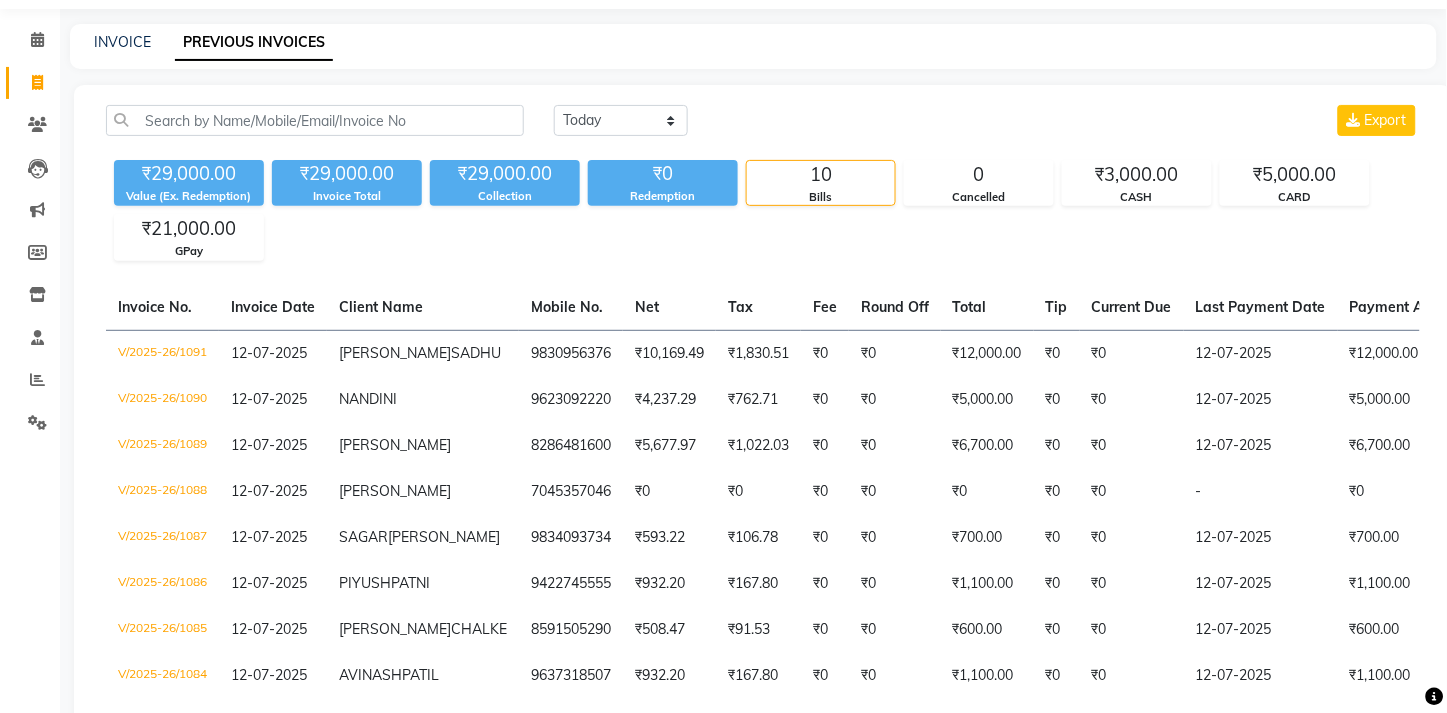 scroll, scrollTop: 64, scrollLeft: 0, axis: vertical 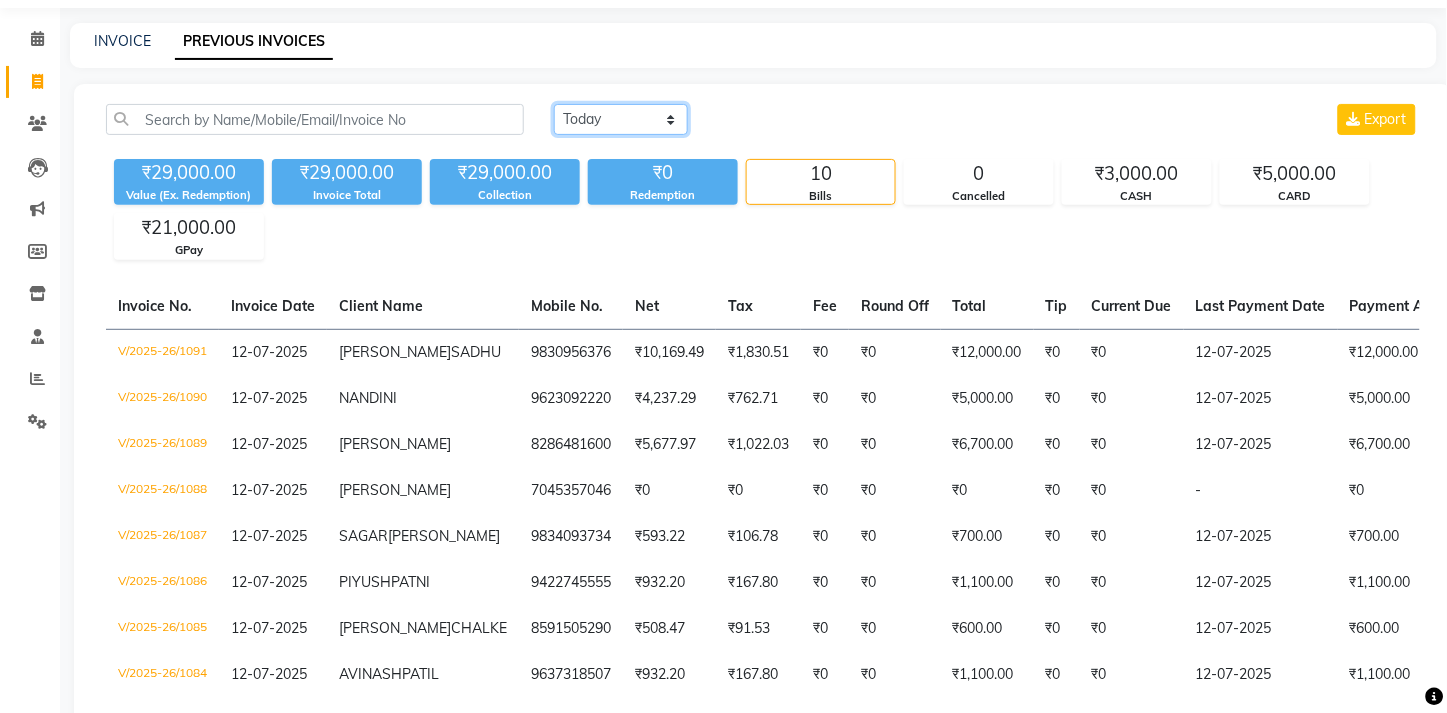 click on "Today Yesterday Custom Range" 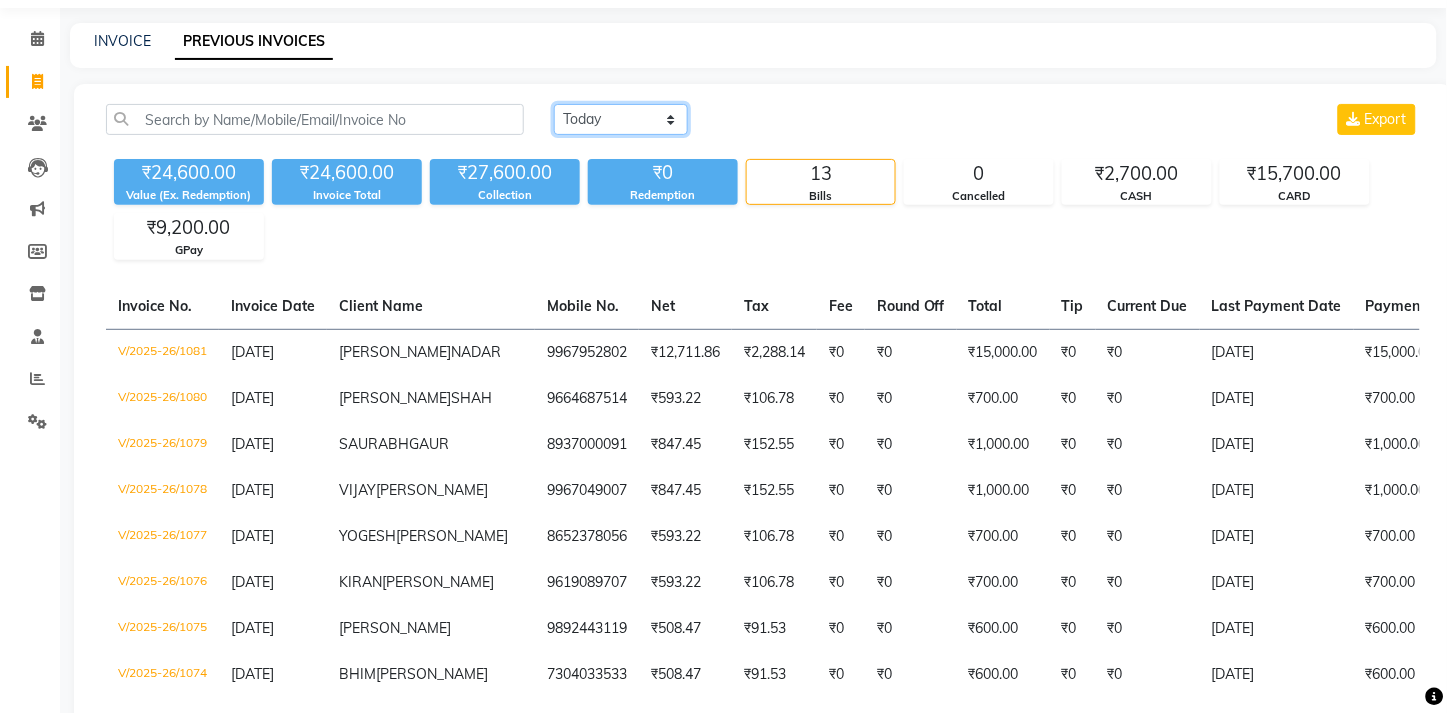 click on "Today Yesterday Custom Range" 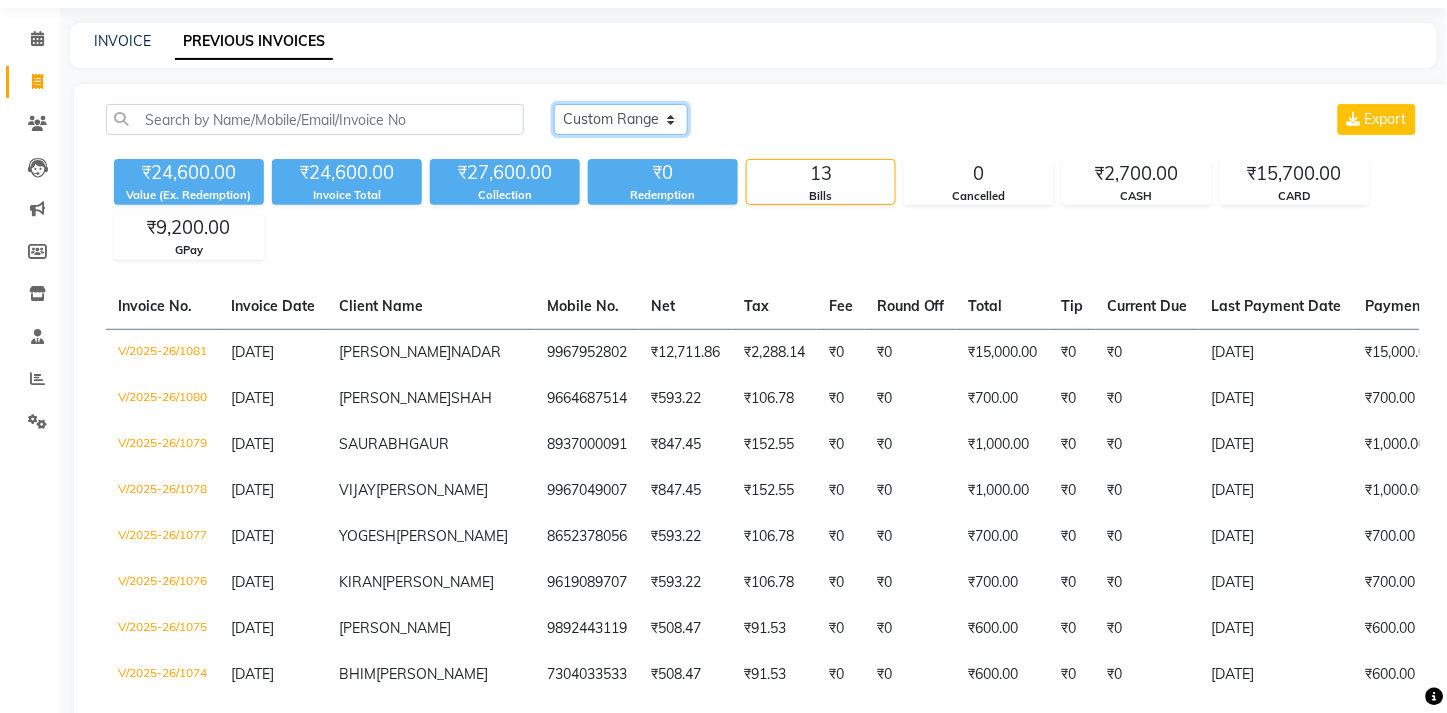 click on "Today Yesterday Custom Range" 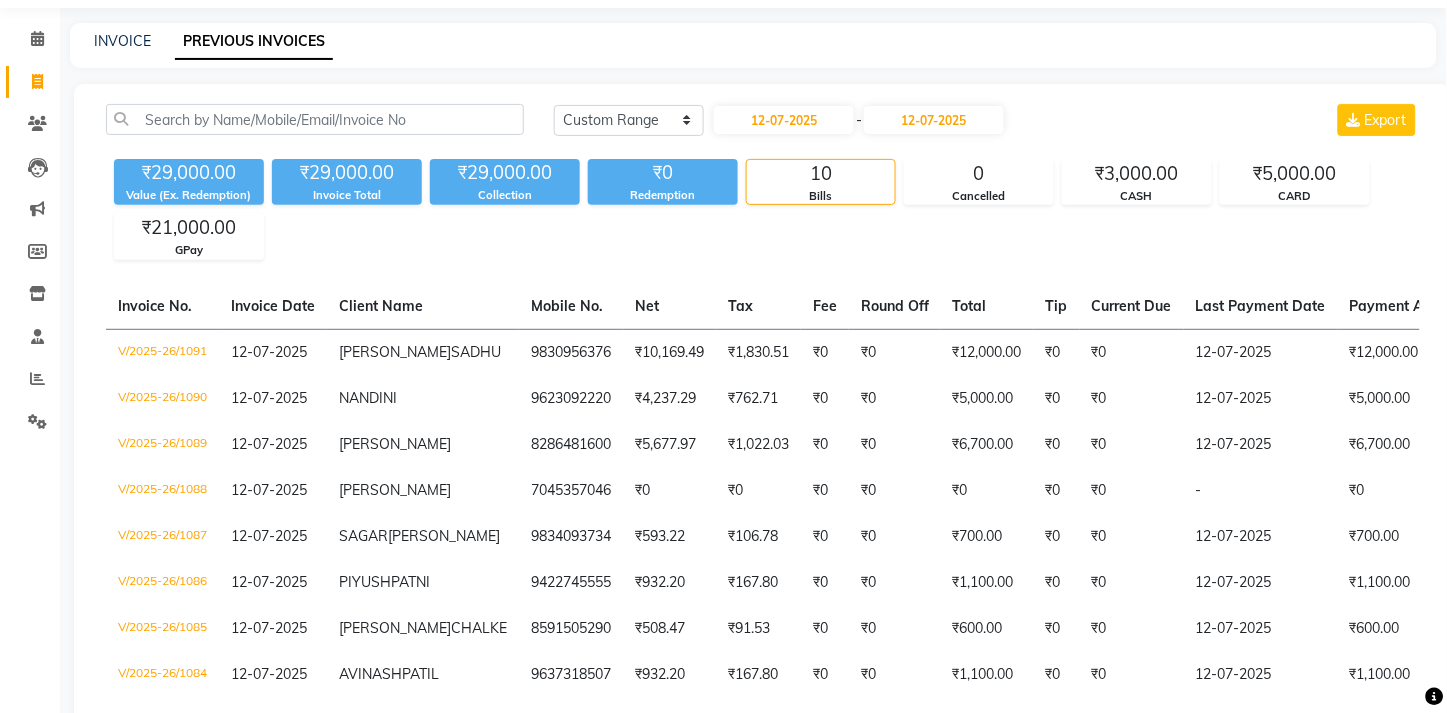 click on "Today Yesterday Custom Range 12-07-2025 - 12-07-2025 Export ₹29,000.00 Value (Ex. Redemption) ₹29,000.00 Invoice Total  ₹29,000.00 Collection ₹0 Redemption 10 Bills 0 Cancelled ₹3,000.00 CASH ₹5,000.00 CARD ₹21,000.00 GPay  Invoice No.   Invoice Date   Client Name   Mobile No.   Net   Tax   Fee   Round Off   Total   Tip   Current Due   Last Payment Date   Payment Amount   Payment Methods   Cancel Reason   Status   V/2025-26/1091  12-07-2025 SAUGATA  SADHU 9830956376 ₹10,169.49 ₹1,830.51  ₹0  ₹0 ₹12,000.00 ₹0 ₹0 12-07-2025 ₹12,000.00  GPay - PAID  V/2025-26/1090  12-07-2025 NANDINI   9623092220 ₹4,237.29 ₹762.71  ₹0  ₹0 ₹5,000.00 ₹0 ₹0 12-07-2025 ₹5,000.00  CARD - PAID  V/2025-26/1089  12-07-2025 VIVEK   8286481600 ₹5,677.97 ₹1,022.03  ₹0  ₹0 ₹6,700.00 ₹0 ₹0 12-07-2025 ₹6,700.00  CASH,  GPay - PAID  V/2025-26/1088  12-07-2025 JOHNNY   7045357046 ₹0 ₹0  ₹0  ₹0 ₹0 ₹0 ₹0 - ₹0  - UNPAID  V/2025-26/1087  12-07-2025 SAGAR  KHOPADE  ₹0  -" 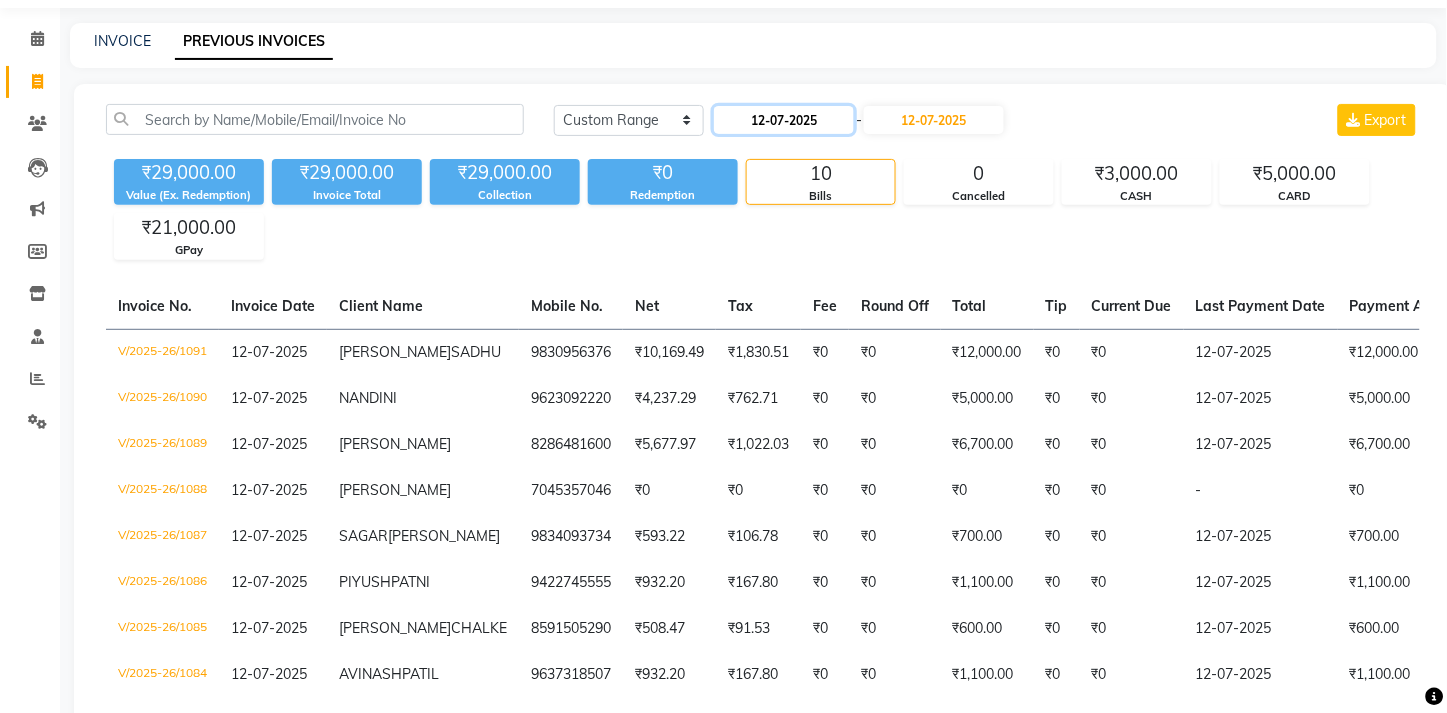 click on "12-07-2025" 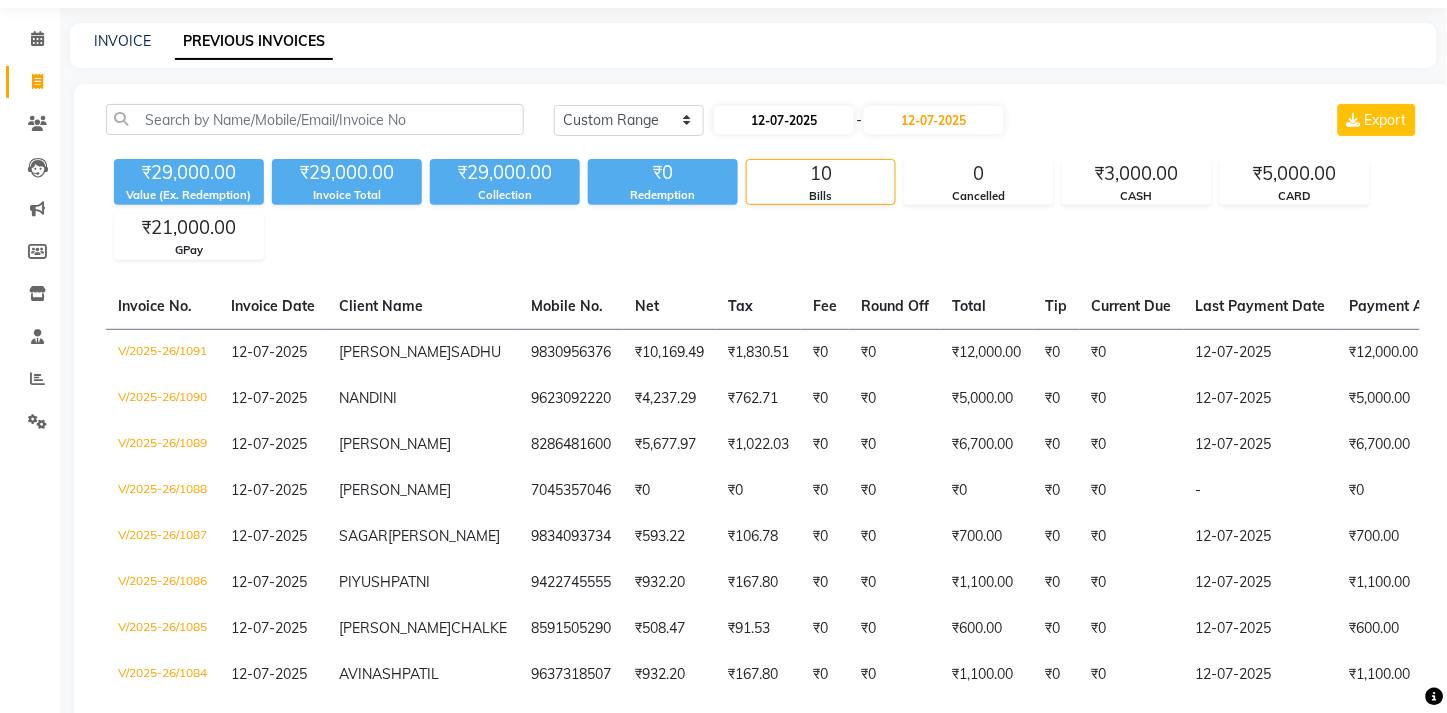 select on "7" 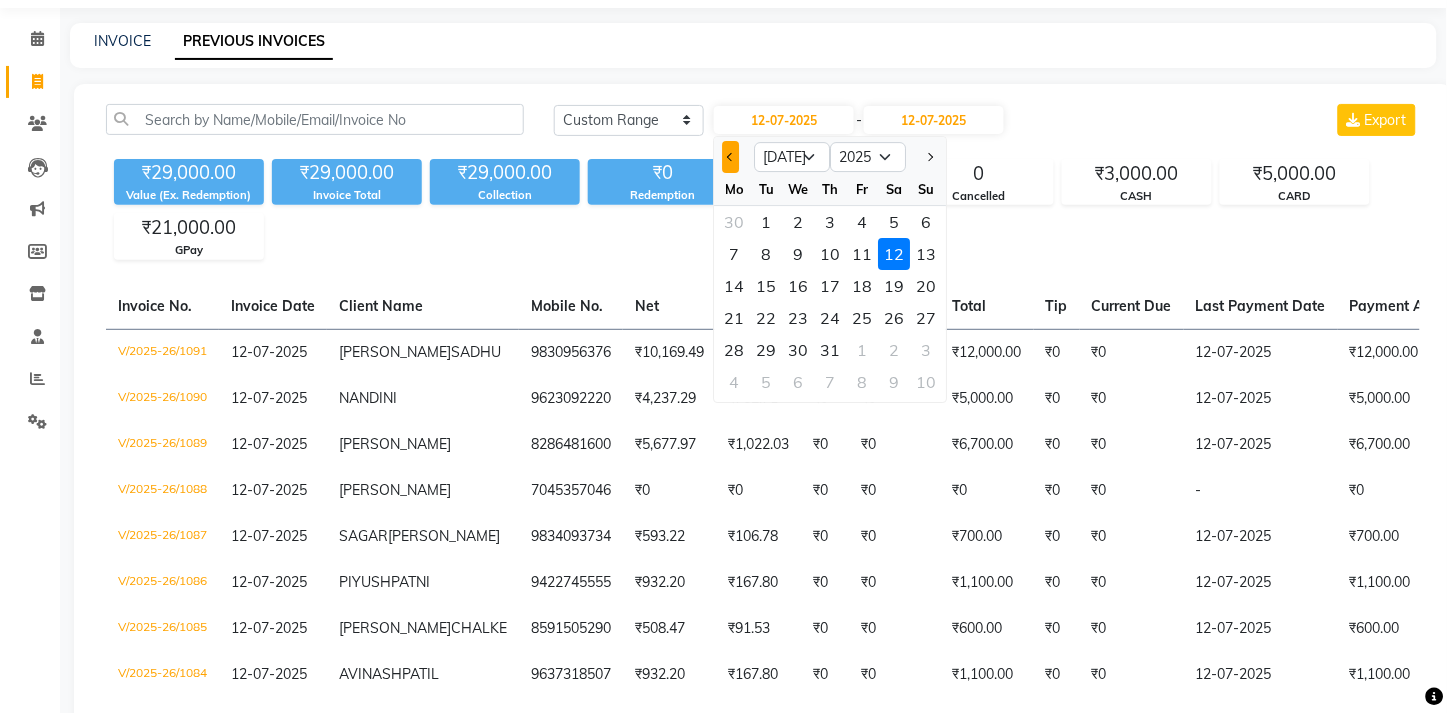 click 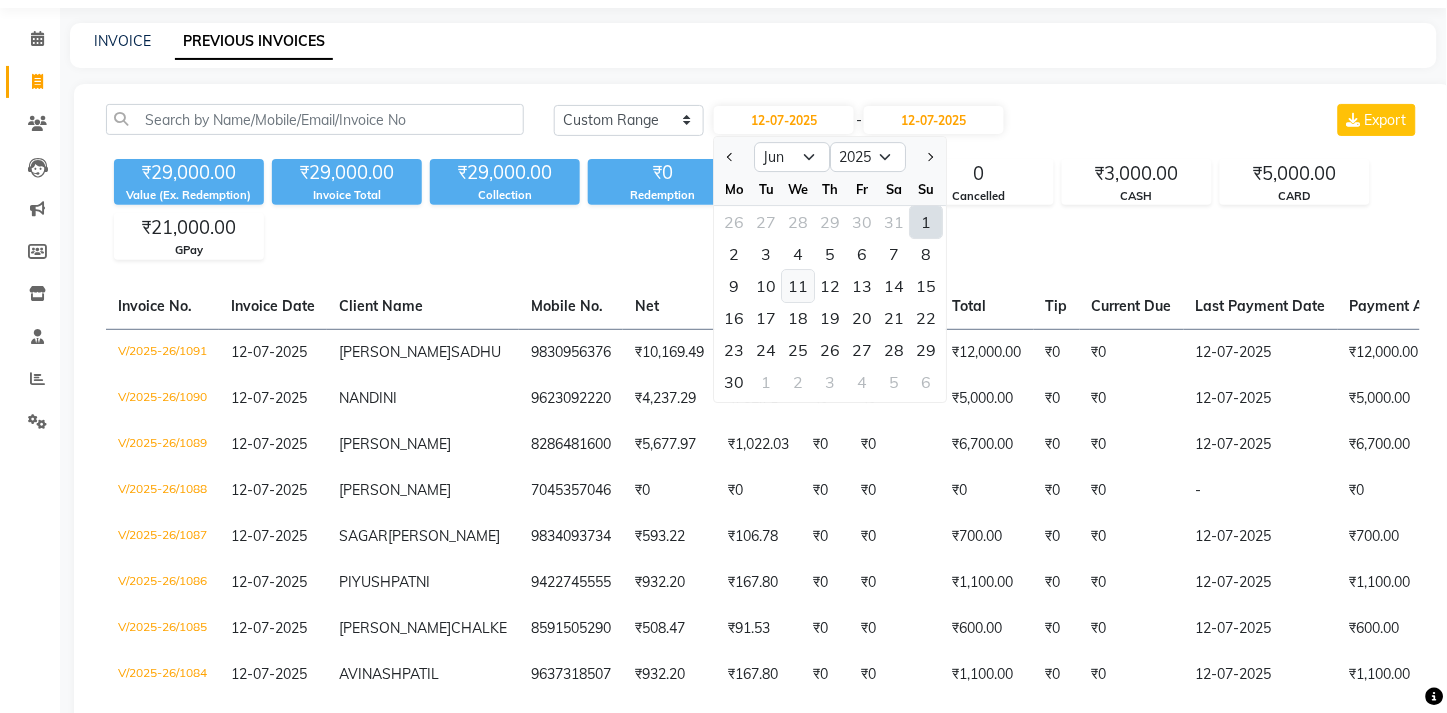 click on "11" 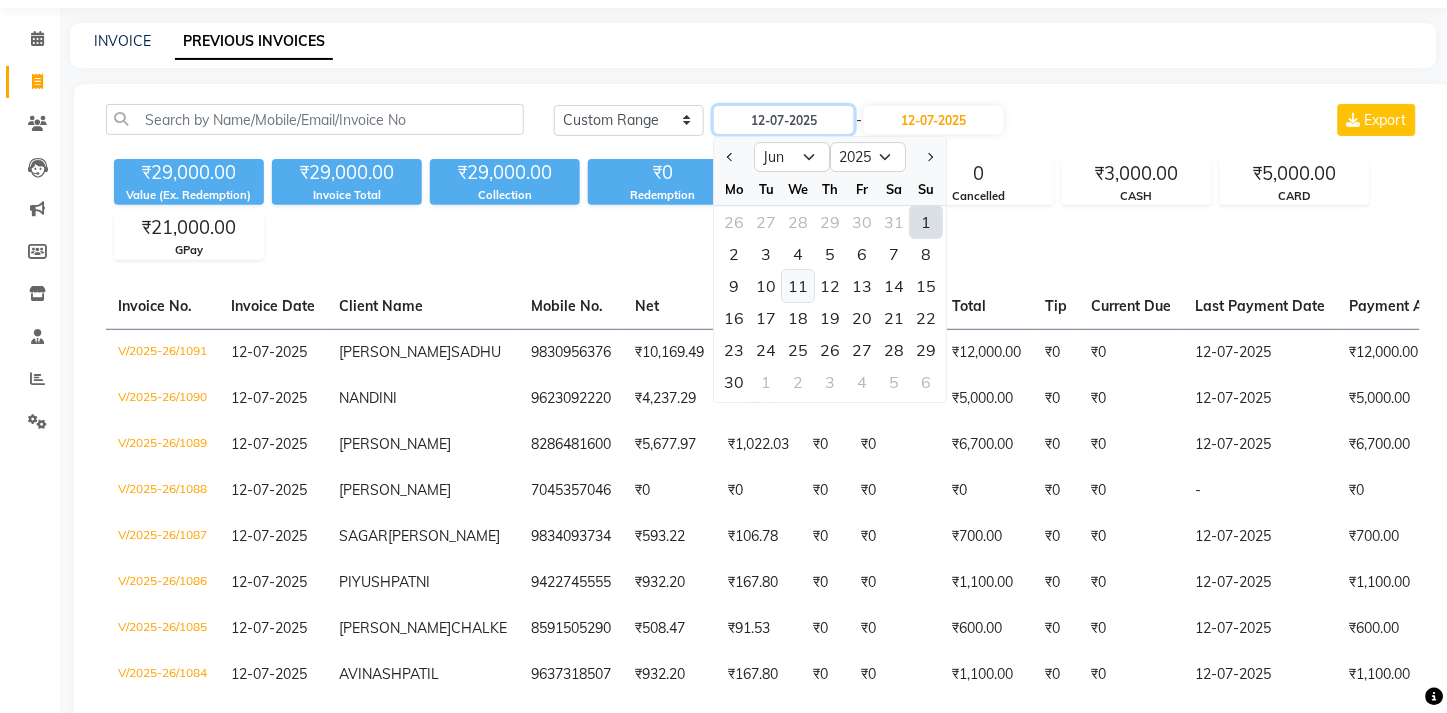type on "[DATE]" 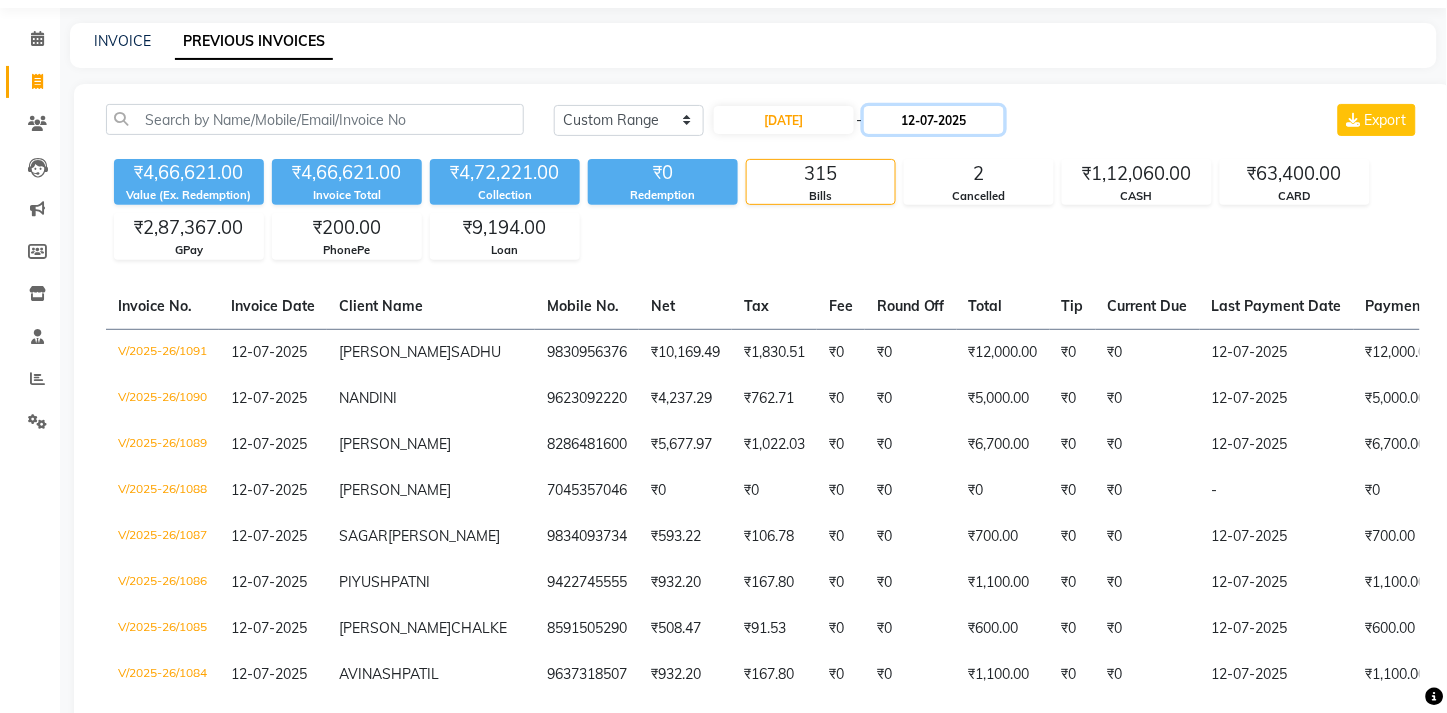 click on "12-07-2025" 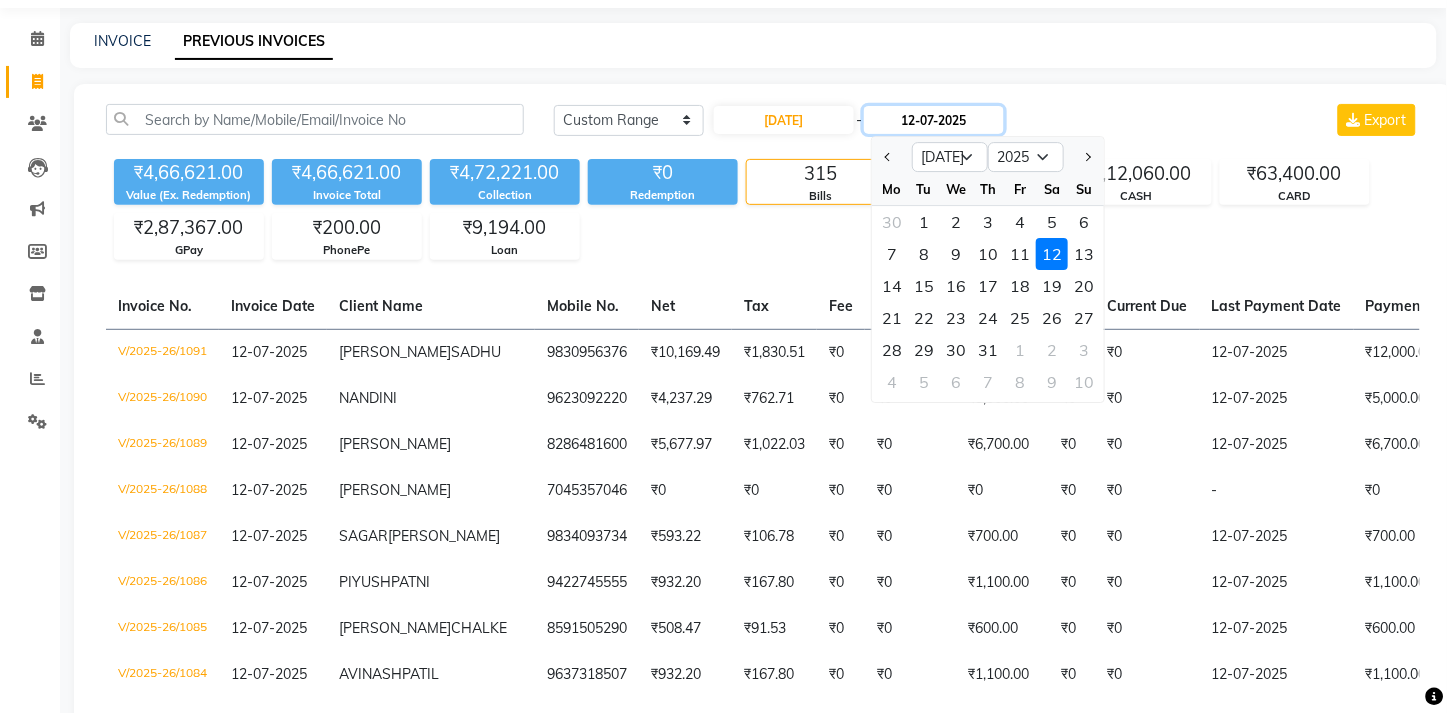 click on "12-07-2025" 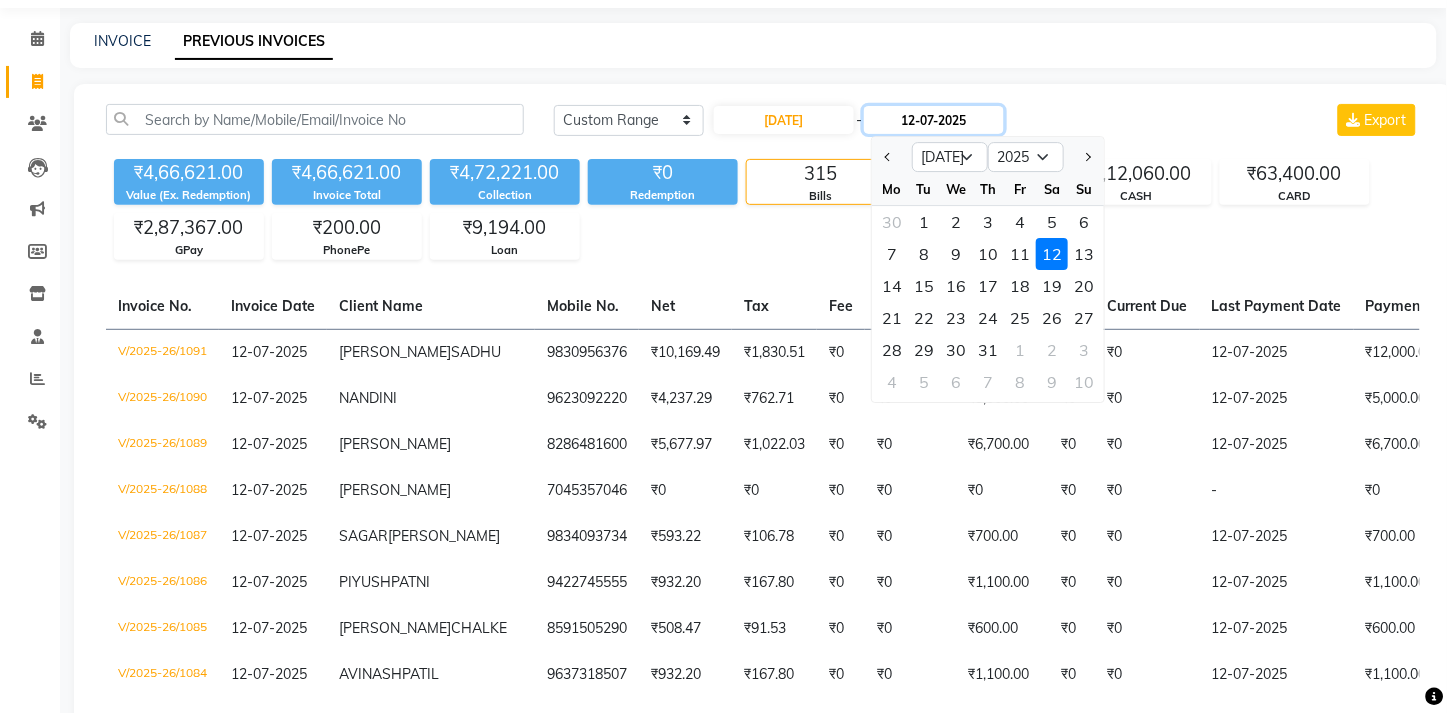 click on "12-07-2025" 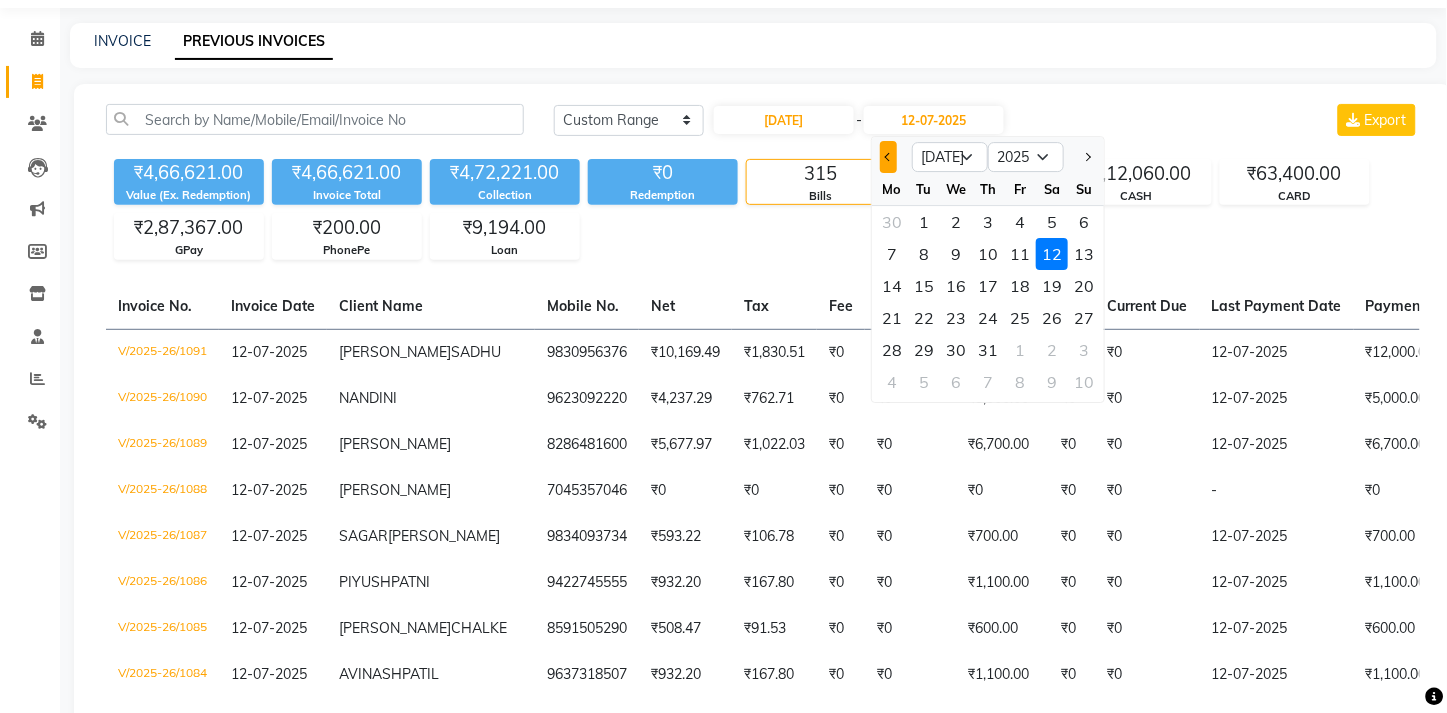 click 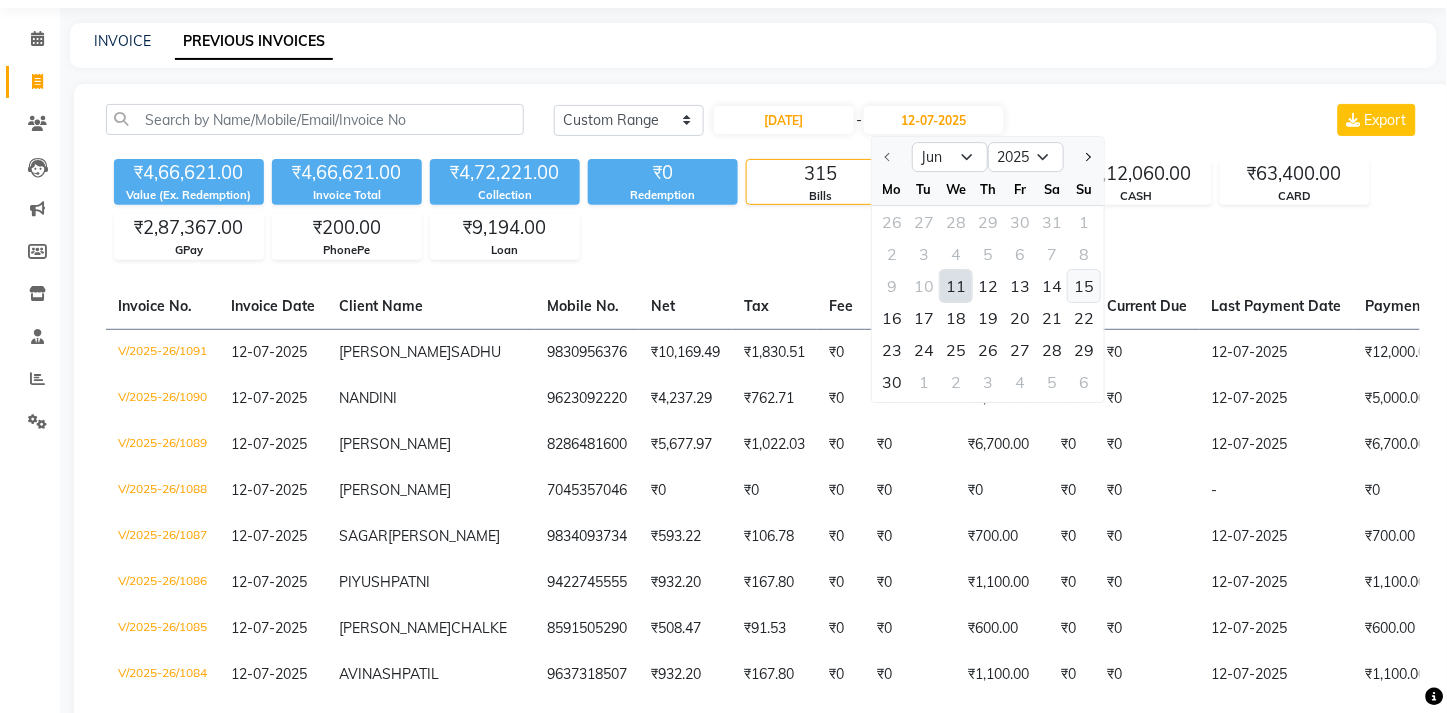 click on "15" 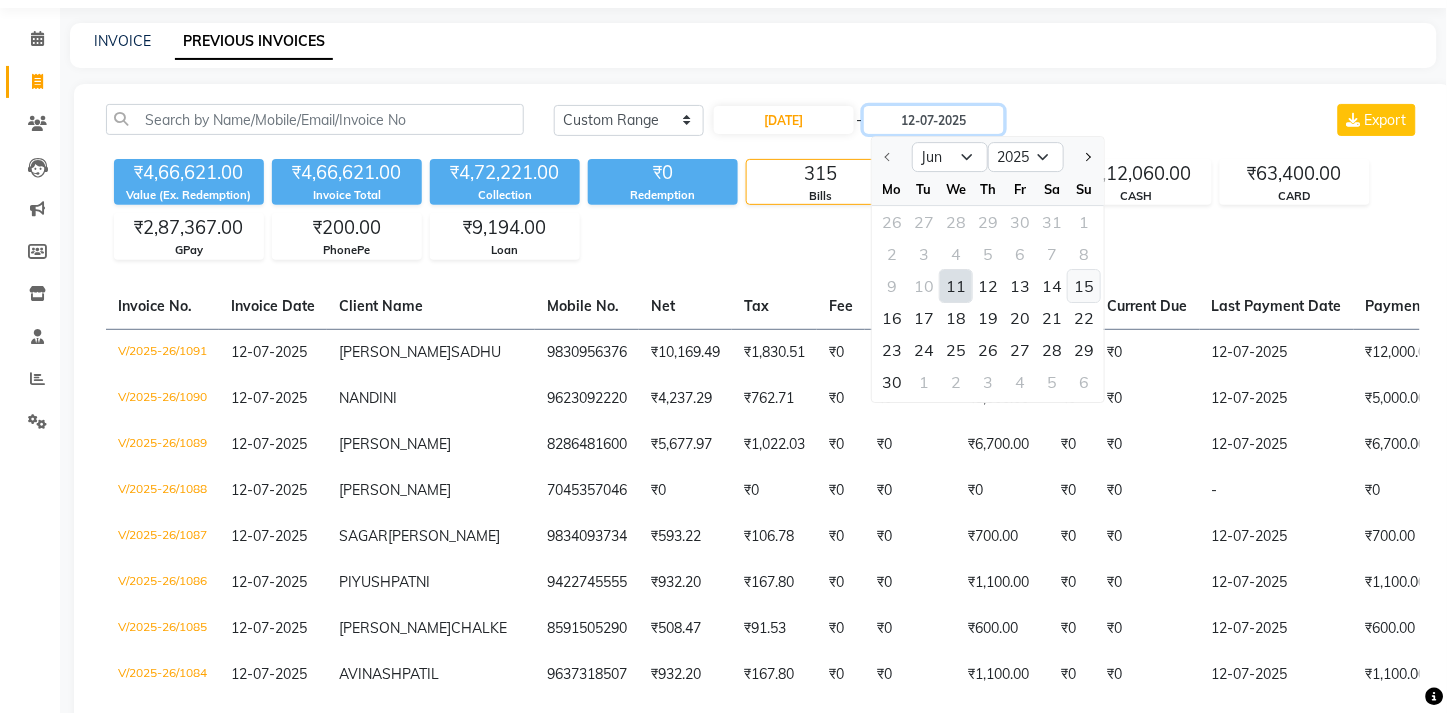 type on "15-06-2025" 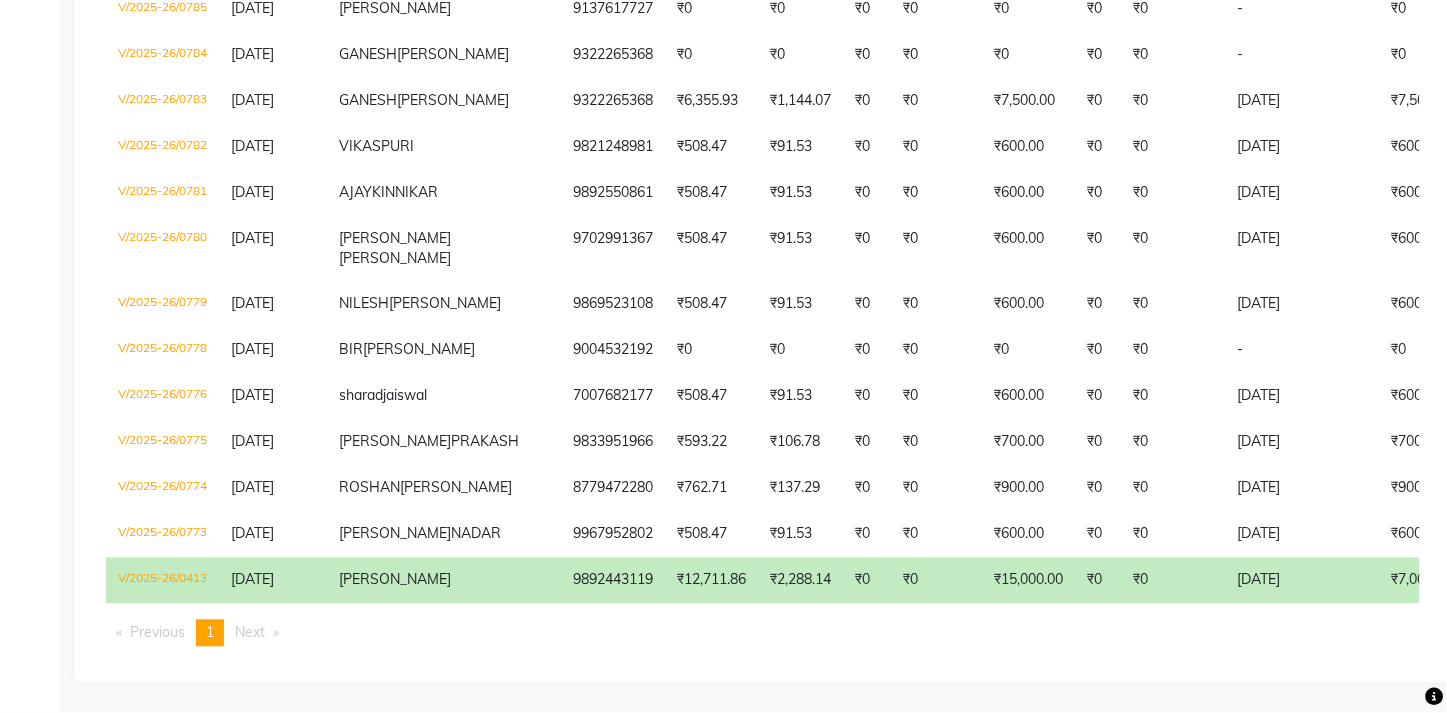scroll, scrollTop: 2983, scrollLeft: 0, axis: vertical 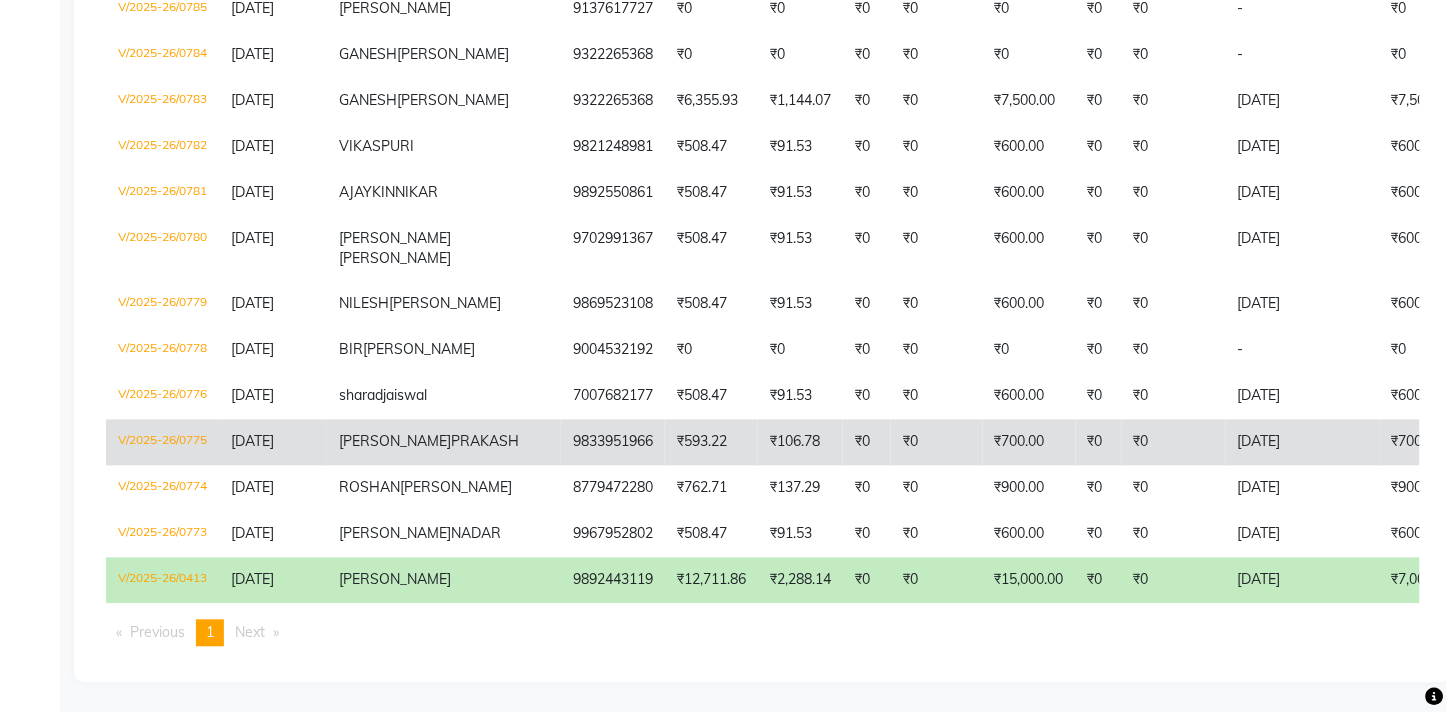 click on "9833951966" 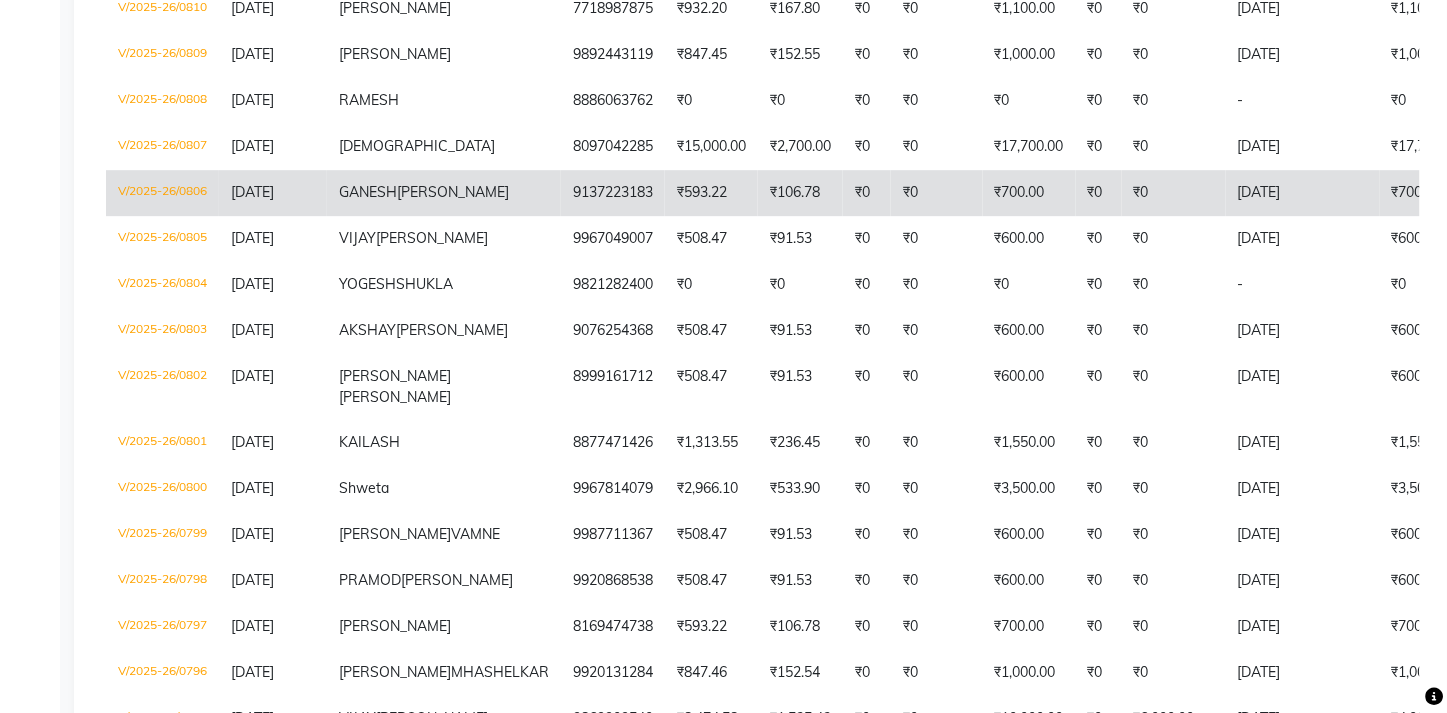 scroll, scrollTop: 1347, scrollLeft: 0, axis: vertical 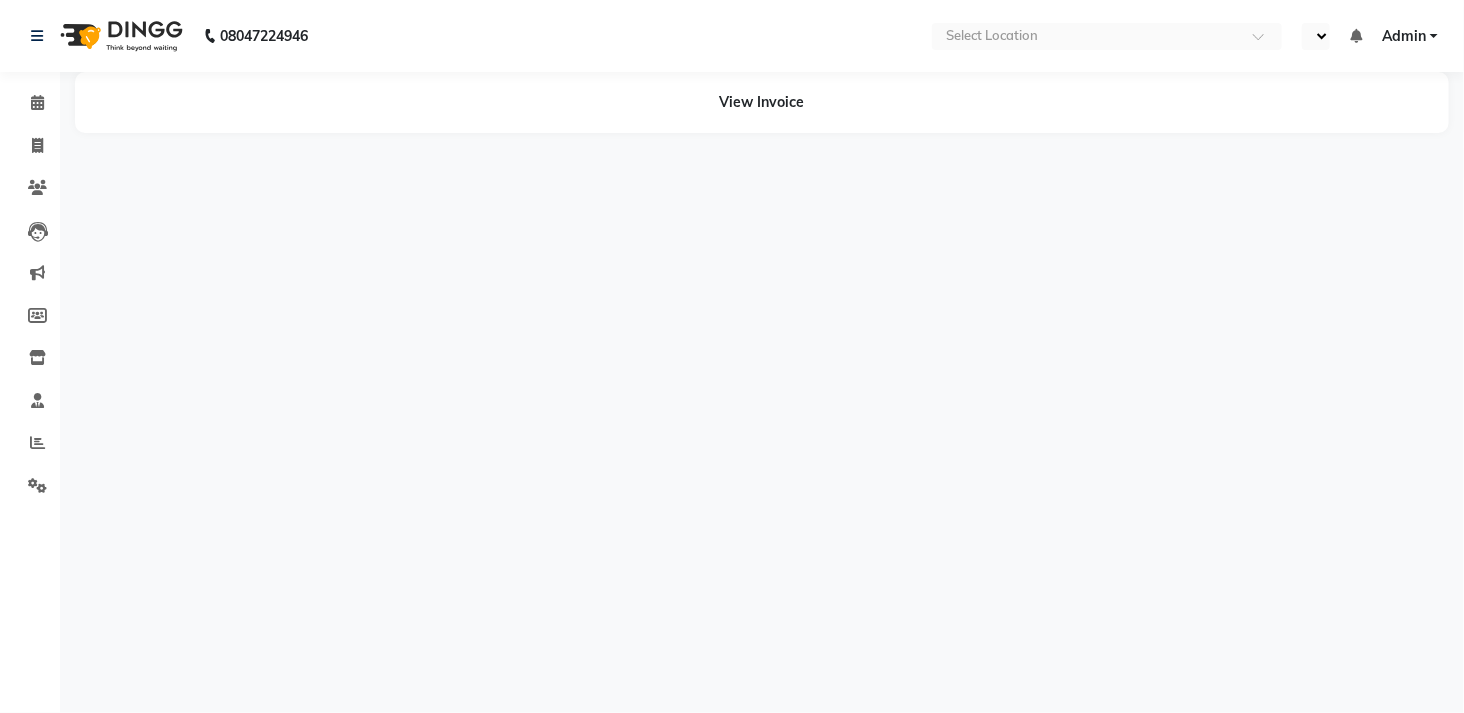 select on "en" 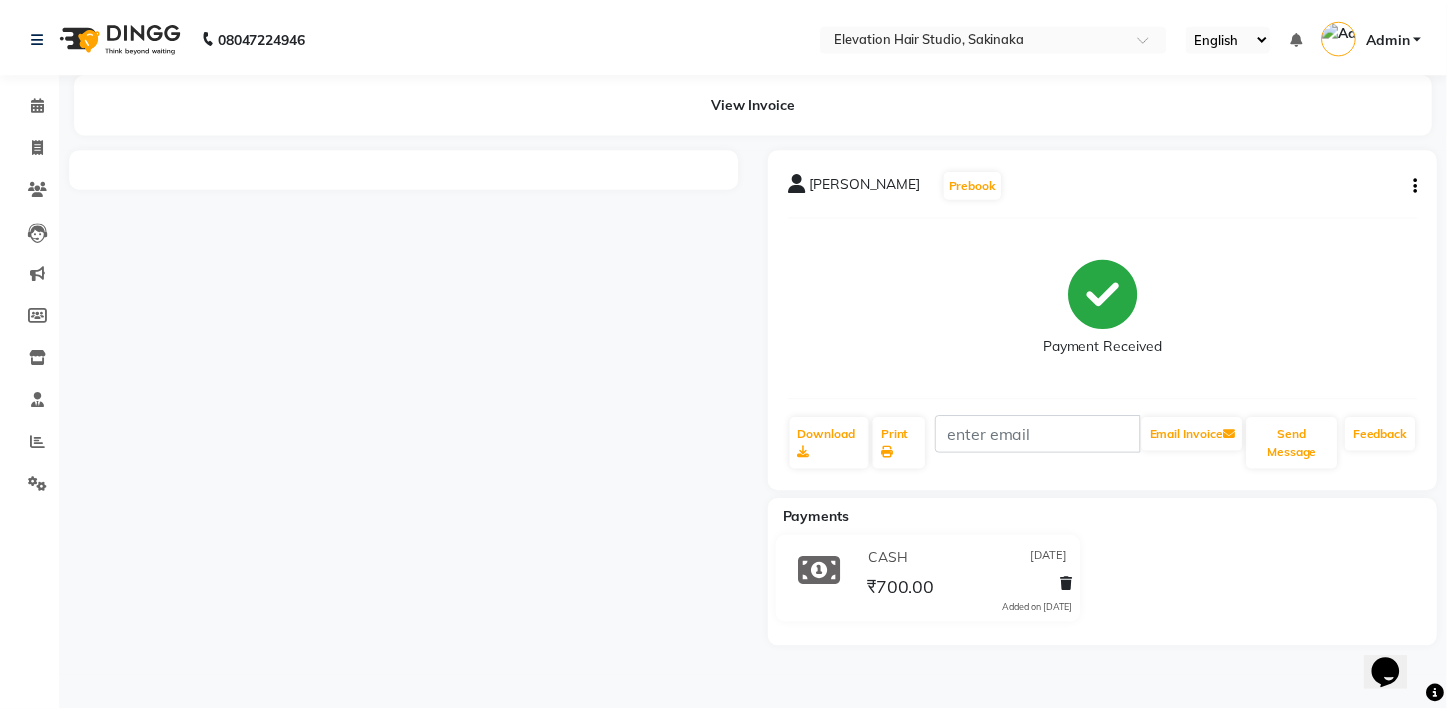 scroll, scrollTop: 0, scrollLeft: 0, axis: both 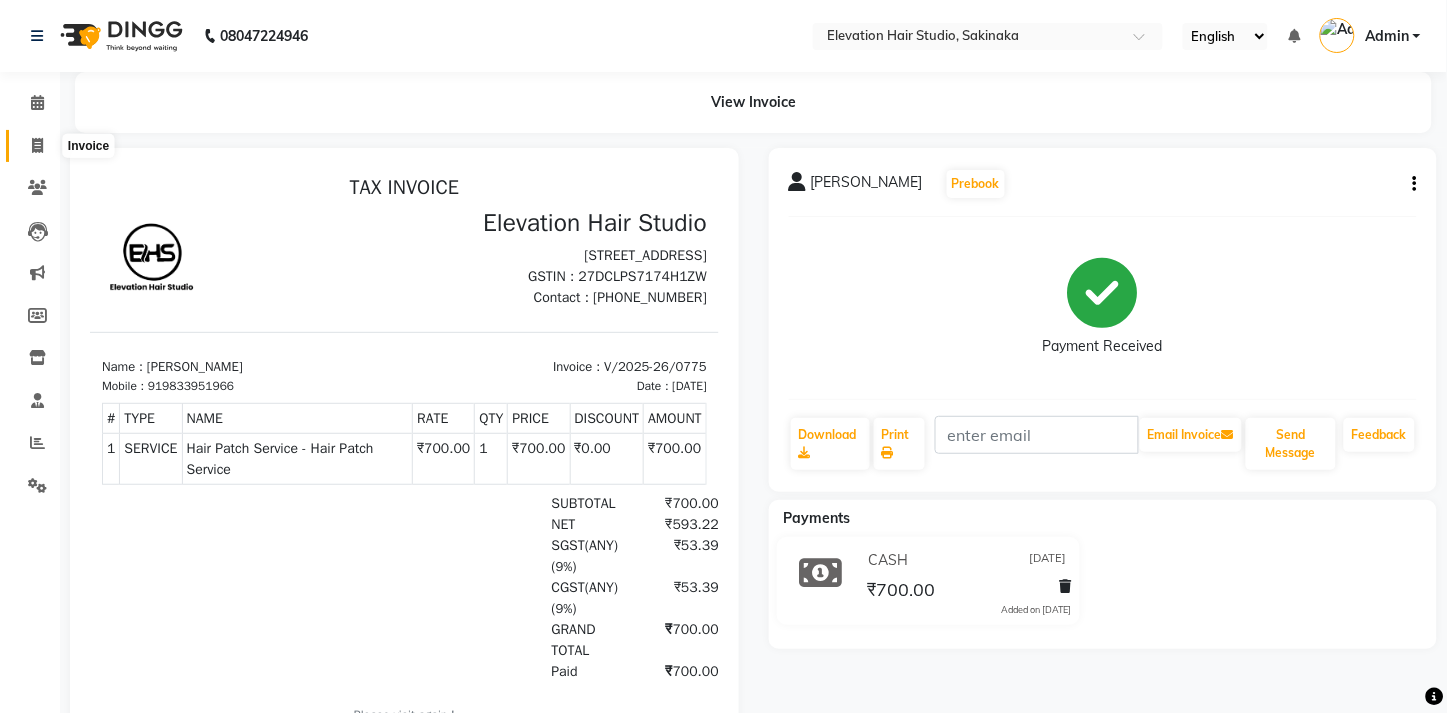 click 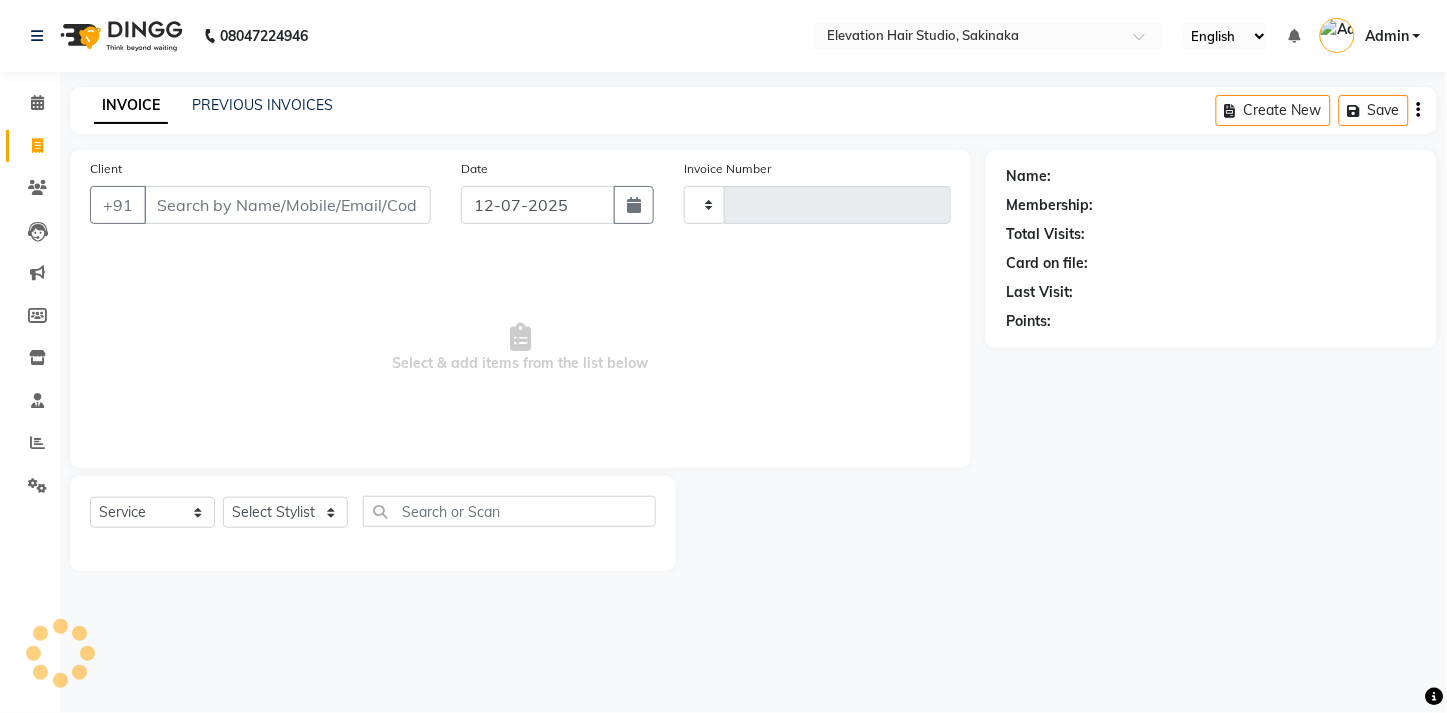 type on "1092" 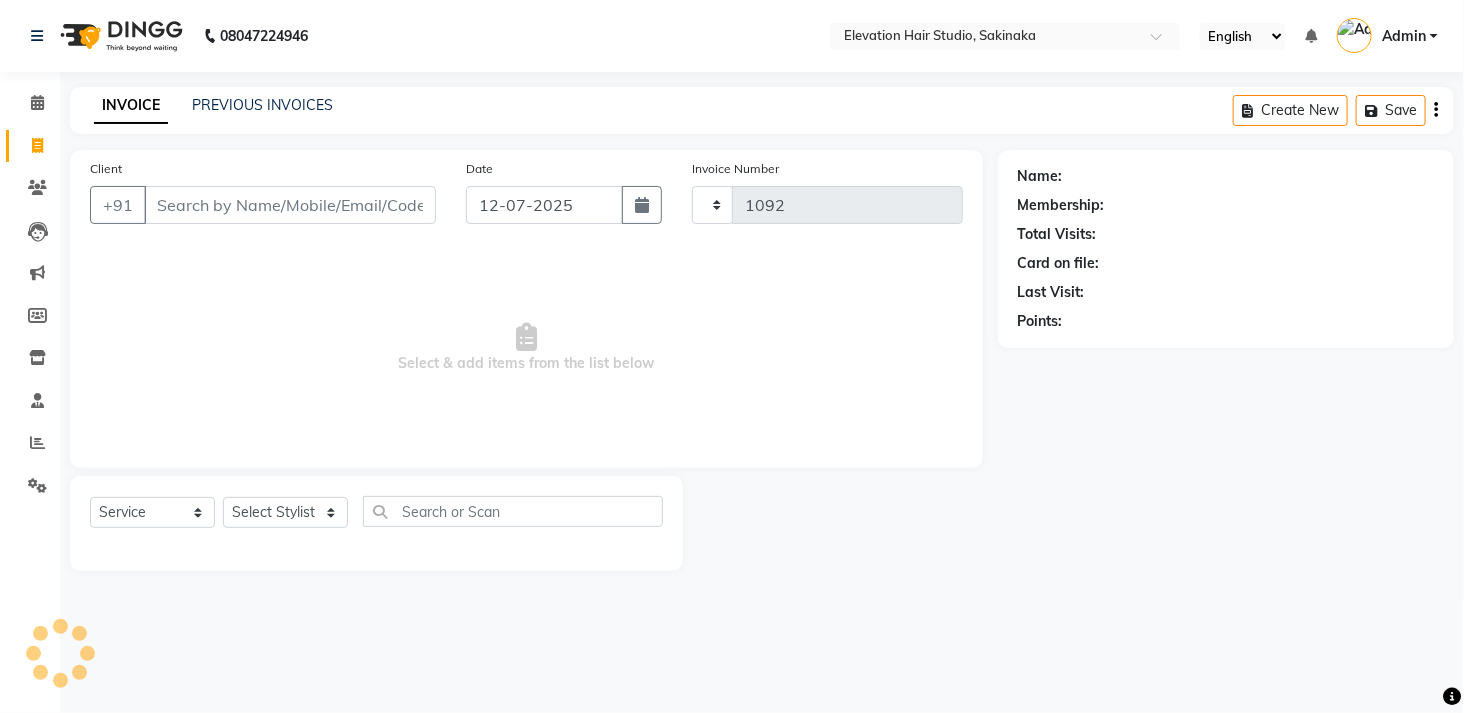select on "4949" 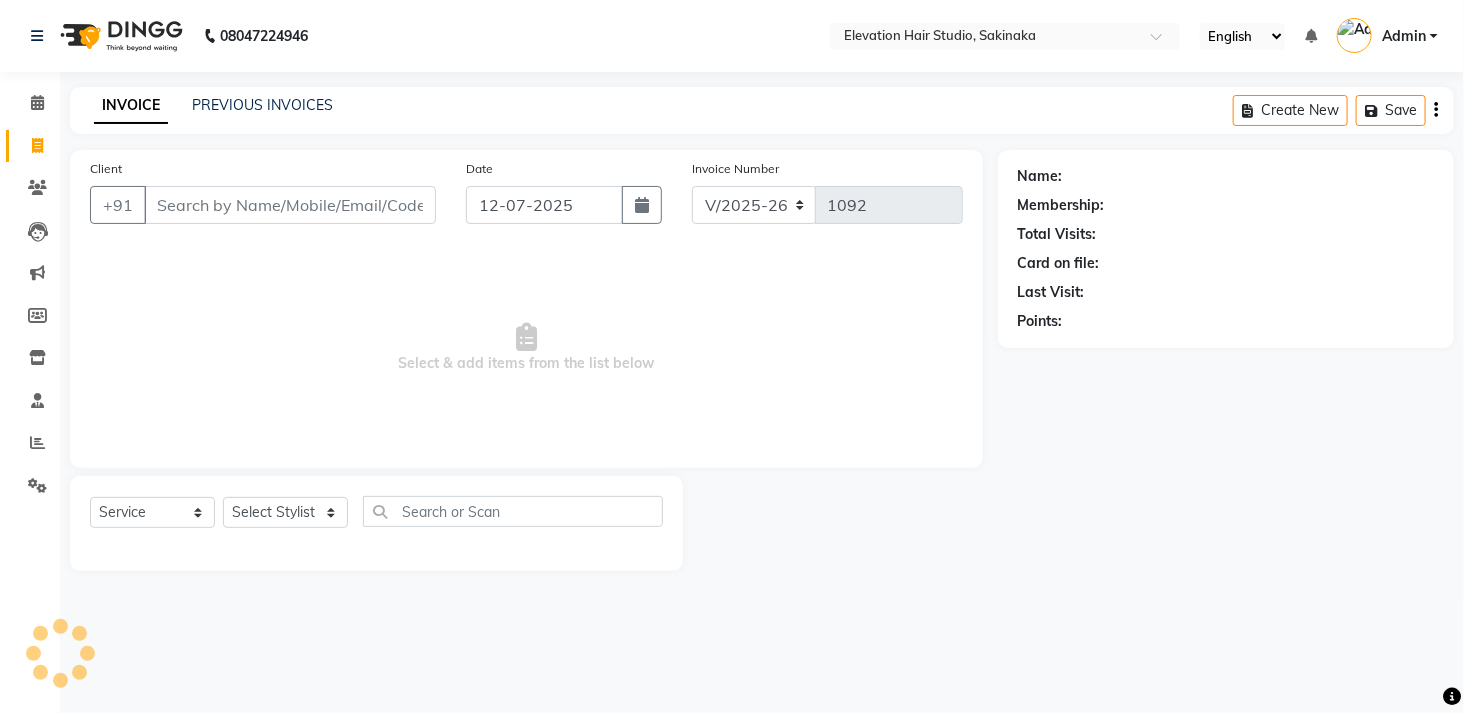 click on "Client" at bounding box center [290, 205] 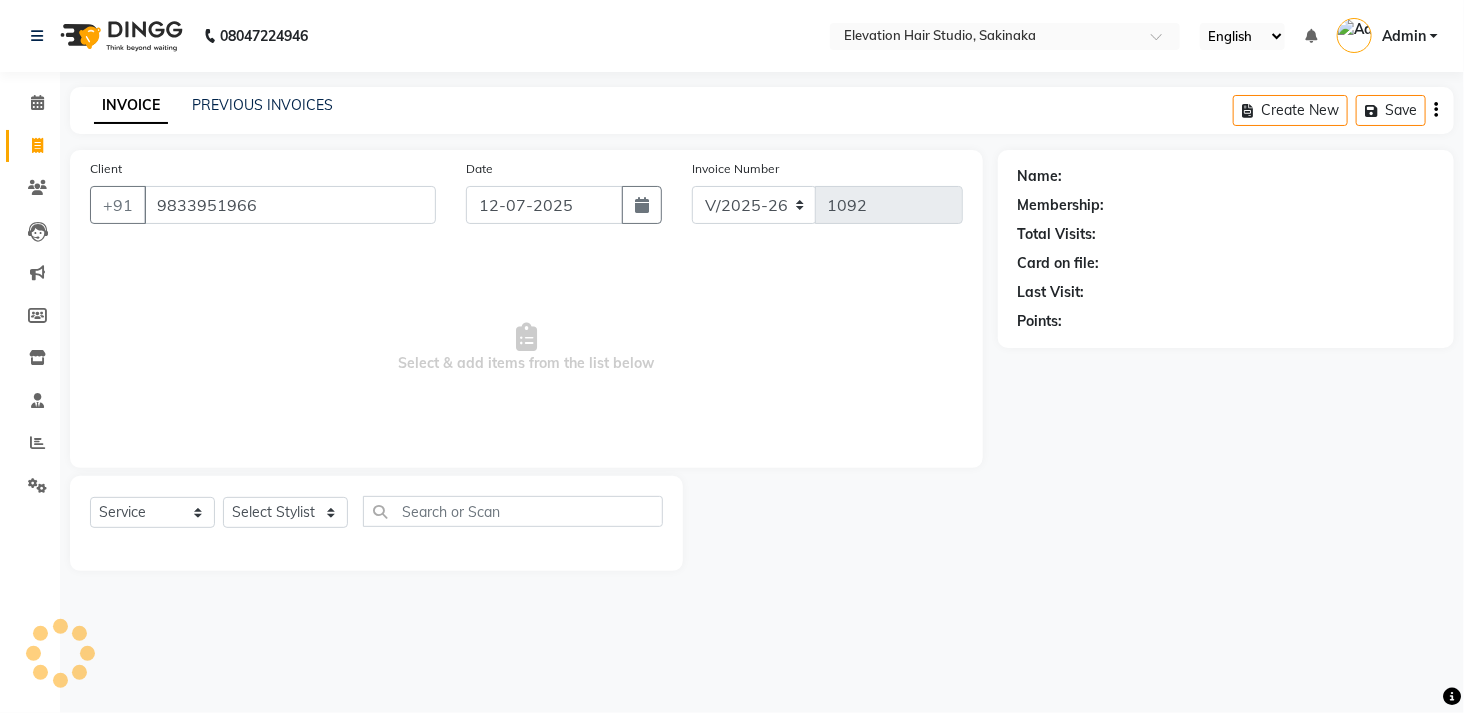 type on "9833951966" 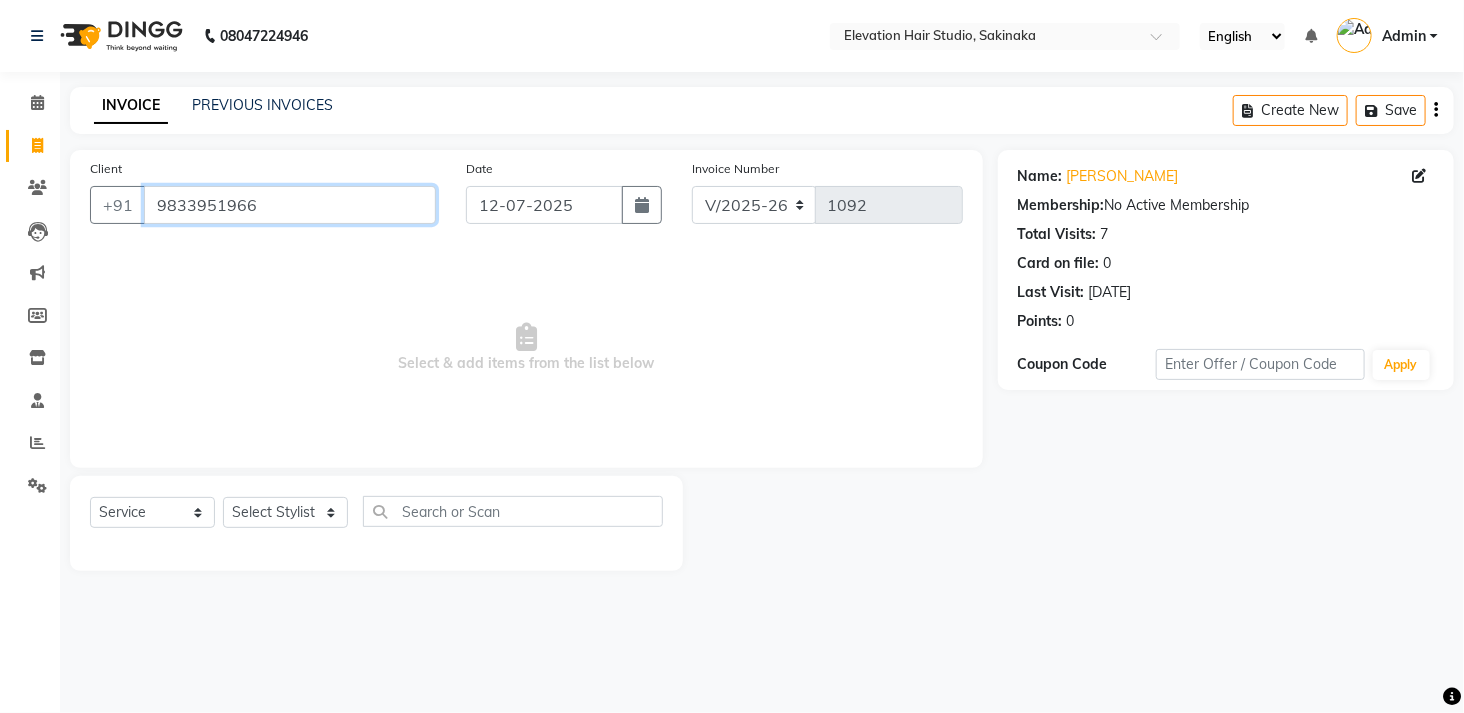 click on "9833951966" at bounding box center (290, 205) 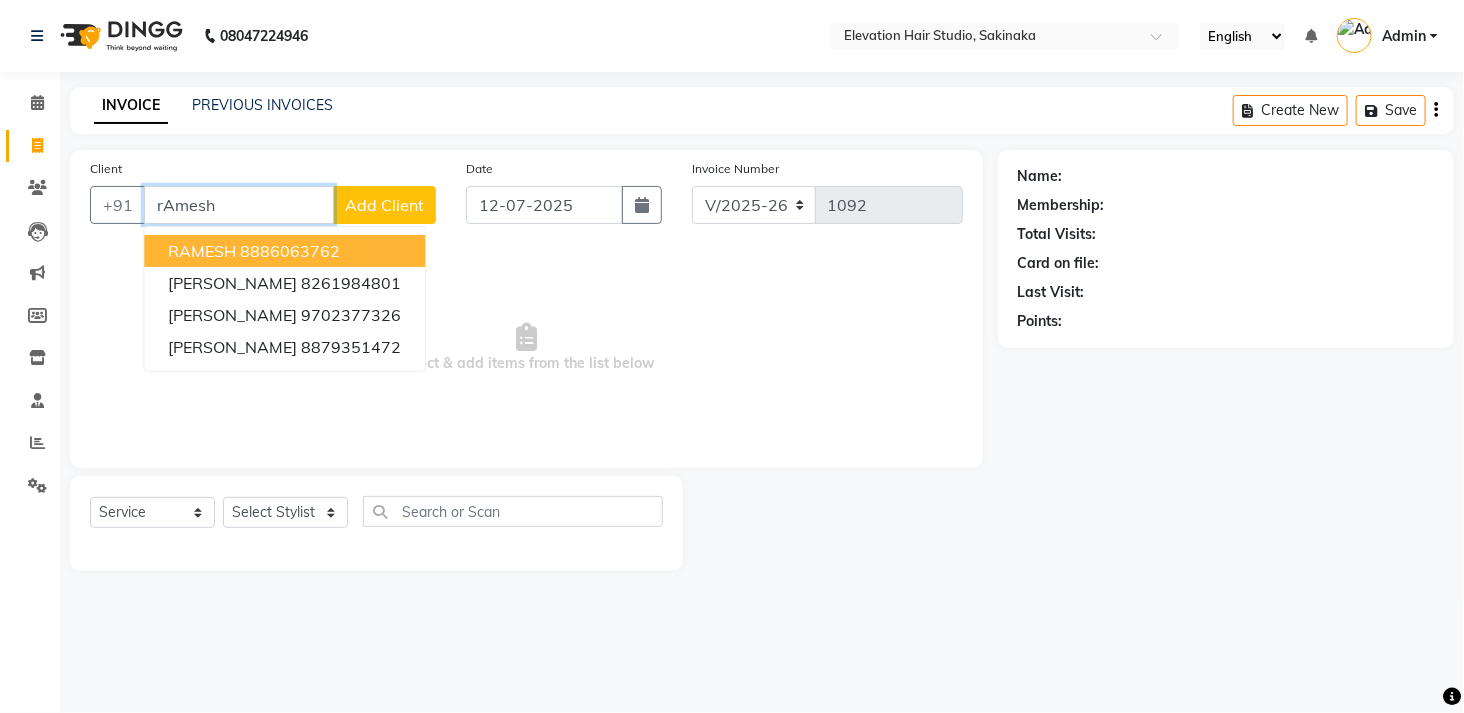 click on "RAMESH  8886063762" at bounding box center [284, 251] 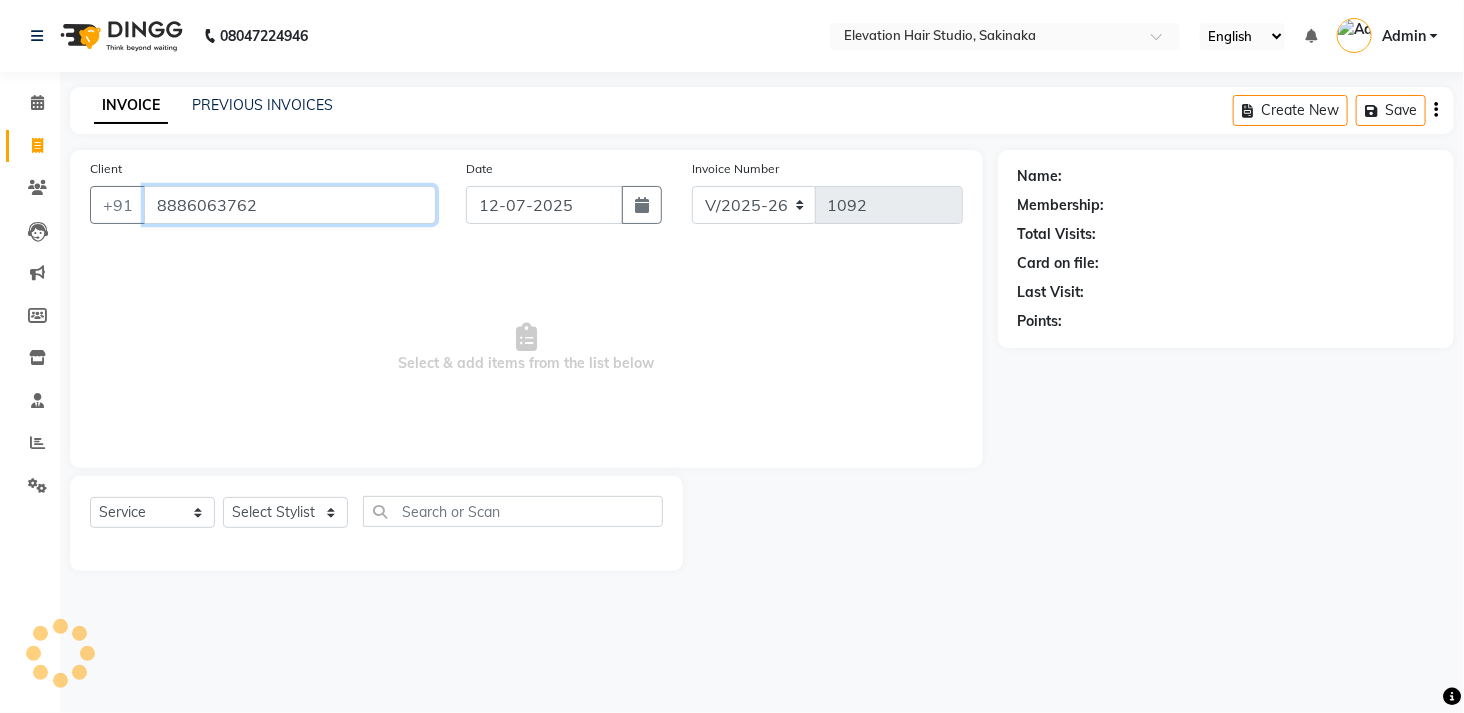 type on "8886063762" 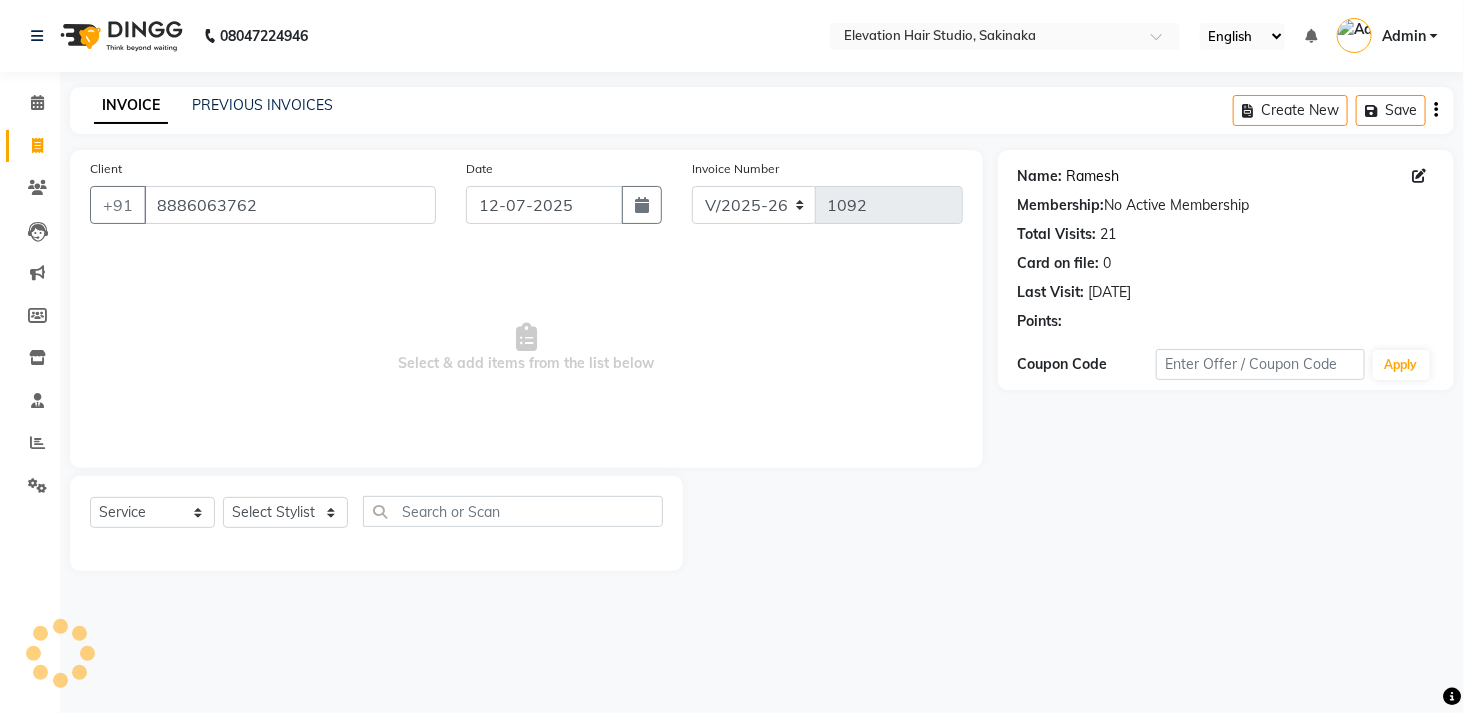 click on "Ramesh" 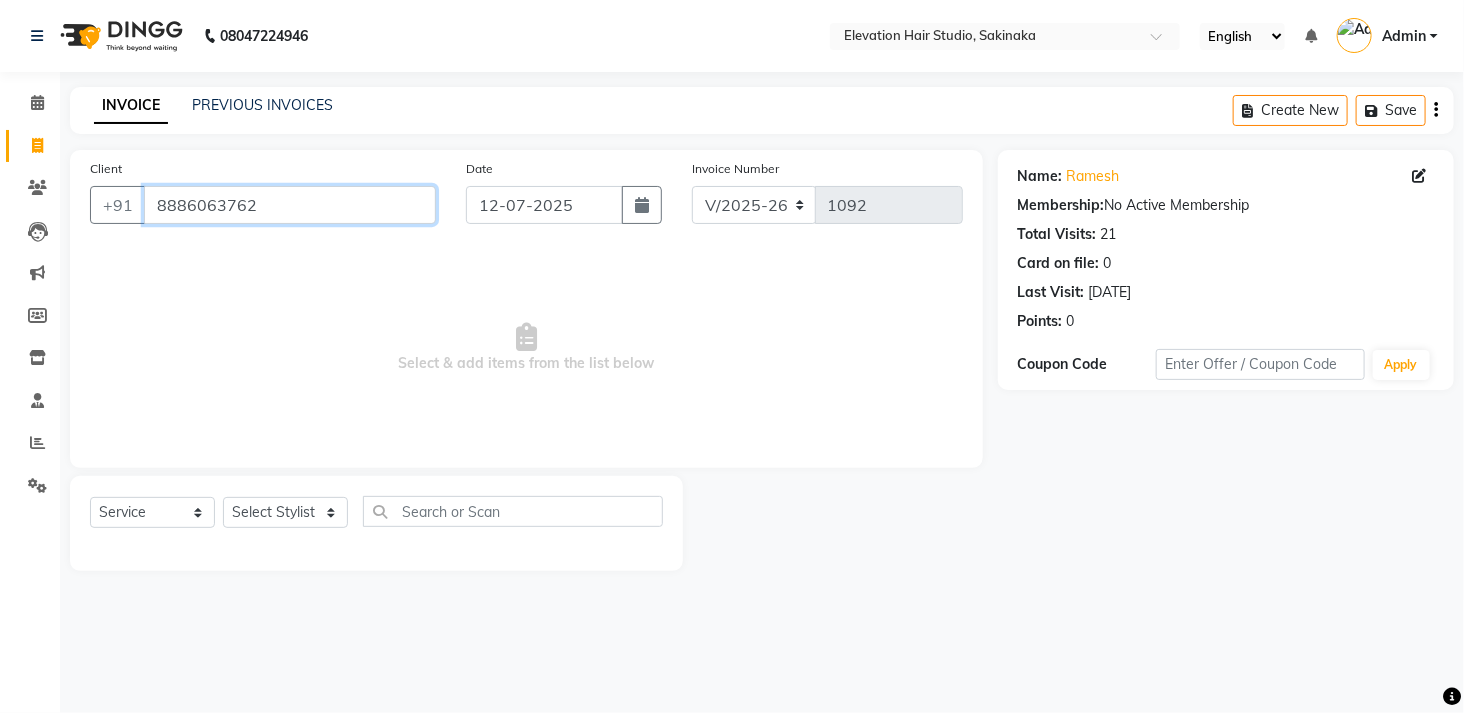 click on "8886063762" at bounding box center [290, 205] 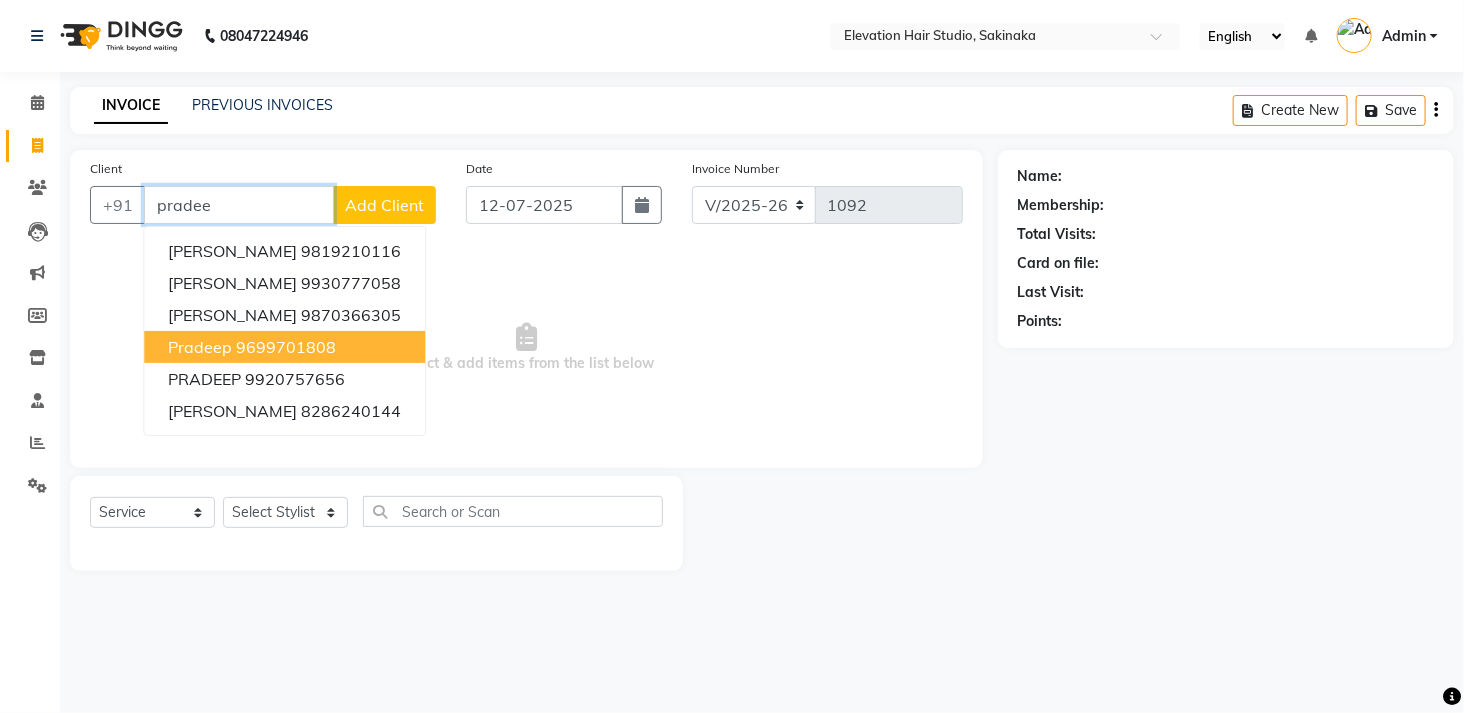 click on "pradeep  9699701808" at bounding box center [284, 347] 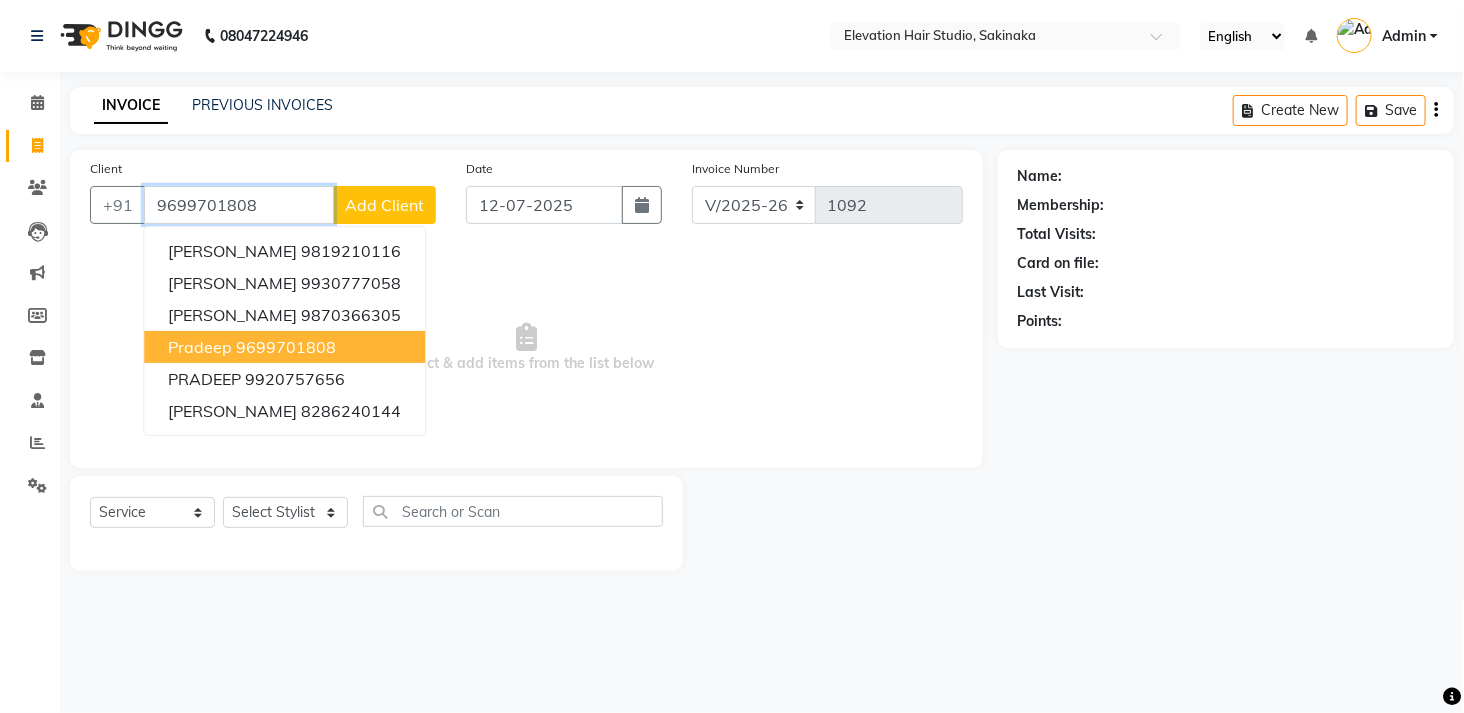 type on "9699701808" 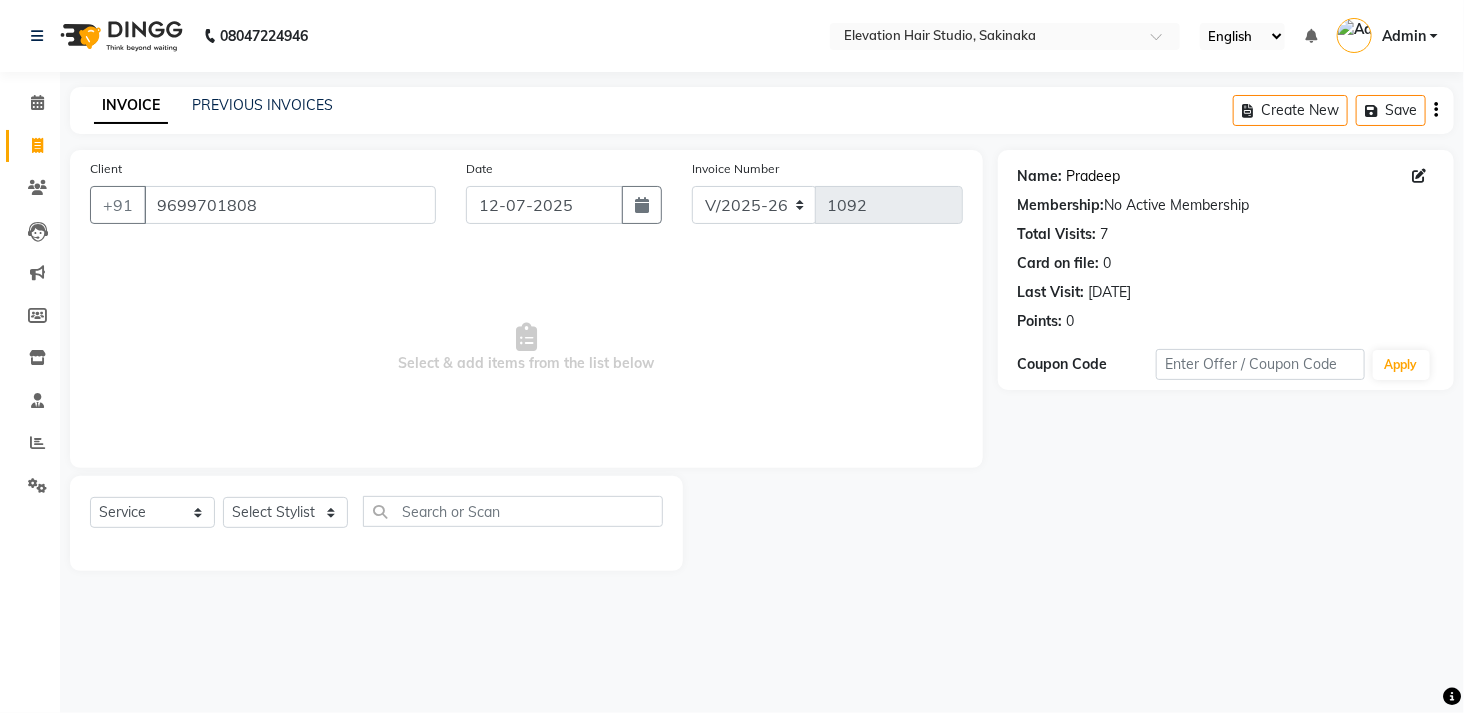 click on "Pradeep" 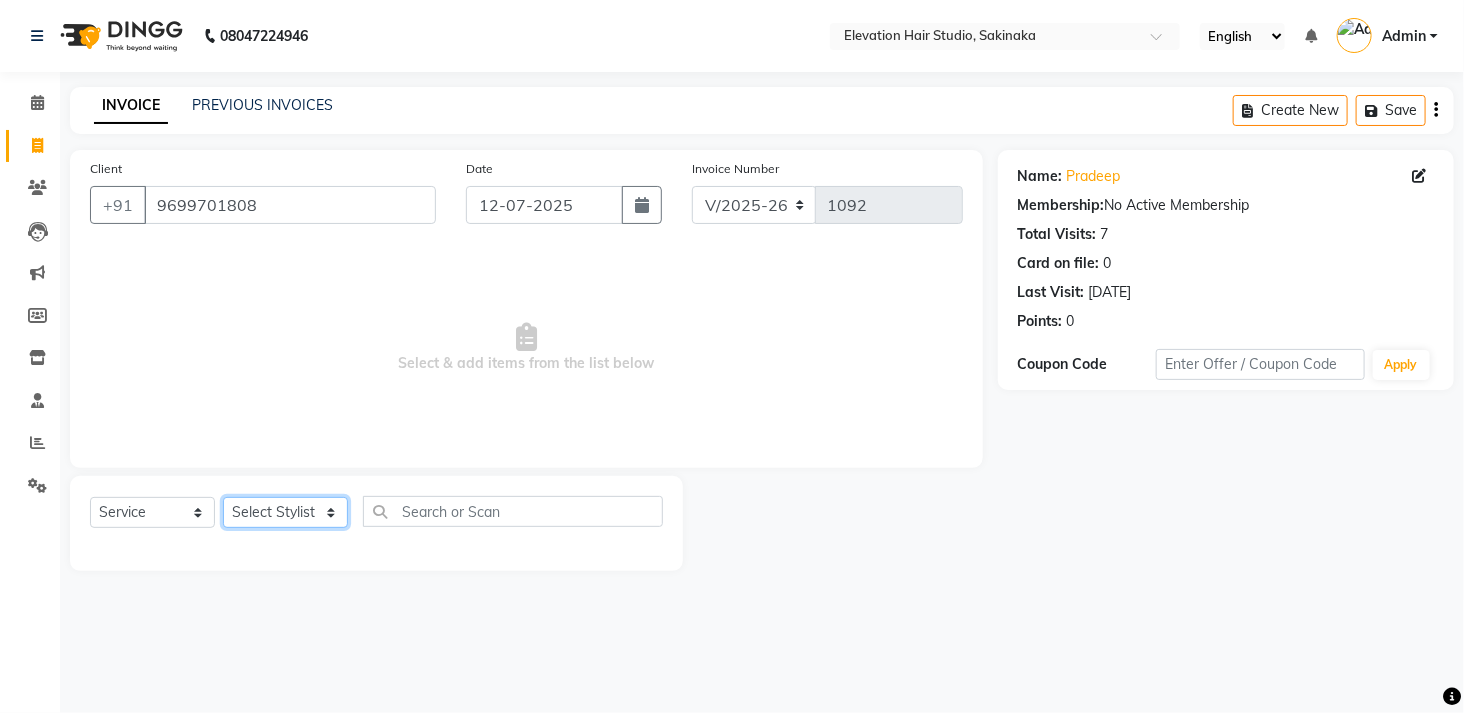 click on "Select Stylist Admin (EHS Thane) ANEES  [PERSON_NAME]  PRIYA [PERSON_NAME]  [PERSON_NAME] [PERSON_NAME]" 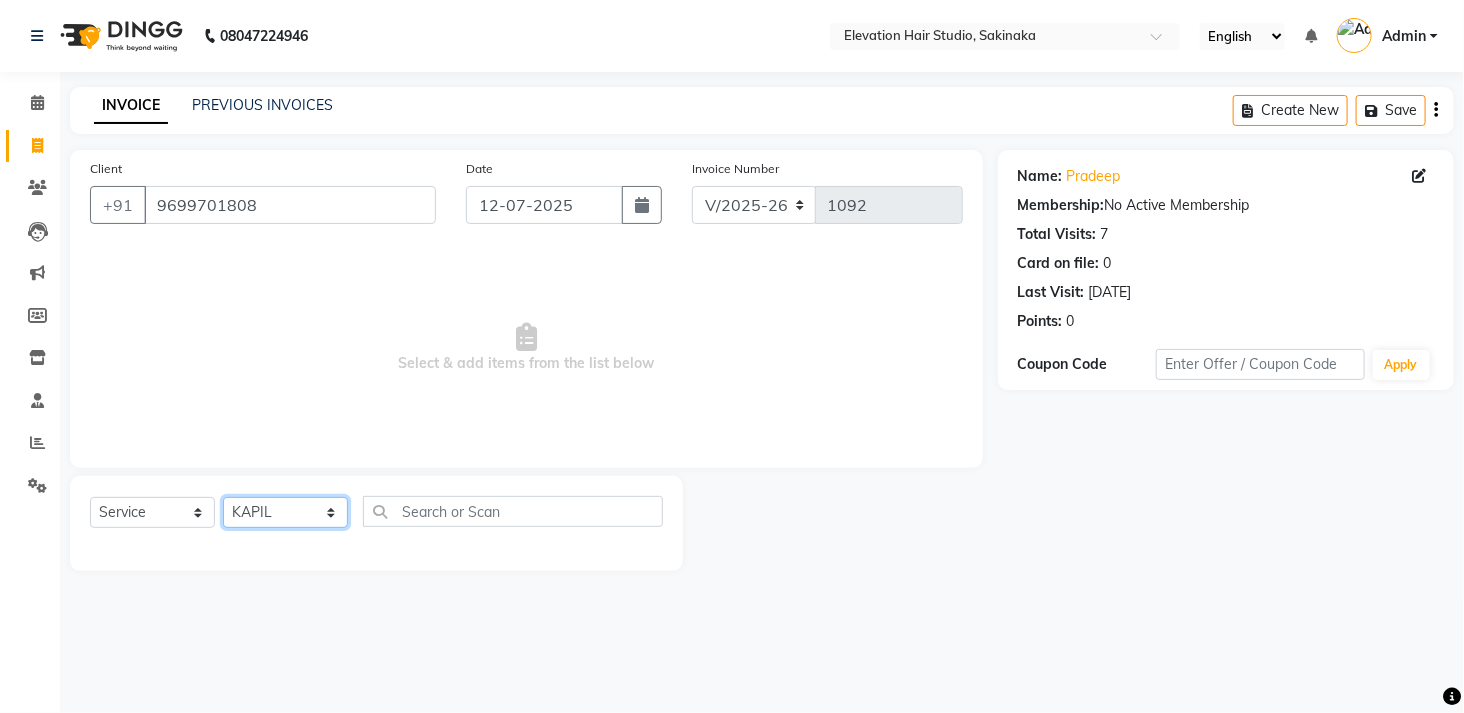 click on "Select Stylist Admin (EHS Thane) ANEES  [PERSON_NAME]  PRIYA [PERSON_NAME]  [PERSON_NAME] [PERSON_NAME]" 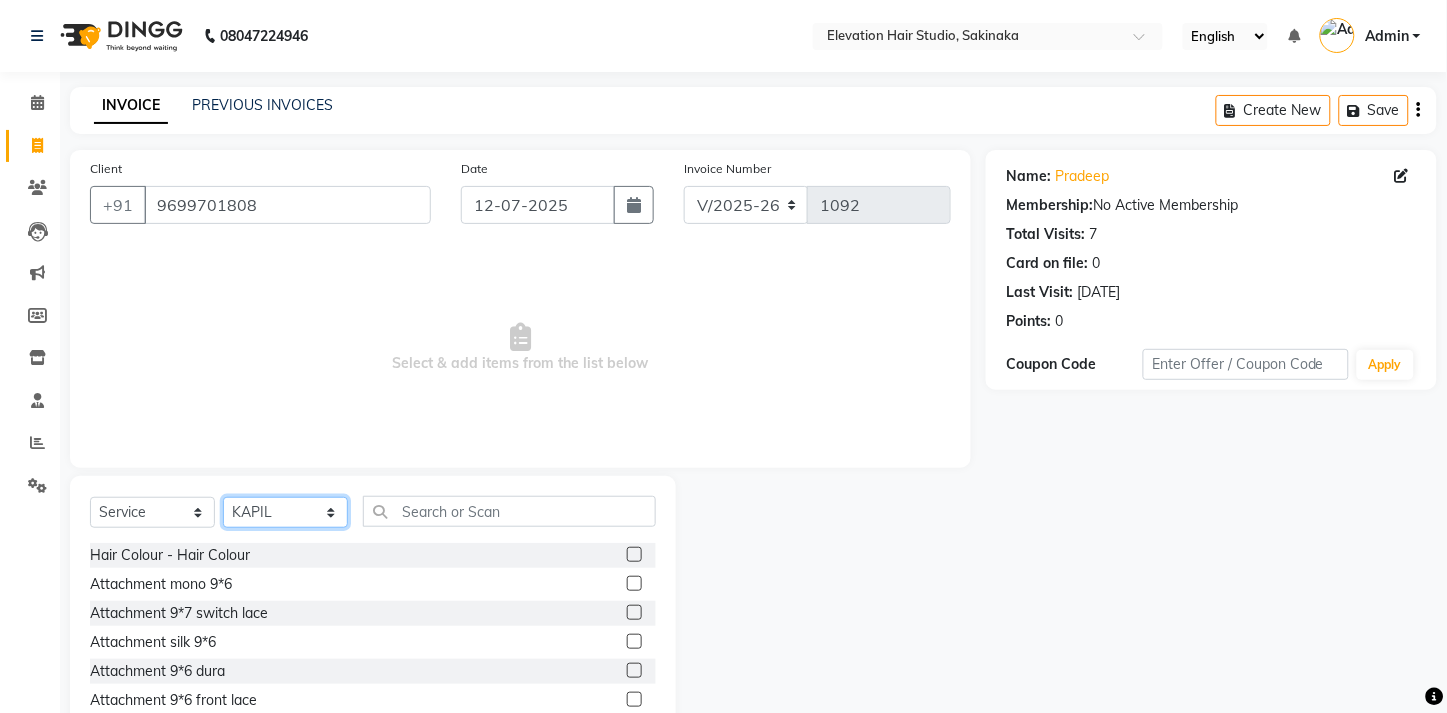 click on "Select Stylist Admin (EHS Thane) ANEES  [PERSON_NAME]  PRIYA [PERSON_NAME]  [PERSON_NAME] [PERSON_NAME]" 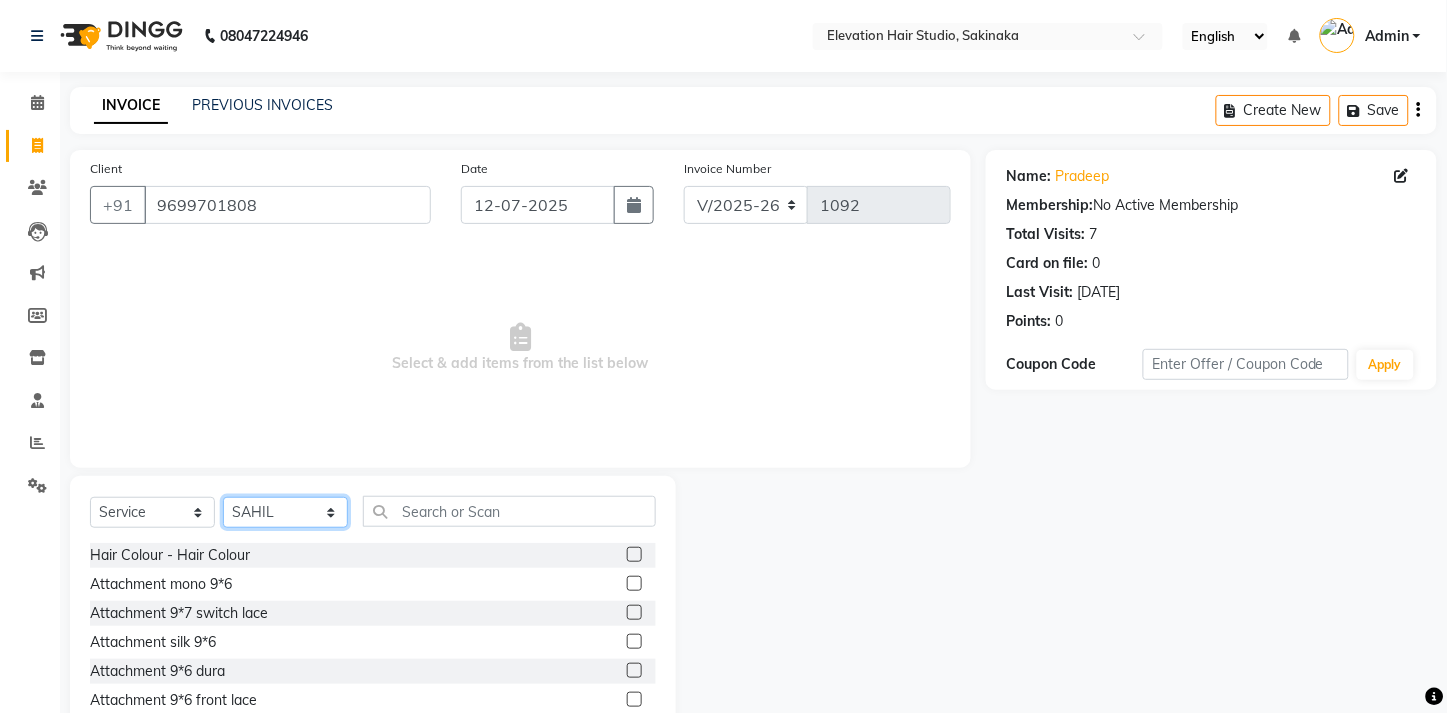 click on "Select Stylist Admin (EHS Thane) ANEES  [PERSON_NAME]  PRIYA [PERSON_NAME]  [PERSON_NAME] [PERSON_NAME]" 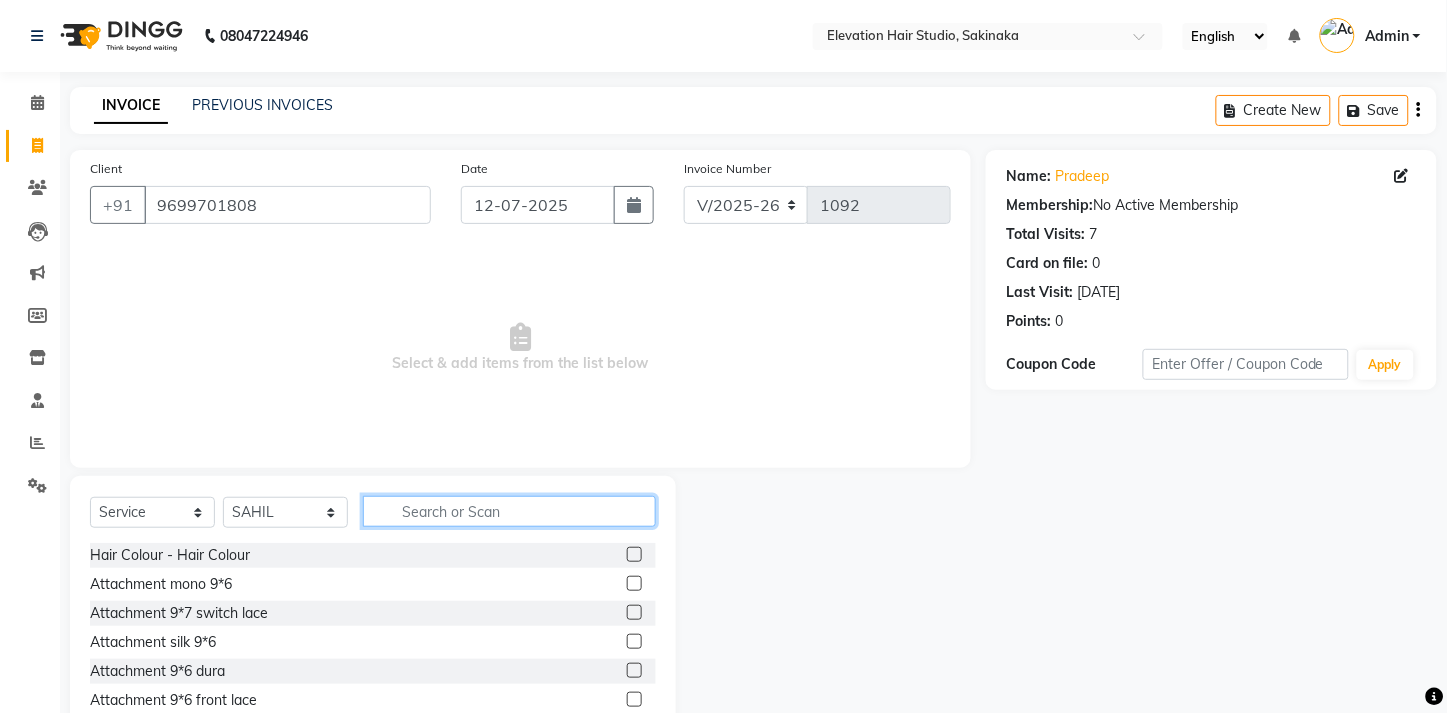click 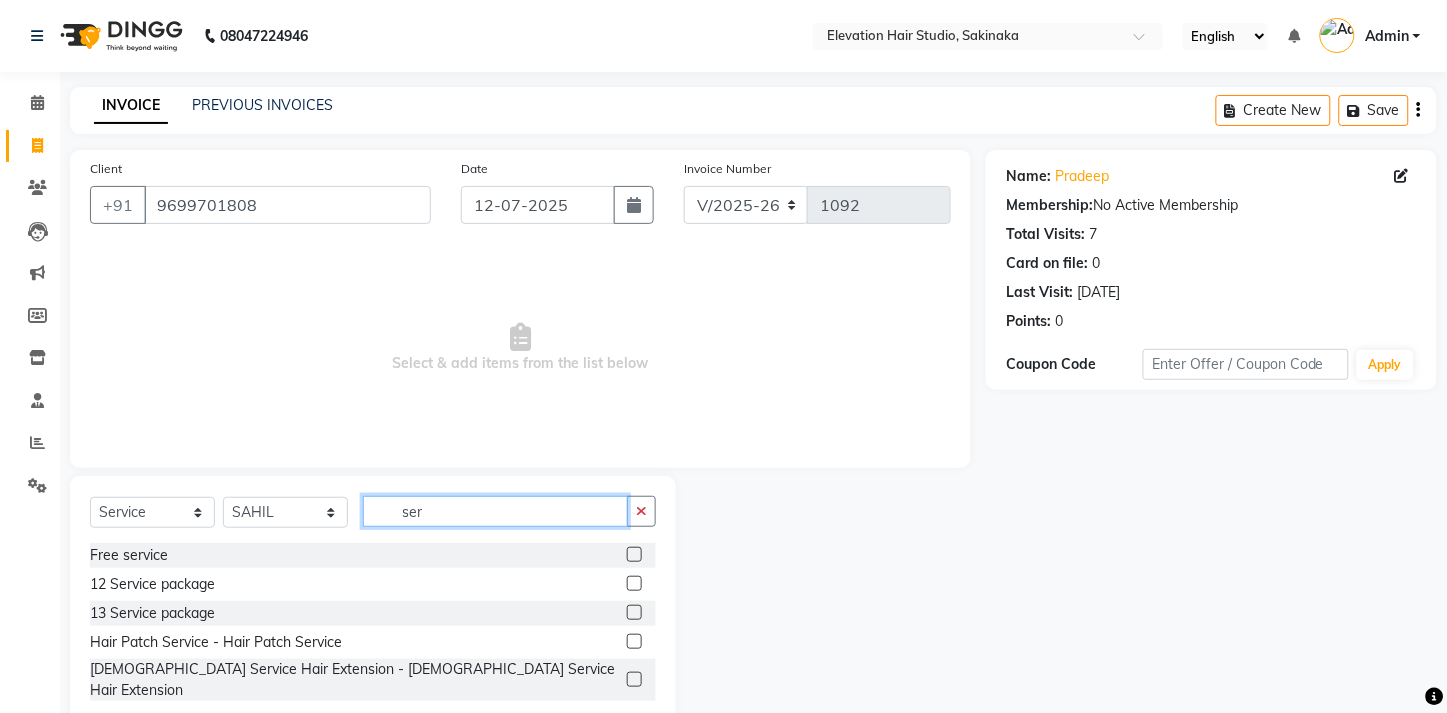 type on "ser" 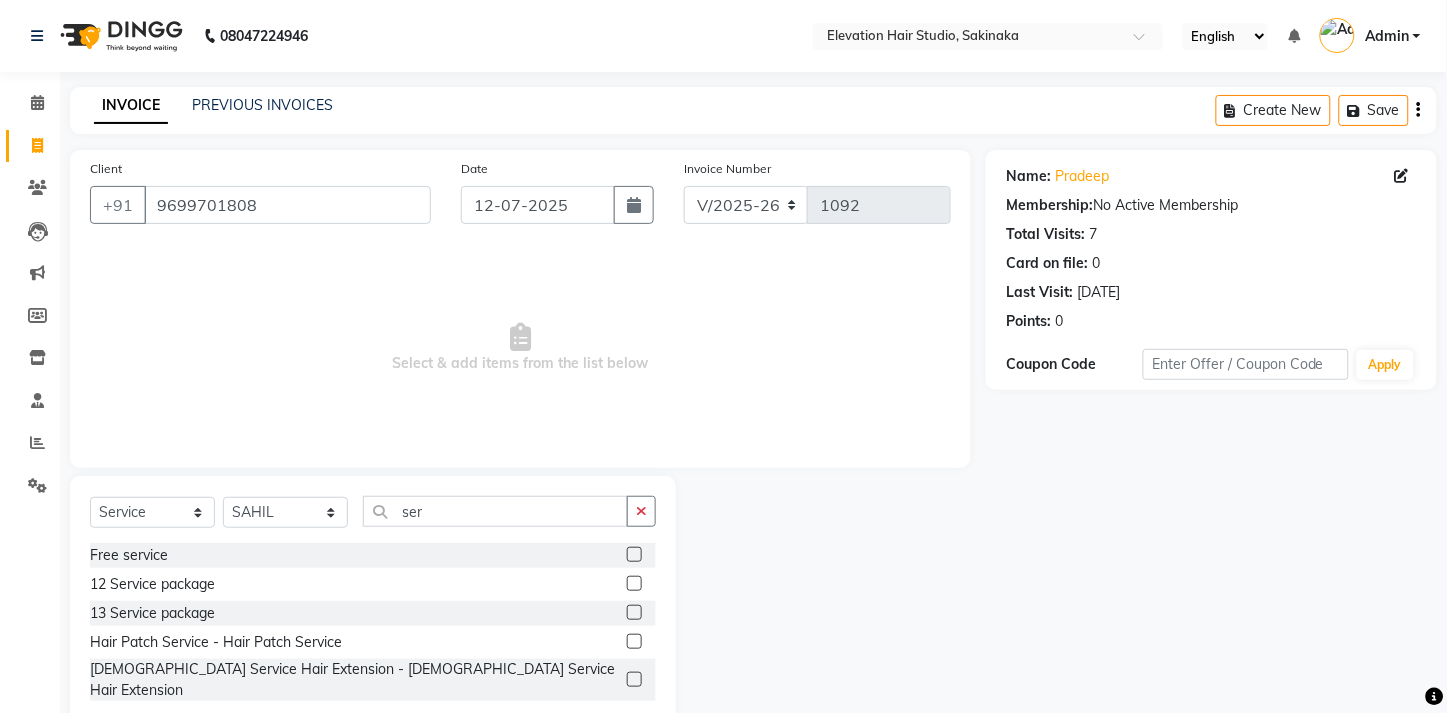 click 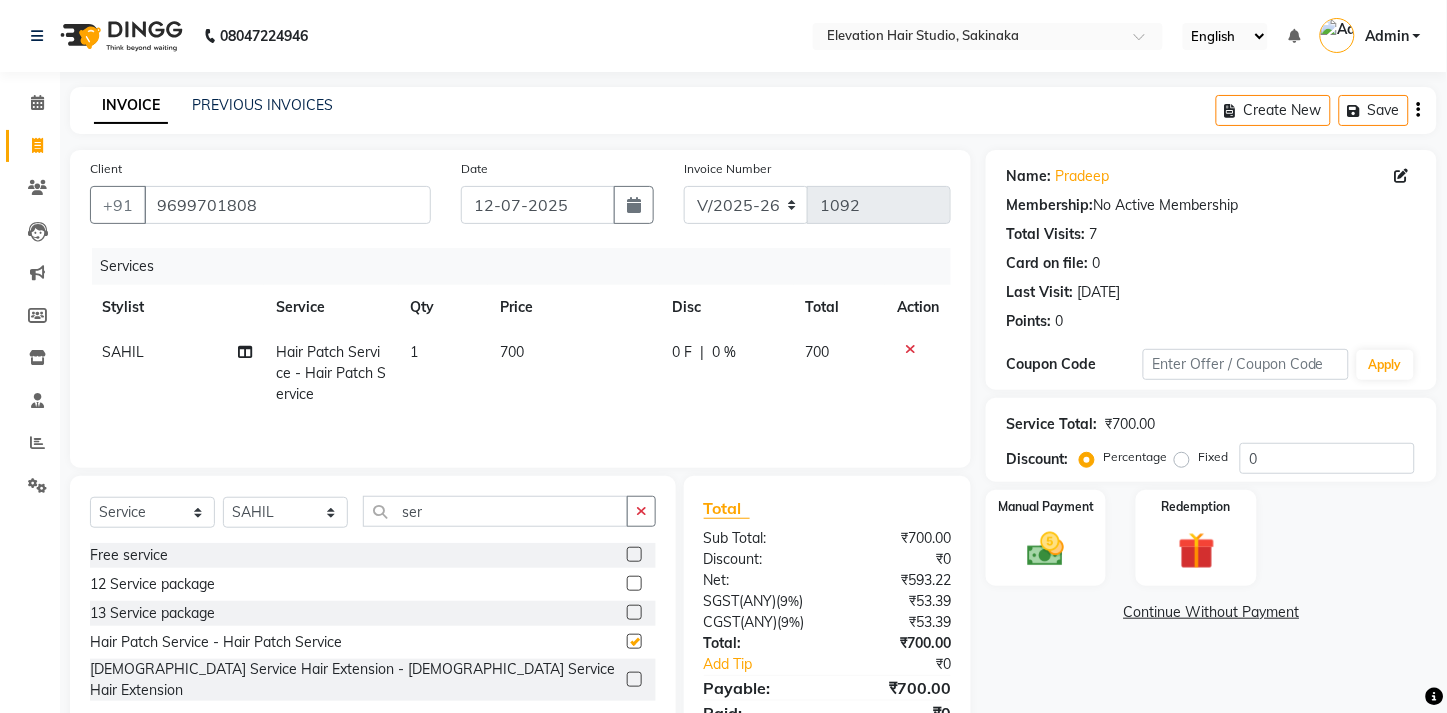 checkbox on "false" 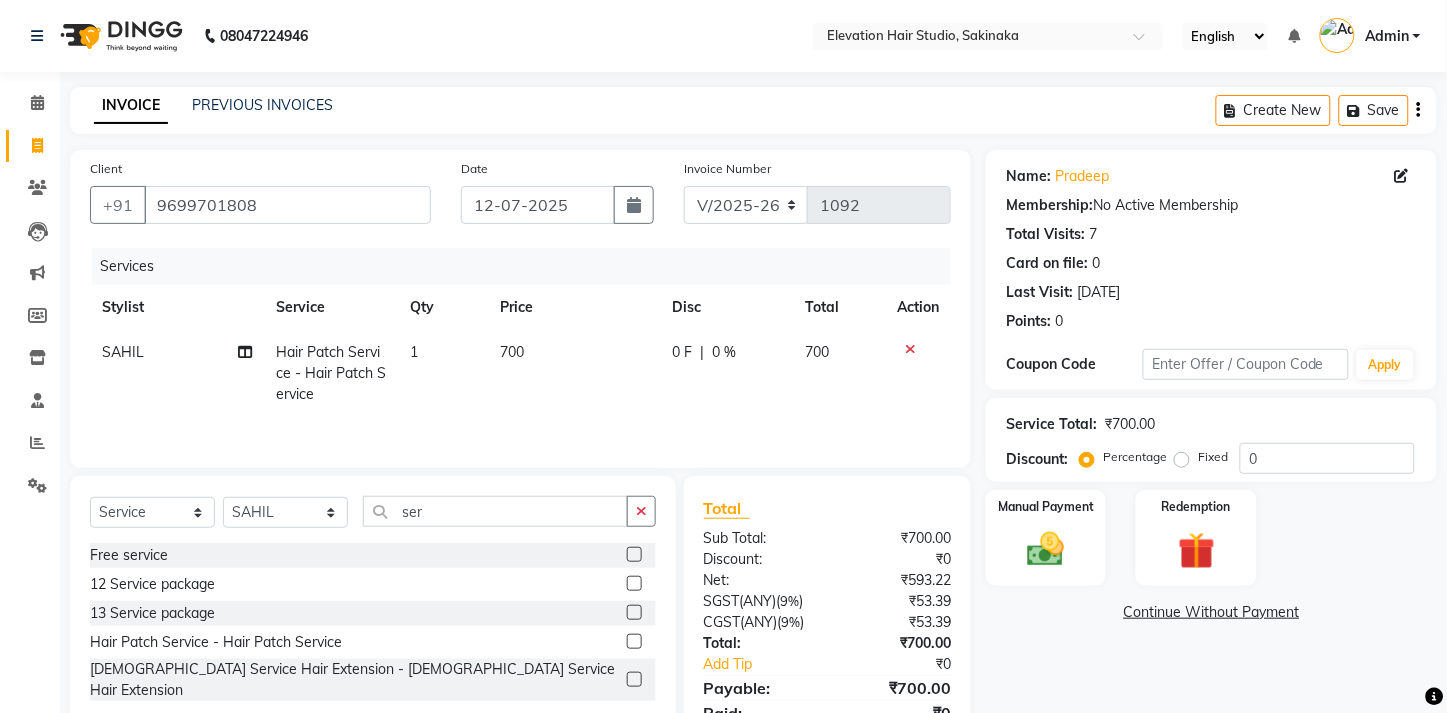 click on "700" 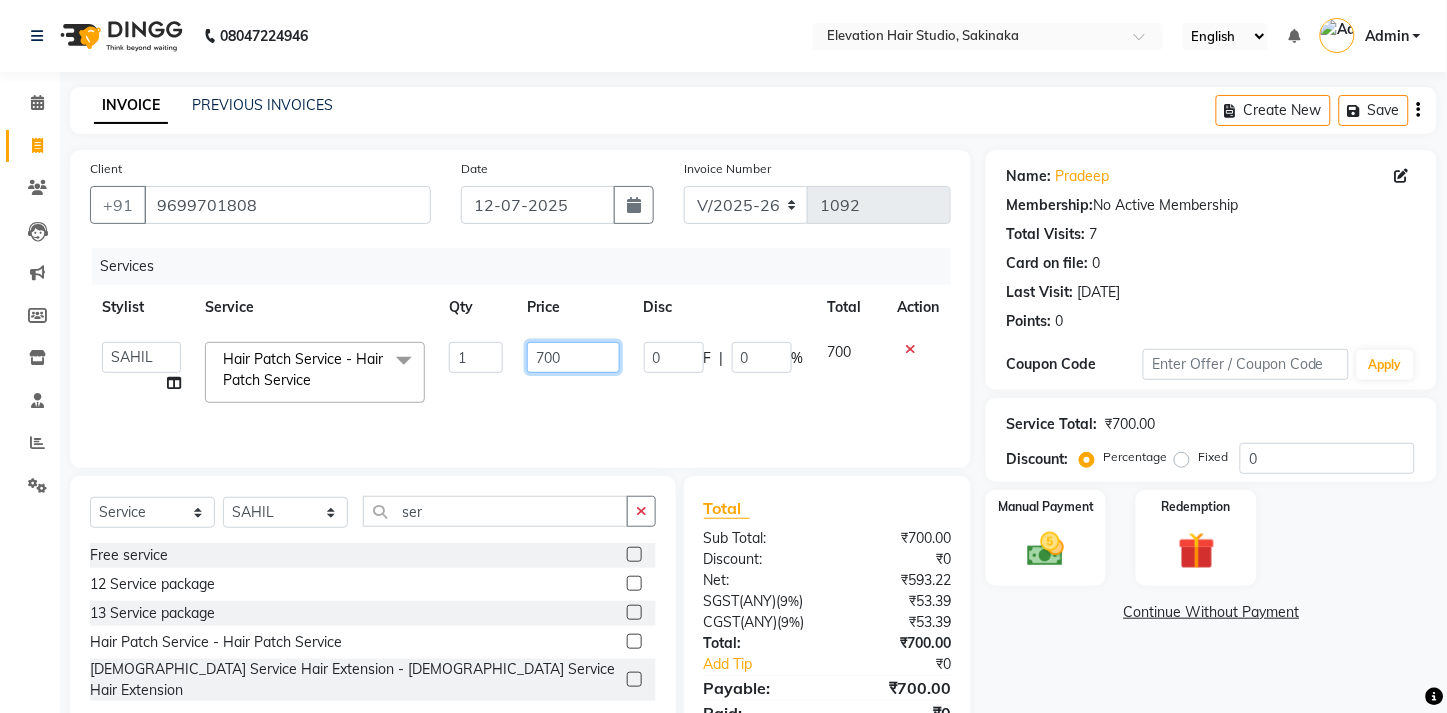 click on "700" 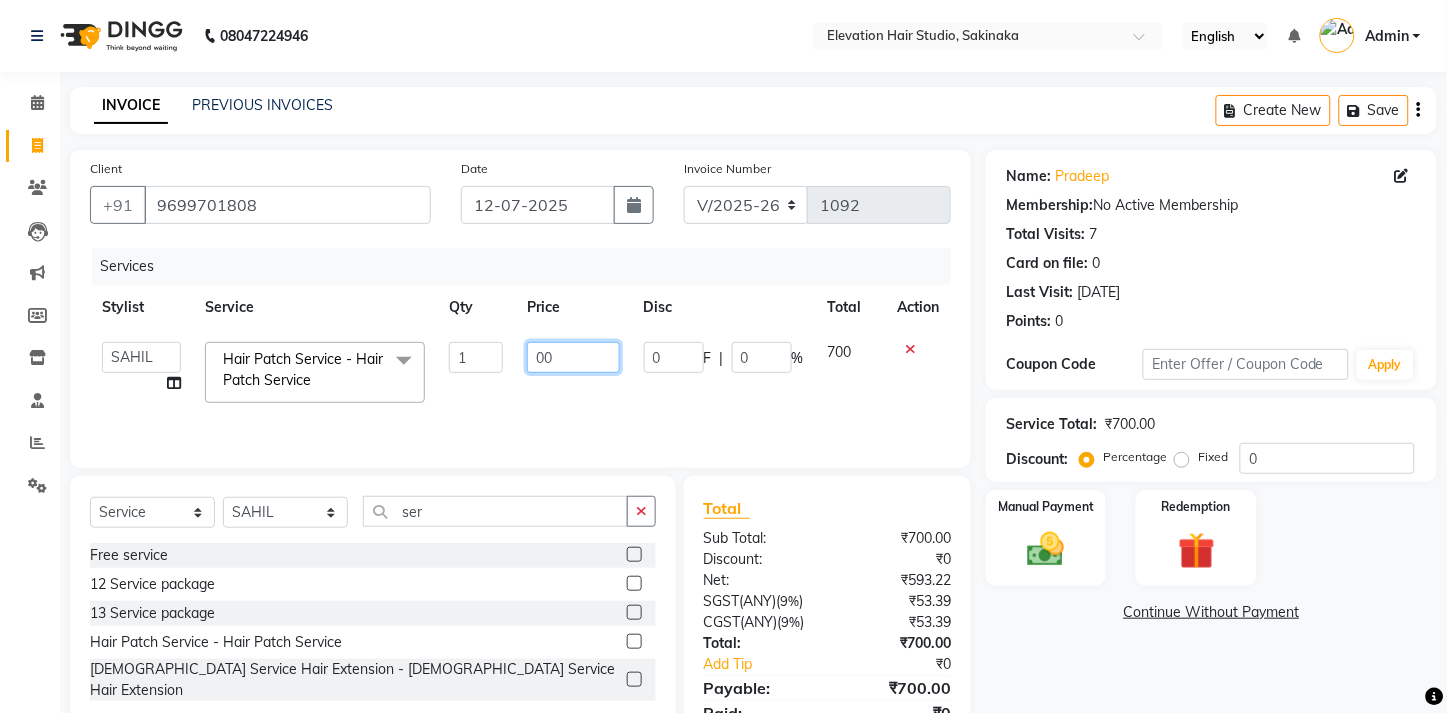 type on "600" 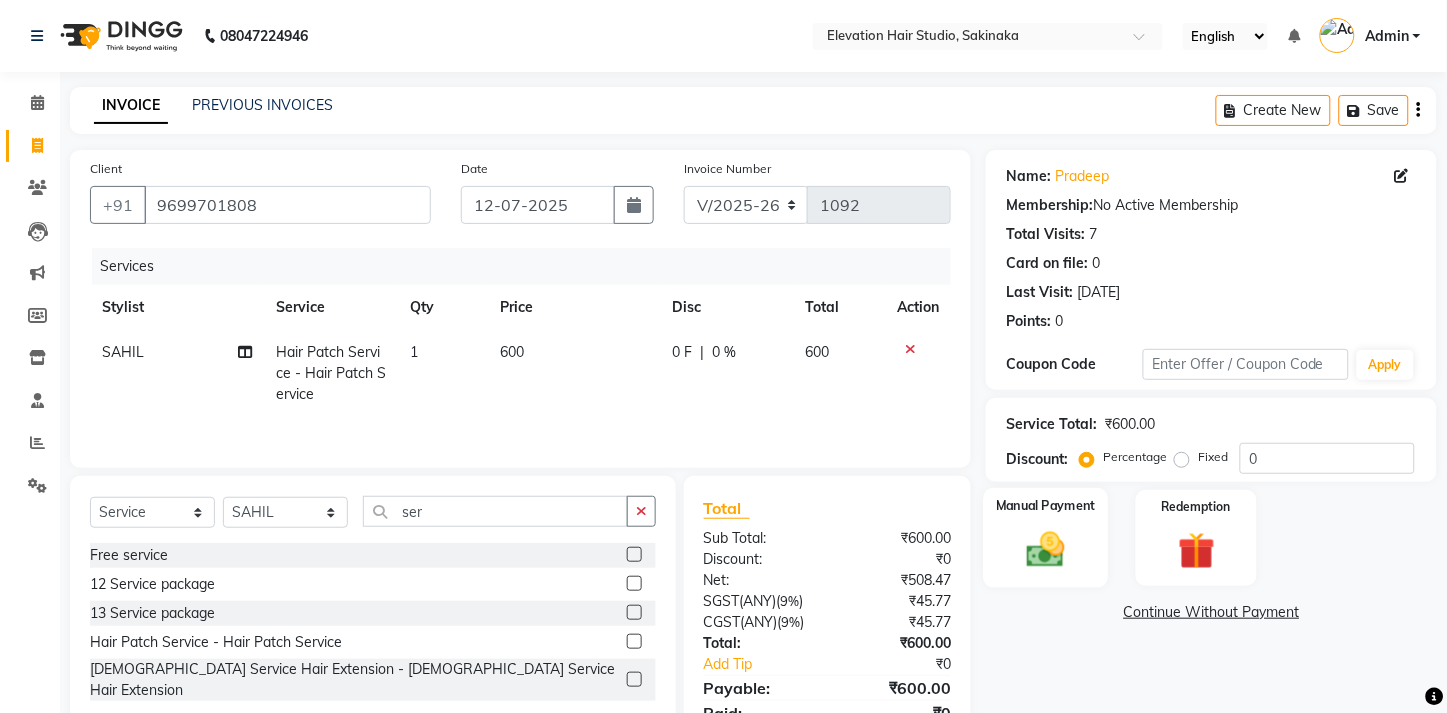 click 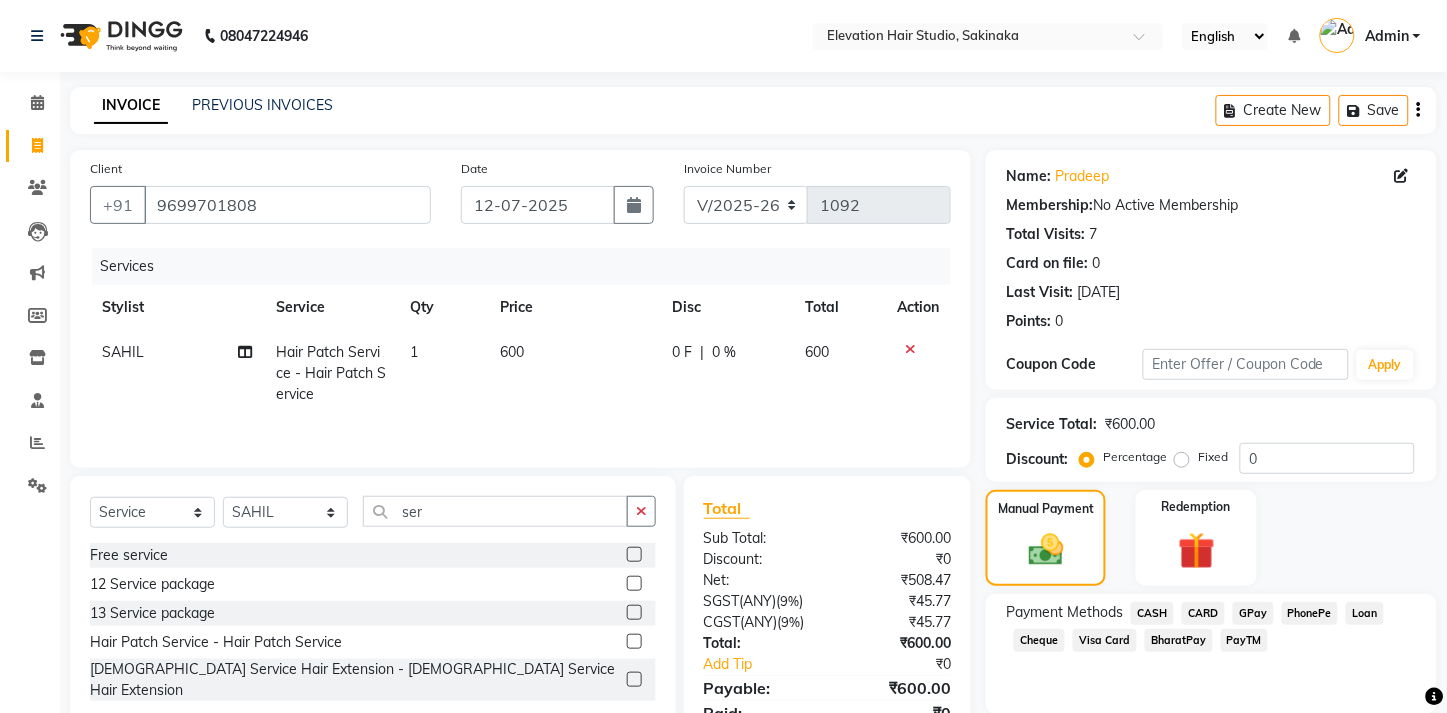 scroll, scrollTop: 94, scrollLeft: 0, axis: vertical 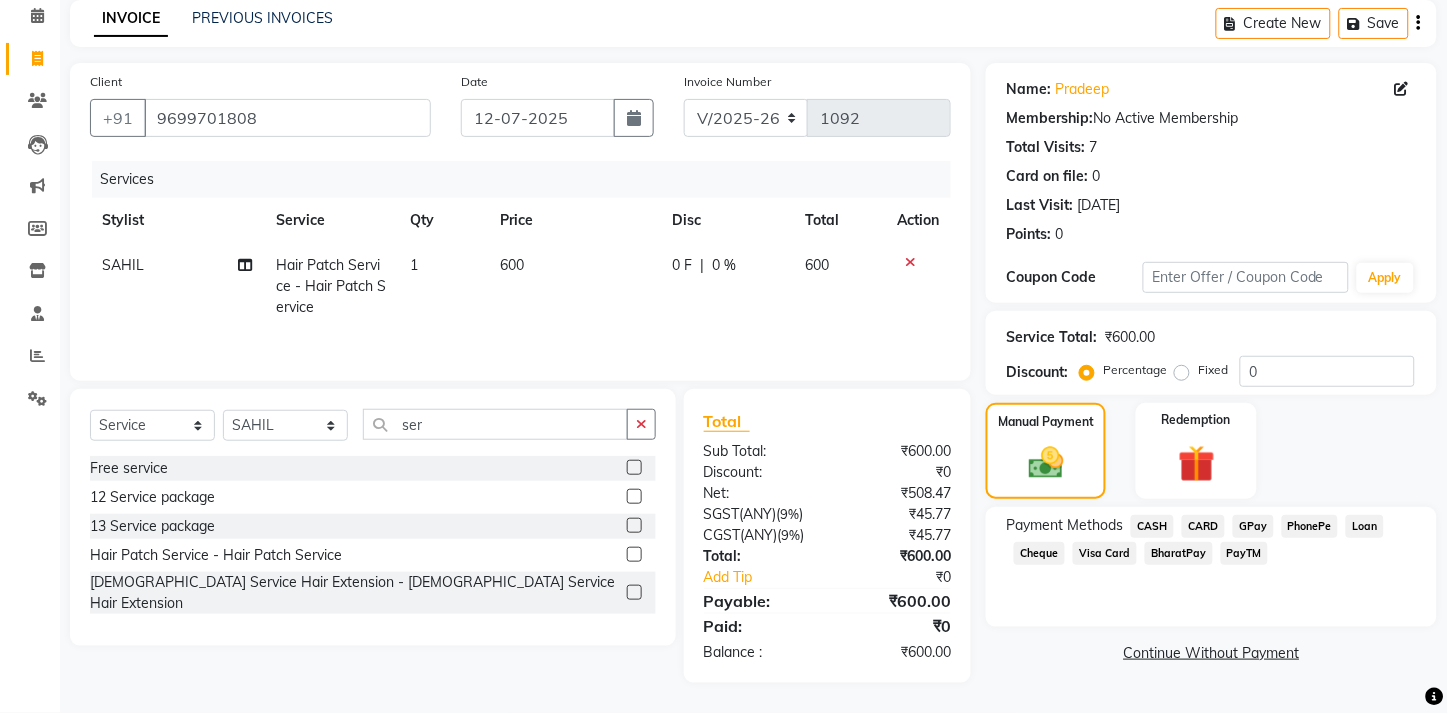 click on "GPay" 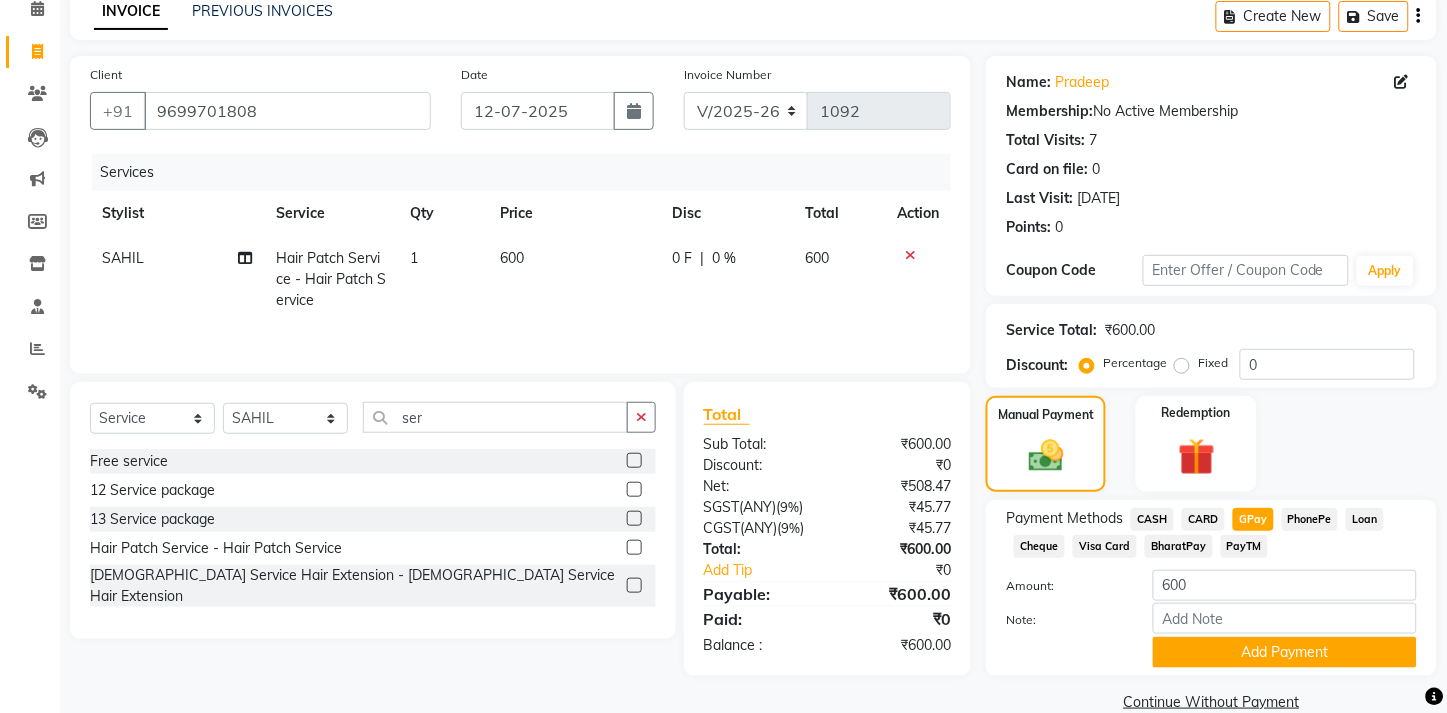 scroll, scrollTop: 151, scrollLeft: 0, axis: vertical 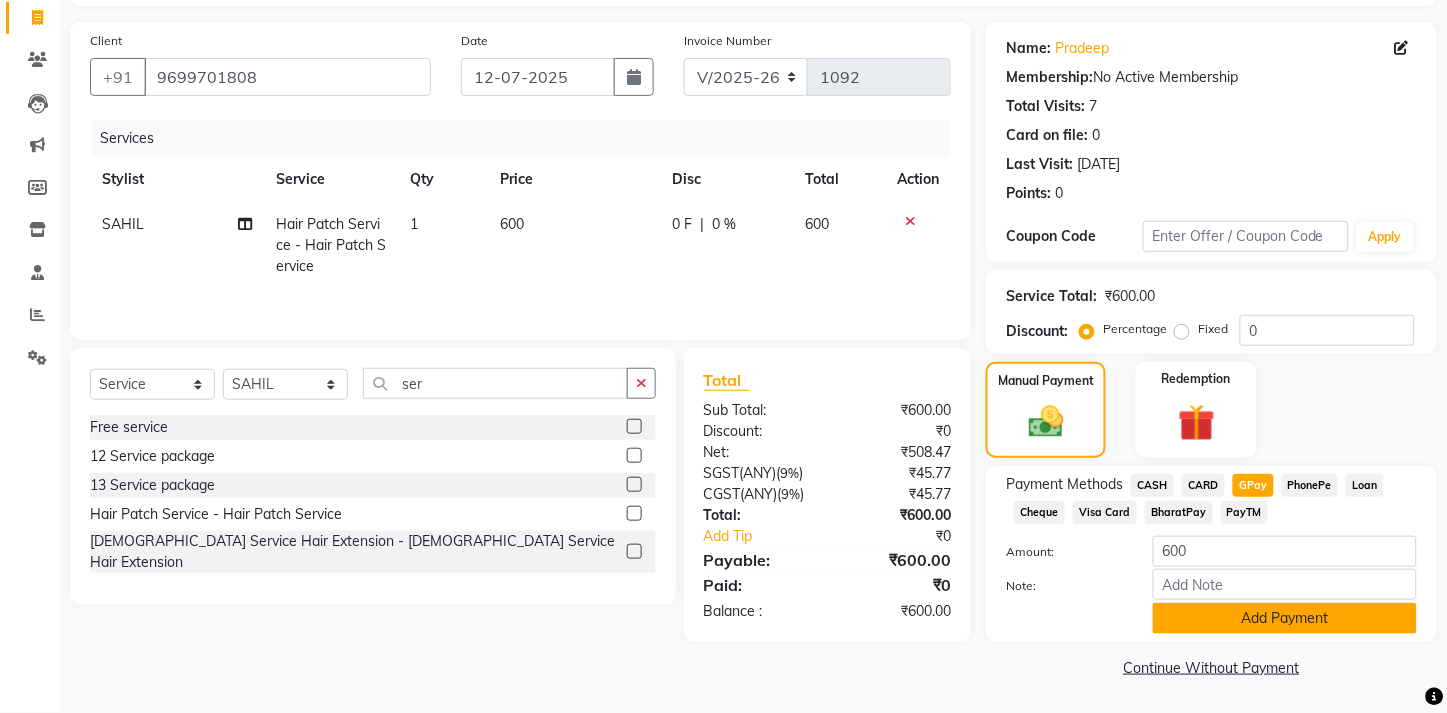 click on "Add Payment" 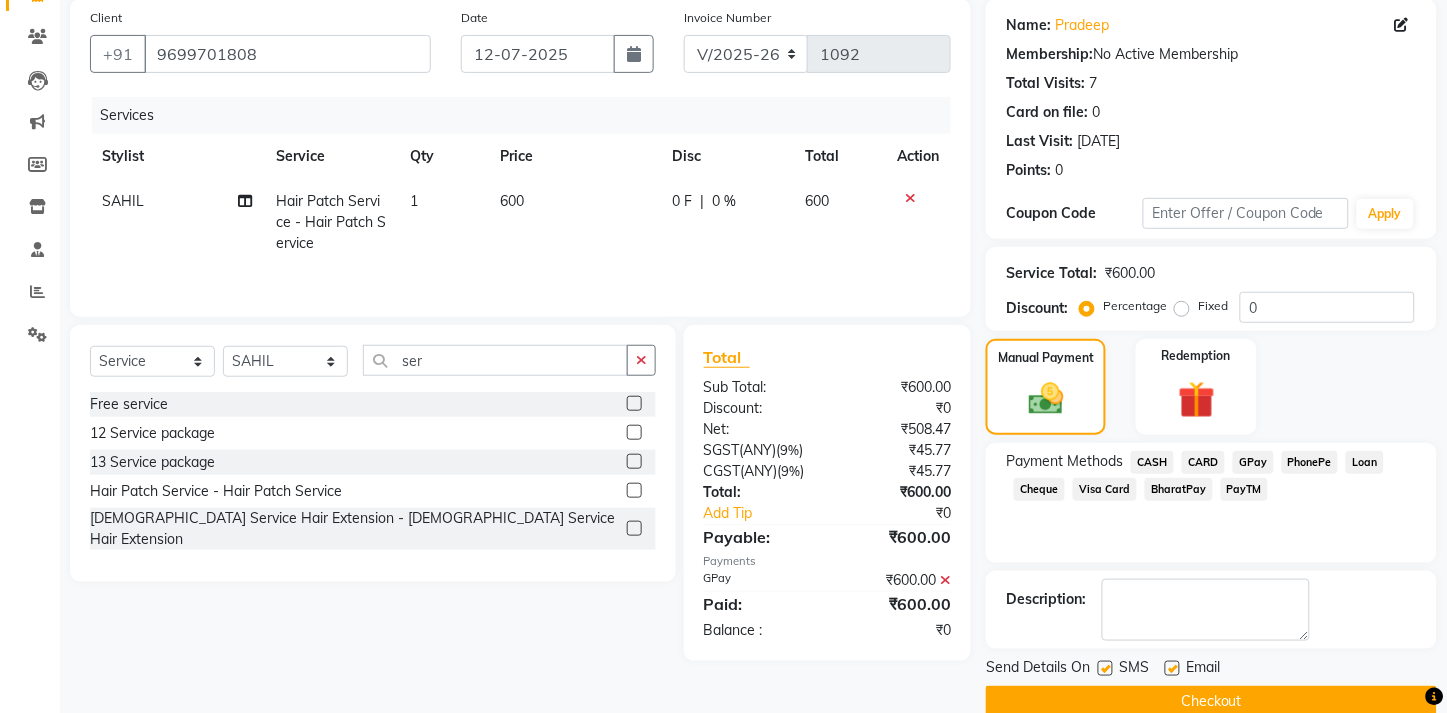 scroll, scrollTop: 207, scrollLeft: 0, axis: vertical 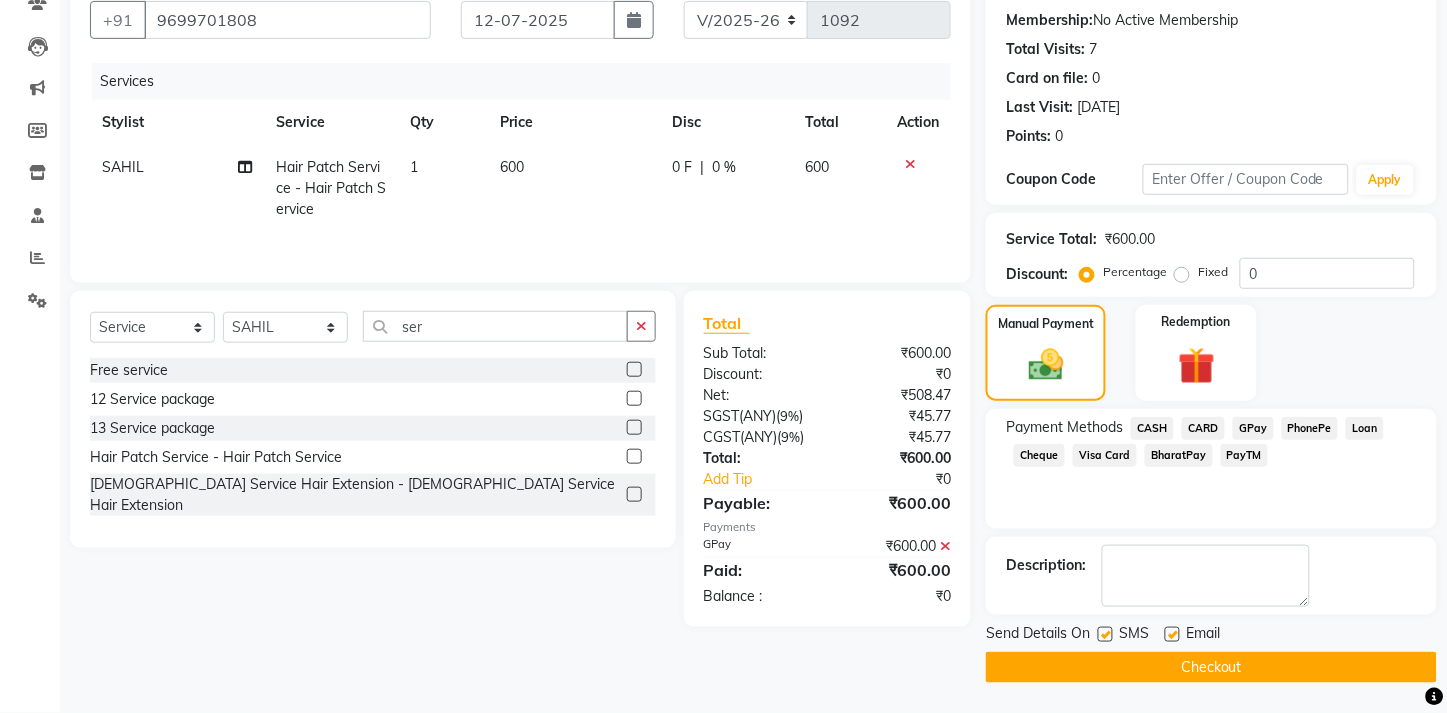 click 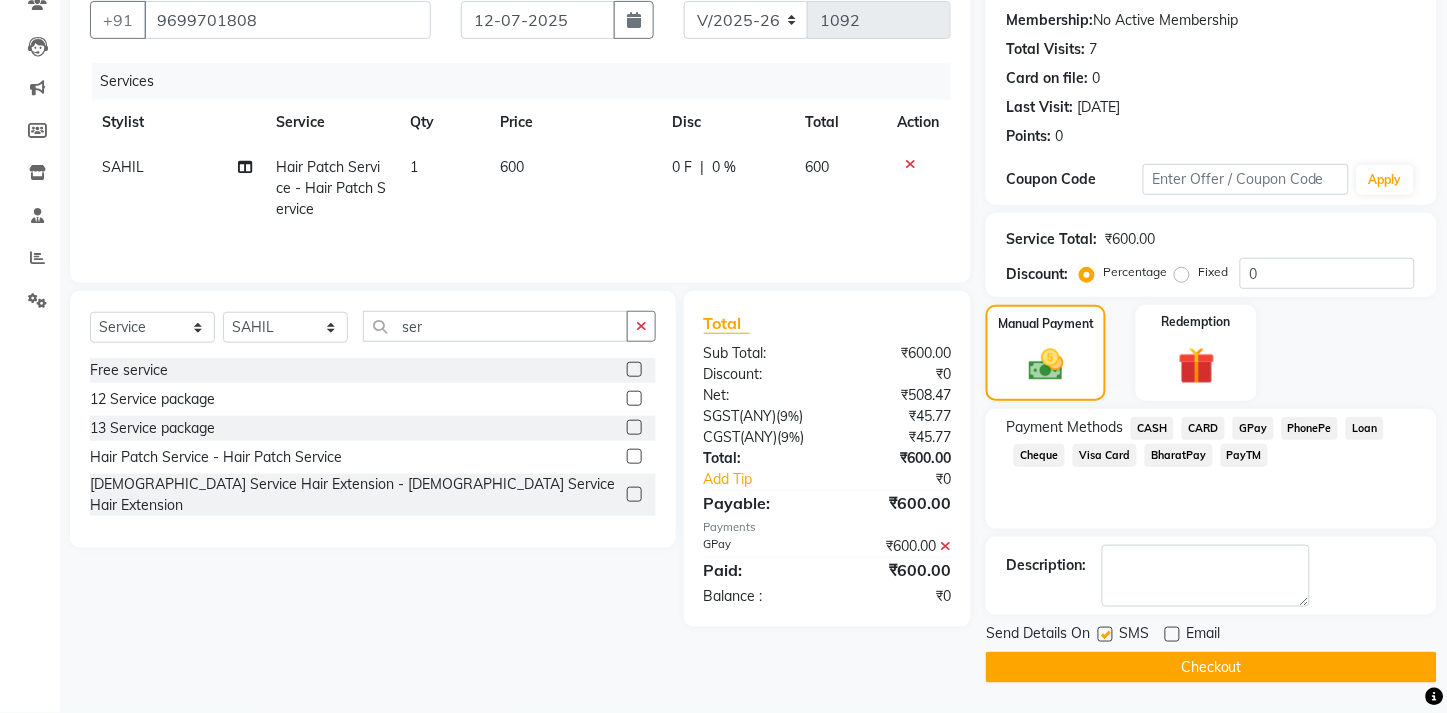 click 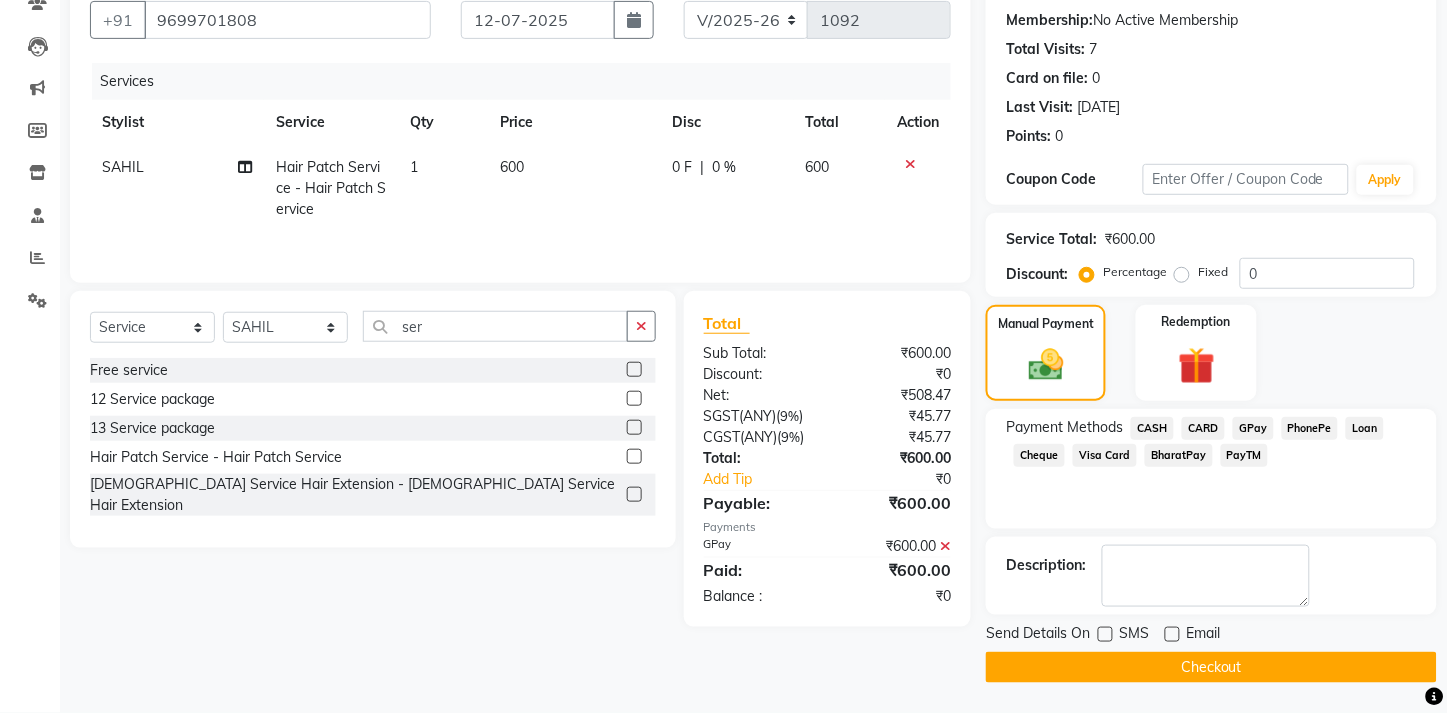 click on "Checkout" 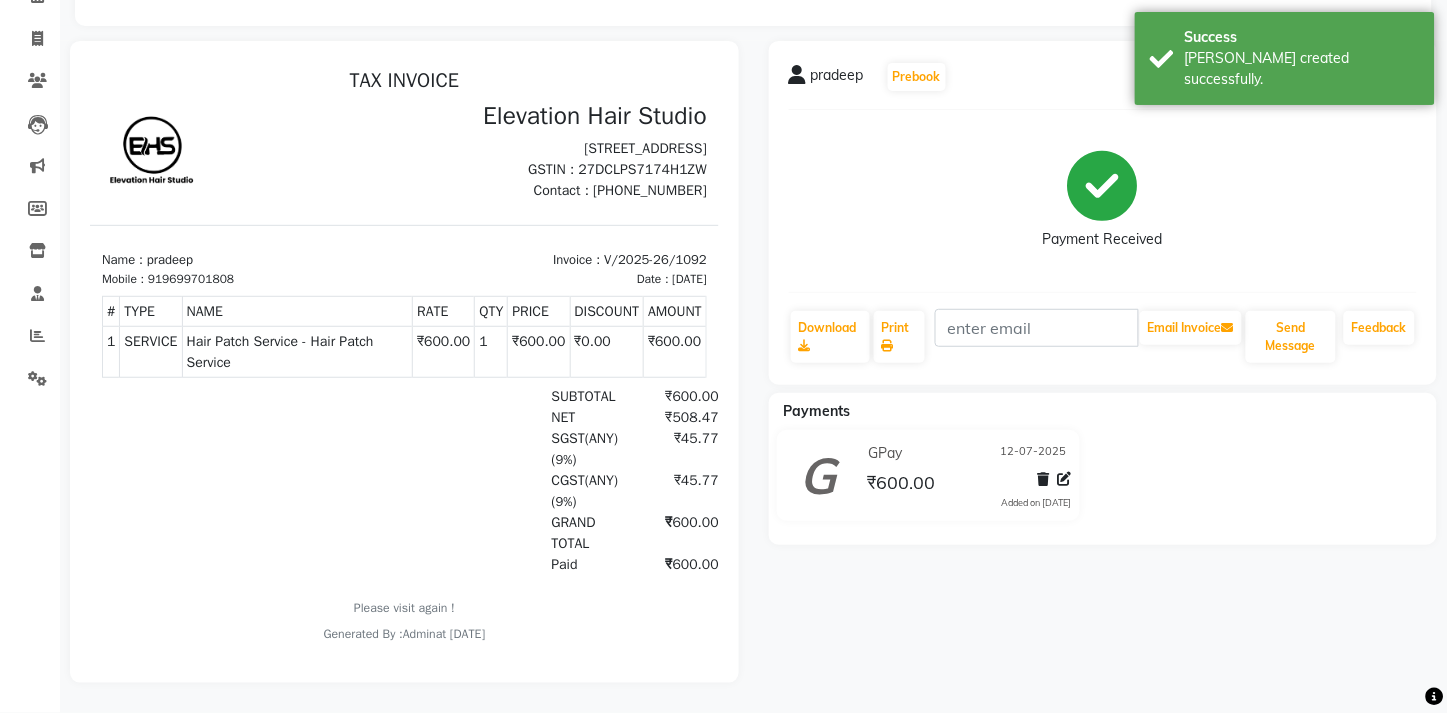 scroll, scrollTop: 0, scrollLeft: 0, axis: both 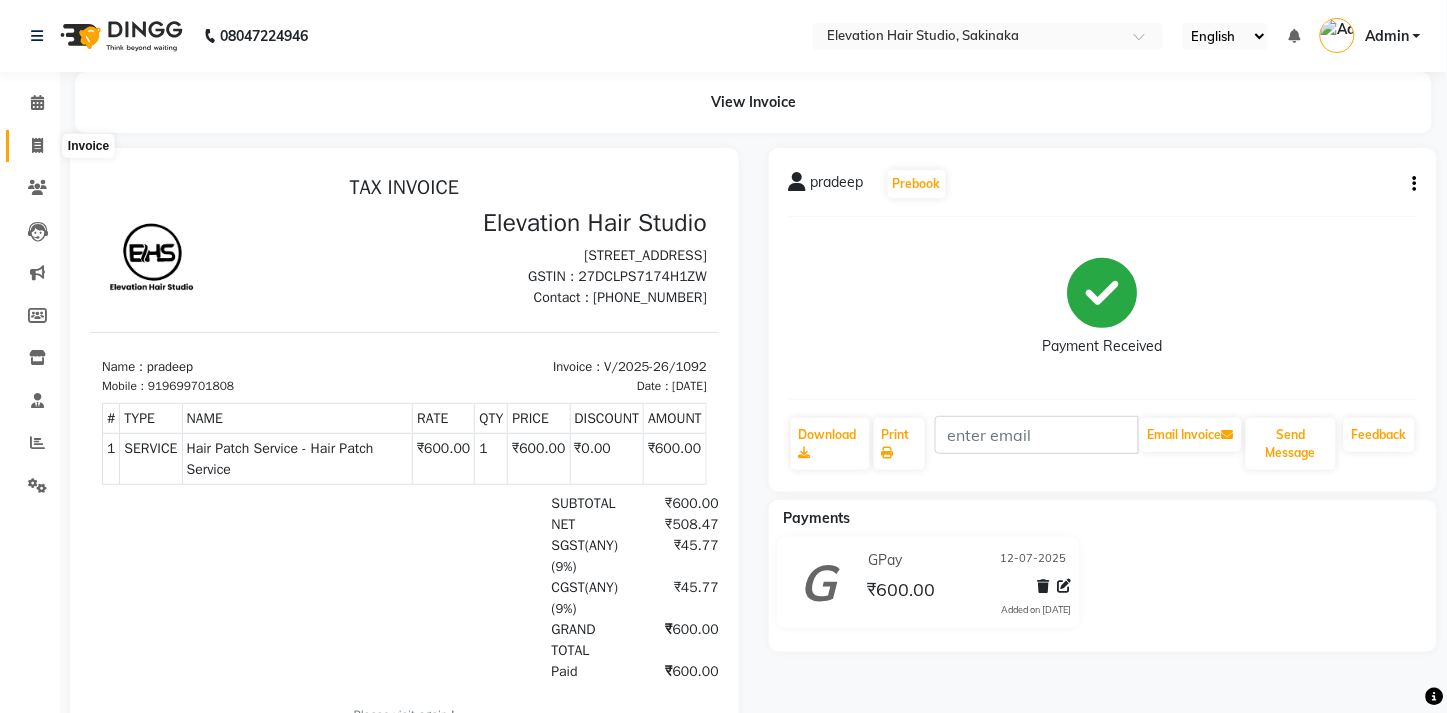click 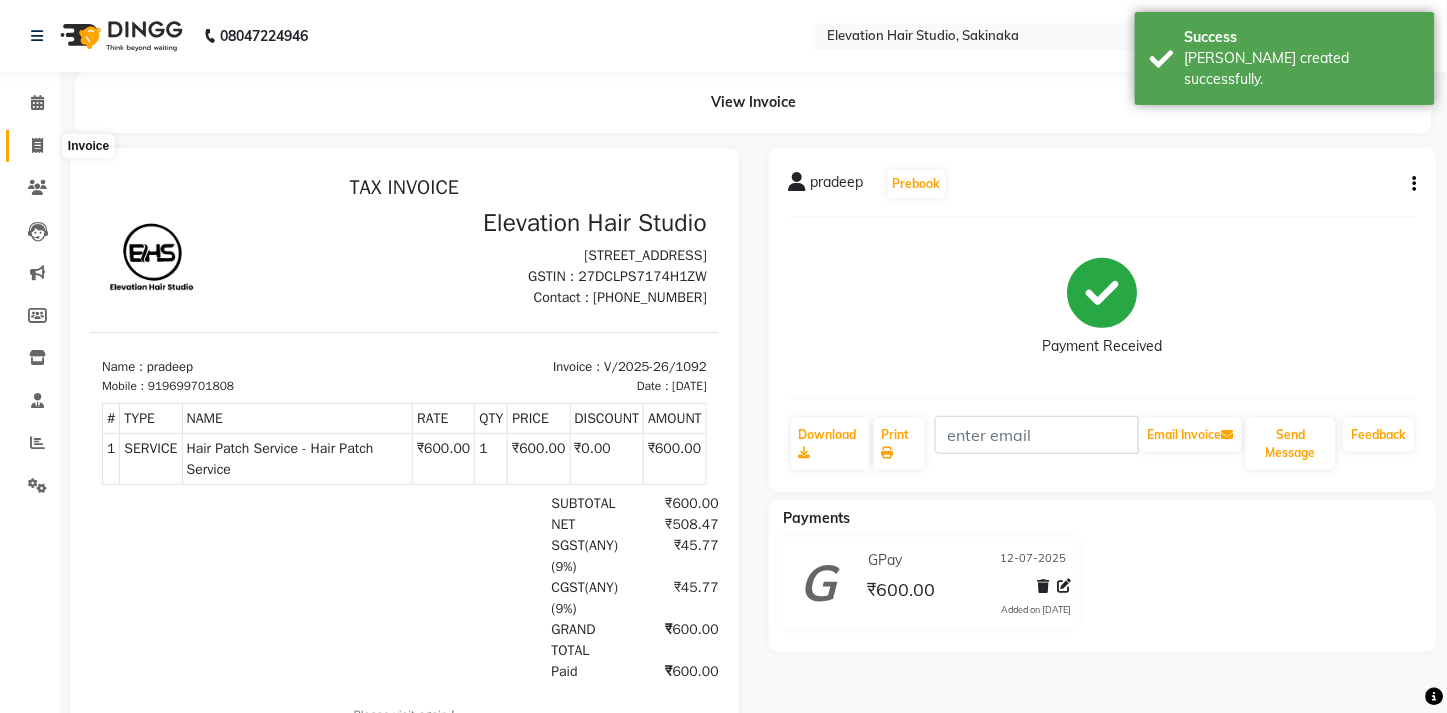 select on "service" 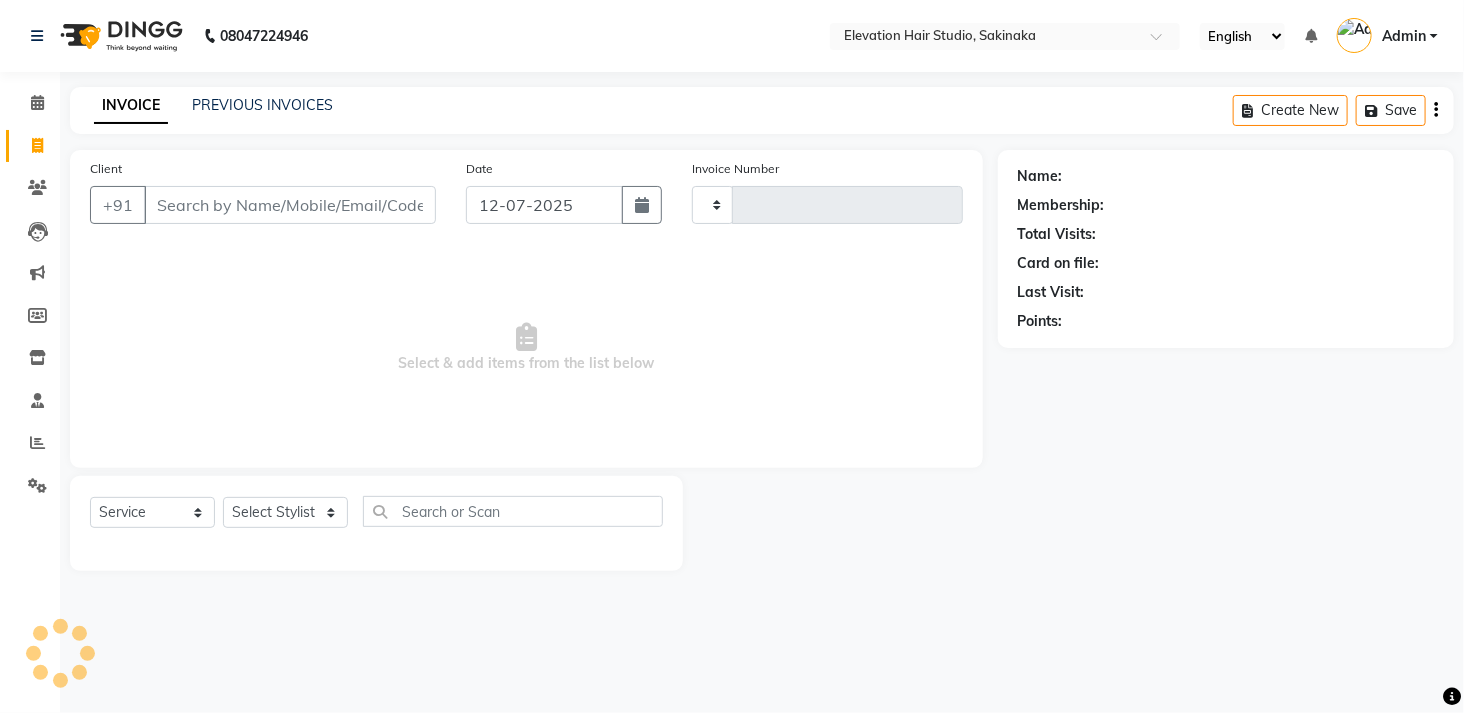 type on "1093" 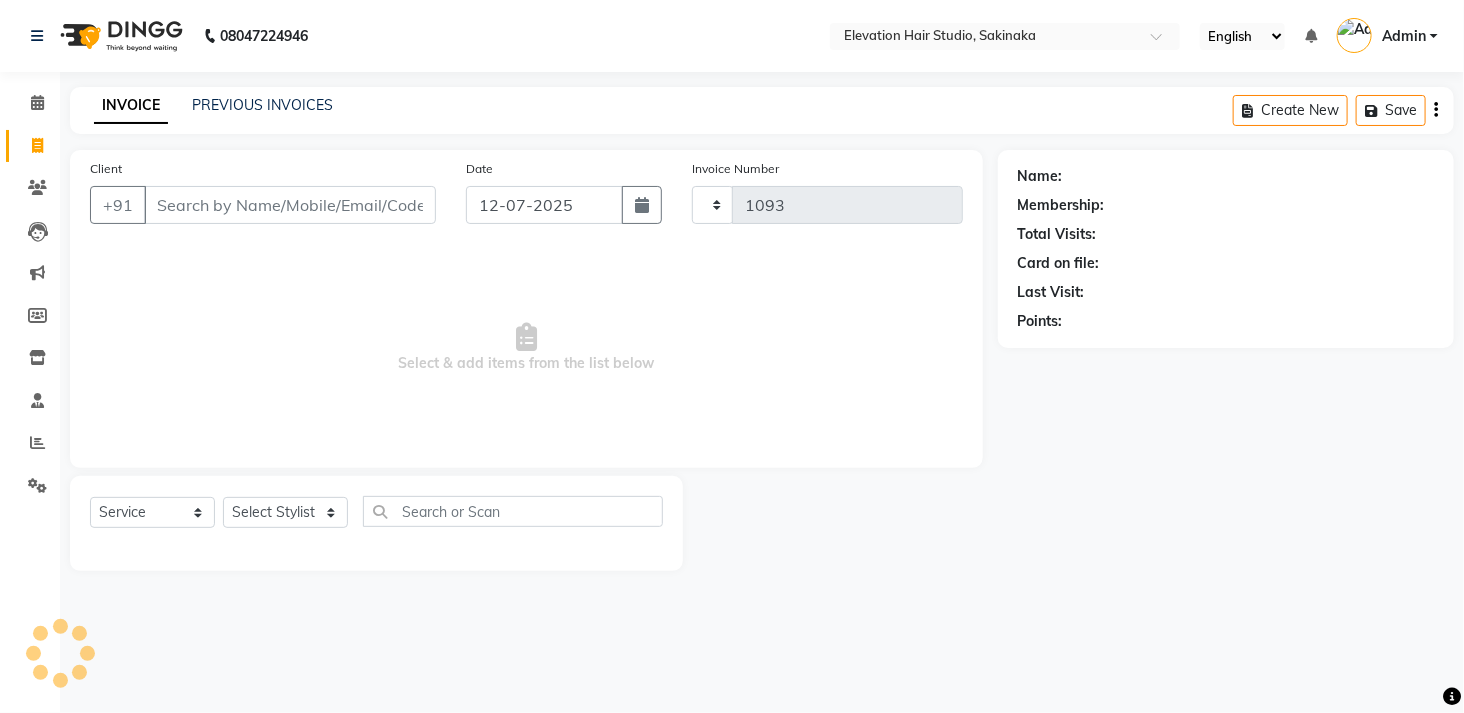 select on "4949" 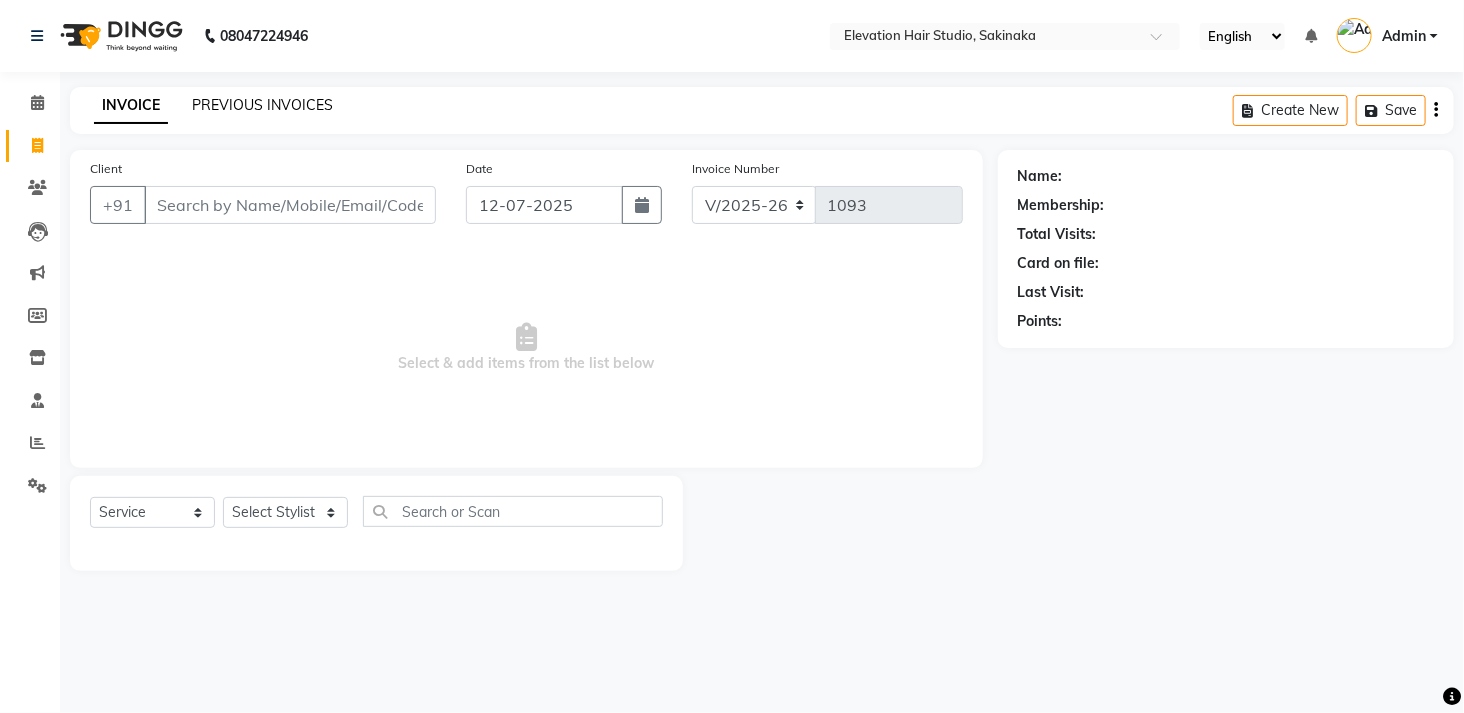 click on "PREVIOUS INVOICES" 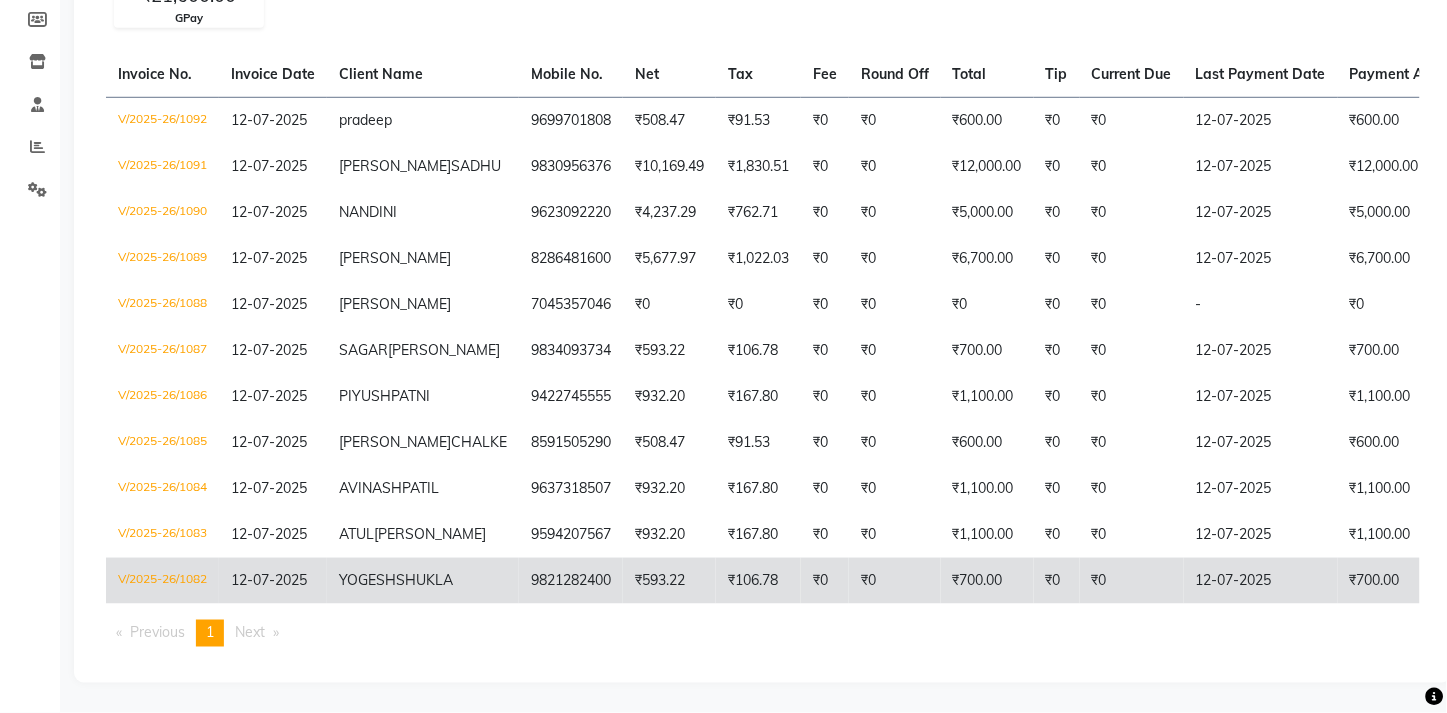 scroll, scrollTop: 0, scrollLeft: 0, axis: both 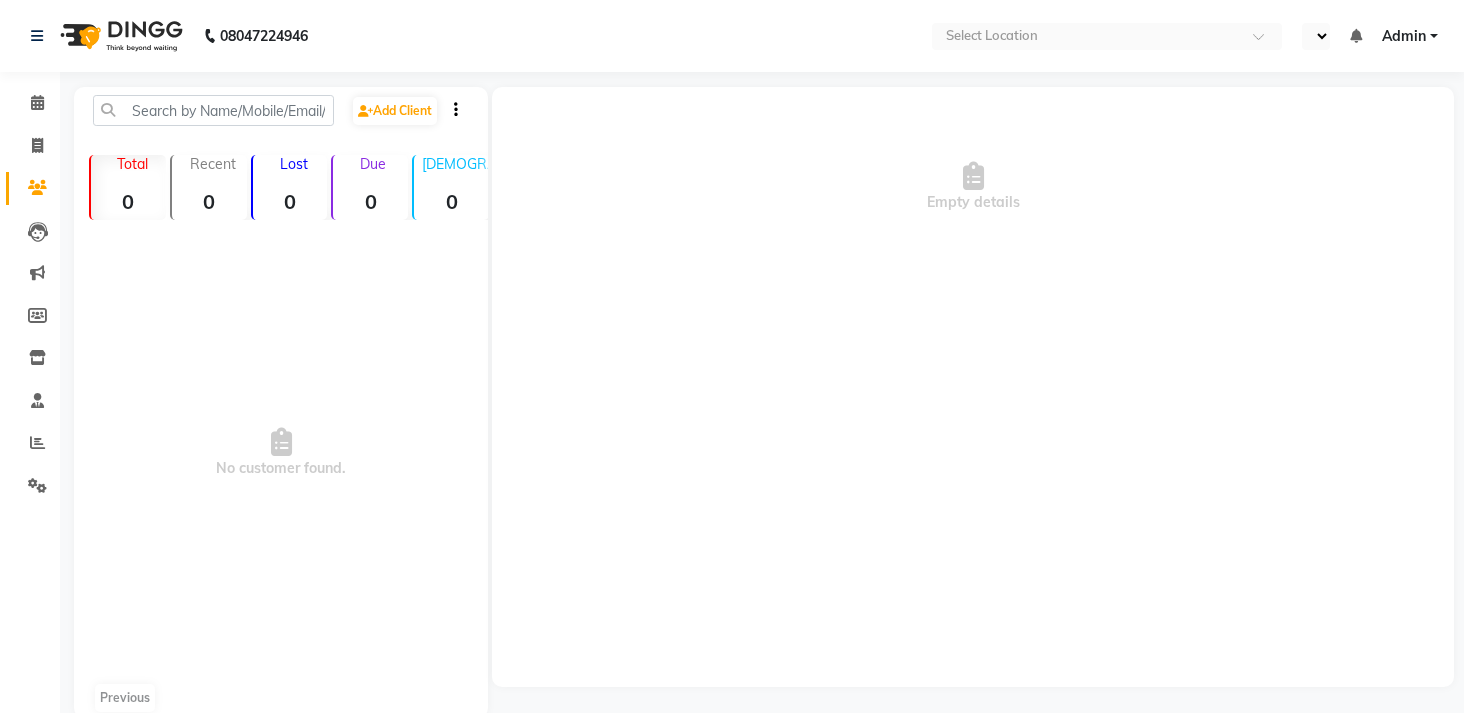 select on "en" 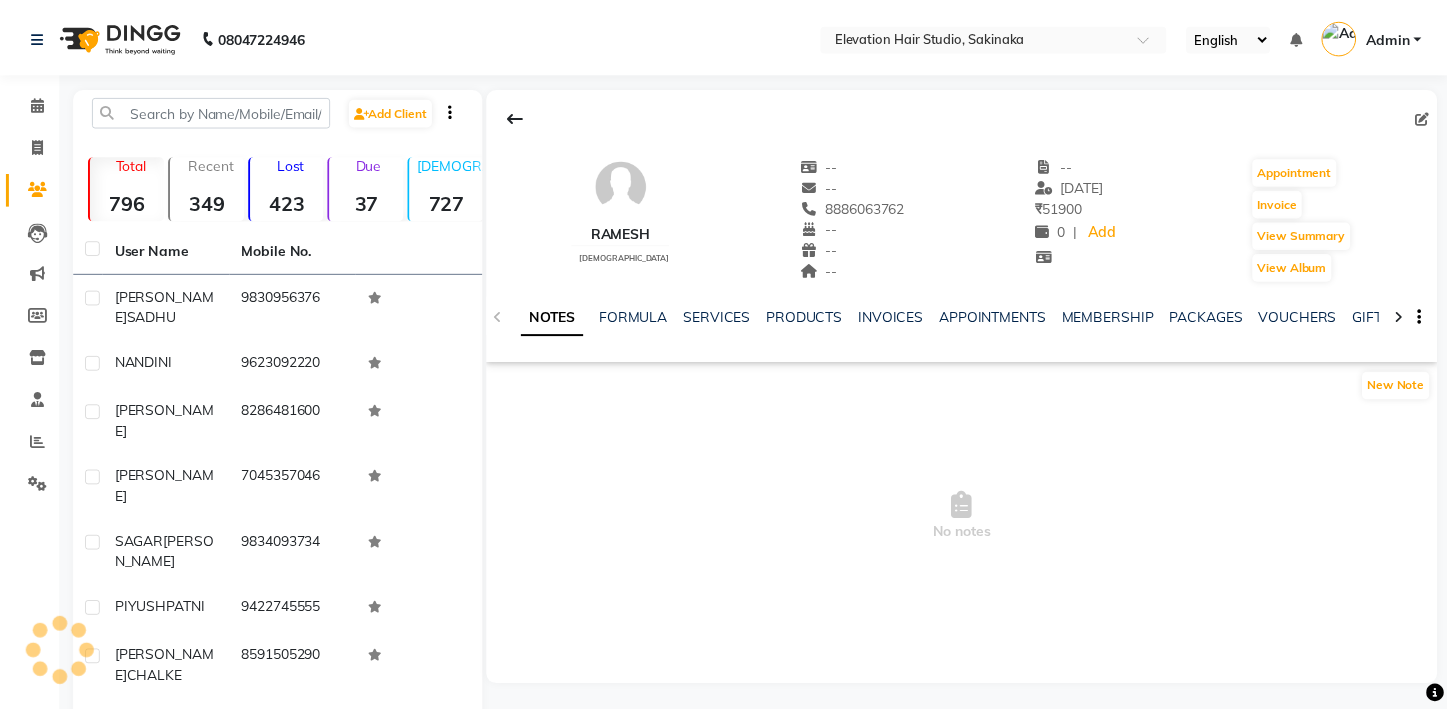 scroll, scrollTop: 0, scrollLeft: 0, axis: both 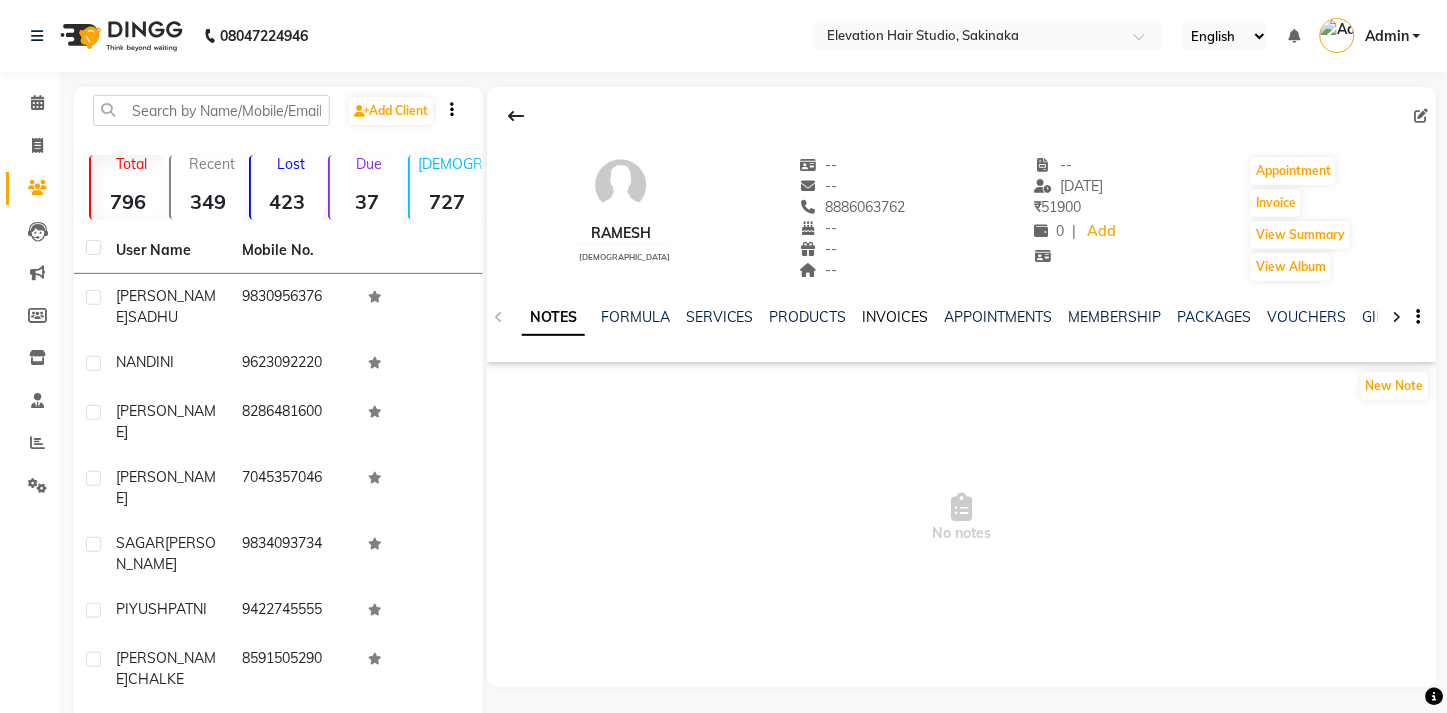 click on "INVOICES" 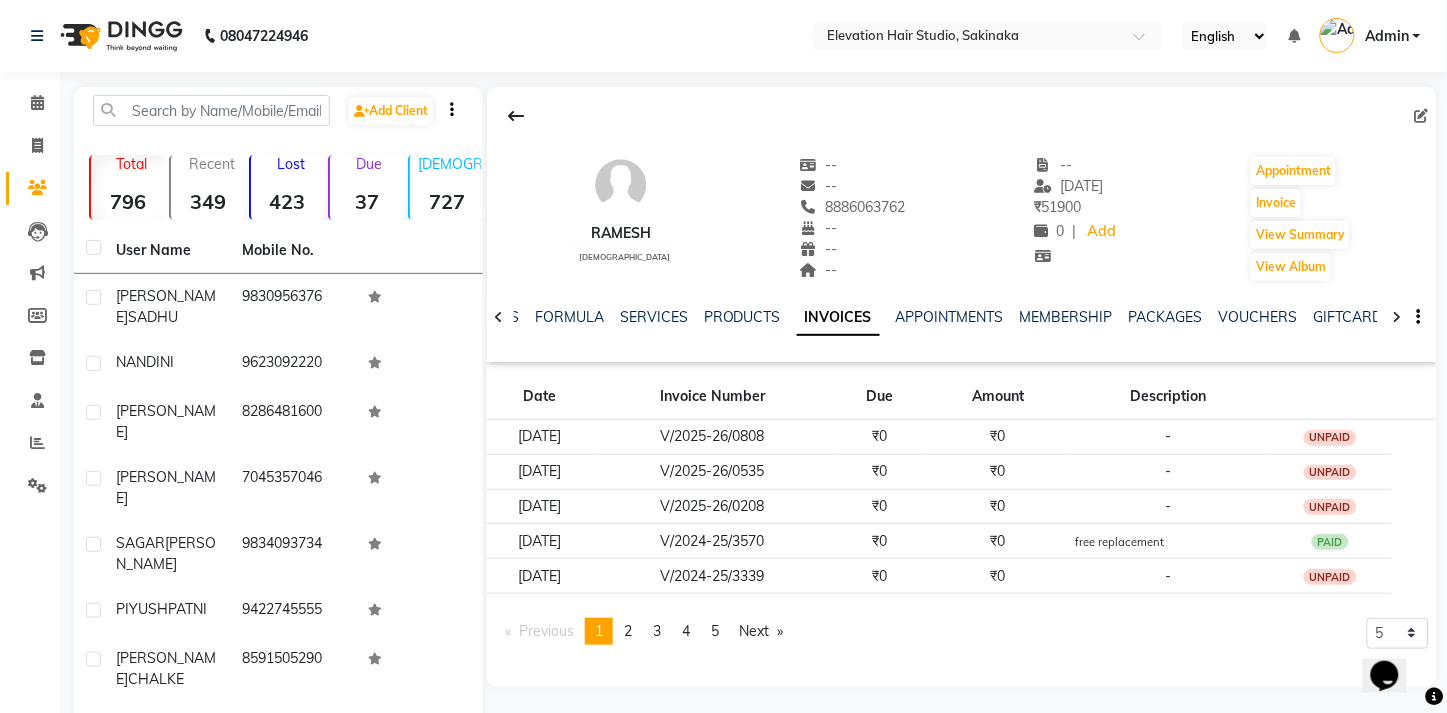 scroll, scrollTop: 0, scrollLeft: 0, axis: both 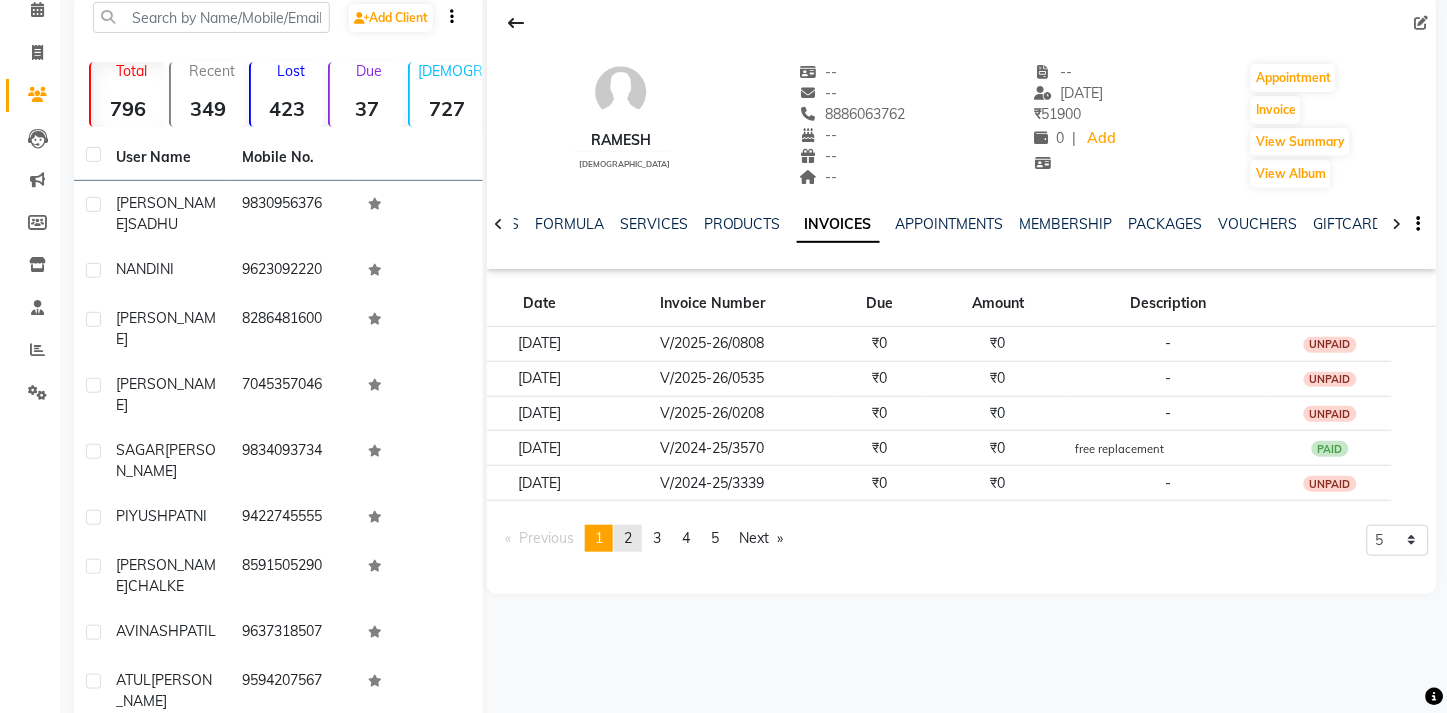 click on "page  2" 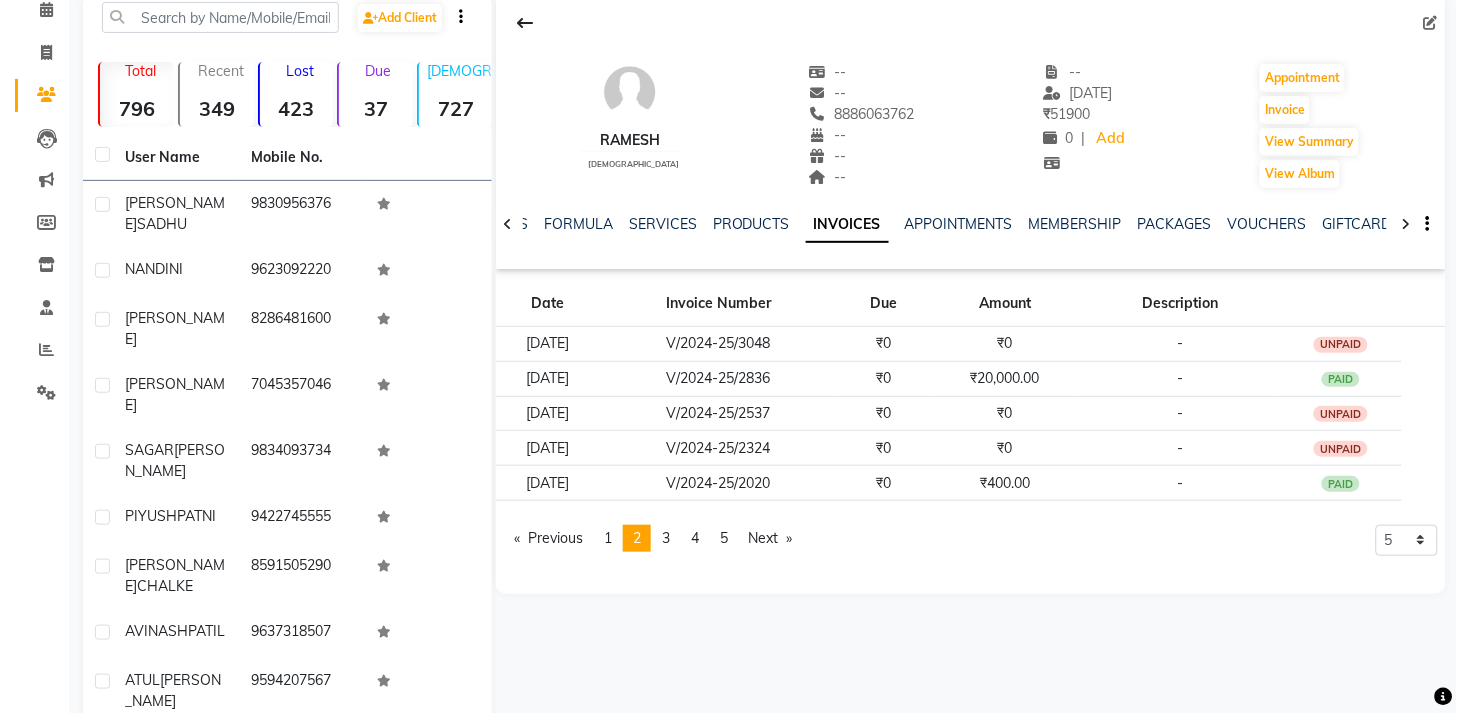 scroll, scrollTop: 0, scrollLeft: 0, axis: both 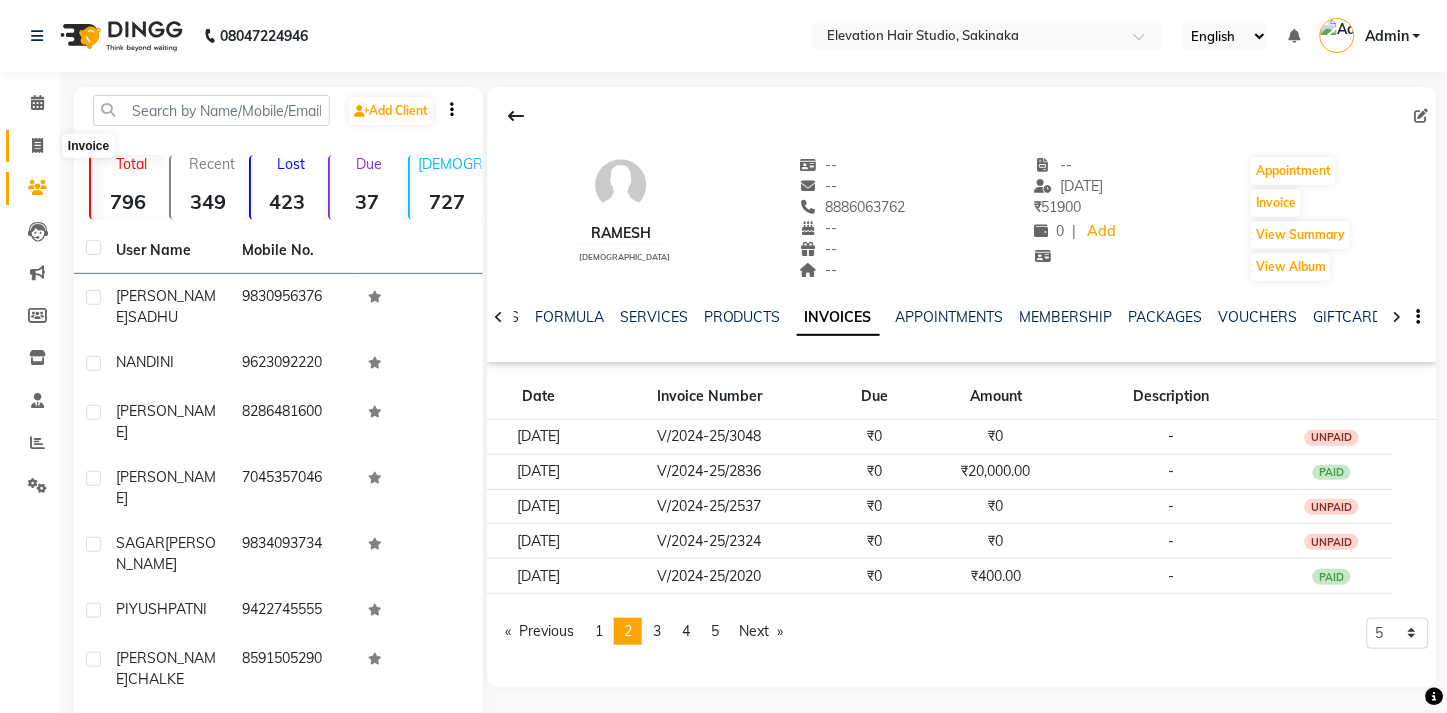 click 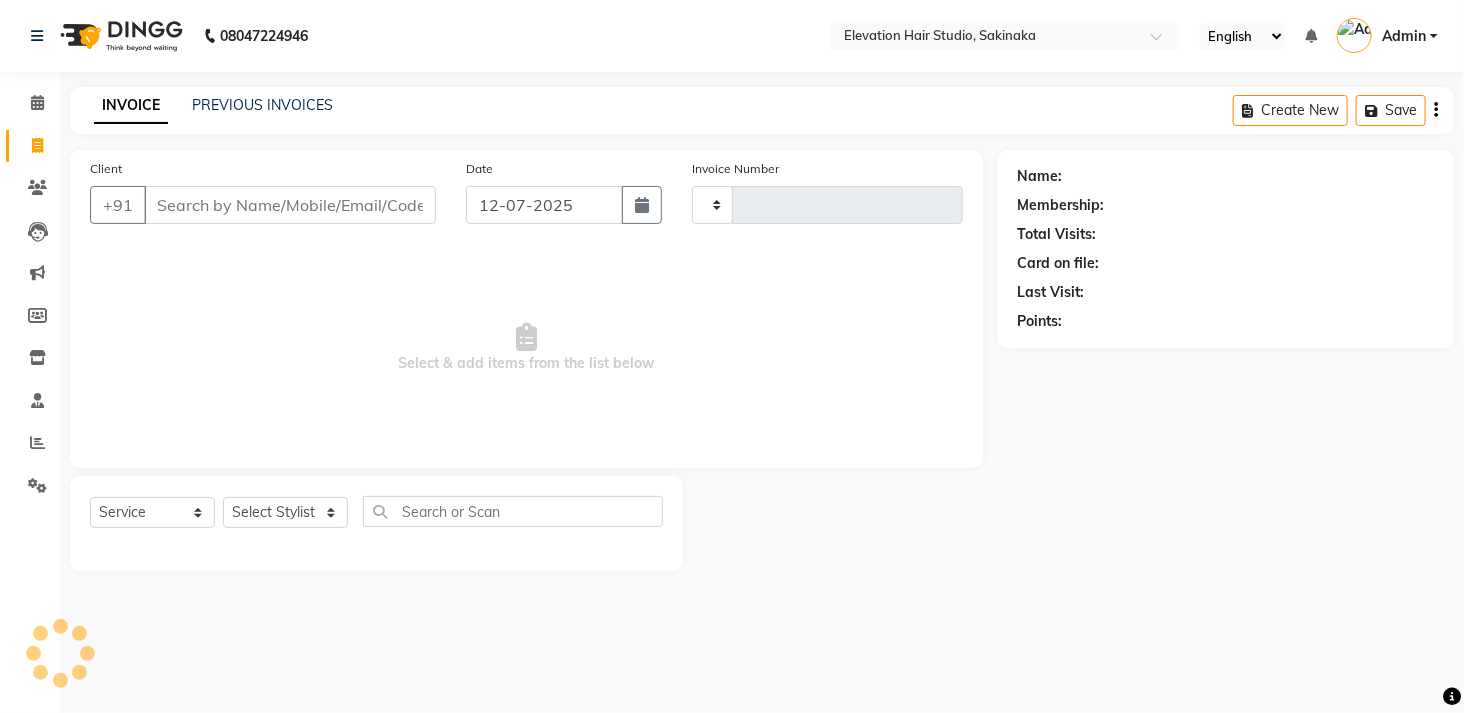 type on "1093" 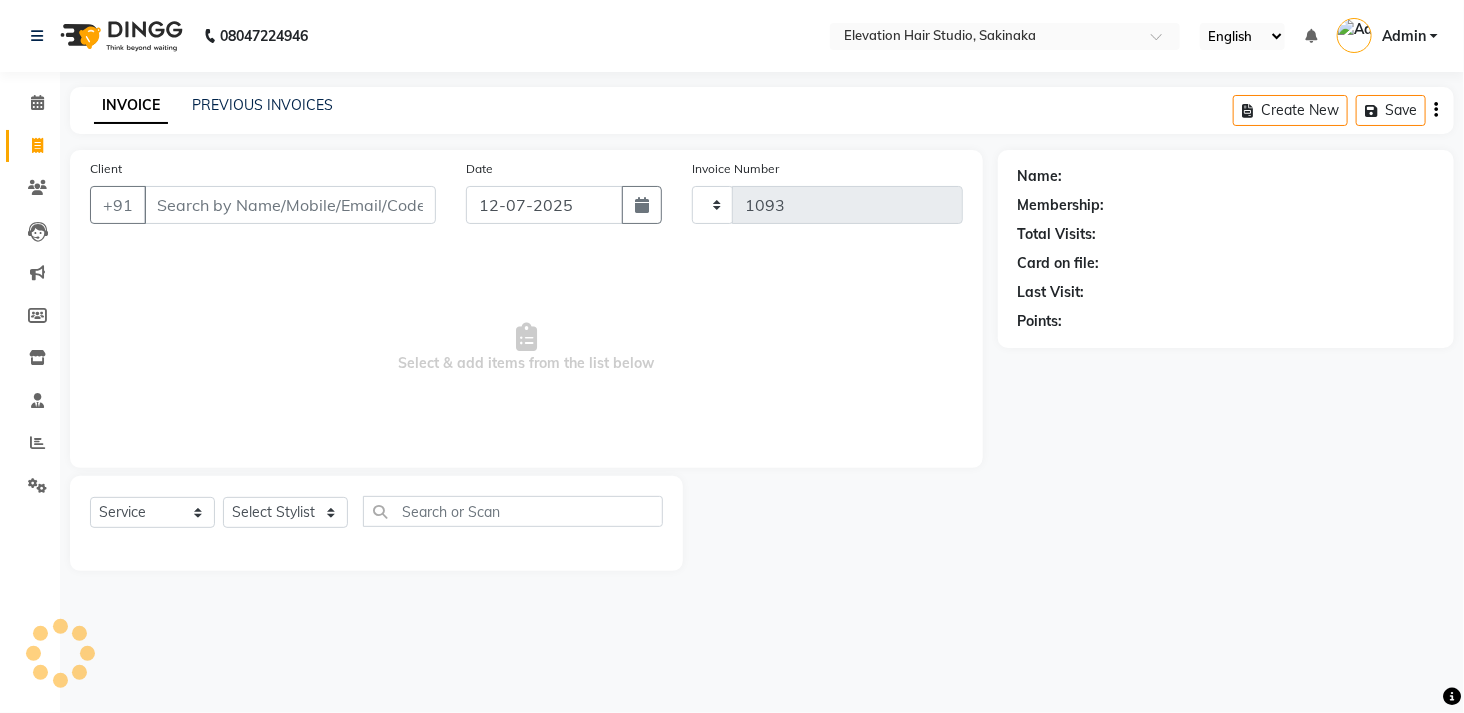select on "4949" 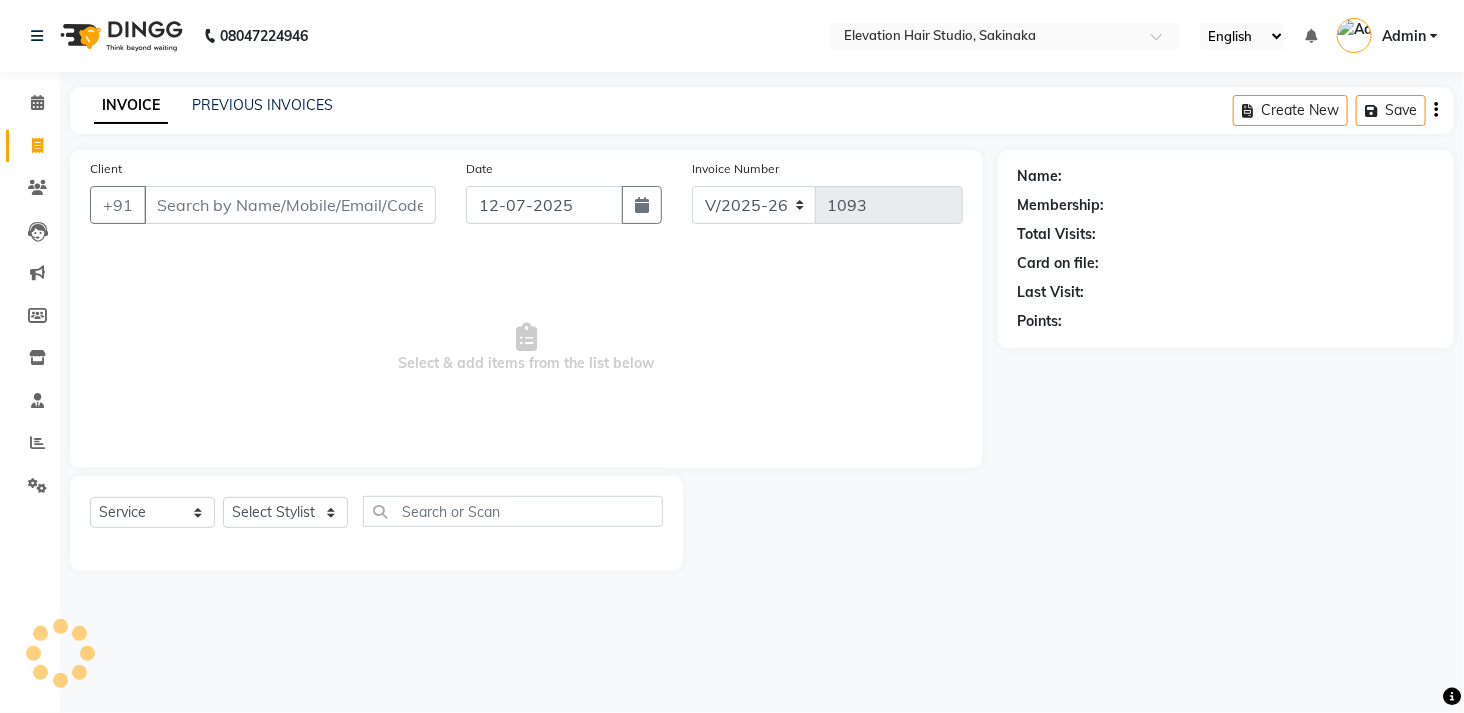 click on "Client" at bounding box center [290, 205] 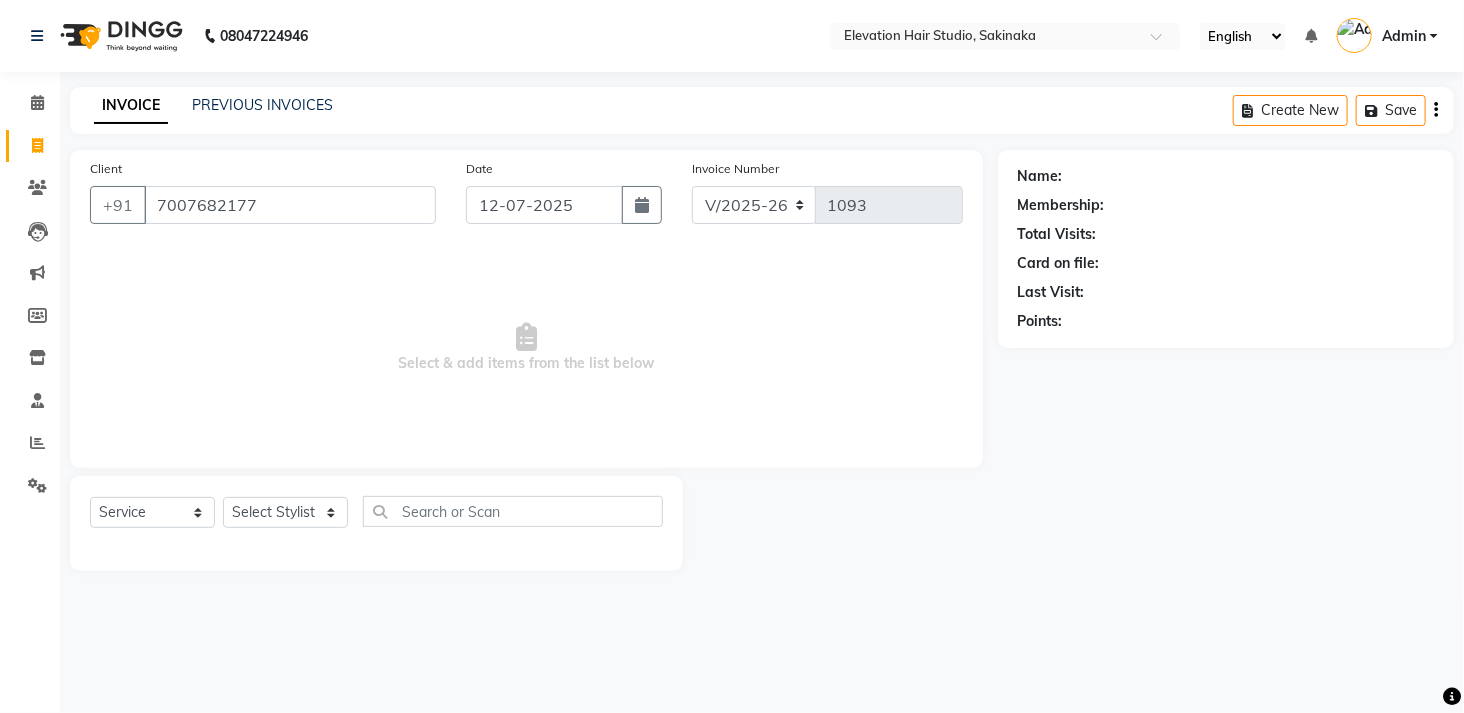 type on "7007682177" 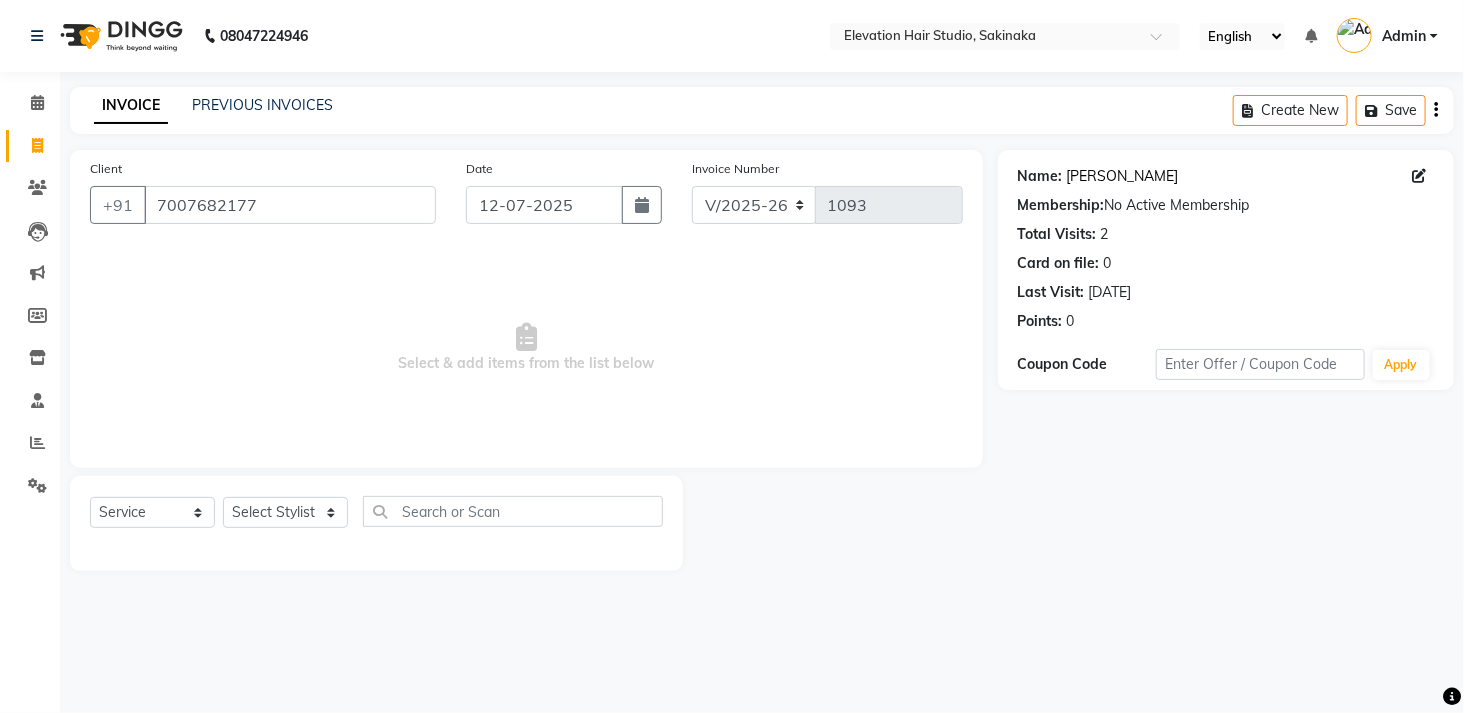 click on "[PERSON_NAME]" 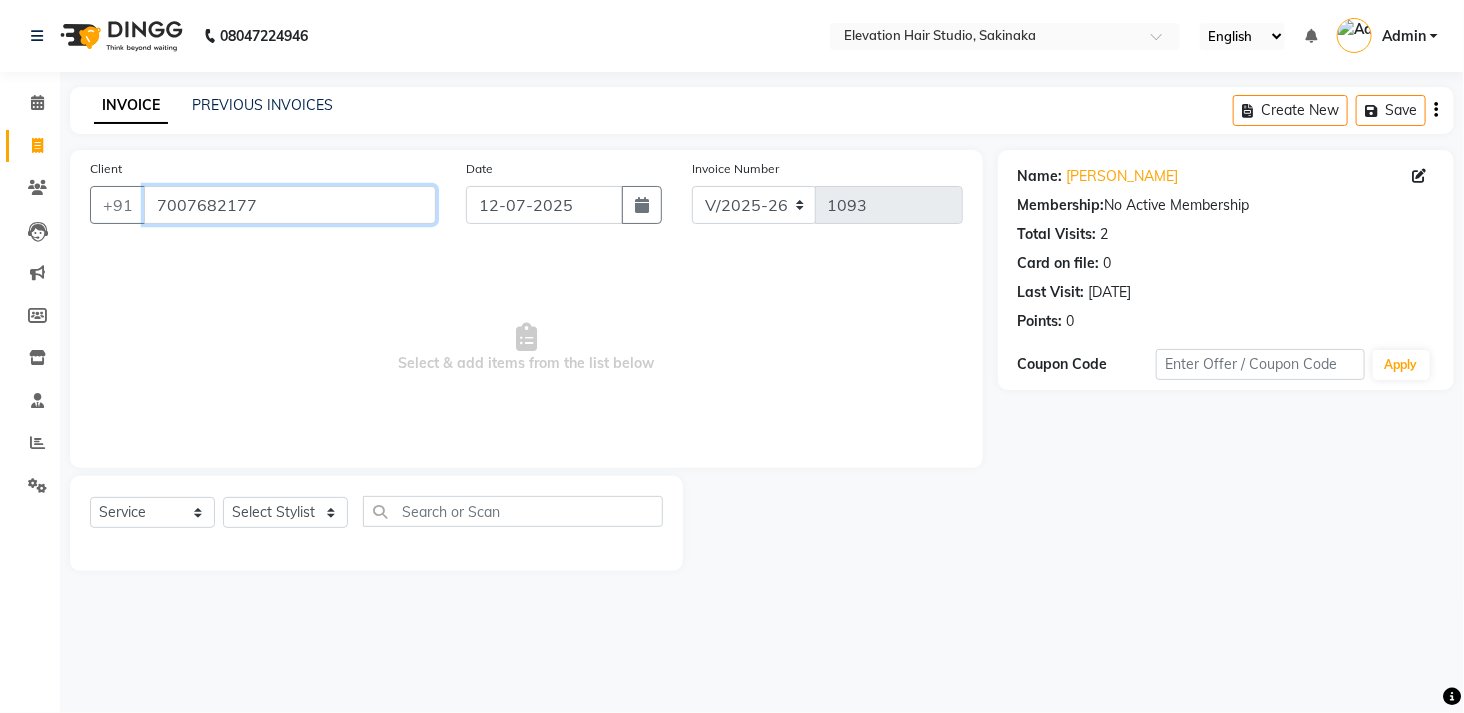 click on "7007682177" at bounding box center (290, 205) 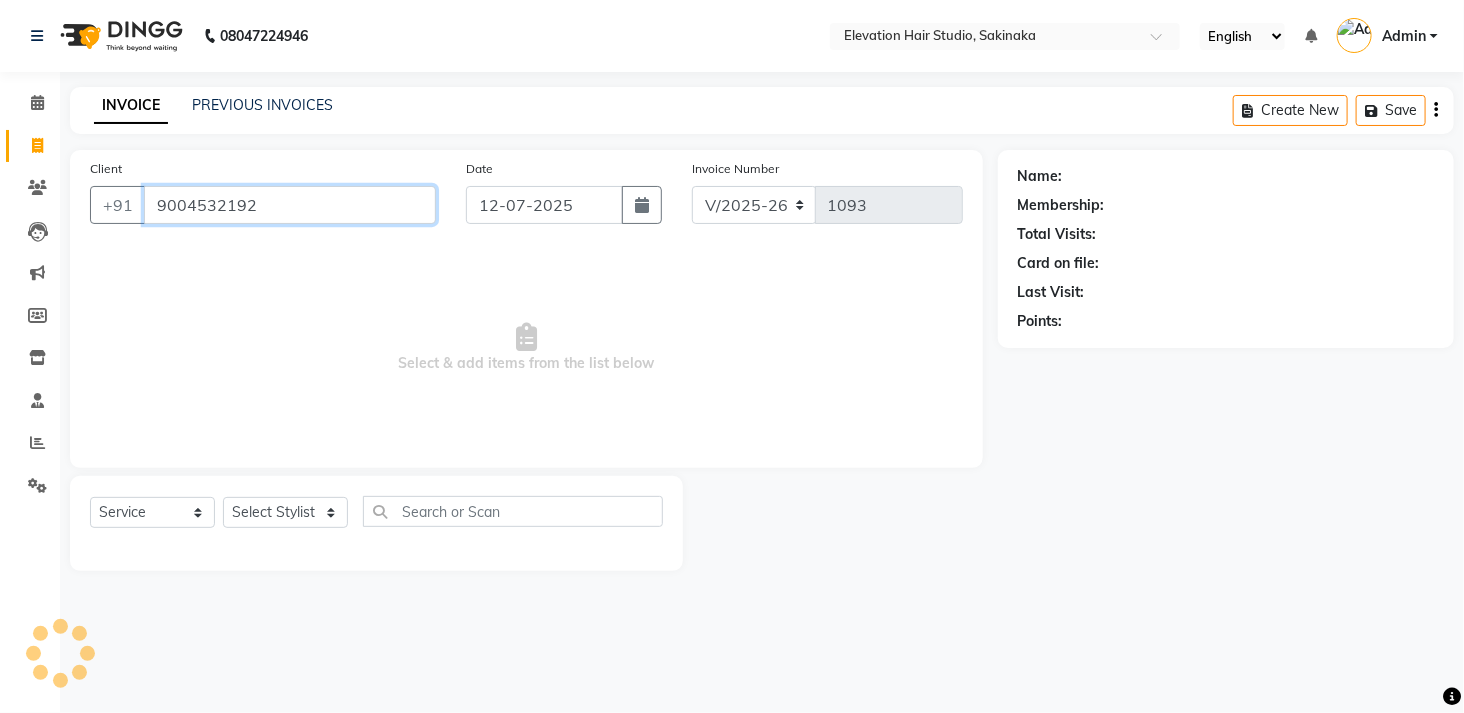 type on "9004532192" 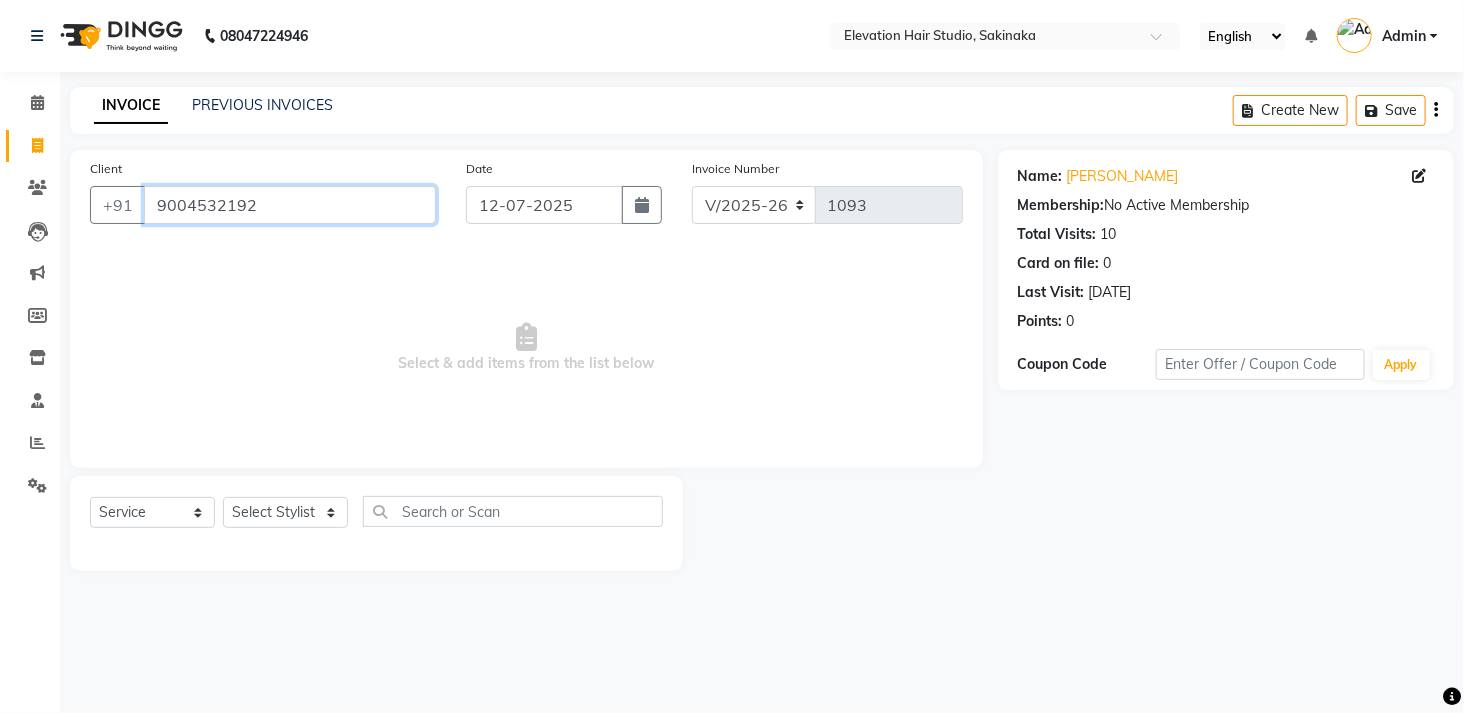 click on "9004532192" at bounding box center (290, 205) 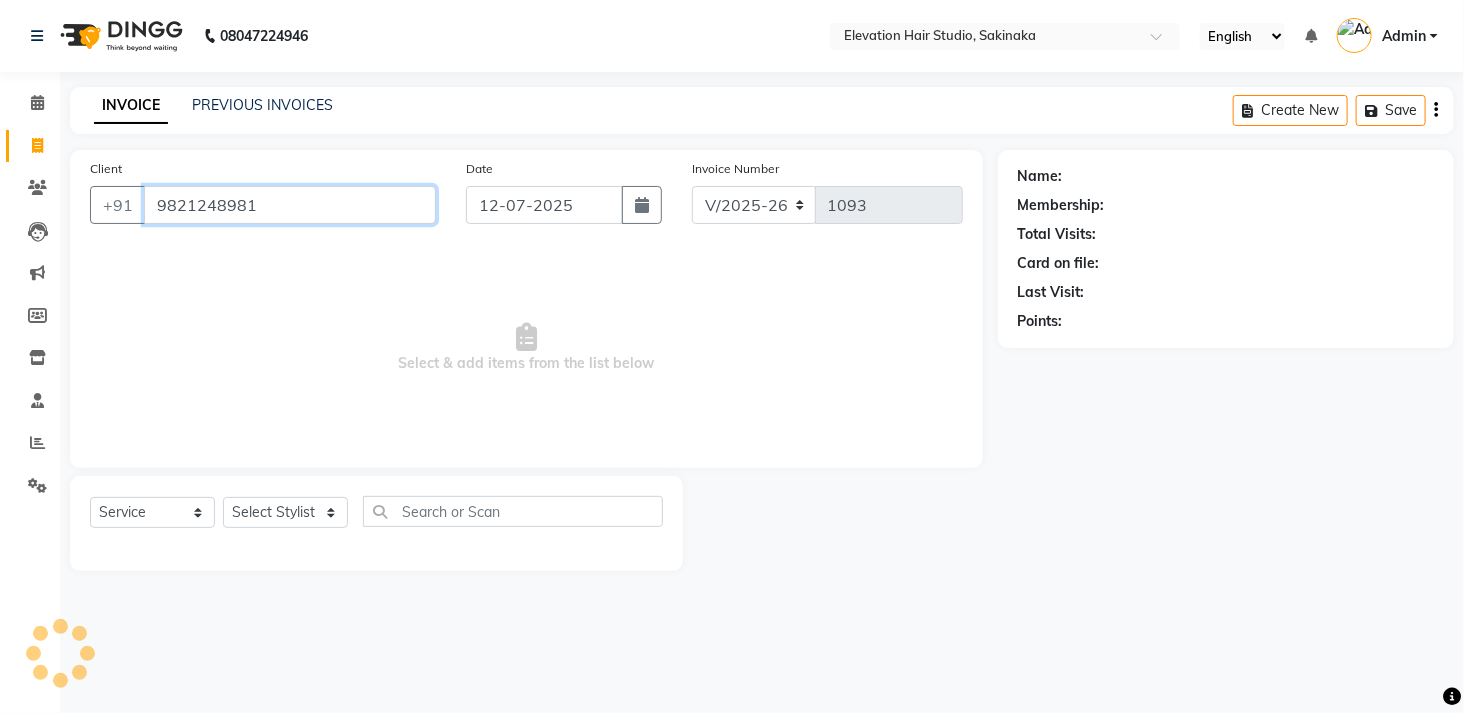 type on "9821248981" 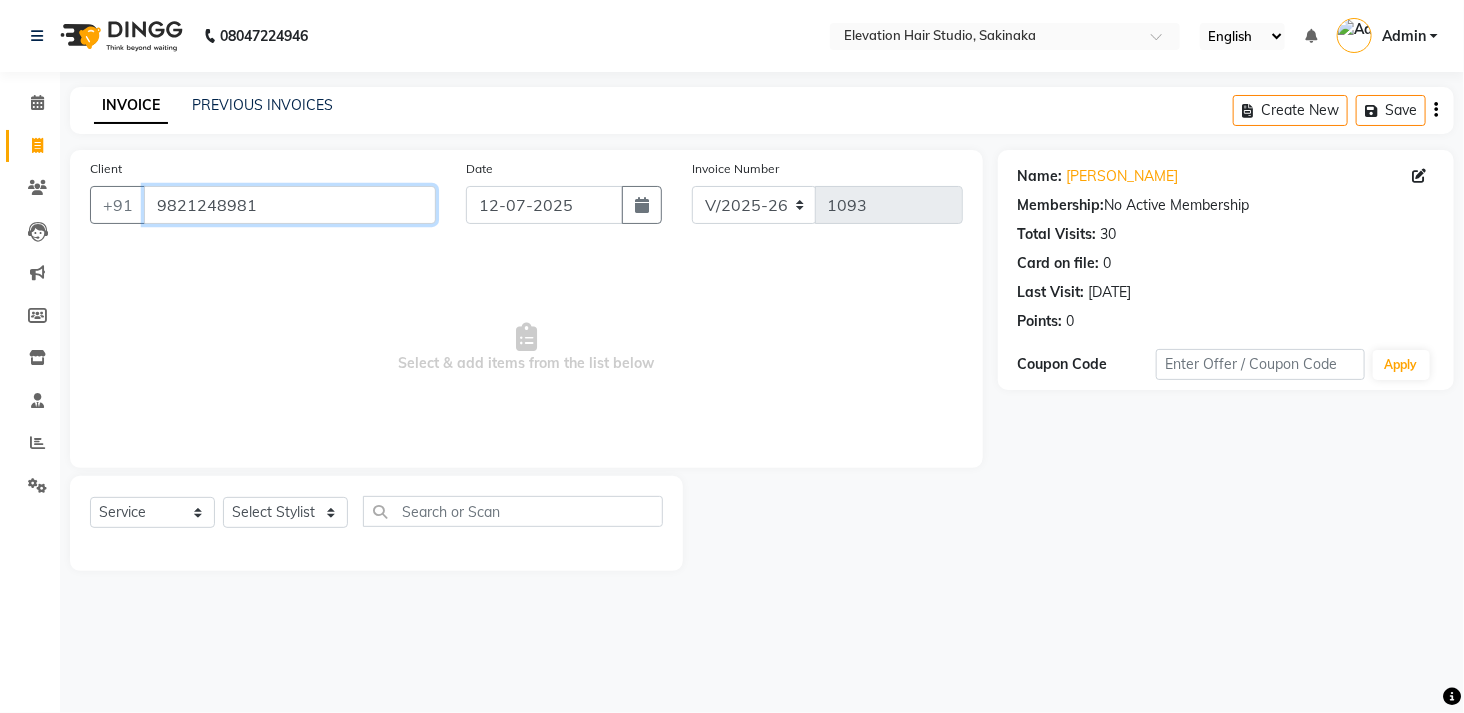 click on "9821248981" at bounding box center (290, 205) 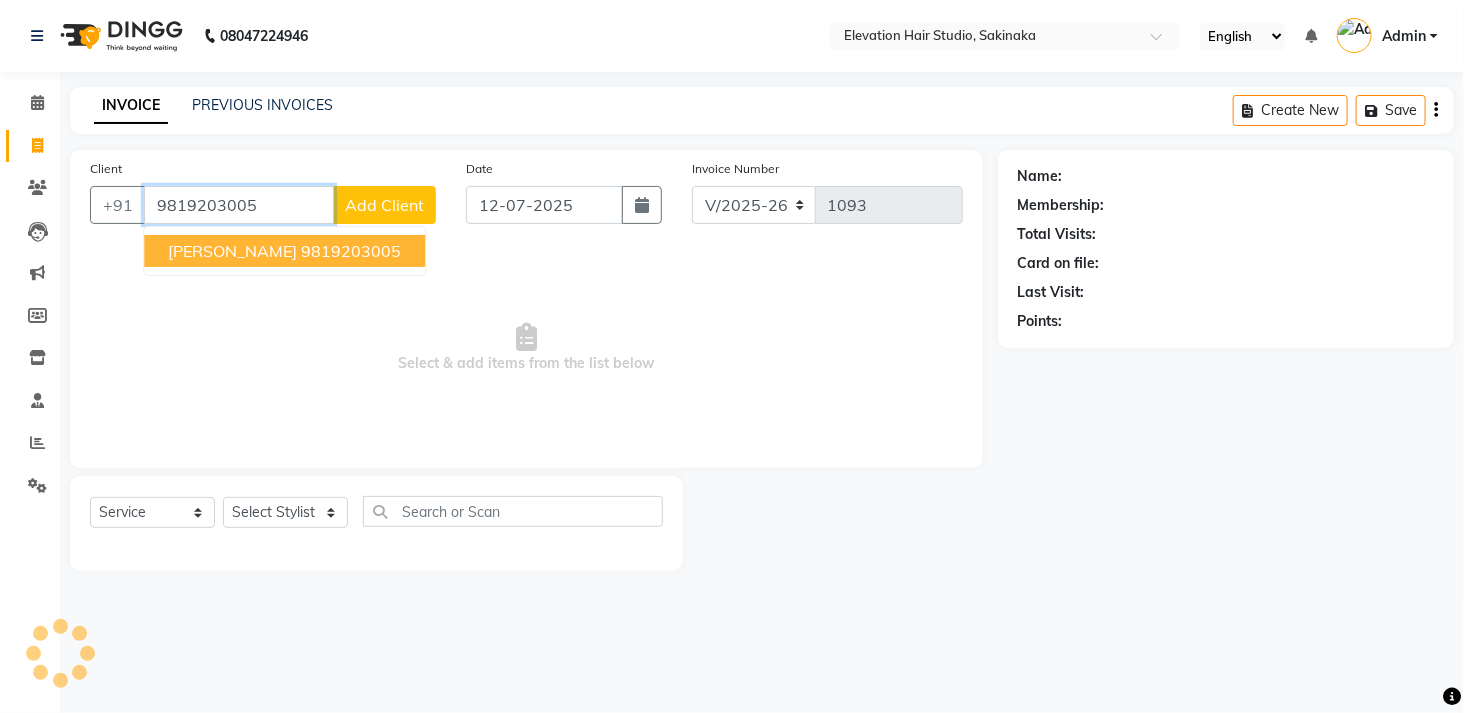 type on "9819203005" 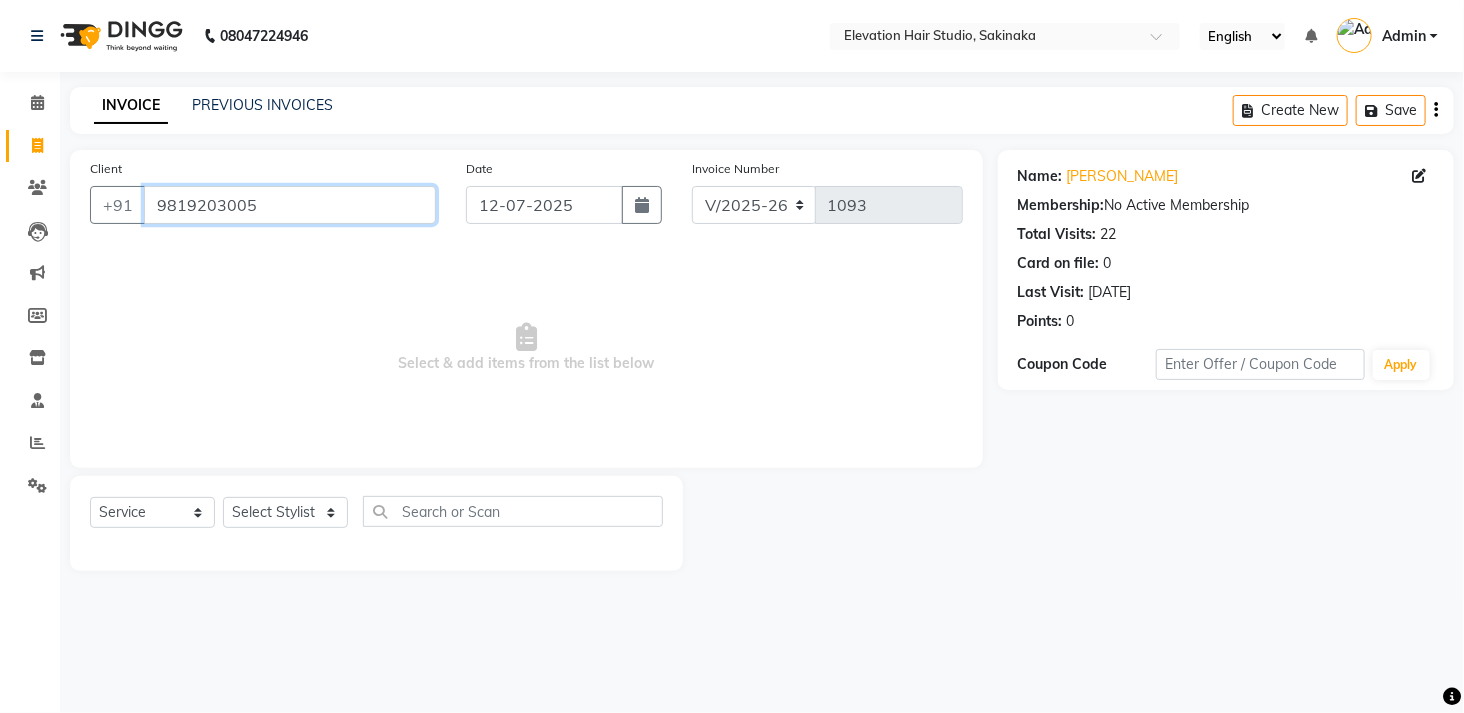 click on "9819203005" at bounding box center (290, 205) 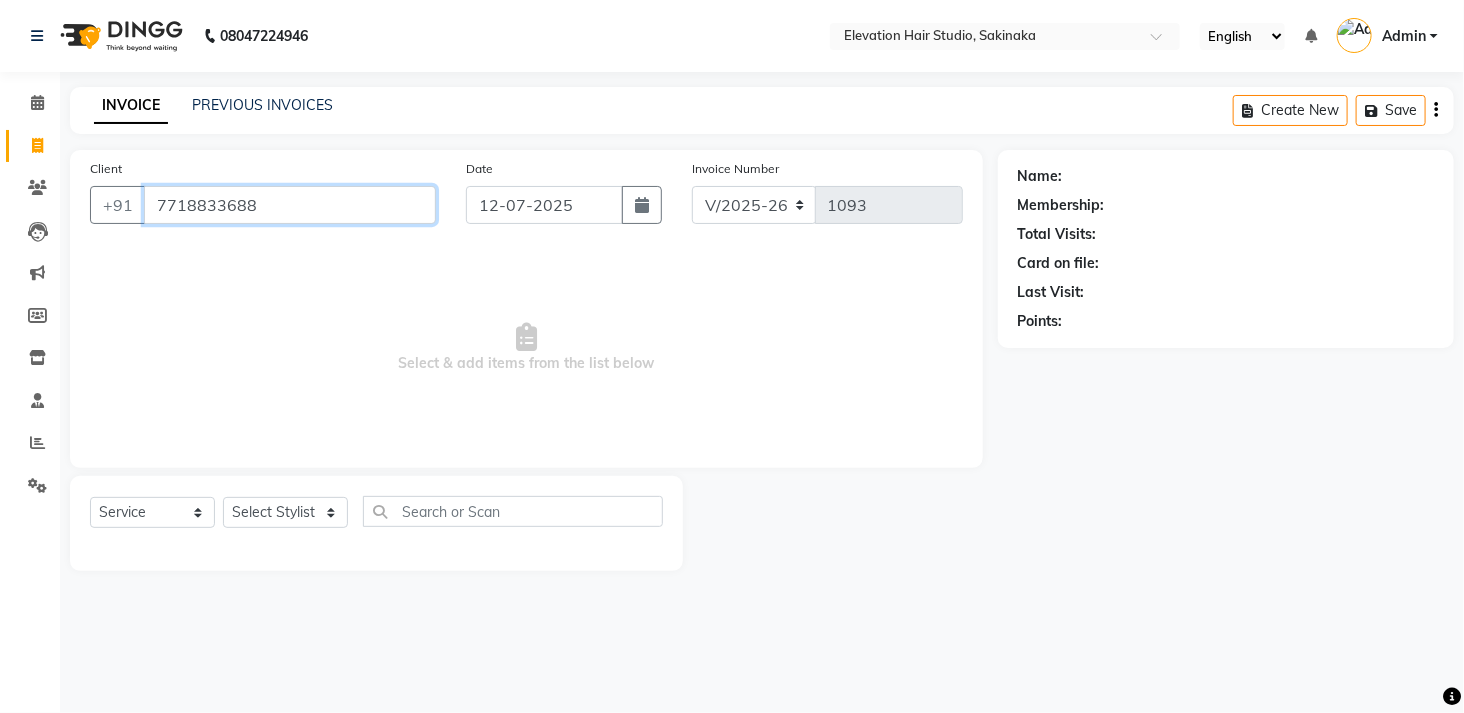 type on "7718833688" 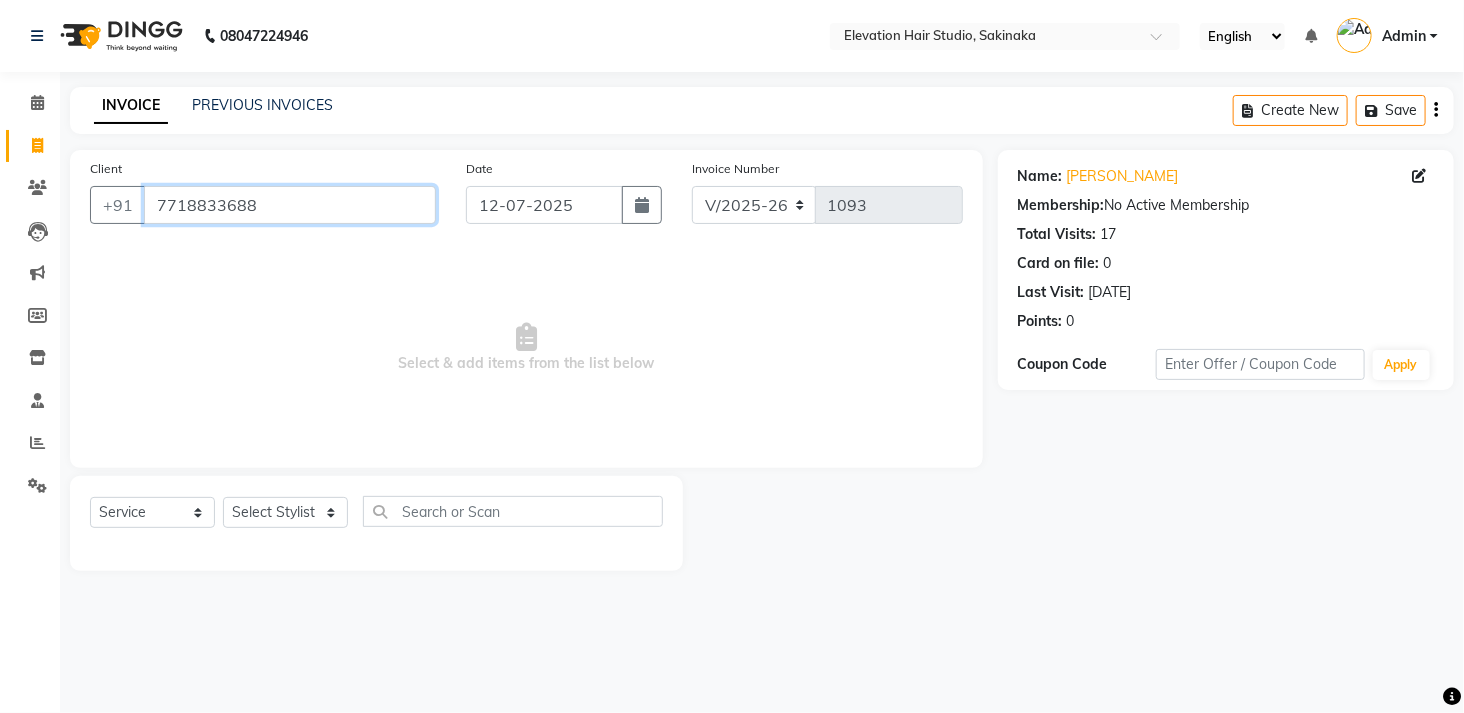 click on "7718833688" at bounding box center [290, 205] 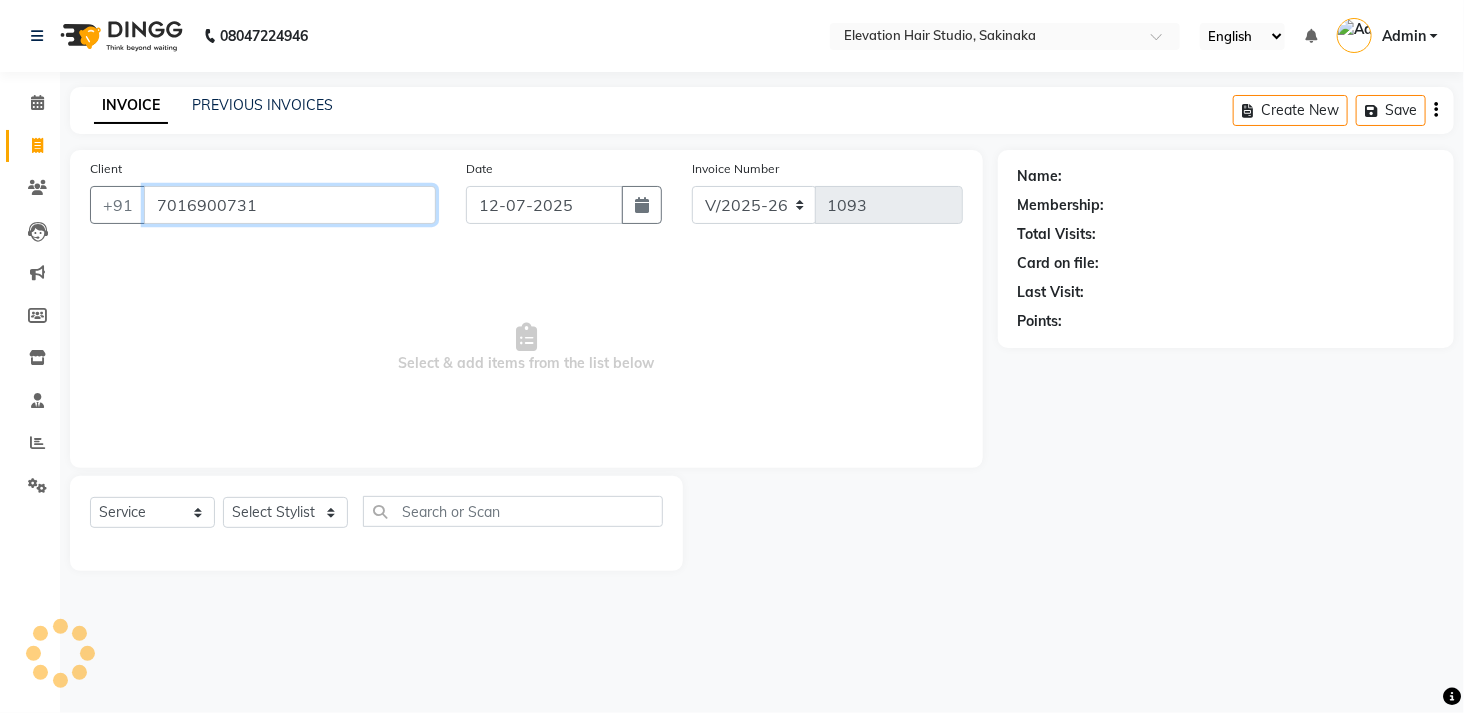 type on "7016900731" 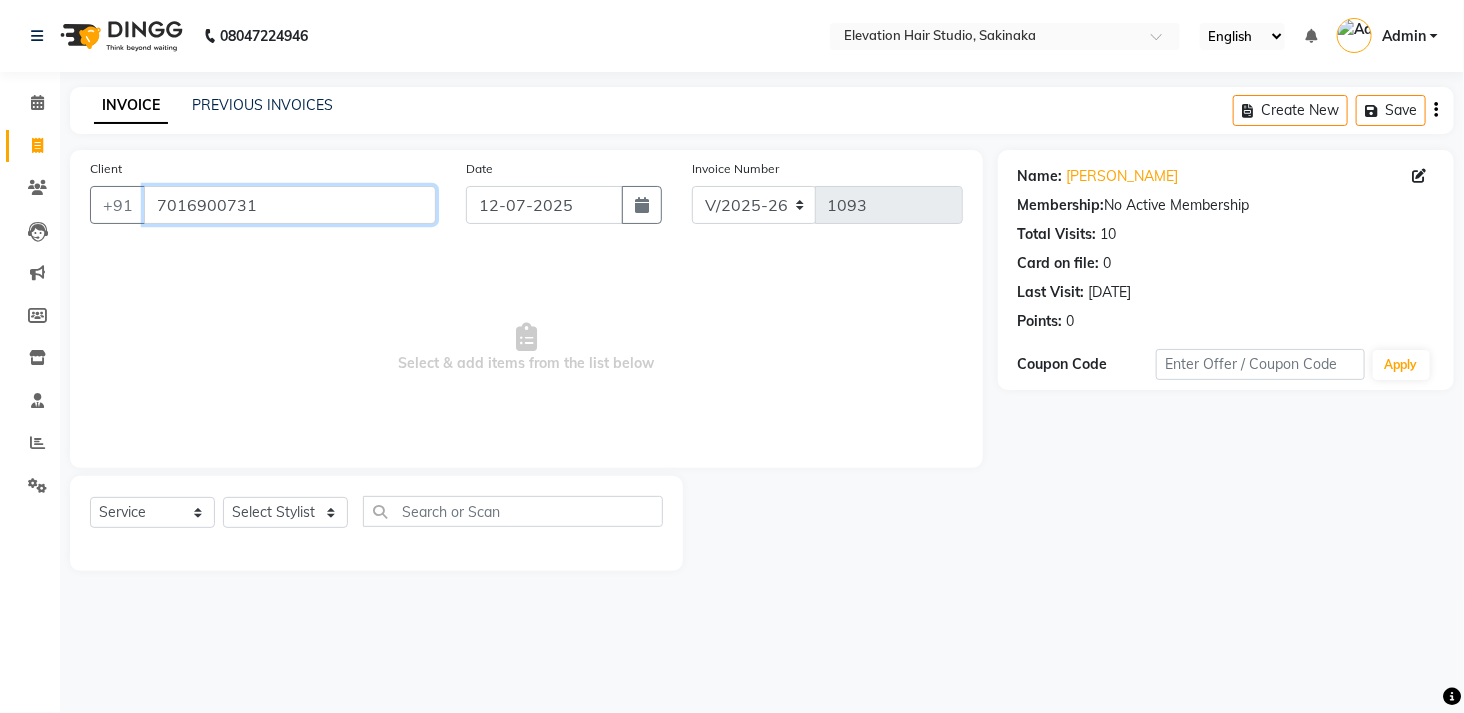 click on "7016900731" at bounding box center (290, 205) 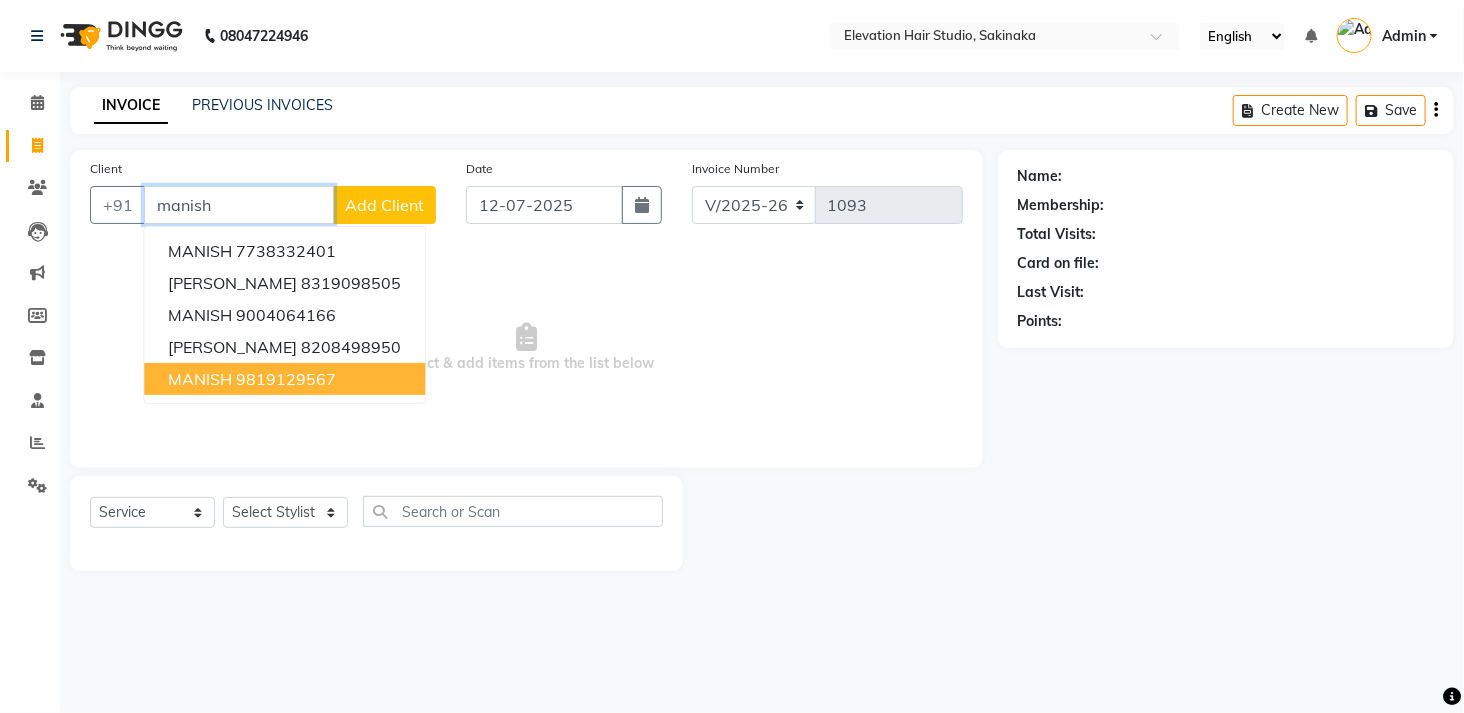 click on "MANISH  9819129567" at bounding box center (284, 379) 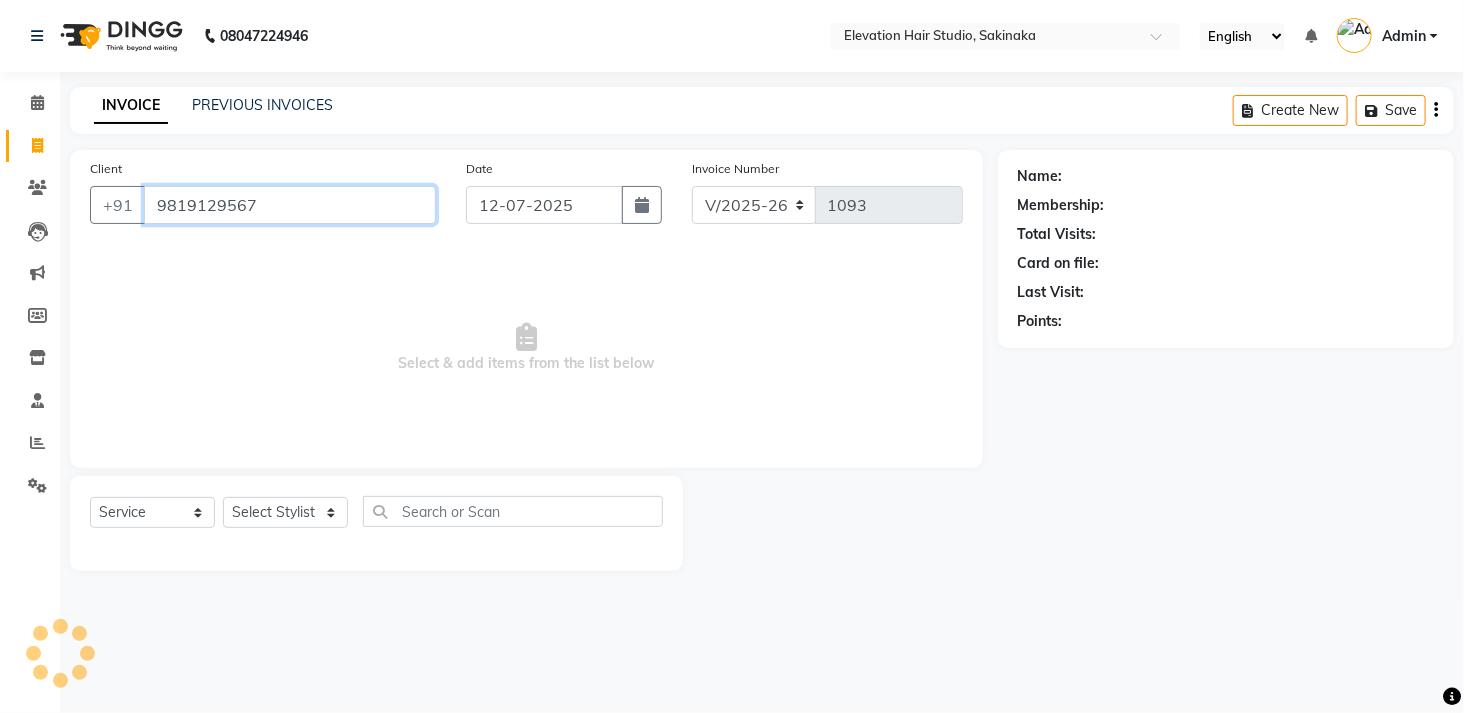 type on "9819129567" 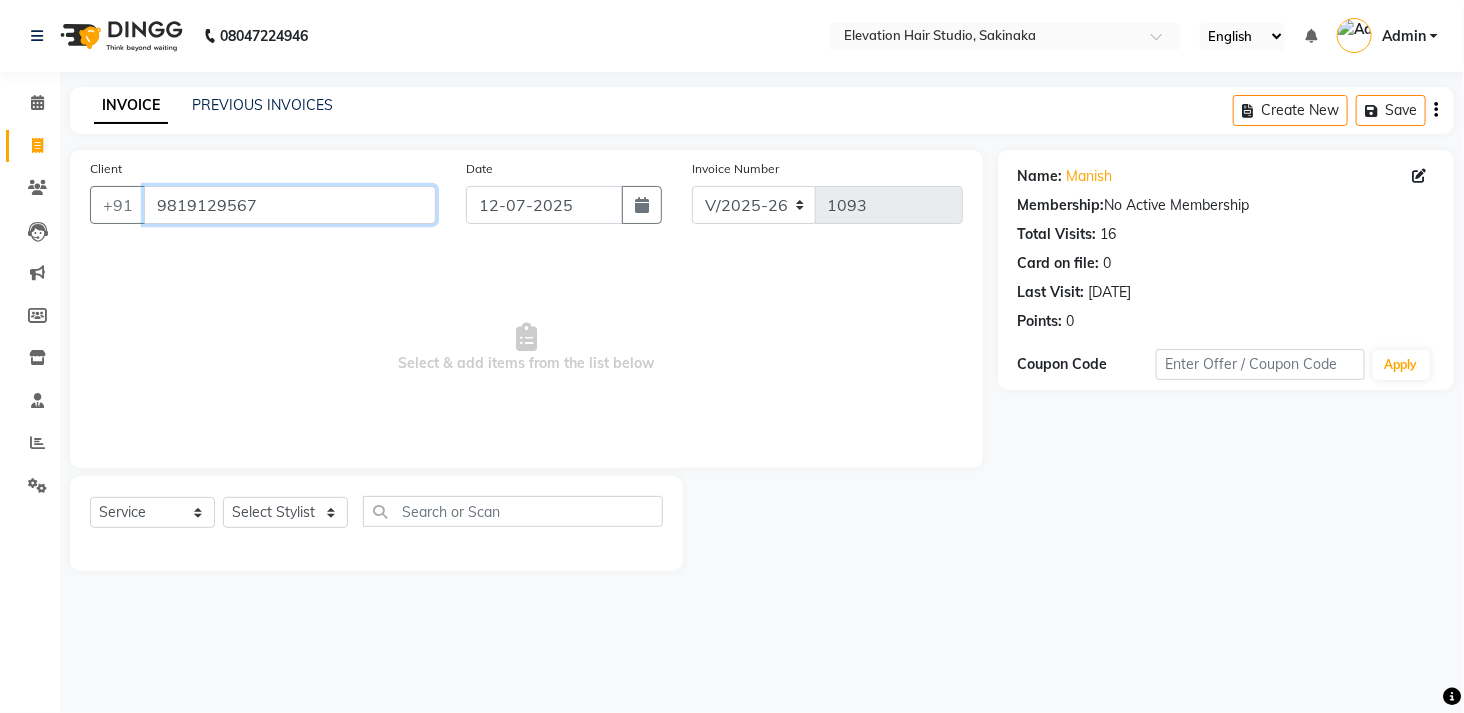 click on "9819129567" at bounding box center (290, 205) 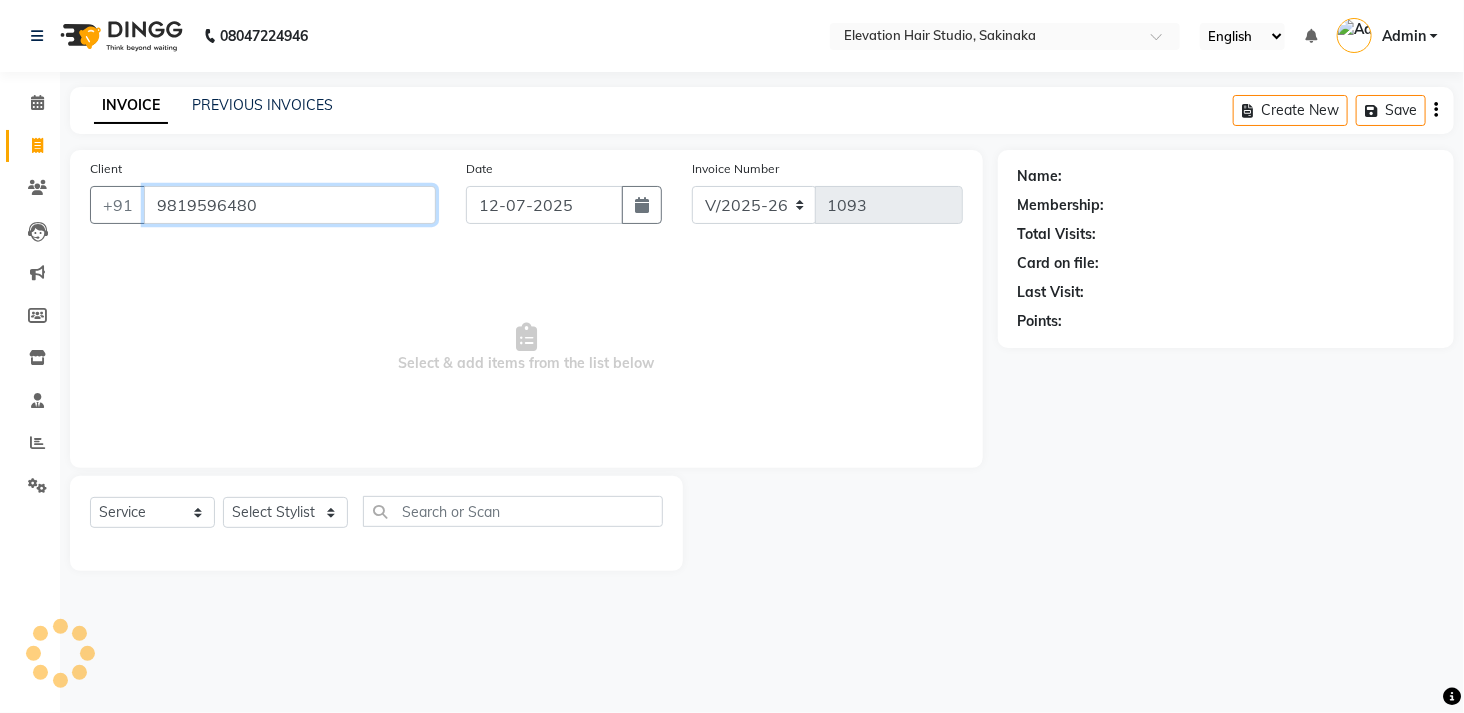 type on "9819596480" 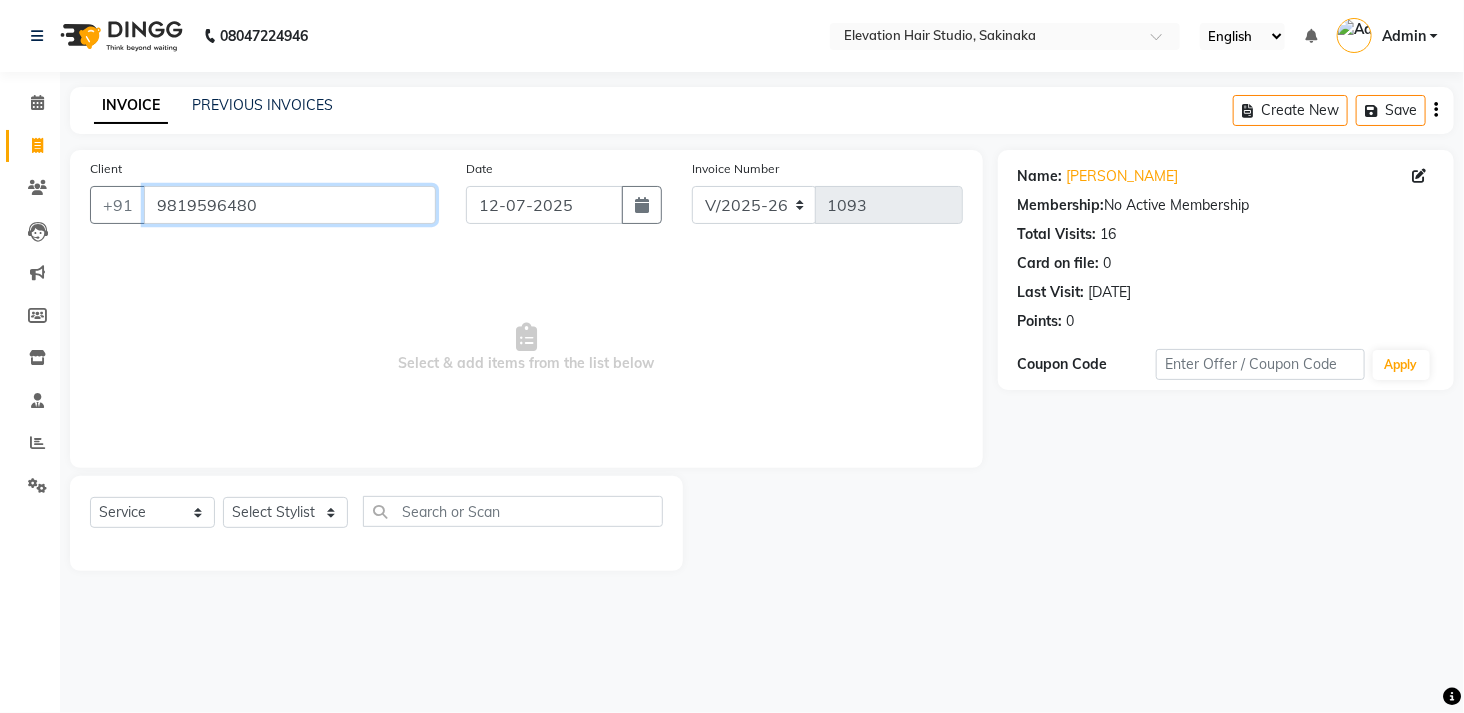 click on "9819596480" at bounding box center [290, 205] 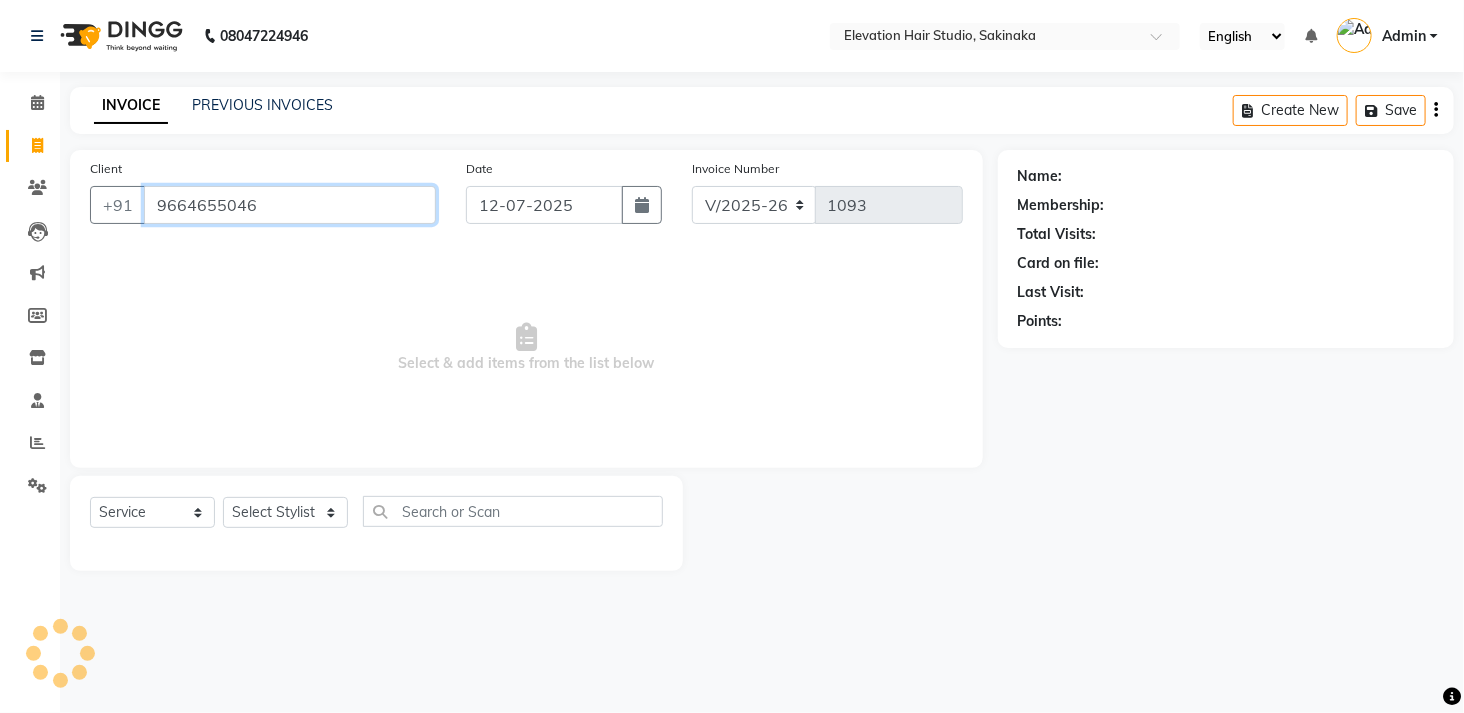 type on "9664655046" 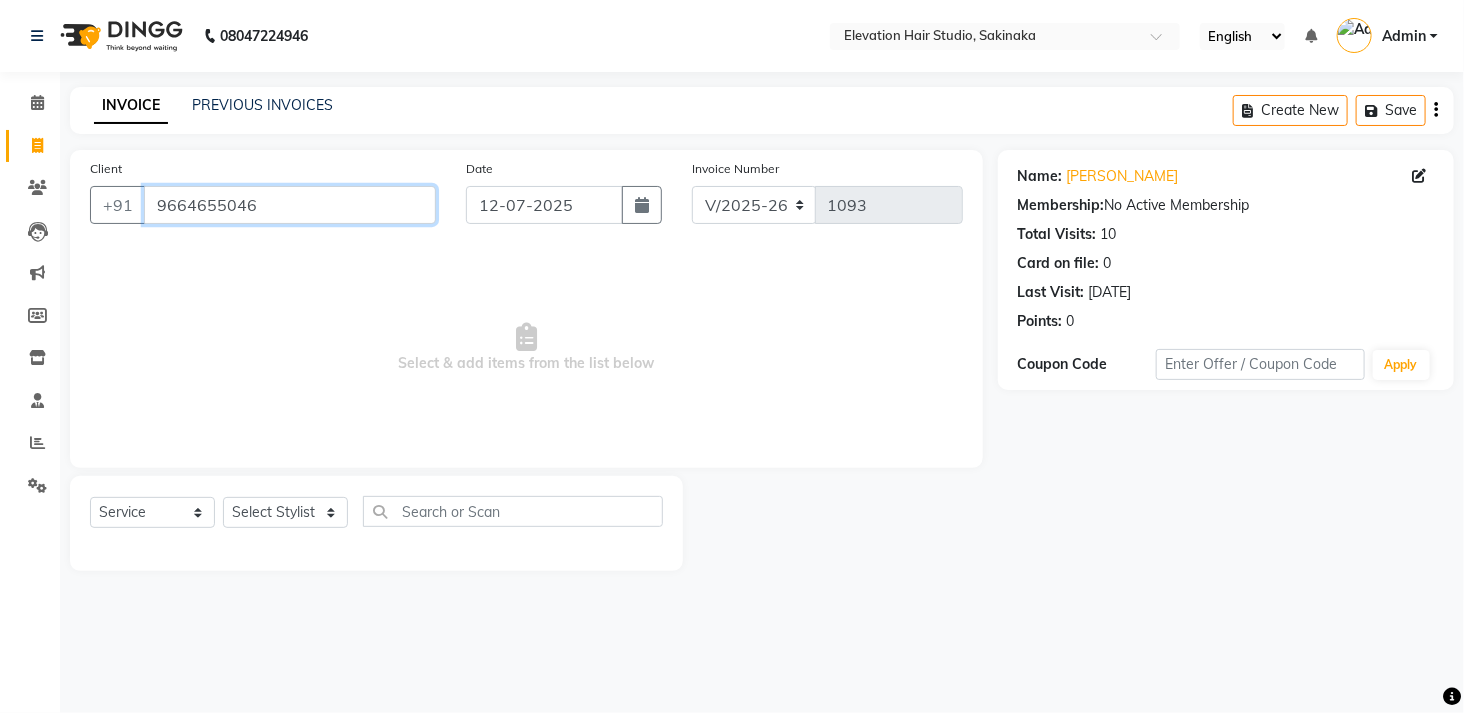 click on "9664655046" at bounding box center [290, 205] 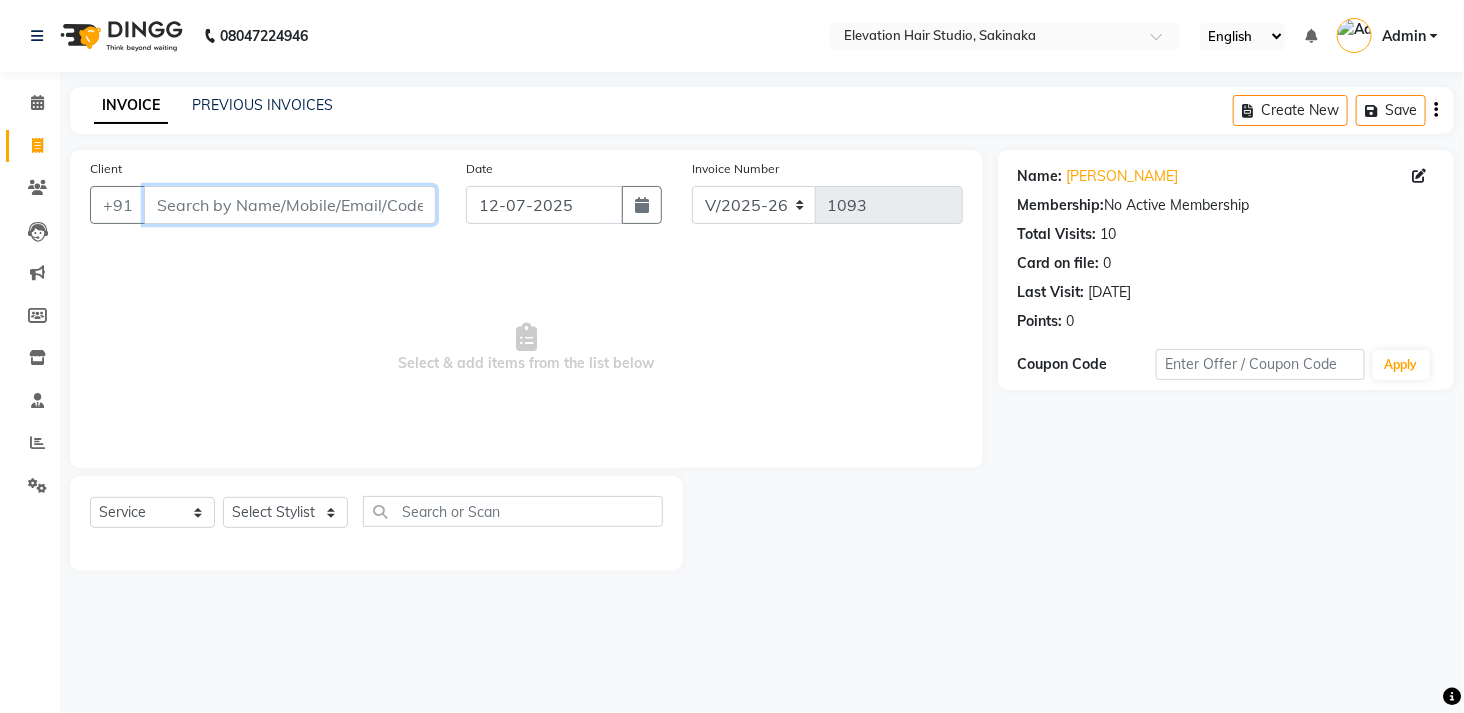 click on "Client" at bounding box center (290, 205) 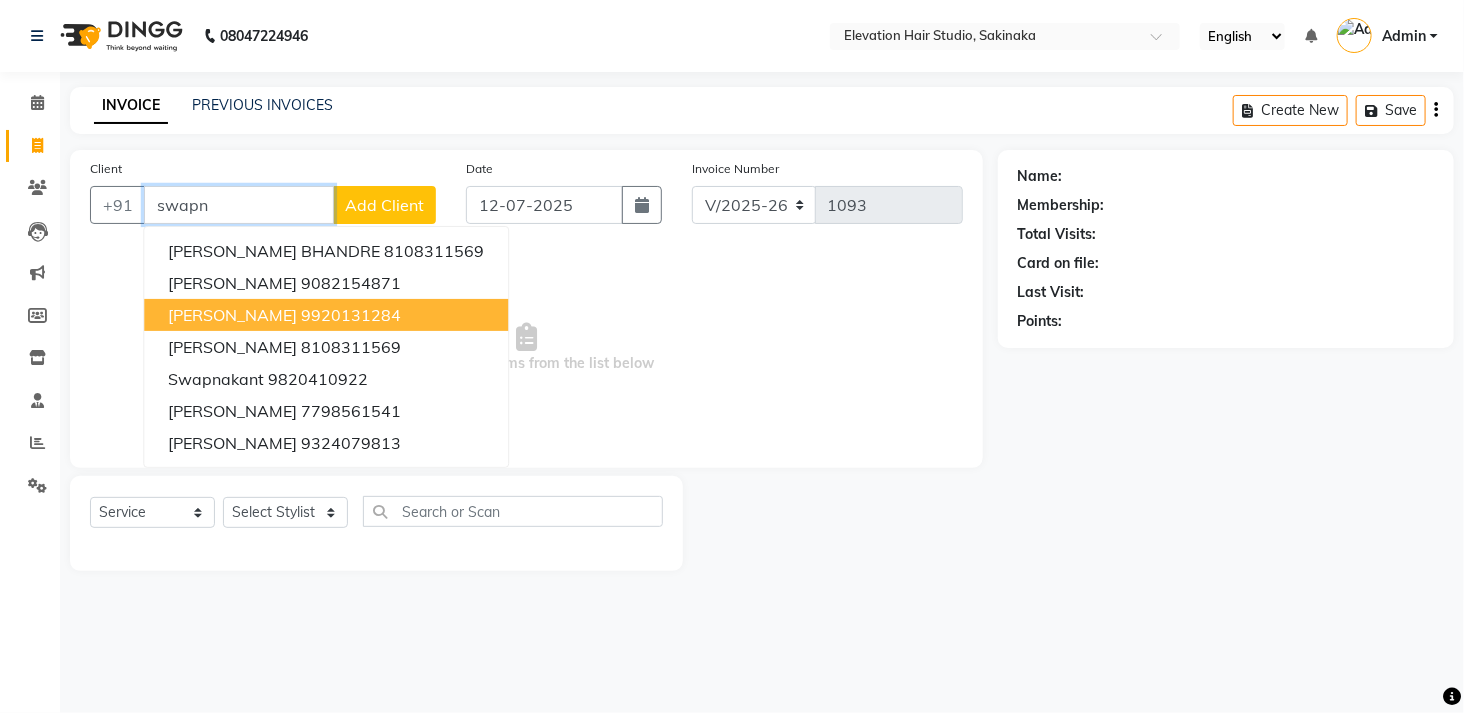 click on "SWAPNIL MHASHELKAR" at bounding box center [232, 315] 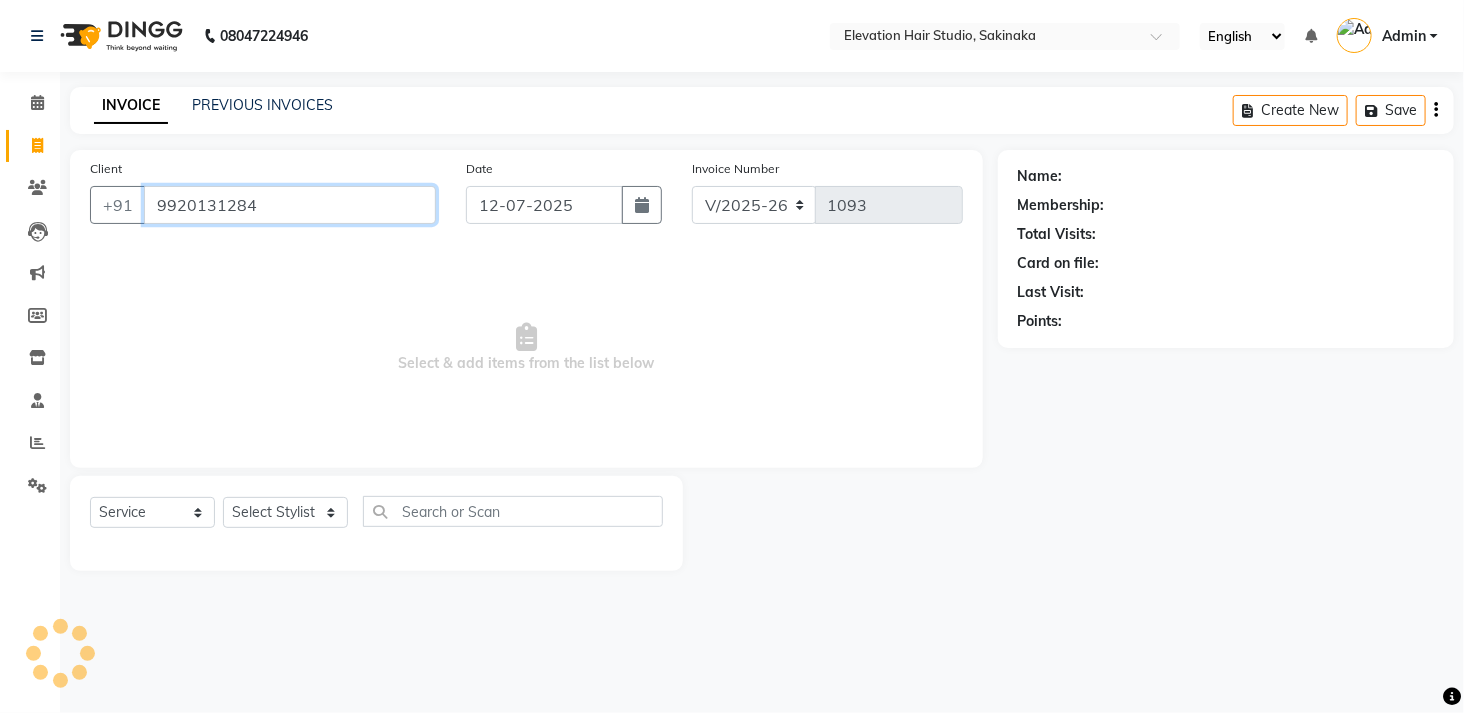 type on "9920131284" 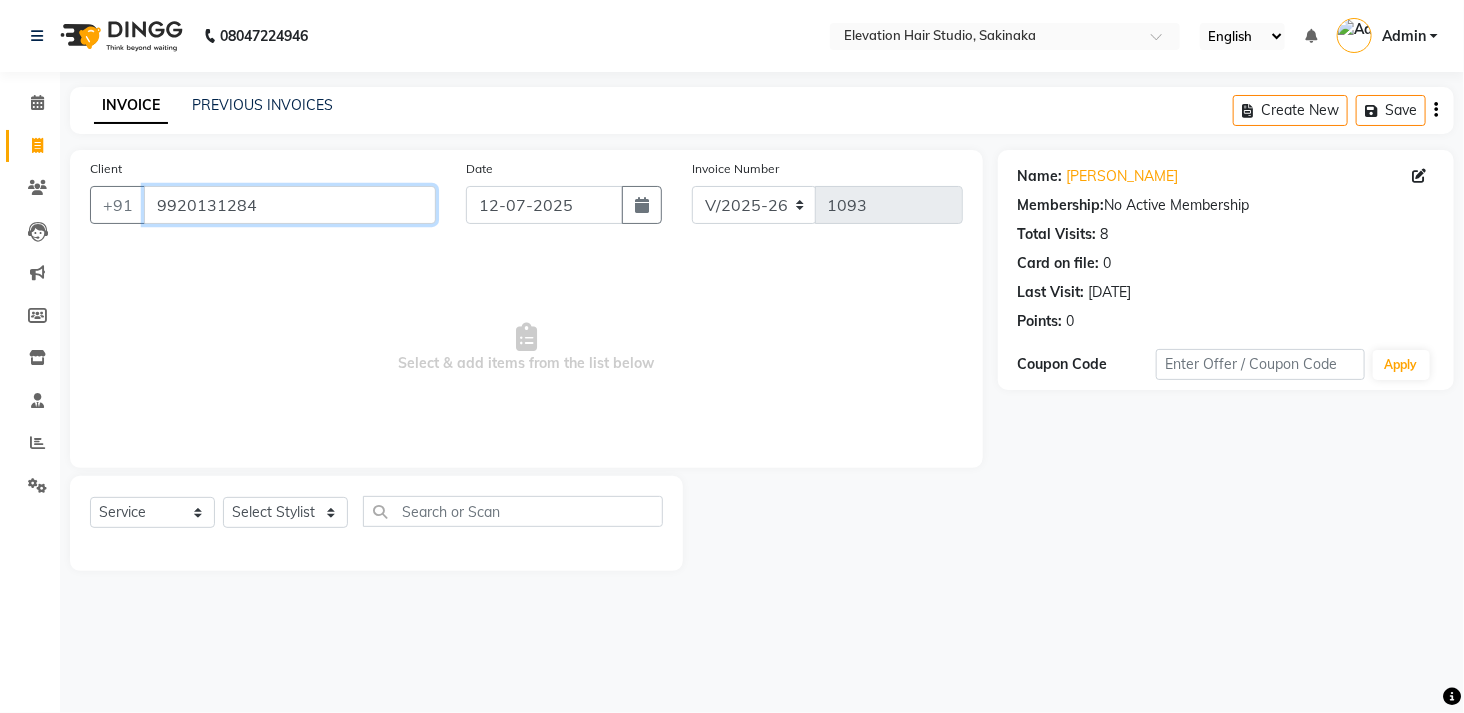 click on "9920131284" at bounding box center [290, 205] 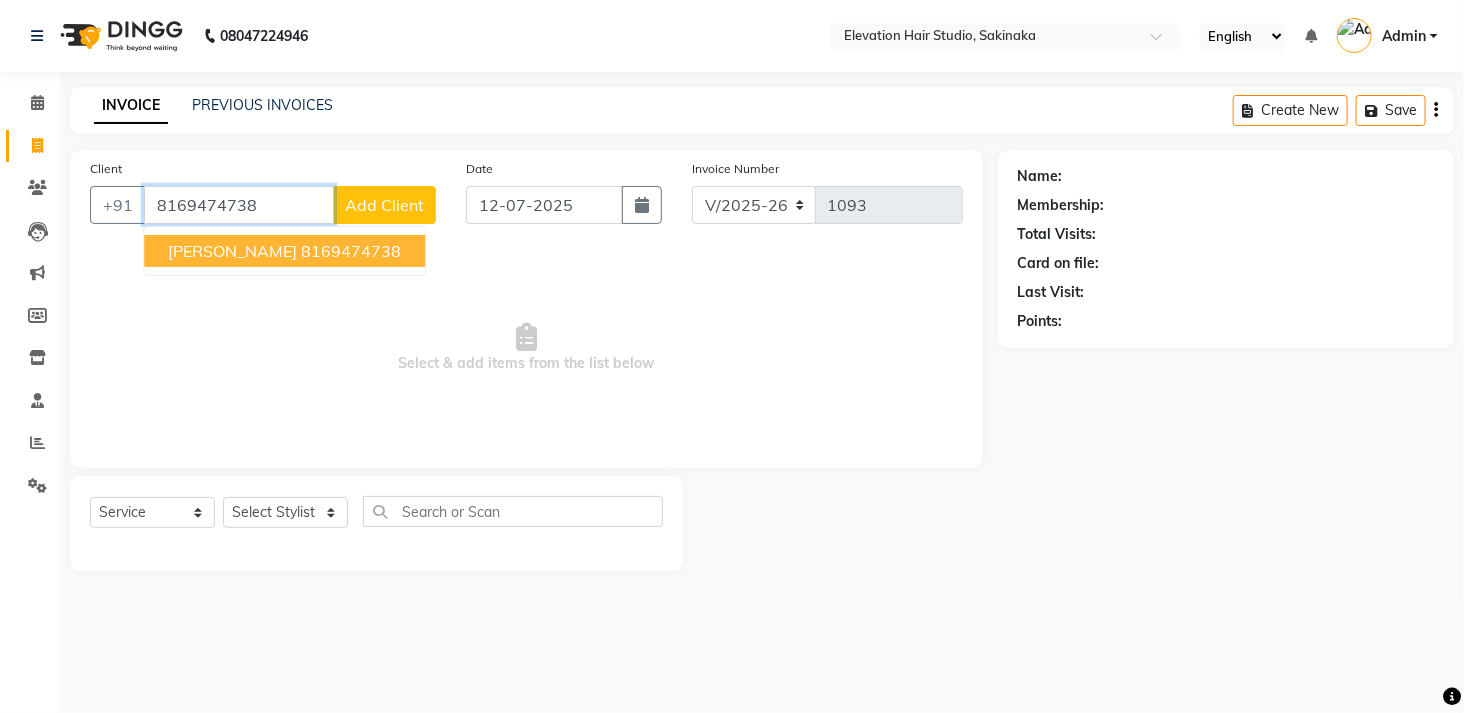 type on "8169474738" 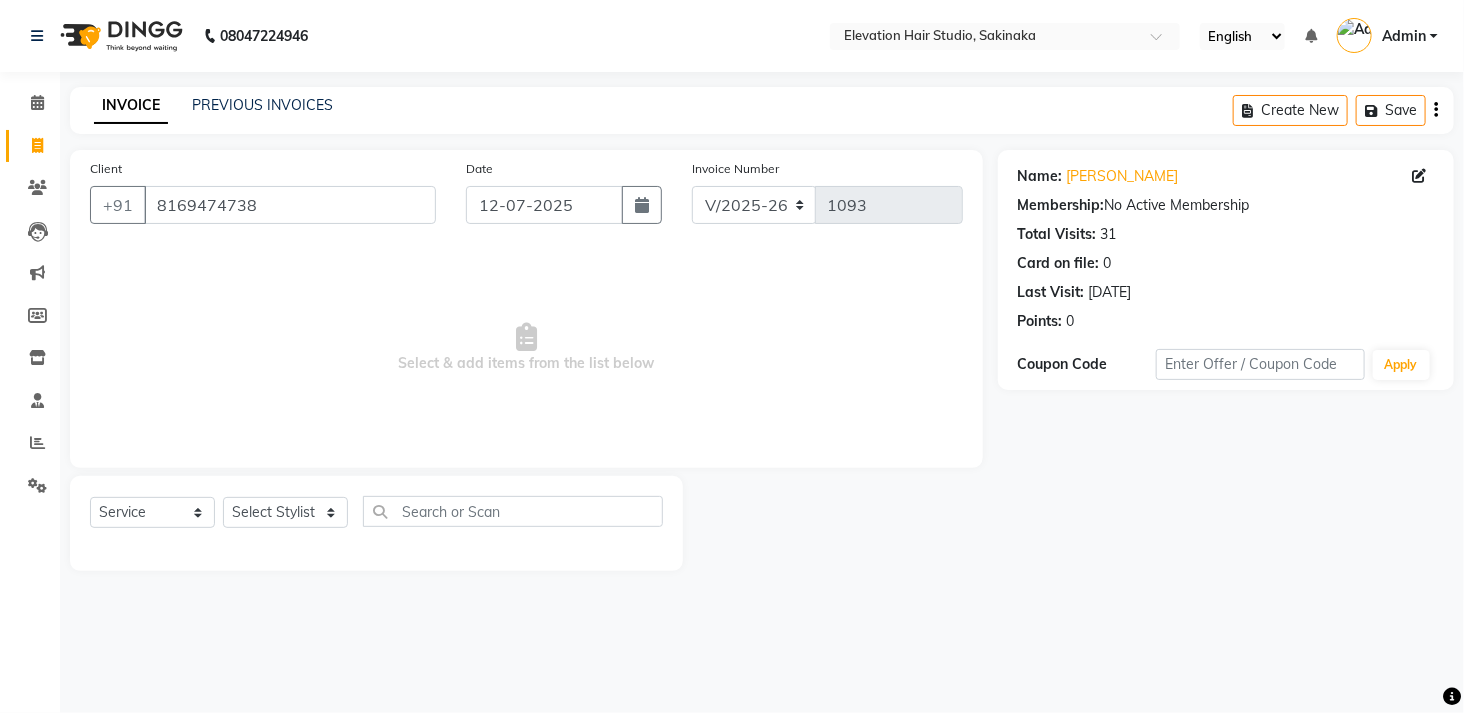click on "Client +91 8169474738" 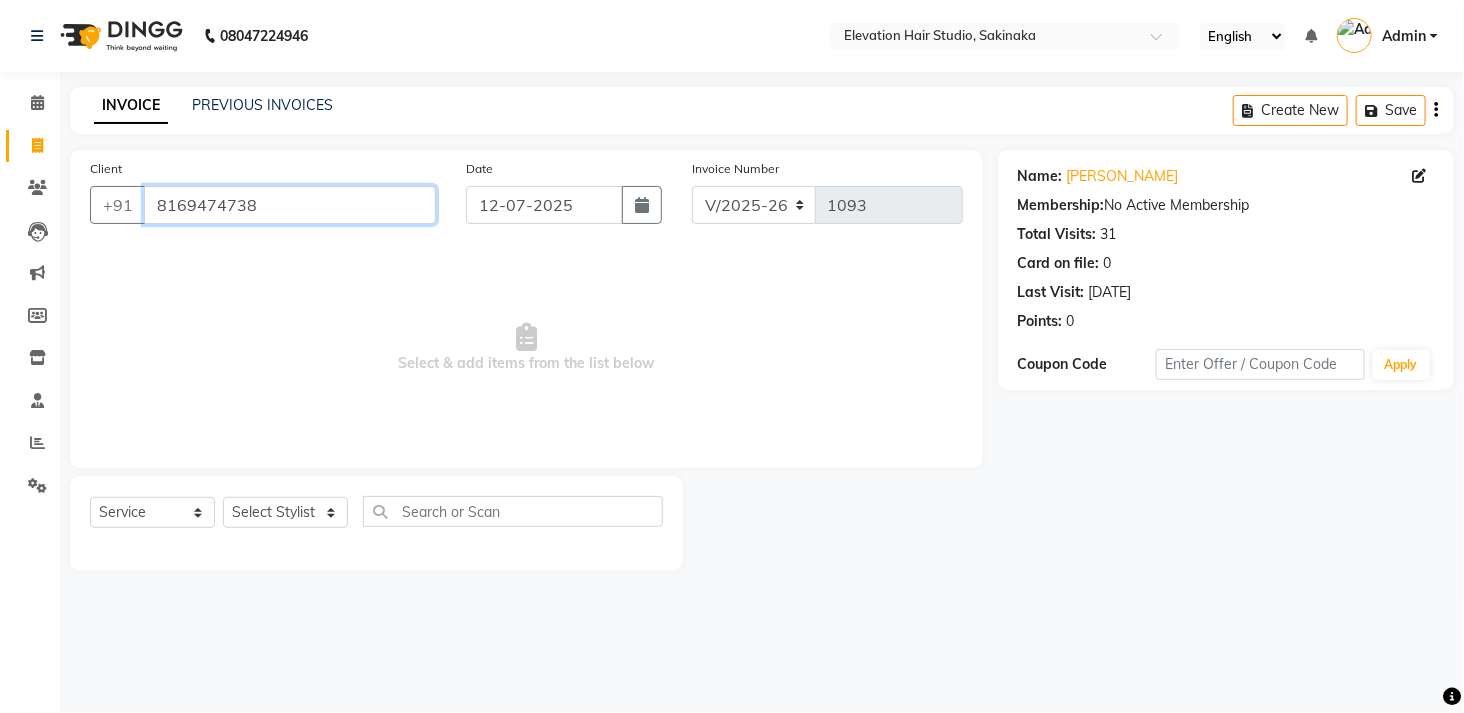 click on "8169474738" at bounding box center (290, 205) 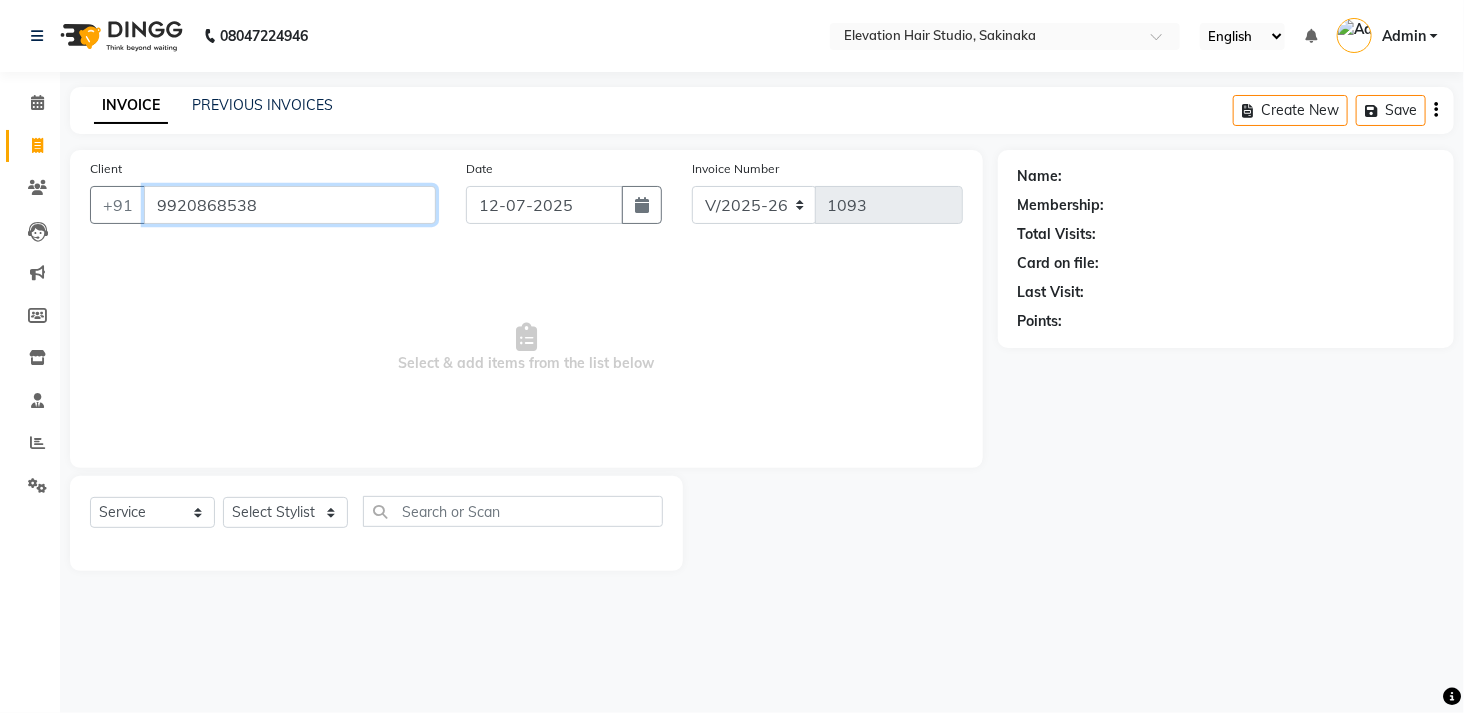type on "9920868538" 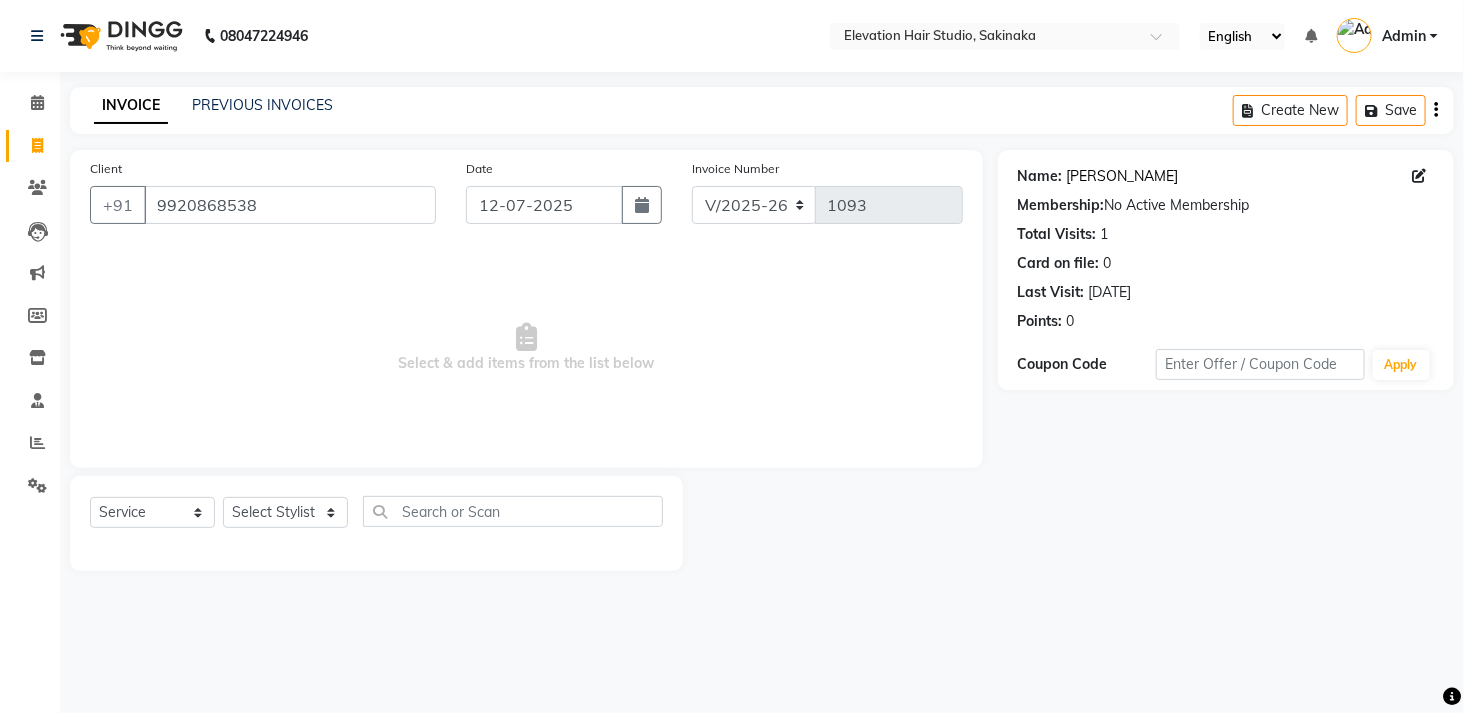 click on "Pramod Sathe" 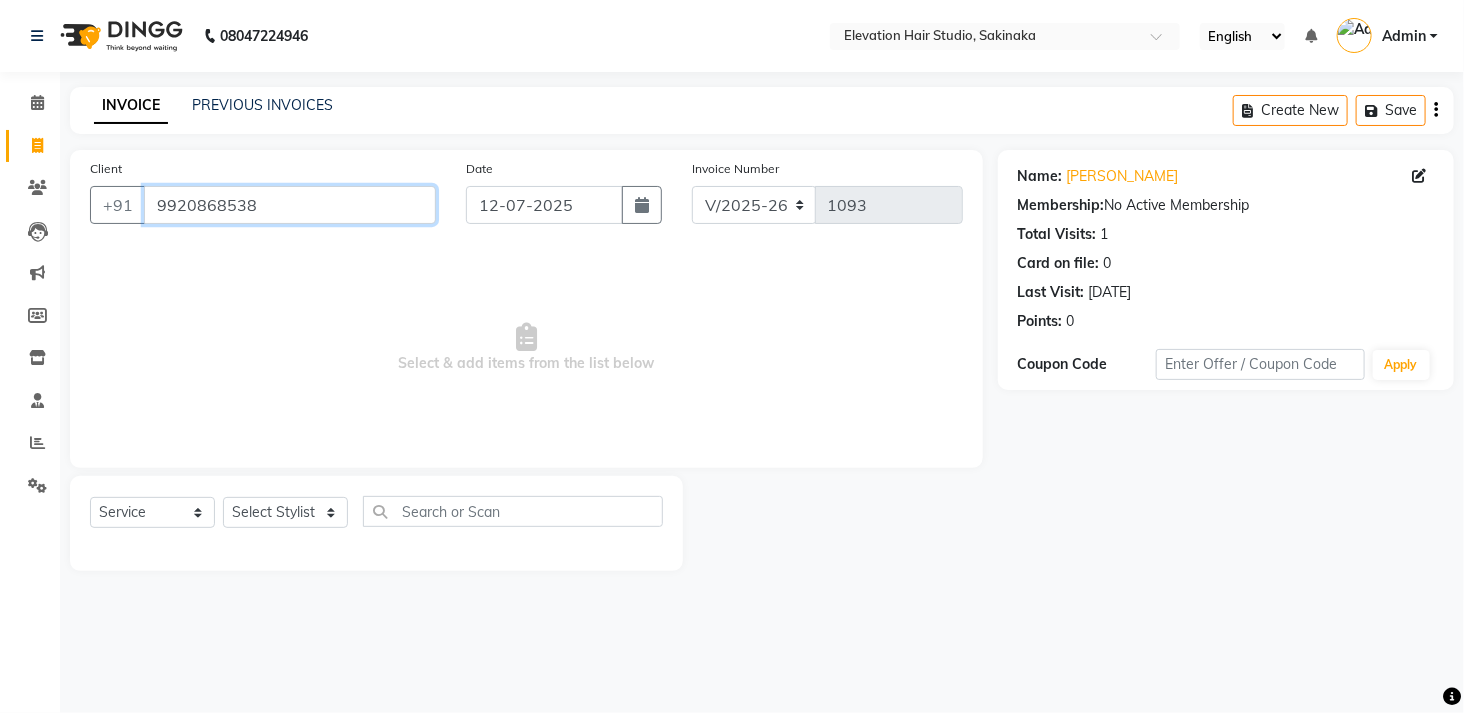 click on "9920868538" at bounding box center [290, 205] 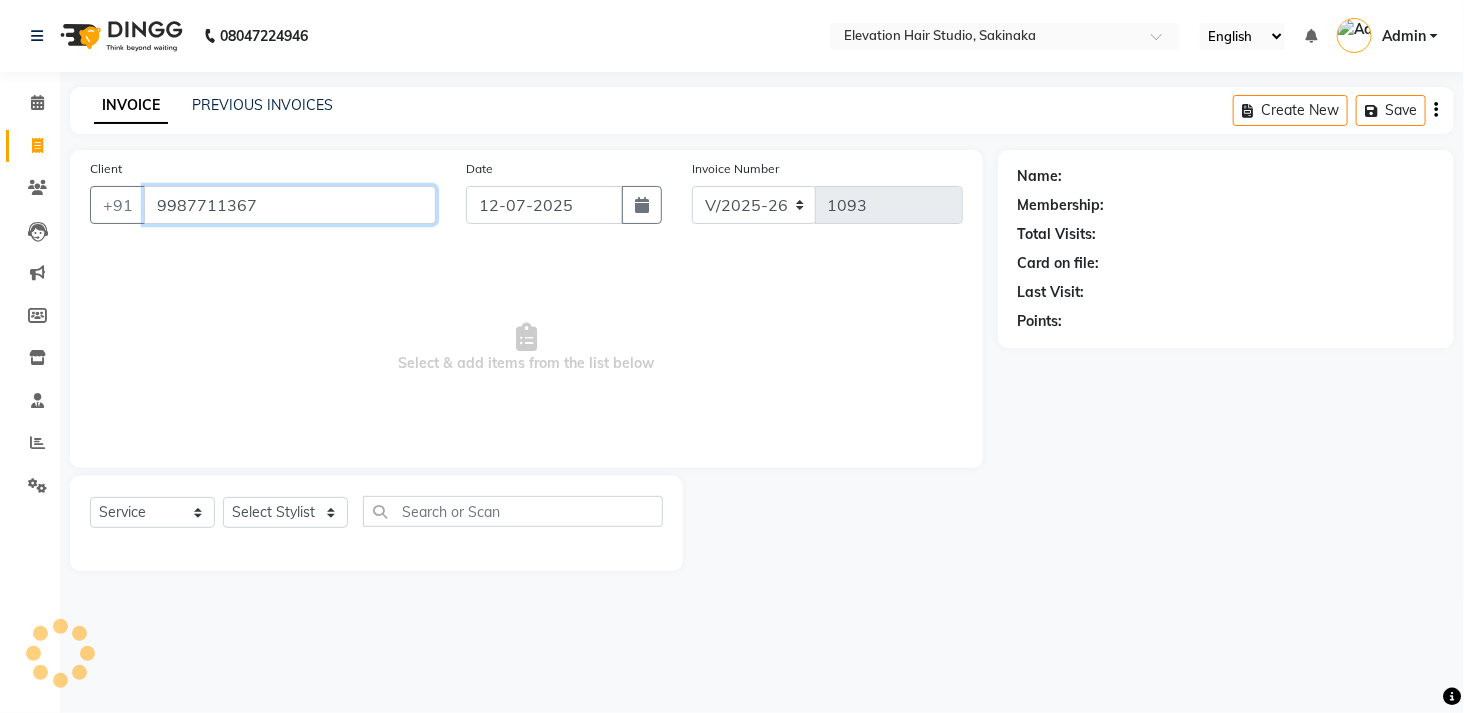 type on "9987711367" 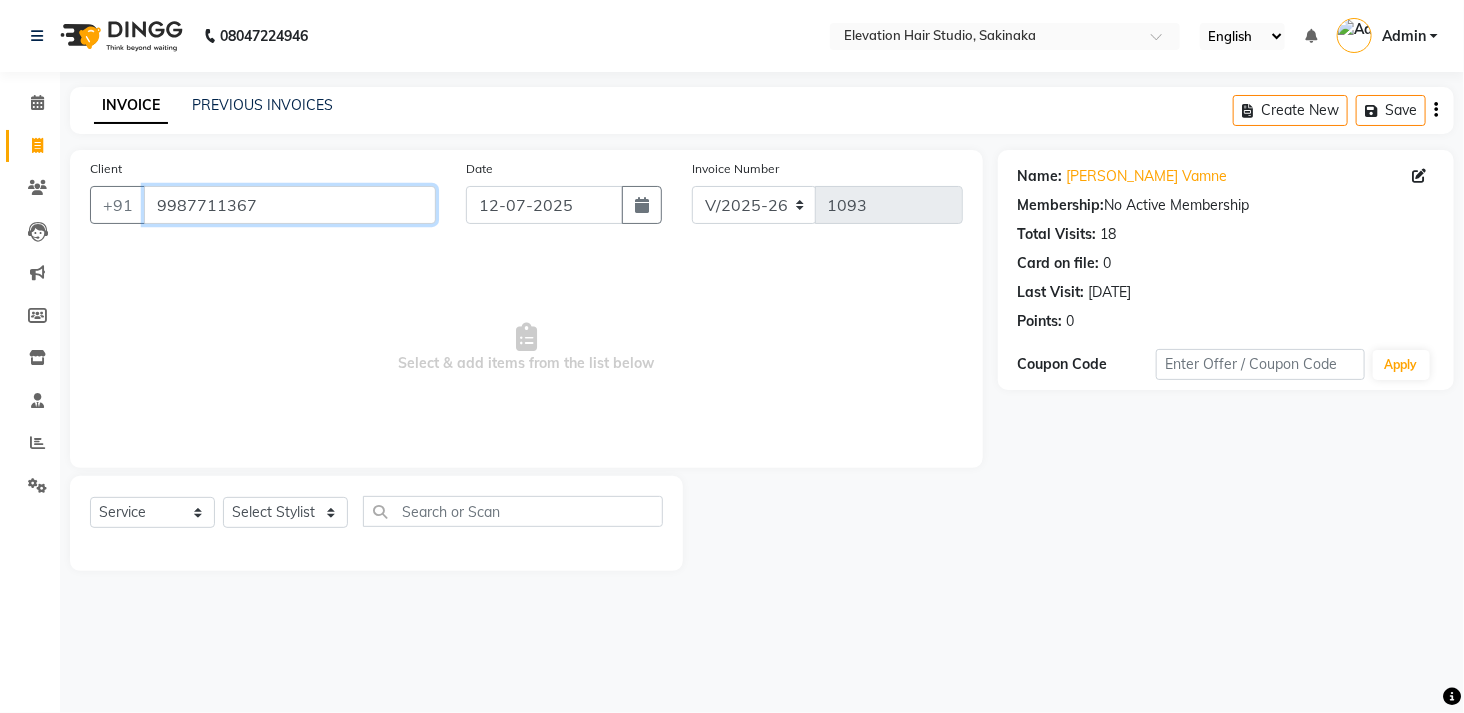 click on "9987711367" at bounding box center (290, 205) 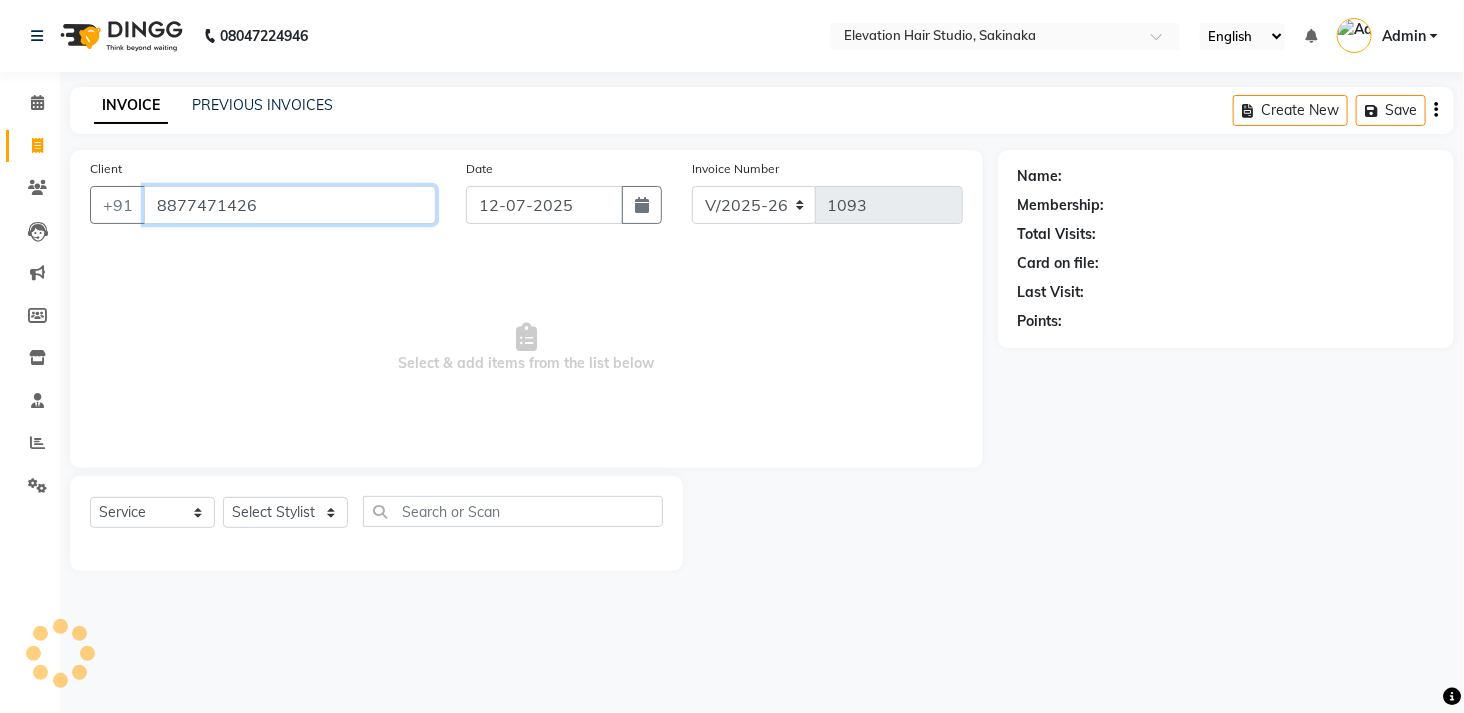 type on "8877471426" 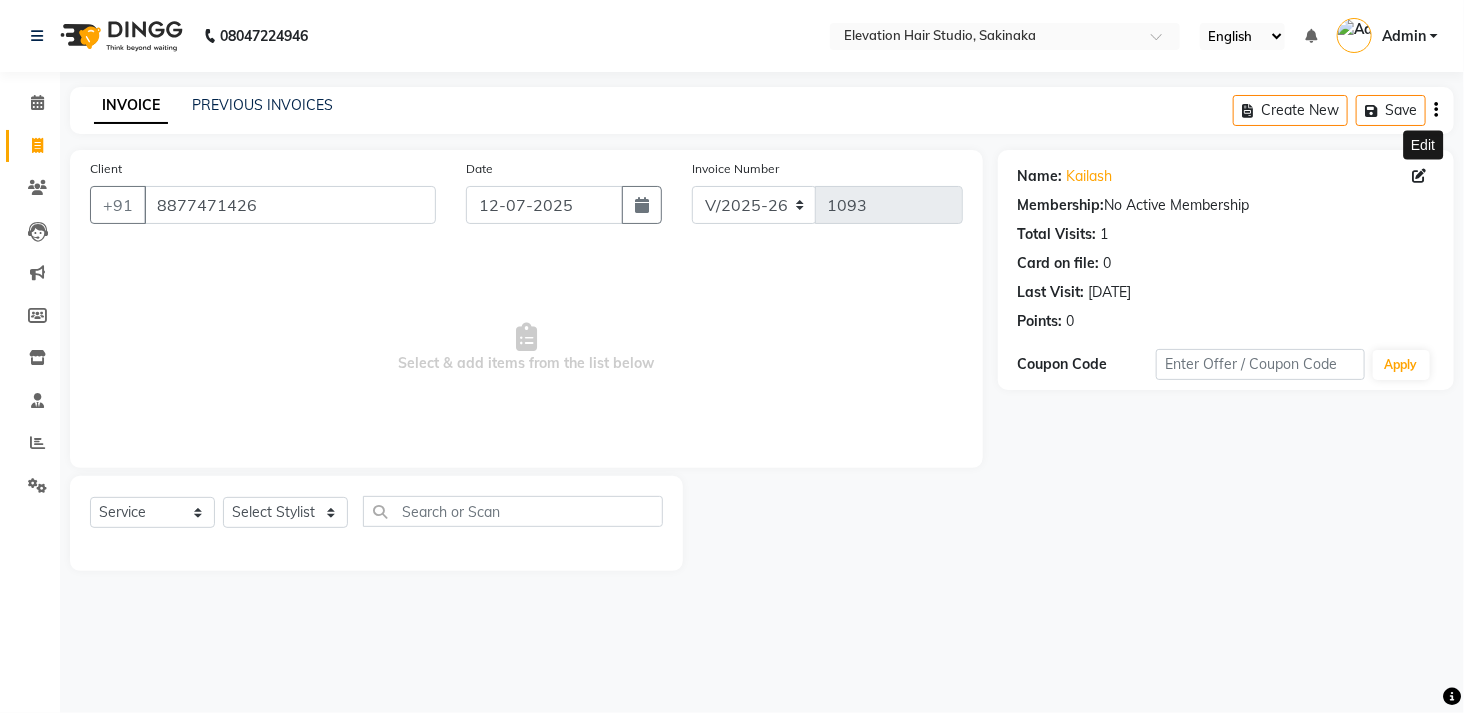click 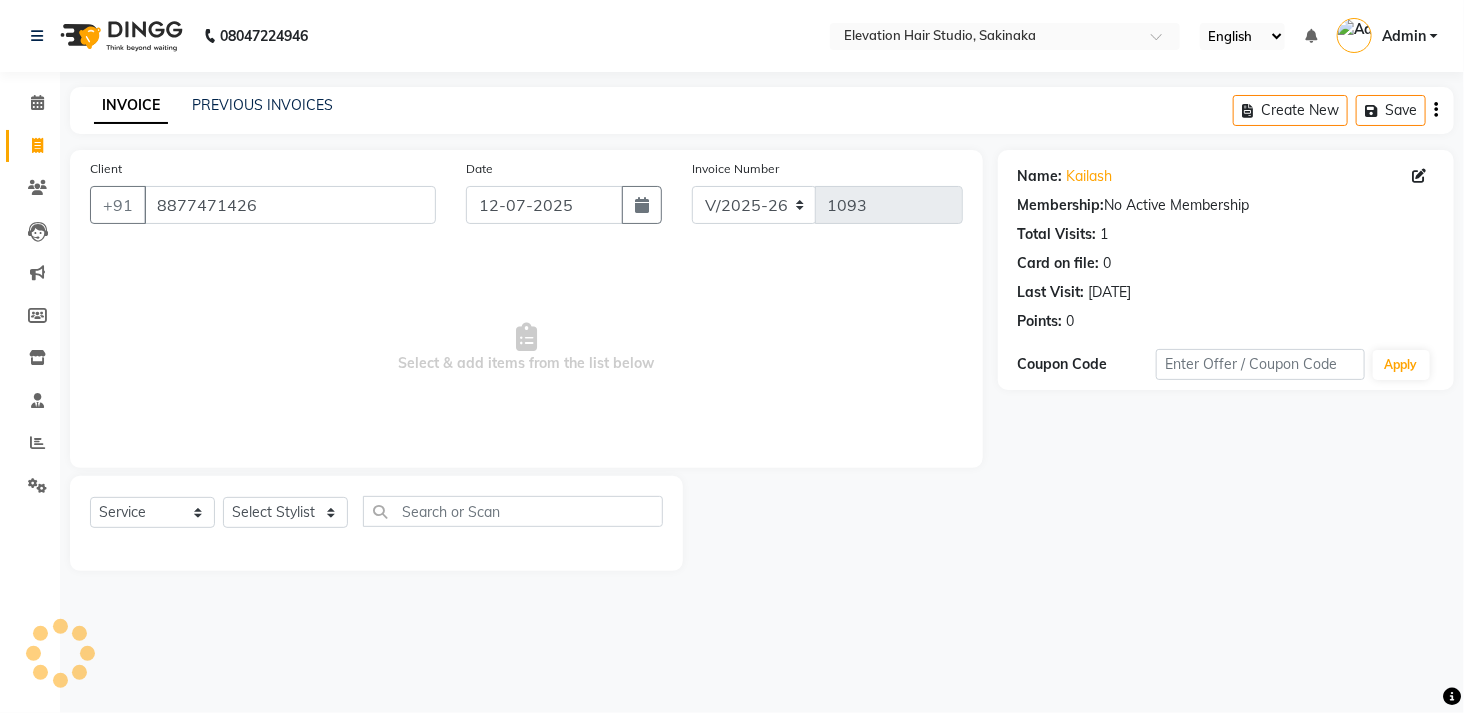 select on "[DEMOGRAPHIC_DATA]" 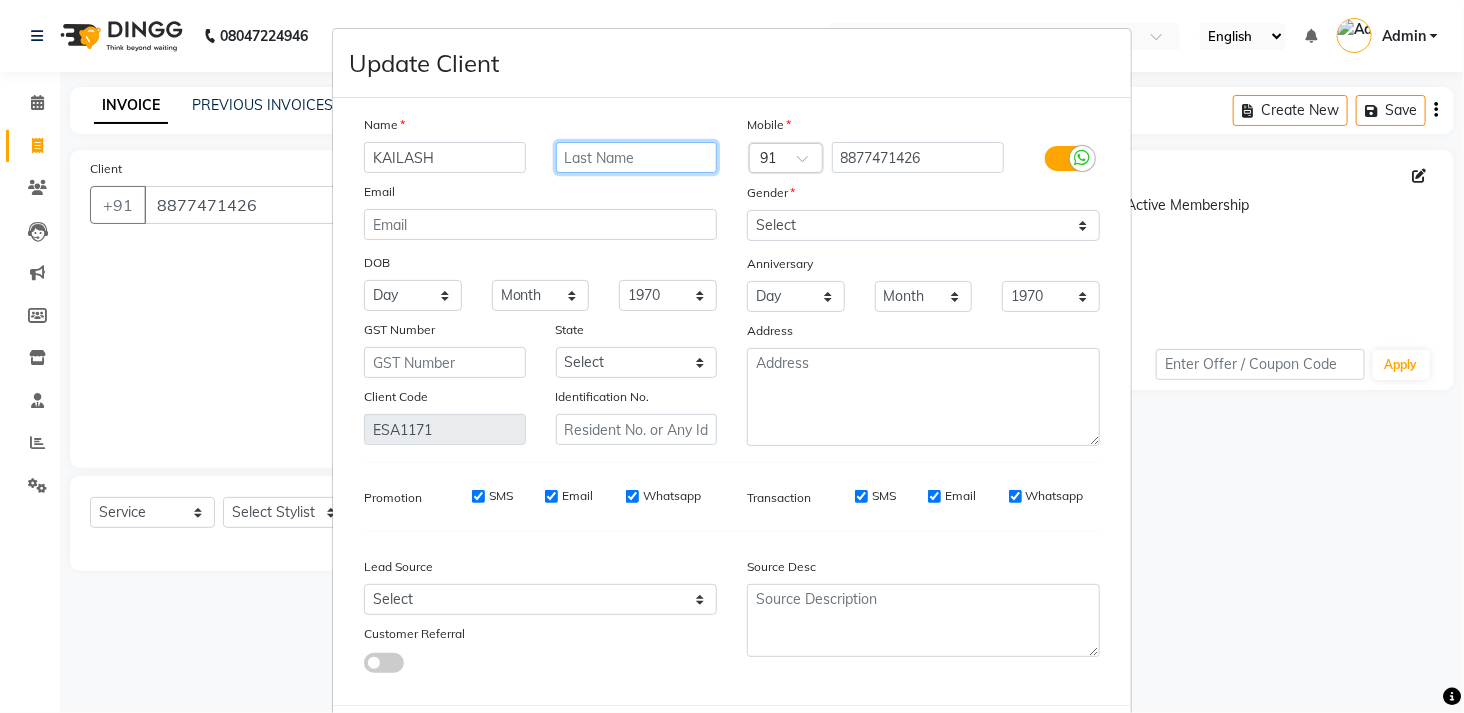 click at bounding box center (637, 157) 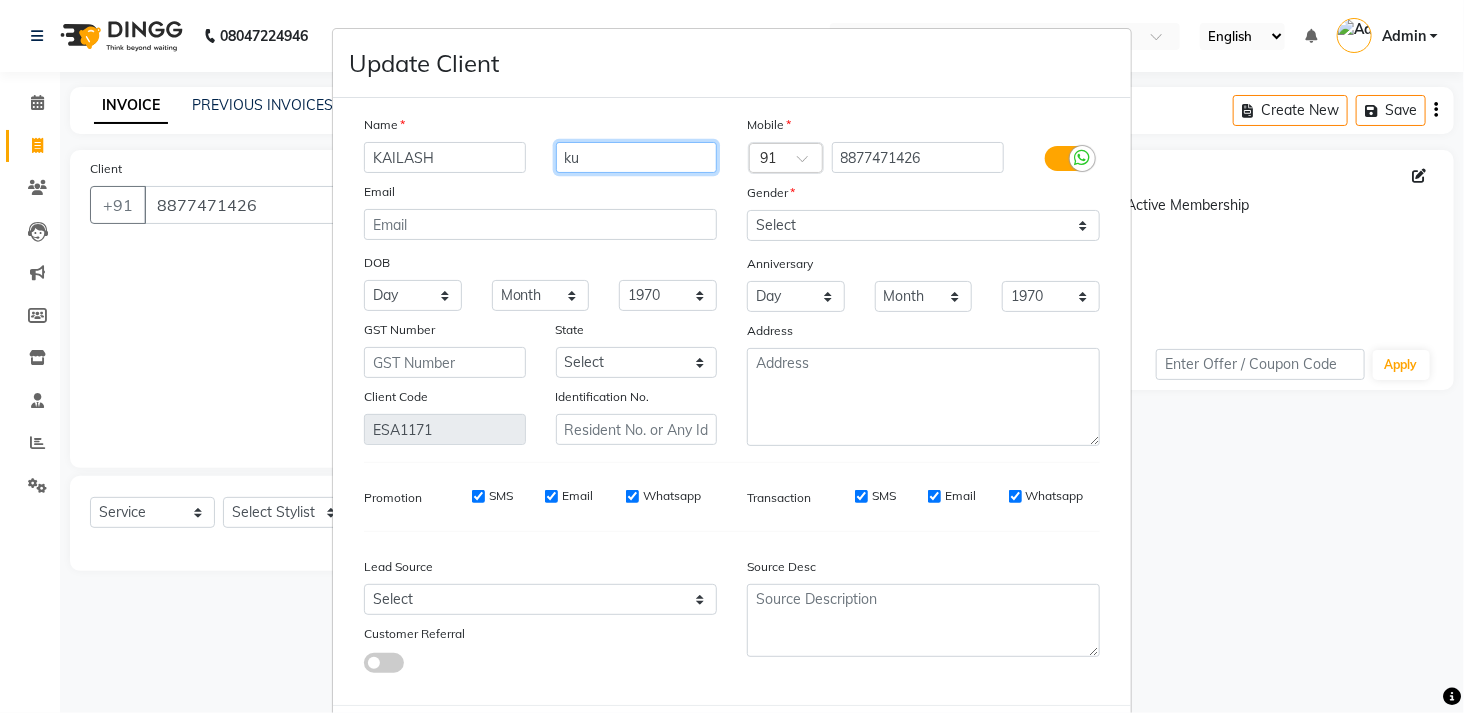 type on "k" 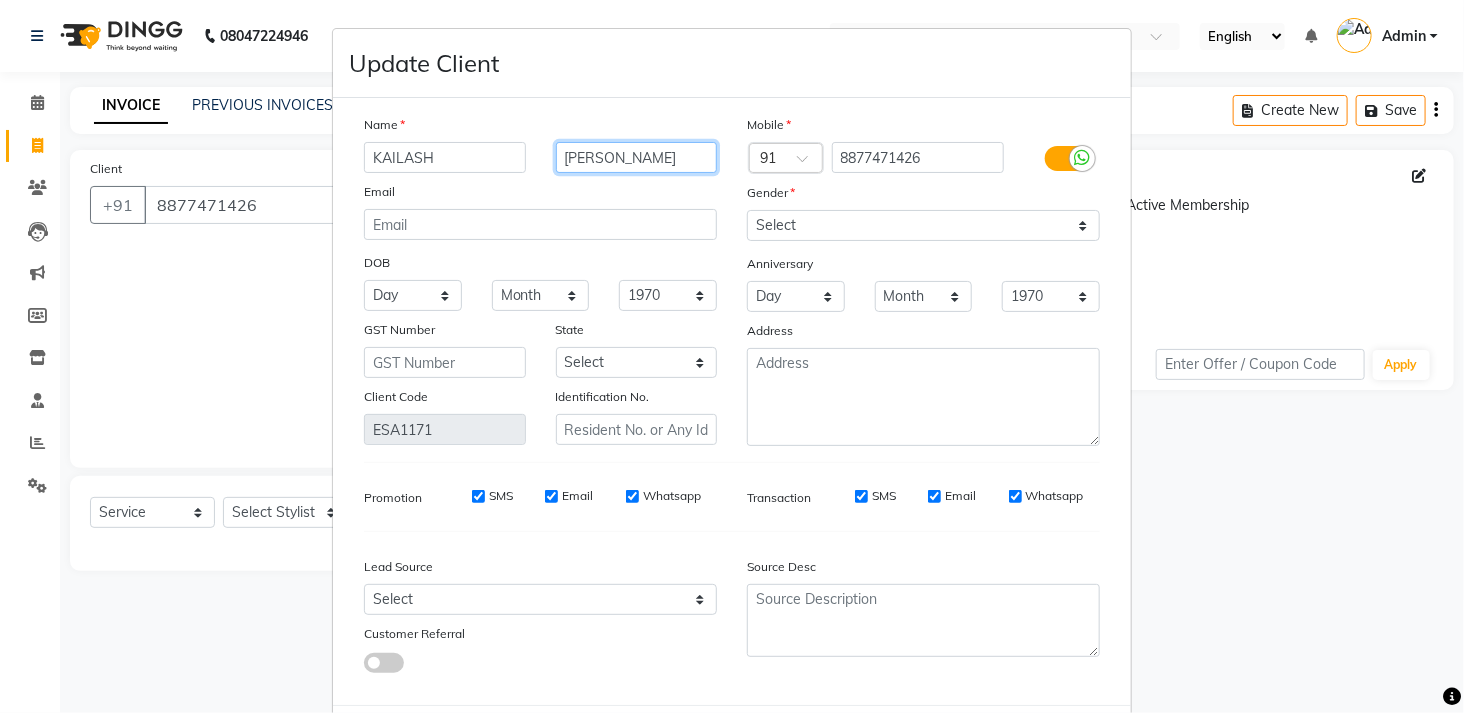 scroll, scrollTop: 102, scrollLeft: 0, axis: vertical 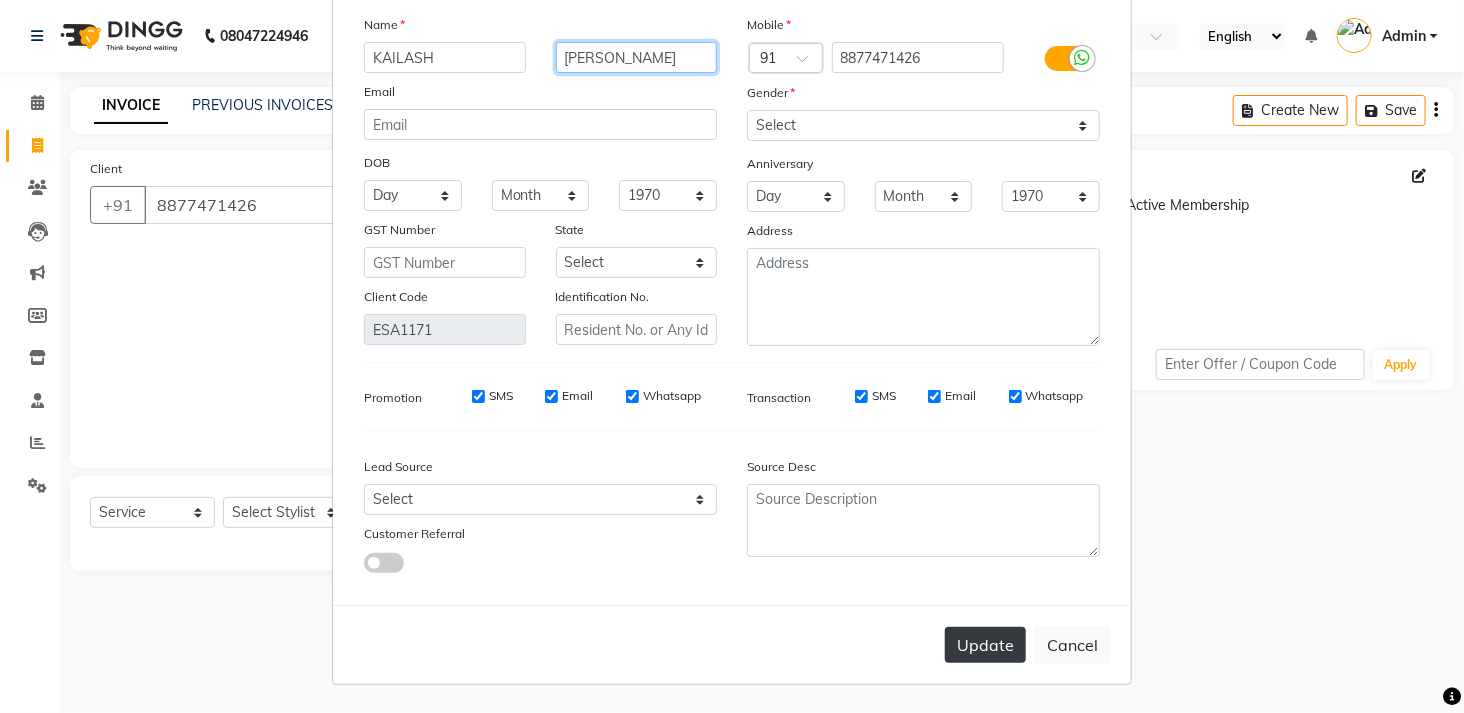 type on "KUMAR" 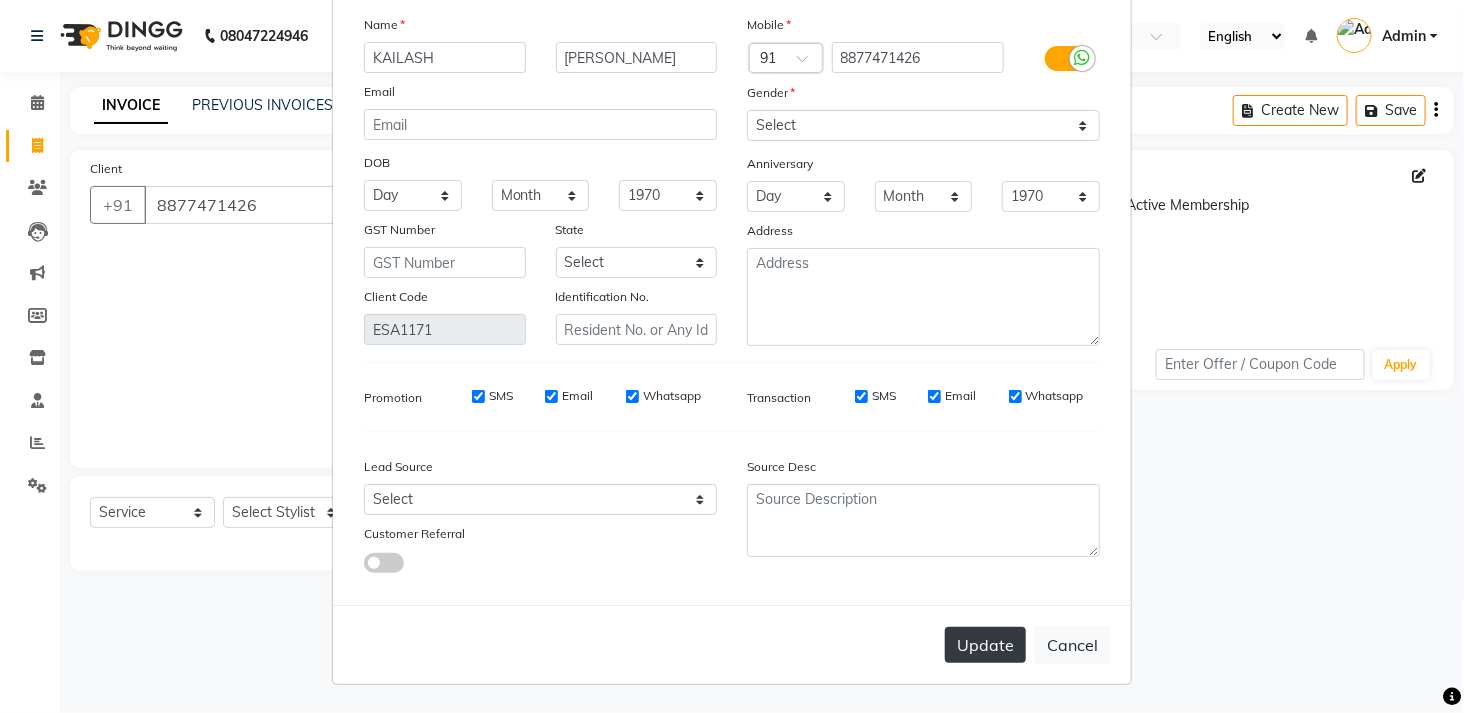 click on "Update" at bounding box center [985, 645] 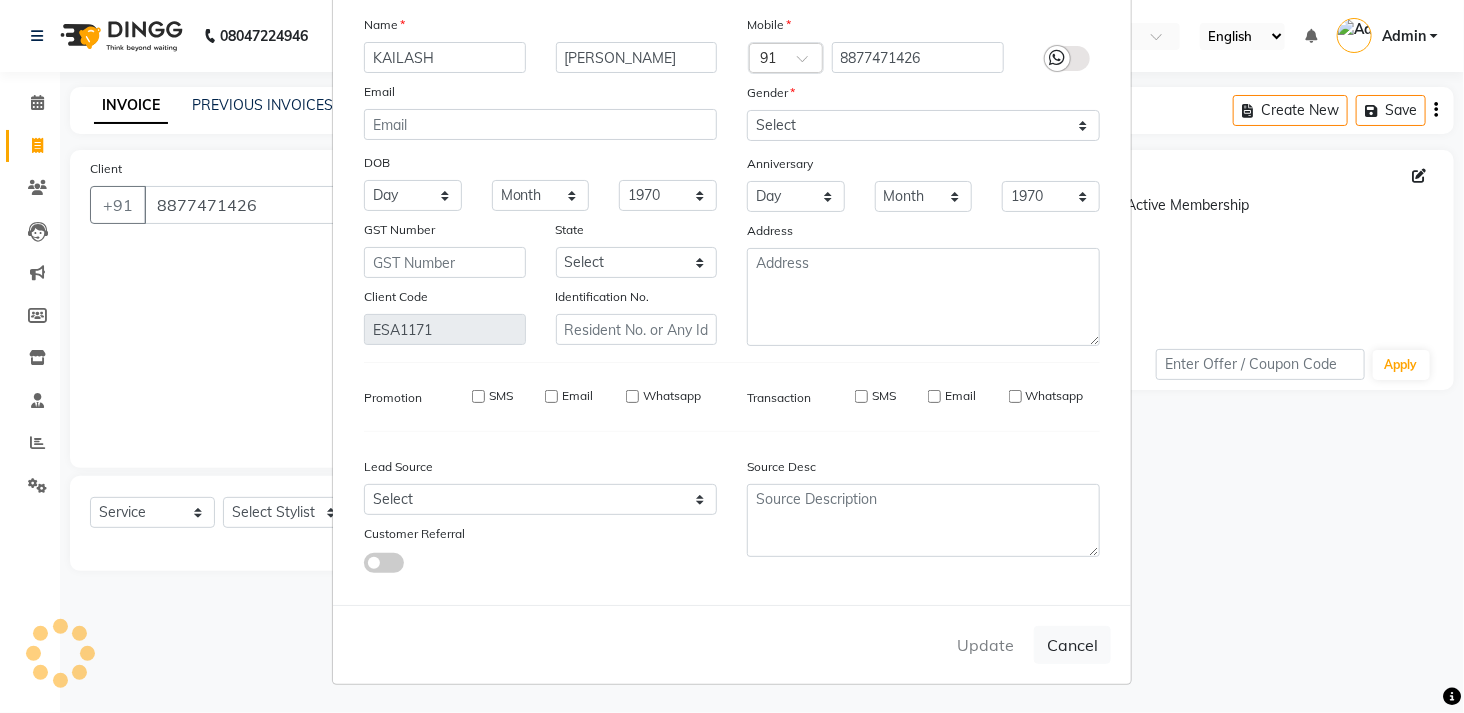 type 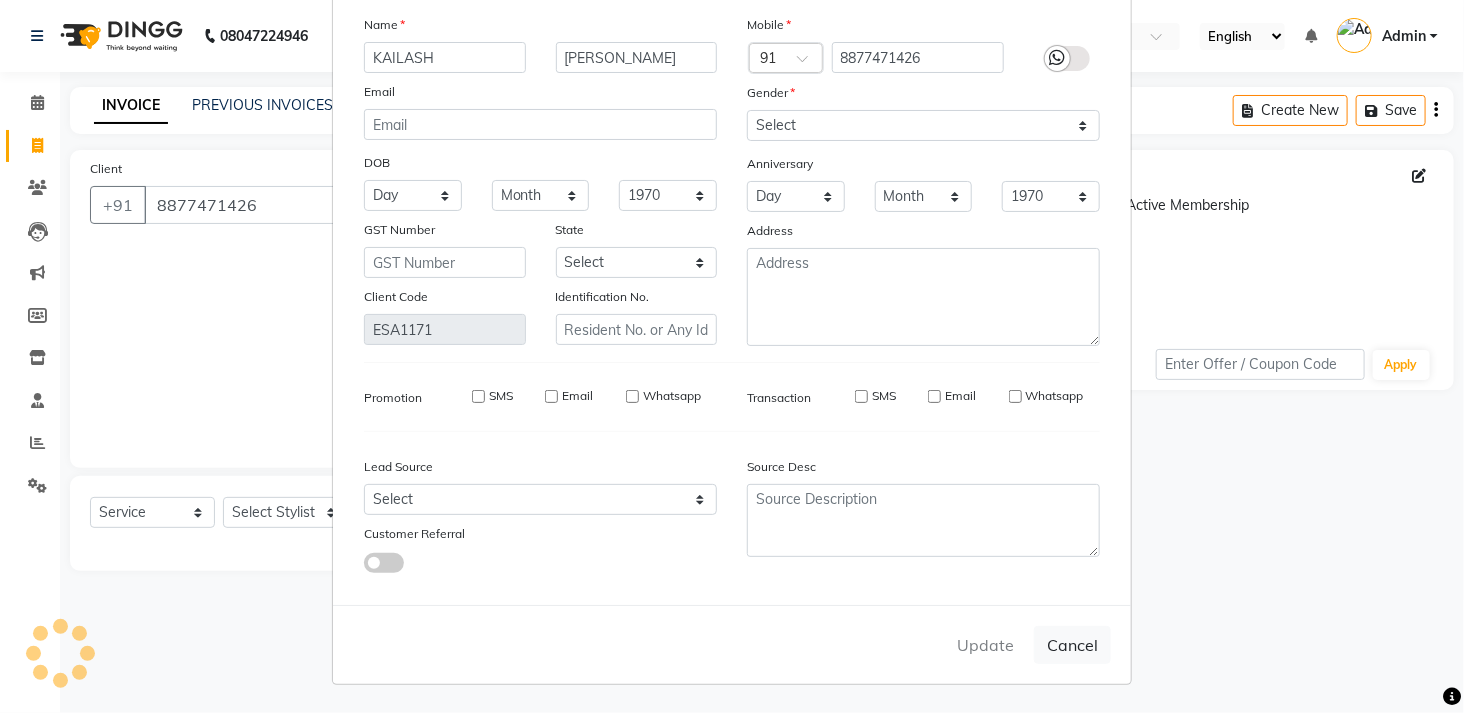 type 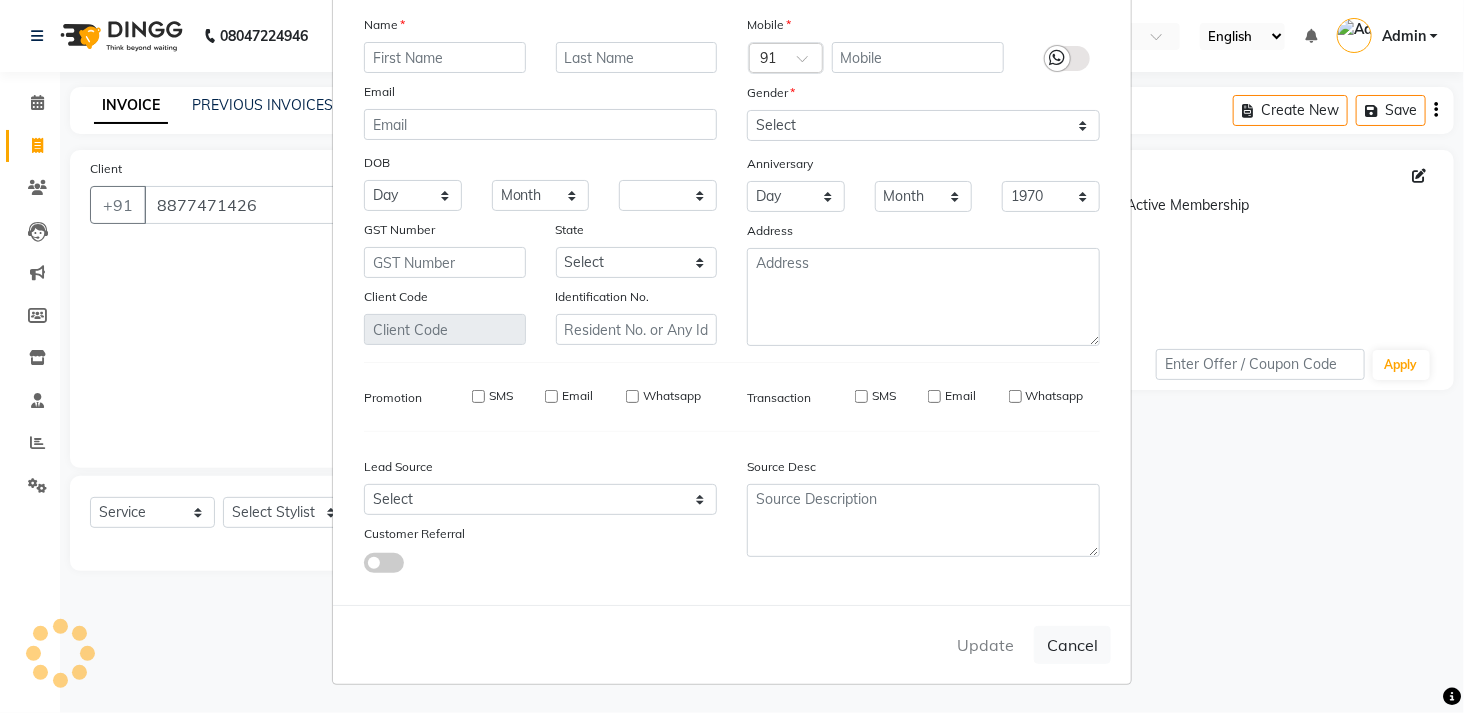 select 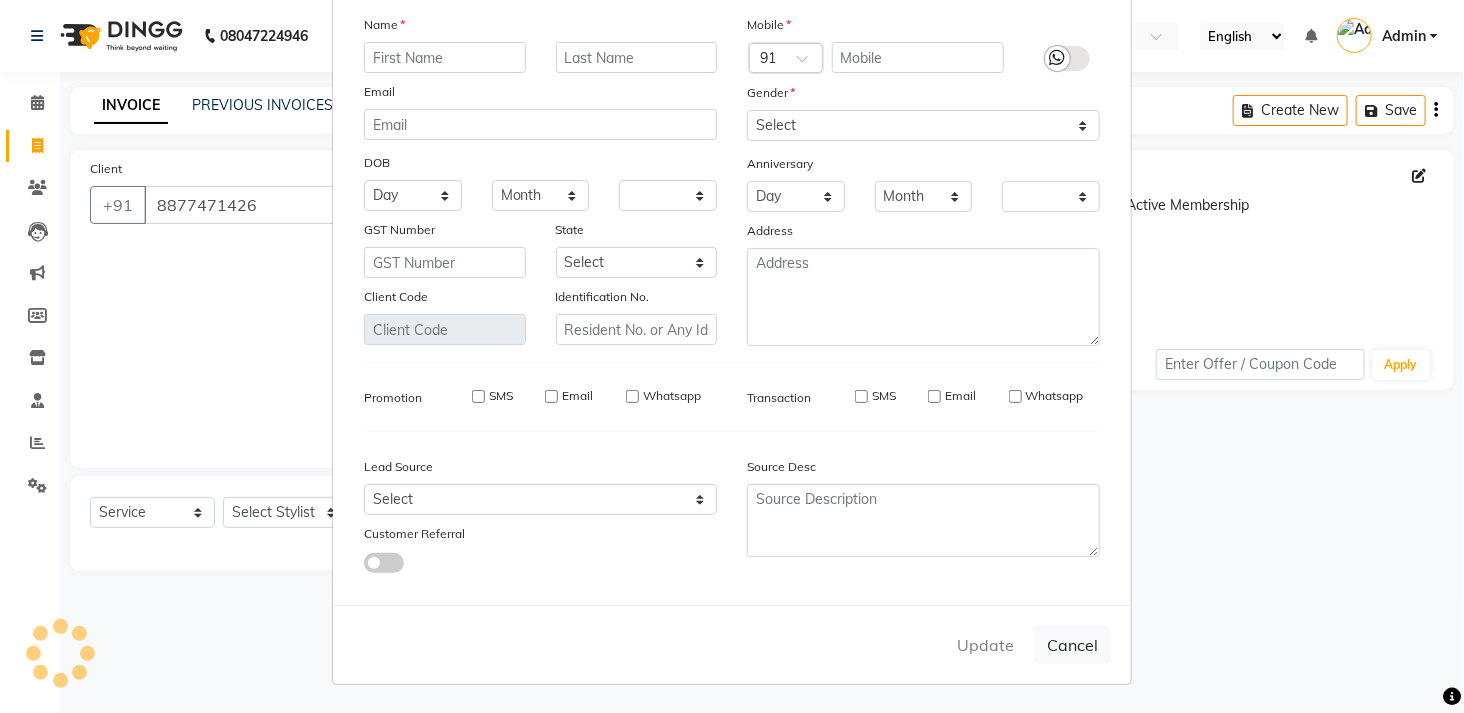 checkbox on "false" 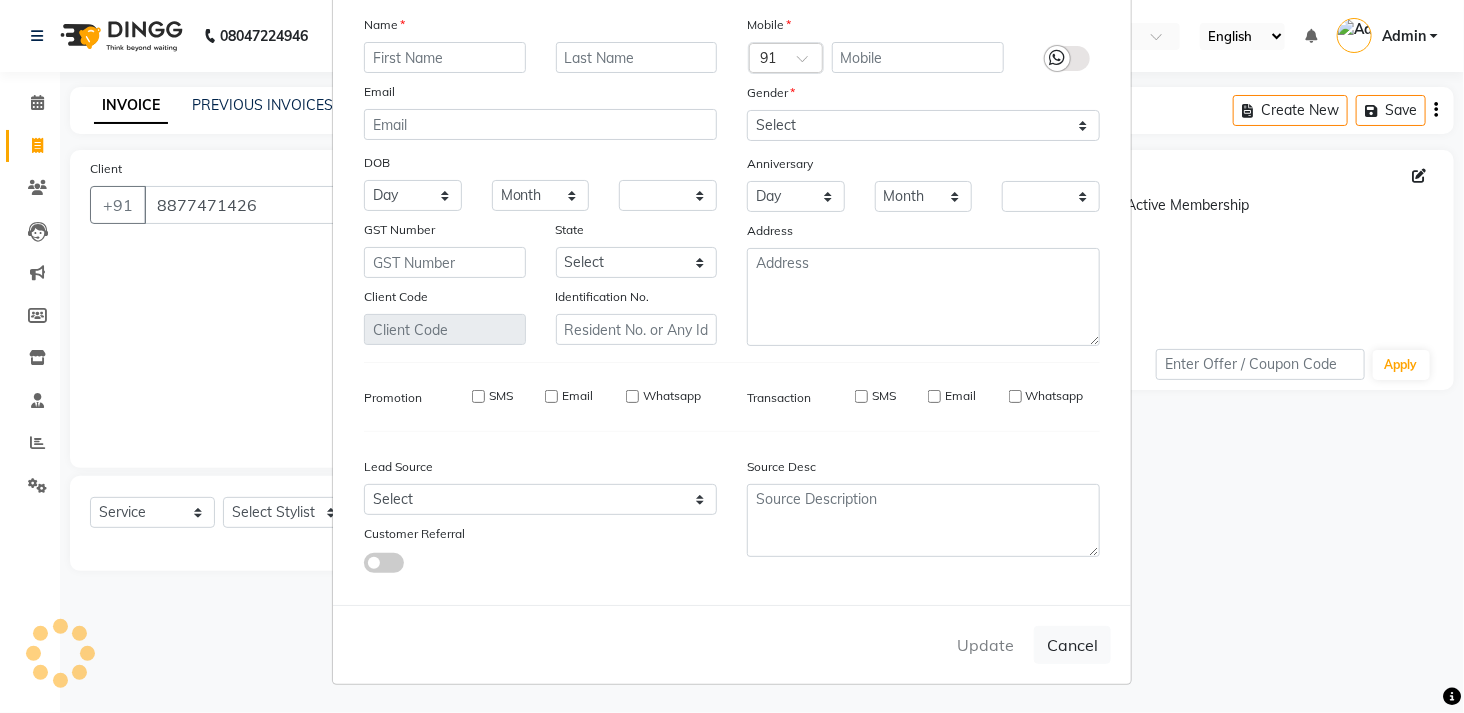 checkbox on "false" 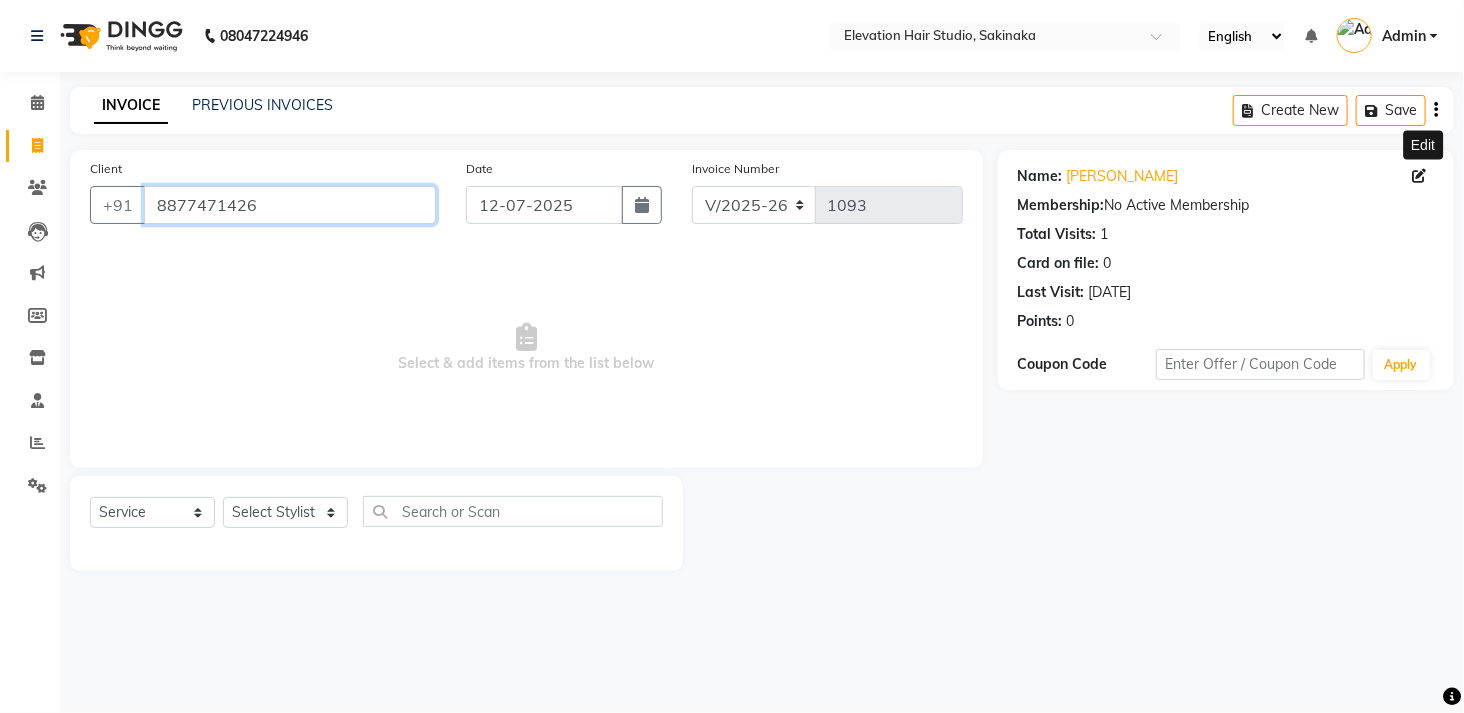 click on "8877471426" at bounding box center (290, 205) 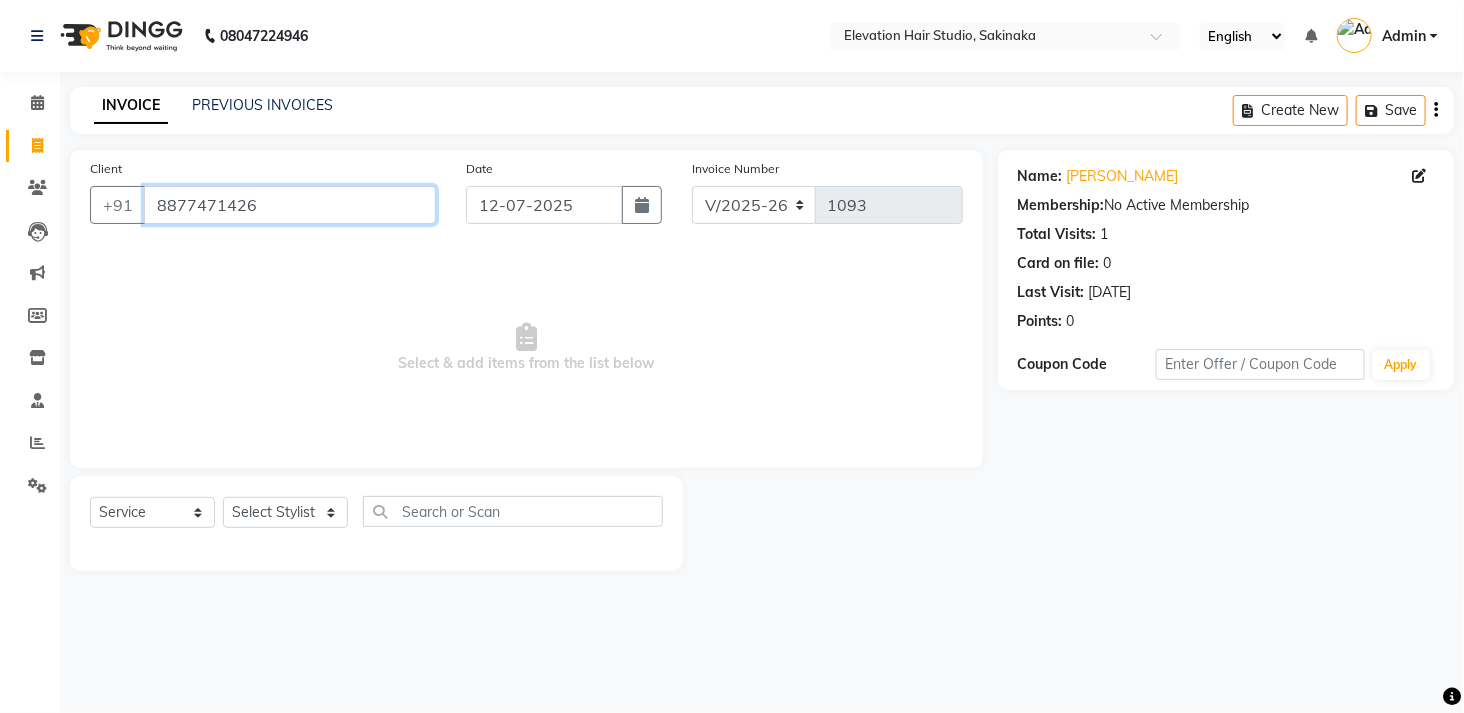 click on "8877471426" at bounding box center (290, 205) 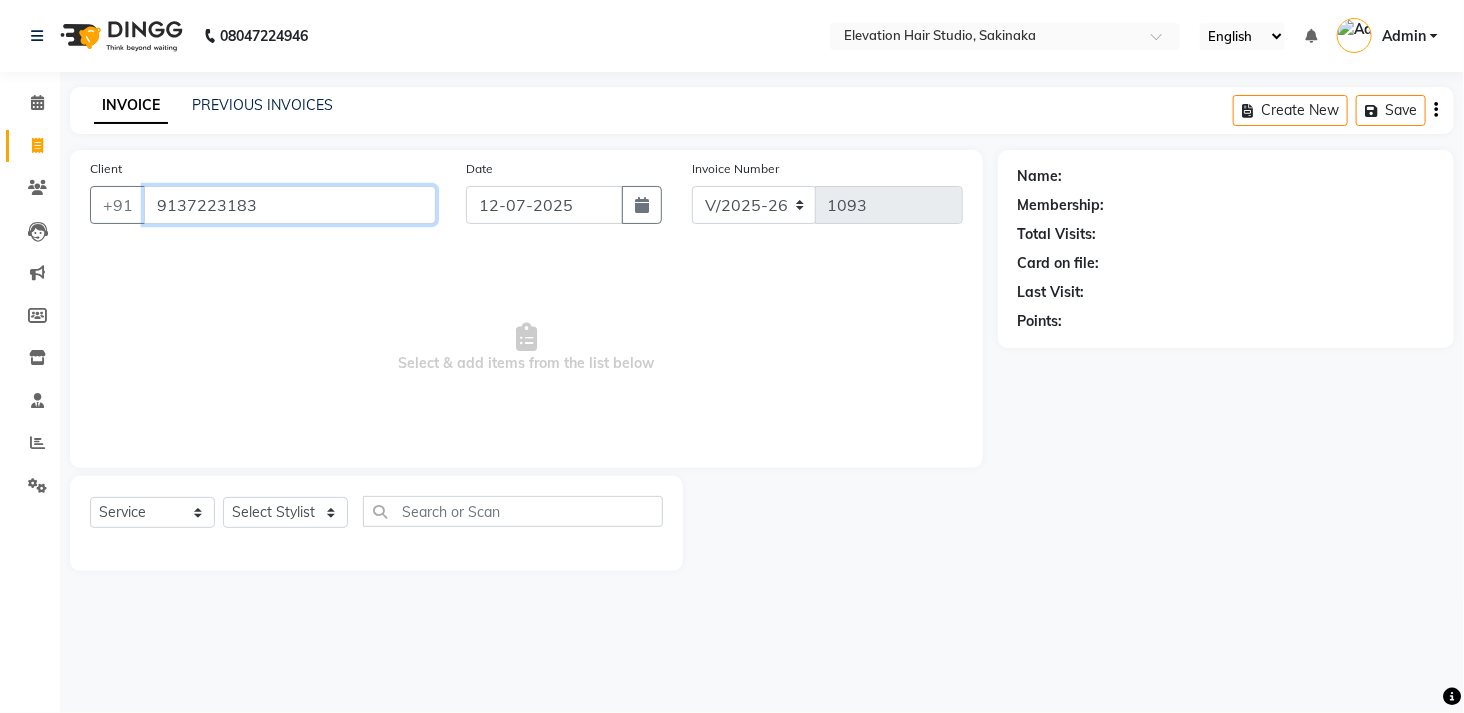 type on "9137223183" 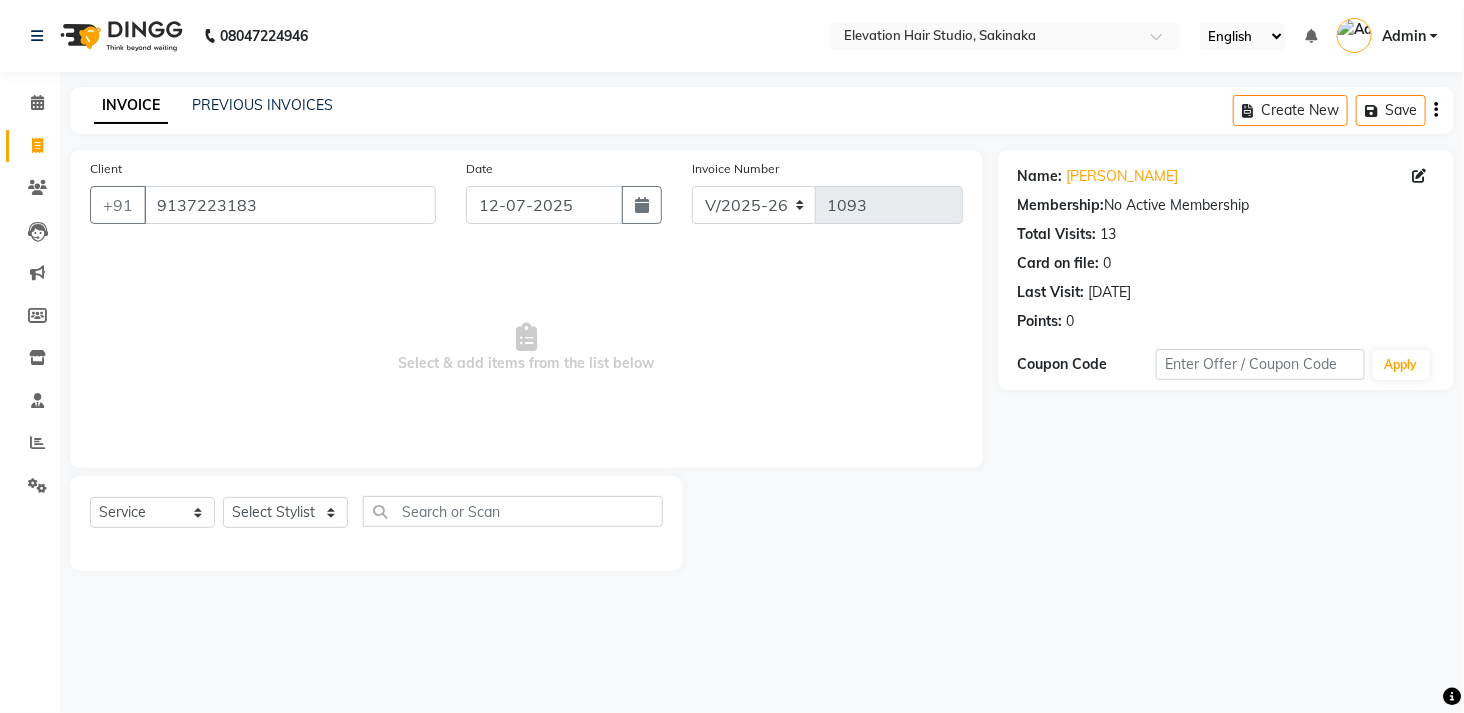 drag, startPoint x: 333, startPoint y: 195, endPoint x: 225, endPoint y: 281, distance: 138.05795 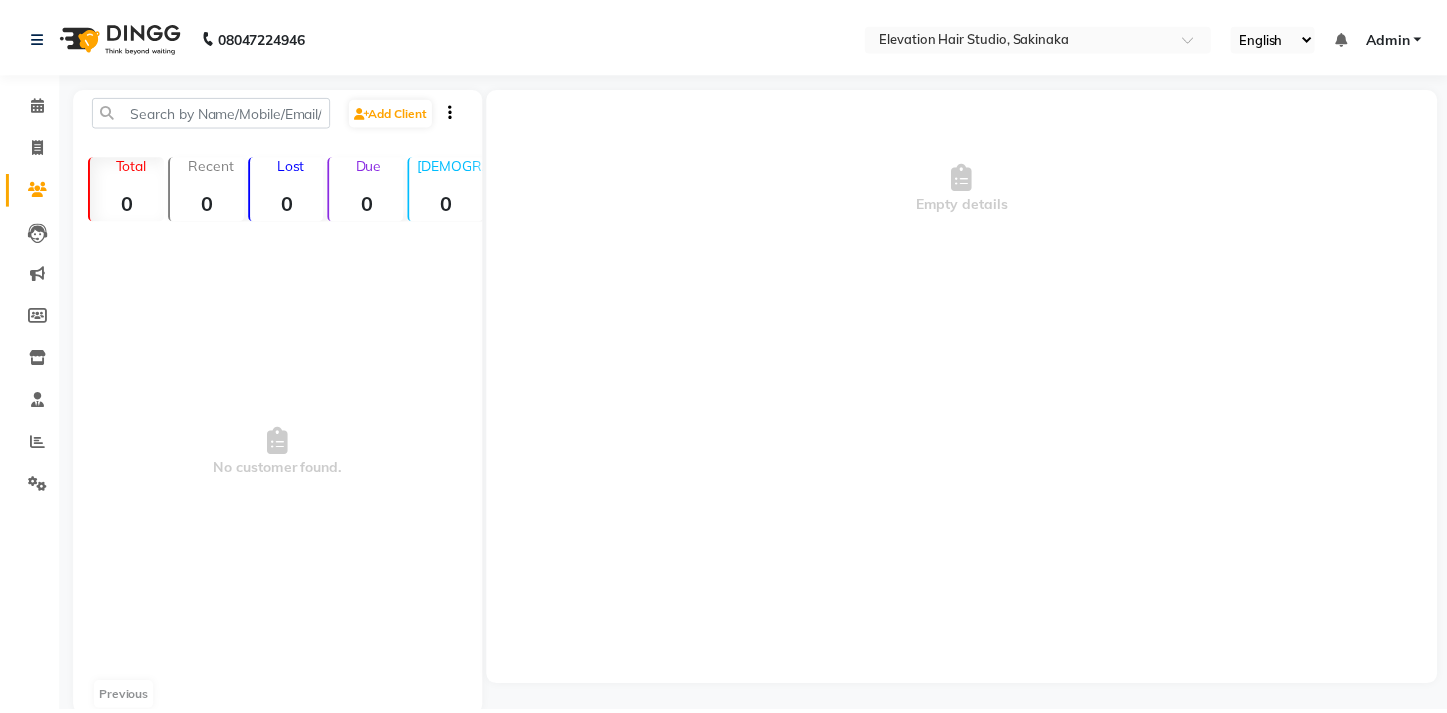 scroll, scrollTop: 0, scrollLeft: 0, axis: both 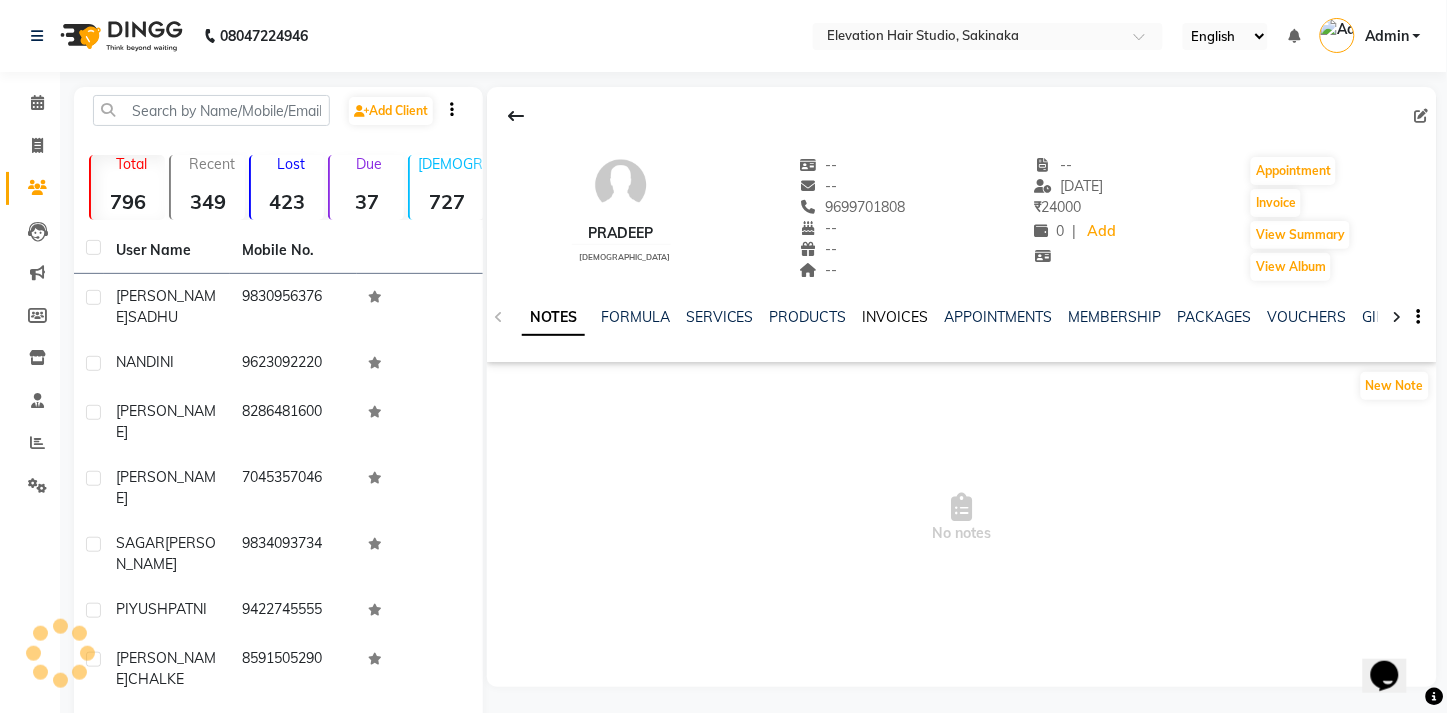 click on "INVOICES" 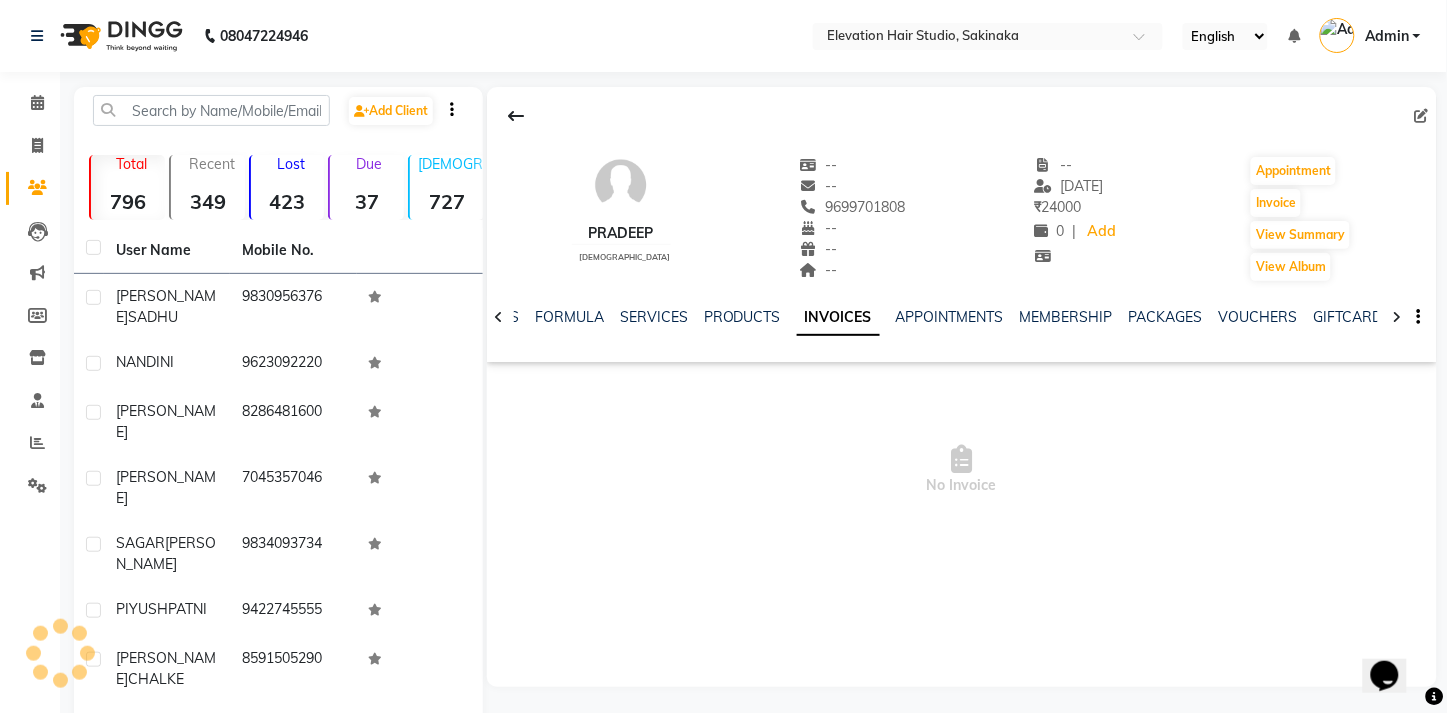 scroll, scrollTop: 0, scrollLeft: 0, axis: both 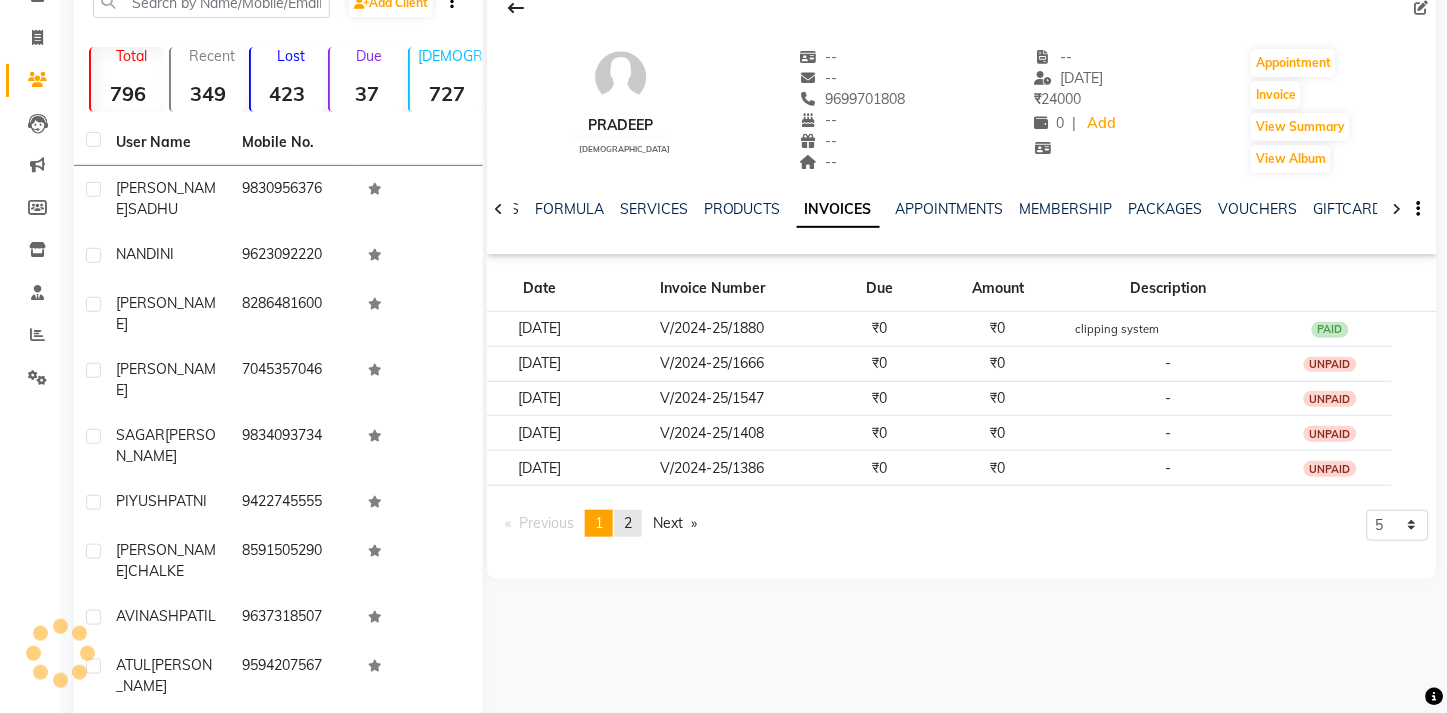 click on "page  2" 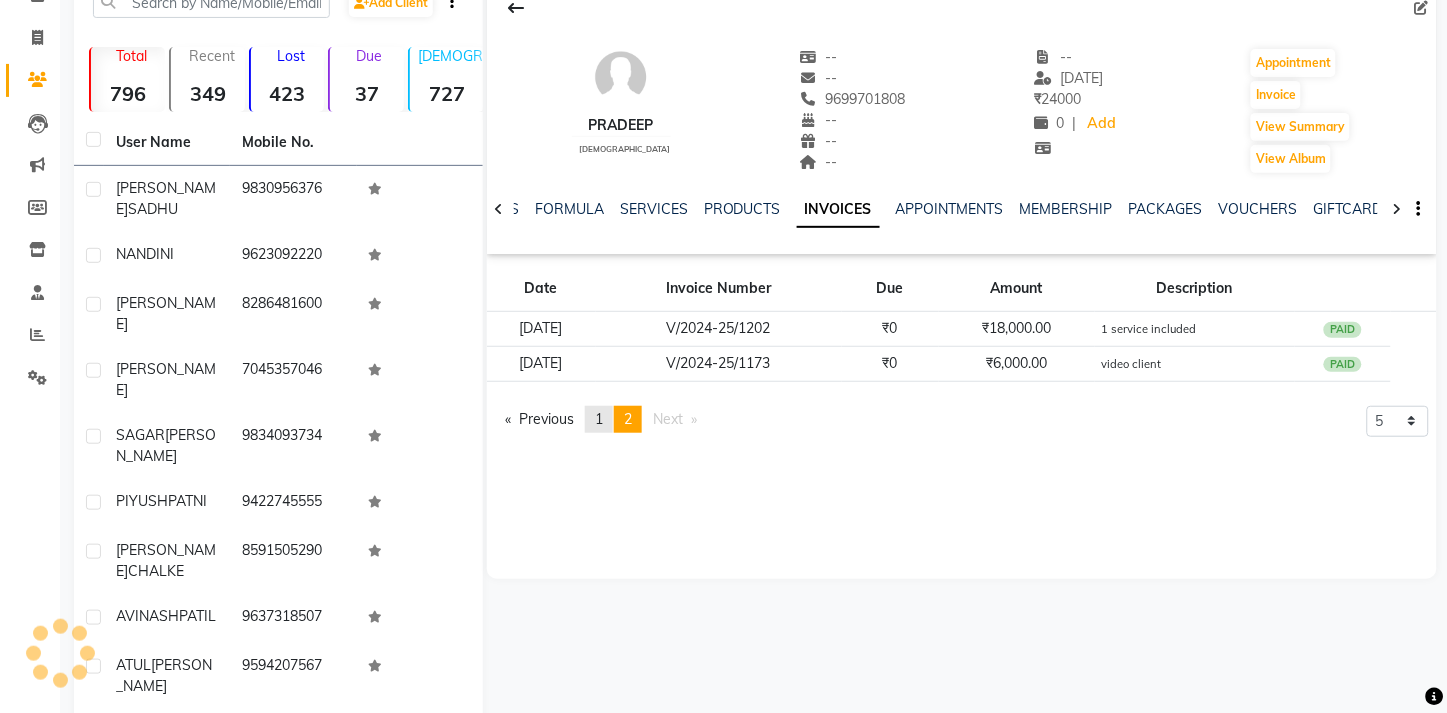 click on "page  1" 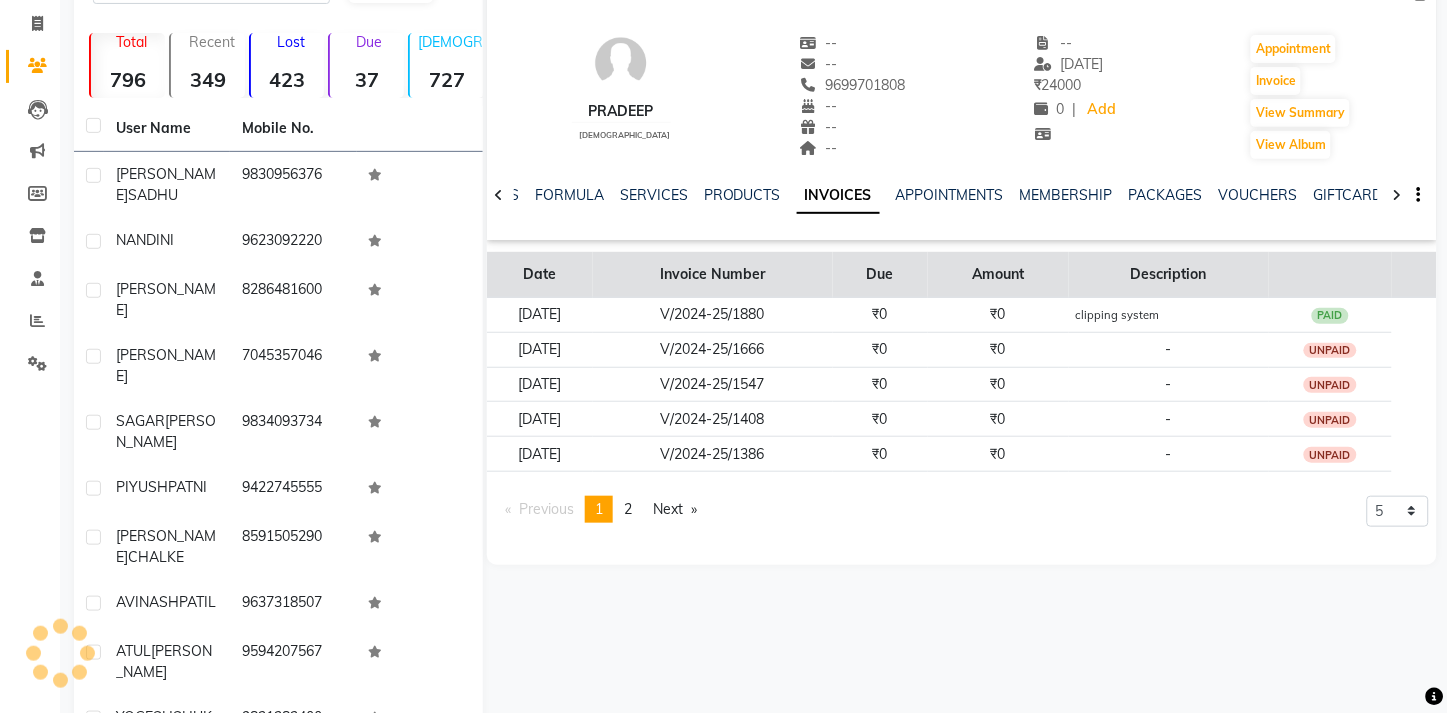 scroll, scrollTop: 124, scrollLeft: 0, axis: vertical 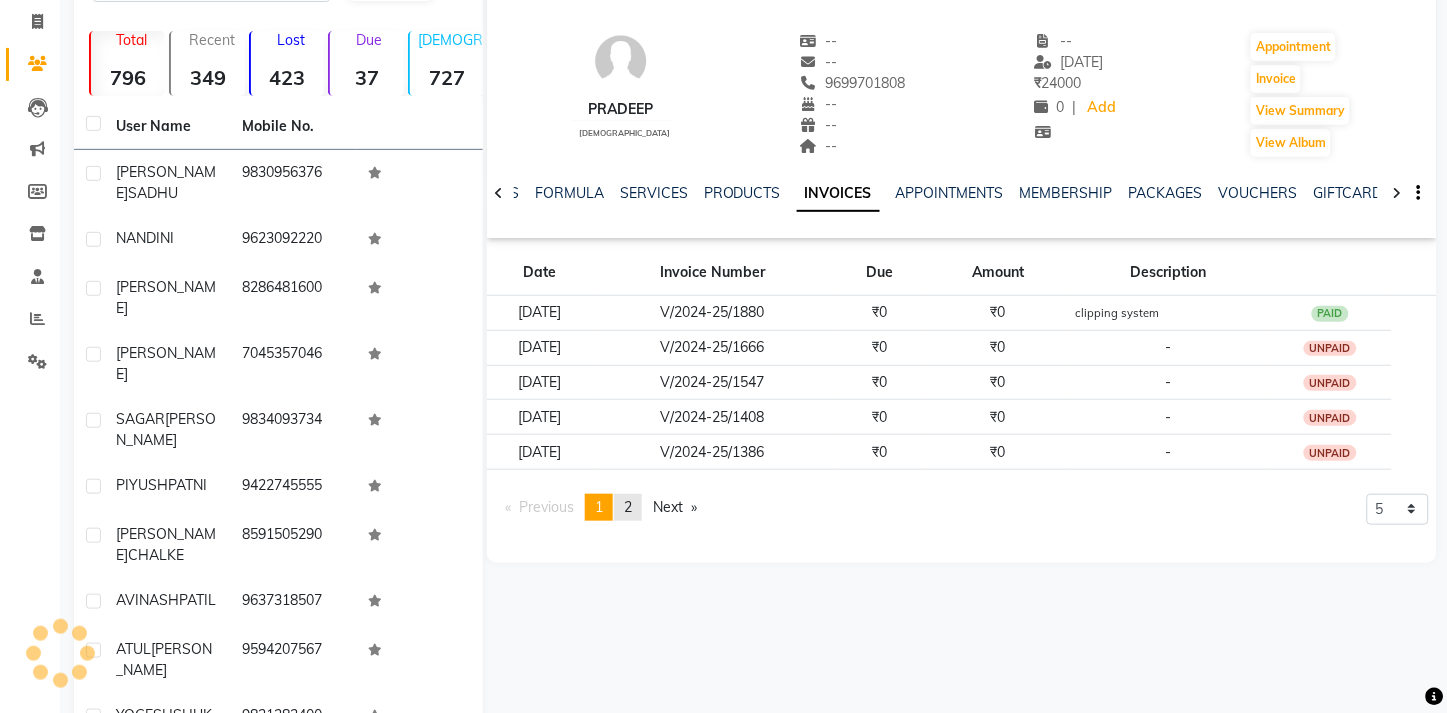click on "page  2" 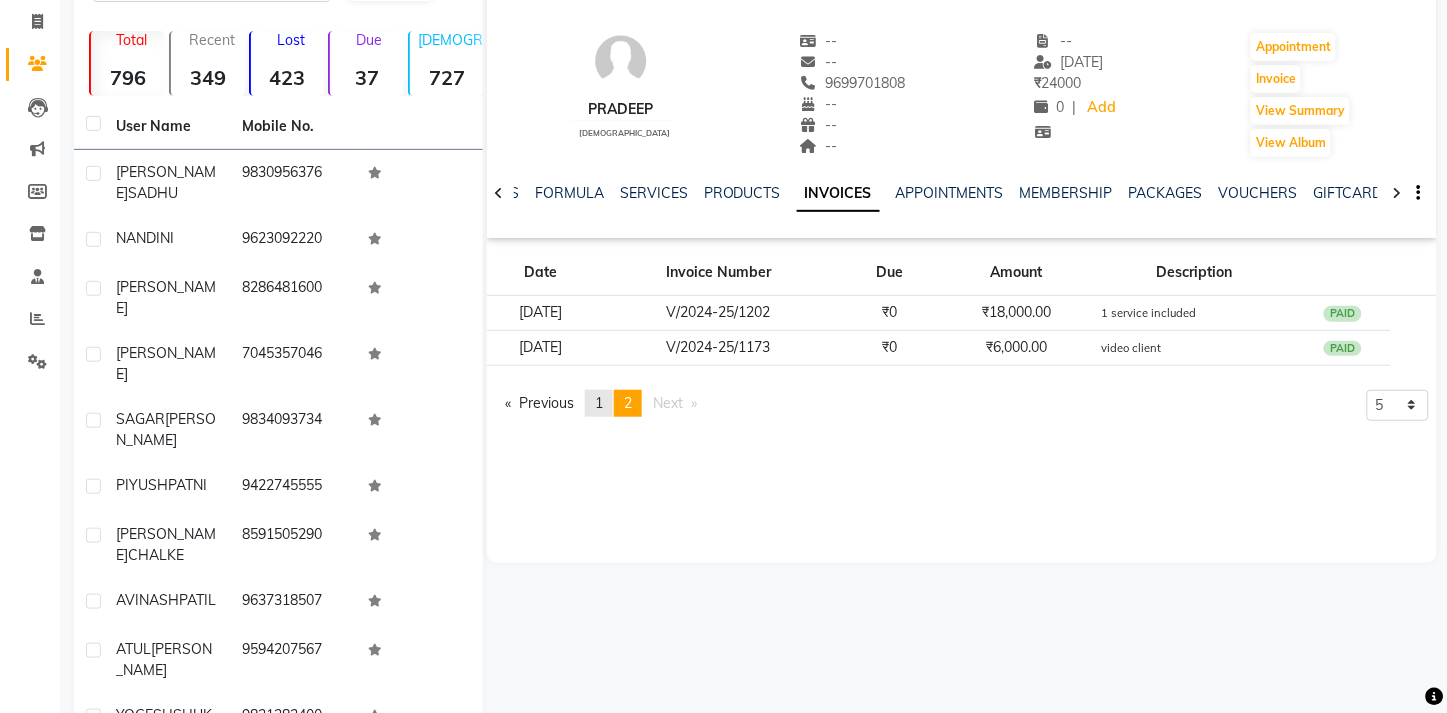 click on "page  1" 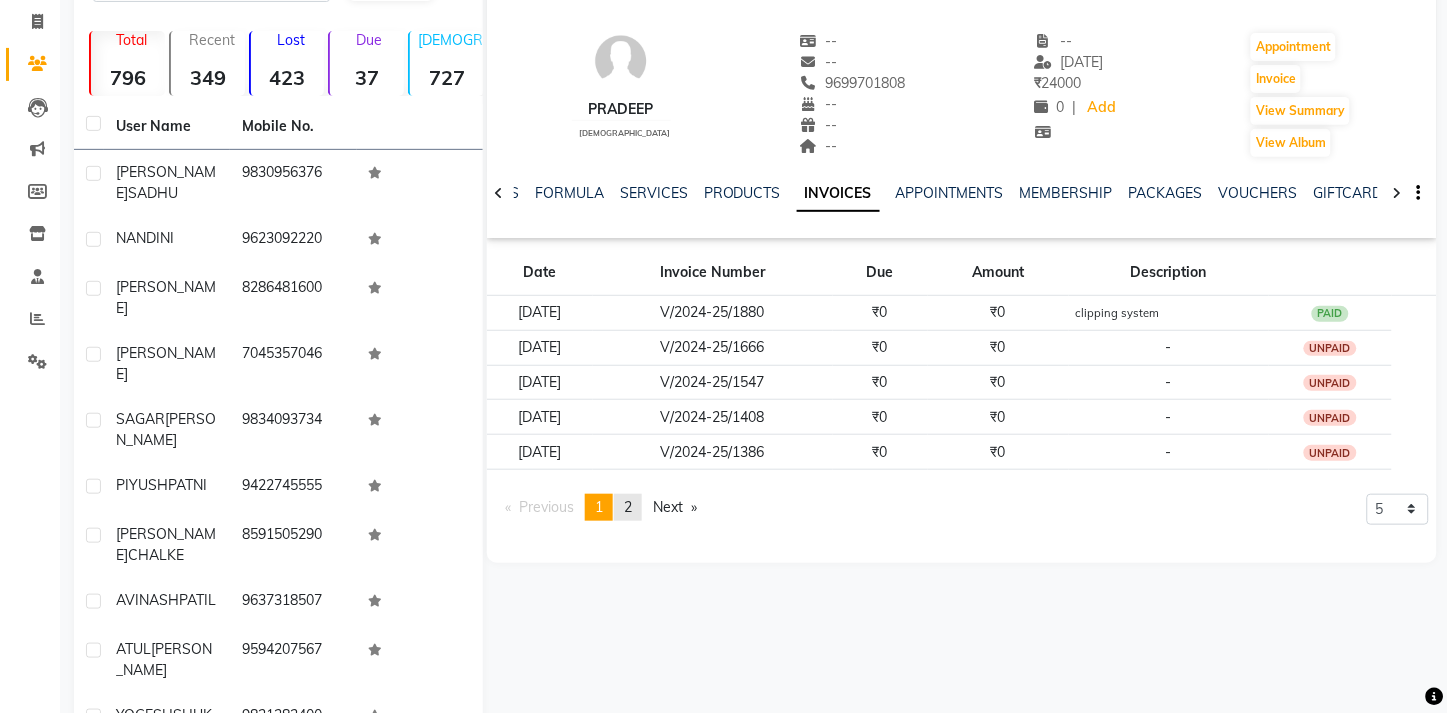 click on "2" 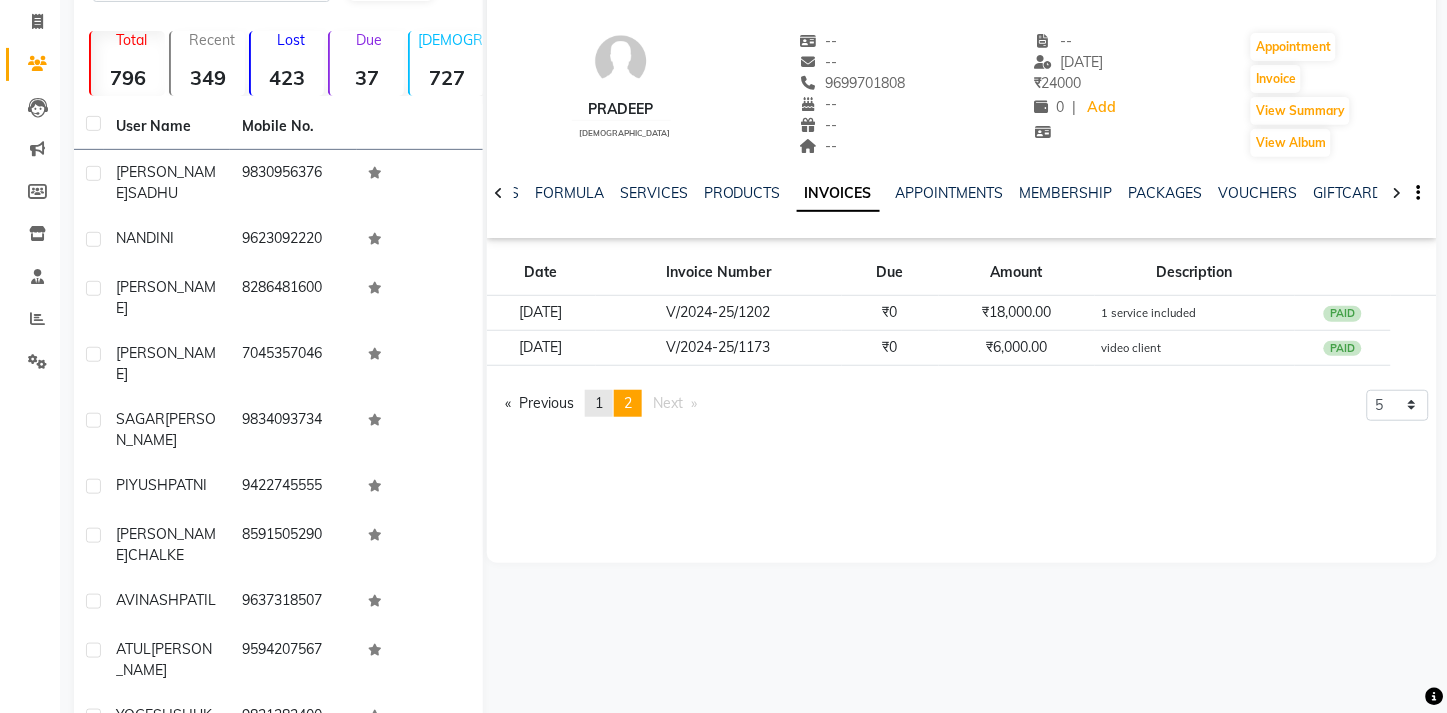 click on "1" 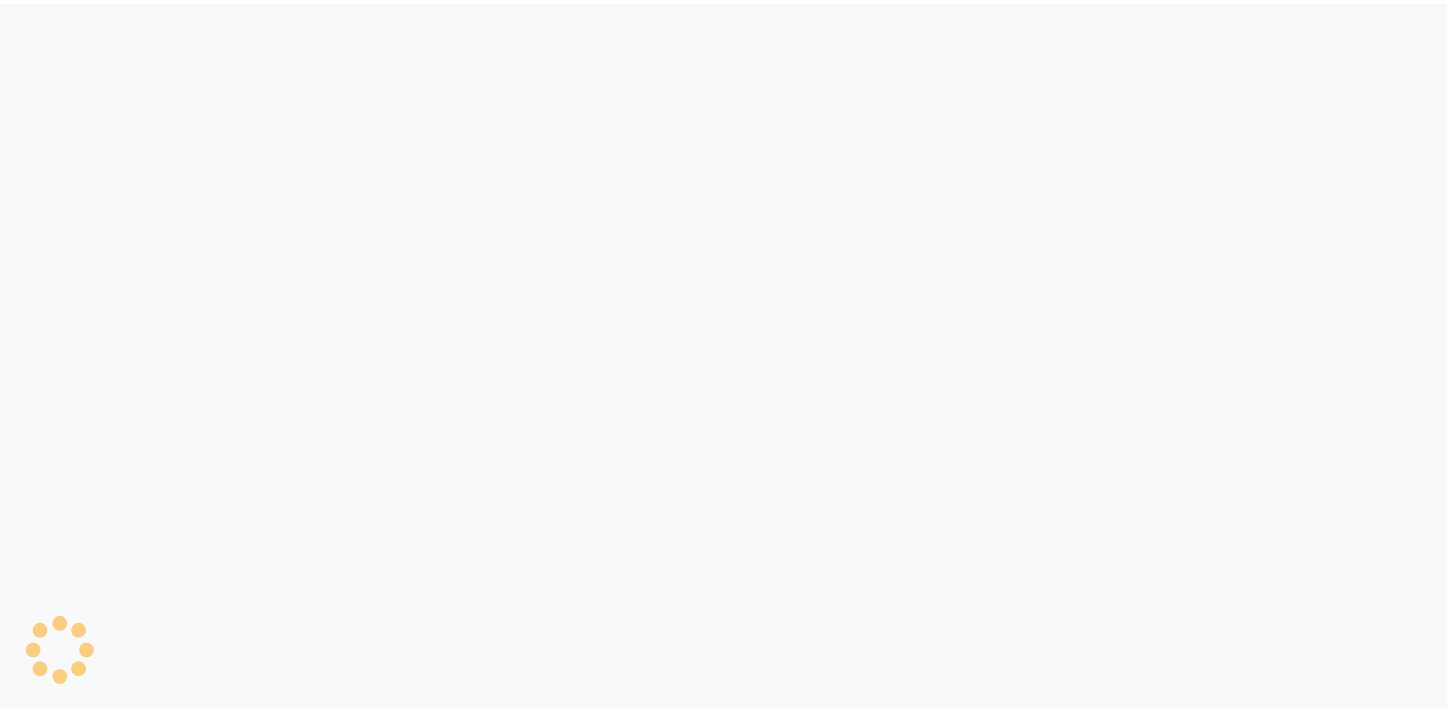 scroll, scrollTop: 0, scrollLeft: 0, axis: both 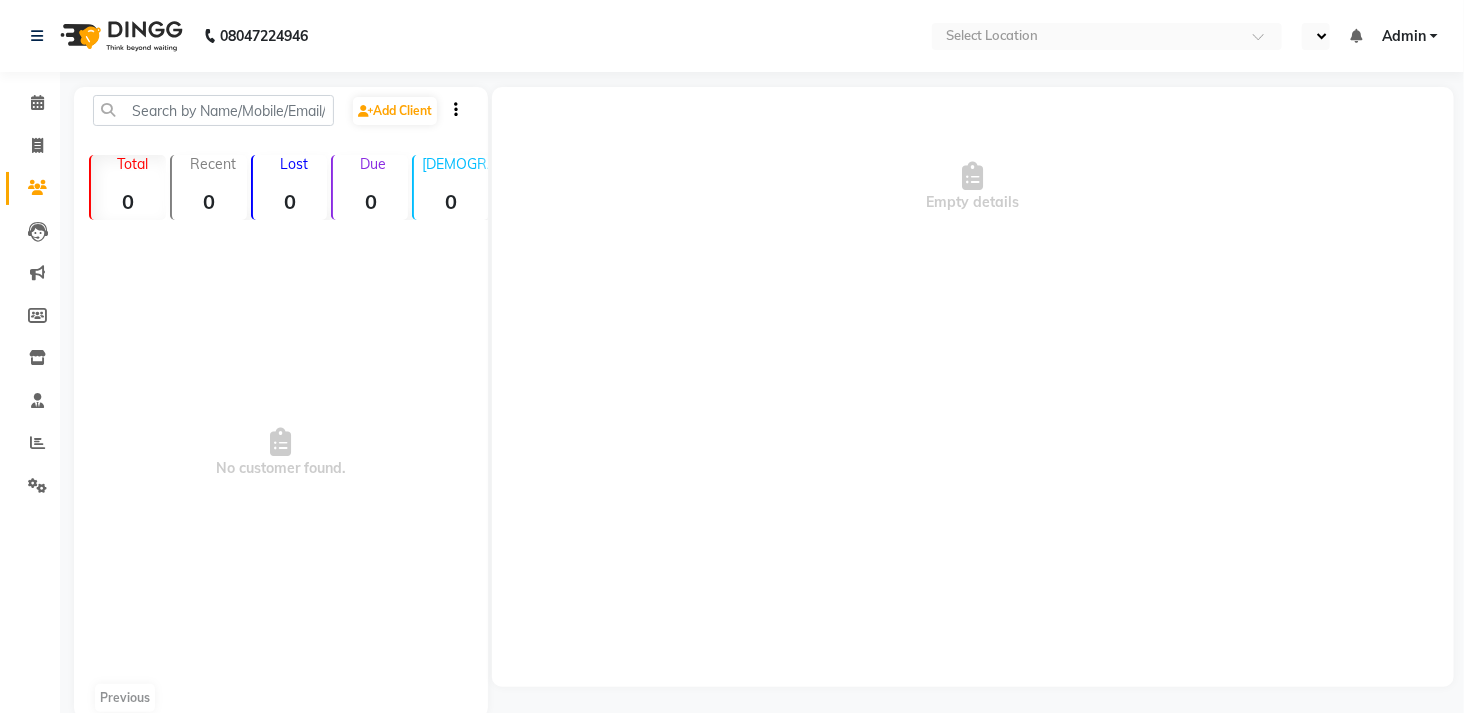 select on "en" 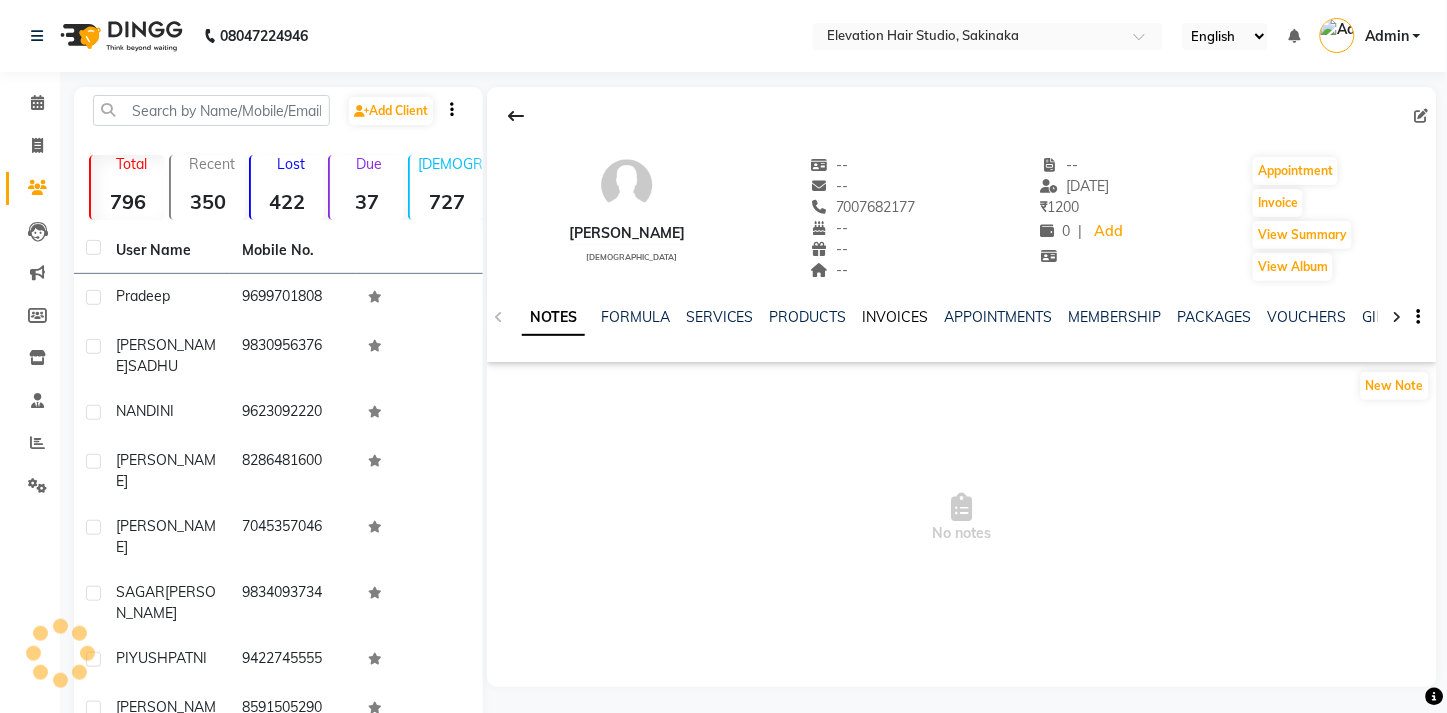 click on "INVOICES" 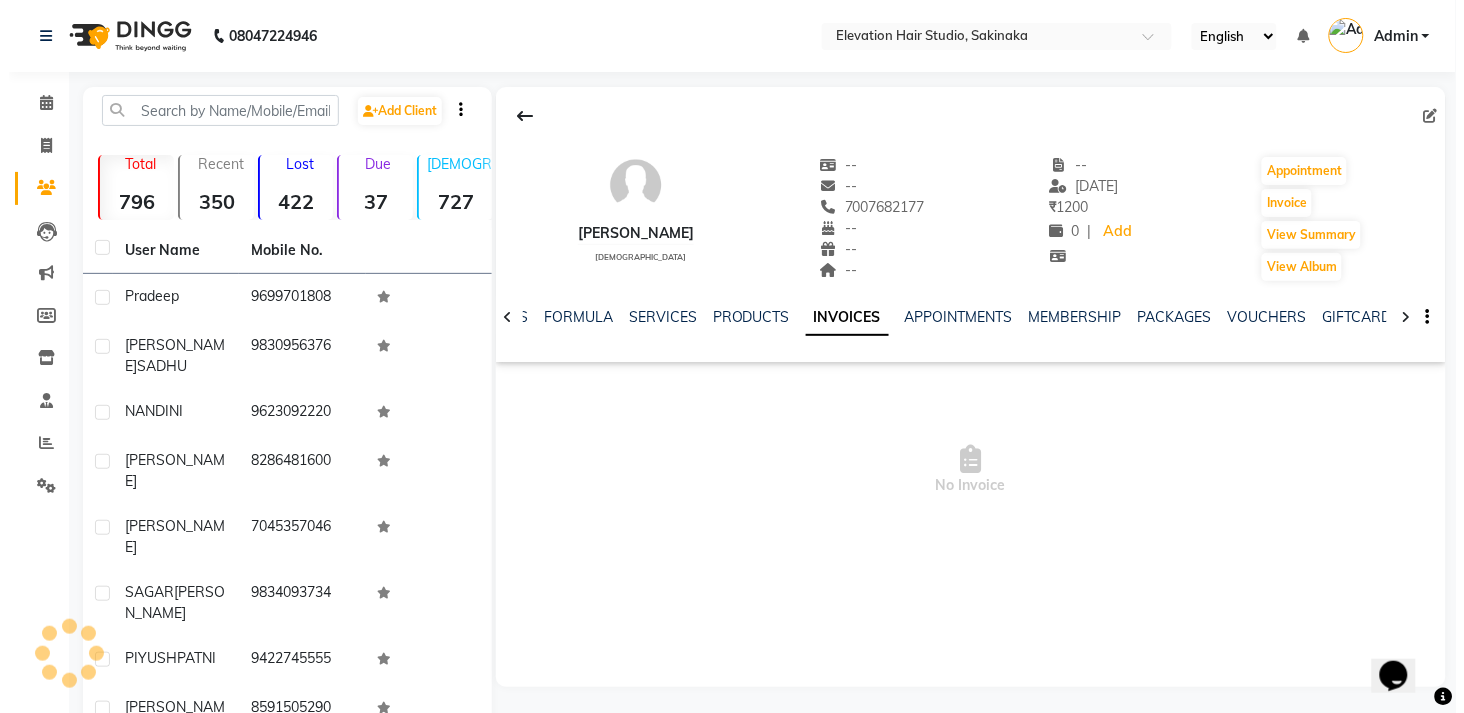 scroll, scrollTop: 0, scrollLeft: 0, axis: both 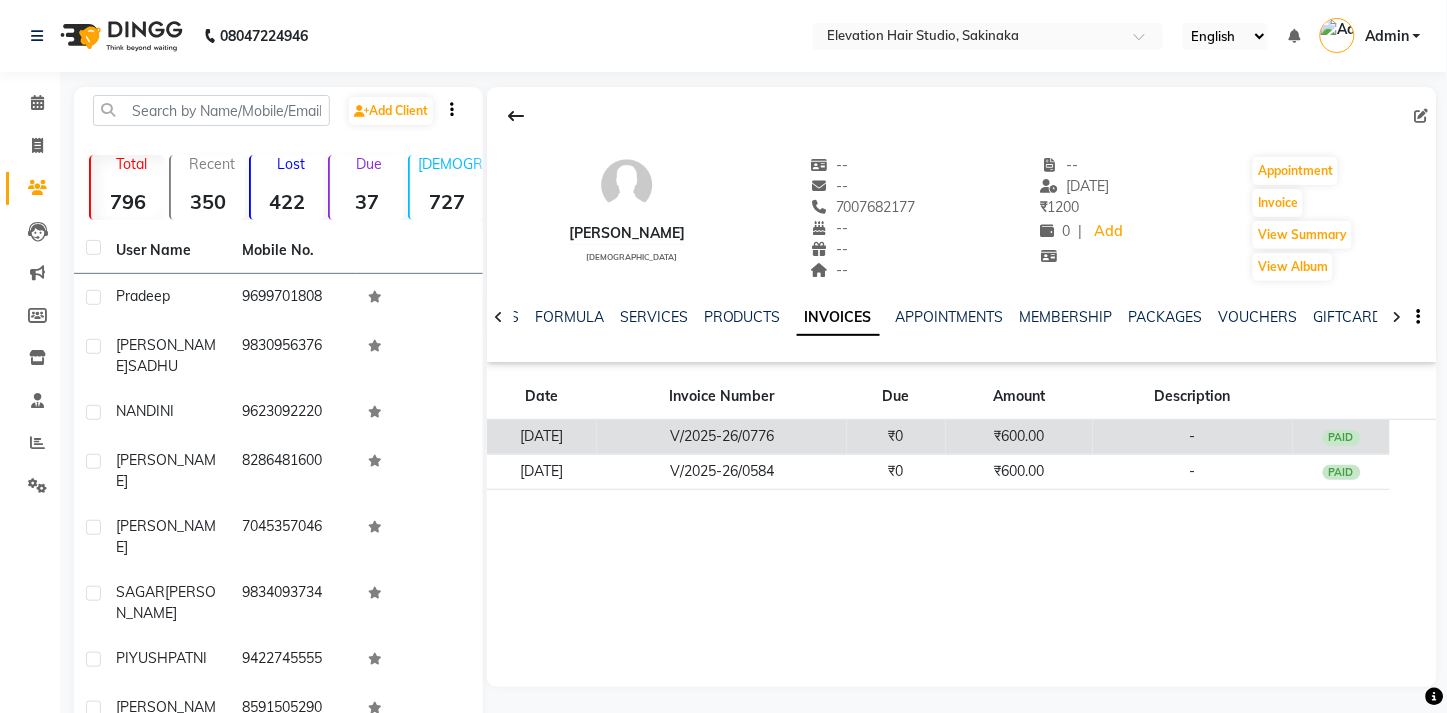 click on "₹0" 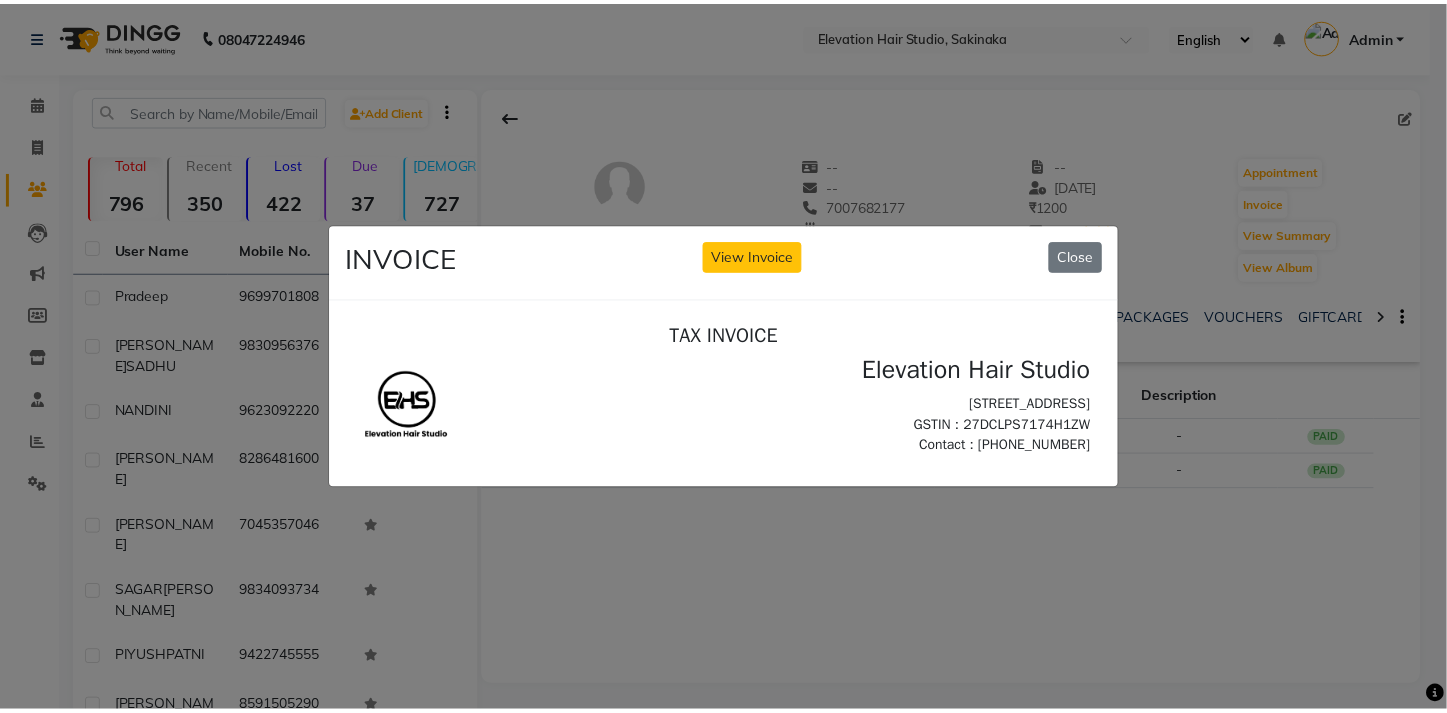 scroll, scrollTop: 0, scrollLeft: 0, axis: both 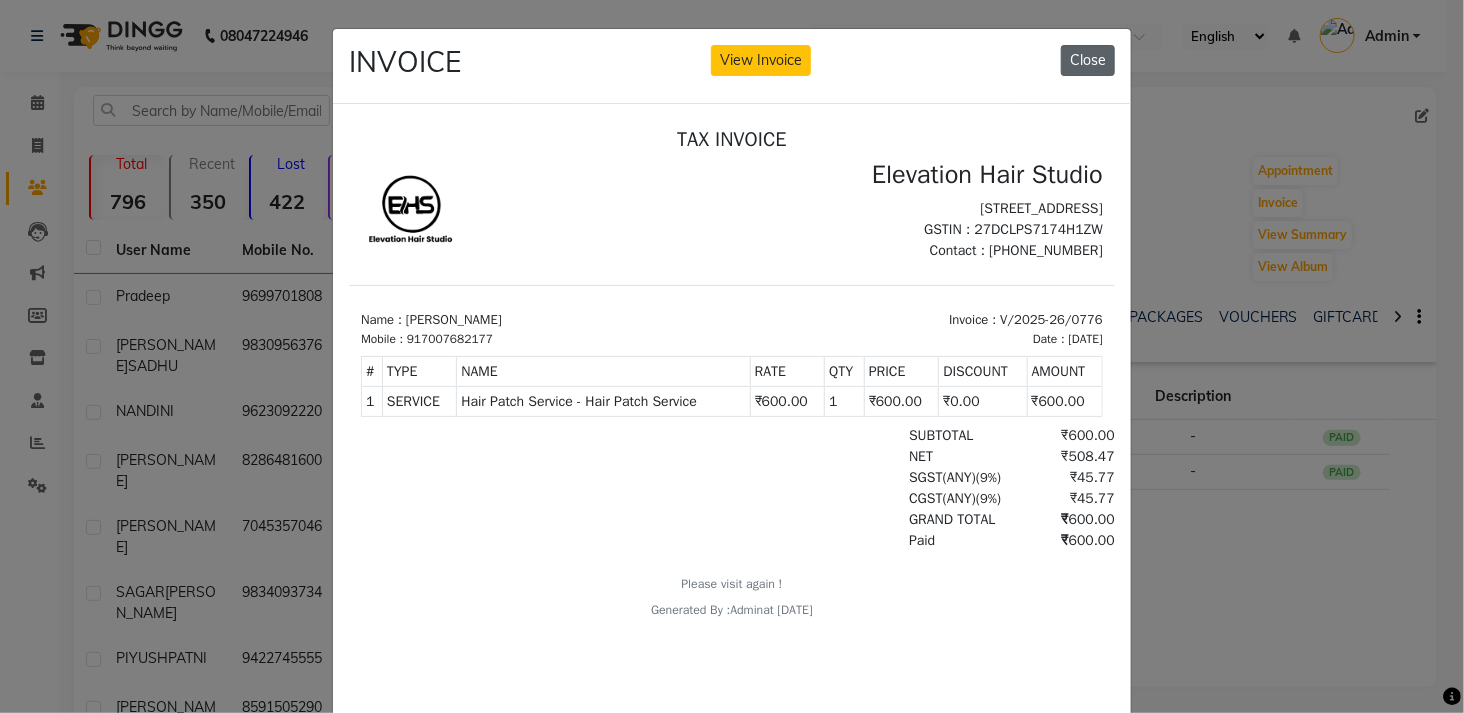 click on "Close" 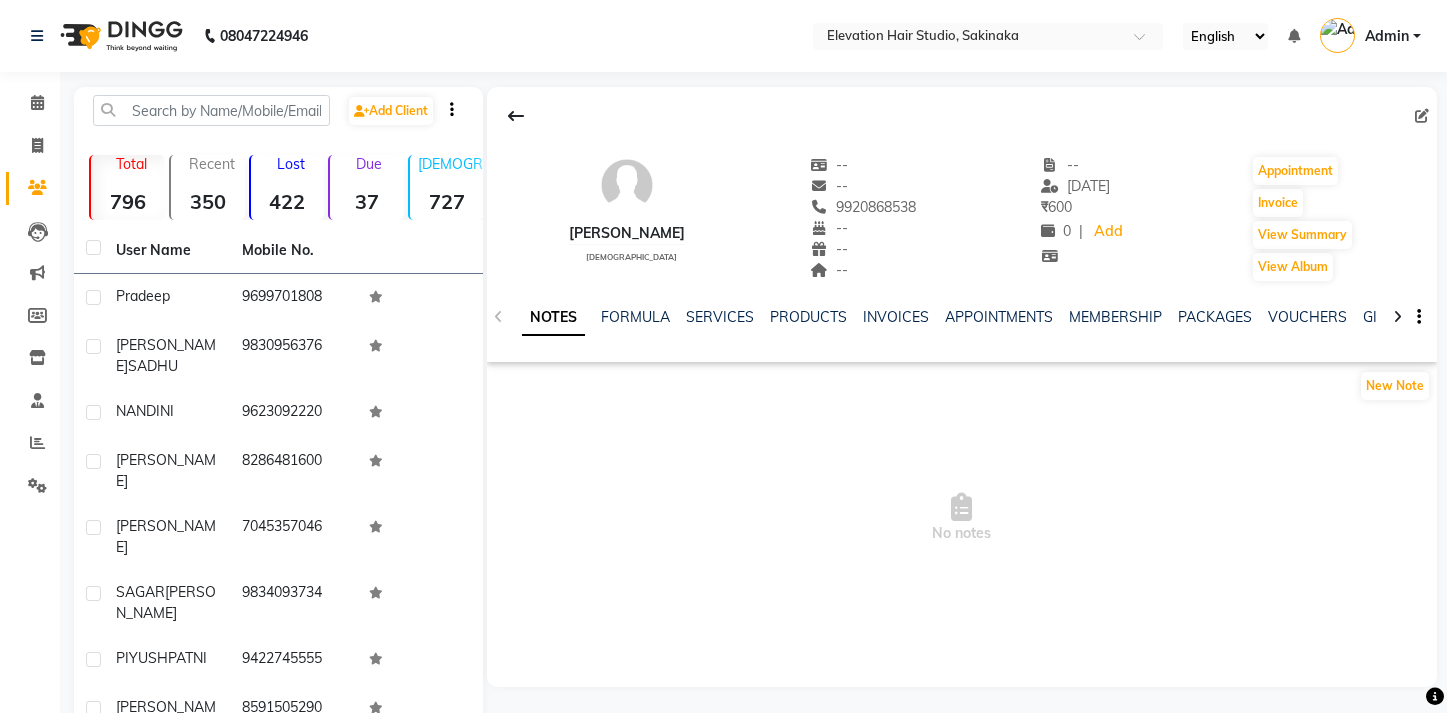 scroll, scrollTop: 0, scrollLeft: 0, axis: both 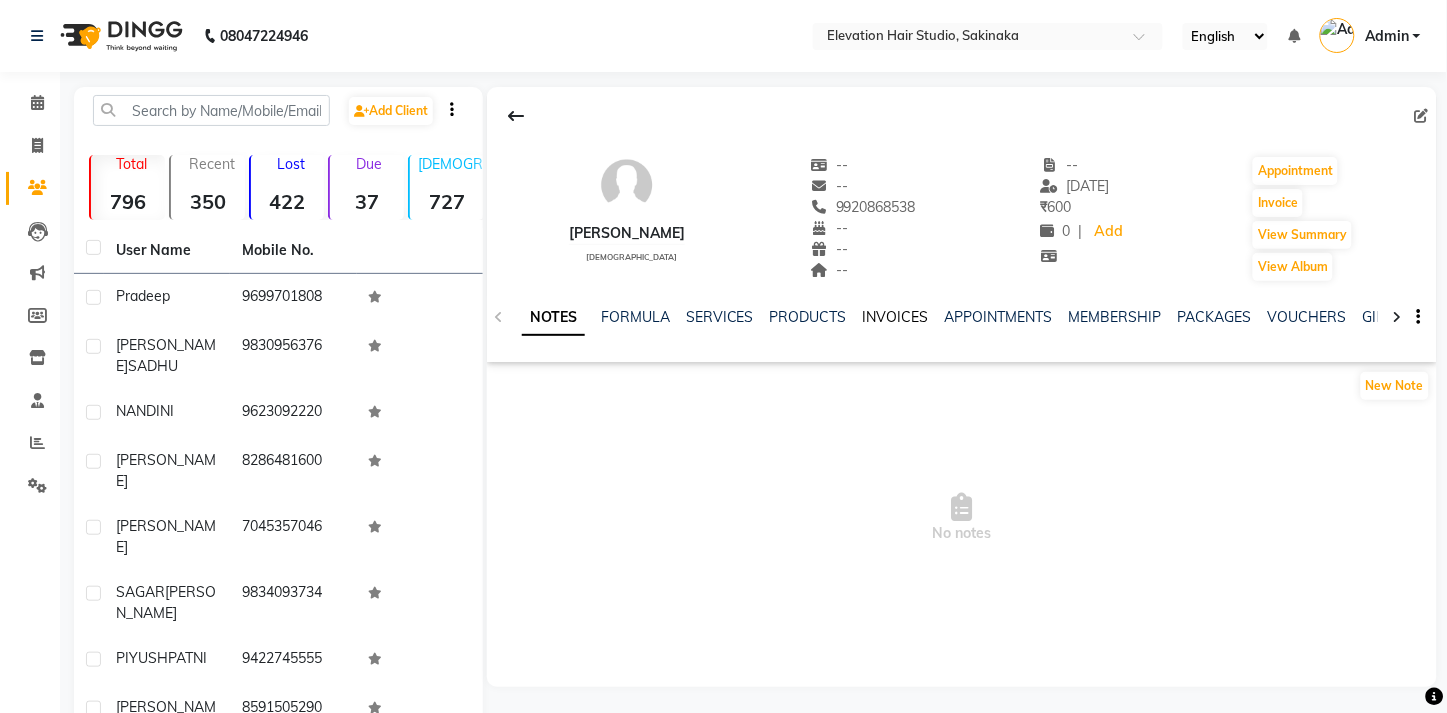 click on "INVOICES" 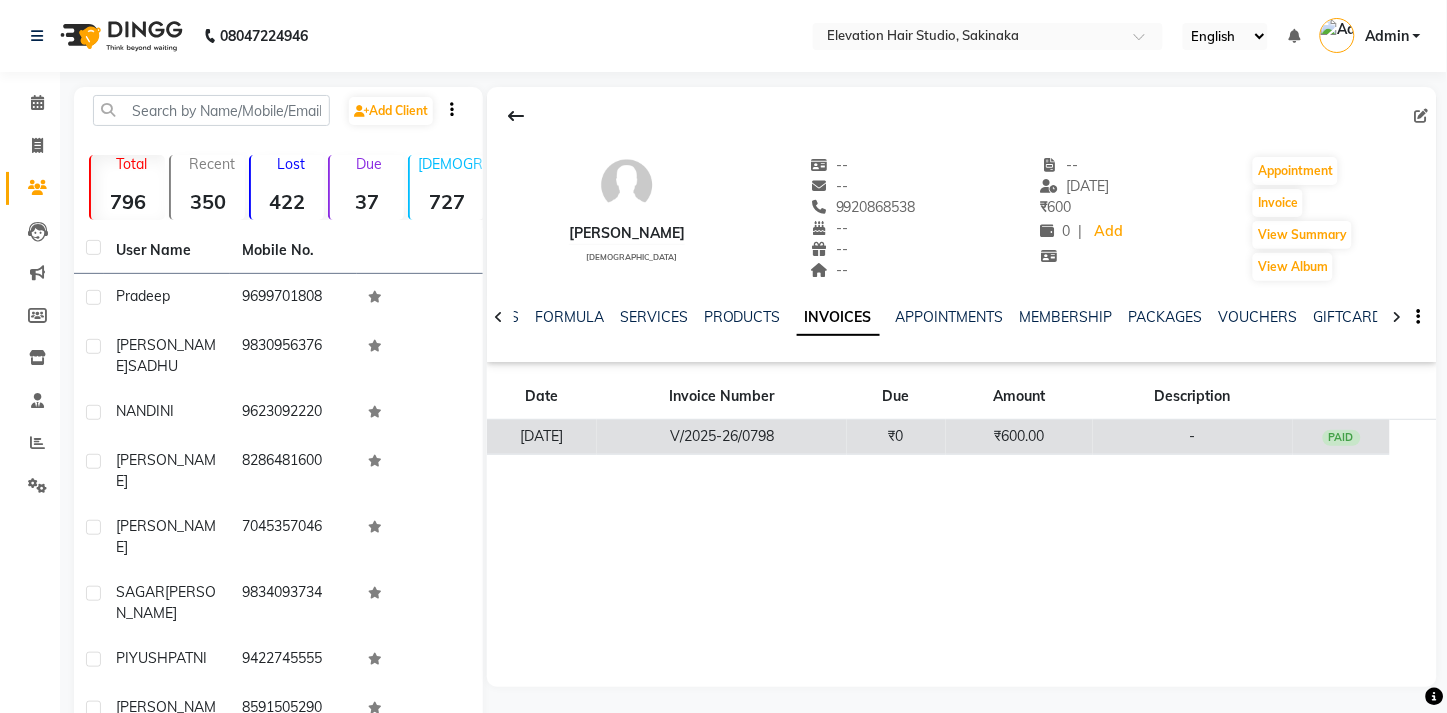 click on "₹600.00" 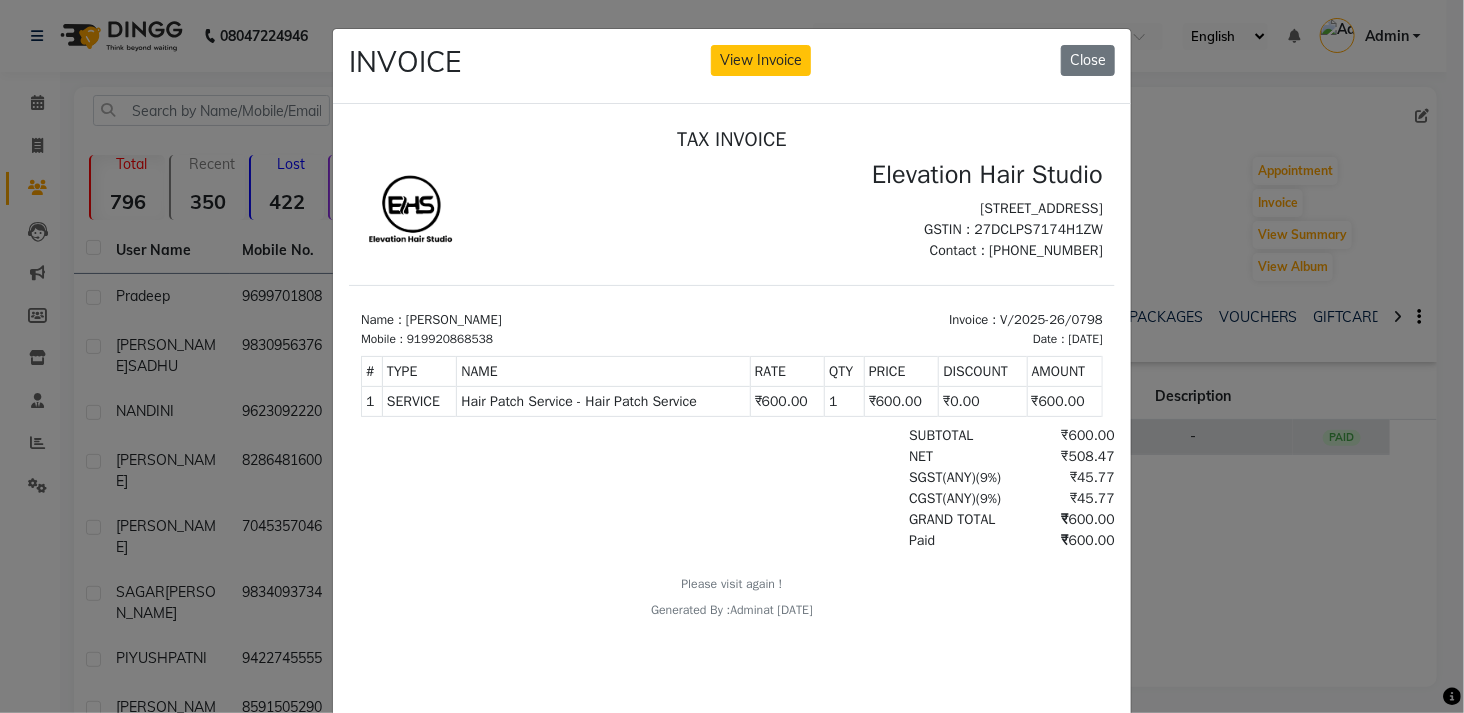 scroll, scrollTop: 0, scrollLeft: 0, axis: both 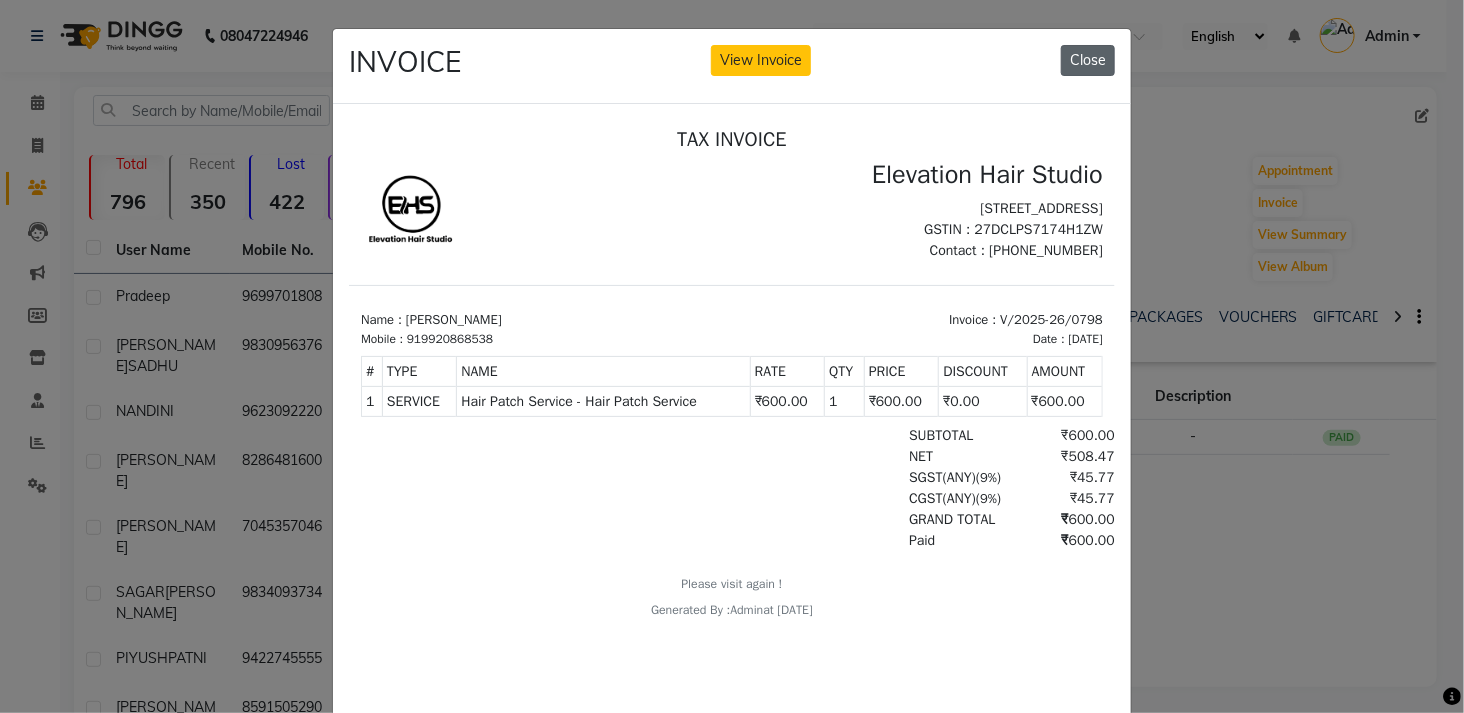 click on "Close" 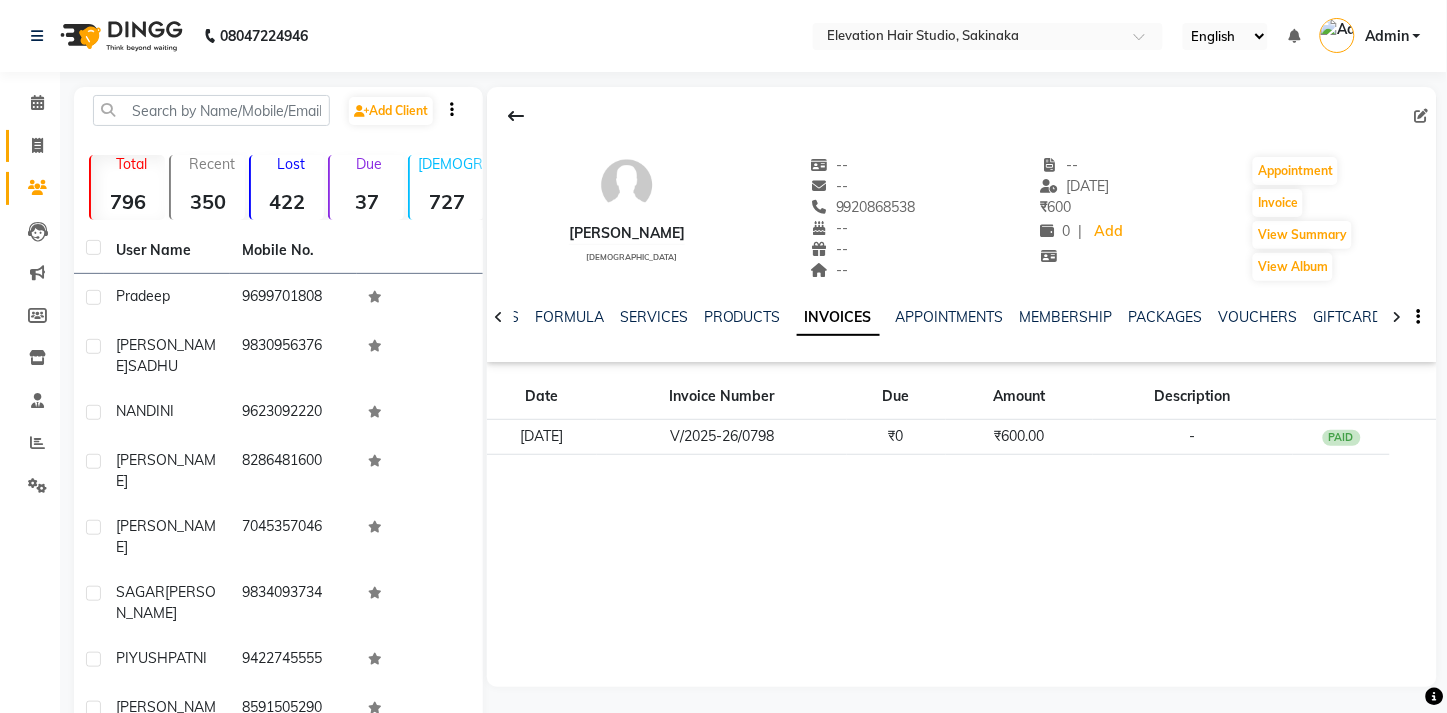 click on "Invoice" 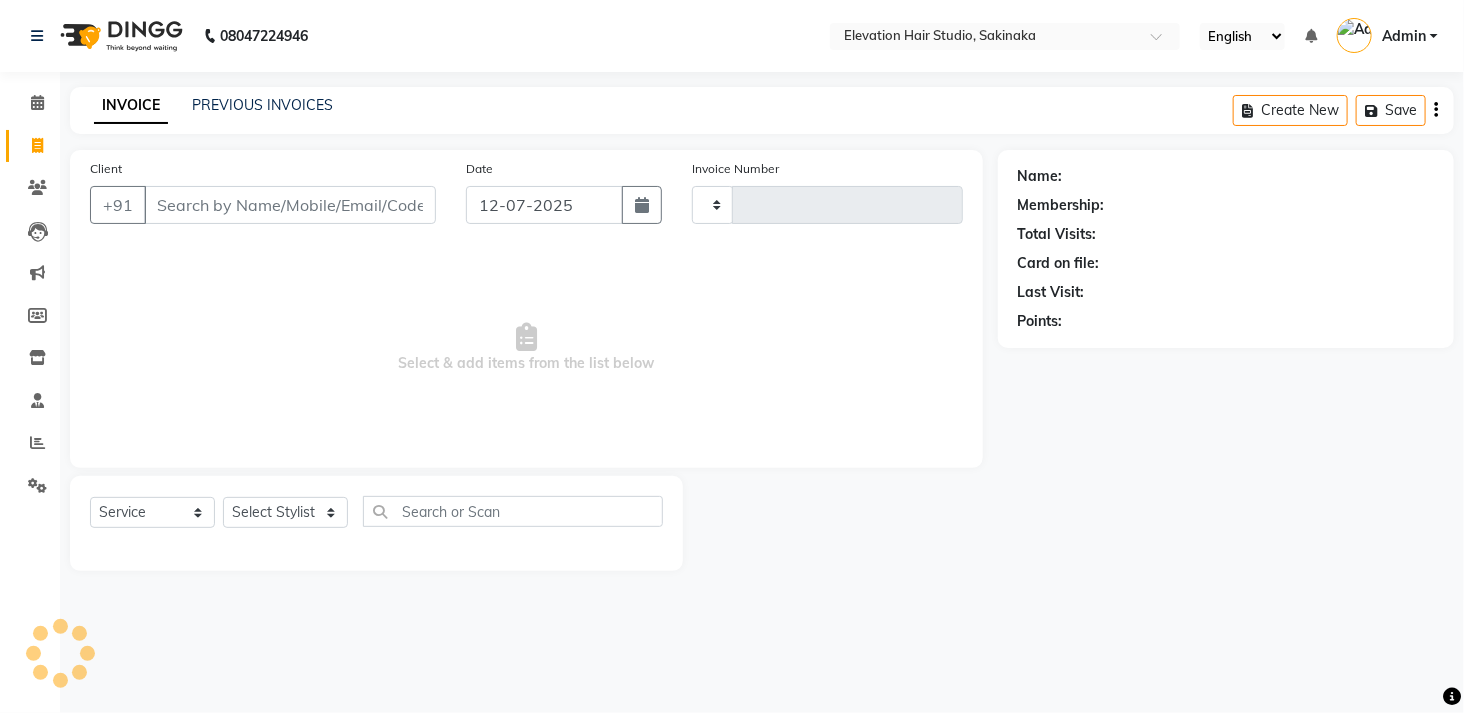 type on "1093" 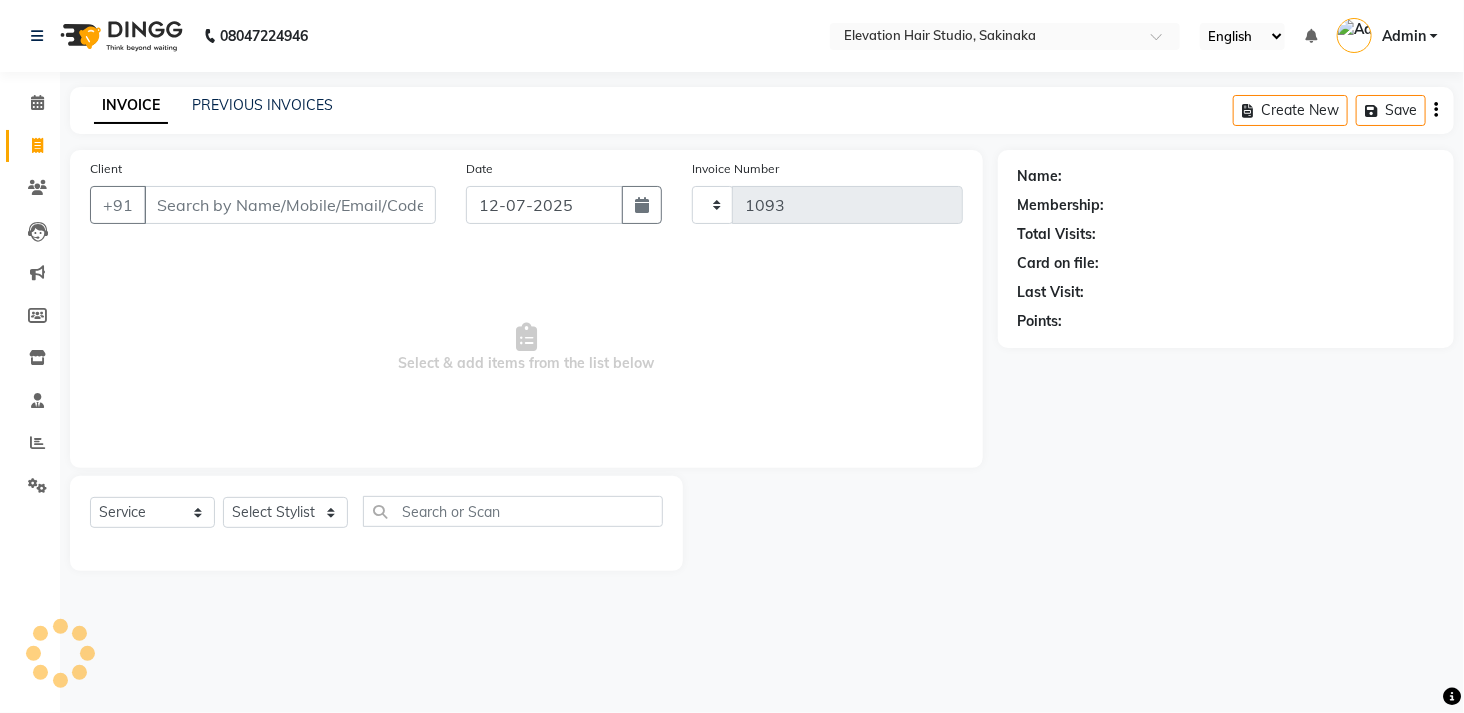 select on "4949" 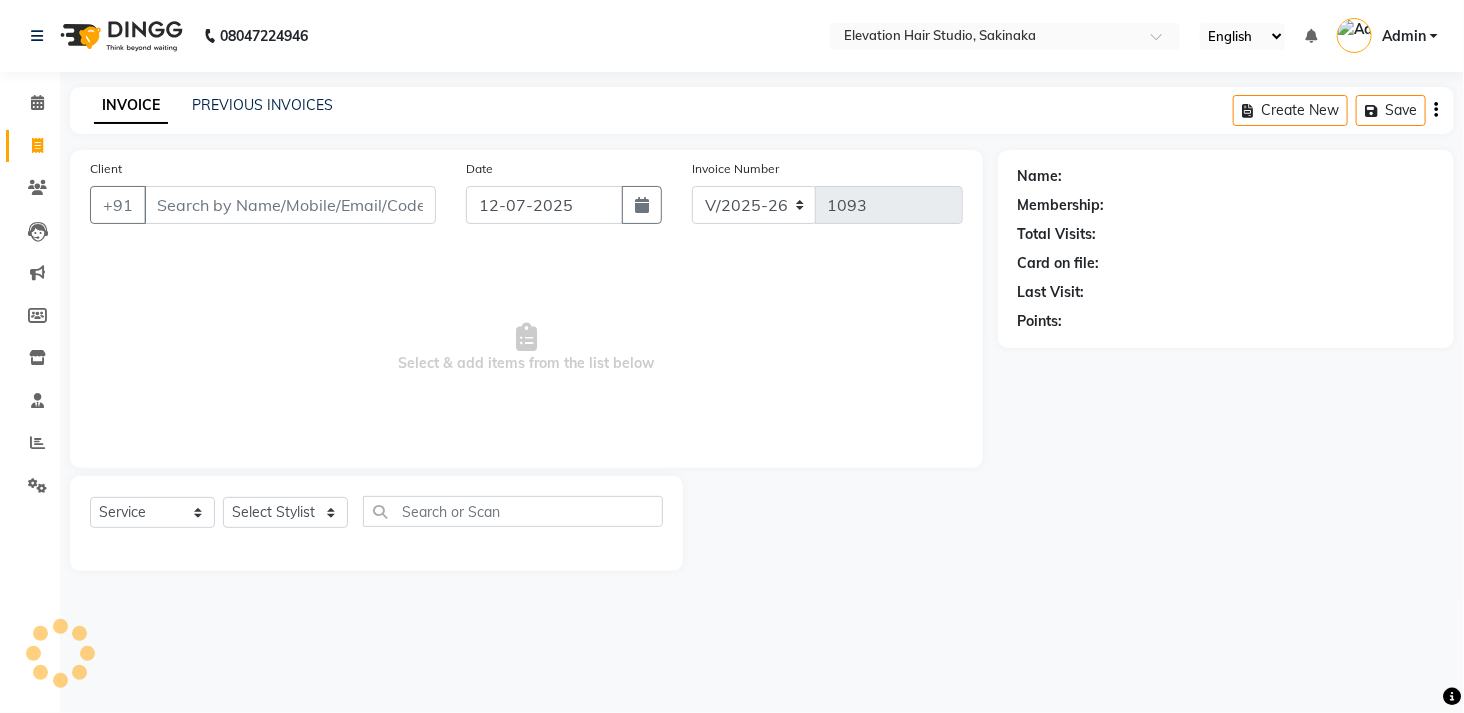 click on "Client" at bounding box center (290, 205) 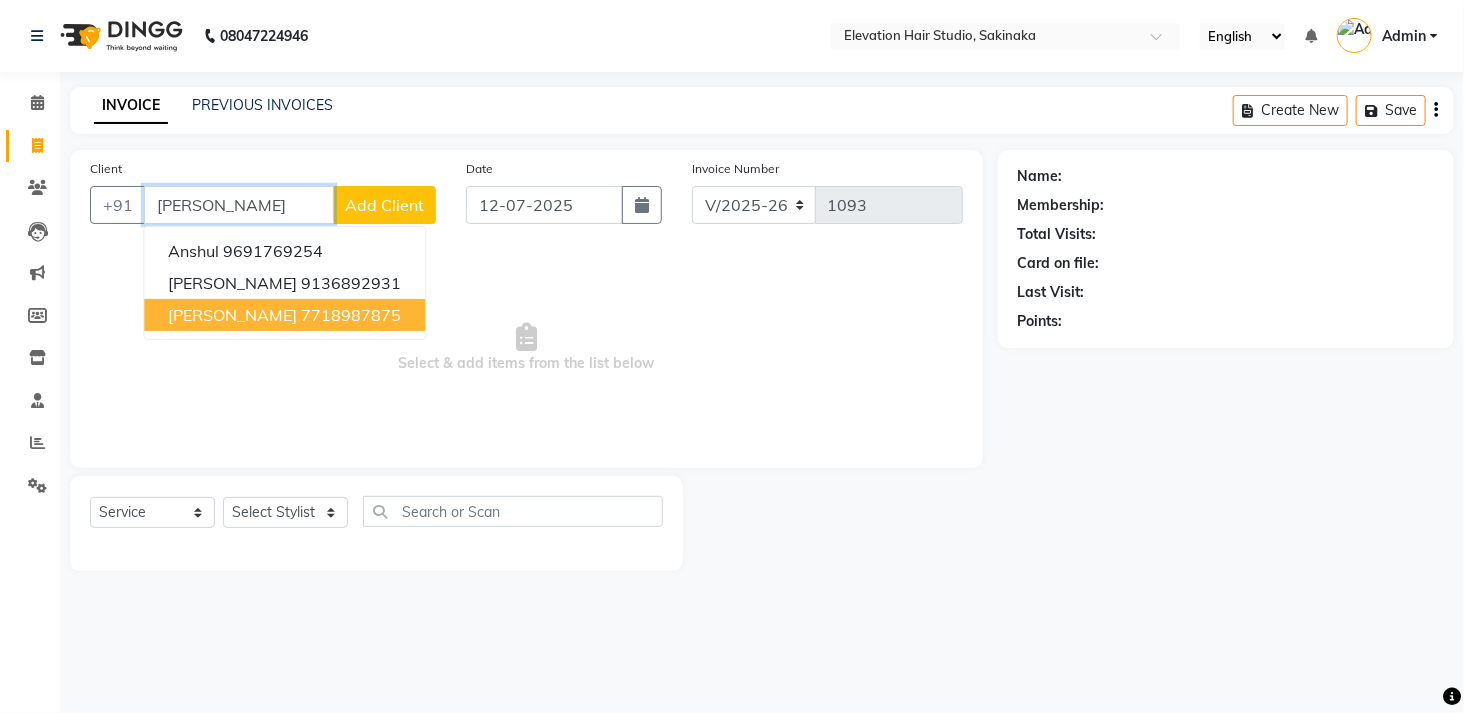 click on "7718987875" at bounding box center [351, 315] 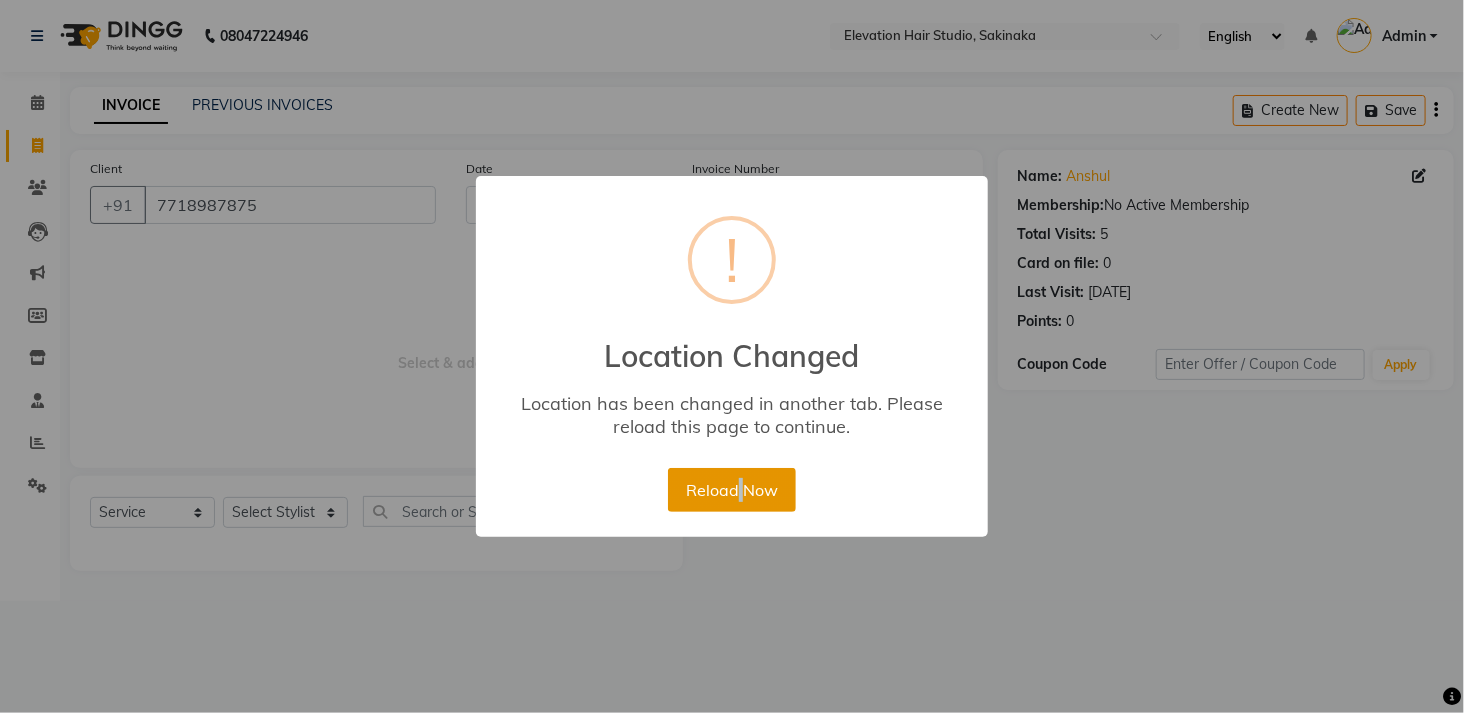 drag, startPoint x: 740, startPoint y: 518, endPoint x: 743, endPoint y: 495, distance: 23.194826 